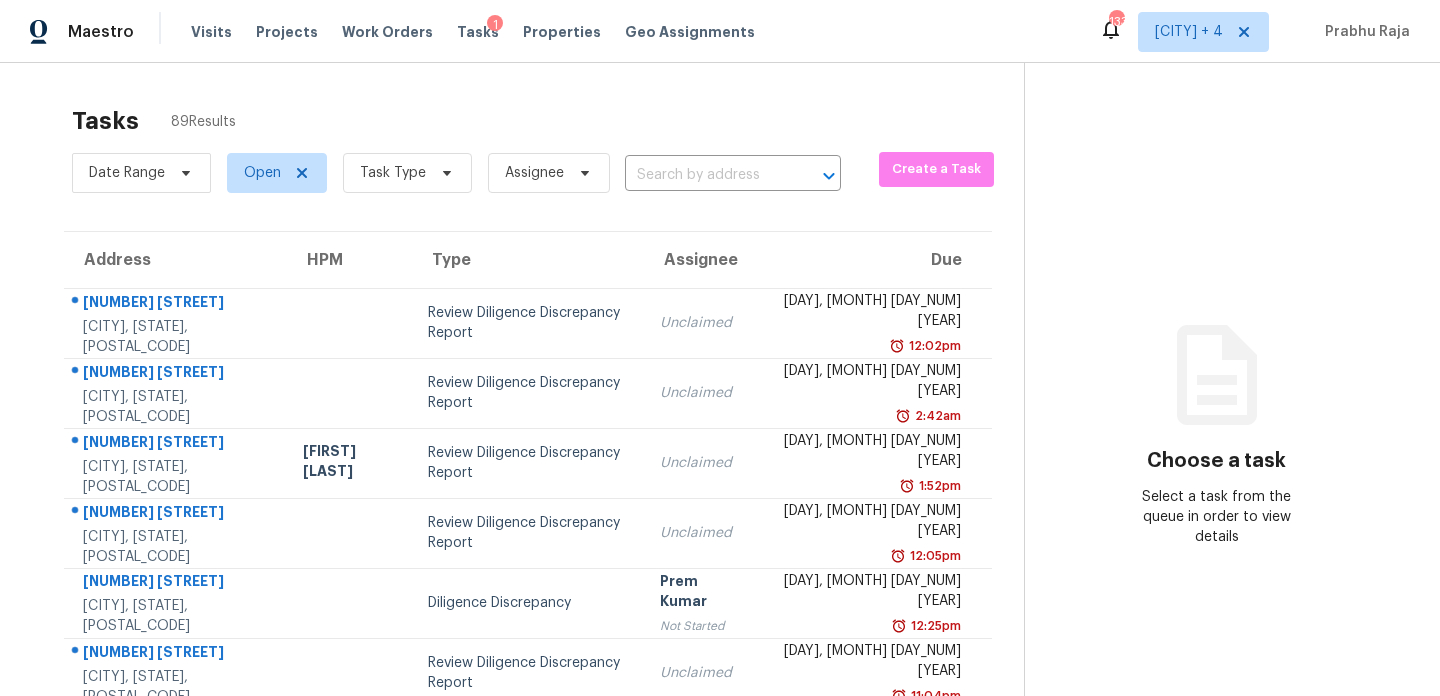 scroll, scrollTop: 0, scrollLeft: 0, axis: both 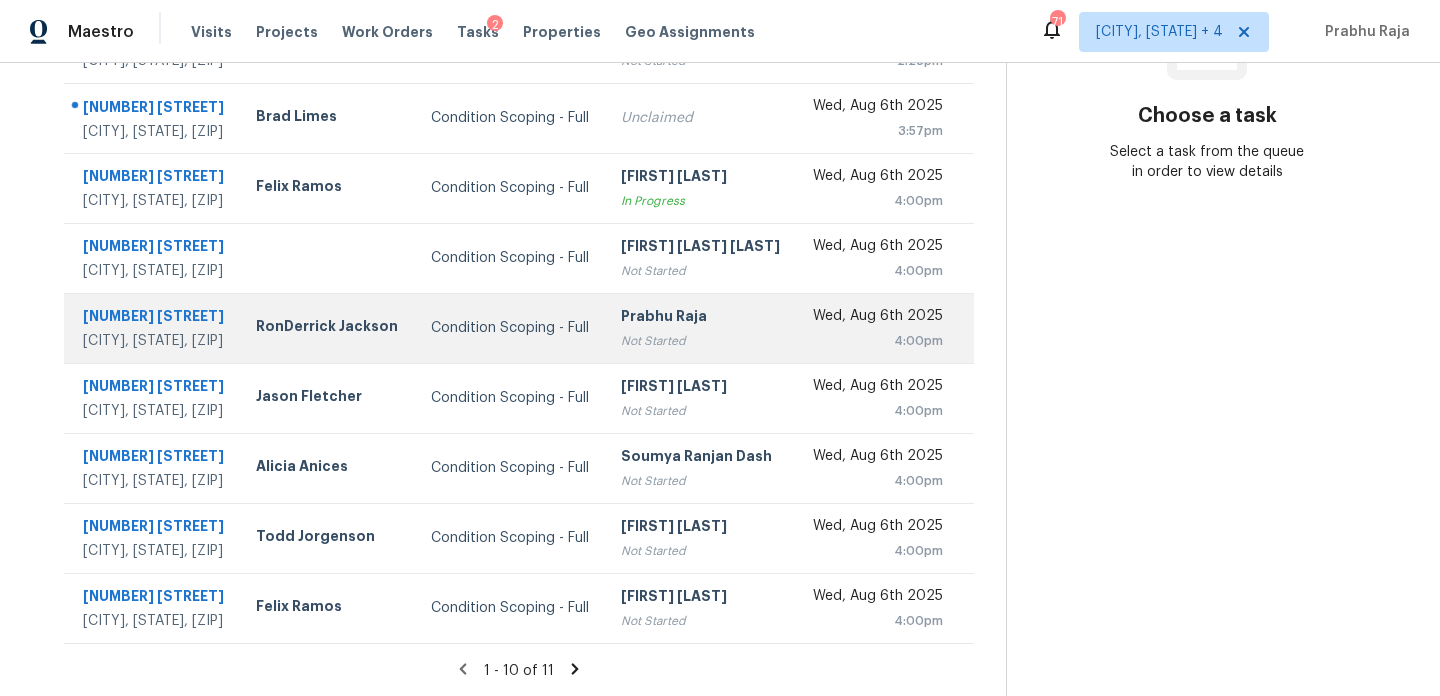 click on "[FIRST] [LAST] Not Started" at bounding box center (700, 328) 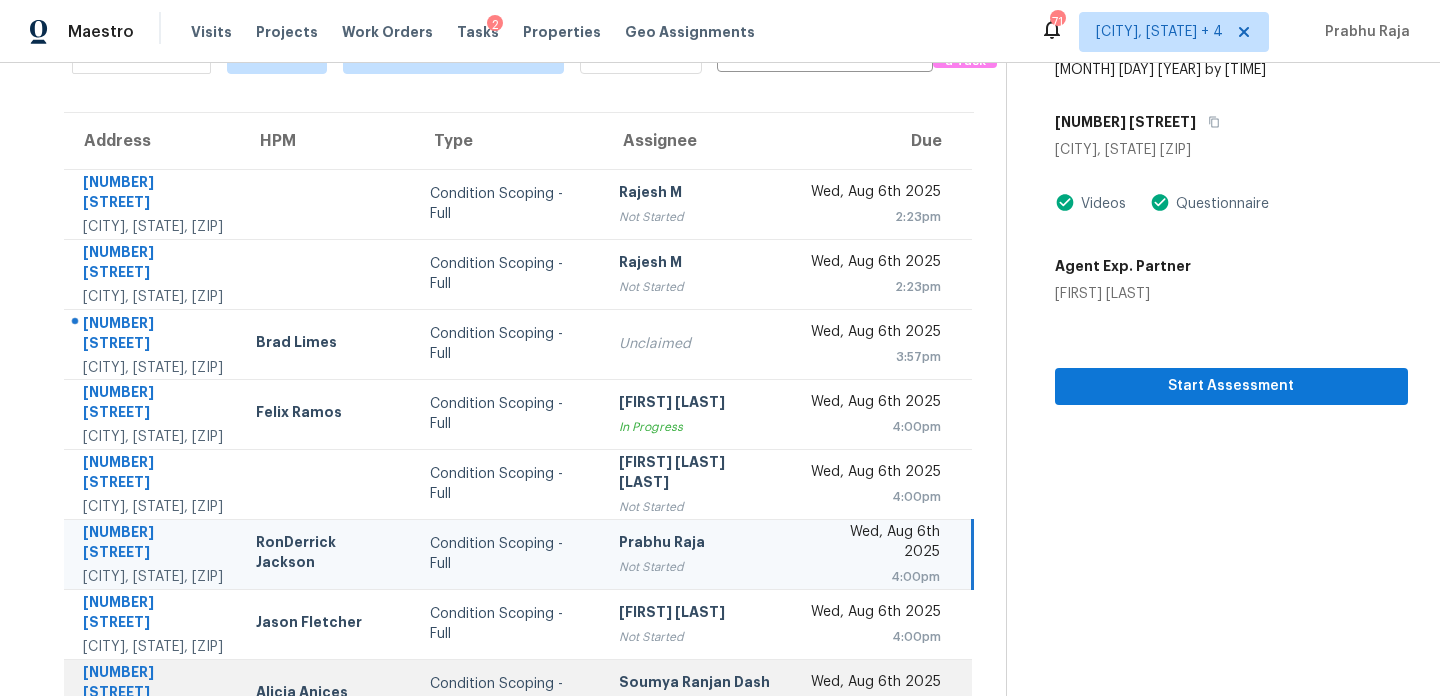 scroll, scrollTop: 345, scrollLeft: 0, axis: vertical 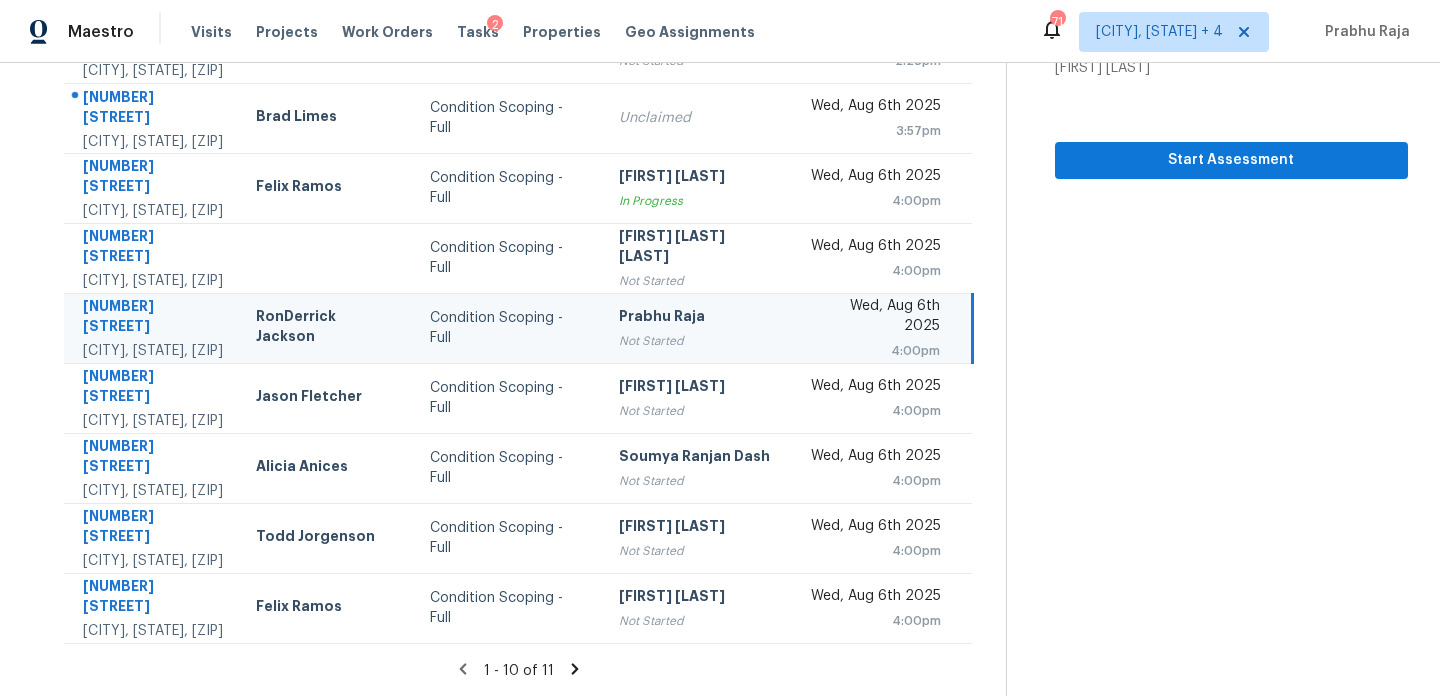 click 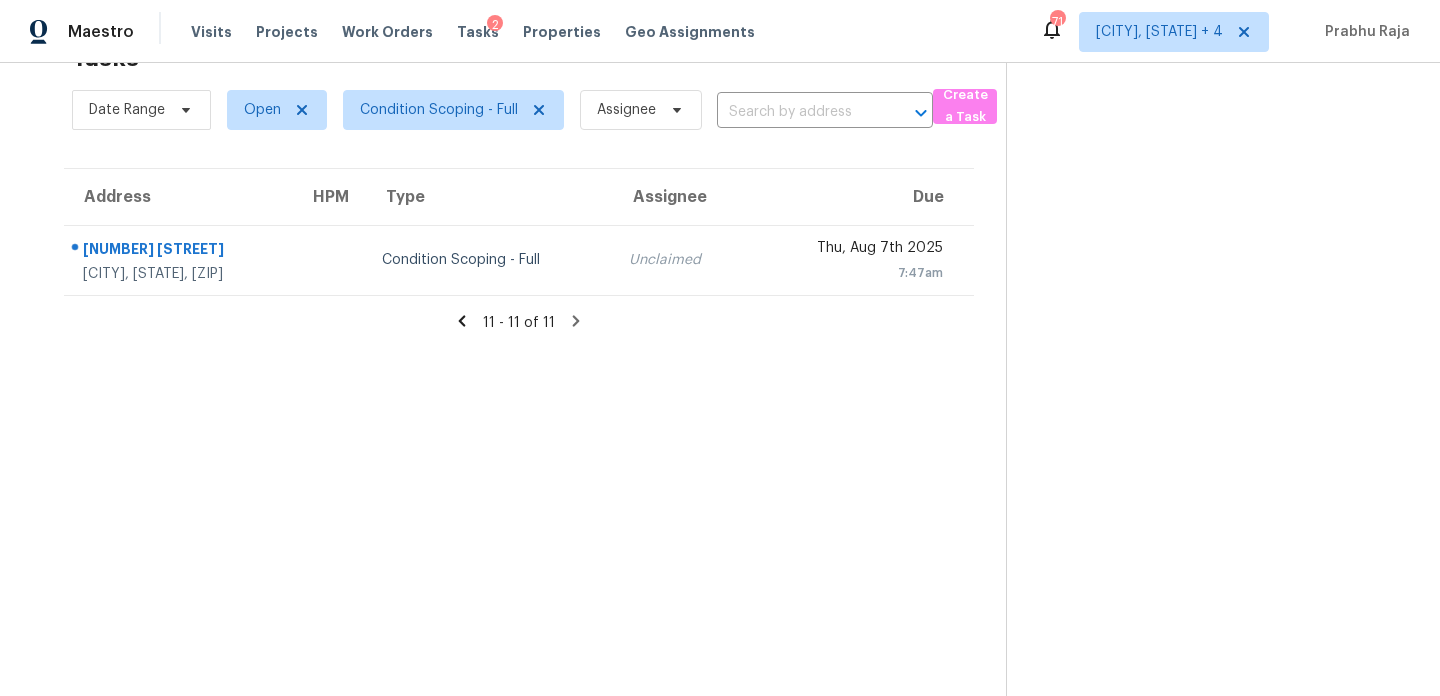 click 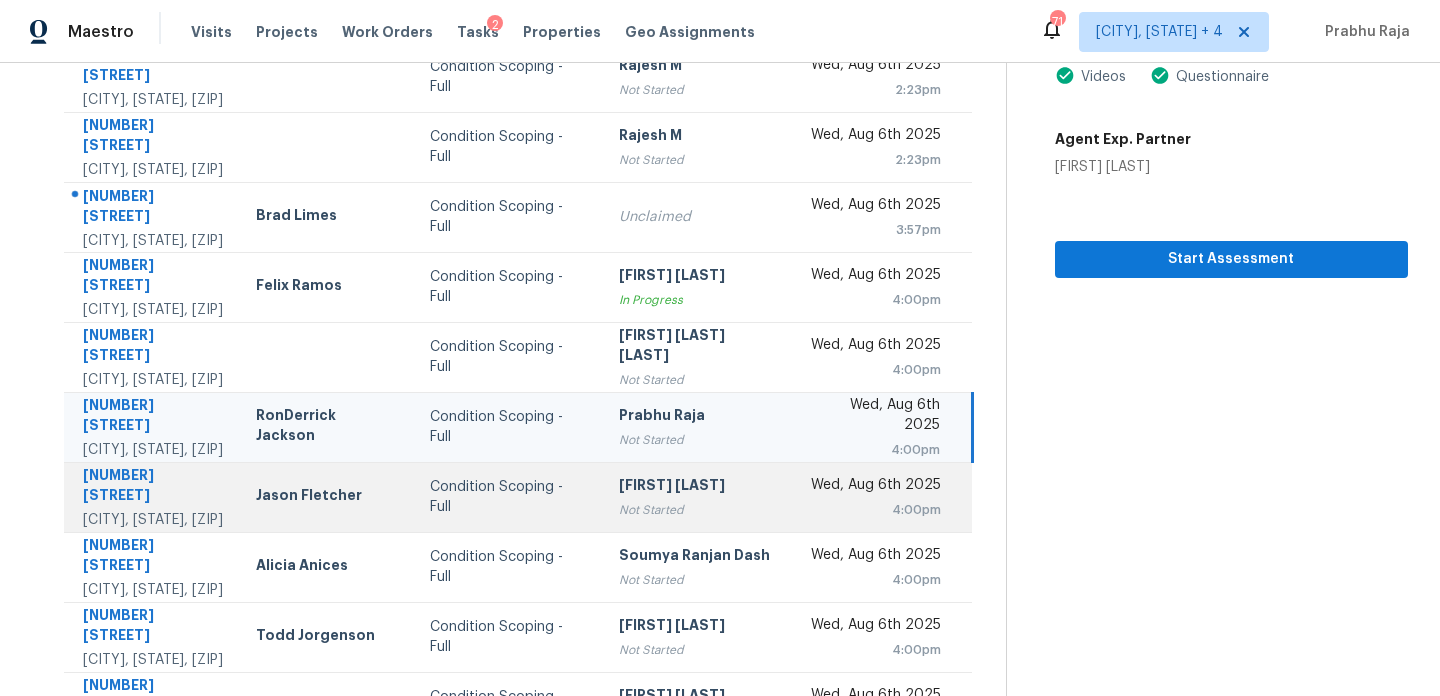 scroll, scrollTop: 235, scrollLeft: 0, axis: vertical 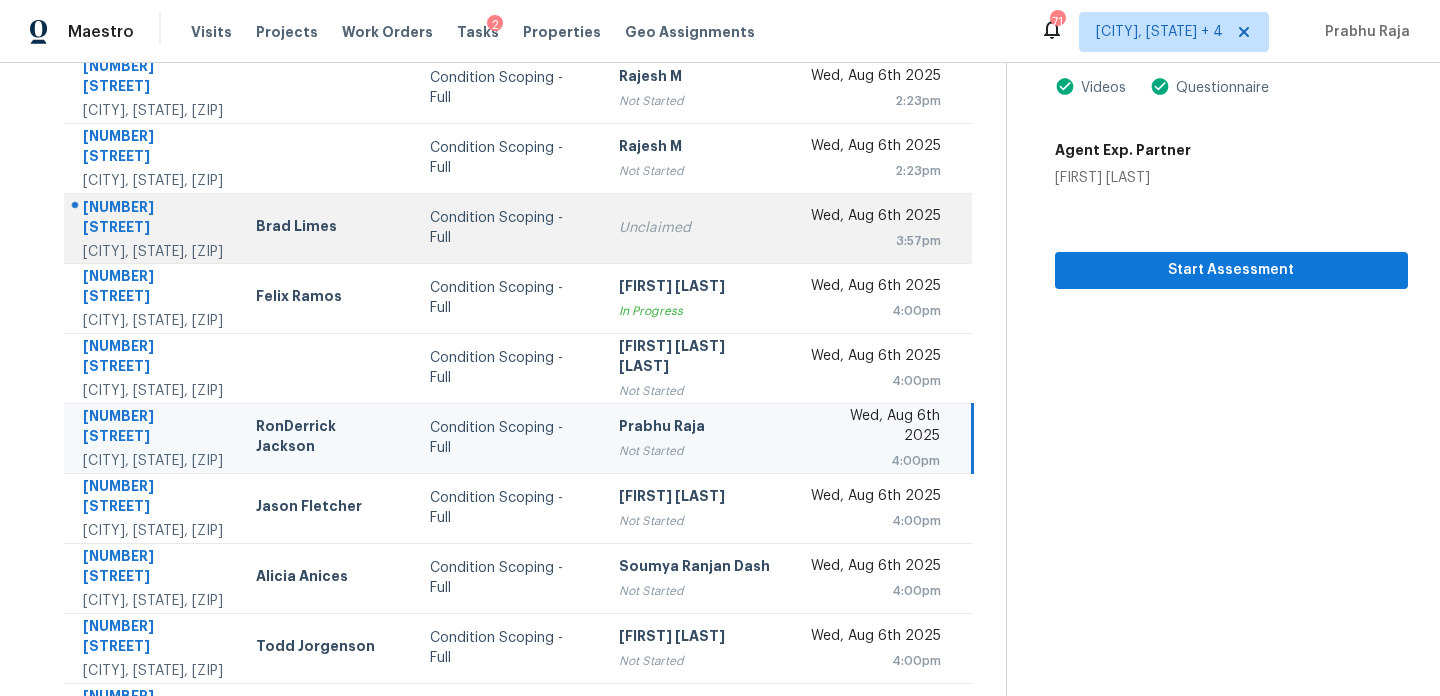 click on "3:57pm" at bounding box center [875, 241] 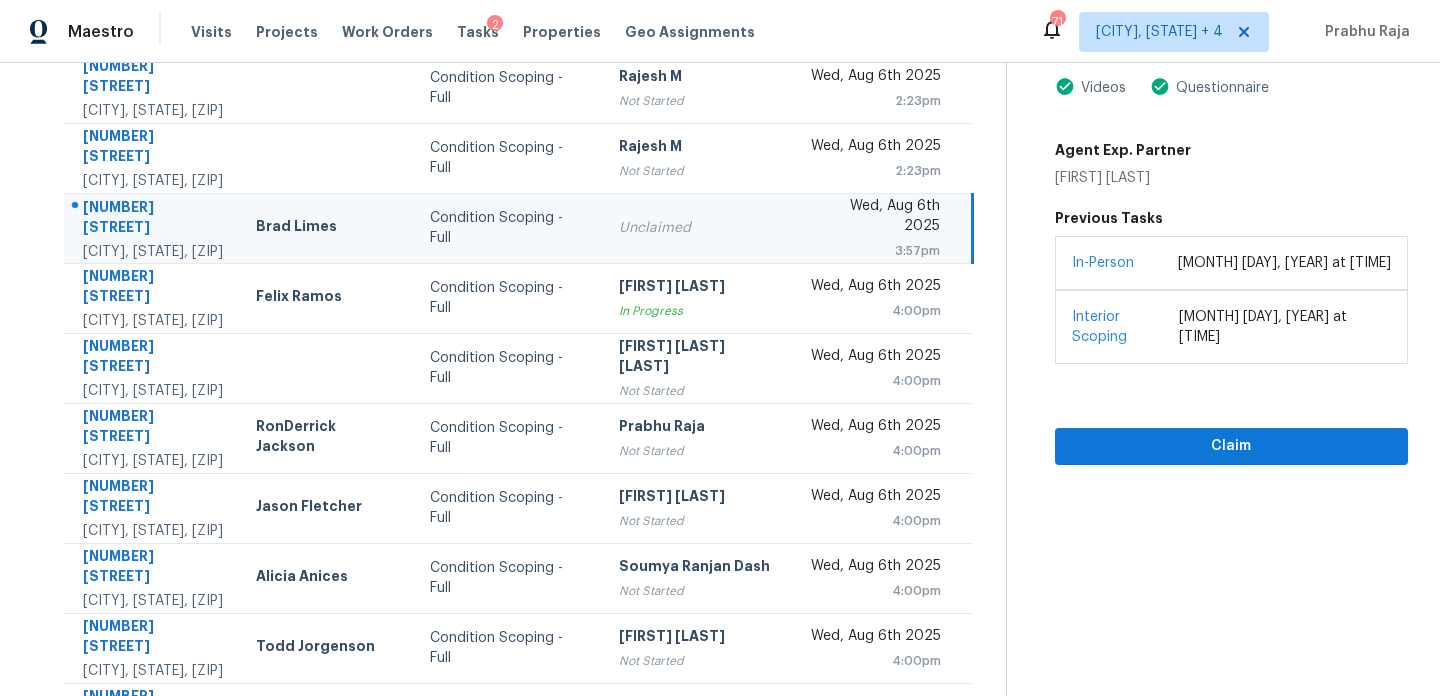 click on "3:57pm" at bounding box center [875, 251] 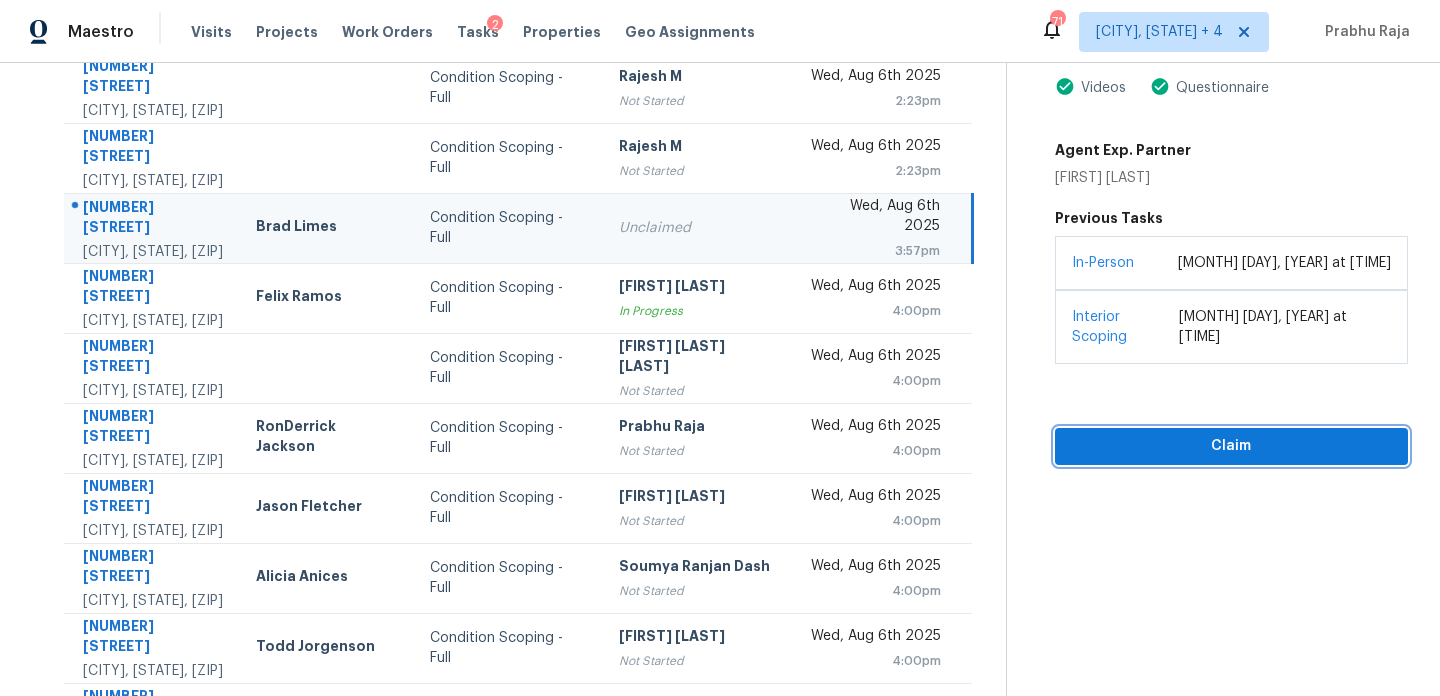 click on "Claim" at bounding box center (1231, 446) 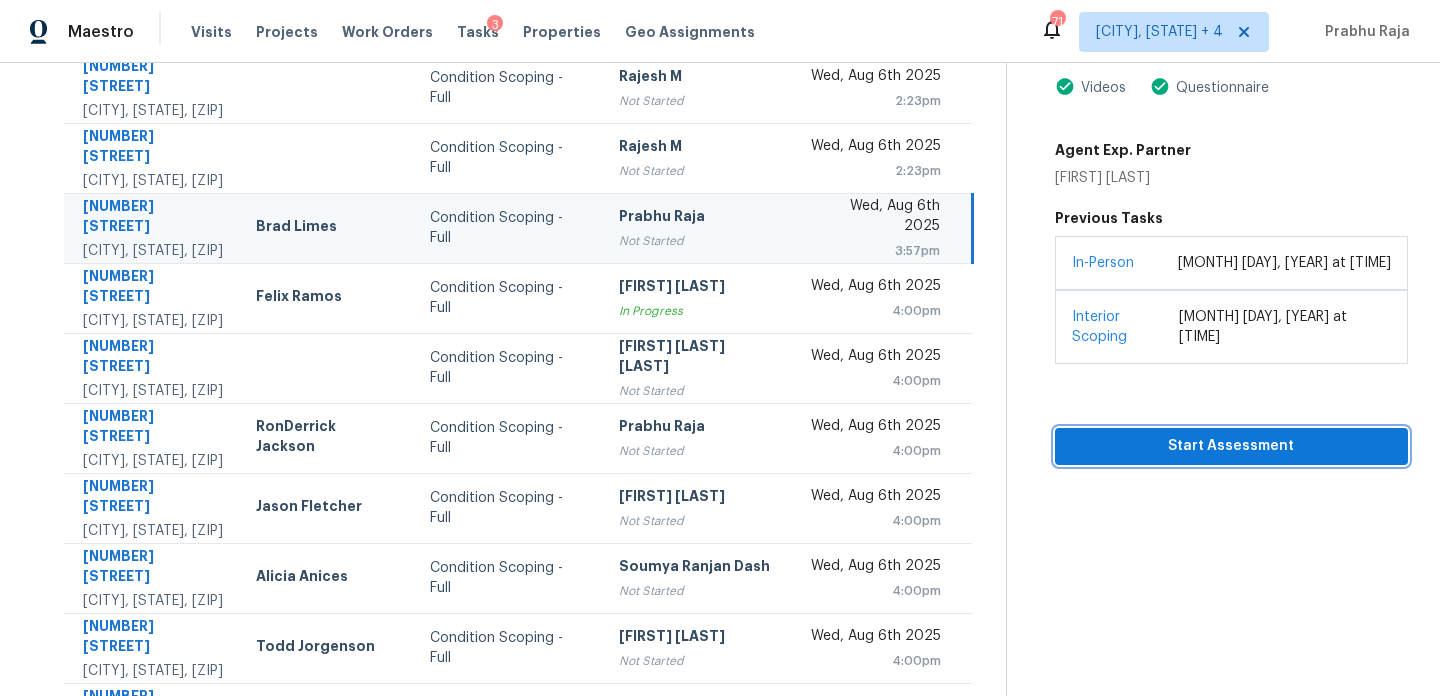 click on "Start Assessment" at bounding box center [1231, 446] 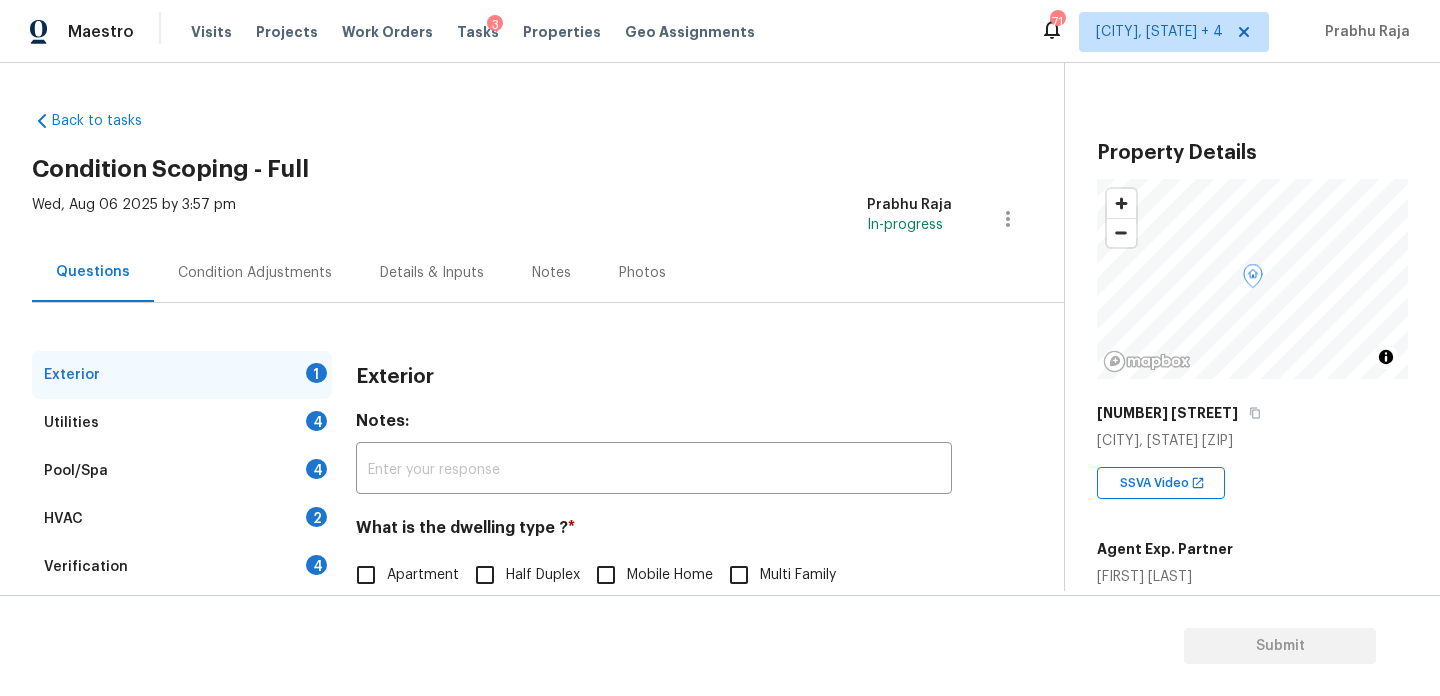 click on "Condition Adjustments" at bounding box center [255, 272] 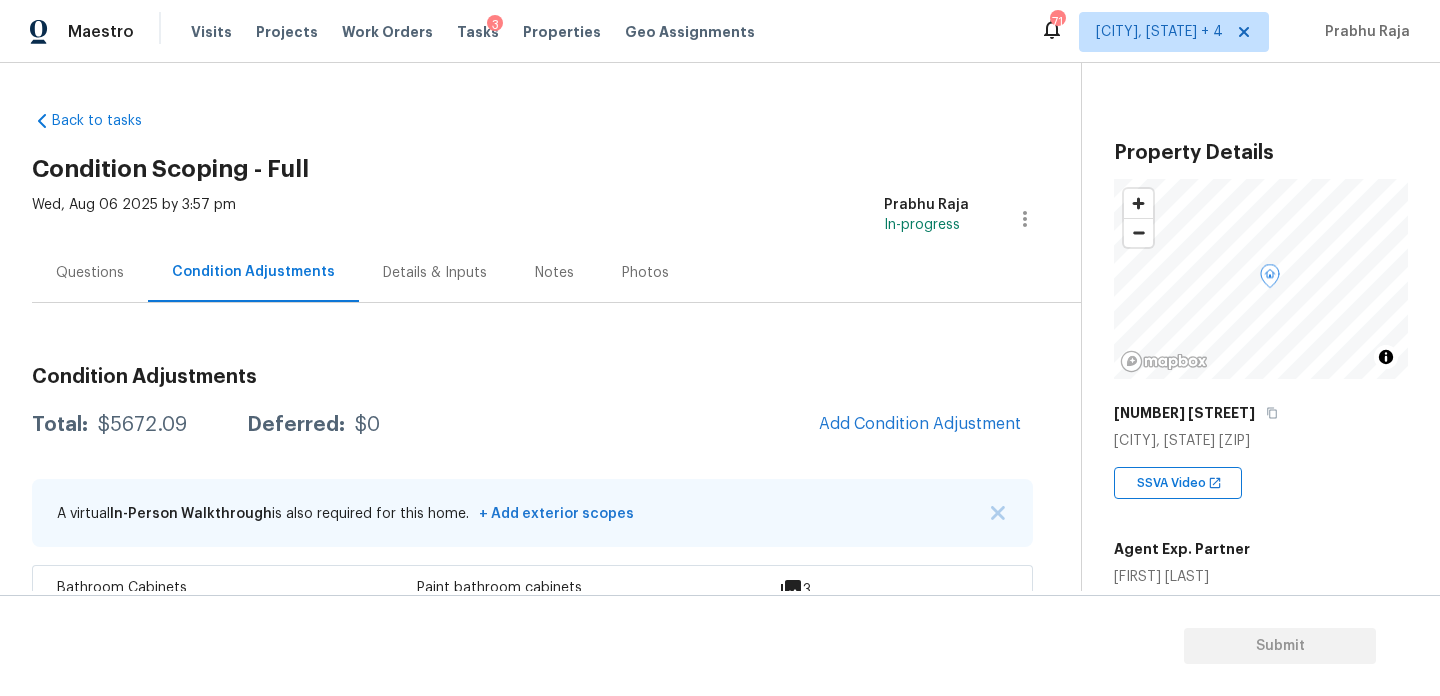 scroll, scrollTop: 140, scrollLeft: 0, axis: vertical 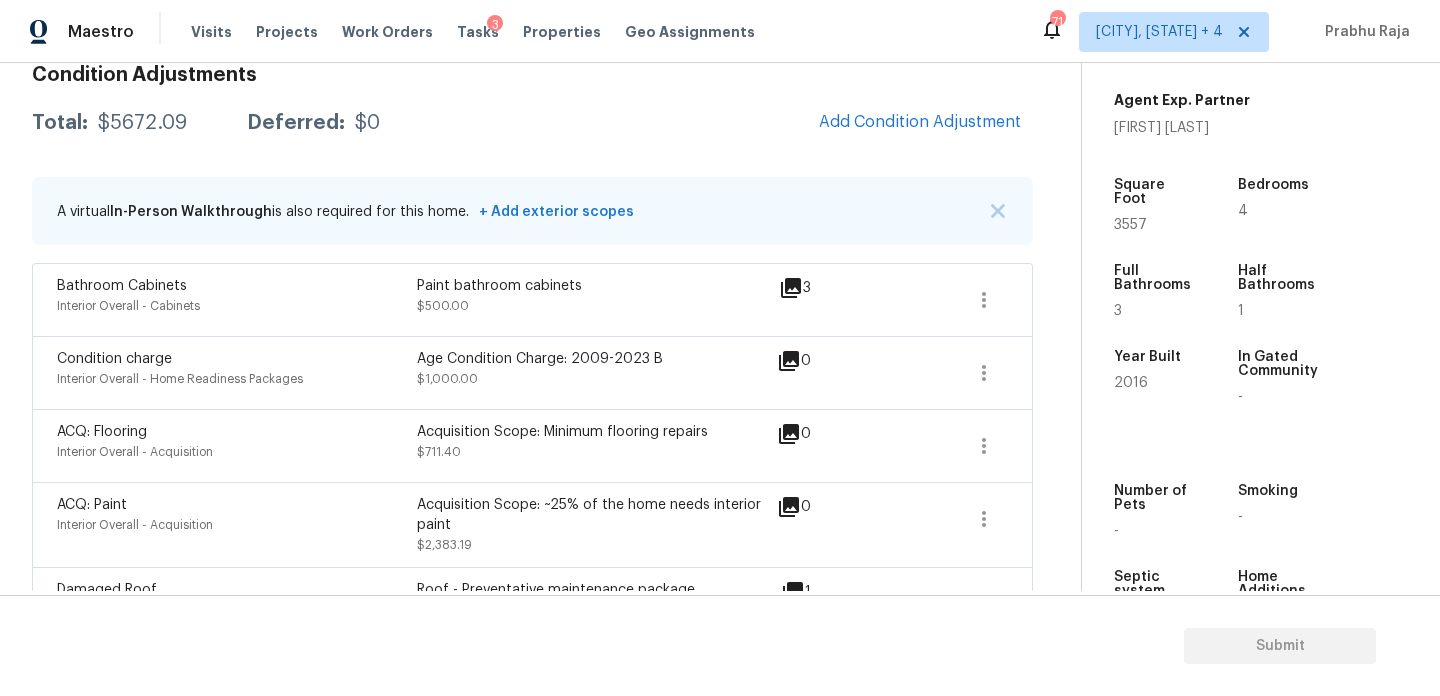 click on "3557" at bounding box center [1130, 225] 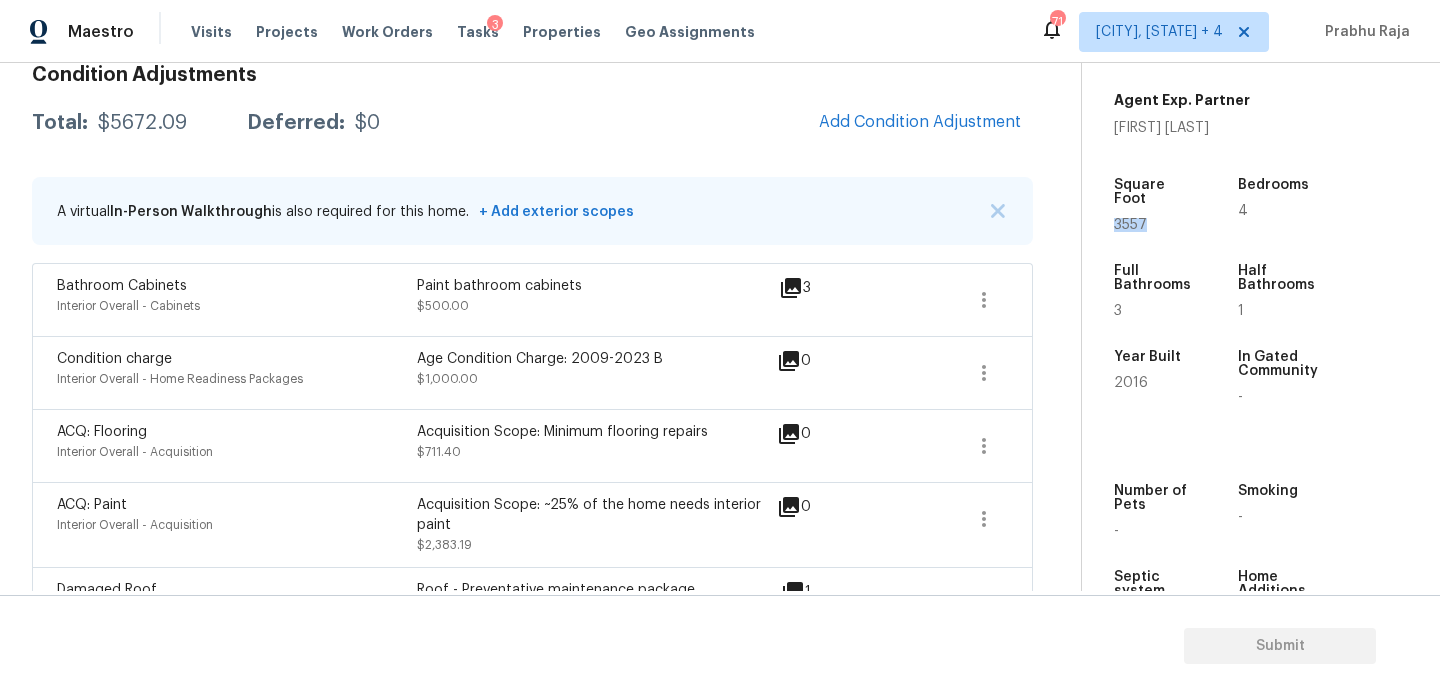 copy on "3557" 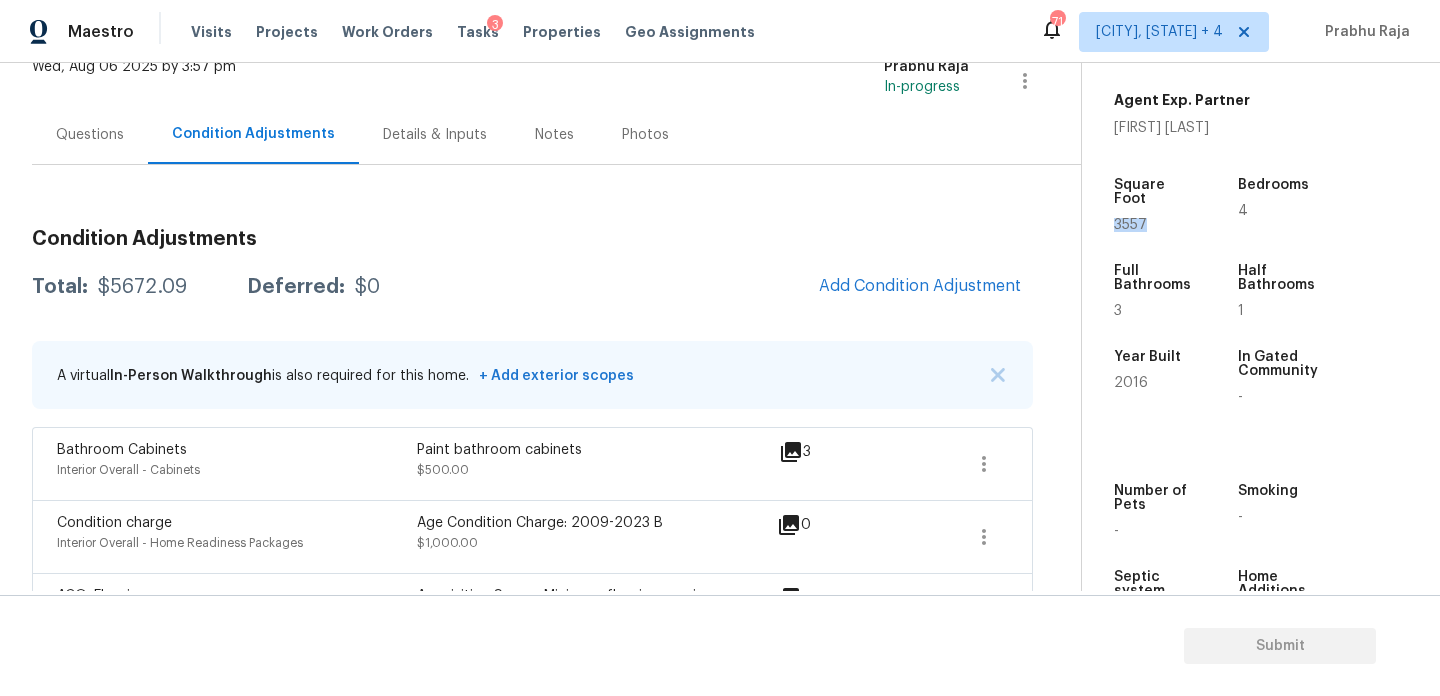 scroll, scrollTop: 117, scrollLeft: 0, axis: vertical 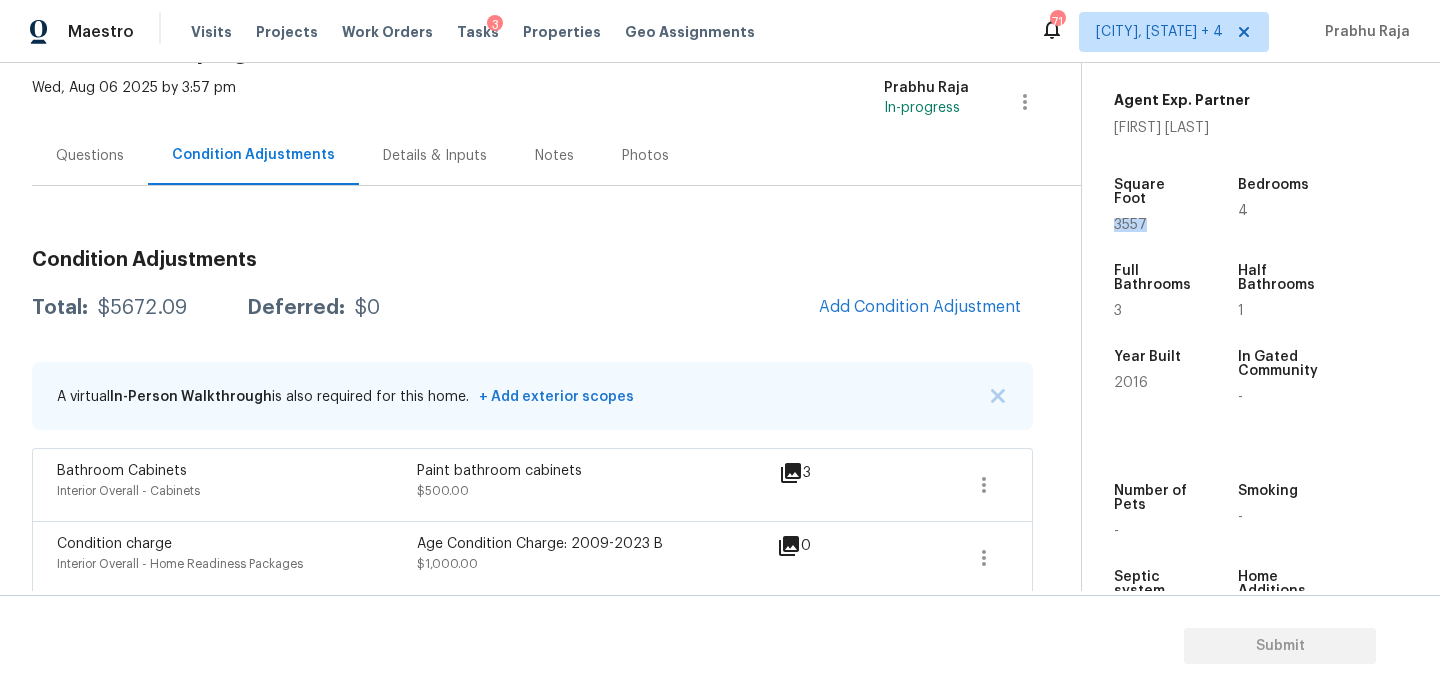 click on "Questions" at bounding box center (90, 155) 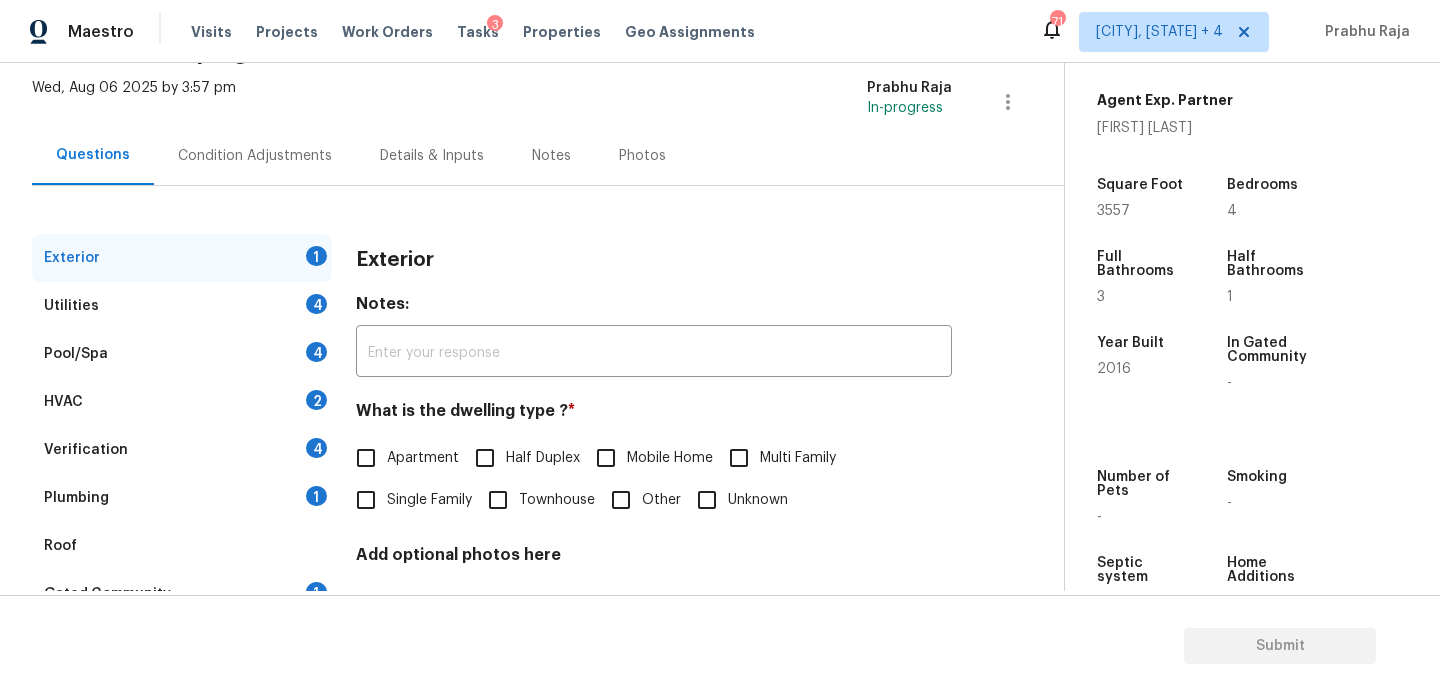 scroll, scrollTop: 267, scrollLeft: 0, axis: vertical 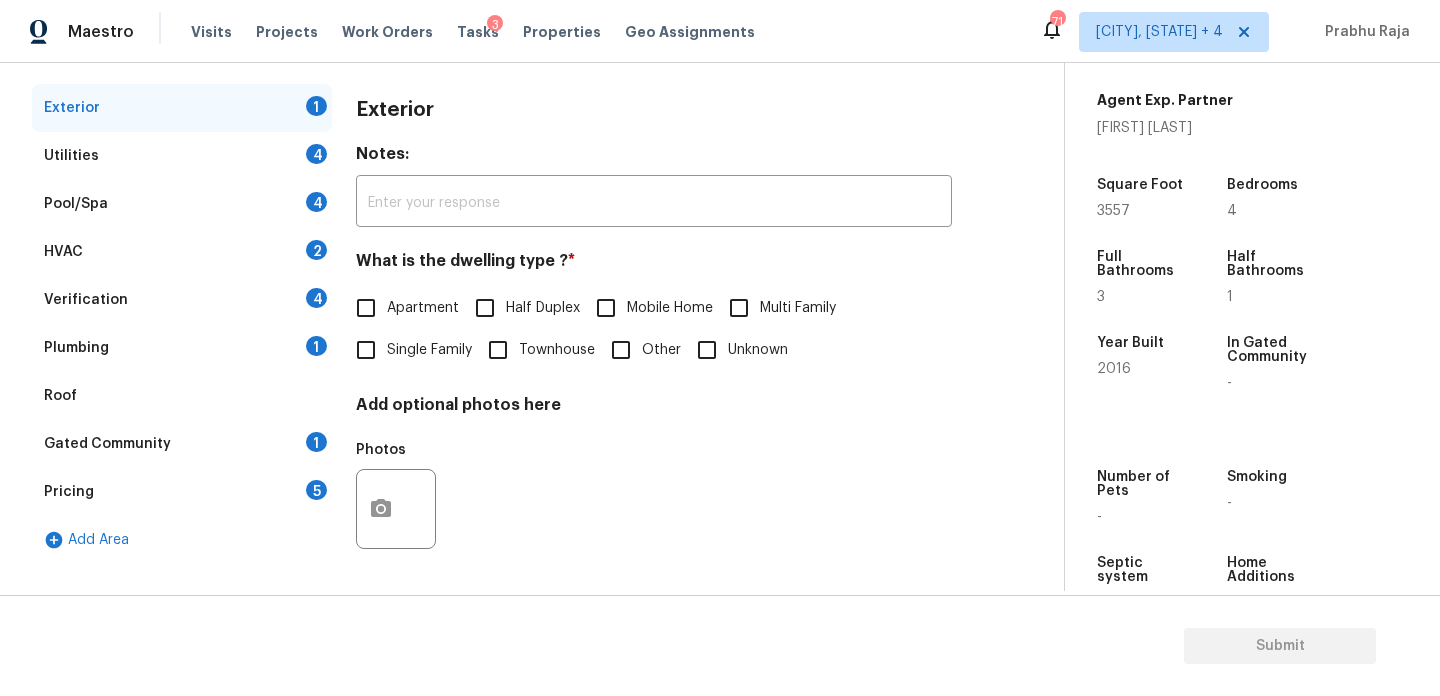 click on "Pricing 5" at bounding box center (182, 492) 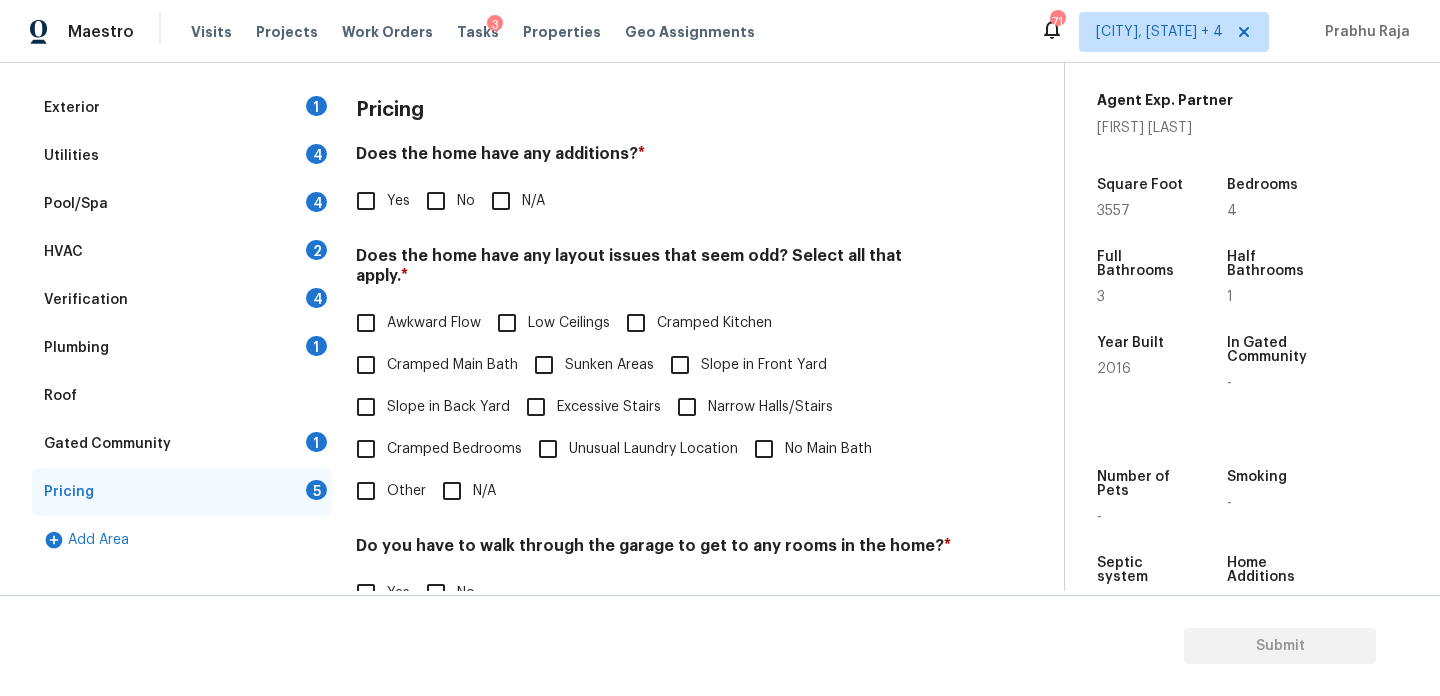 scroll, scrollTop: 351, scrollLeft: 0, axis: vertical 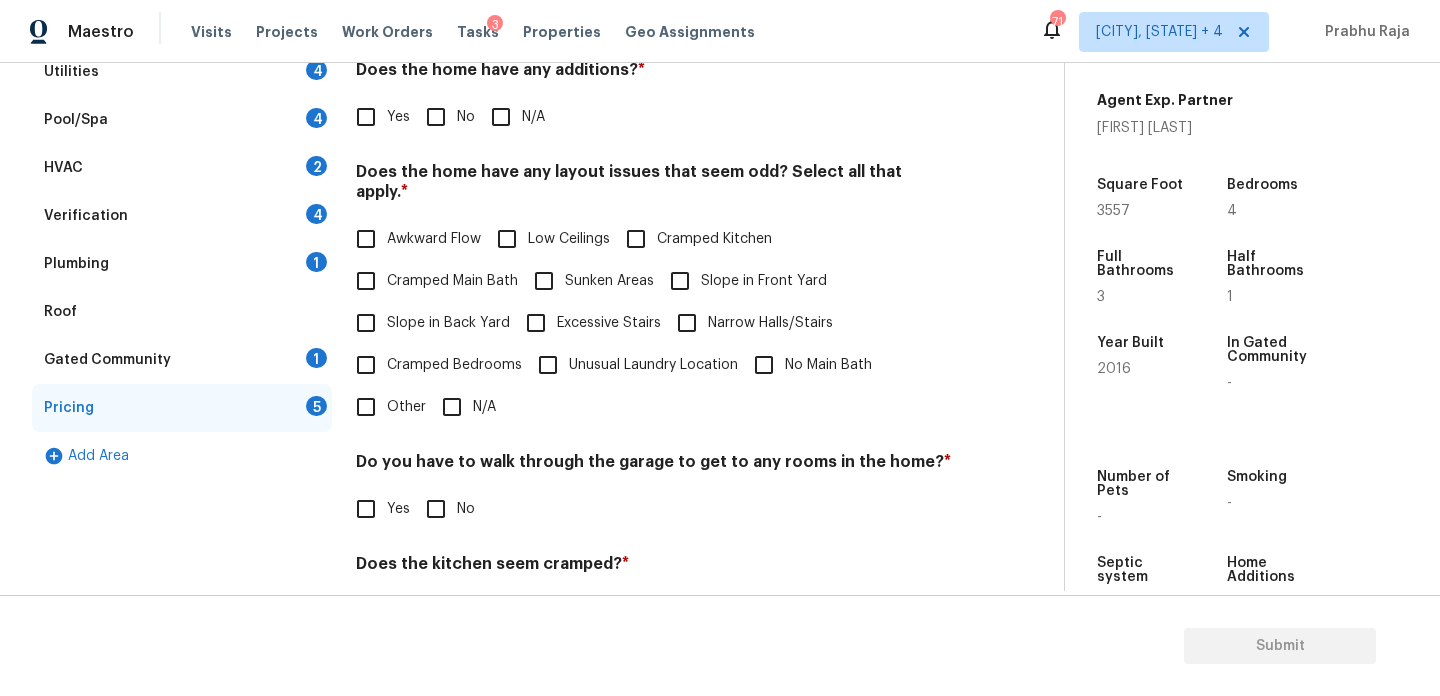 click on "Slope in Front Yard" at bounding box center [680, 281] 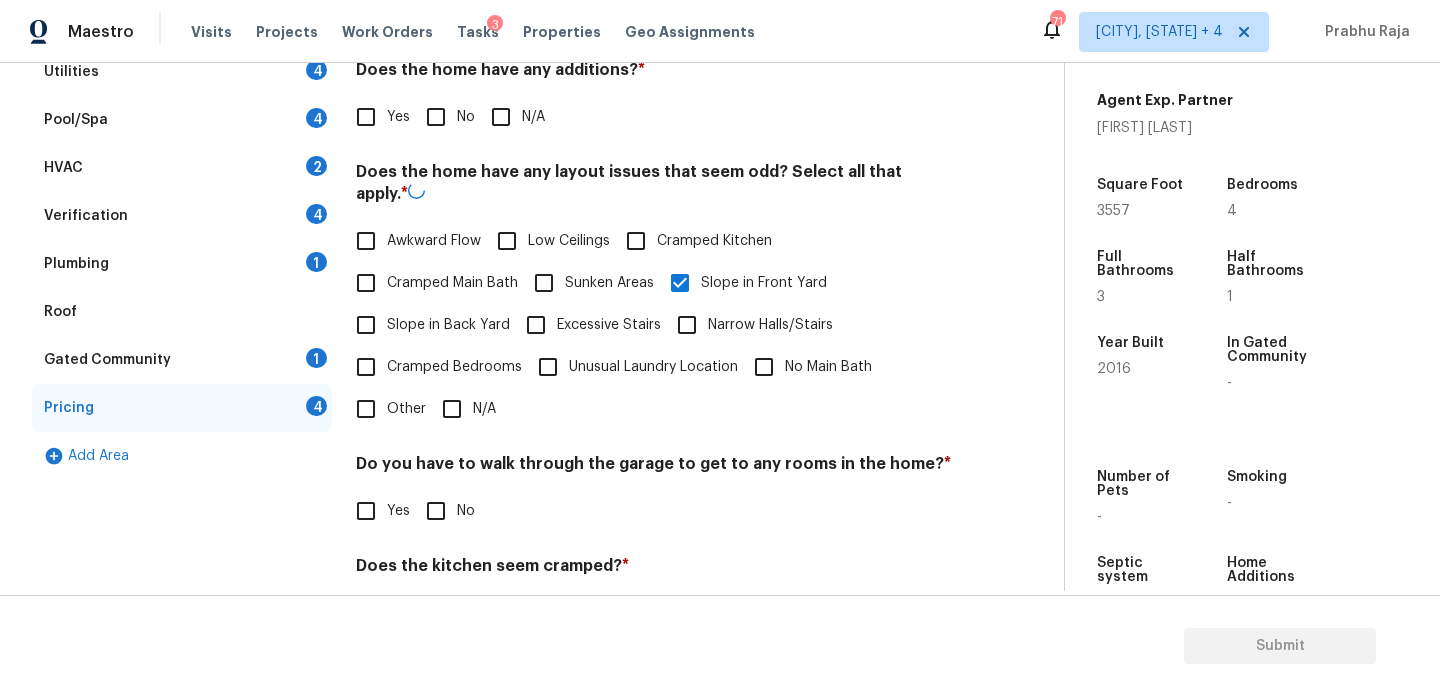 scroll, scrollTop: 287, scrollLeft: 0, axis: vertical 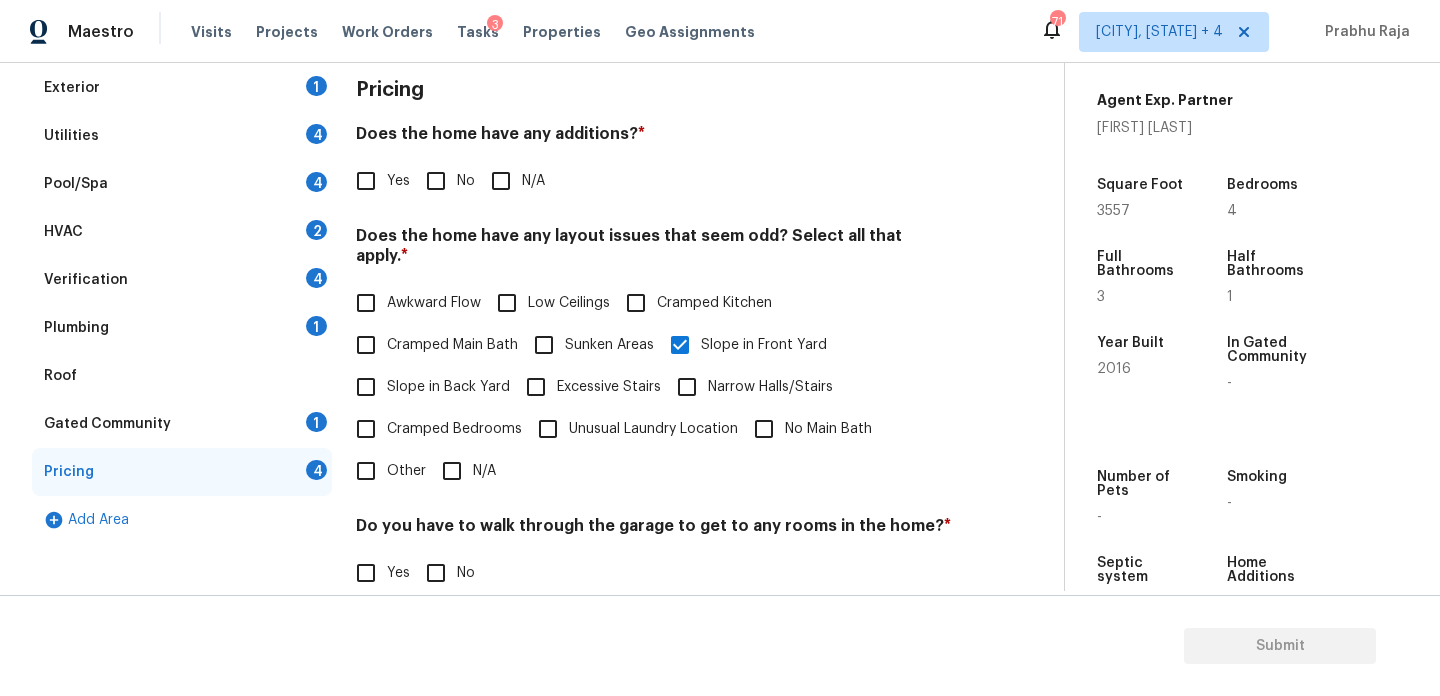 click on "No" at bounding box center [436, 181] 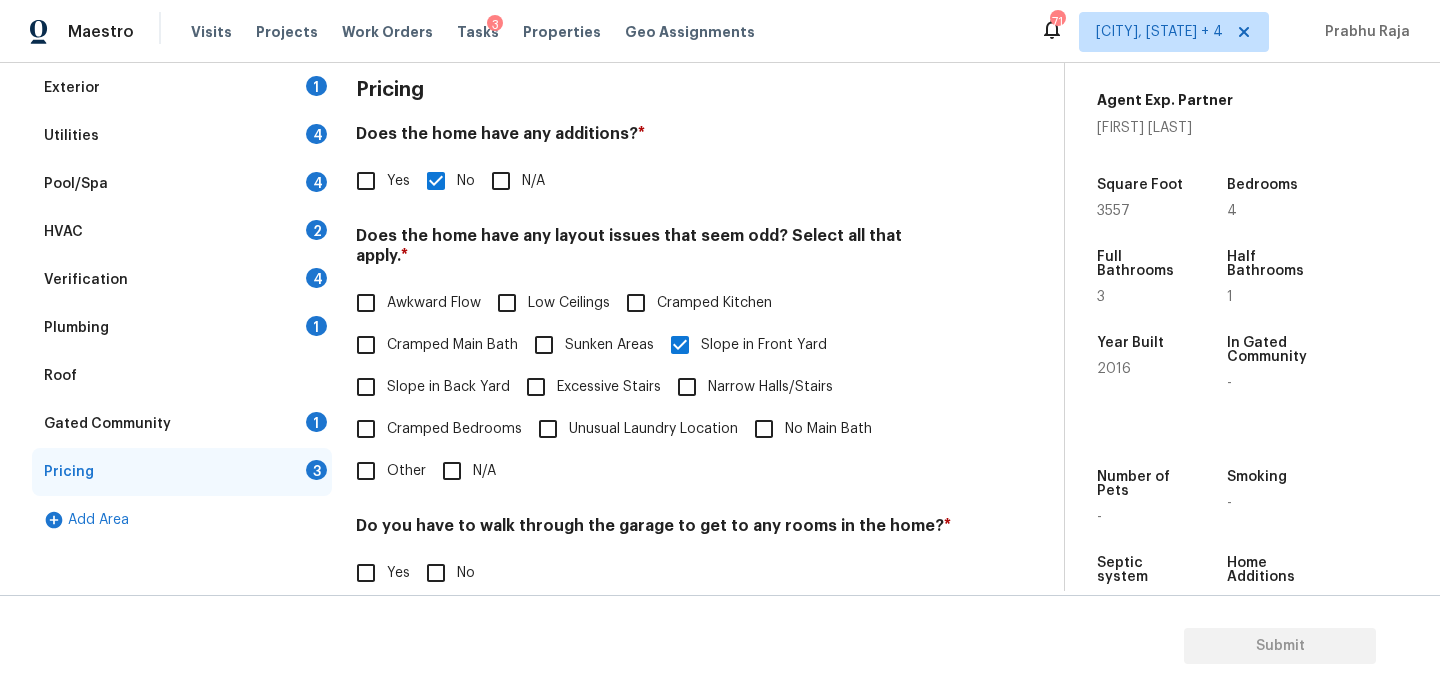 click on "No" at bounding box center [436, 573] 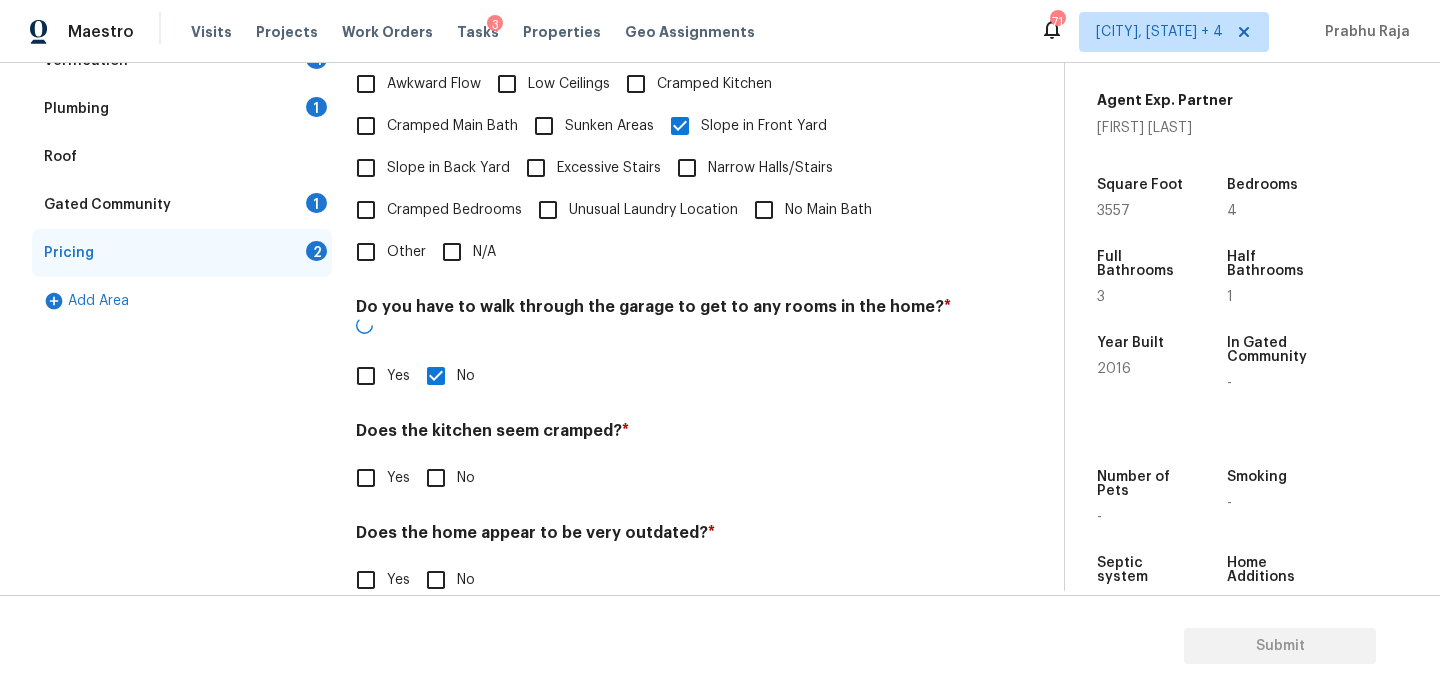 scroll, scrollTop: 504, scrollLeft: 0, axis: vertical 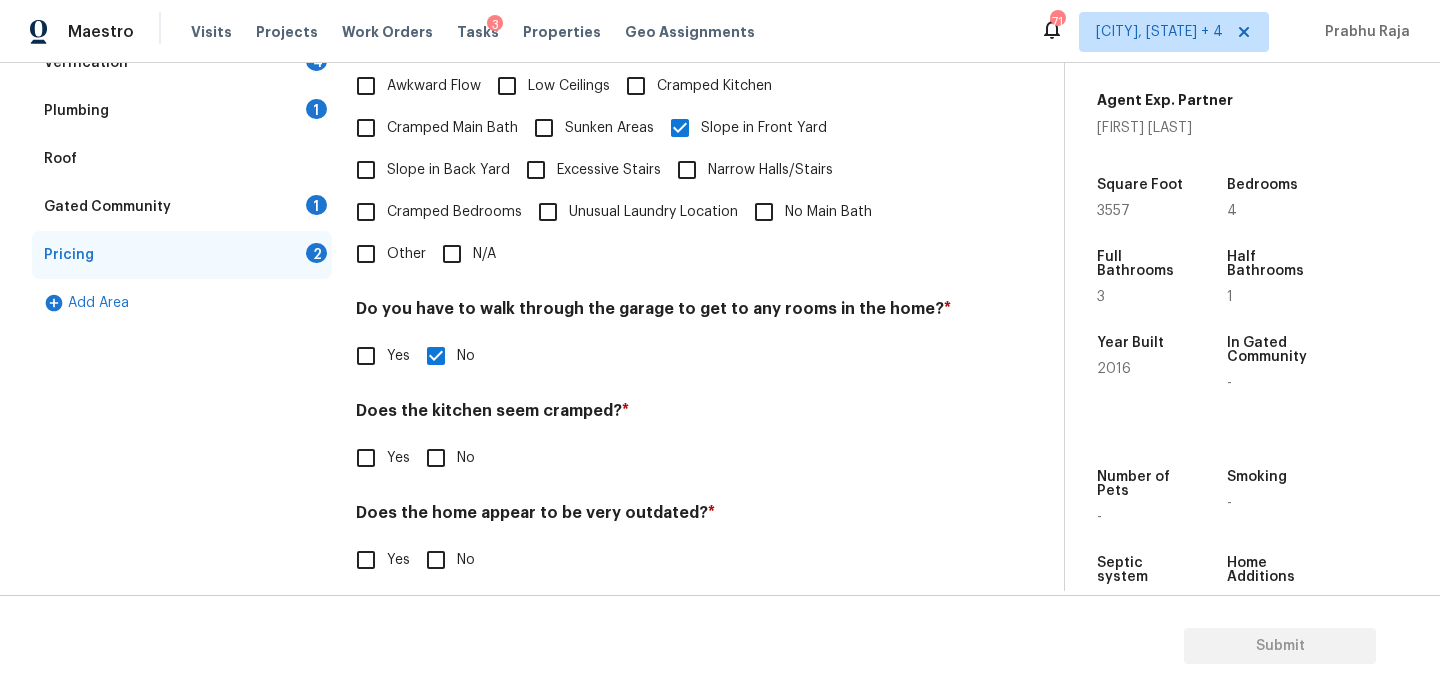 click on "No" at bounding box center [436, 458] 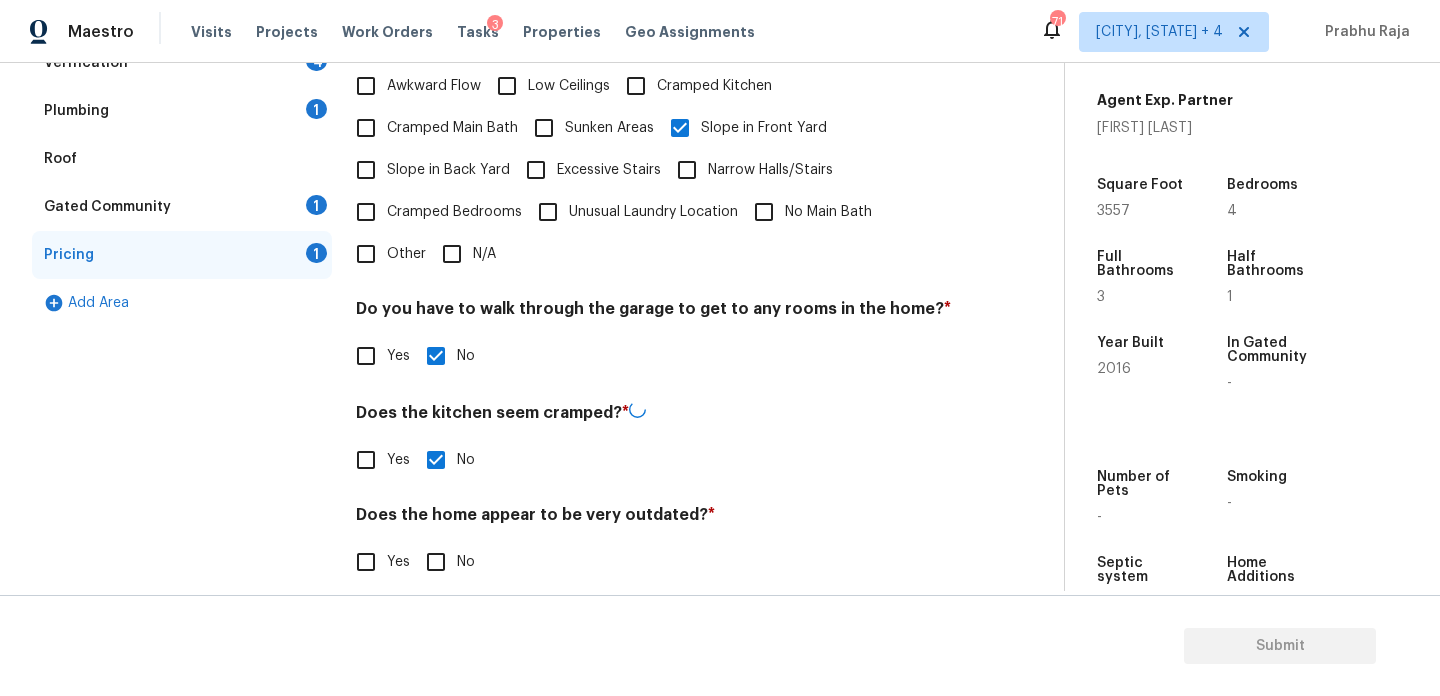 click on "No" at bounding box center [436, 562] 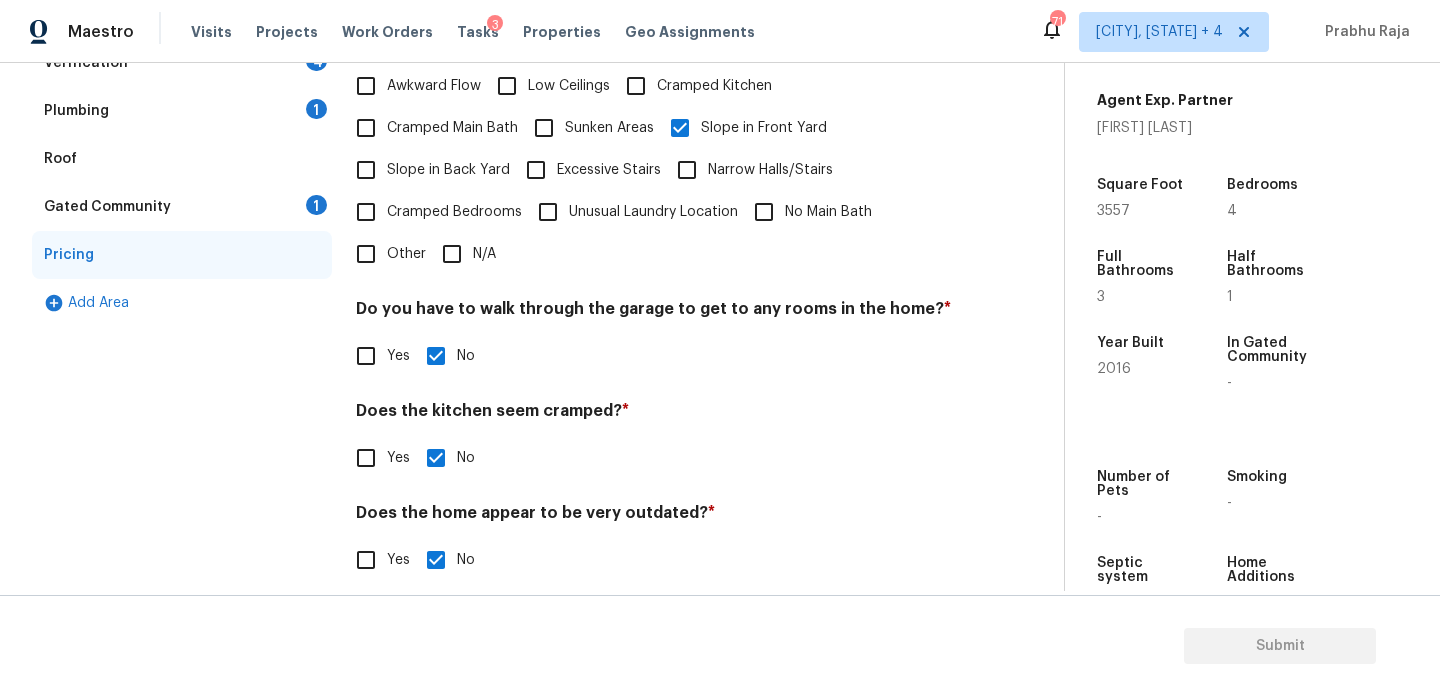 scroll, scrollTop: 0, scrollLeft: 0, axis: both 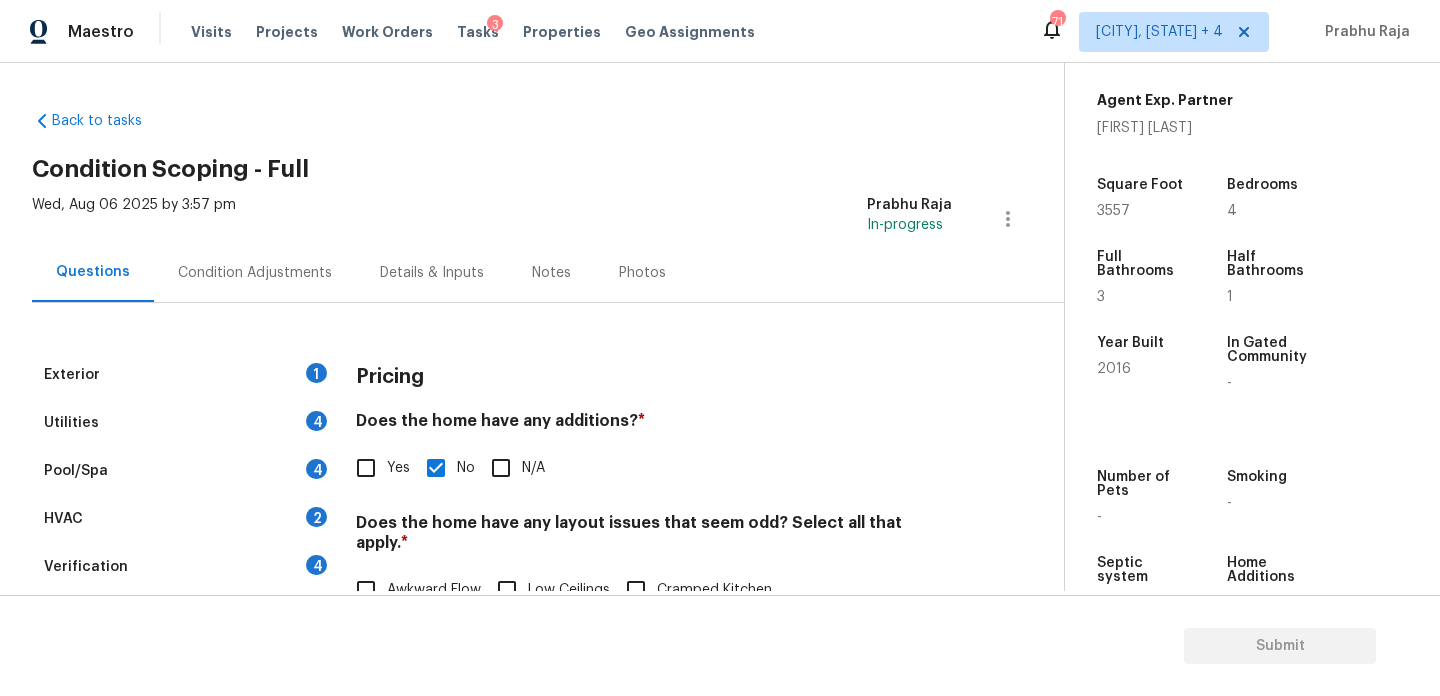 click on "Condition Adjustments" at bounding box center (255, 272) 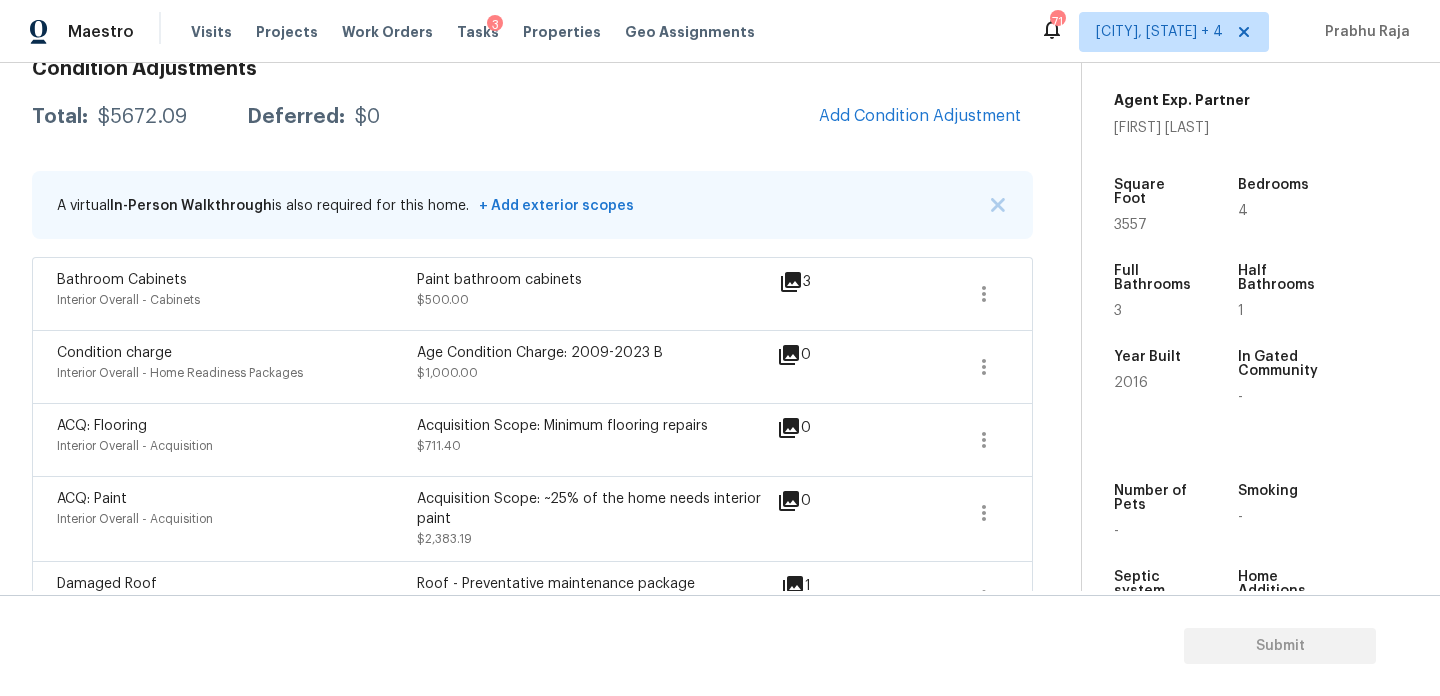 scroll, scrollTop: 281, scrollLeft: 0, axis: vertical 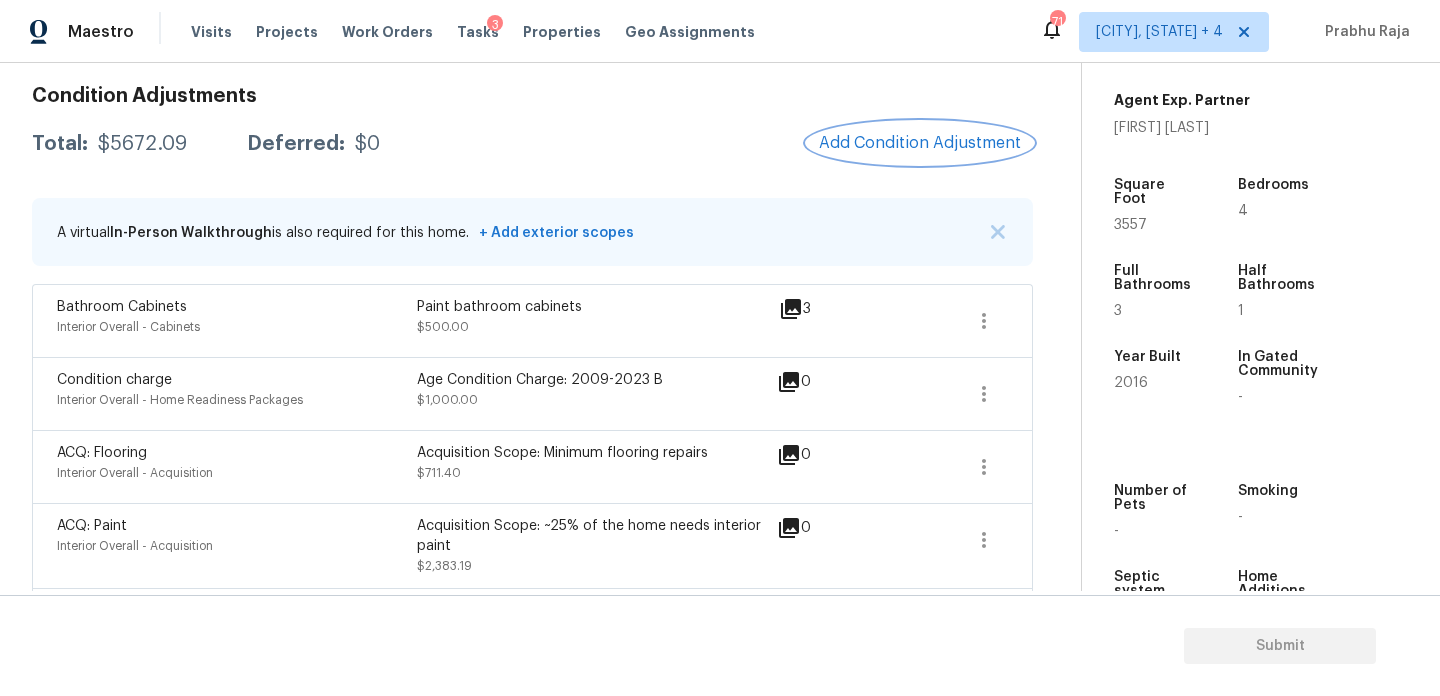 click on "Add Condition Adjustment" at bounding box center [920, 143] 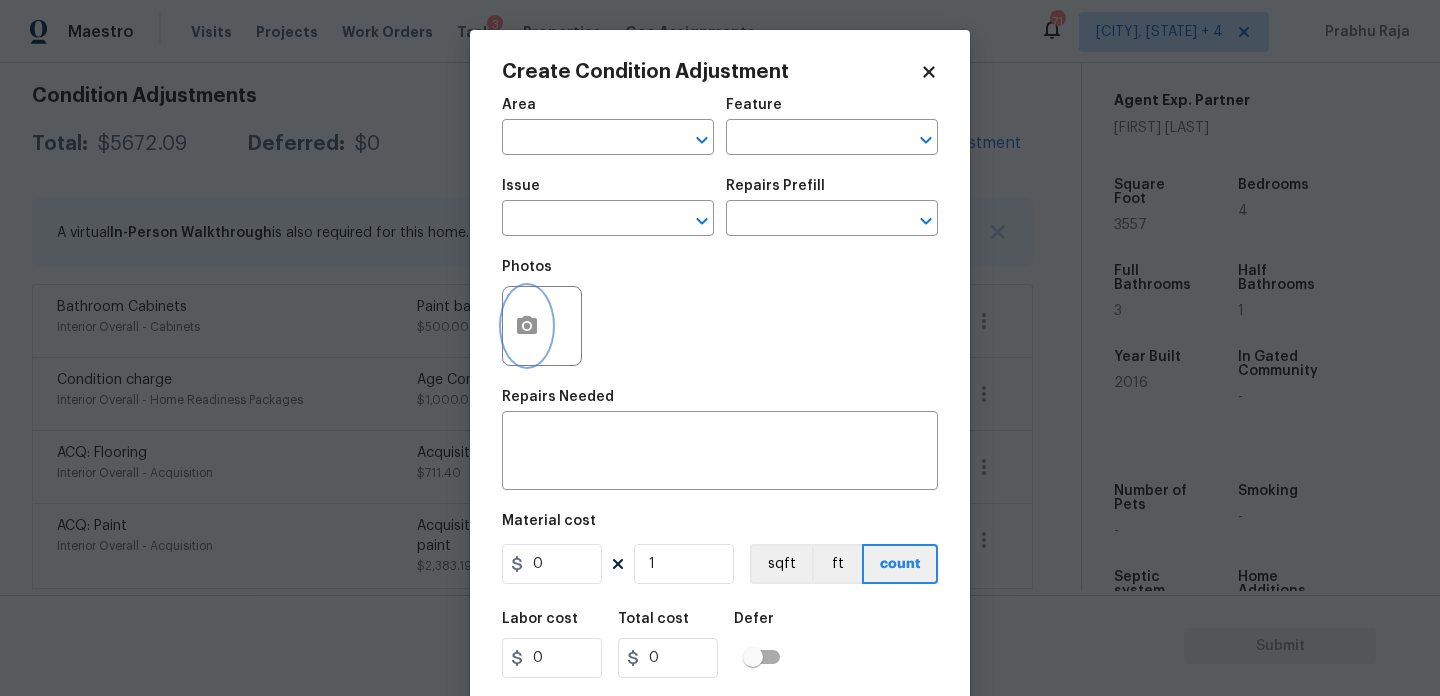 click at bounding box center [527, 326] 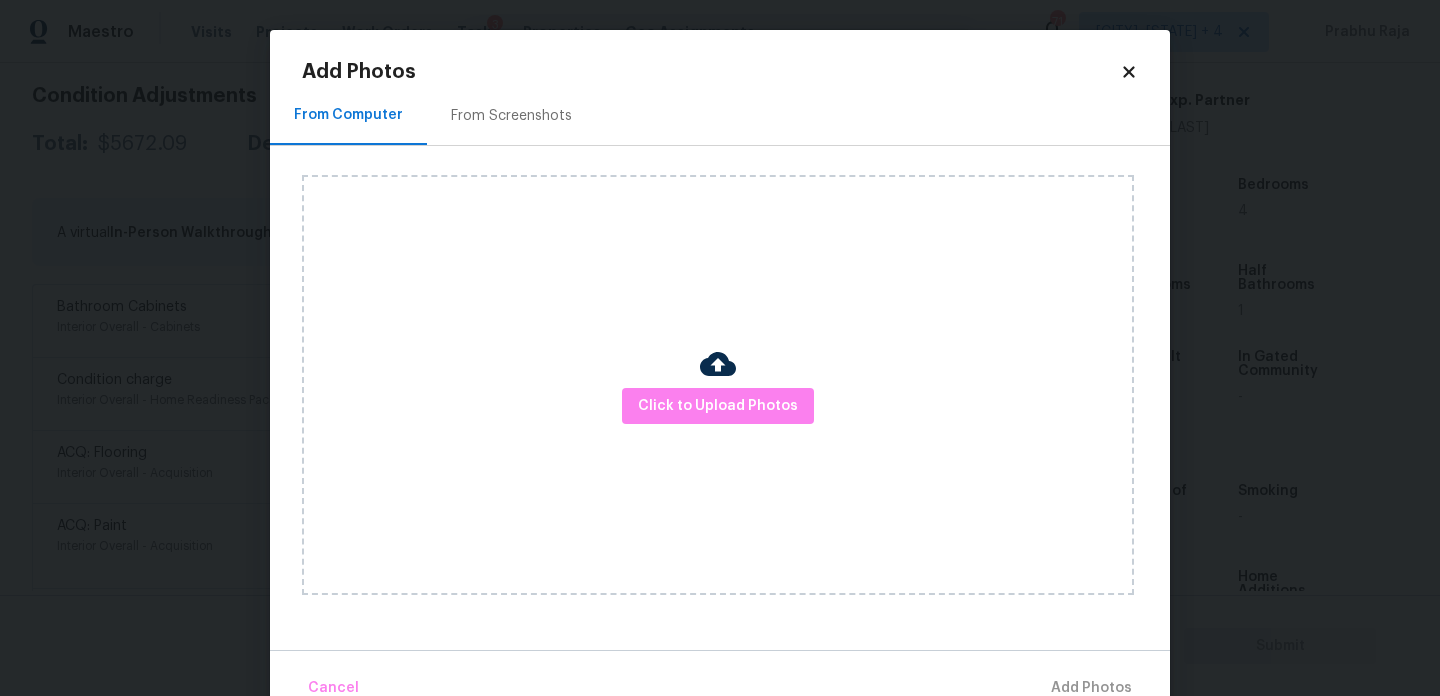click on "Click to Upload Photos" at bounding box center [718, 385] 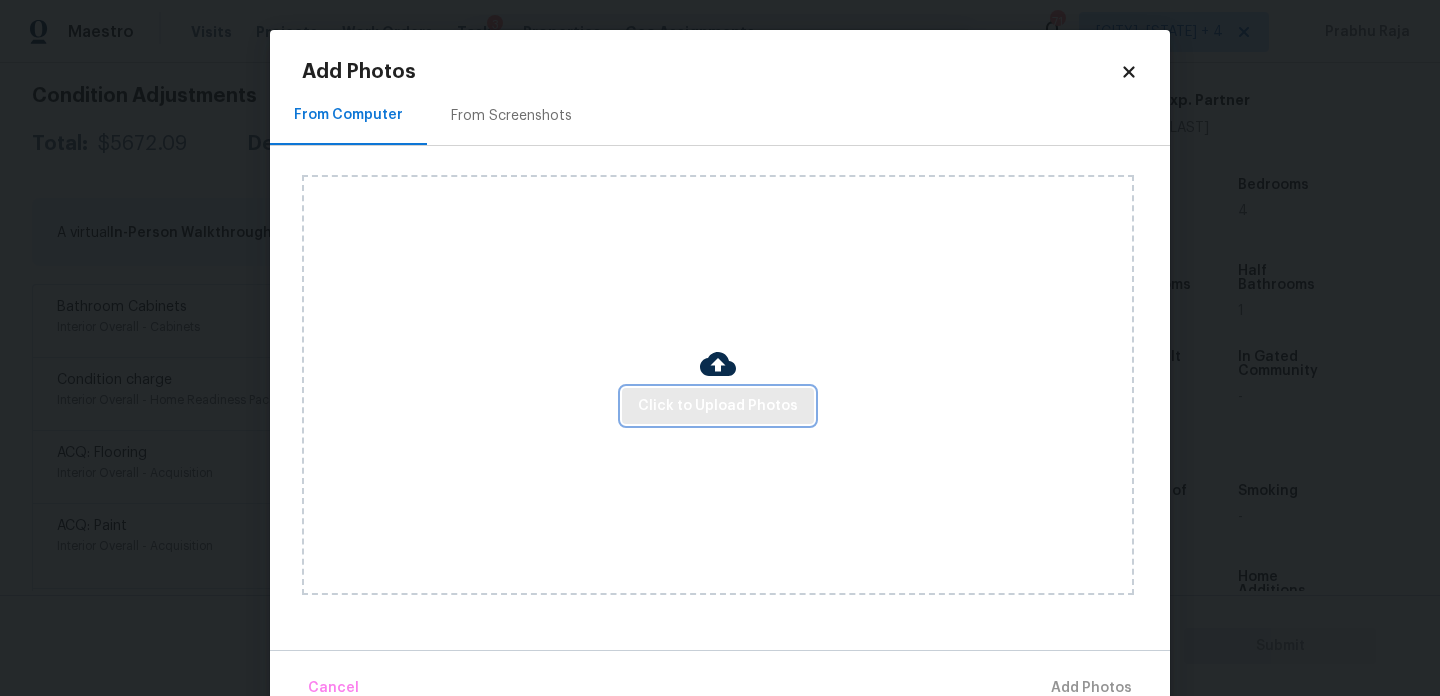 click on "Click to Upload Photos" at bounding box center (718, 406) 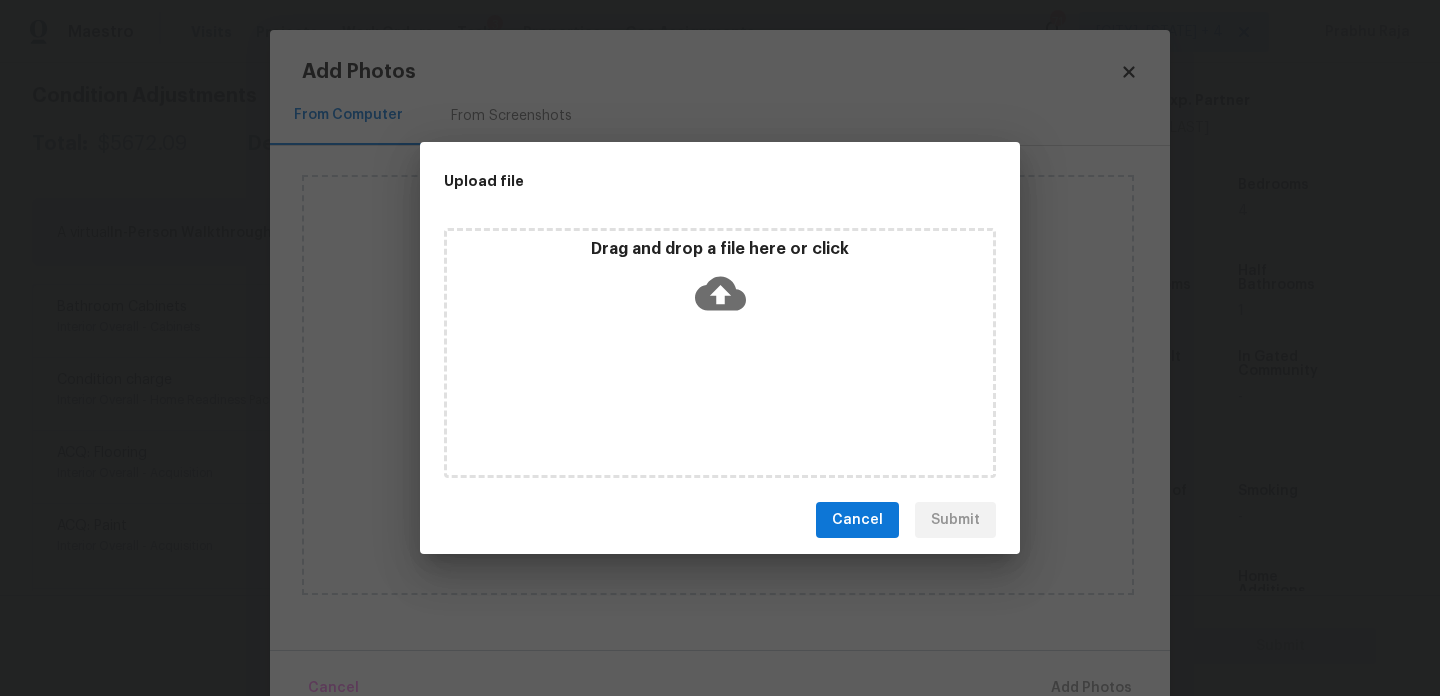 click on "Drag and drop a file here or click" at bounding box center (720, 353) 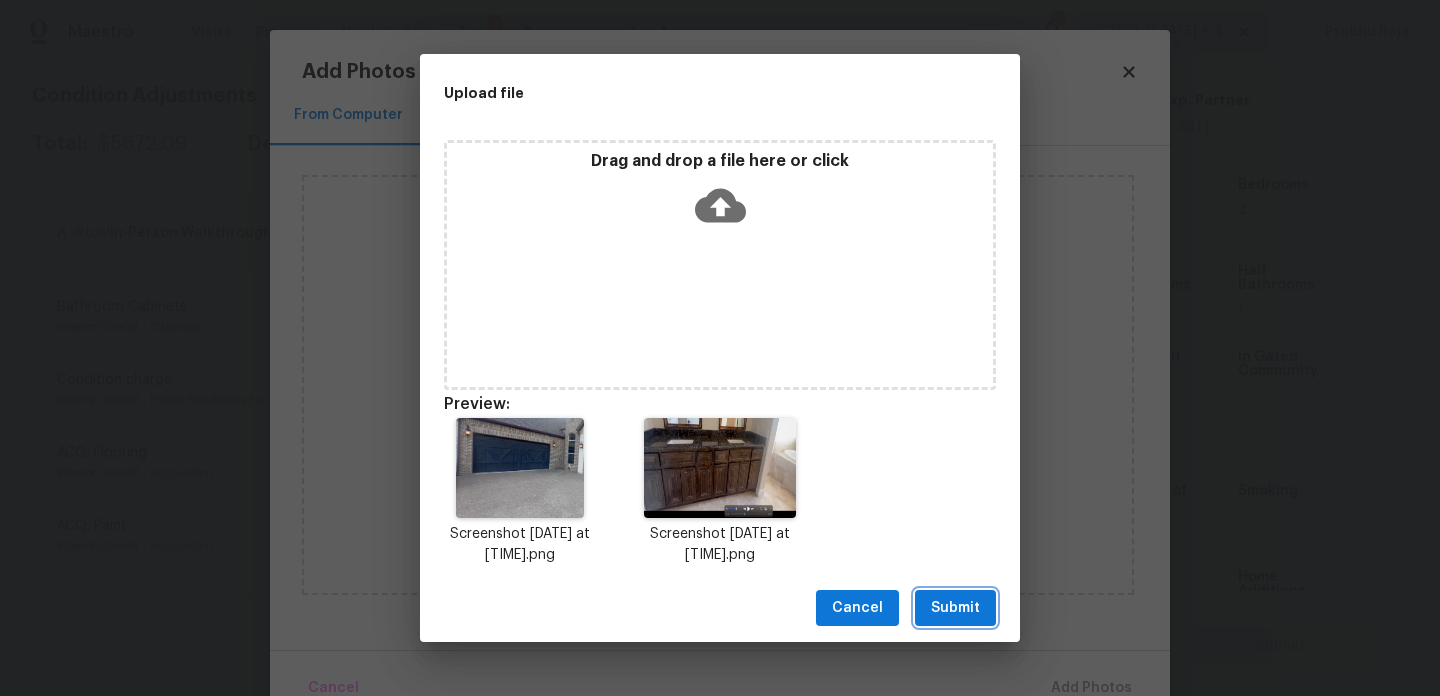 click on "Submit" at bounding box center (955, 608) 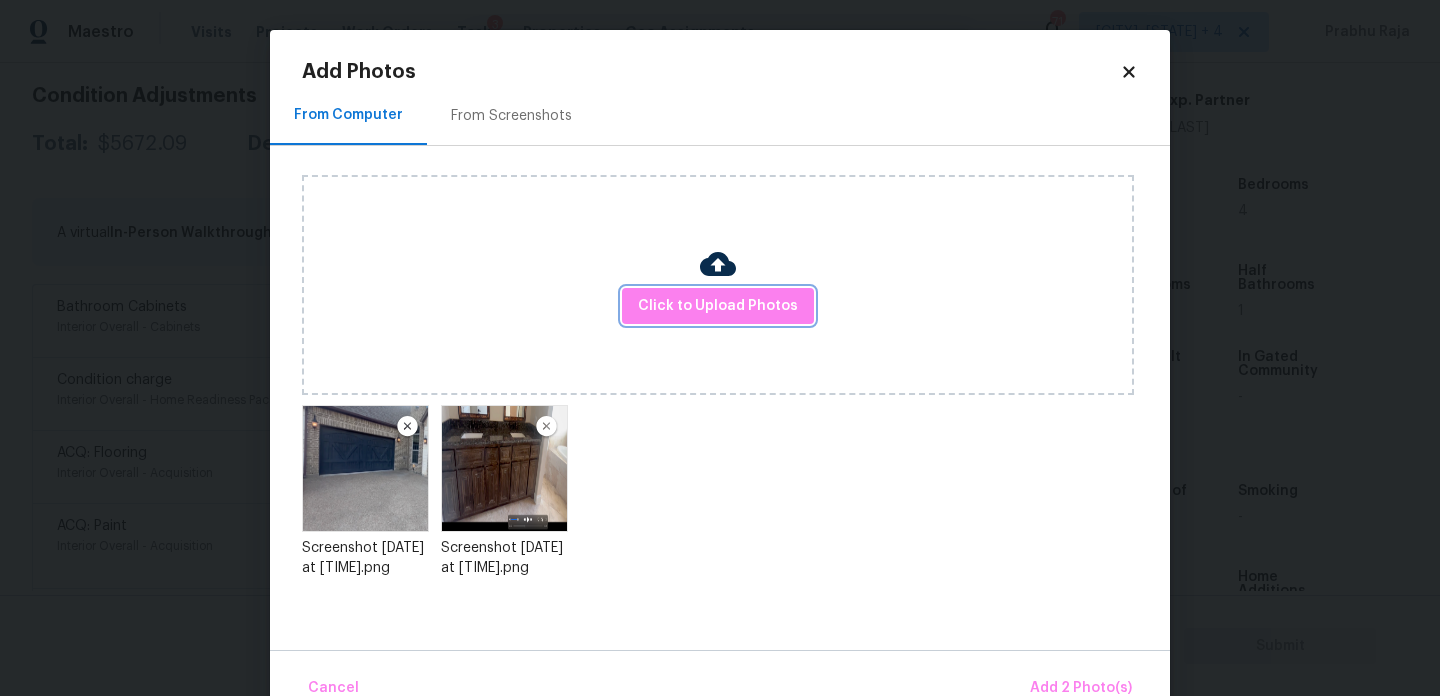 scroll, scrollTop: 44, scrollLeft: 0, axis: vertical 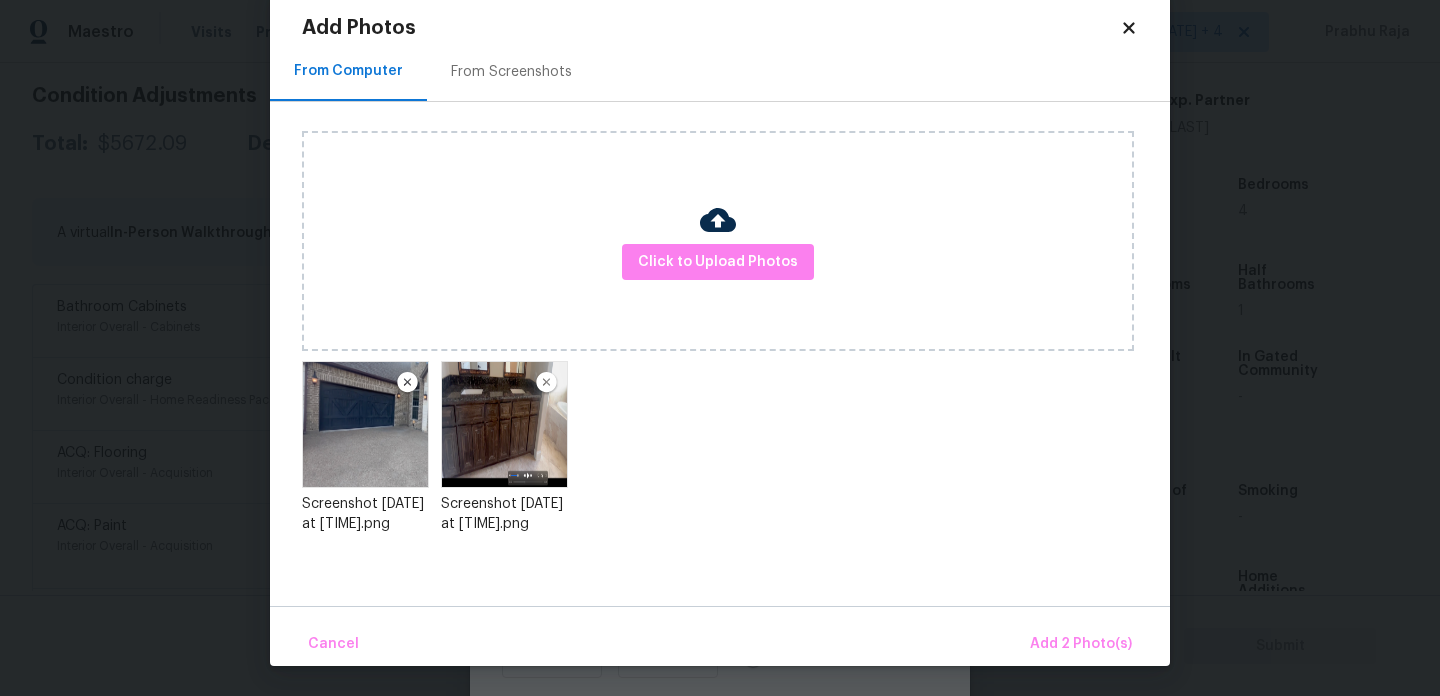 click on "Click to Upload Photos" at bounding box center [718, 241] 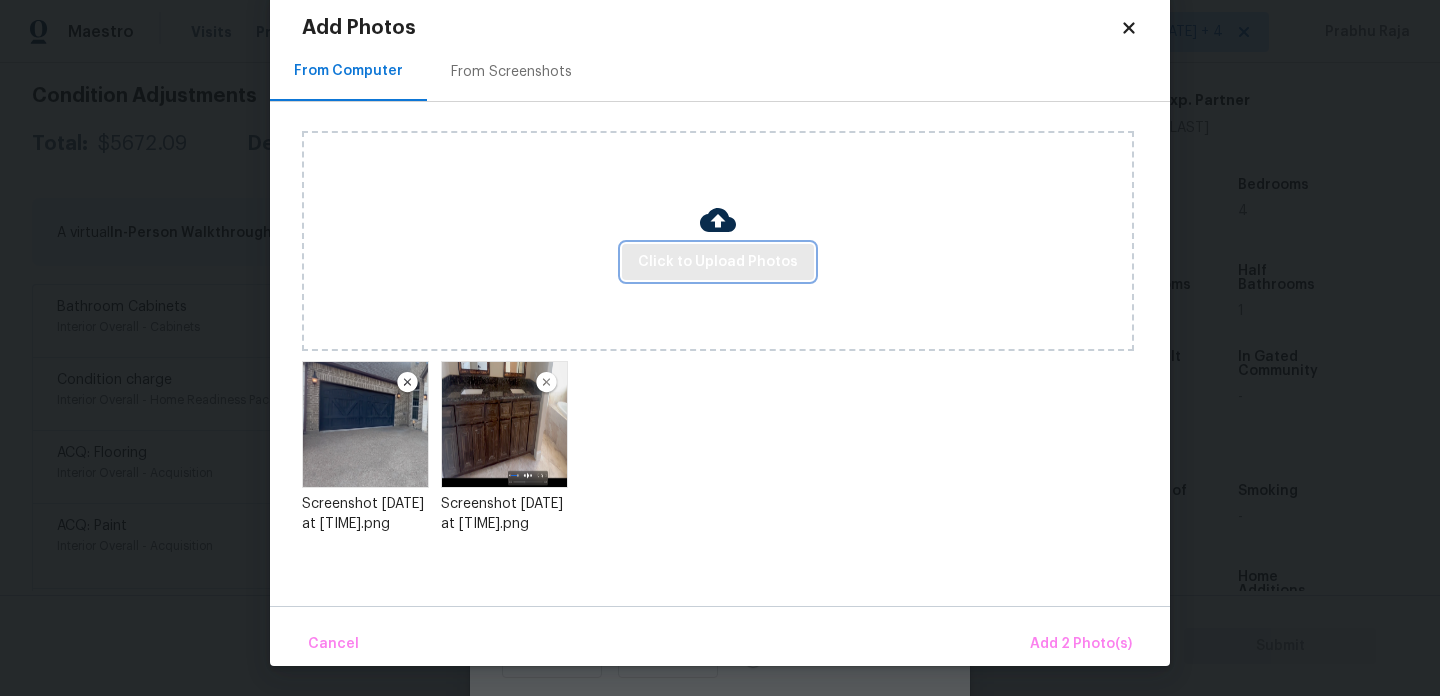 click on "Click to Upload Photos" at bounding box center (718, 262) 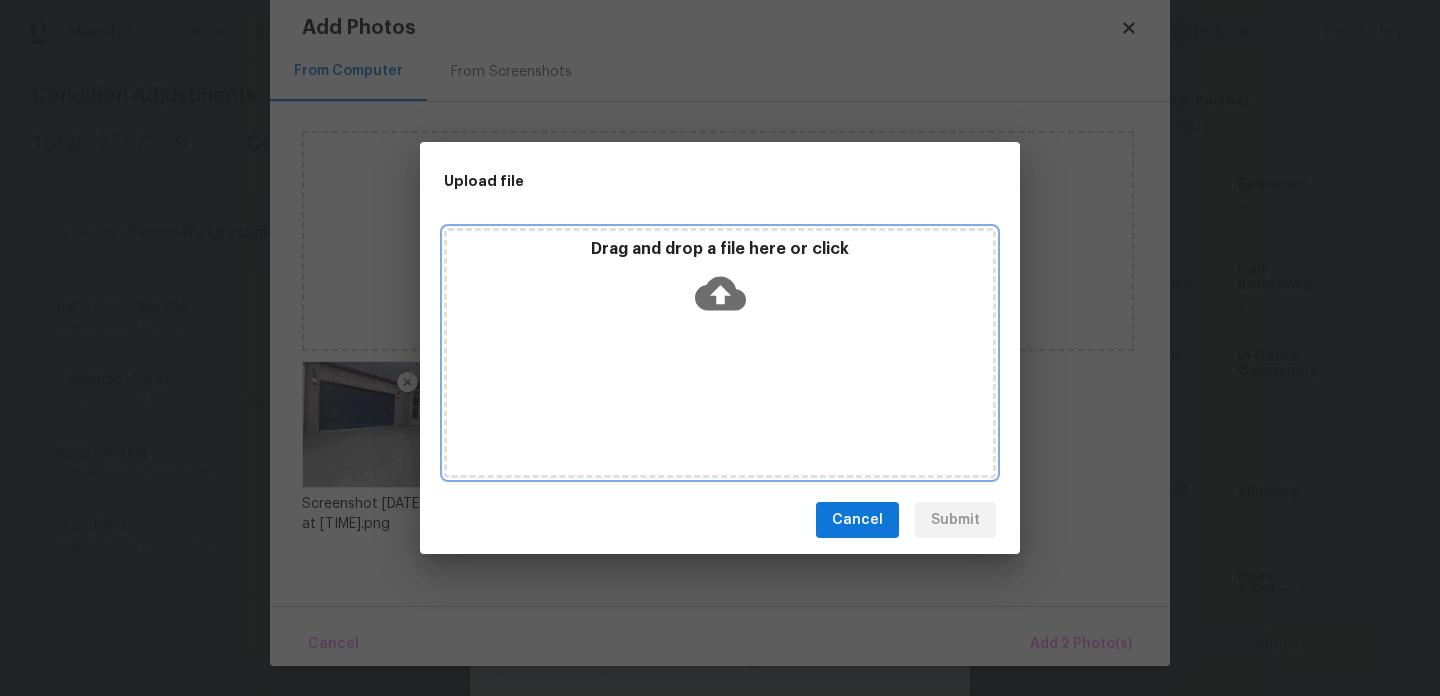 click on "Drag and drop a file here or click" at bounding box center [720, 353] 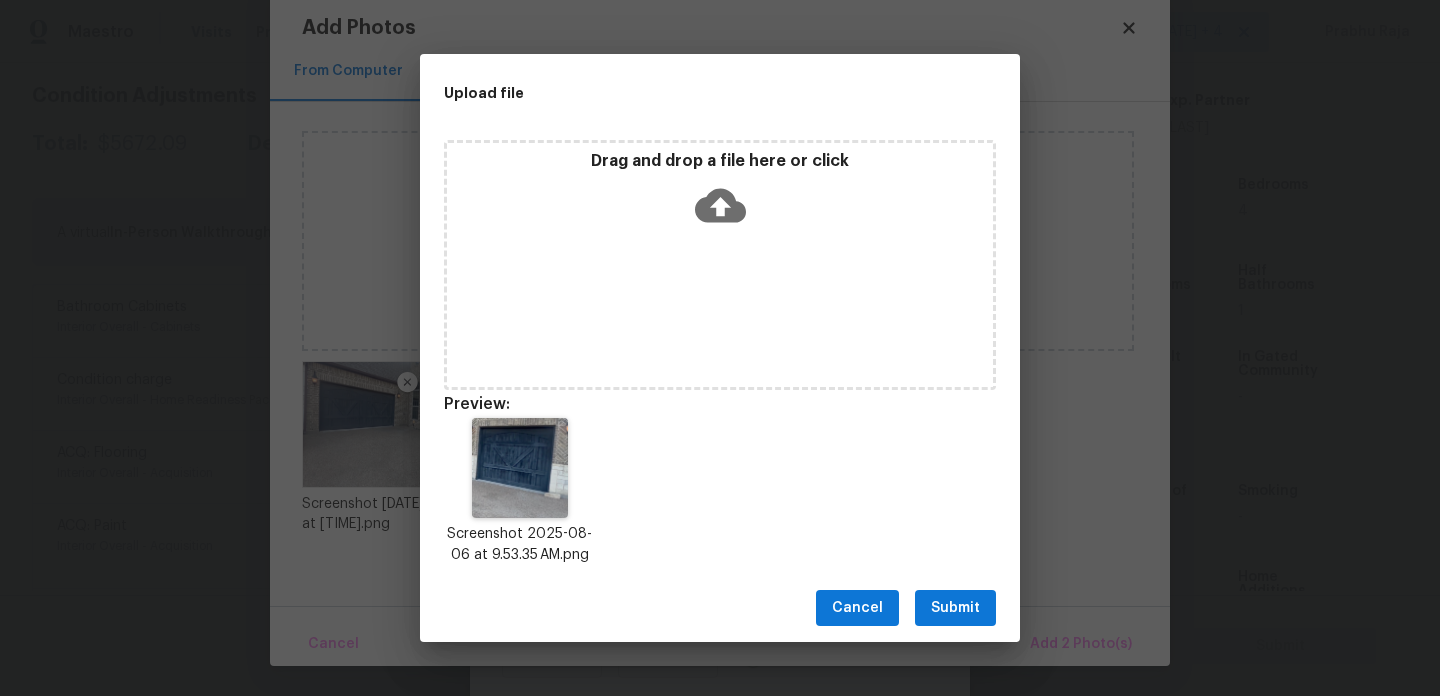 scroll, scrollTop: 16, scrollLeft: 0, axis: vertical 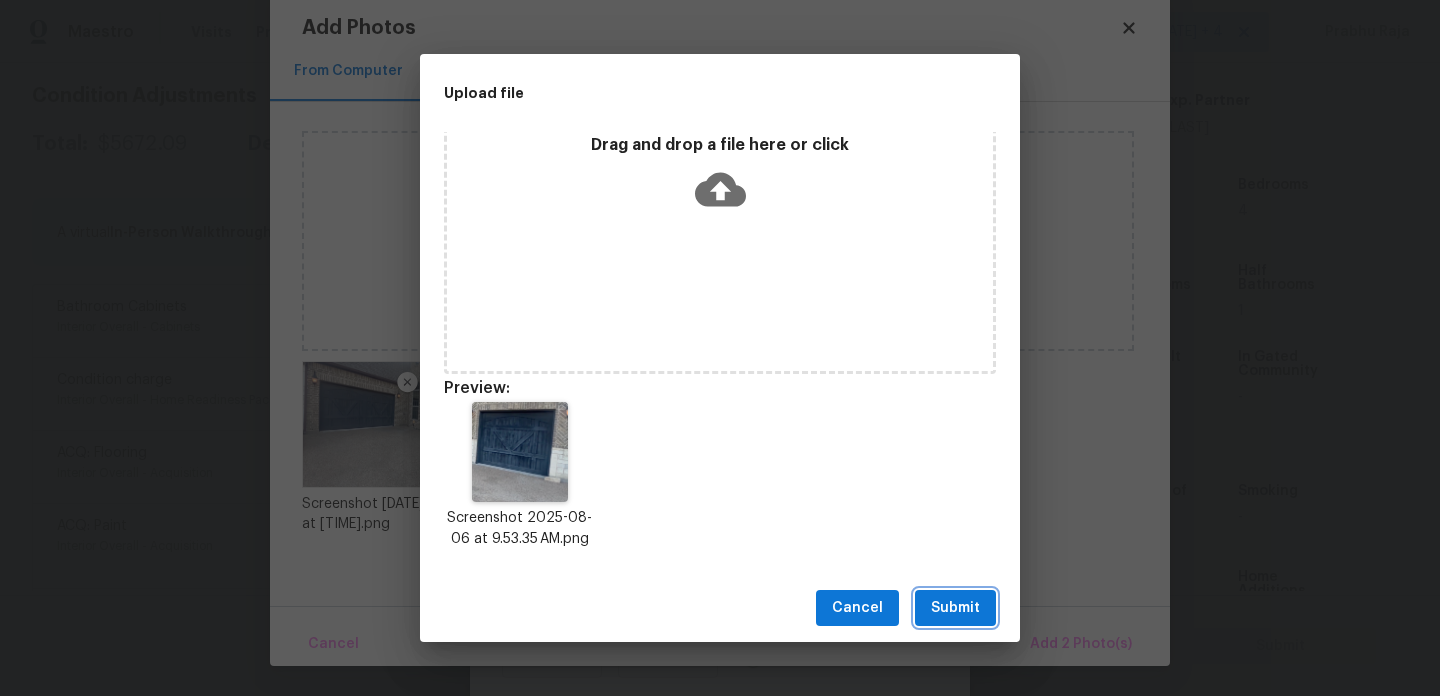 click on "Submit" at bounding box center [955, 608] 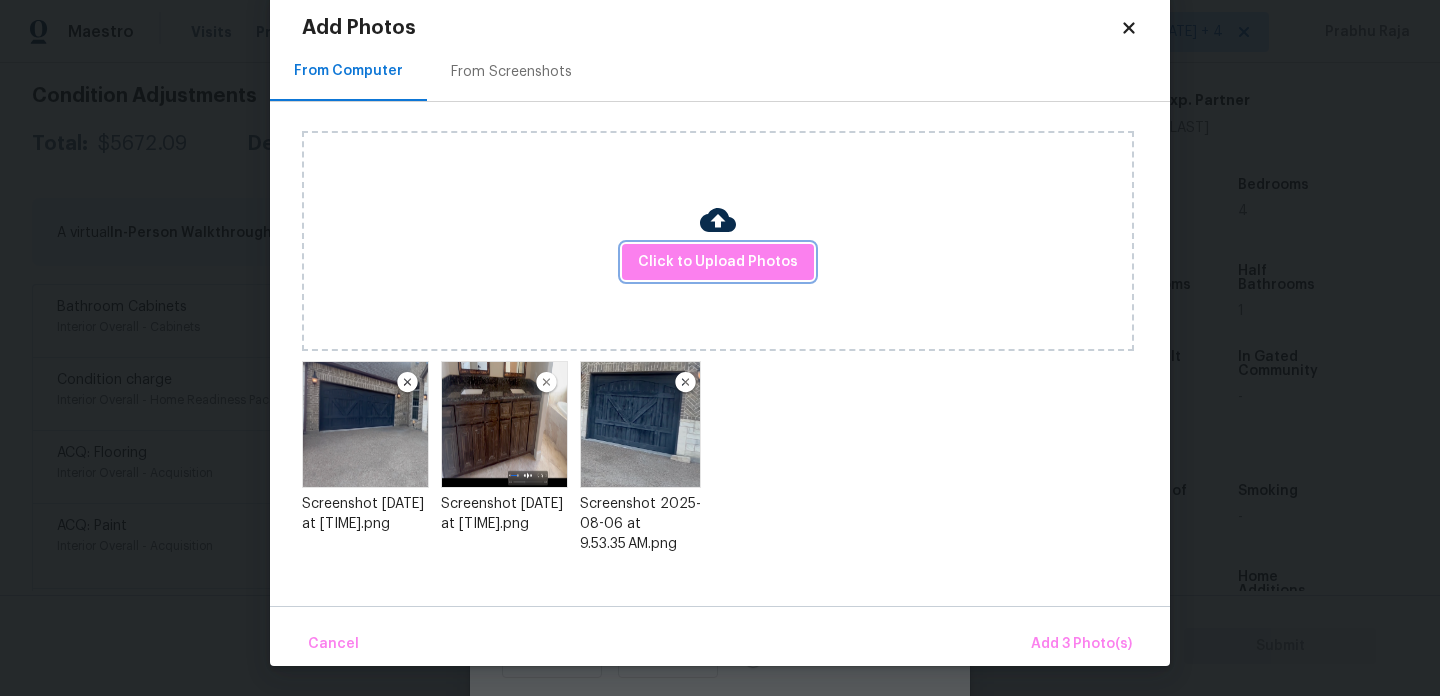 scroll, scrollTop: 0, scrollLeft: 0, axis: both 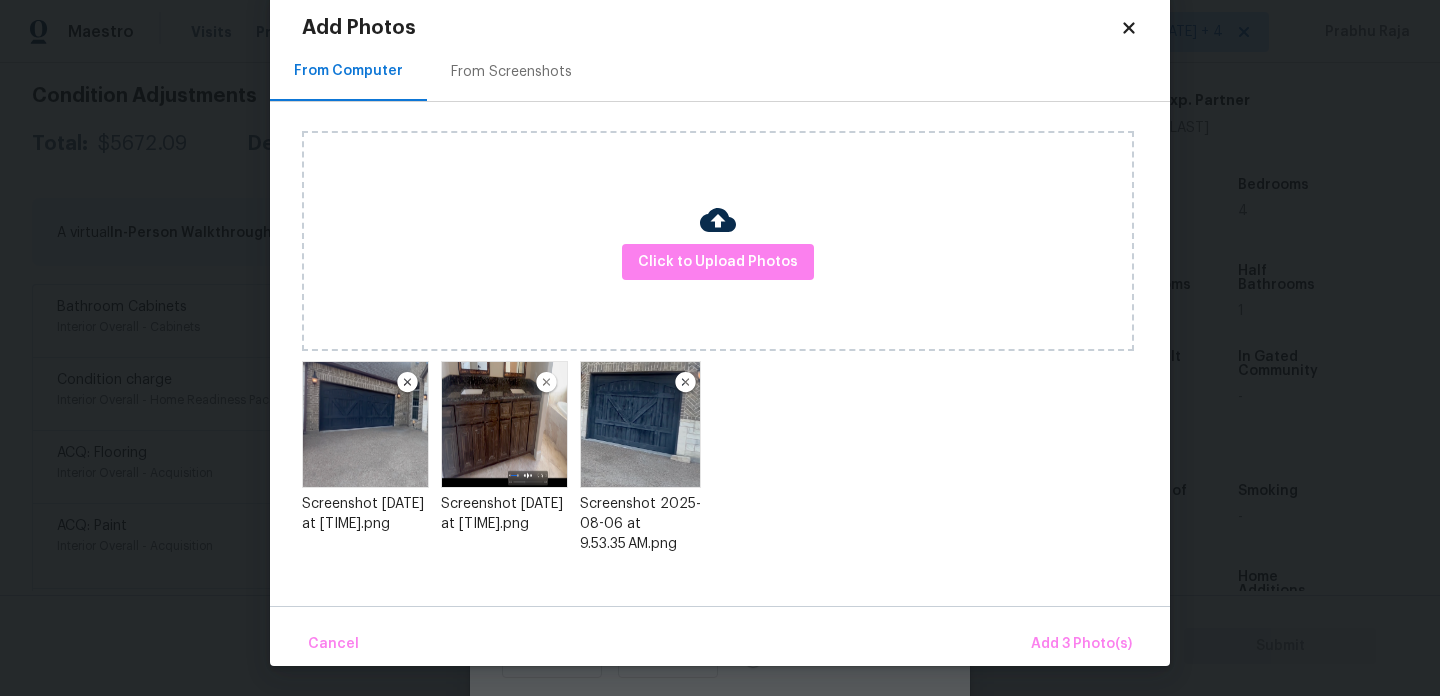 click at bounding box center [546, 383] 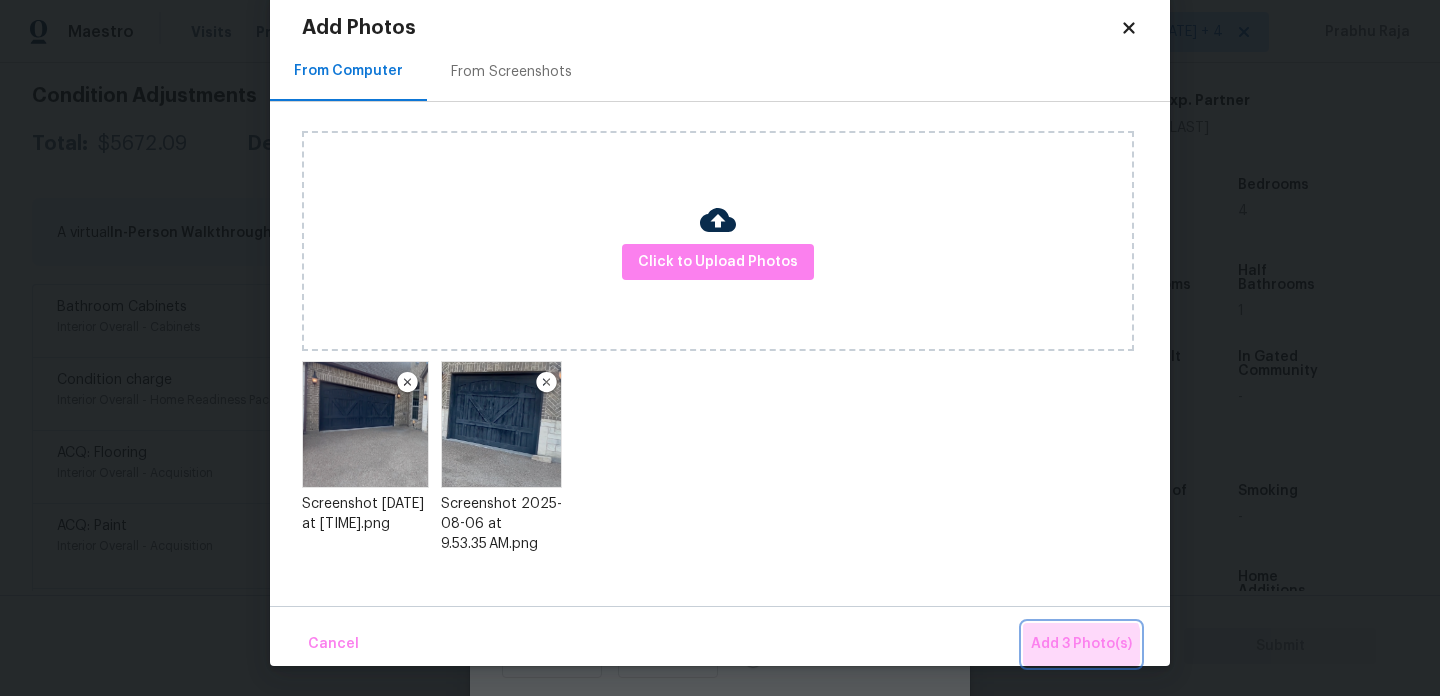 click on "Add 3 Photo(s)" at bounding box center (1081, 644) 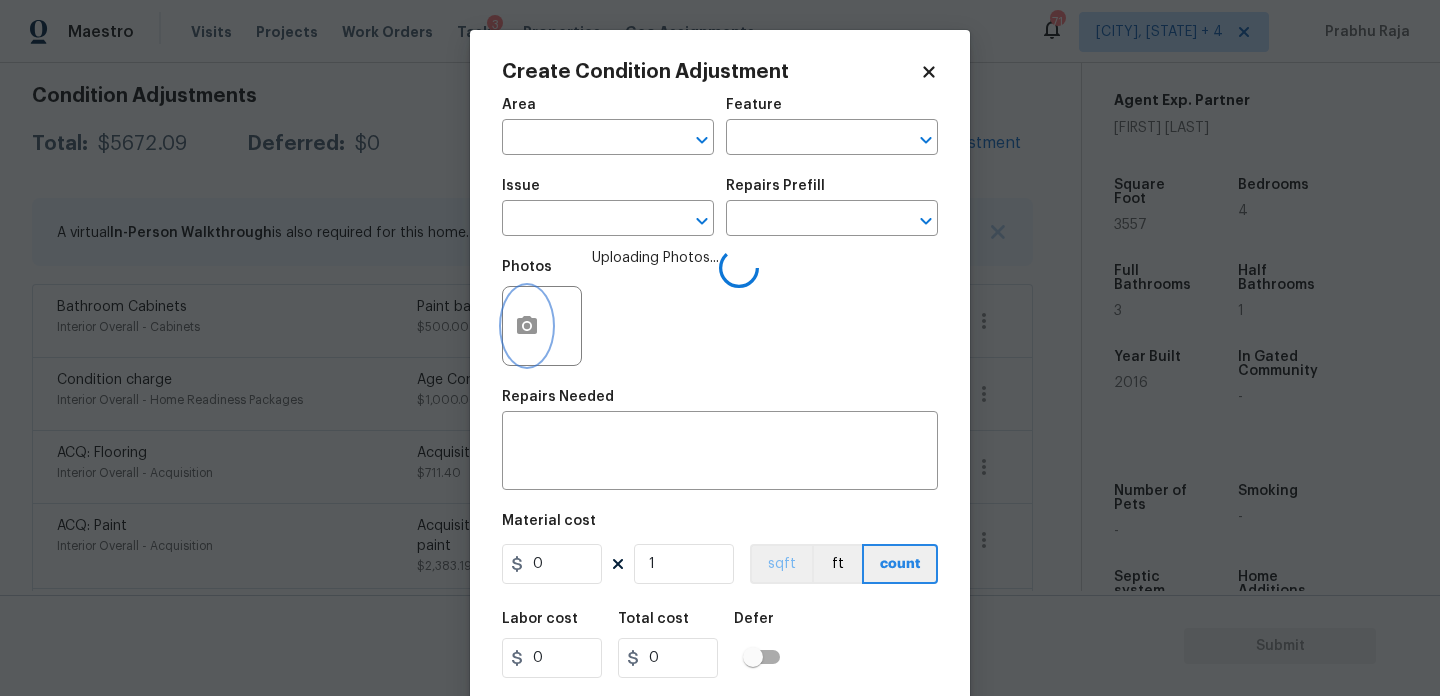 scroll, scrollTop: 0, scrollLeft: 0, axis: both 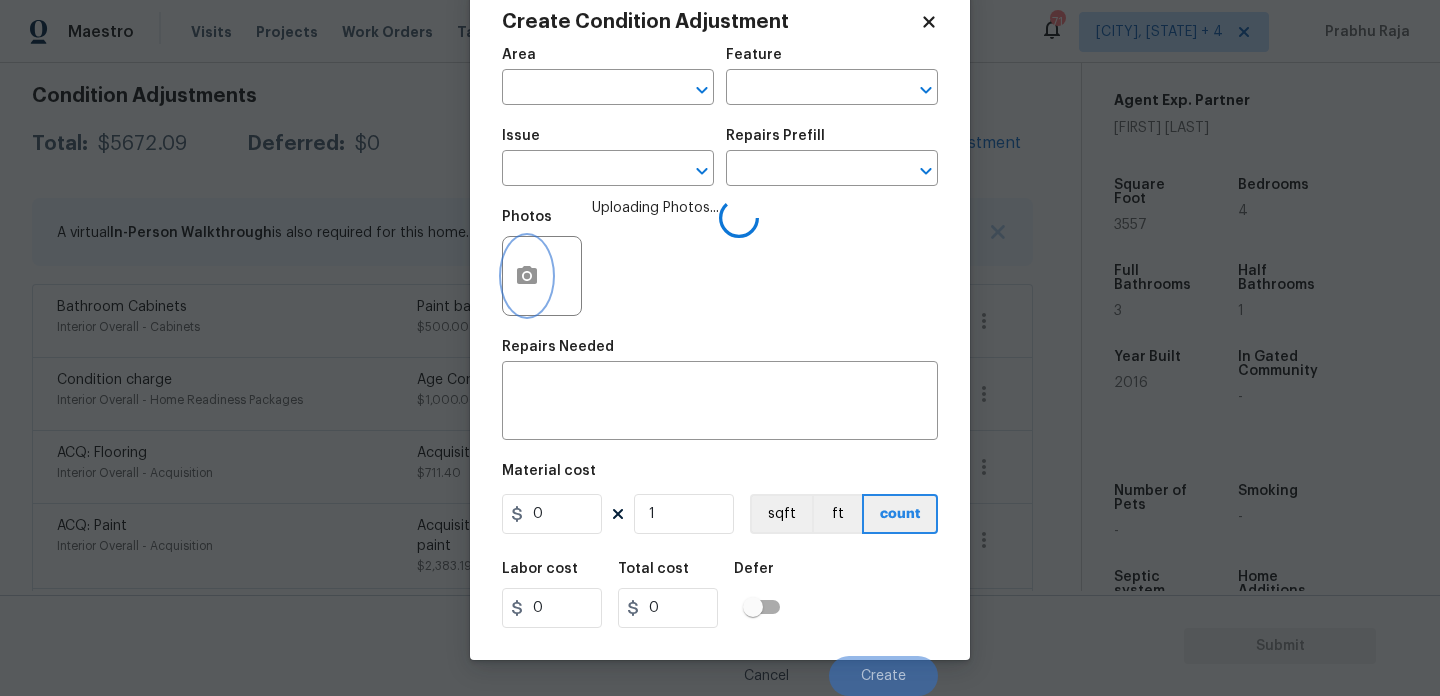 type 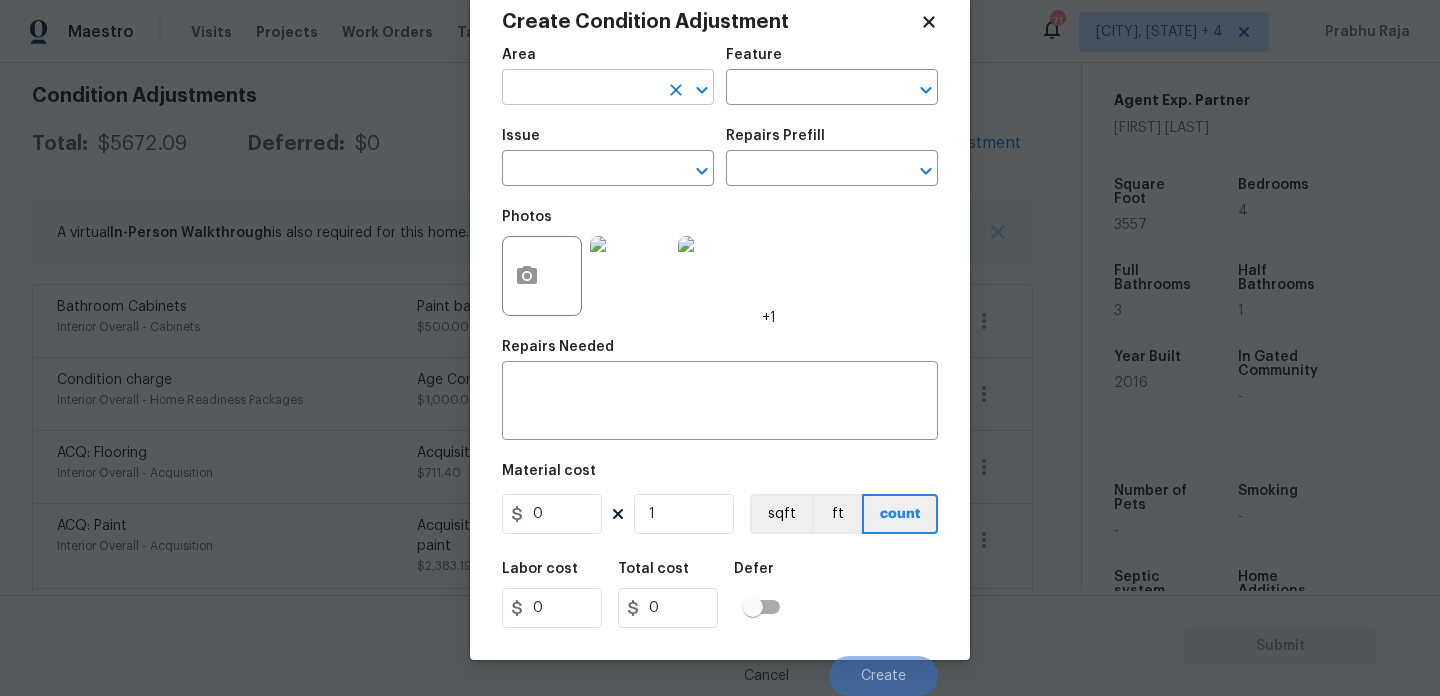 click at bounding box center (580, 89) 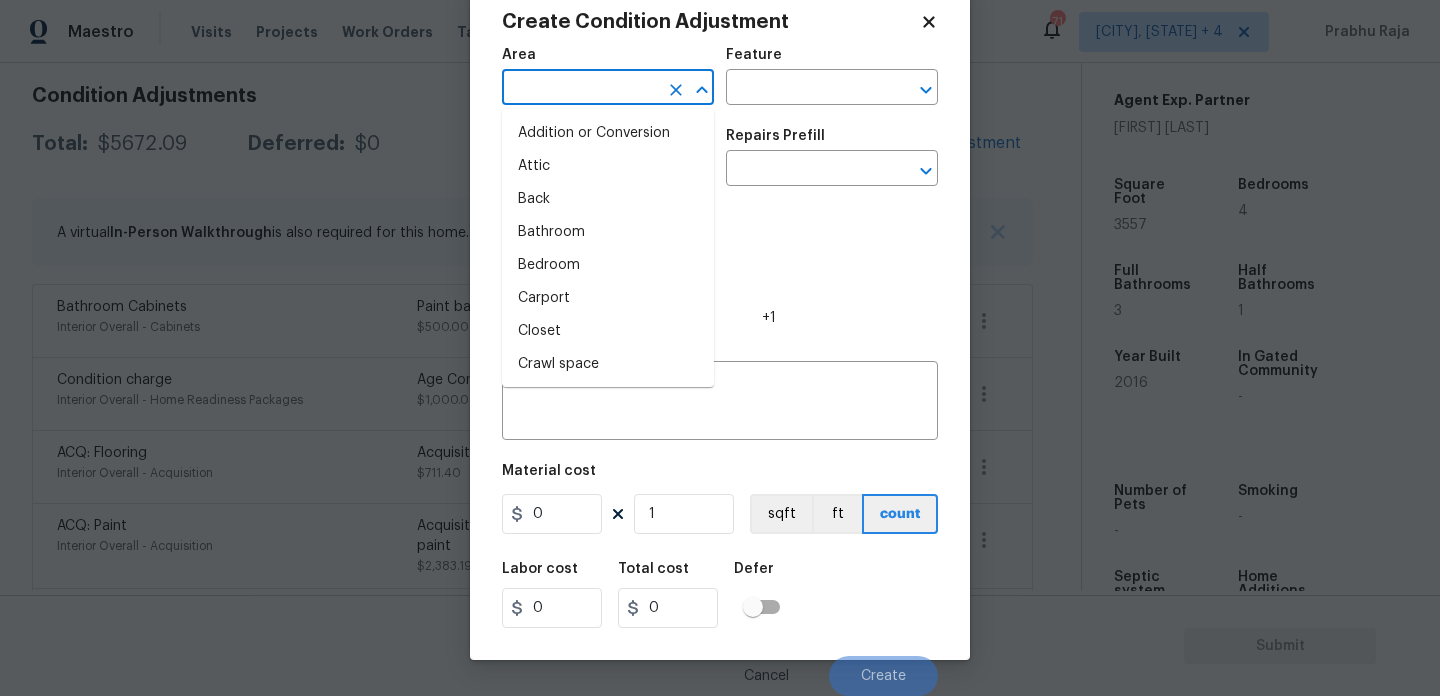 click on "Photos  +1" at bounding box center [720, 263] 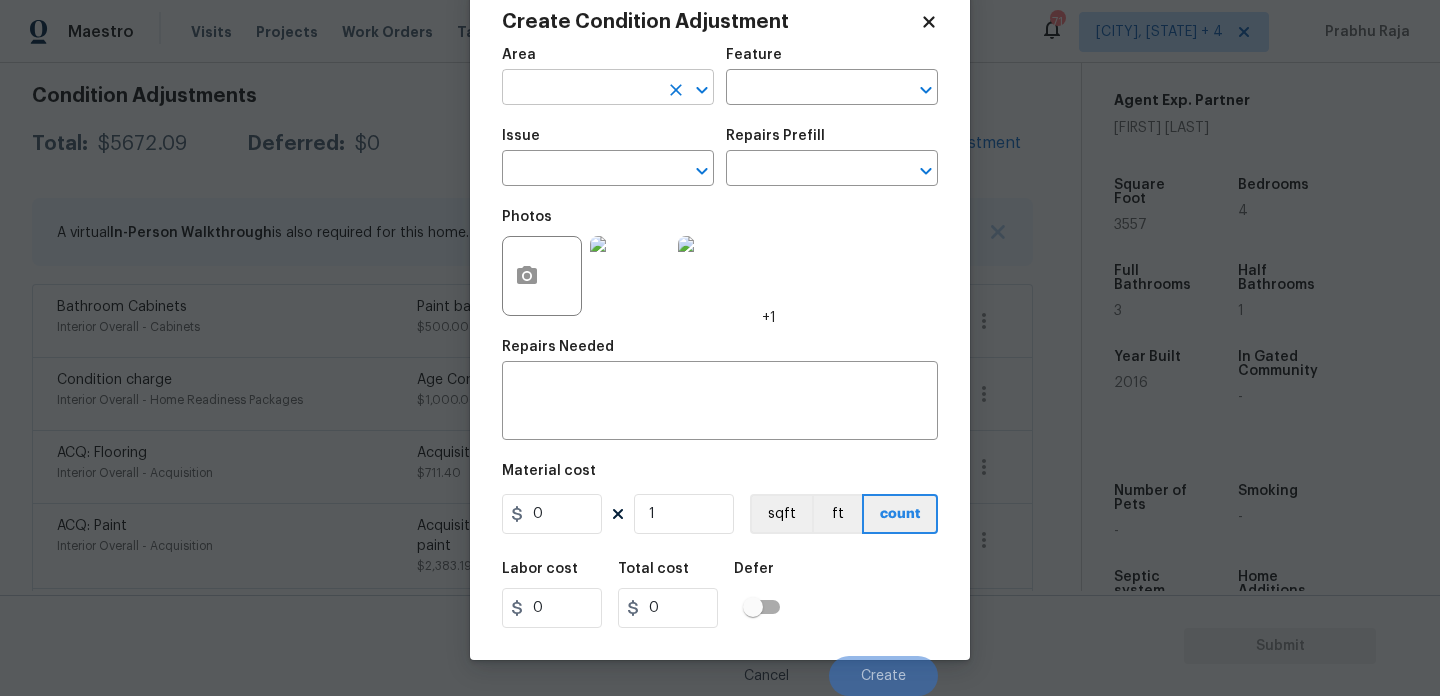 click at bounding box center (580, 89) 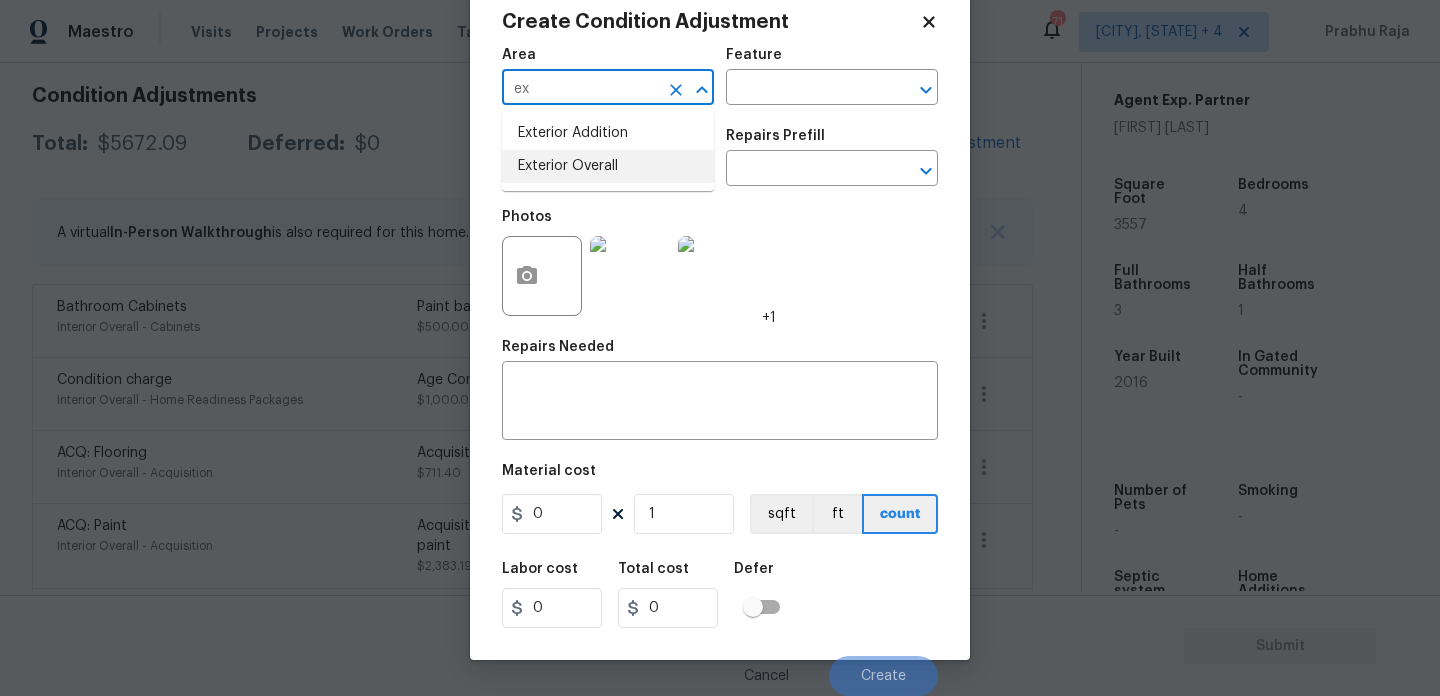 click on "Exterior Overall" at bounding box center (608, 166) 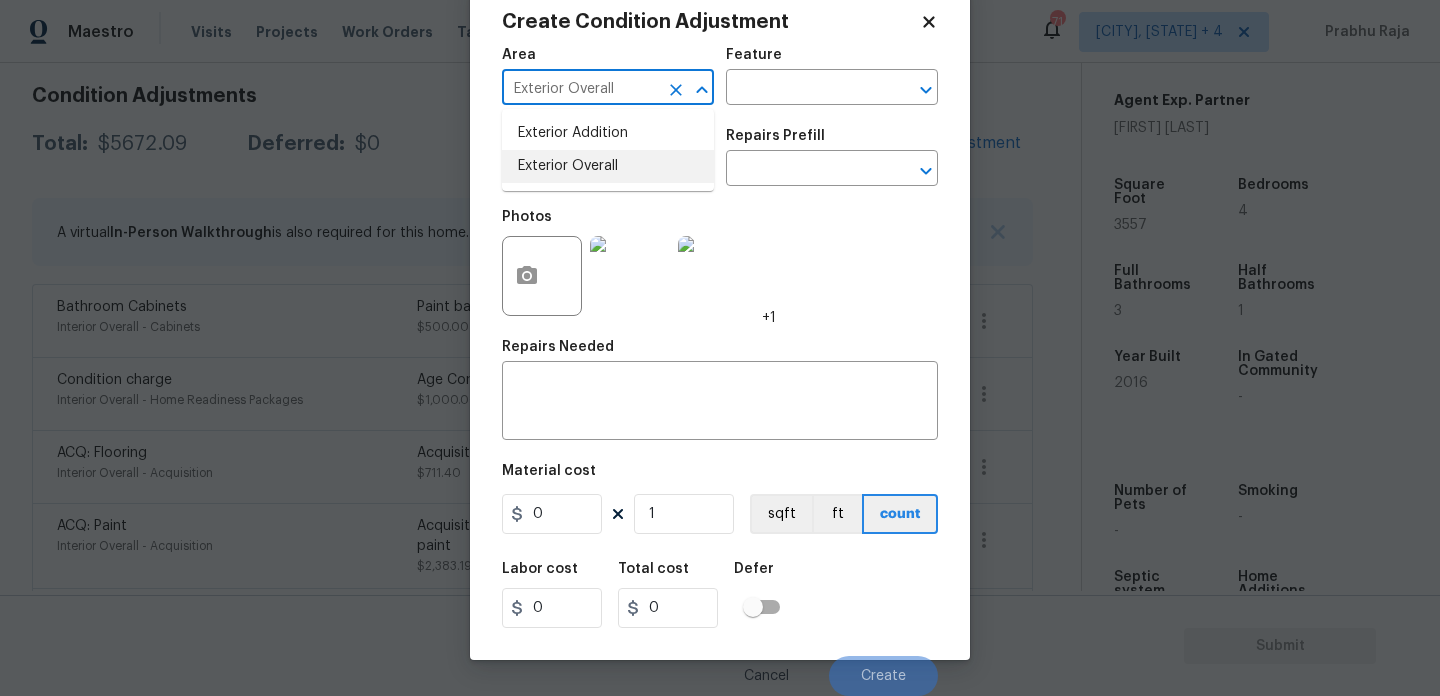 type on "Exterior Overall" 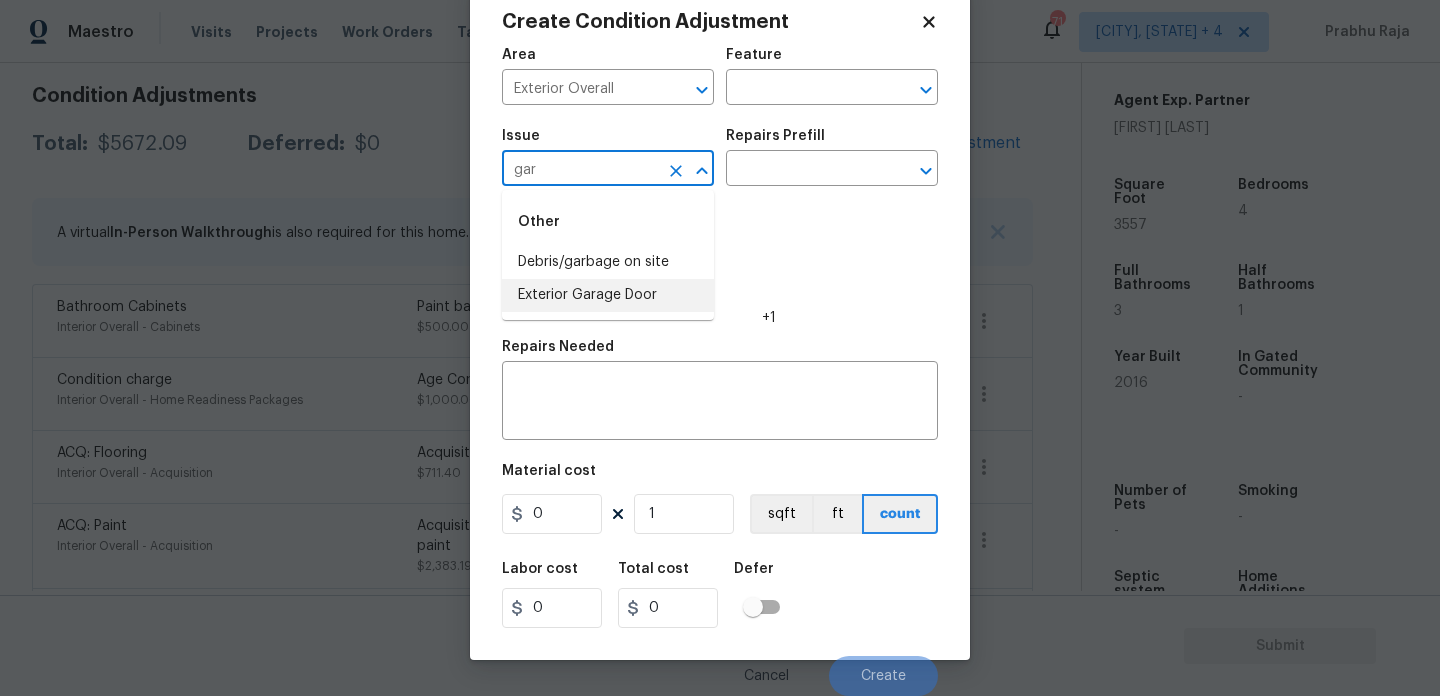 click on "Exterior Garage Door" at bounding box center (608, 295) 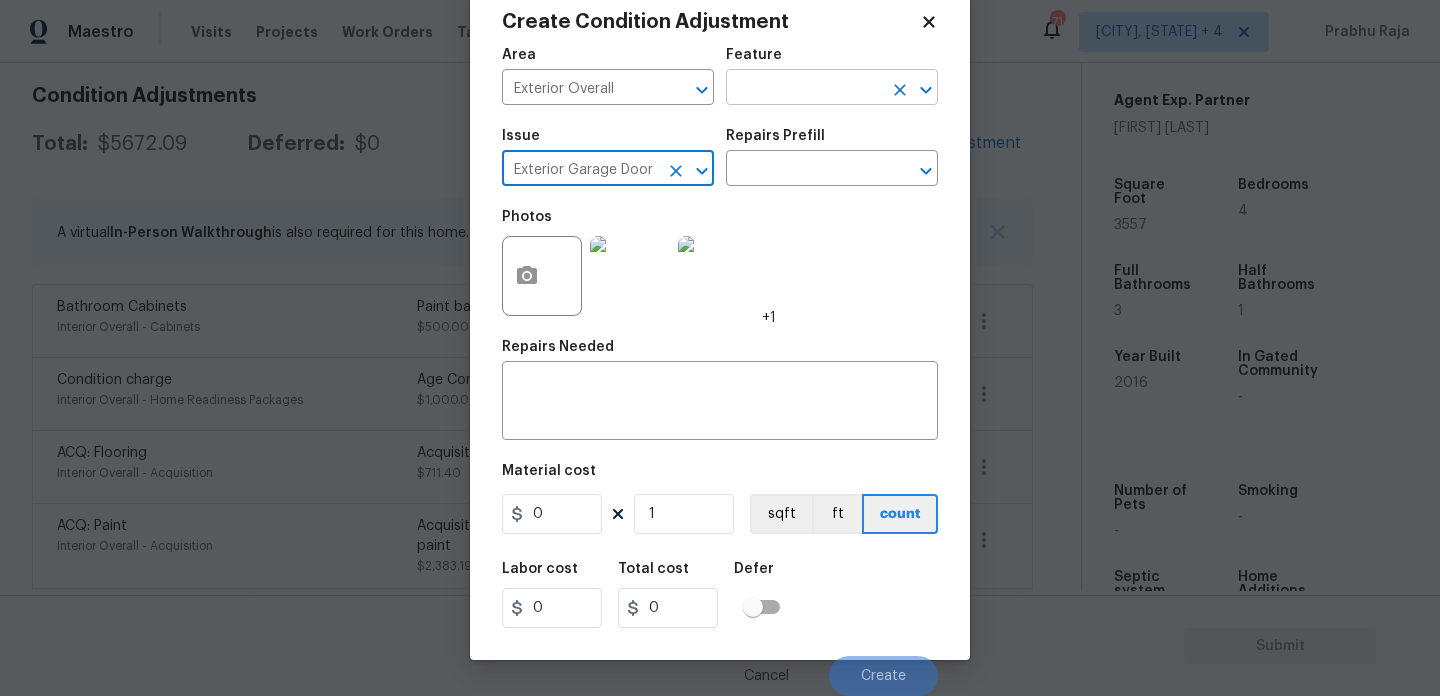 type on "Exterior Garage Door" 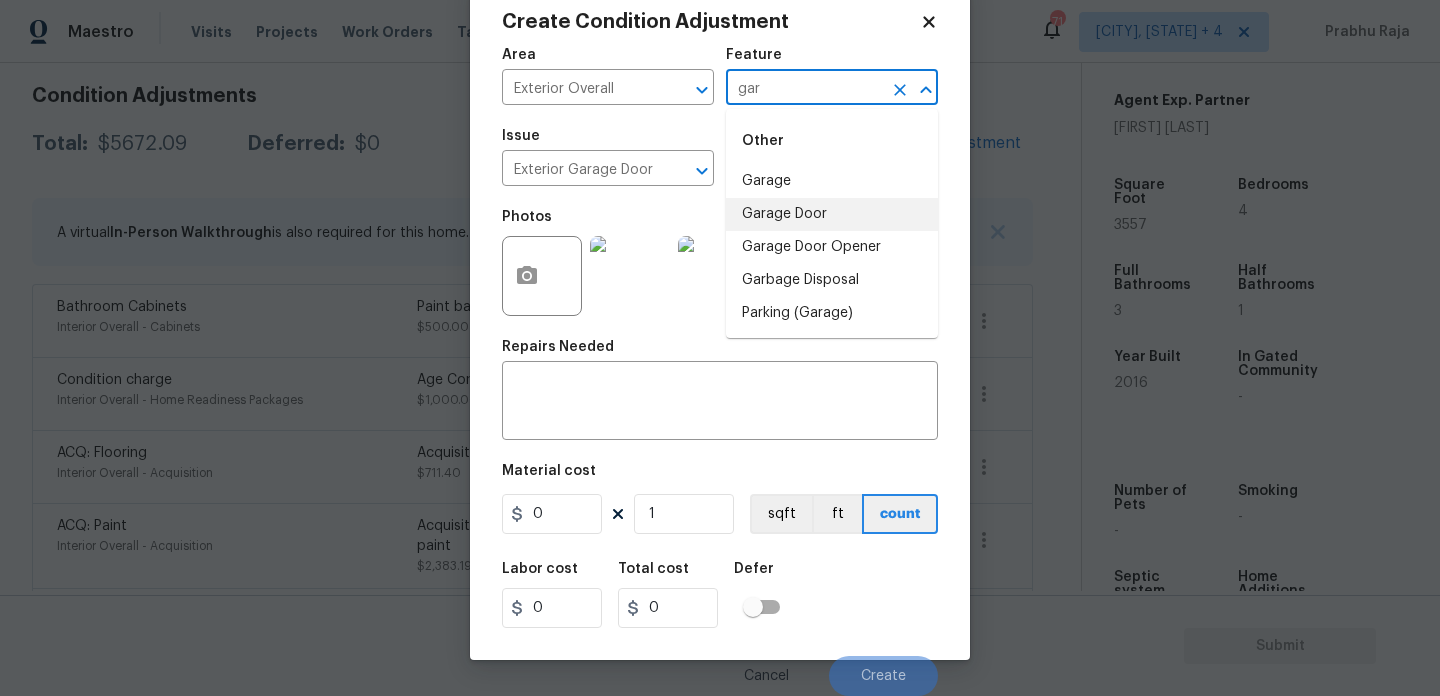 click on "Garage Door" at bounding box center (832, 214) 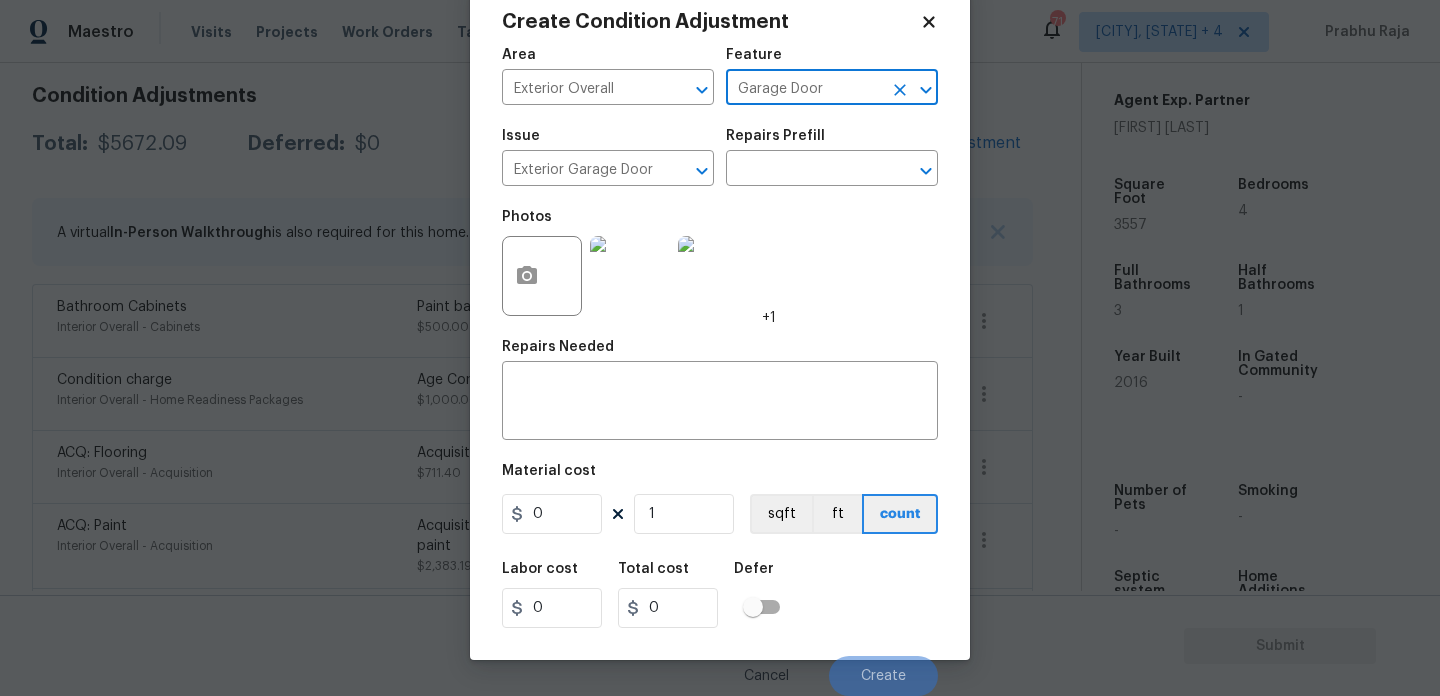 type on "Garage Door" 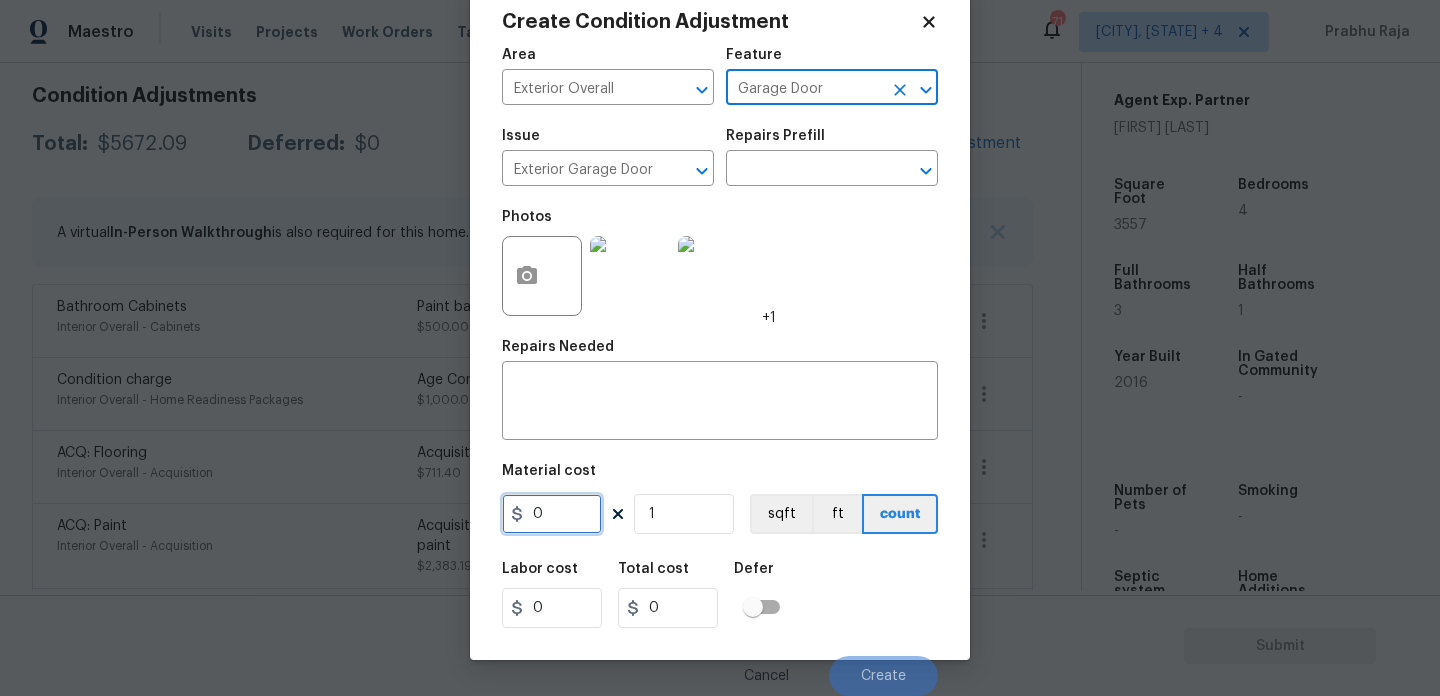 click on "0" at bounding box center [552, 514] 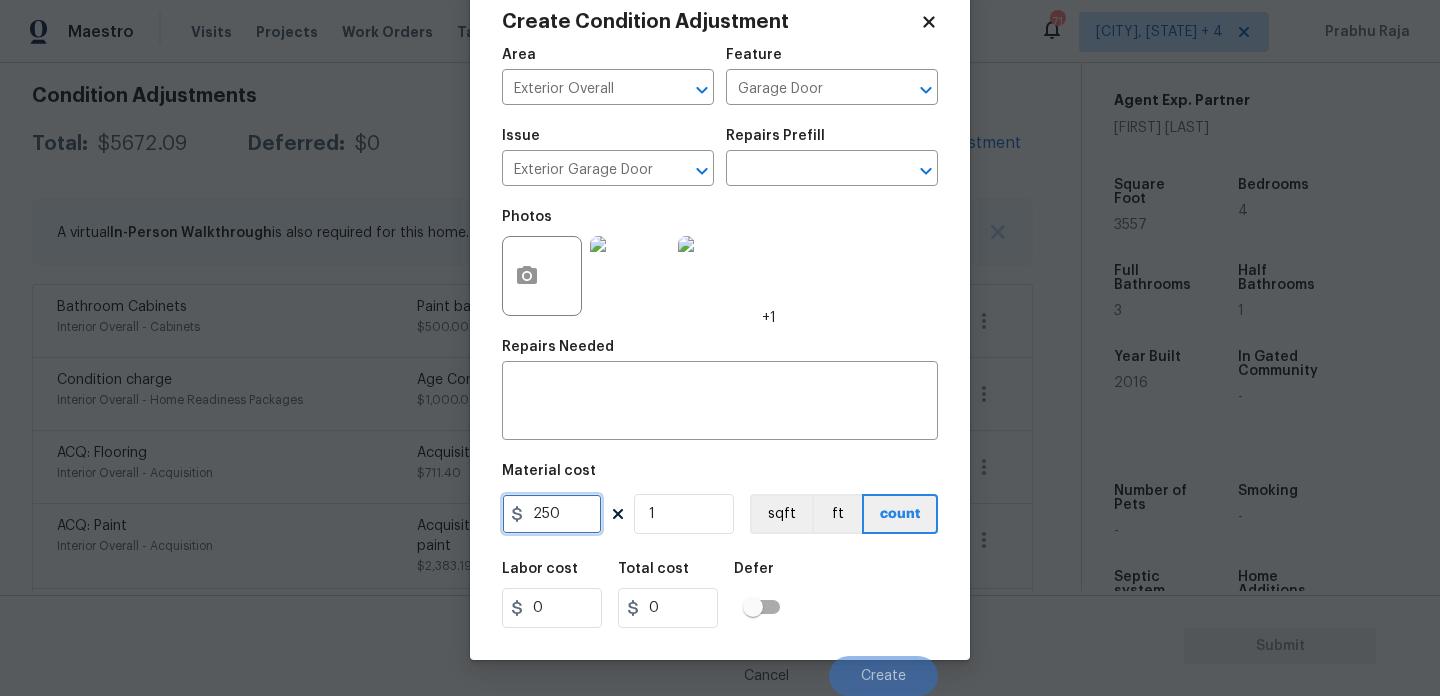 type on "250" 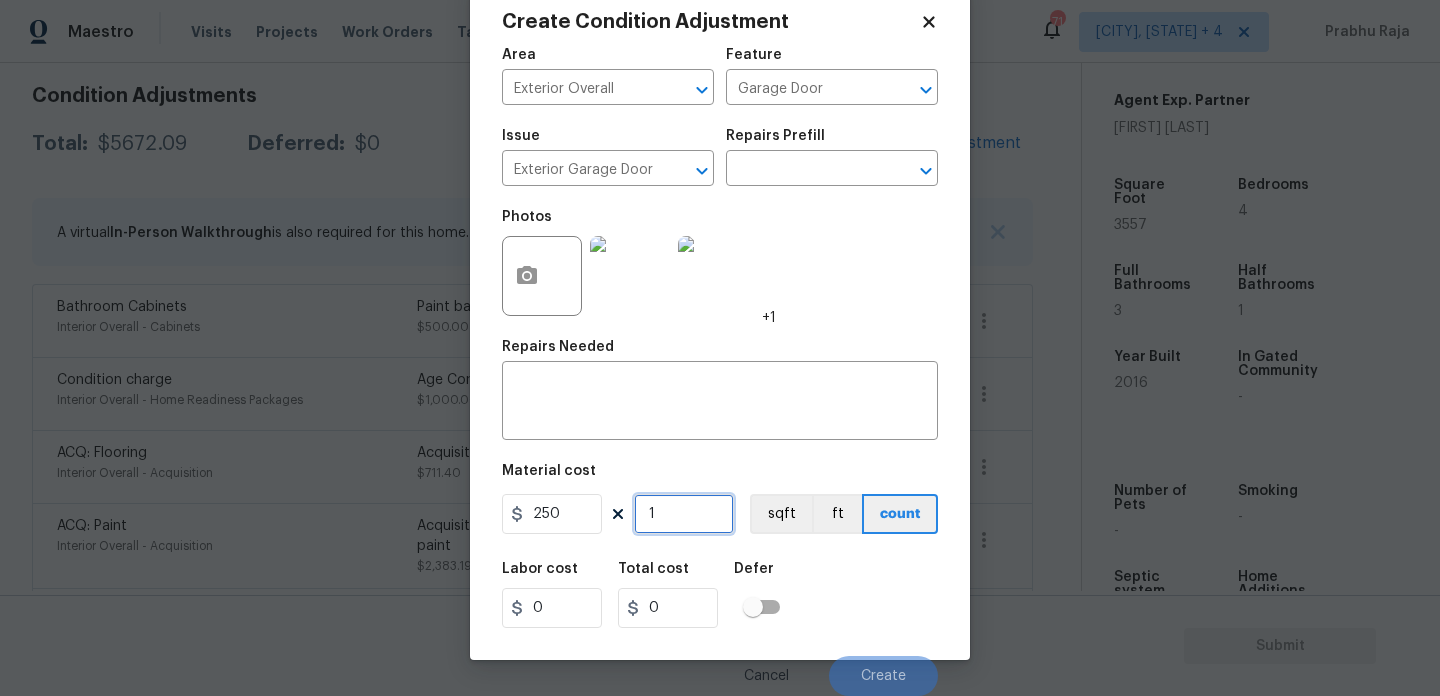 type on "250" 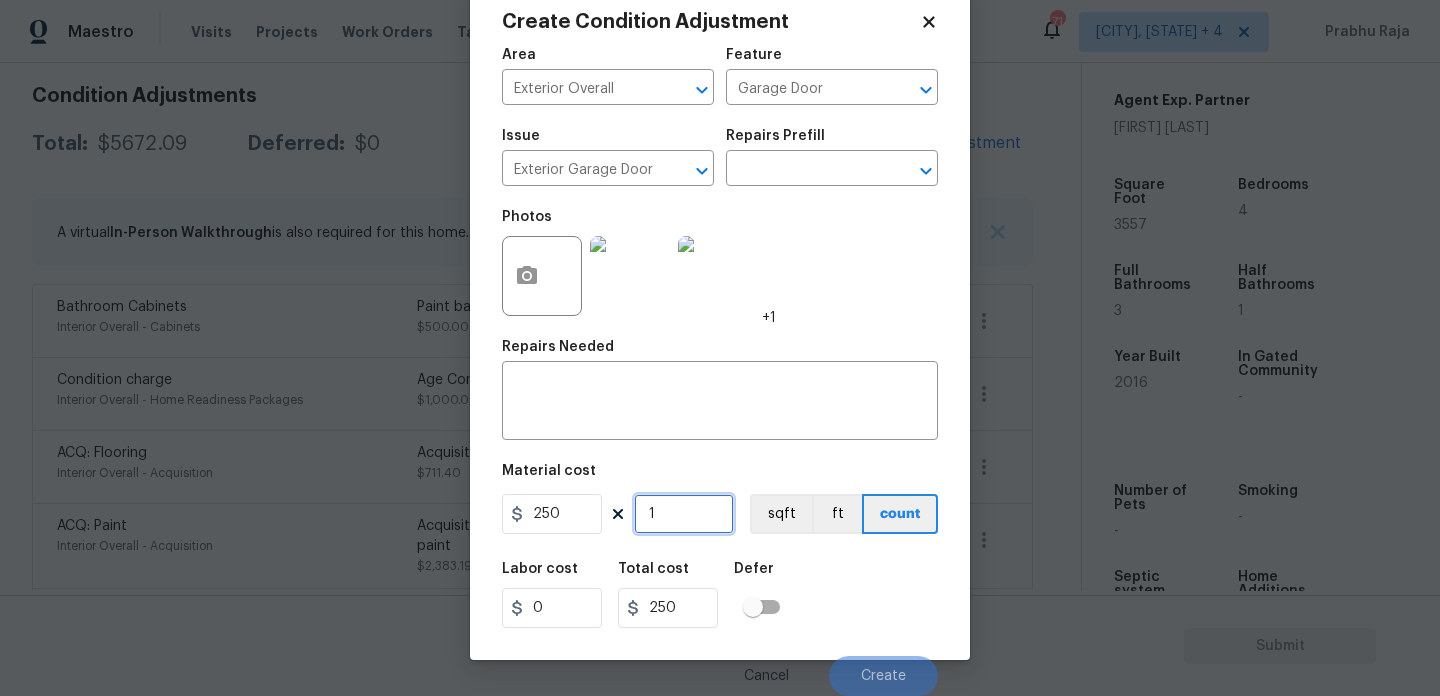 click on "1" at bounding box center (684, 514) 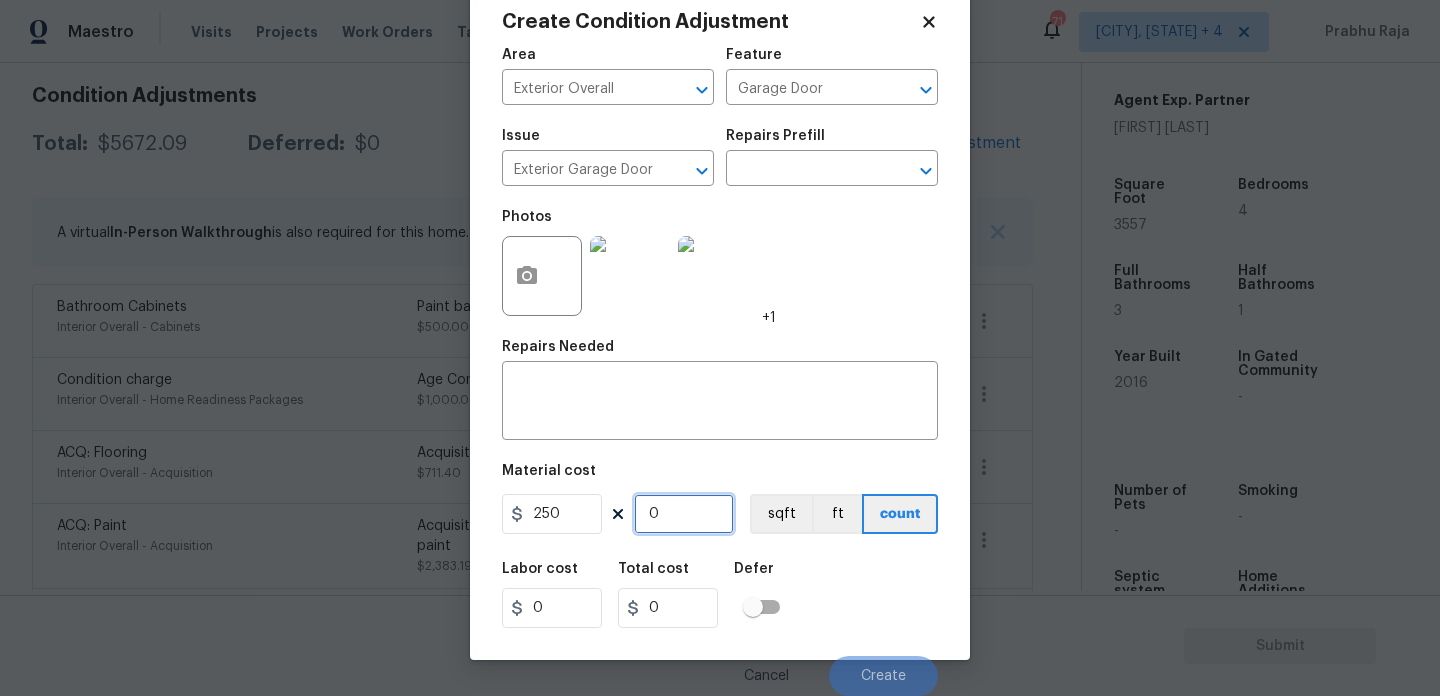 type on "2" 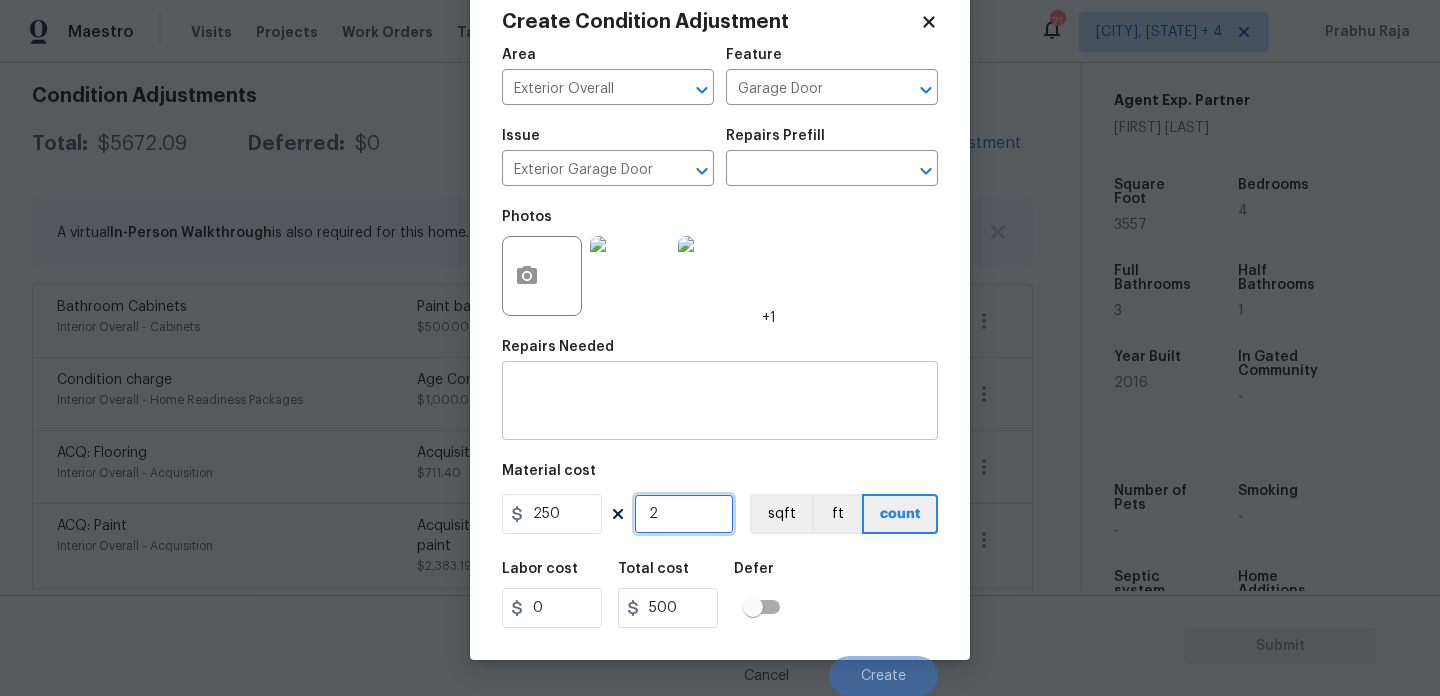 type on "2" 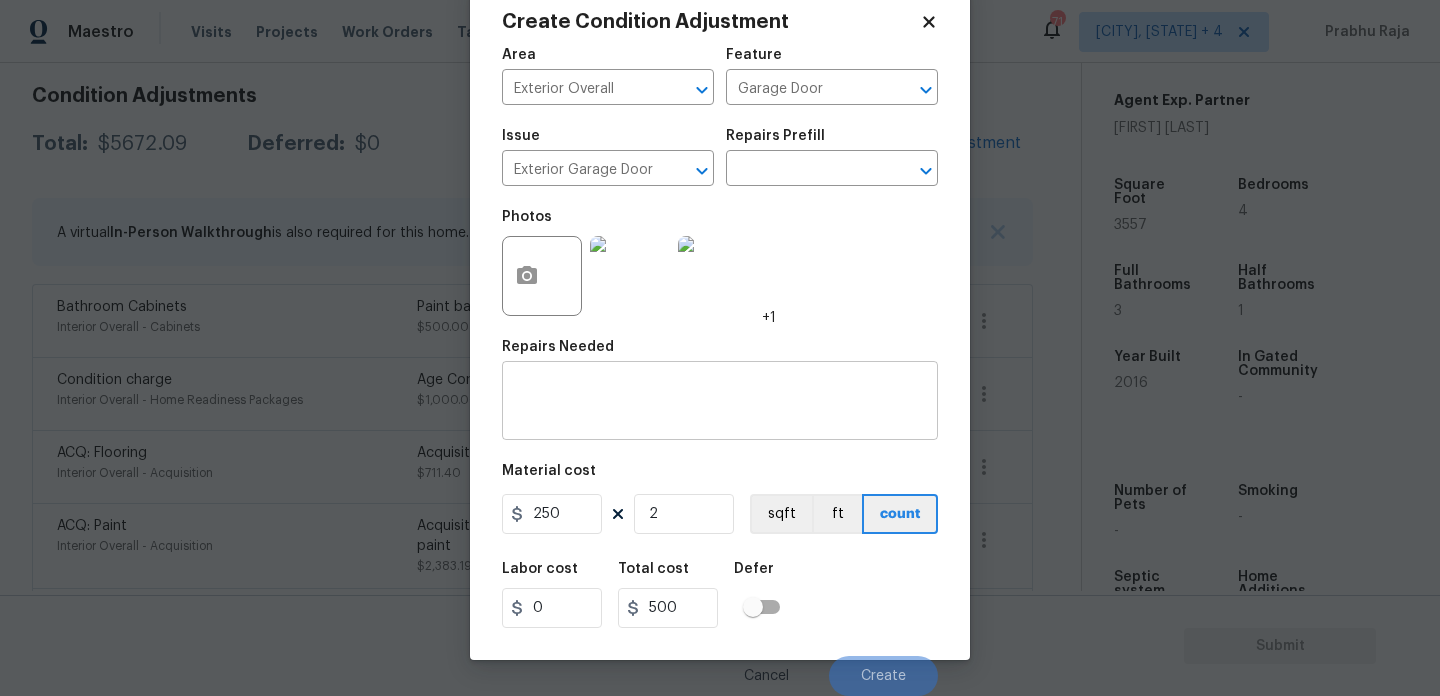 click at bounding box center [720, 403] 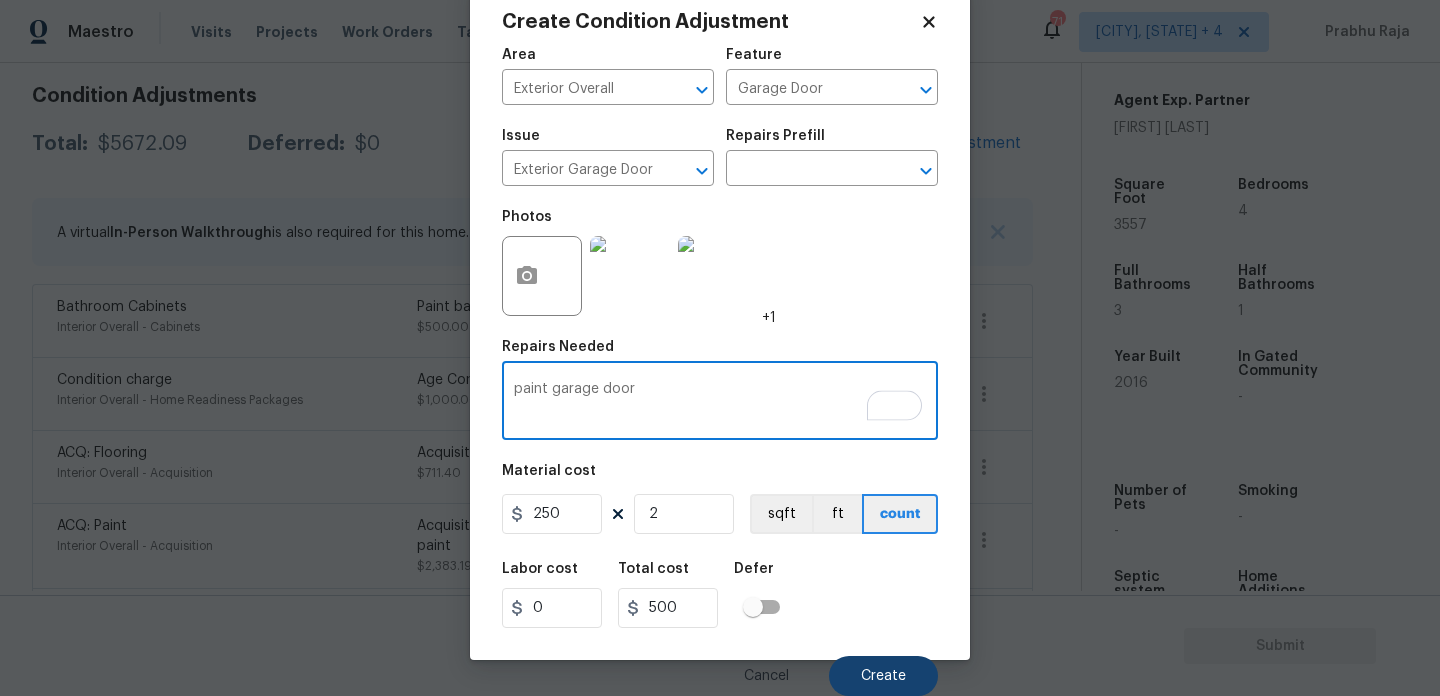 type on "paint garage door" 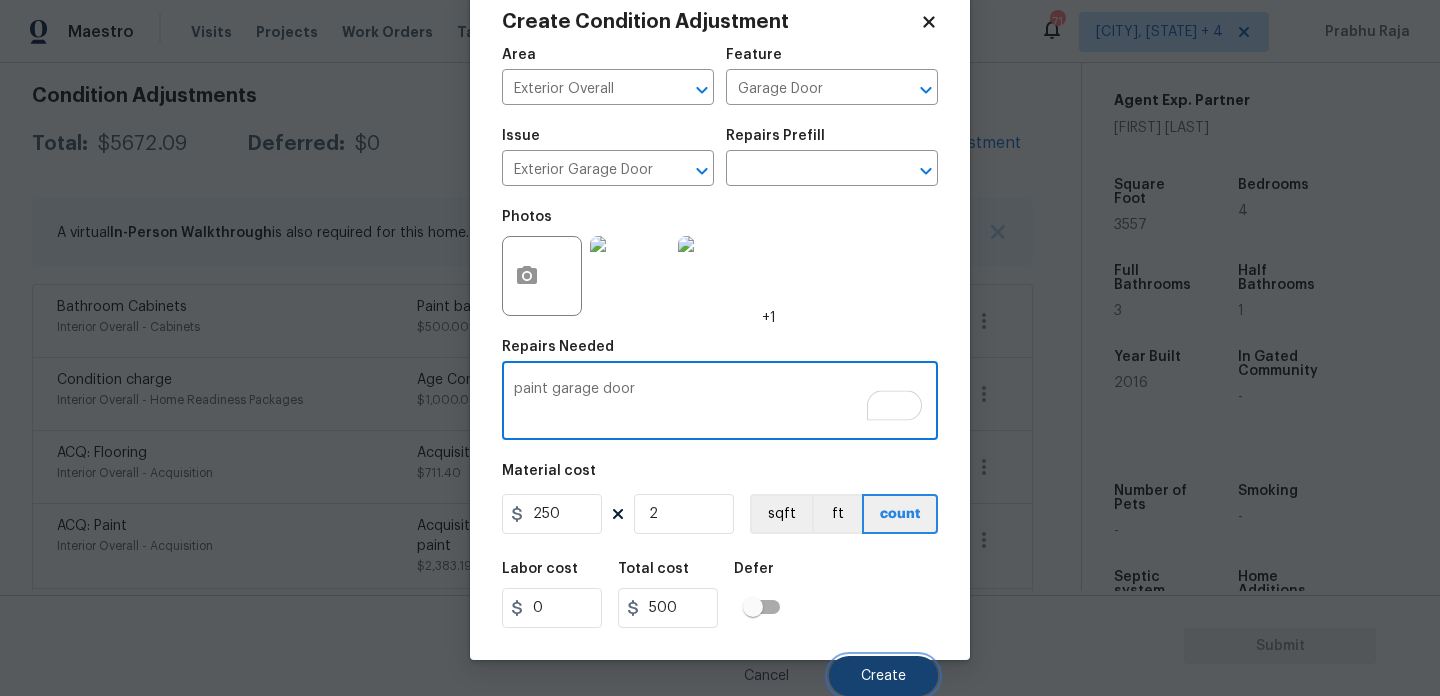 click on "Create" at bounding box center [883, 676] 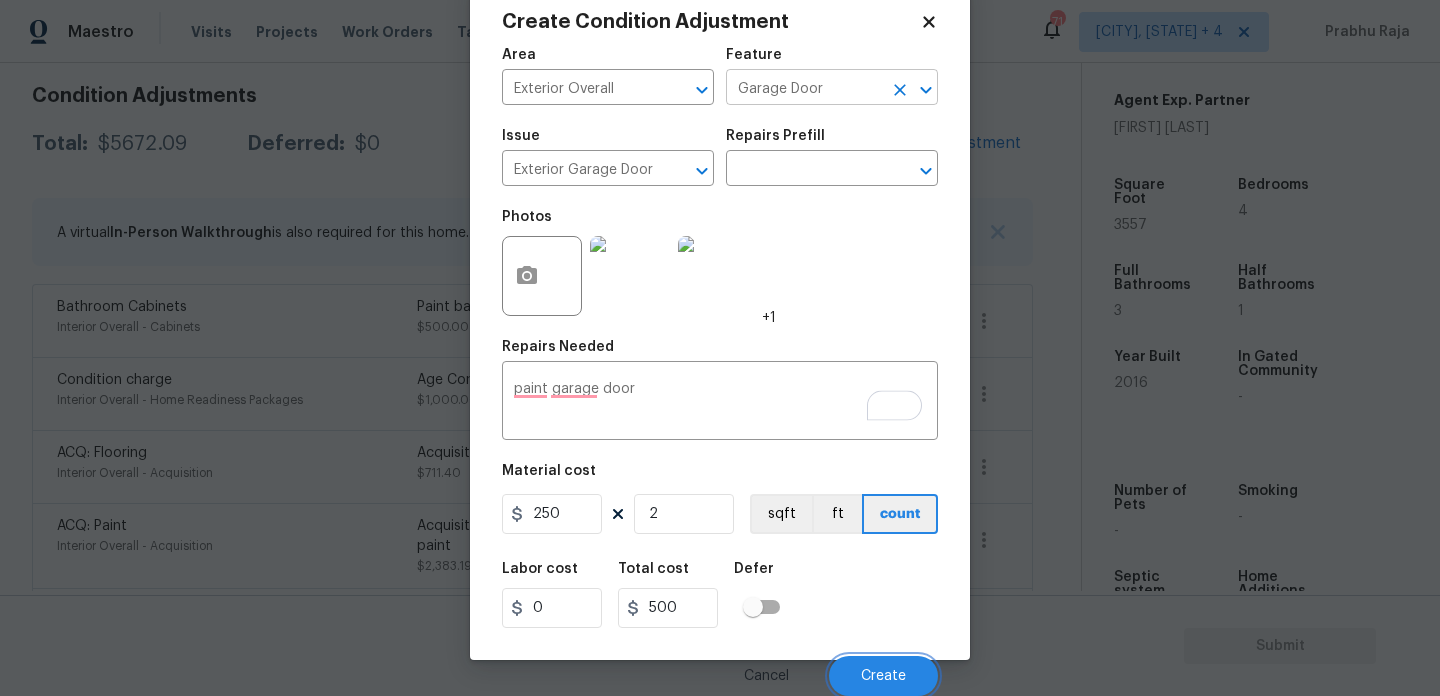 scroll, scrollTop: 281, scrollLeft: 0, axis: vertical 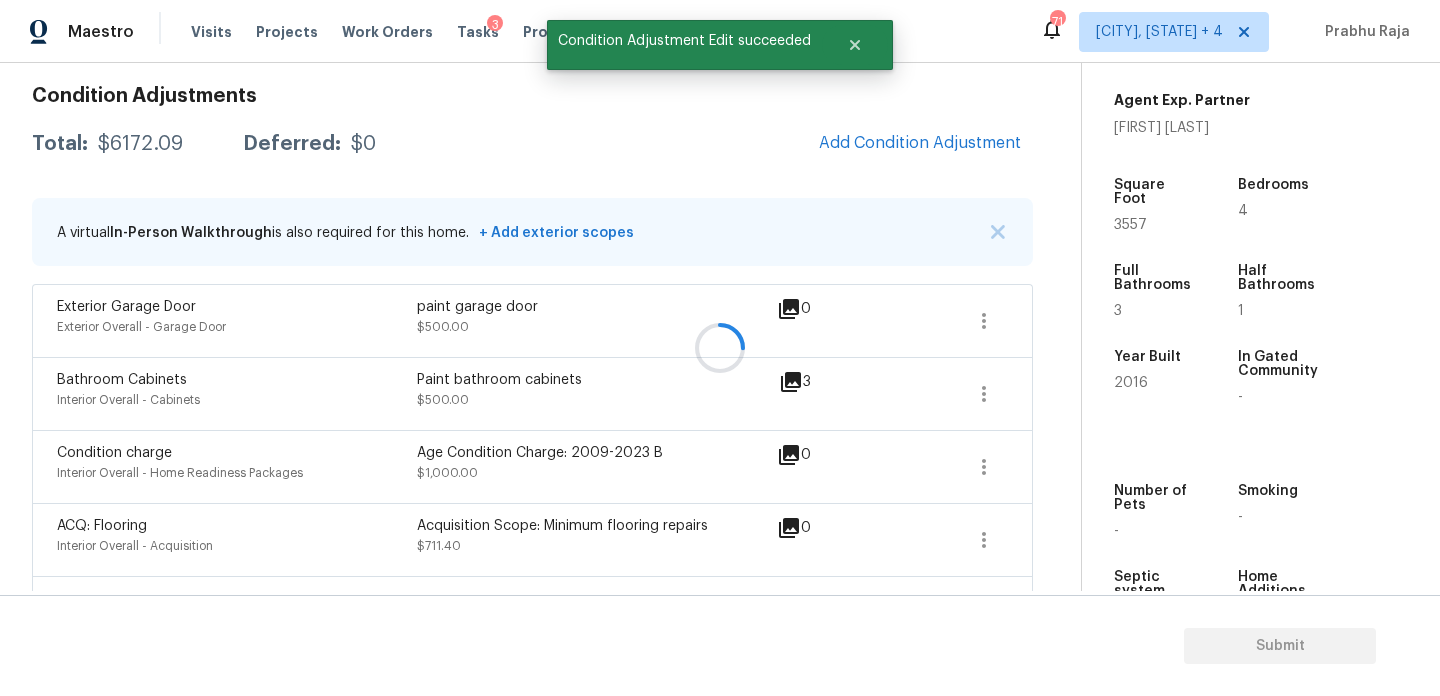 click at bounding box center (720, 348) 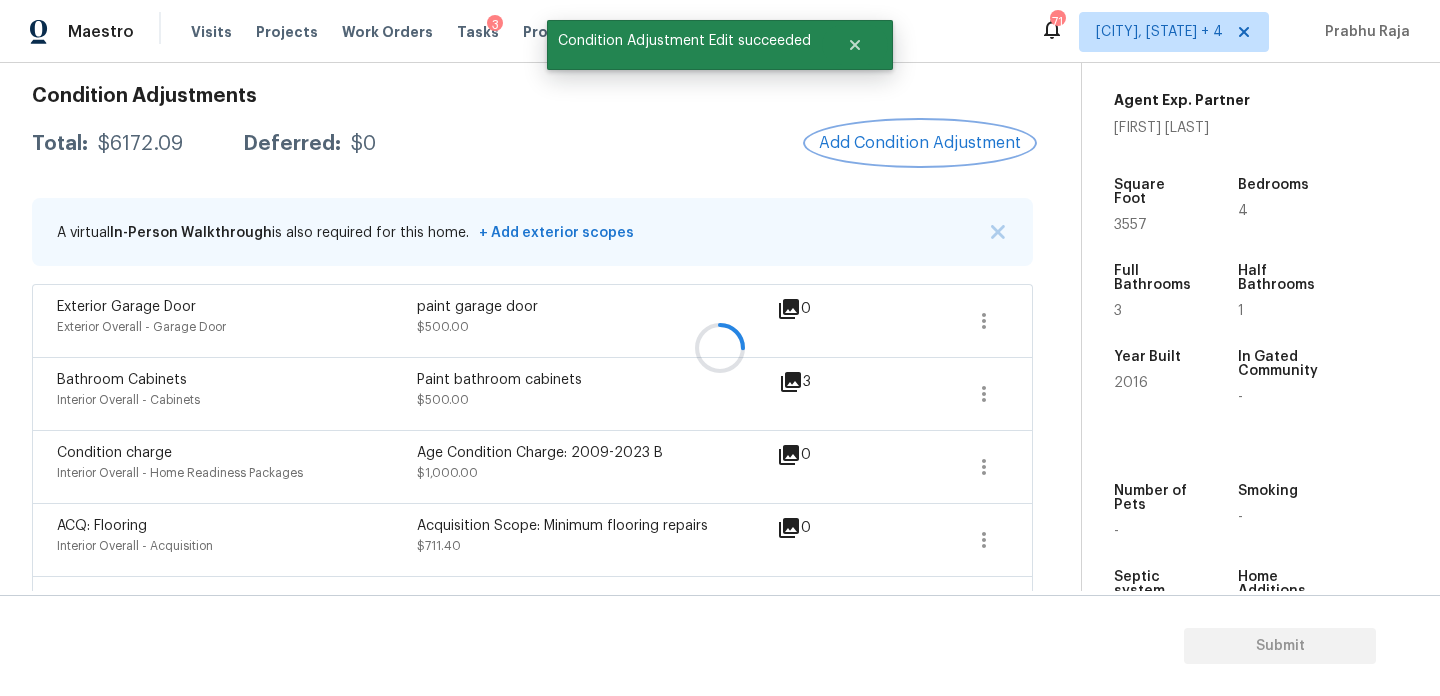 click on "Add Condition Adjustment" at bounding box center (920, 143) 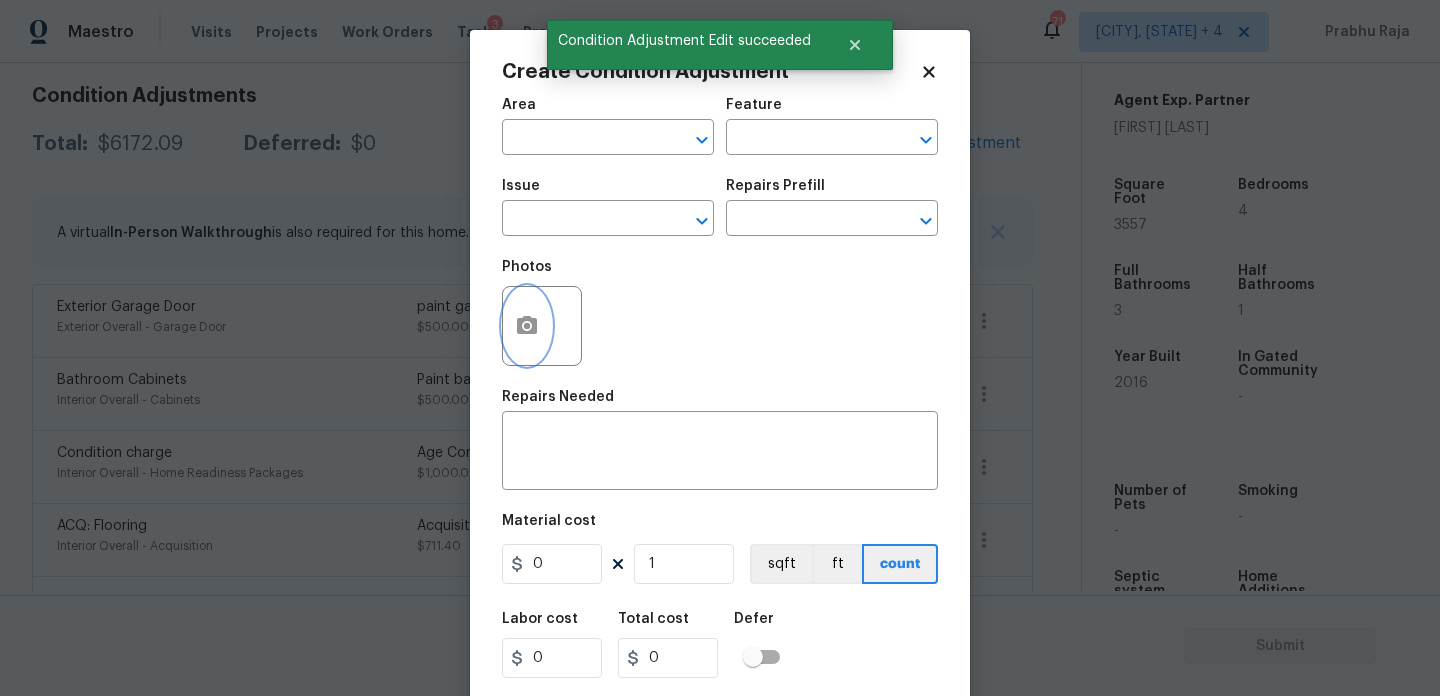 click 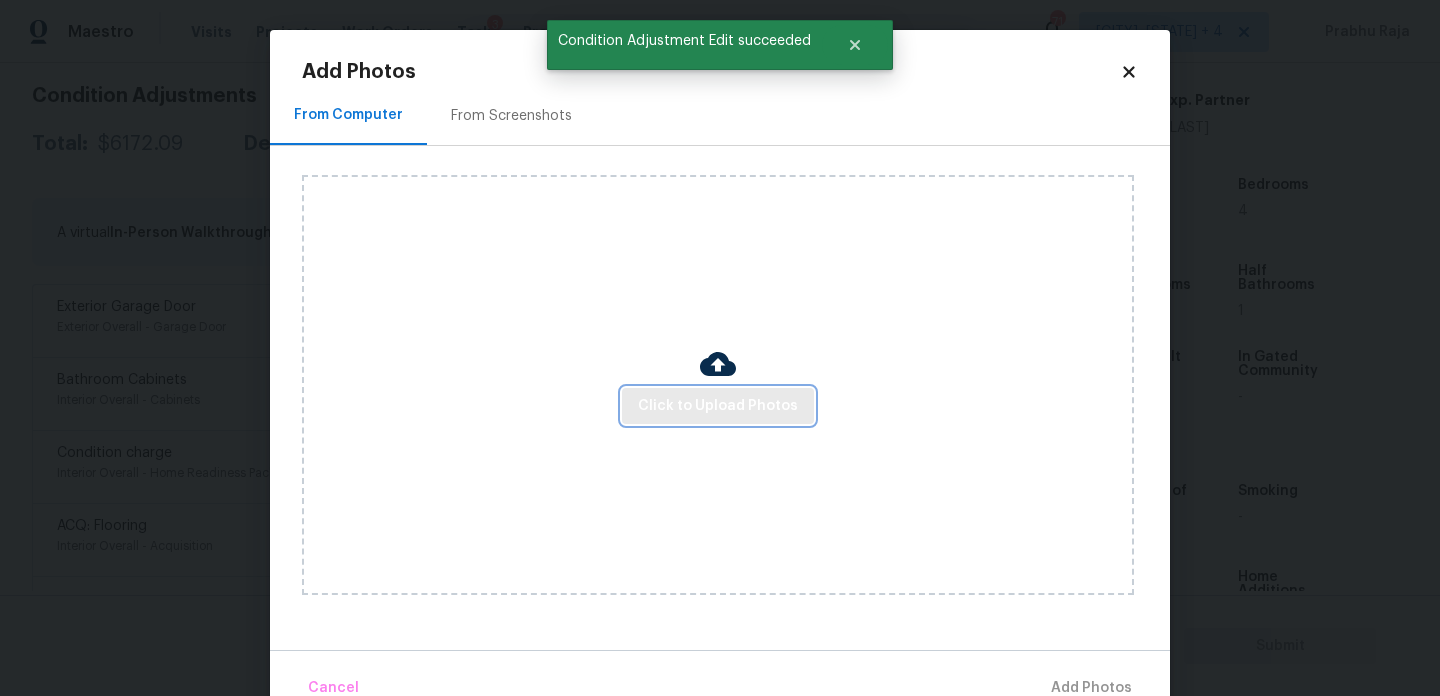 click on "Click to Upload Photos" at bounding box center (718, 406) 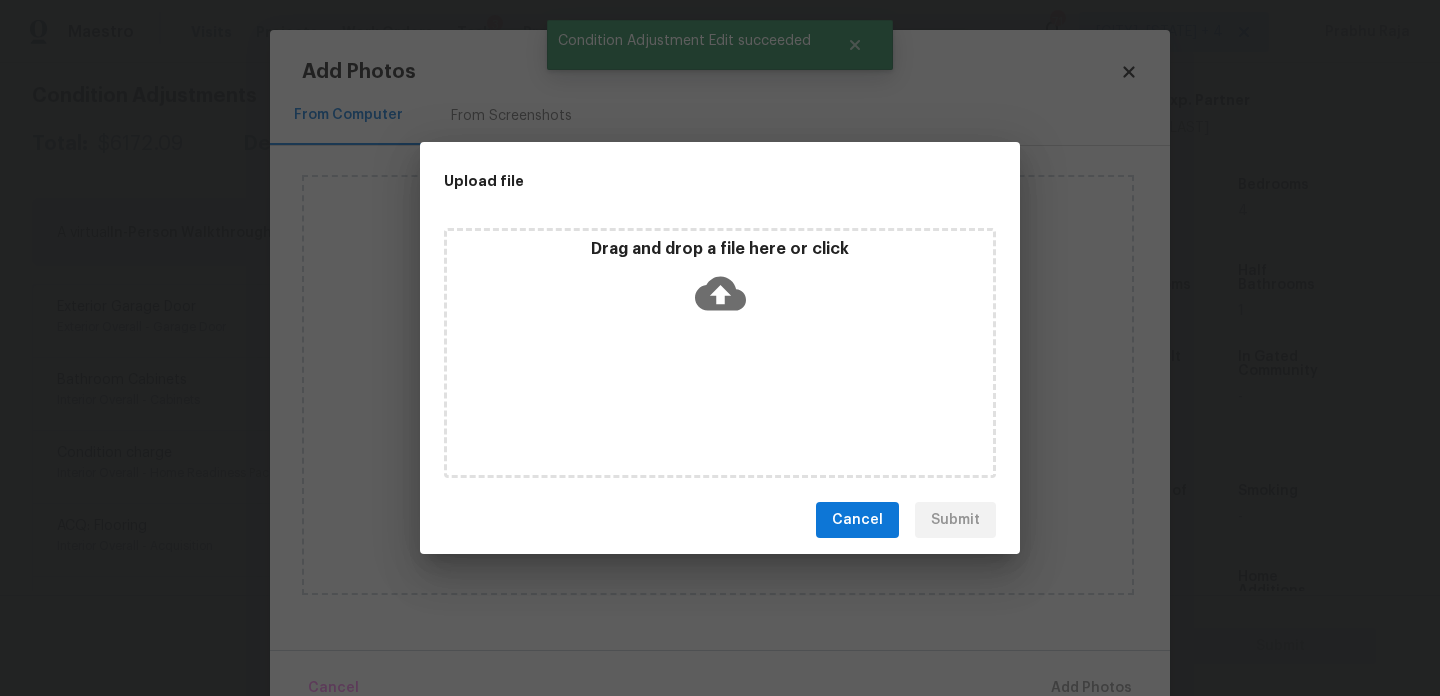 click on "Drag and drop a file here or click" at bounding box center [720, 353] 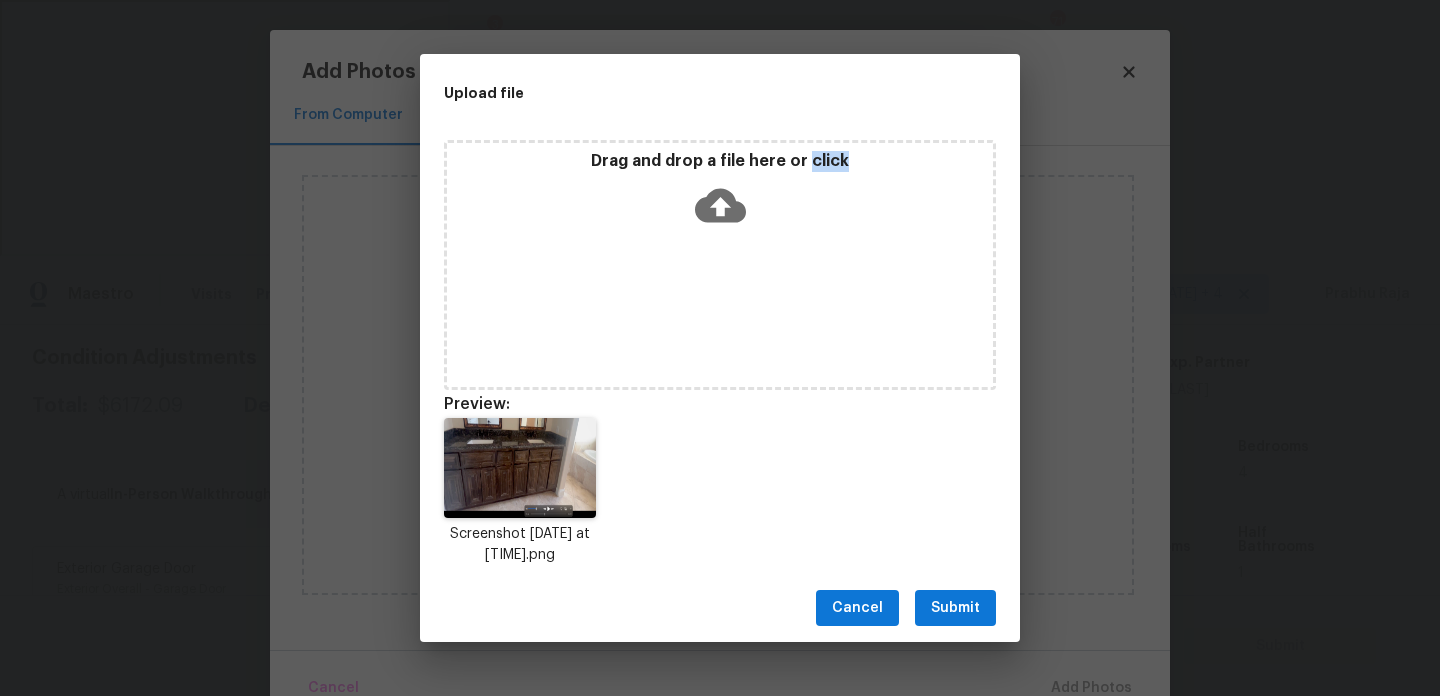 click on "Submit" at bounding box center [955, 608] 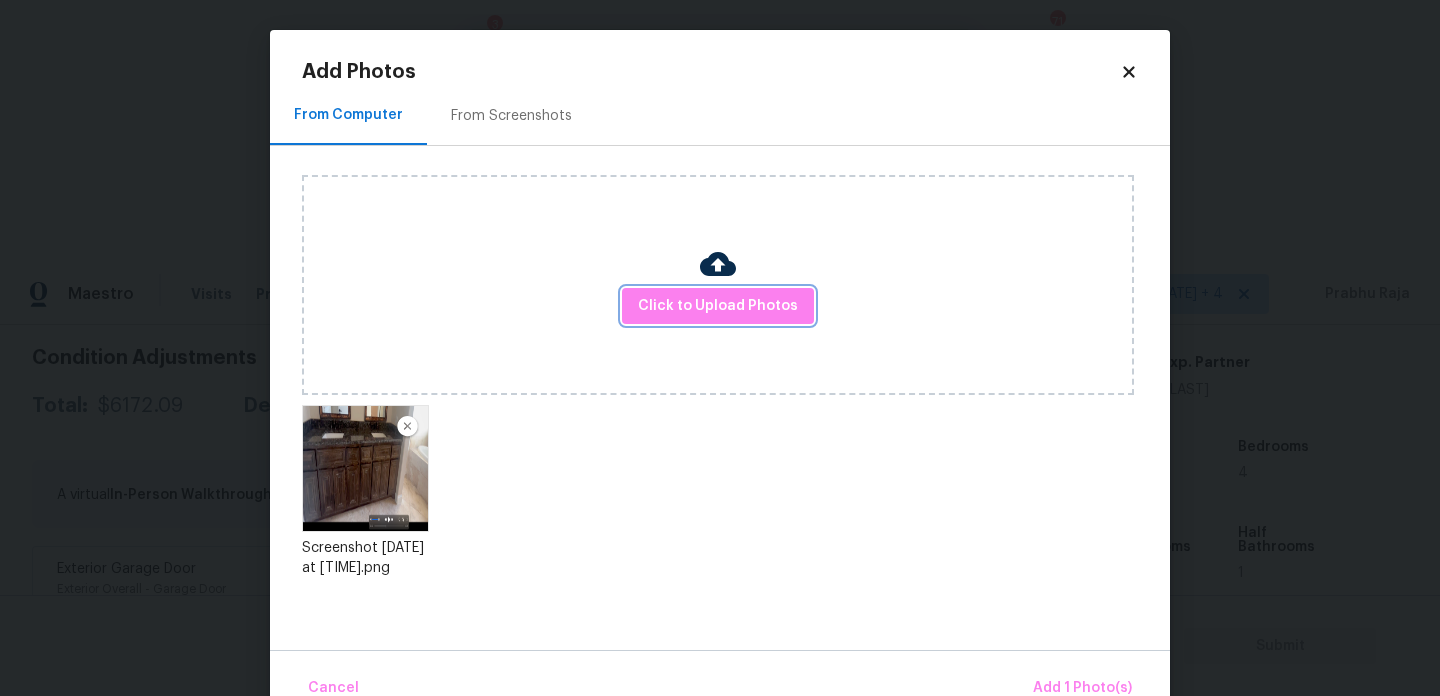 scroll, scrollTop: 44, scrollLeft: 0, axis: vertical 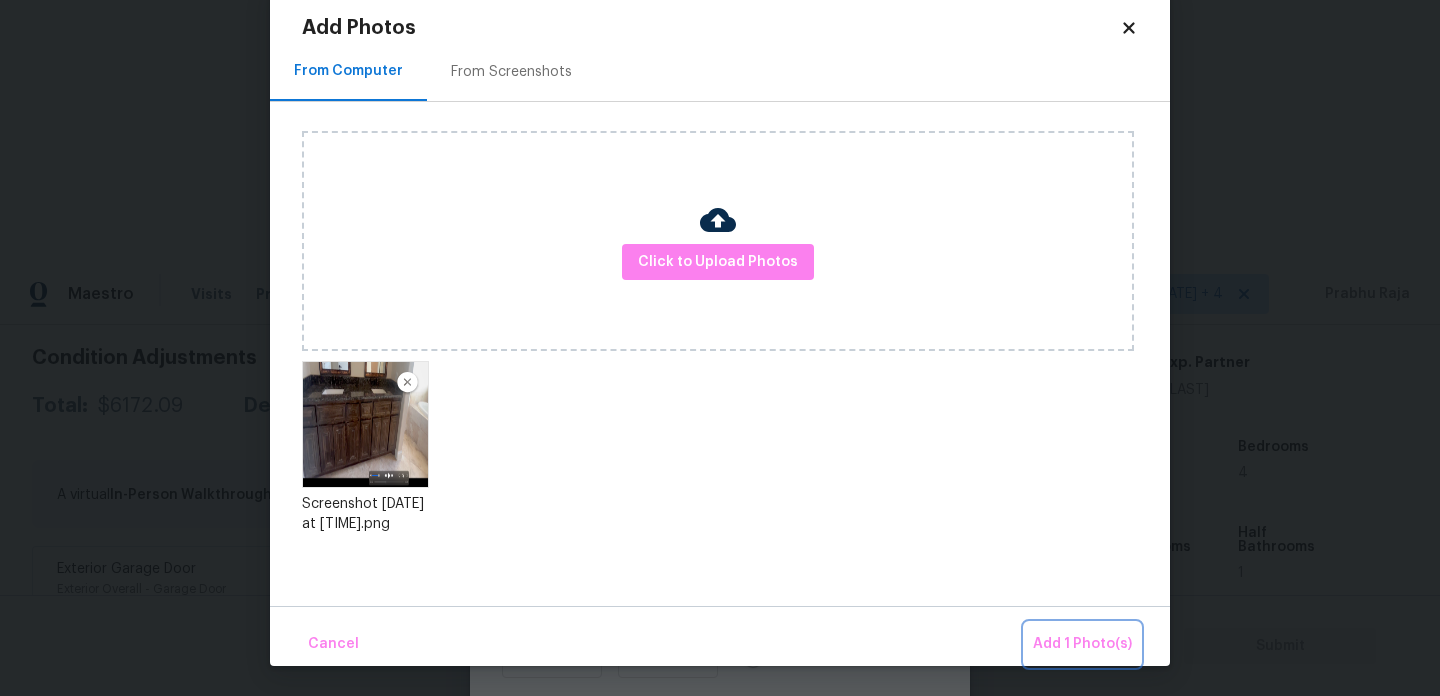 click on "Add 1 Photo(s)" at bounding box center (1082, 644) 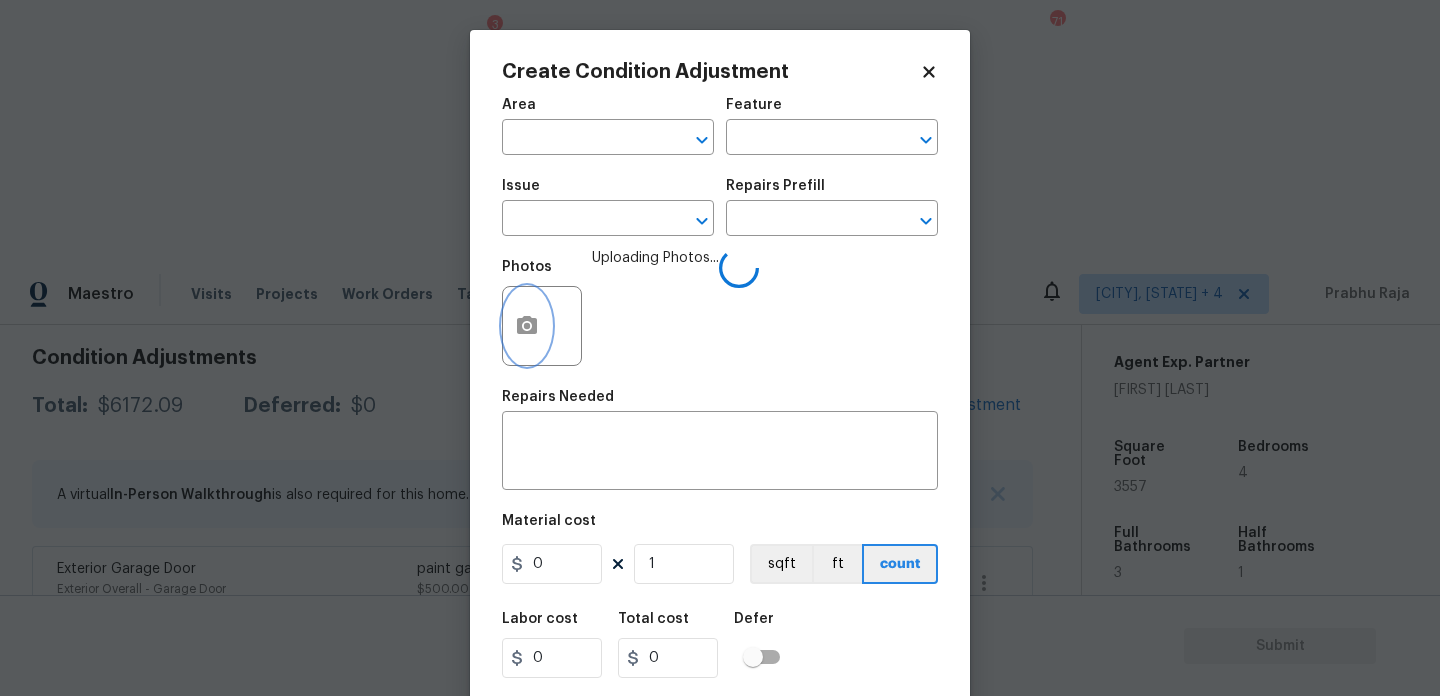scroll, scrollTop: 0, scrollLeft: 0, axis: both 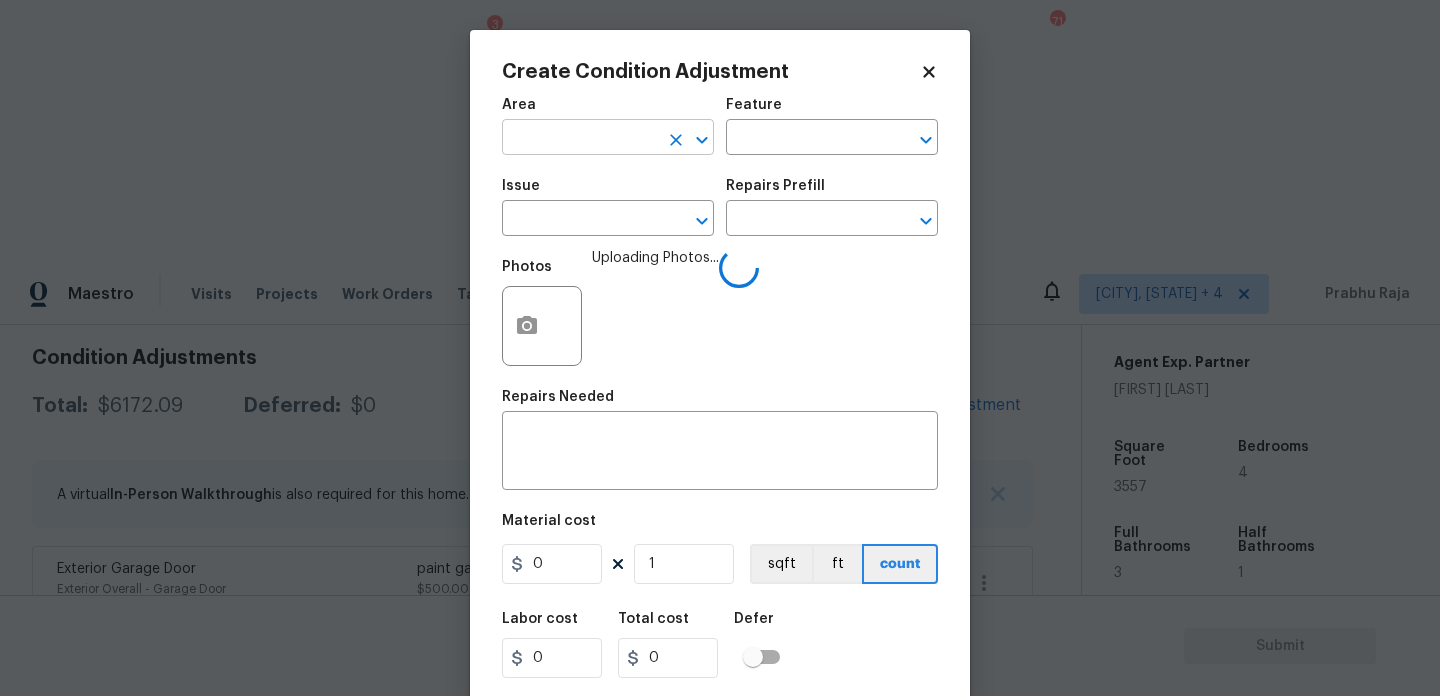 click at bounding box center (580, 139) 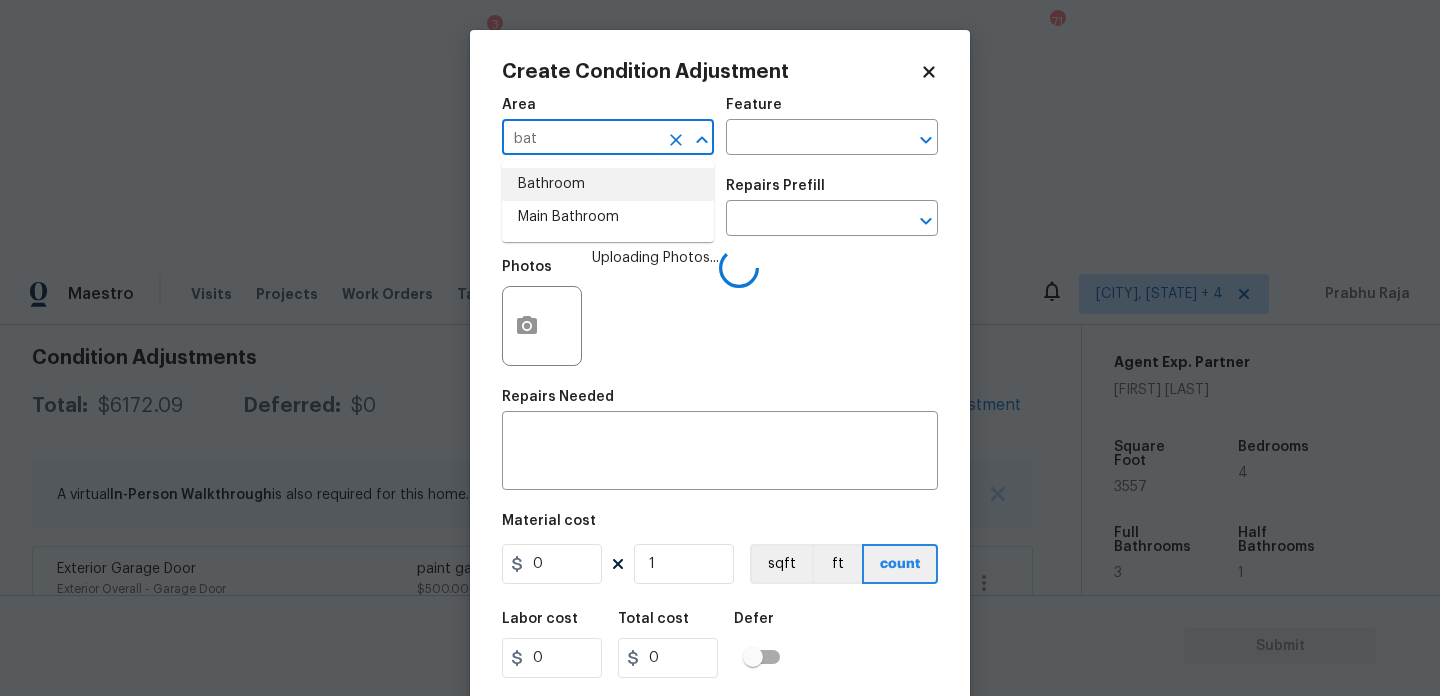 click on "Bathroom" at bounding box center (608, 184) 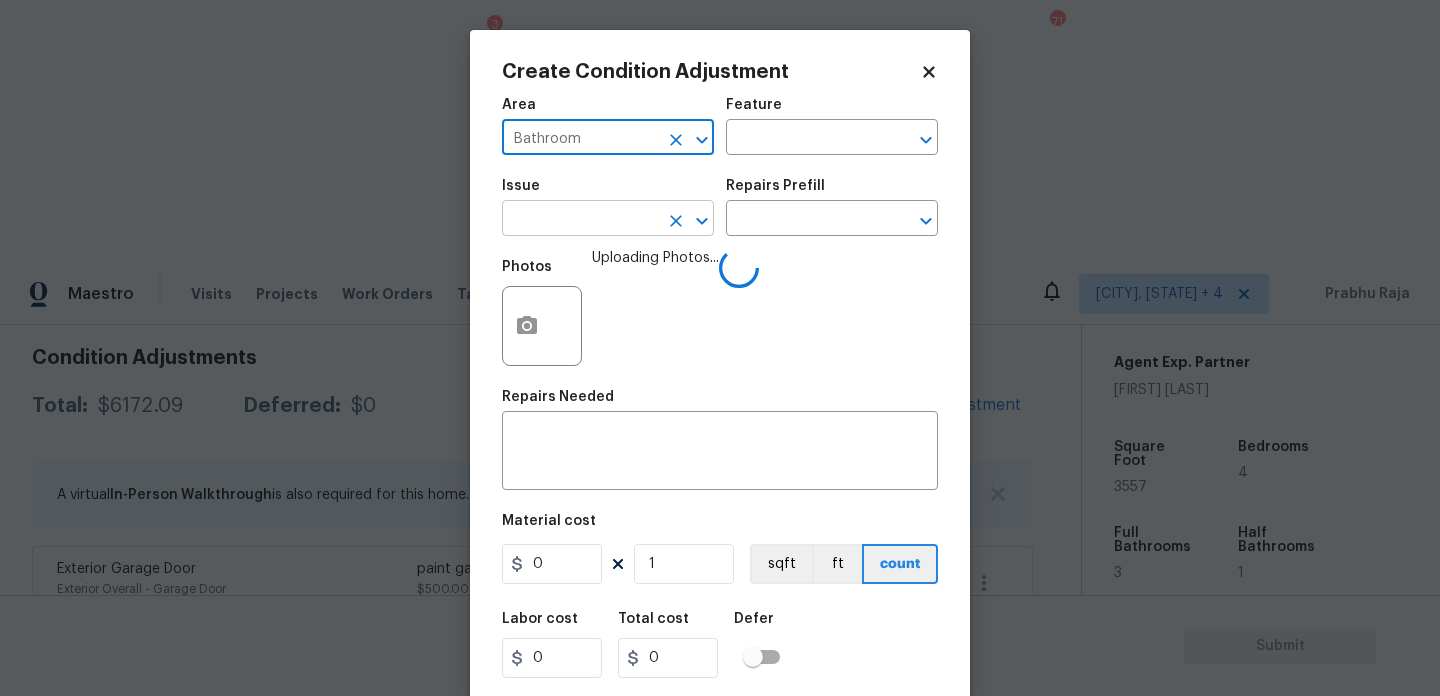 type on "Bathroom" 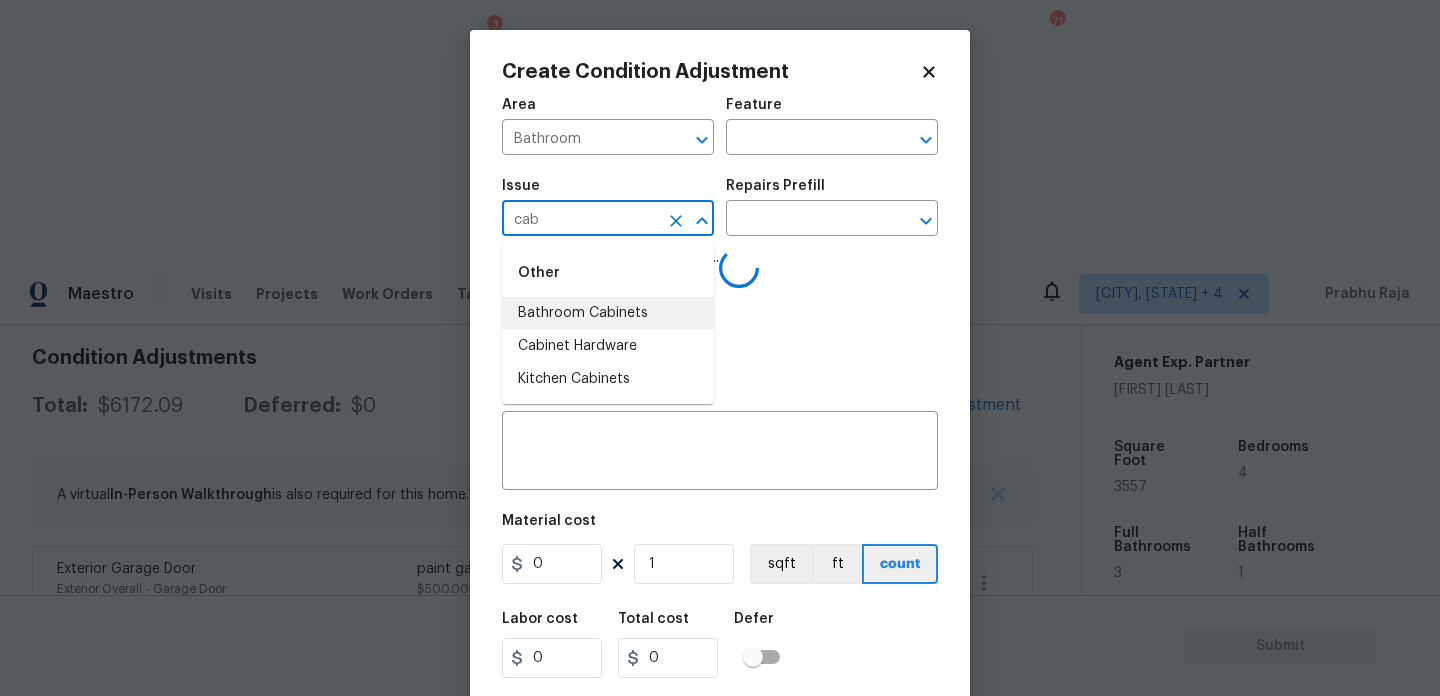 click on "Bathroom Cabinets" at bounding box center [608, 313] 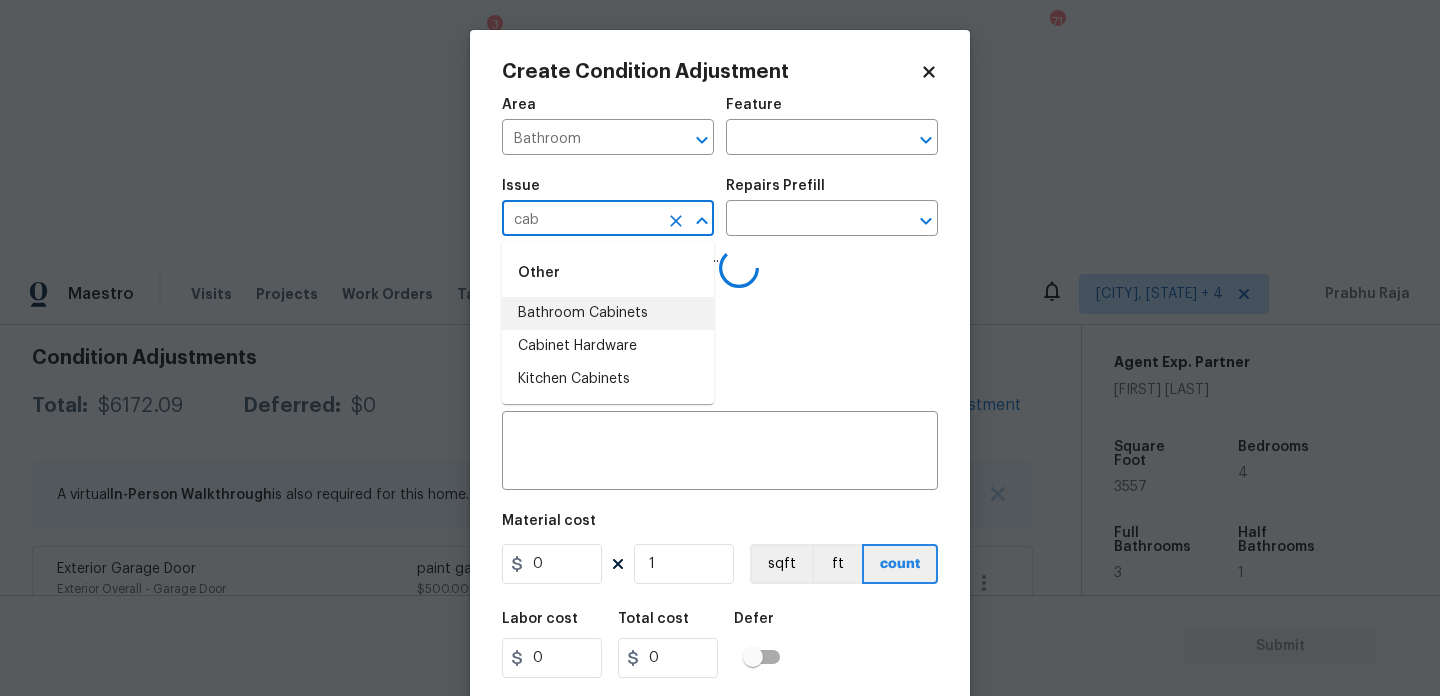type on "ACQ: Crawlspace" 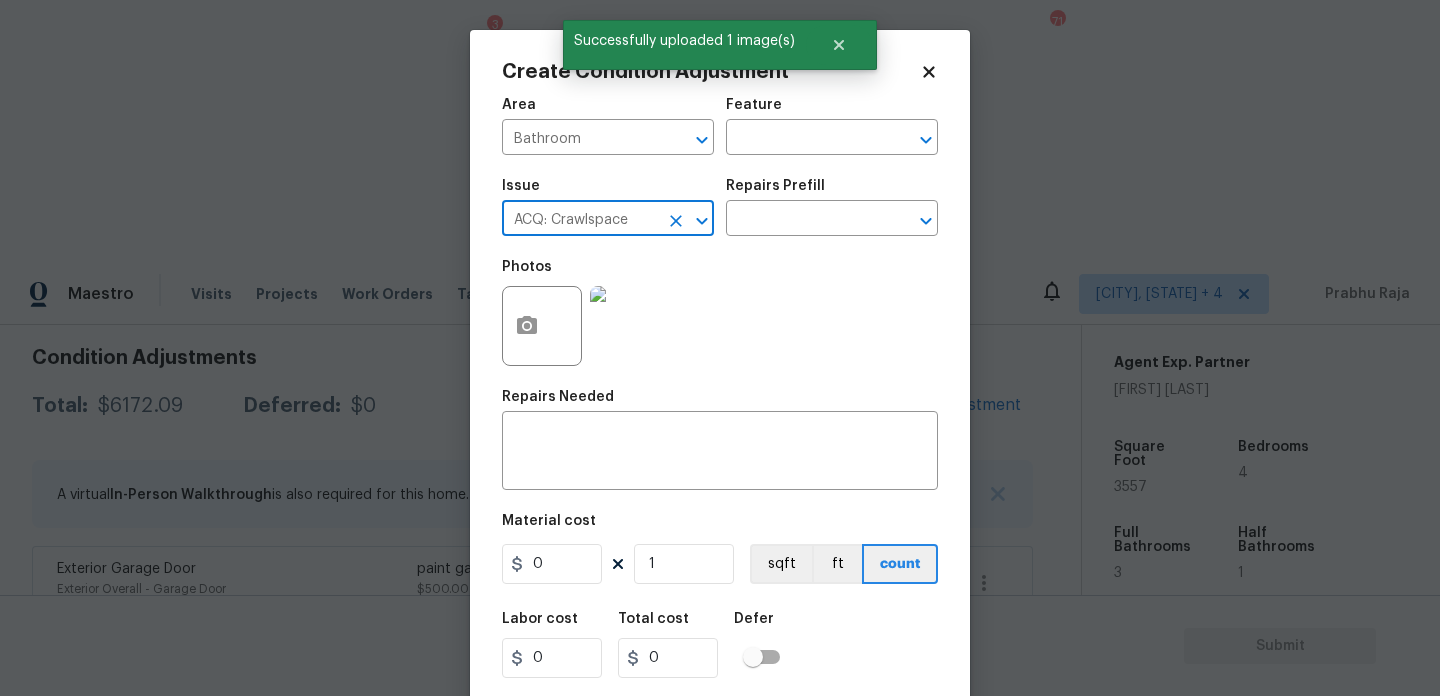 click 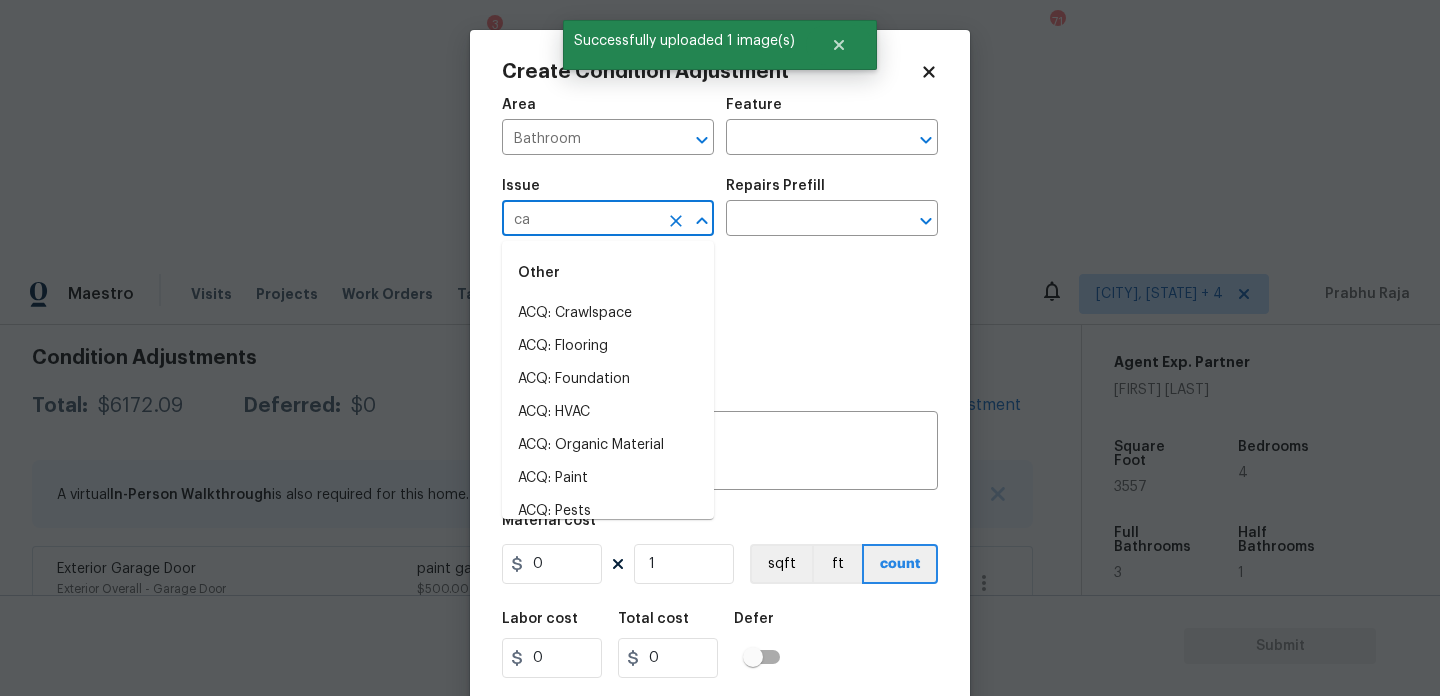 type on "cab" 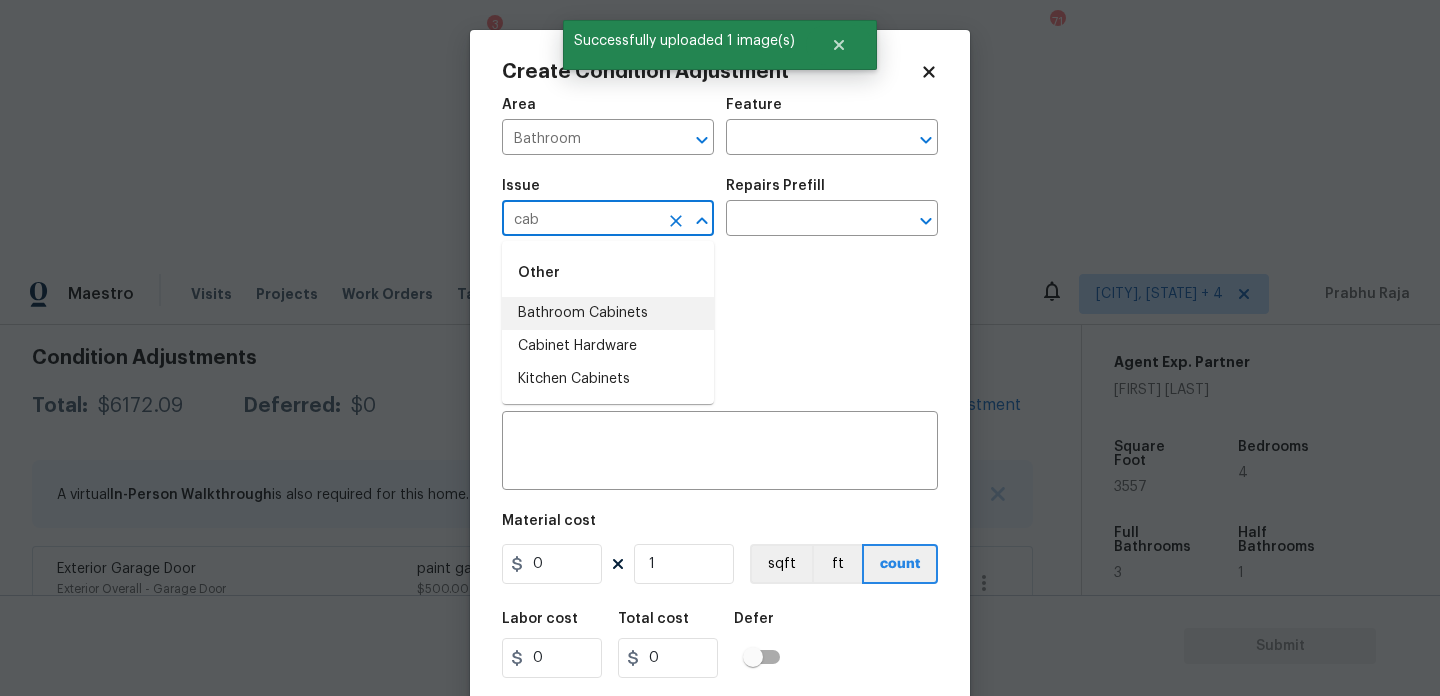 click on "Bathroom Cabinets" at bounding box center (608, 313) 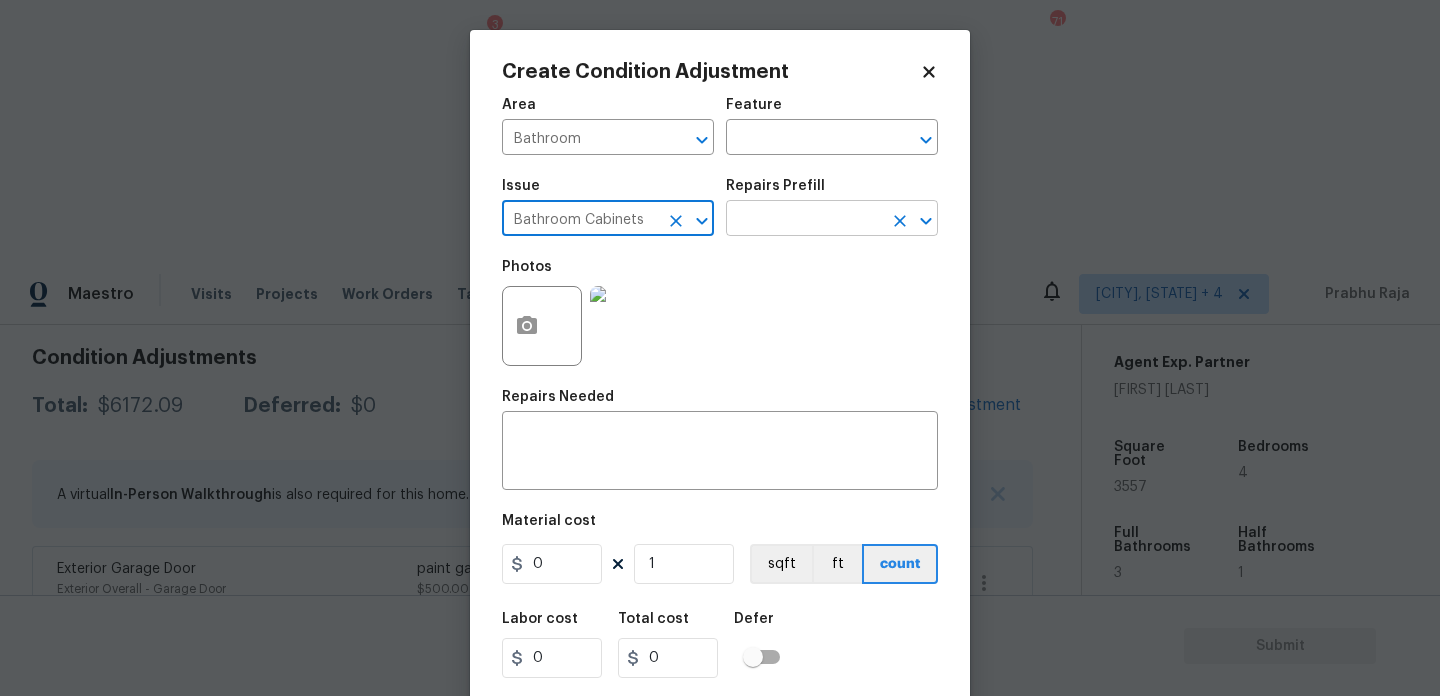 type on "Bathroom Cabinets" 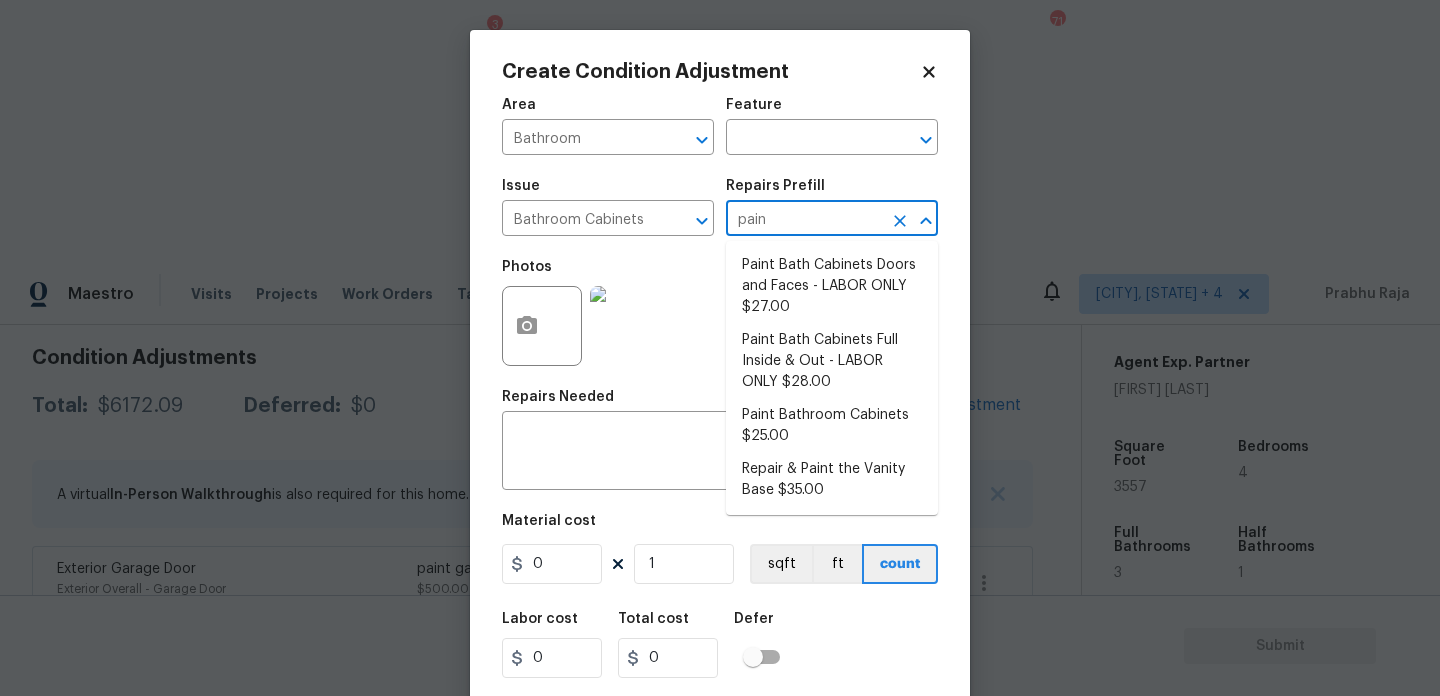 type on "paint" 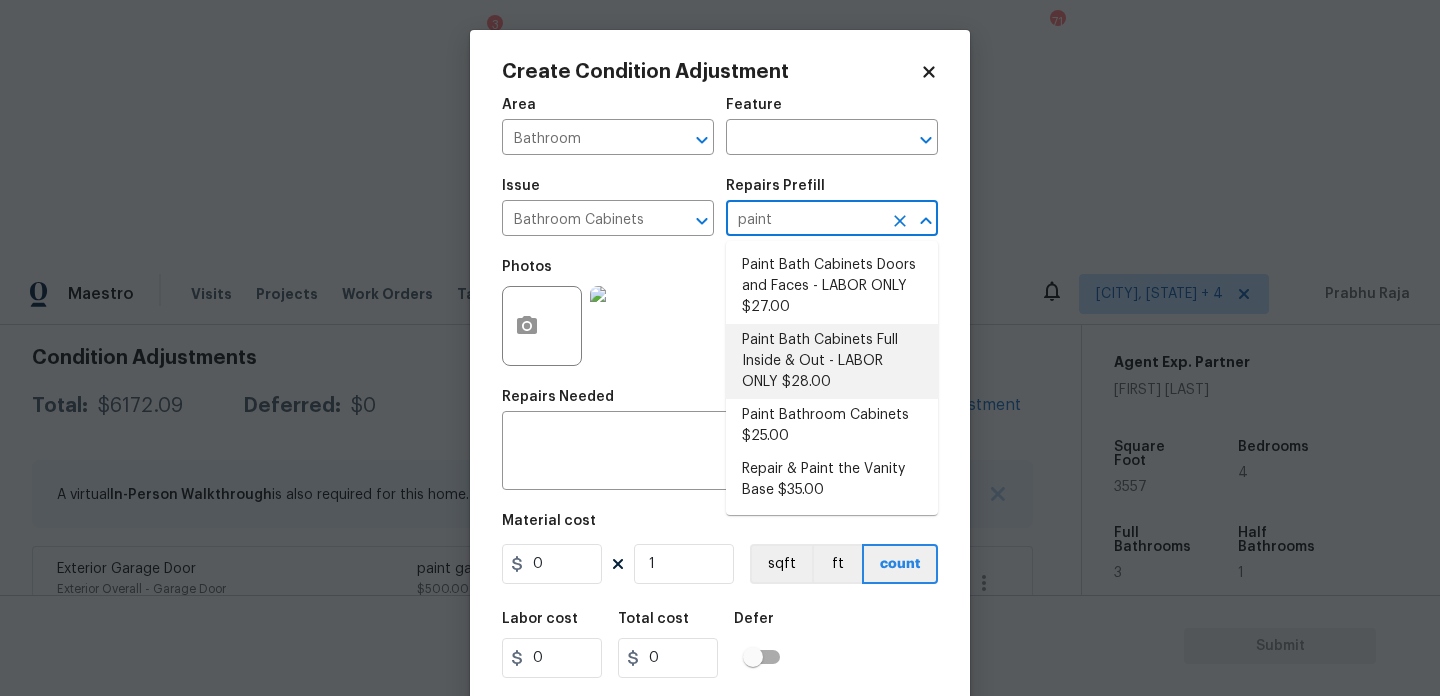 click on "Paint Bath Cabinets Full Inside & Out - LABOR ONLY $28.00" at bounding box center [832, 361] 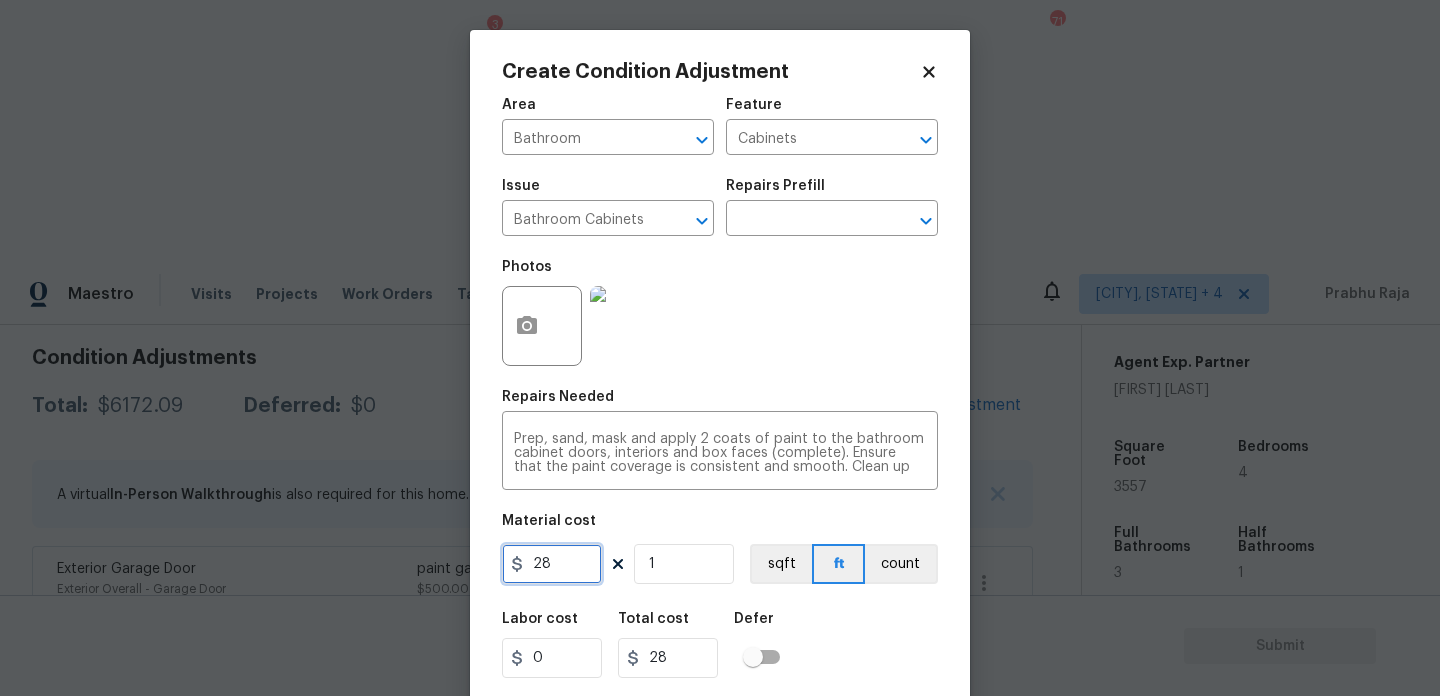 drag, startPoint x: 561, startPoint y: 577, endPoint x: 464, endPoint y: 576, distance: 97.00516 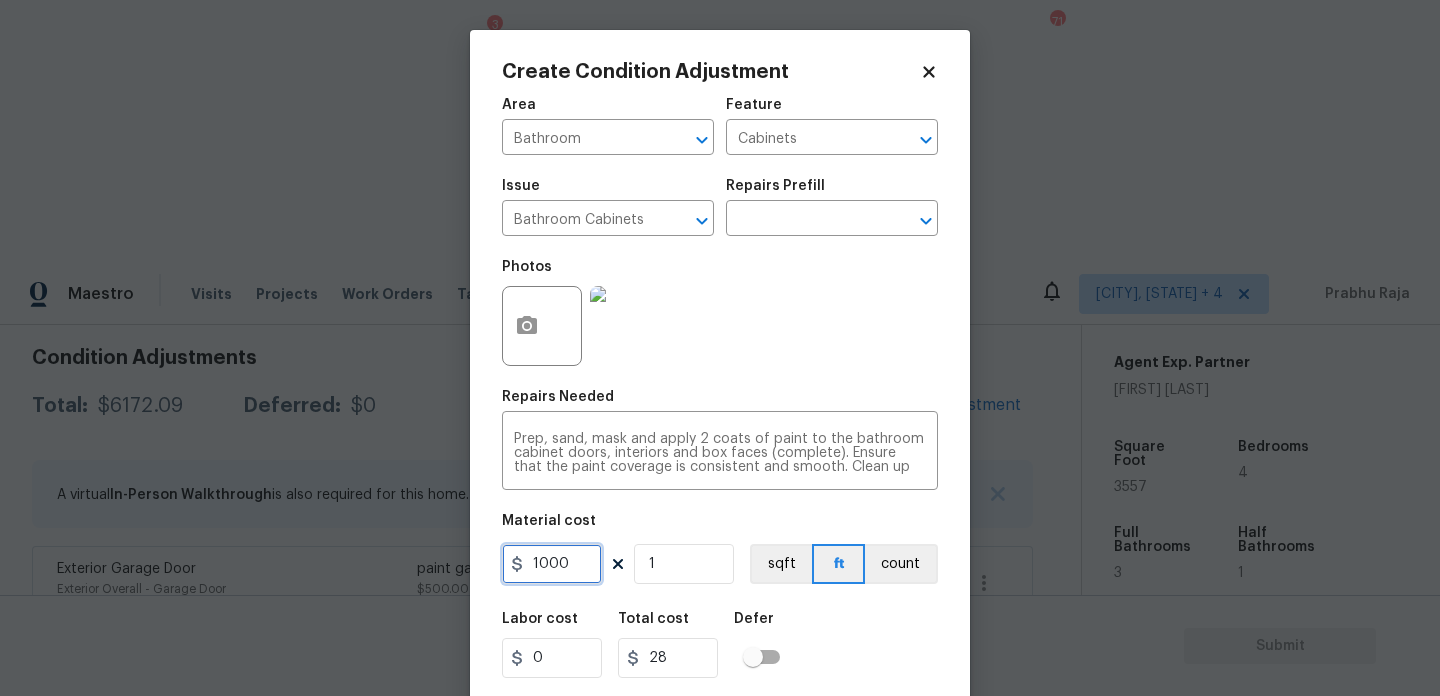 type on "1000" 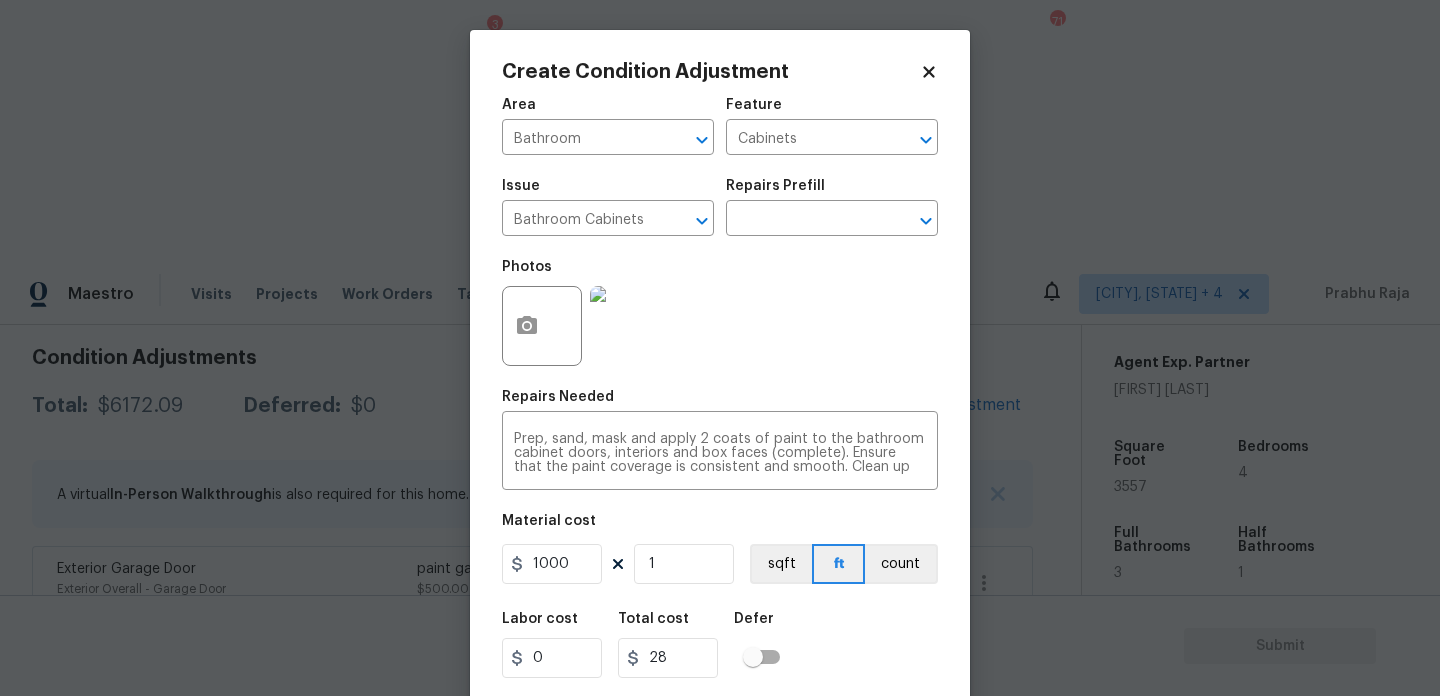 type on "1000" 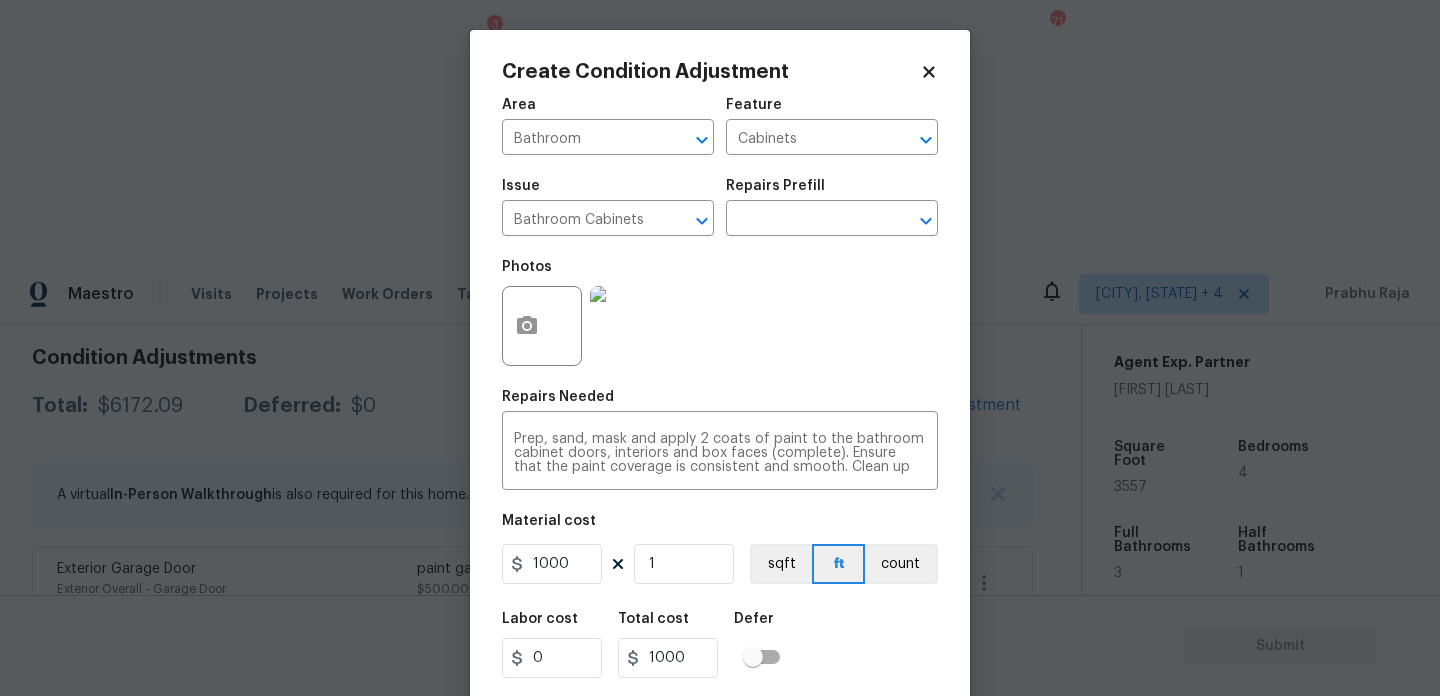 click on "Repairs Needed" at bounding box center [720, 403] 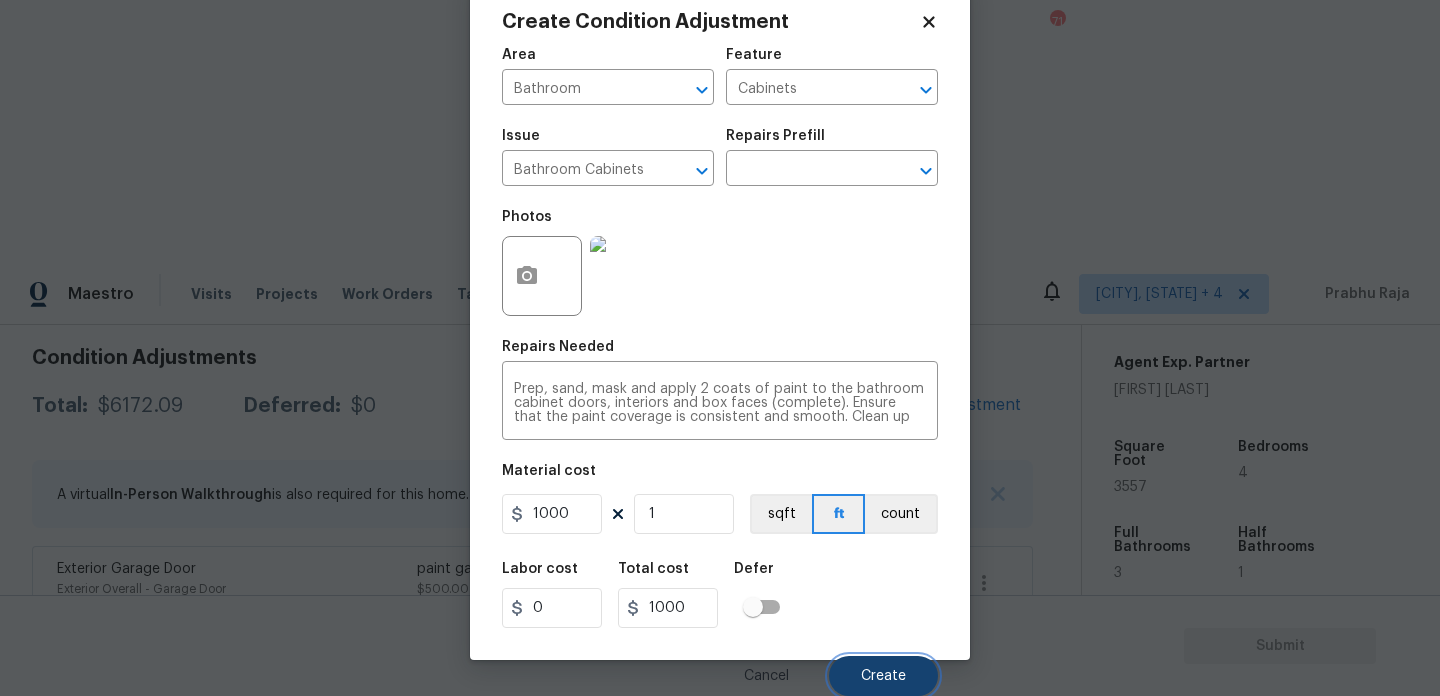 click on "Create" at bounding box center (883, 676) 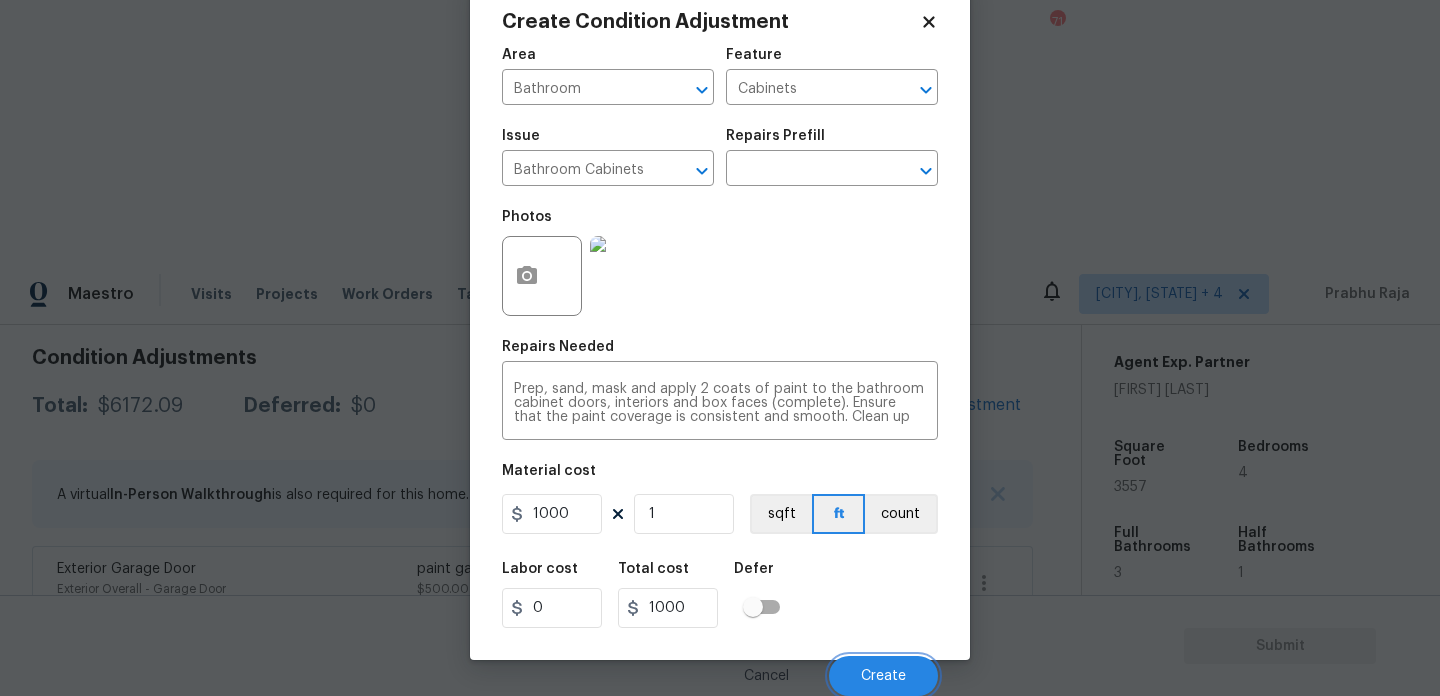 scroll, scrollTop: 281, scrollLeft: 0, axis: vertical 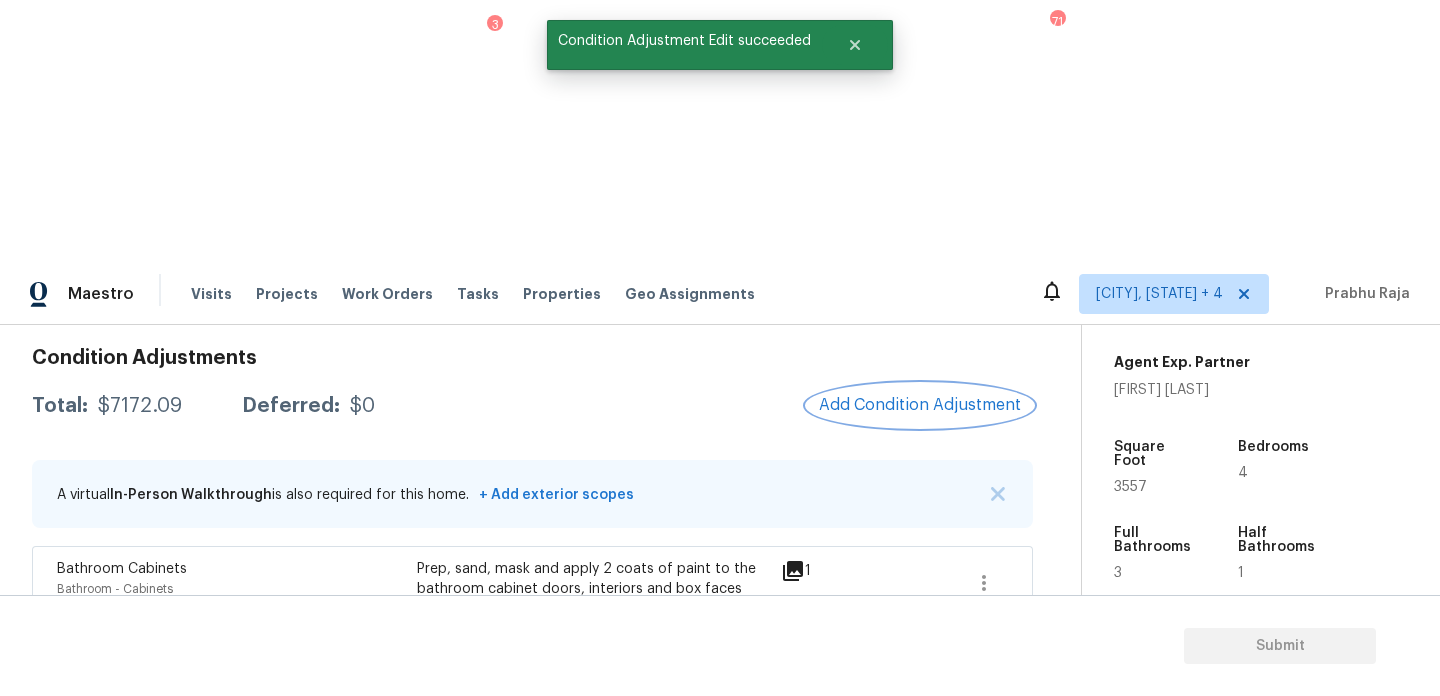 click on "Add Condition Adjustment" at bounding box center [920, 405] 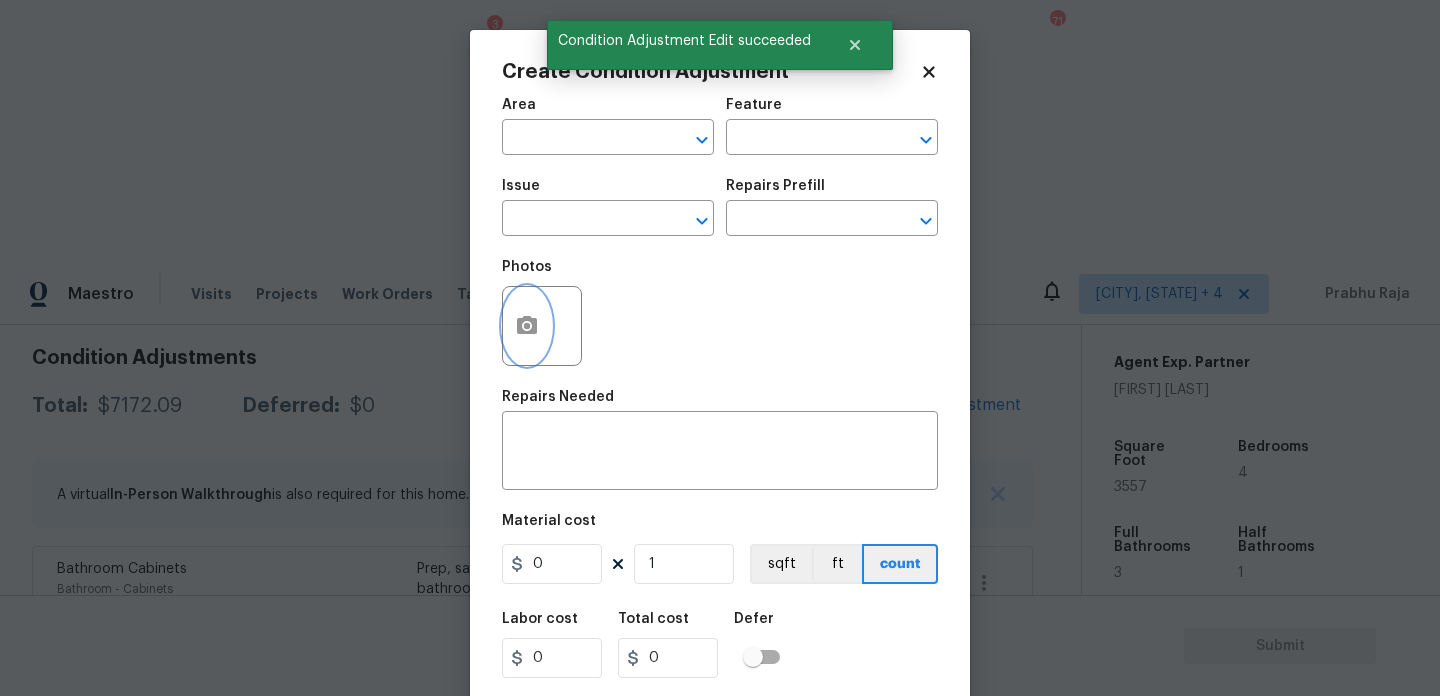 click 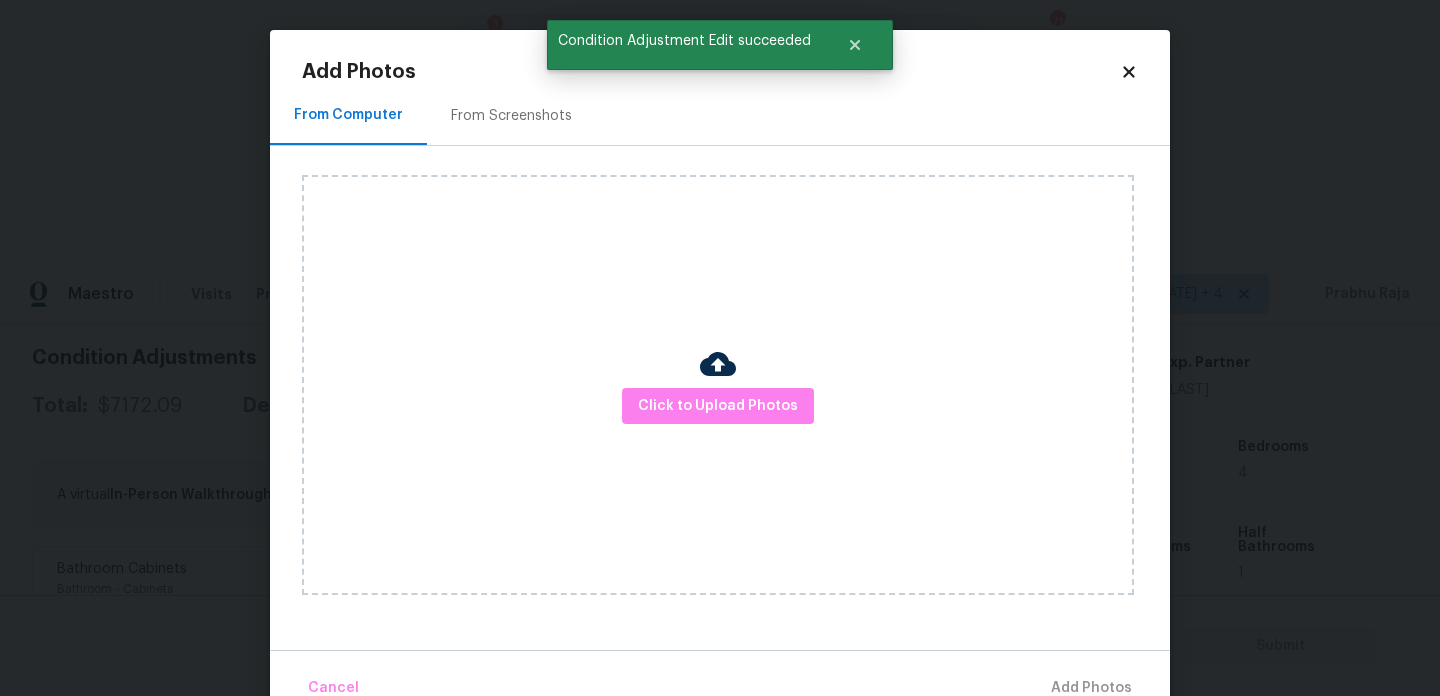click on "Click to Upload Photos" at bounding box center [718, 385] 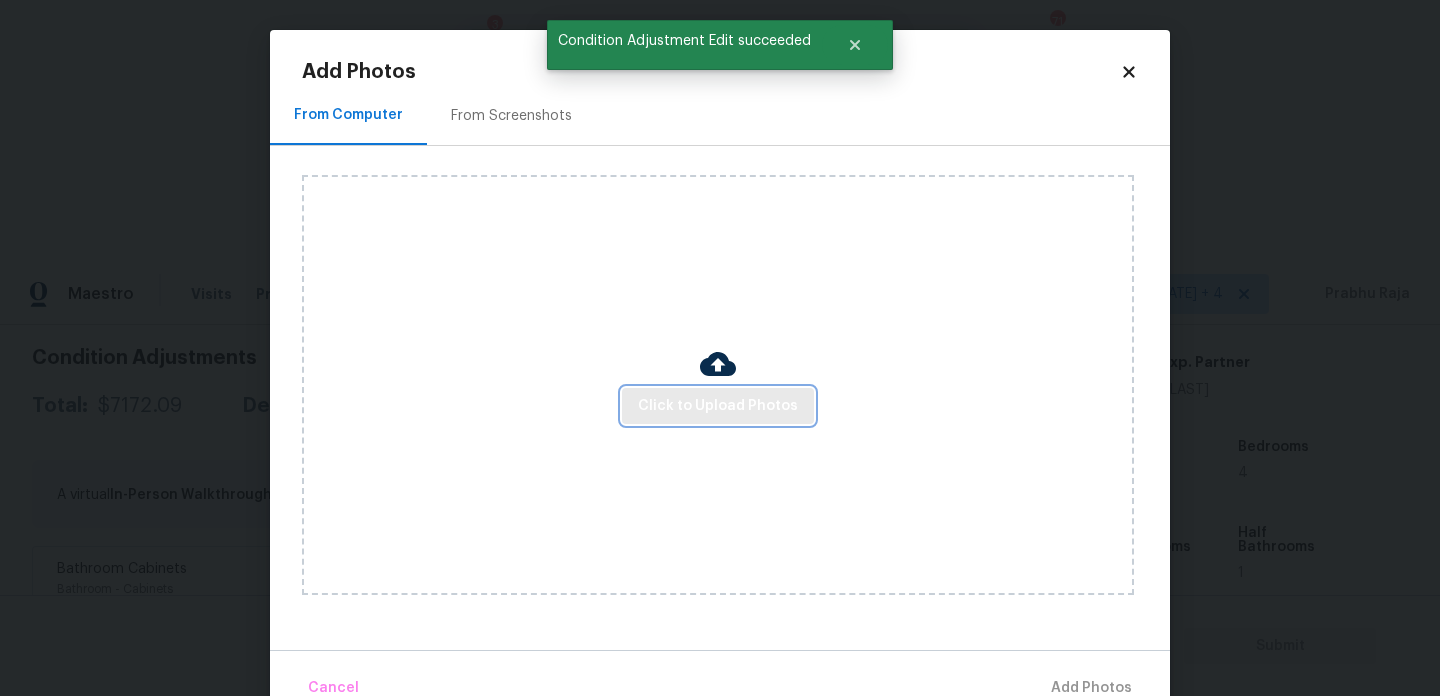 click on "Click to Upload Photos" at bounding box center [718, 406] 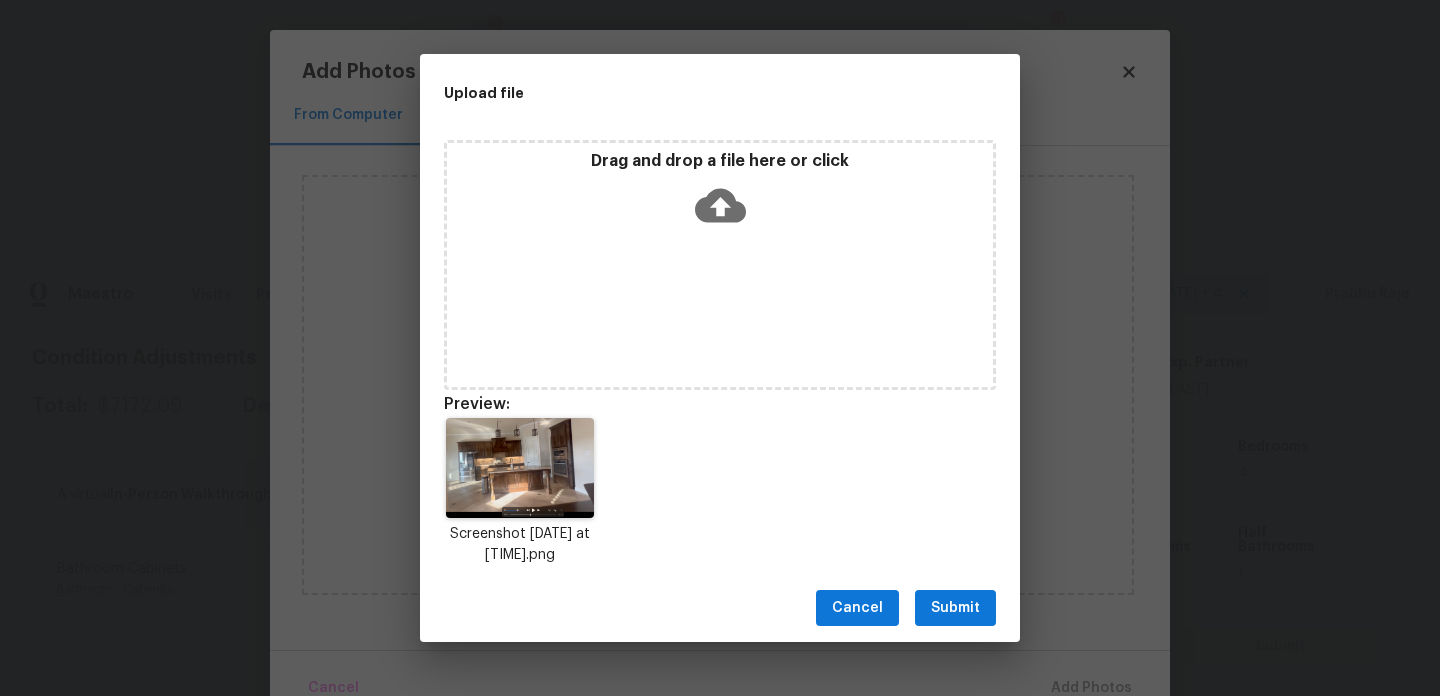 scroll, scrollTop: 16, scrollLeft: 0, axis: vertical 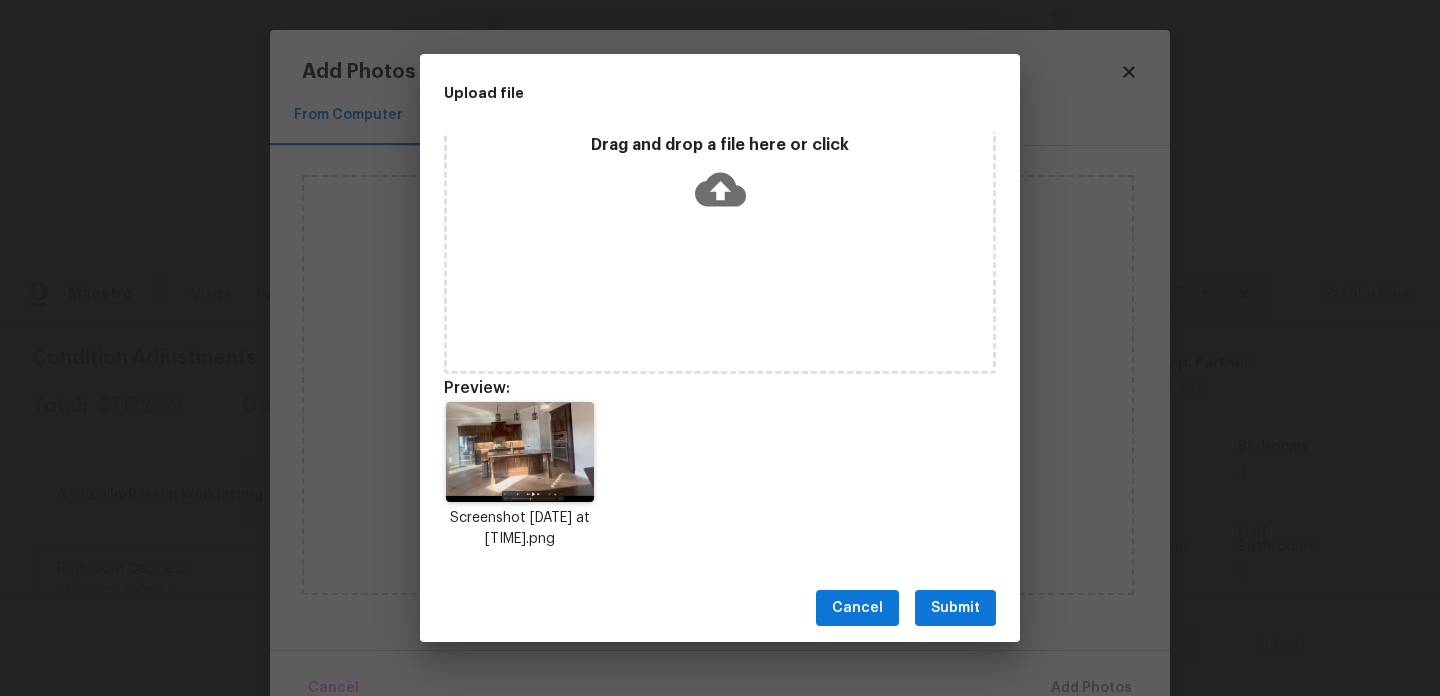 click on "Submit" at bounding box center [955, 608] 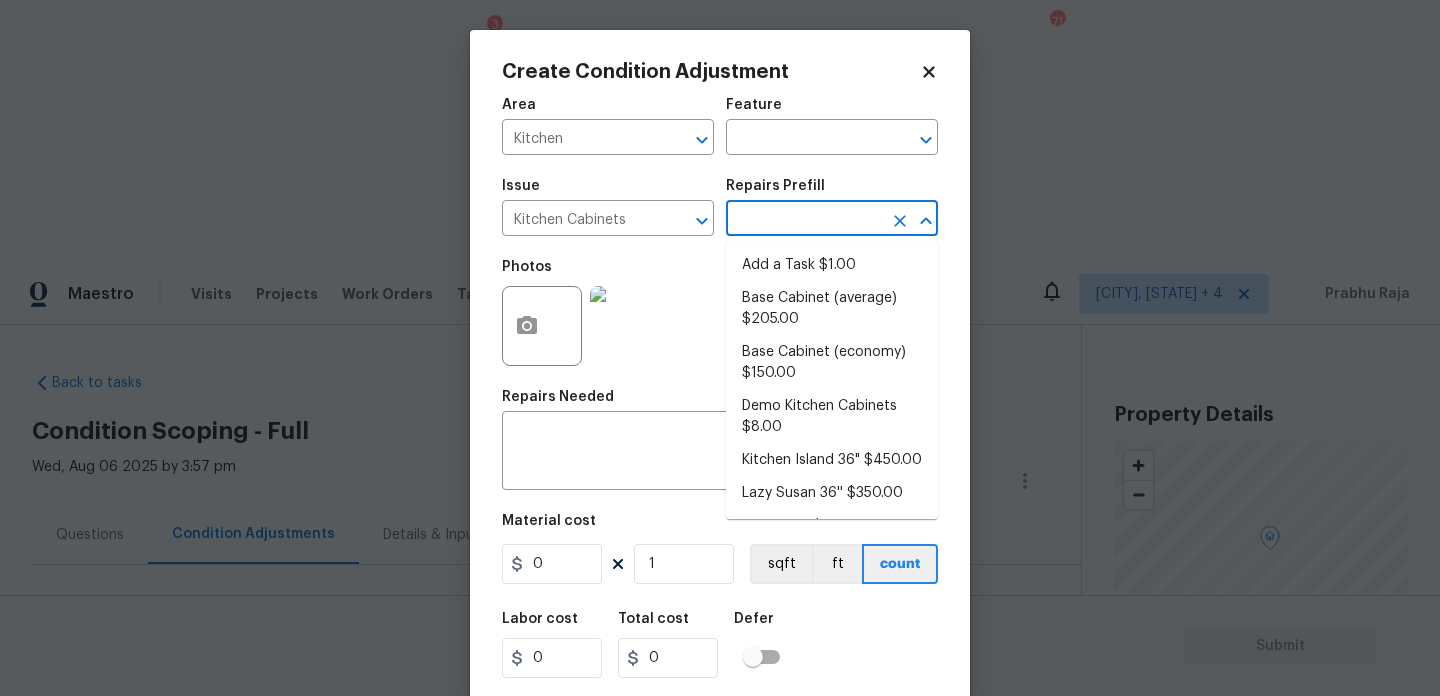scroll, scrollTop: 0, scrollLeft: 0, axis: both 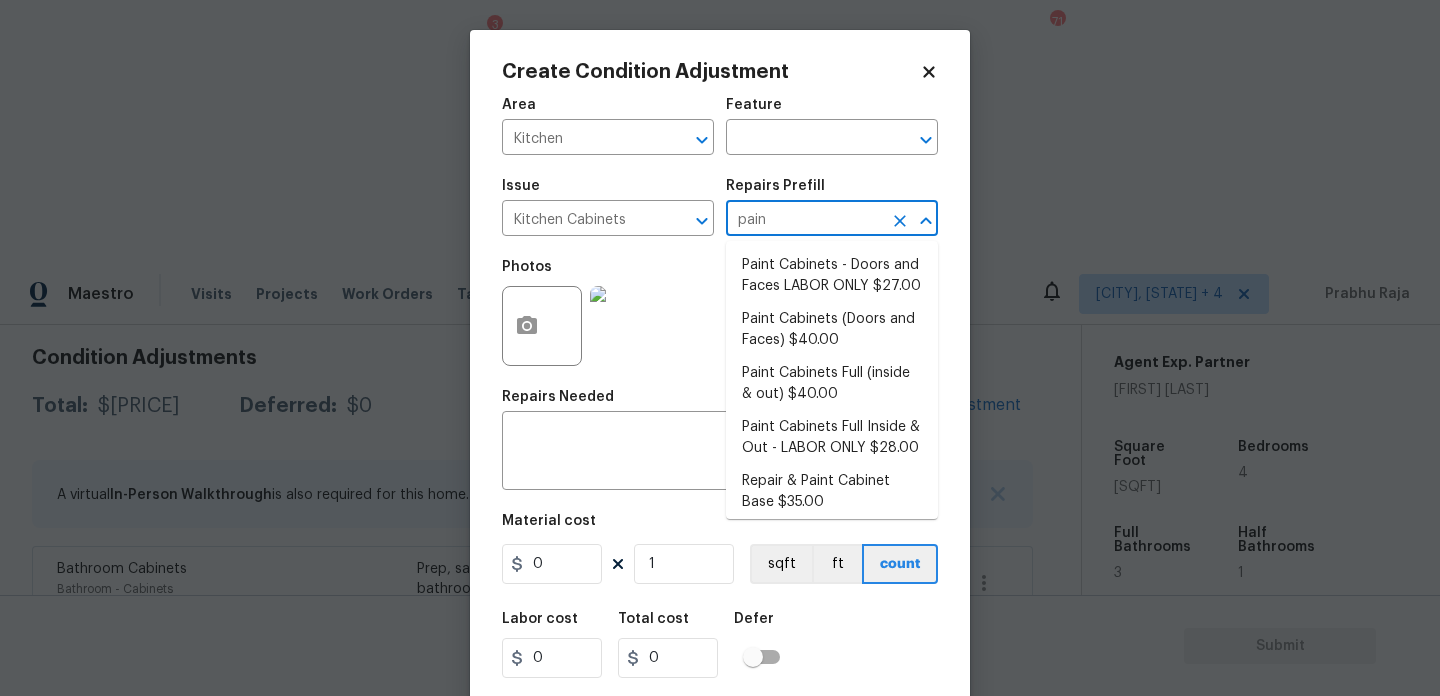 type on "paint" 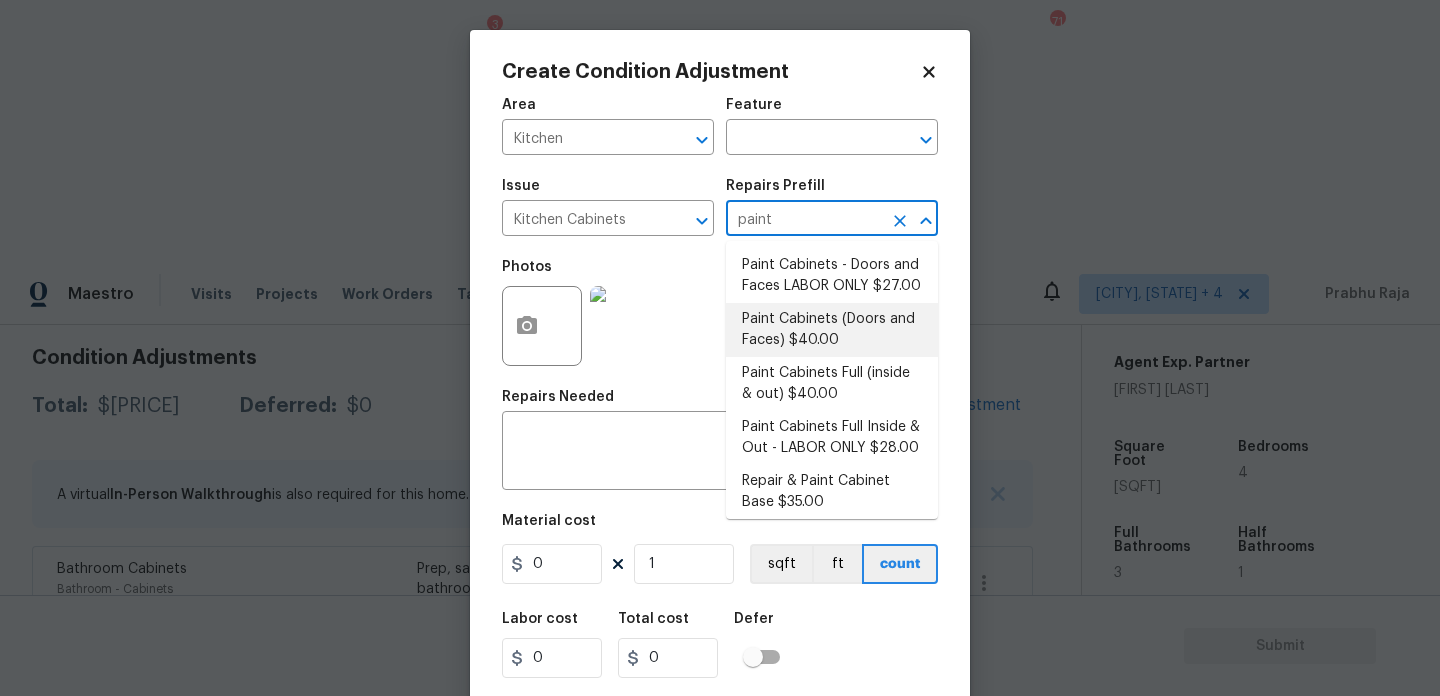 click on "Paint Cabinets (Doors and Faces) $40.00" at bounding box center [832, 330] 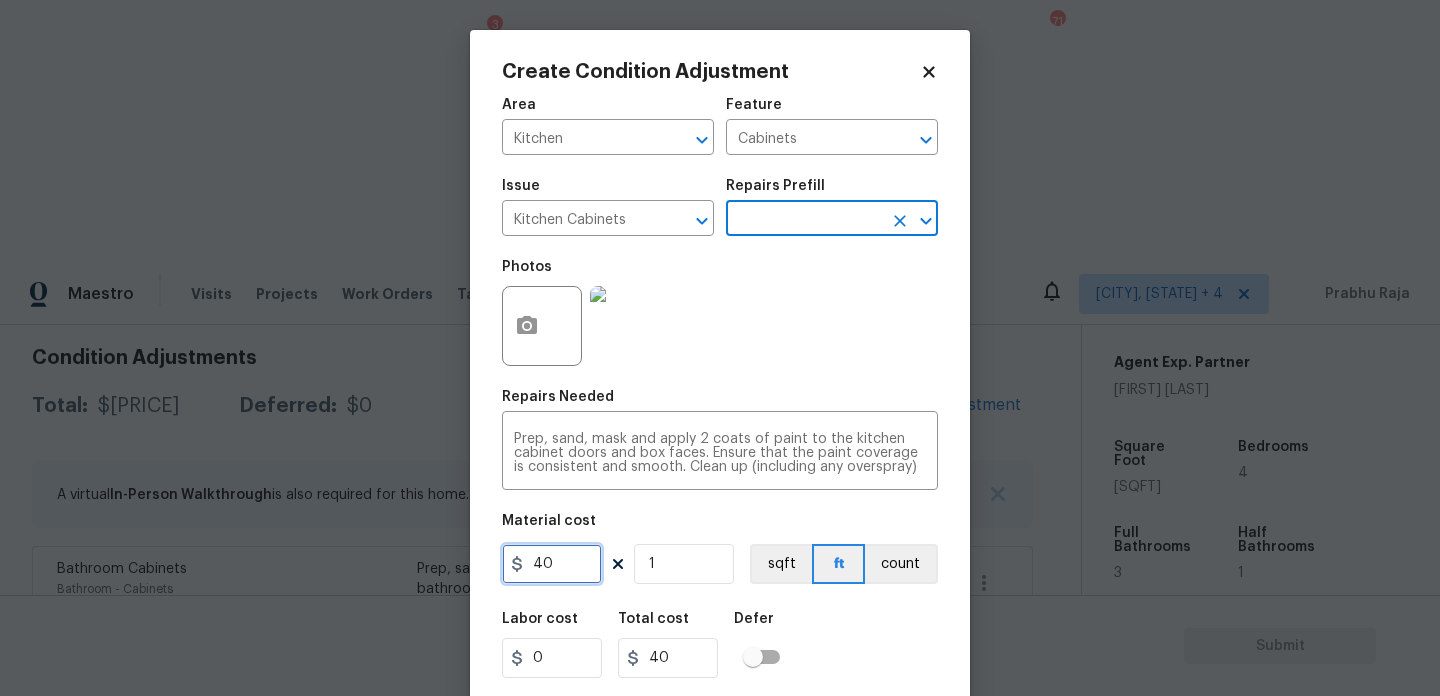 drag, startPoint x: 560, startPoint y: 570, endPoint x: 485, endPoint y: 570, distance: 75 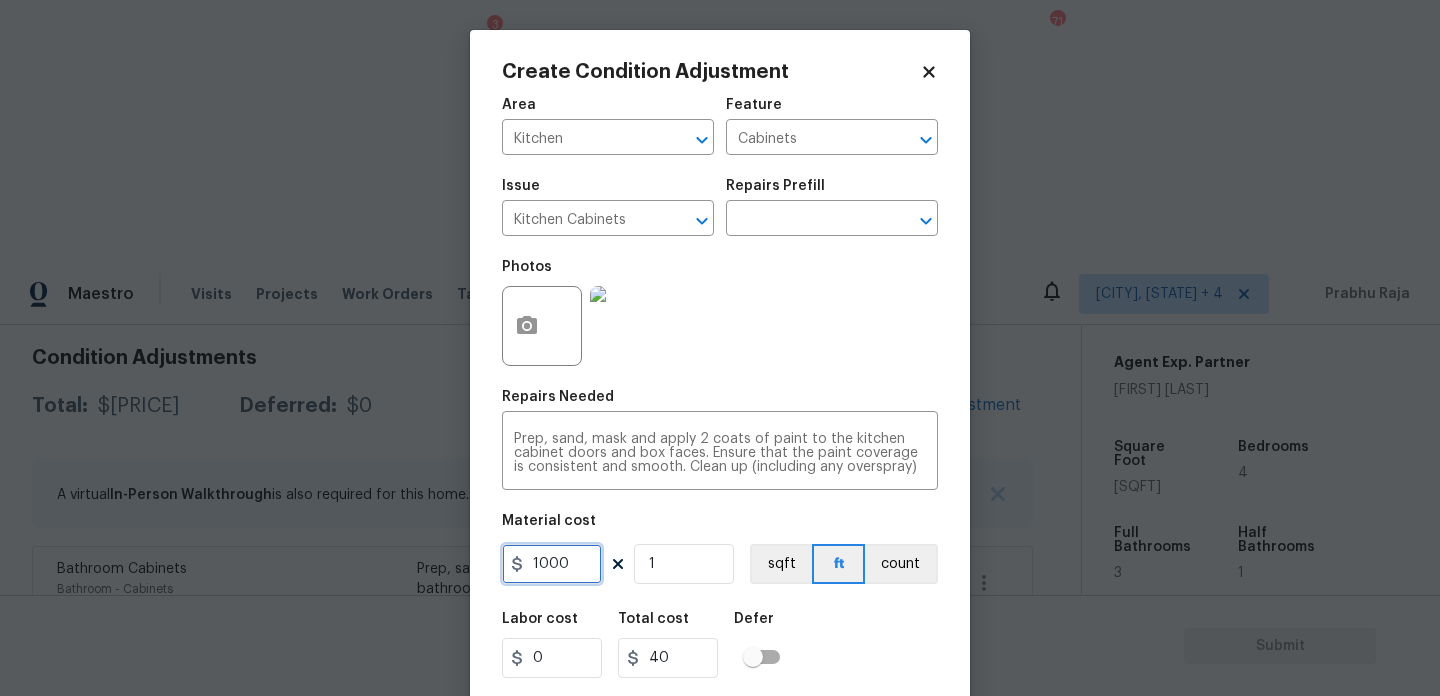 type on "1000" 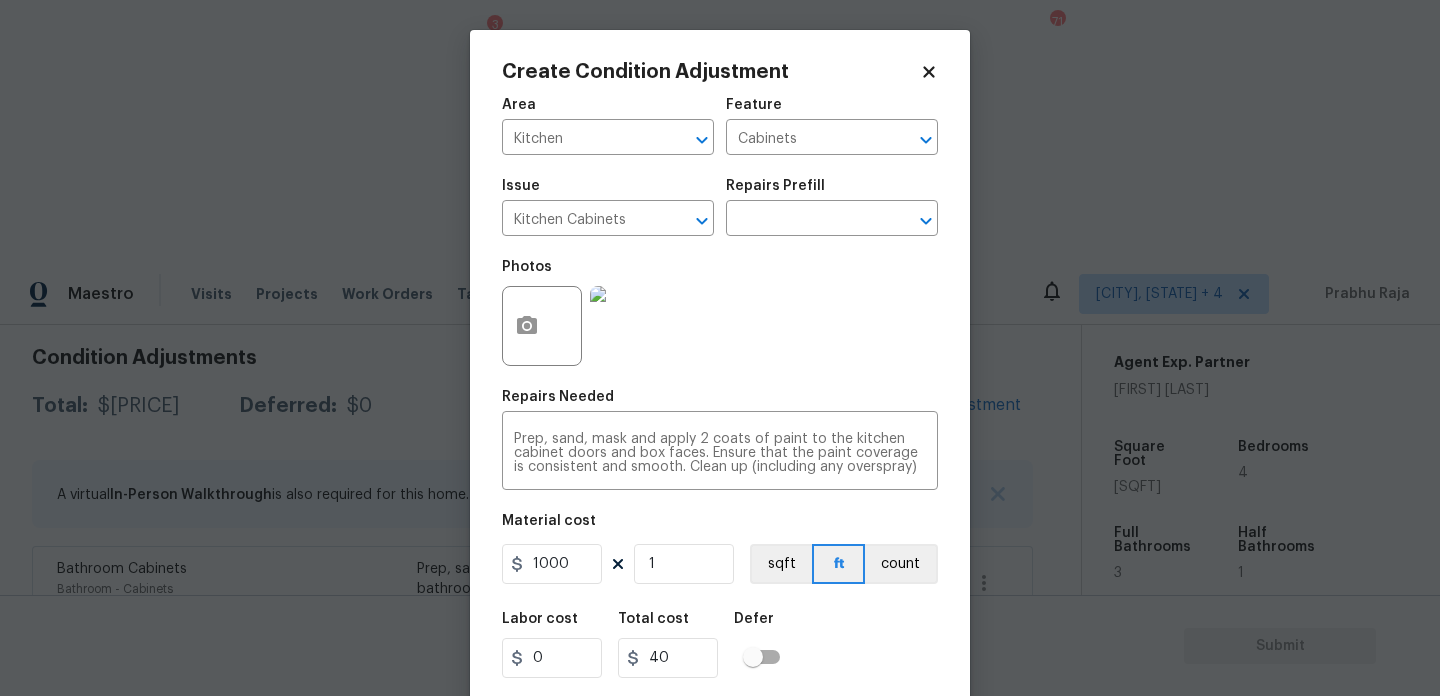 type on "1000" 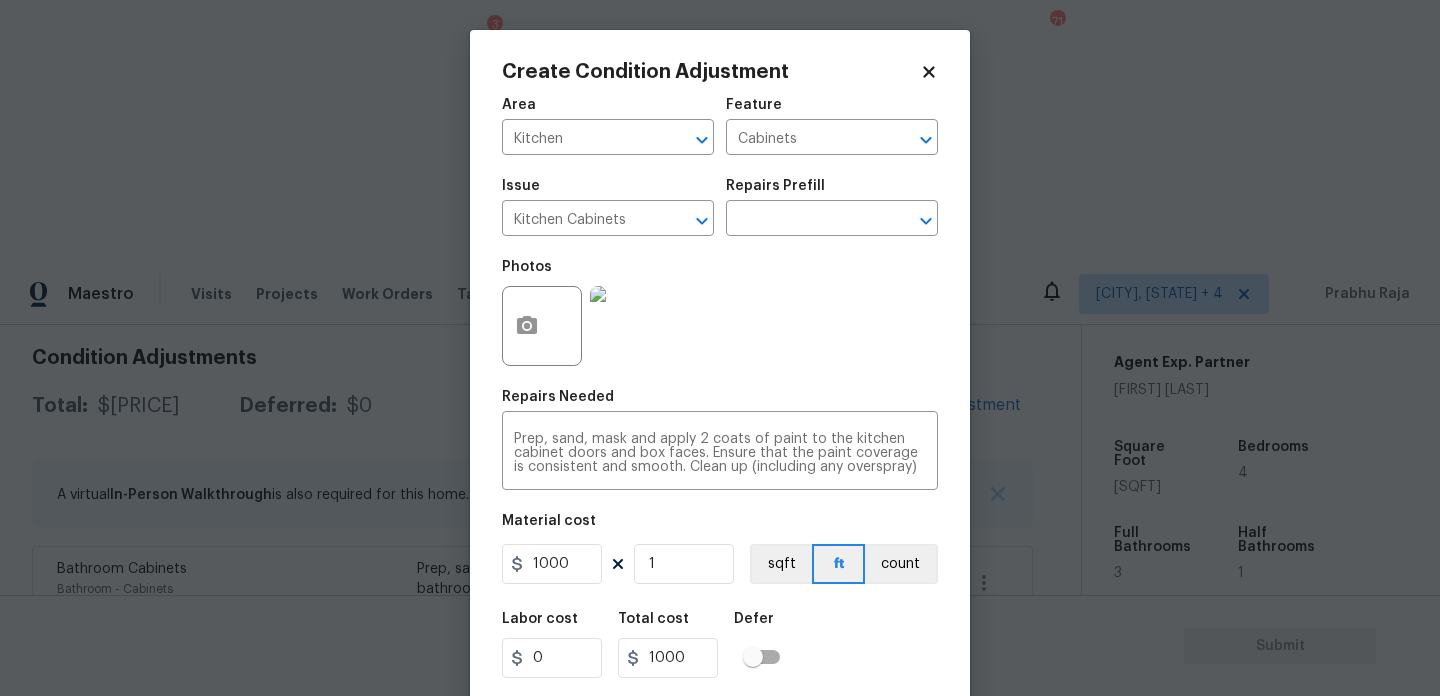 click on "Area Kitchen ​ Feature Cabinets ​ Issue Kitchen Cabinets ​ Repairs Prefill ​ Photos Repairs Needed Prep, sand, mask and apply 2 coats of paint to the kitchen cabinet doors and box faces. Ensure that the paint coverage is consistent and smooth. Clean up (including any overspray) and dispose of all debris properly. x ​ Material cost 1000 1 sqft ft count Labor cost 0 Total cost 1000 Defer Cancel Create" at bounding box center [720, 416] 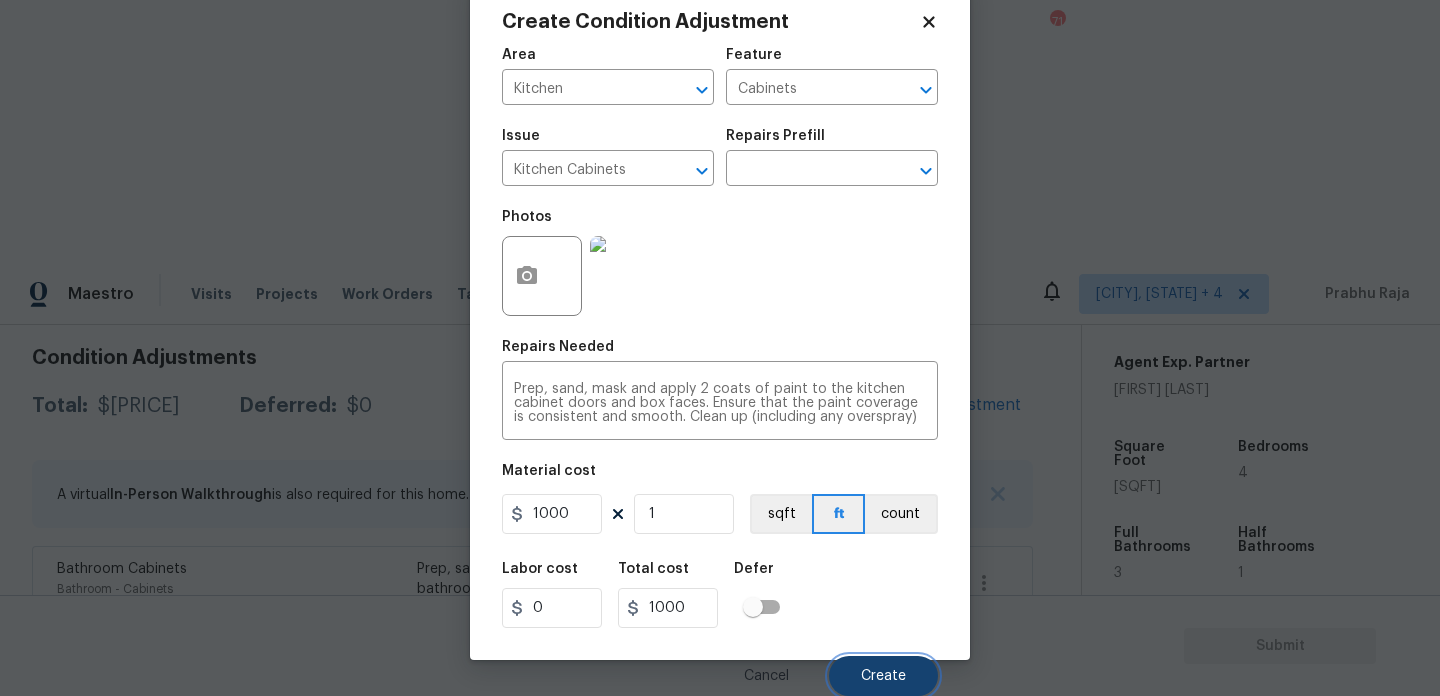 click on "Create" at bounding box center (883, 676) 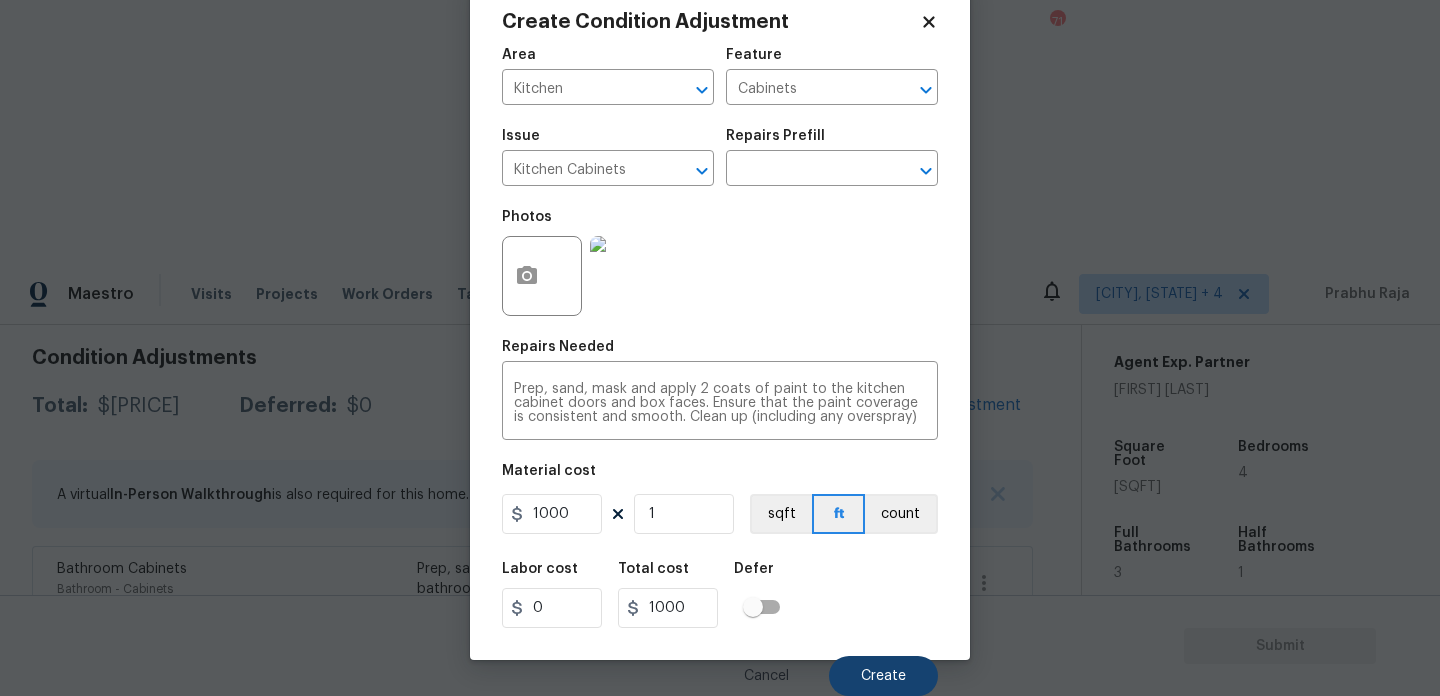 scroll, scrollTop: 281, scrollLeft: 0, axis: vertical 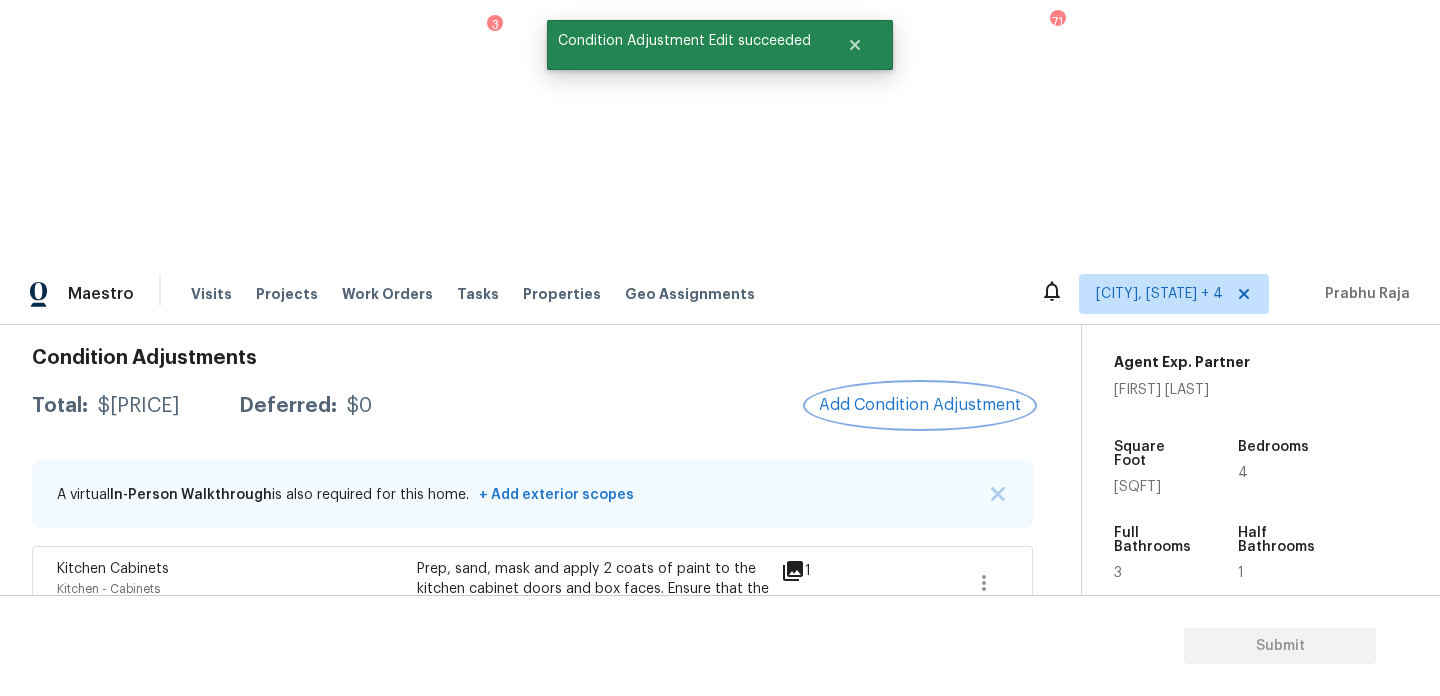 click on "Add Condition Adjustment" at bounding box center [920, 405] 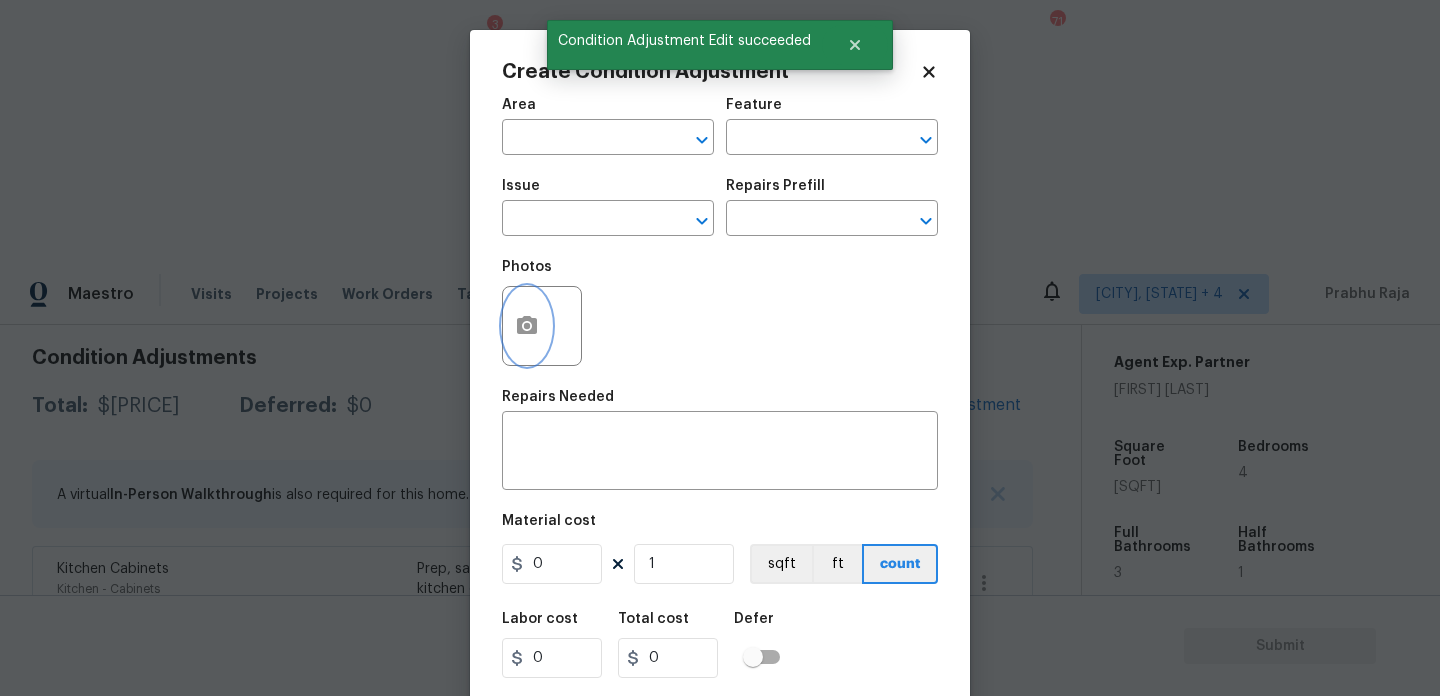 click 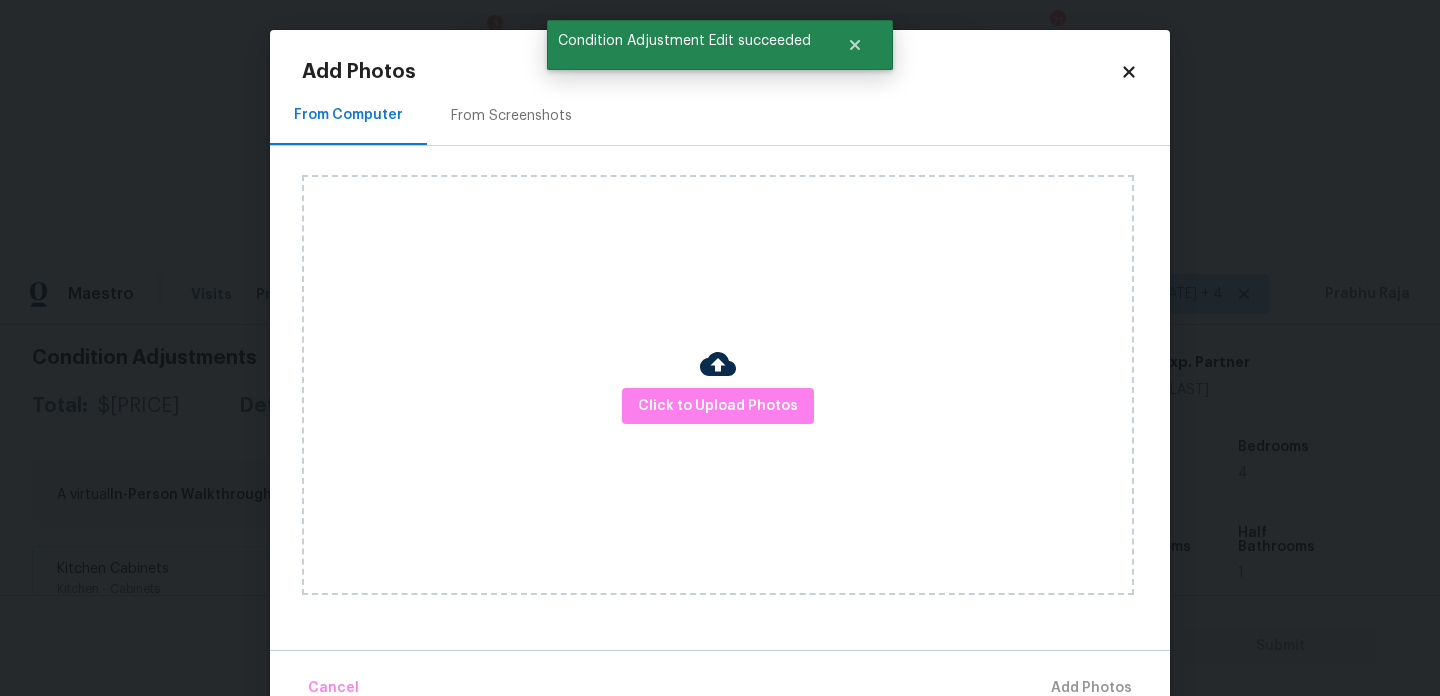 click on "From Screenshots" at bounding box center [511, 116] 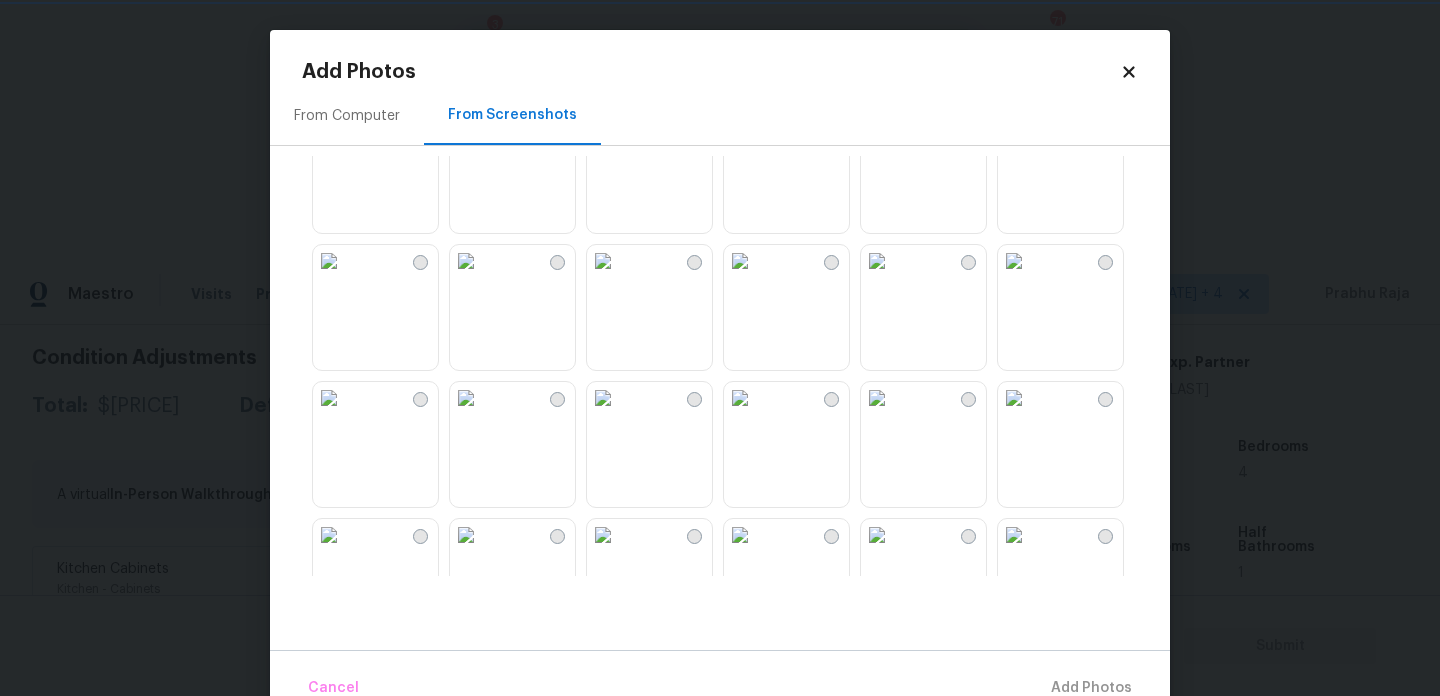 scroll, scrollTop: 1570, scrollLeft: 0, axis: vertical 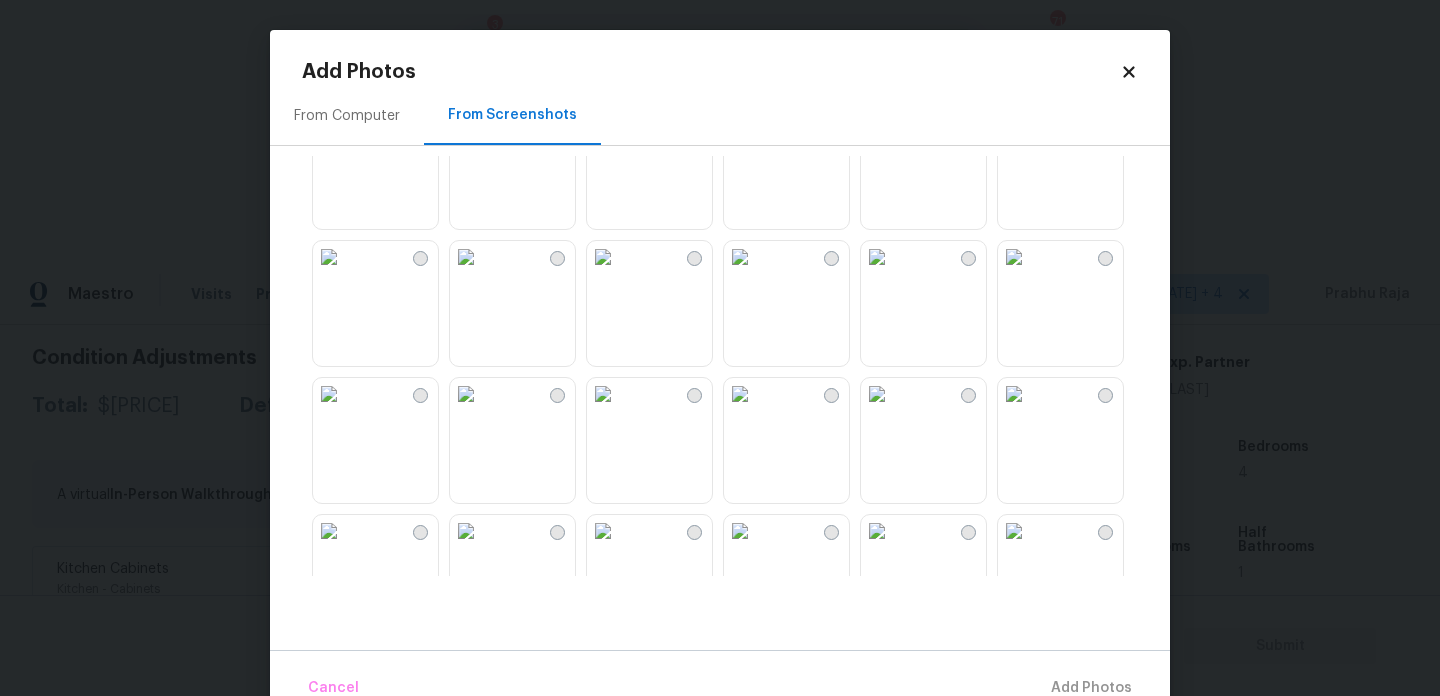 click at bounding box center [740, 257] 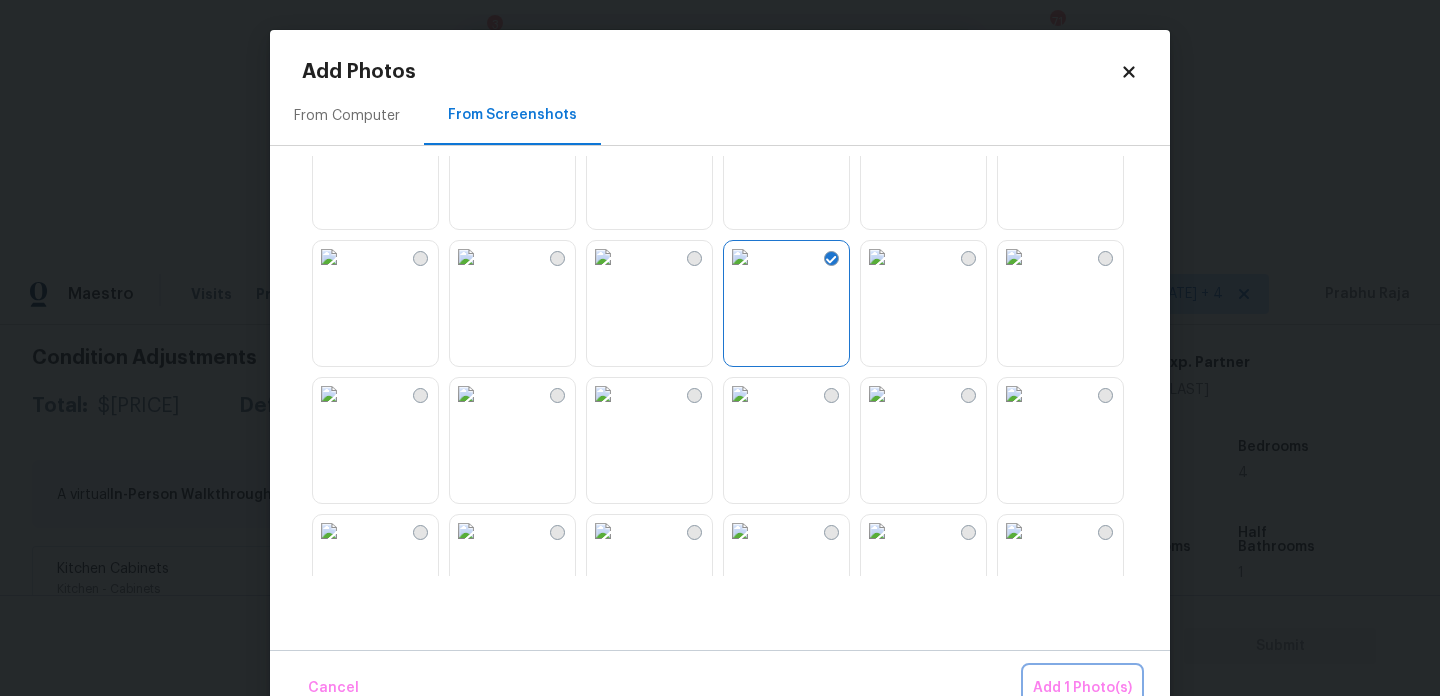 click on "Add 1 Photo(s)" at bounding box center [1082, 688] 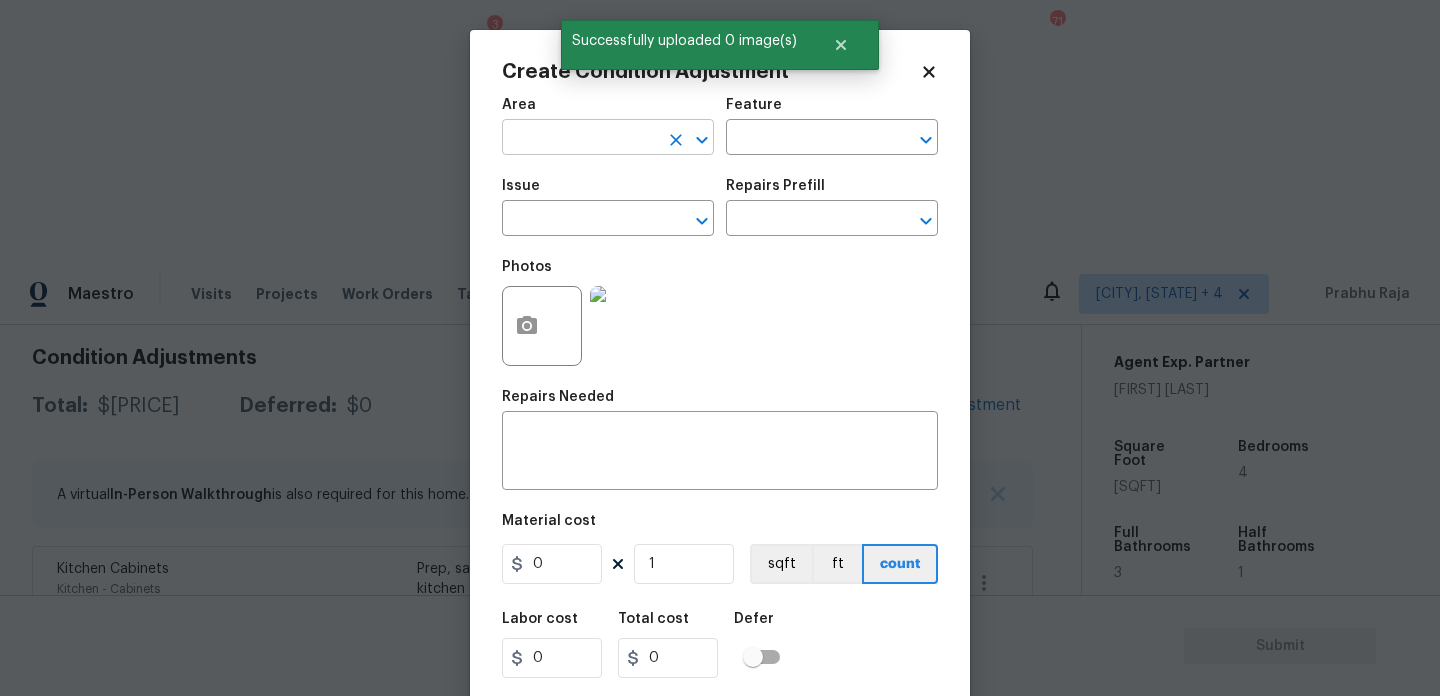 click at bounding box center (580, 139) 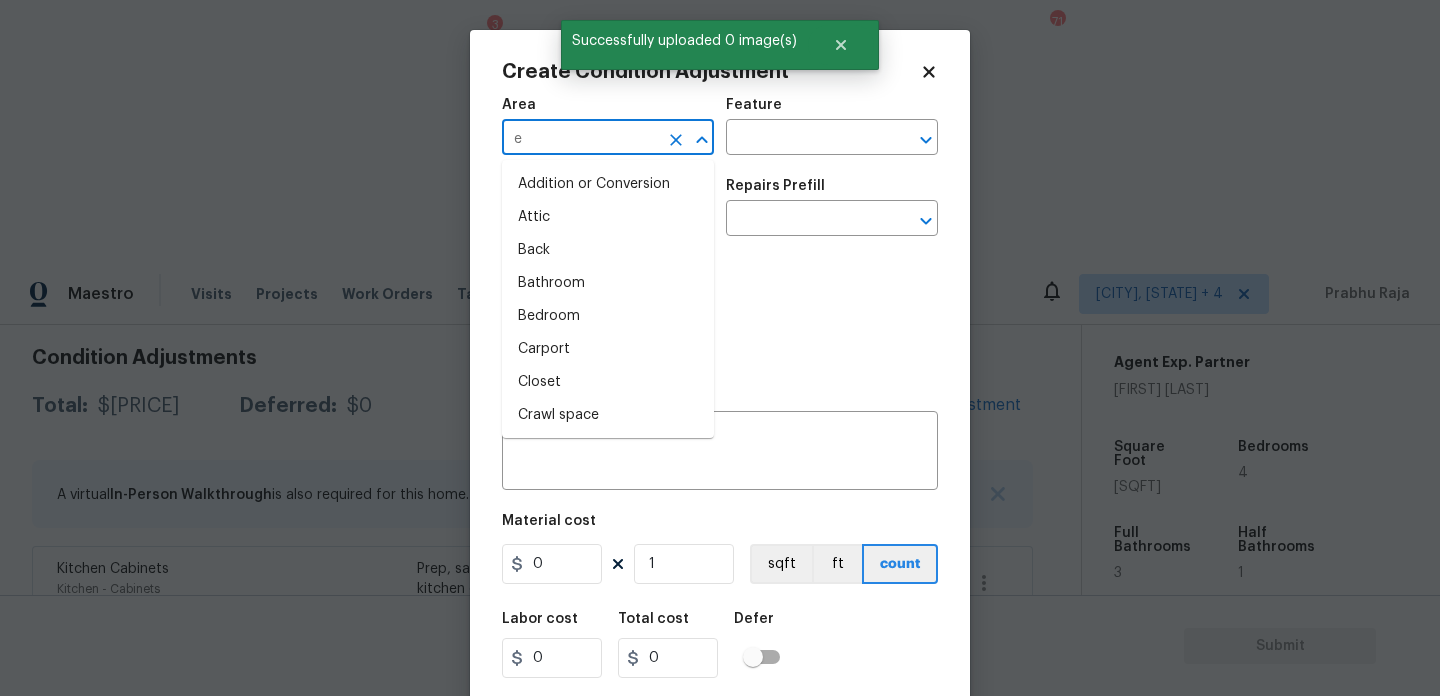 type on "ex" 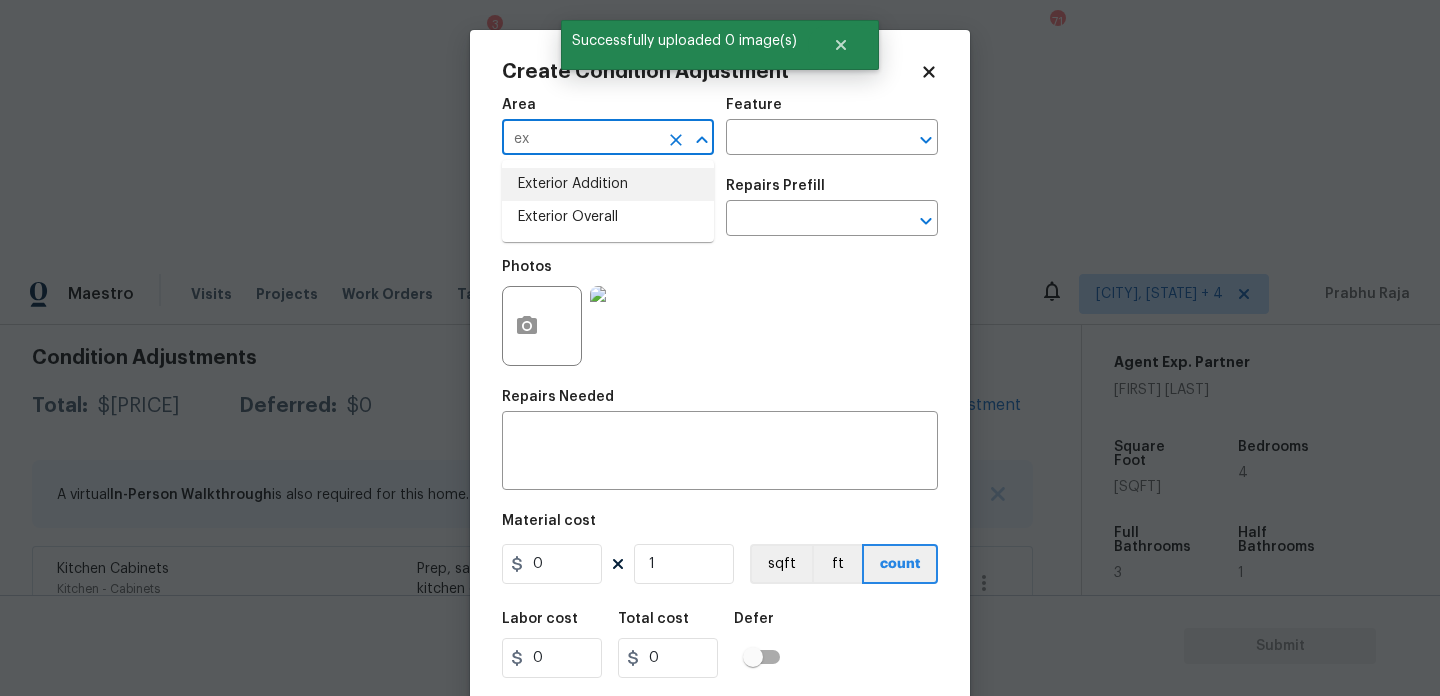click 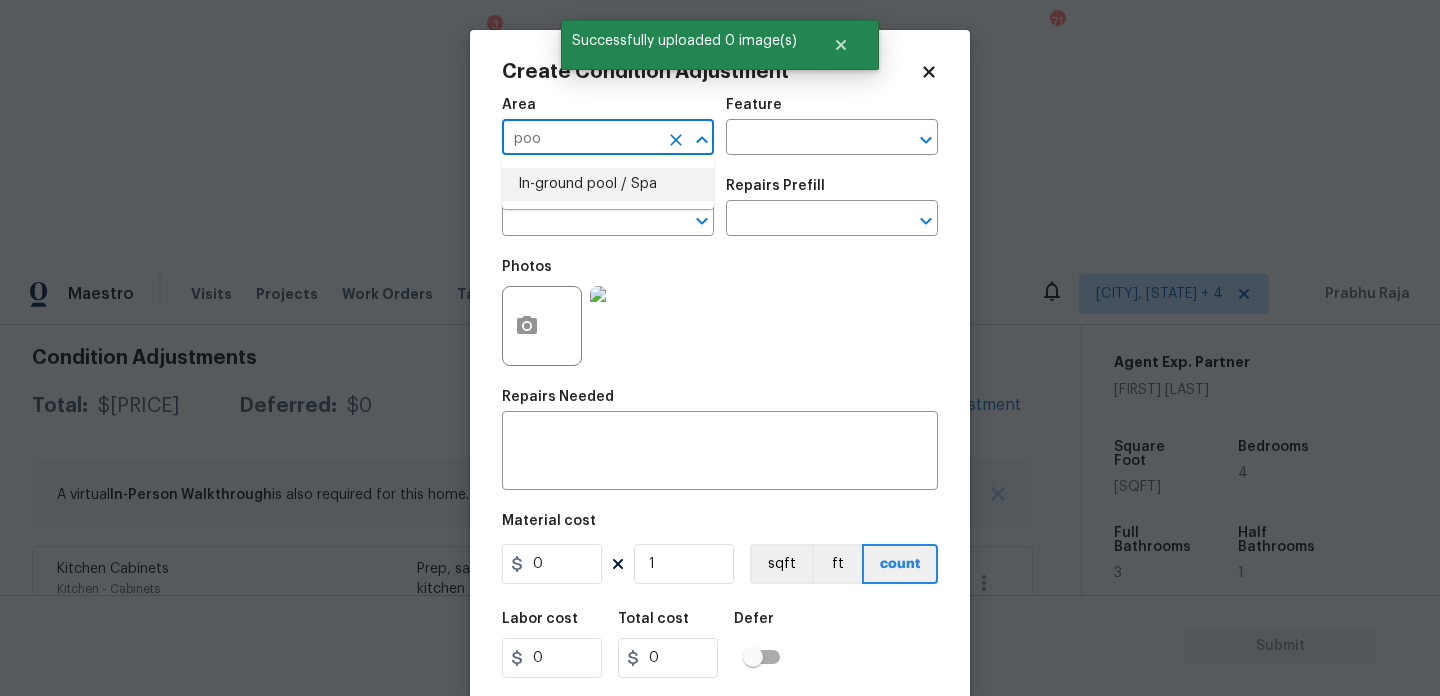click on "In-ground pool / Spa" at bounding box center [608, 184] 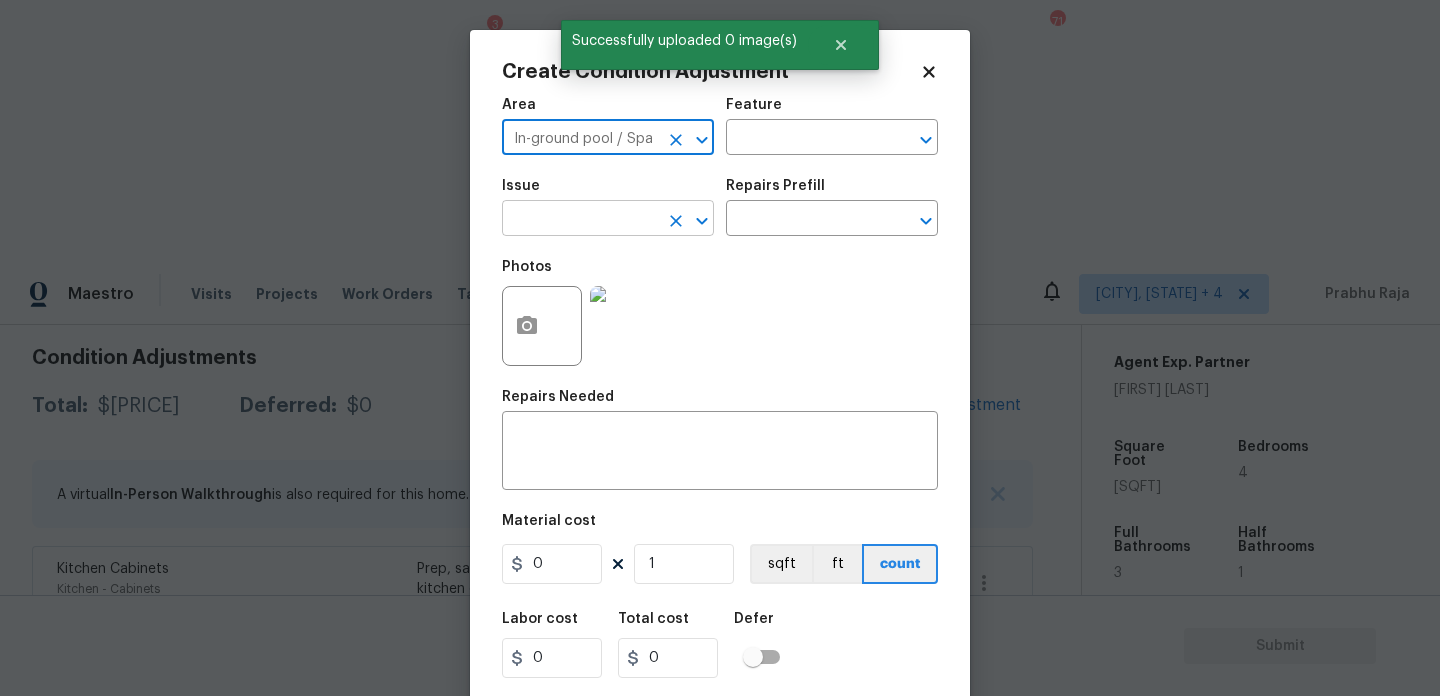 type on "In-ground pool / Spa" 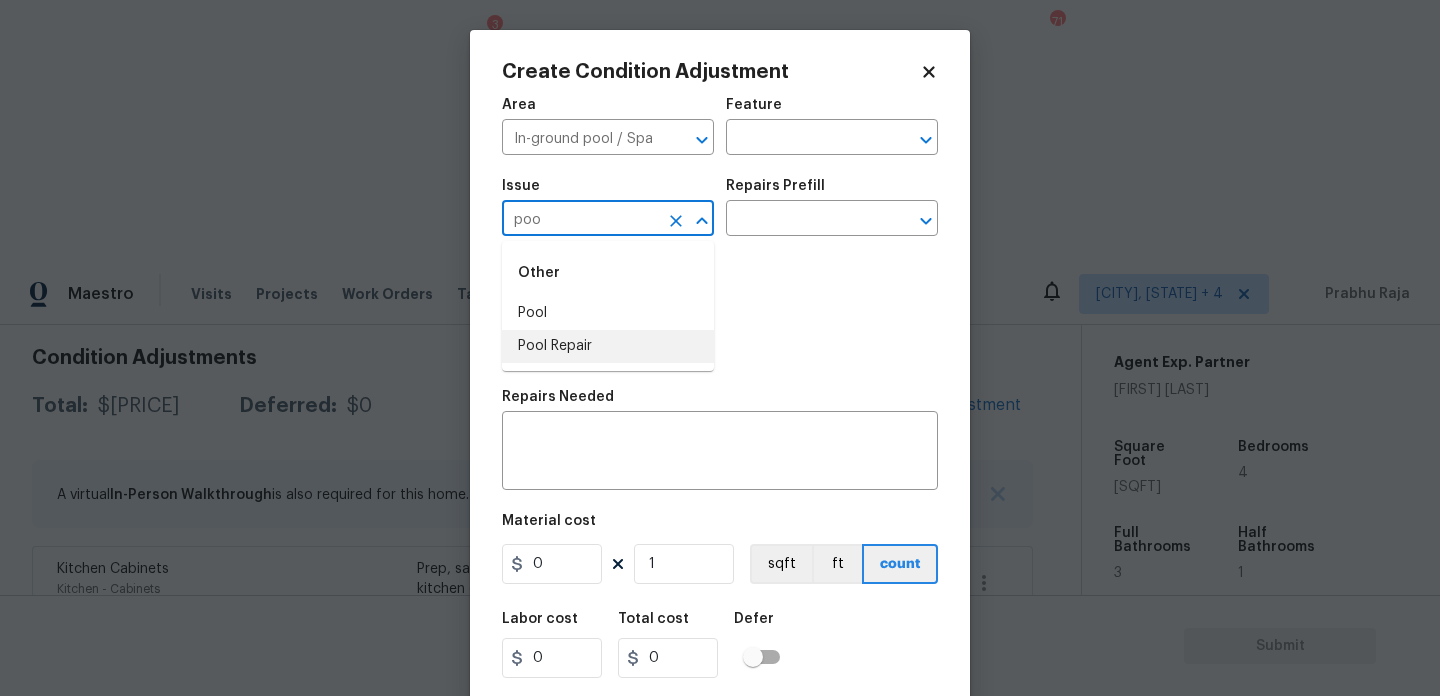 click on "Pool Repair" at bounding box center (608, 346) 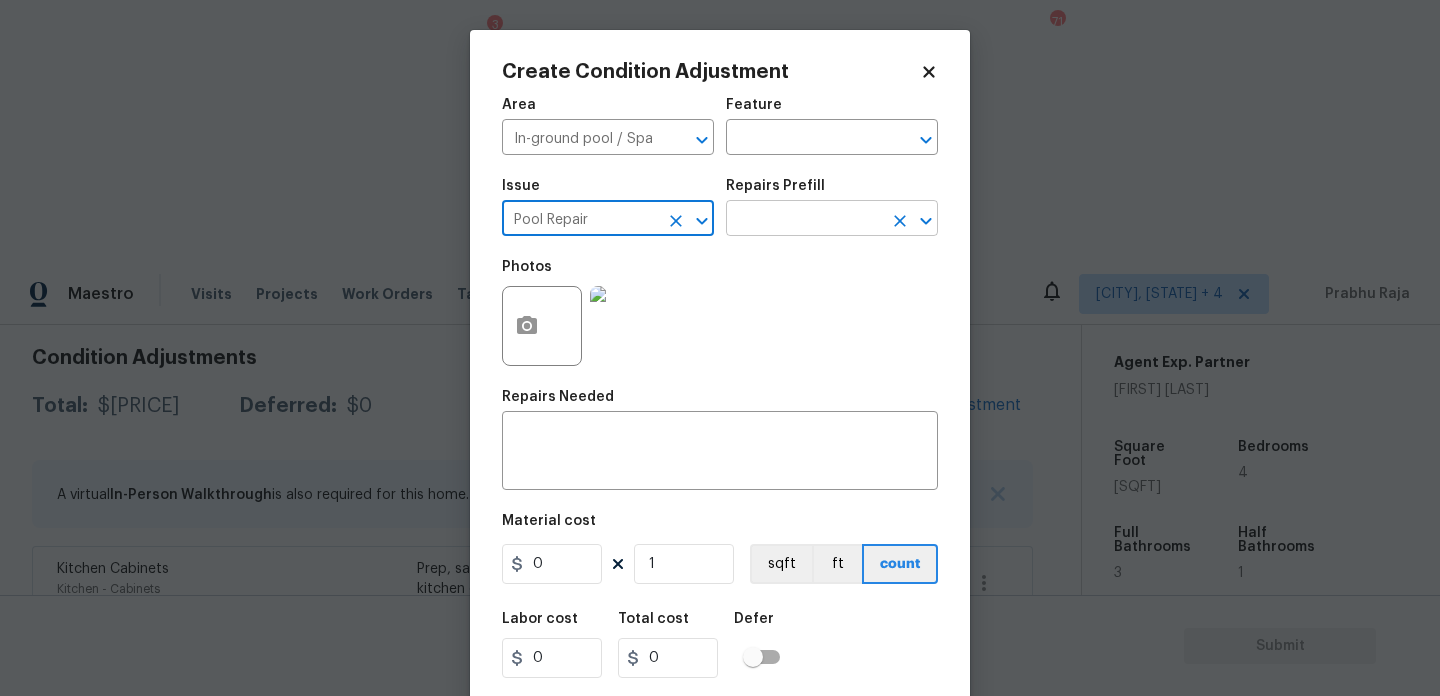 type on "Pool Repair" 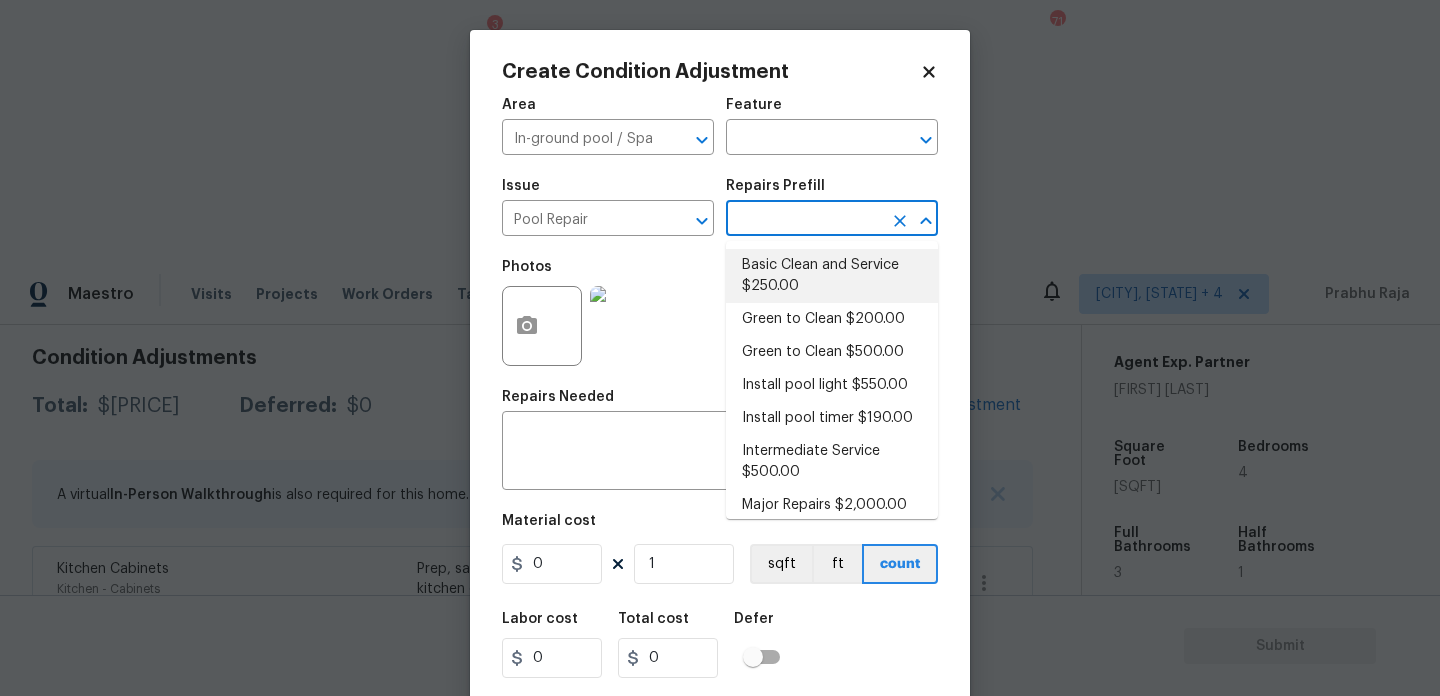 click on "Basic Clean and Service $250.00" at bounding box center [832, 276] 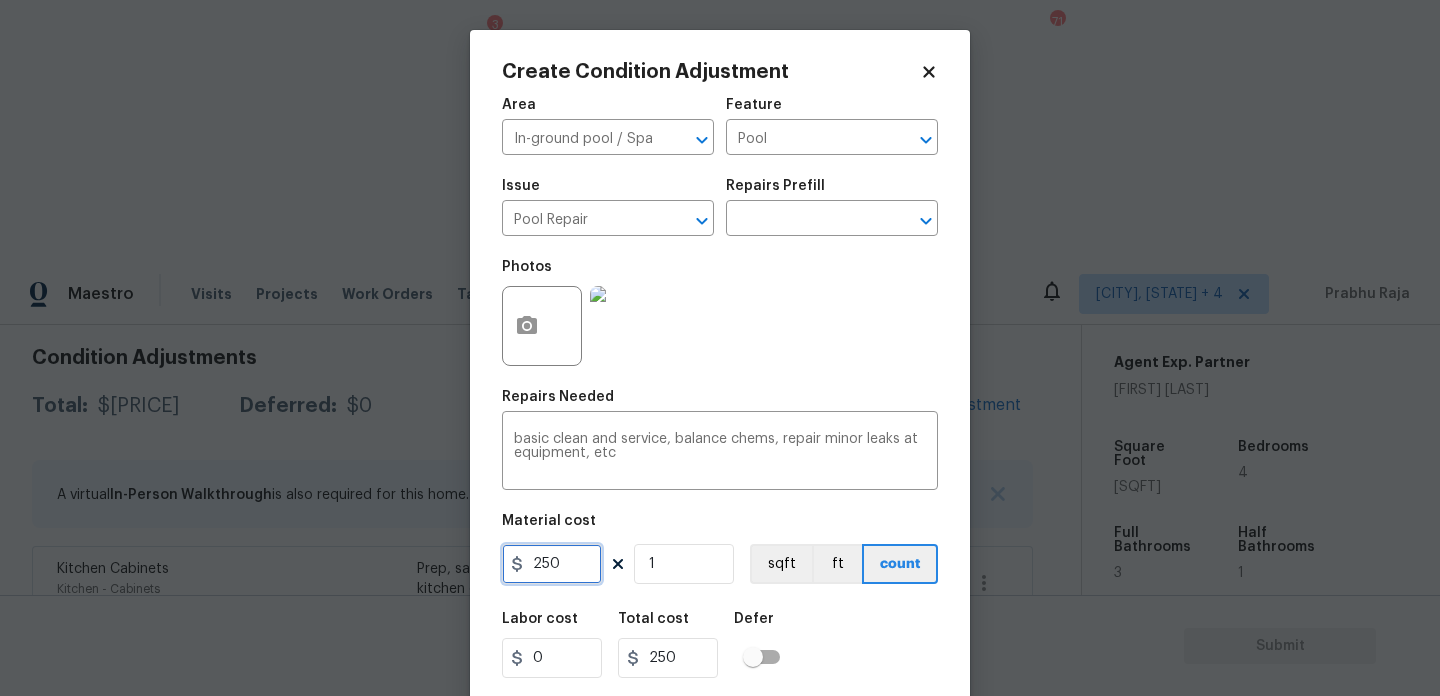 drag, startPoint x: 566, startPoint y: 574, endPoint x: 503, endPoint y: 574, distance: 63 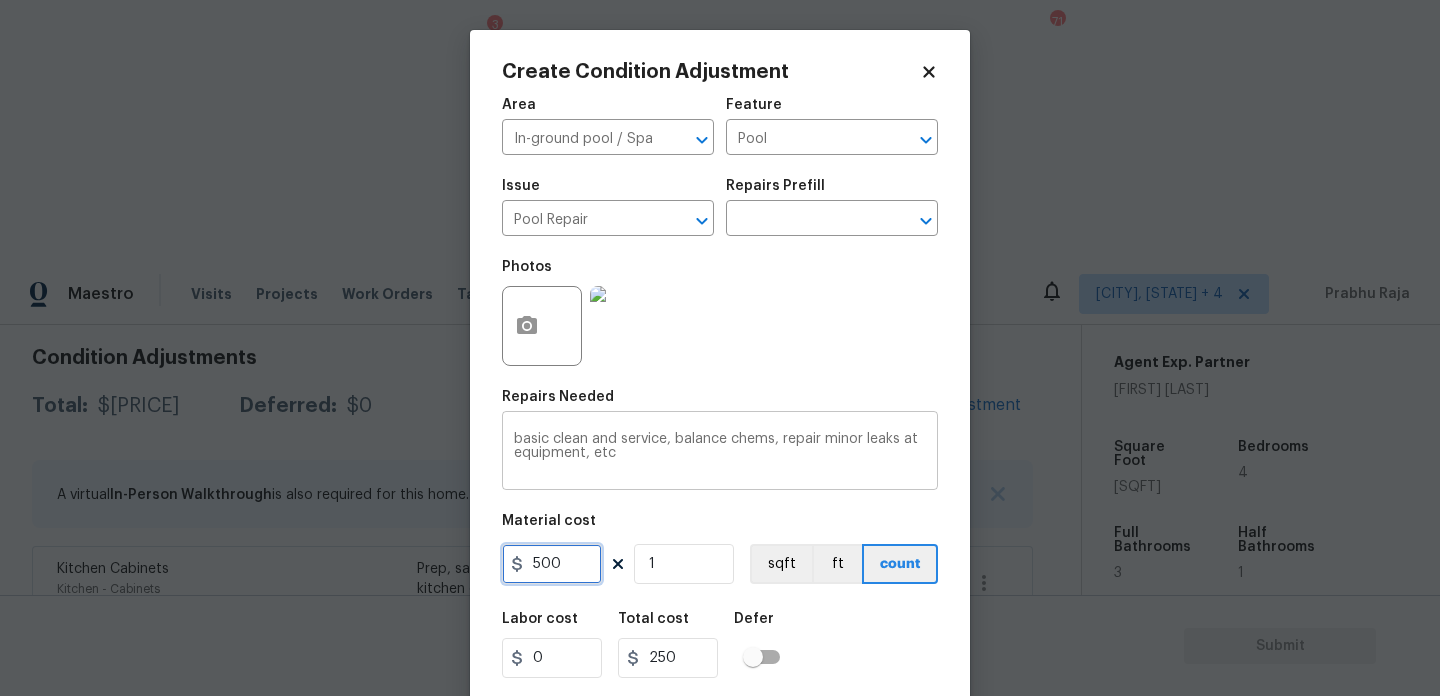 type on "500" 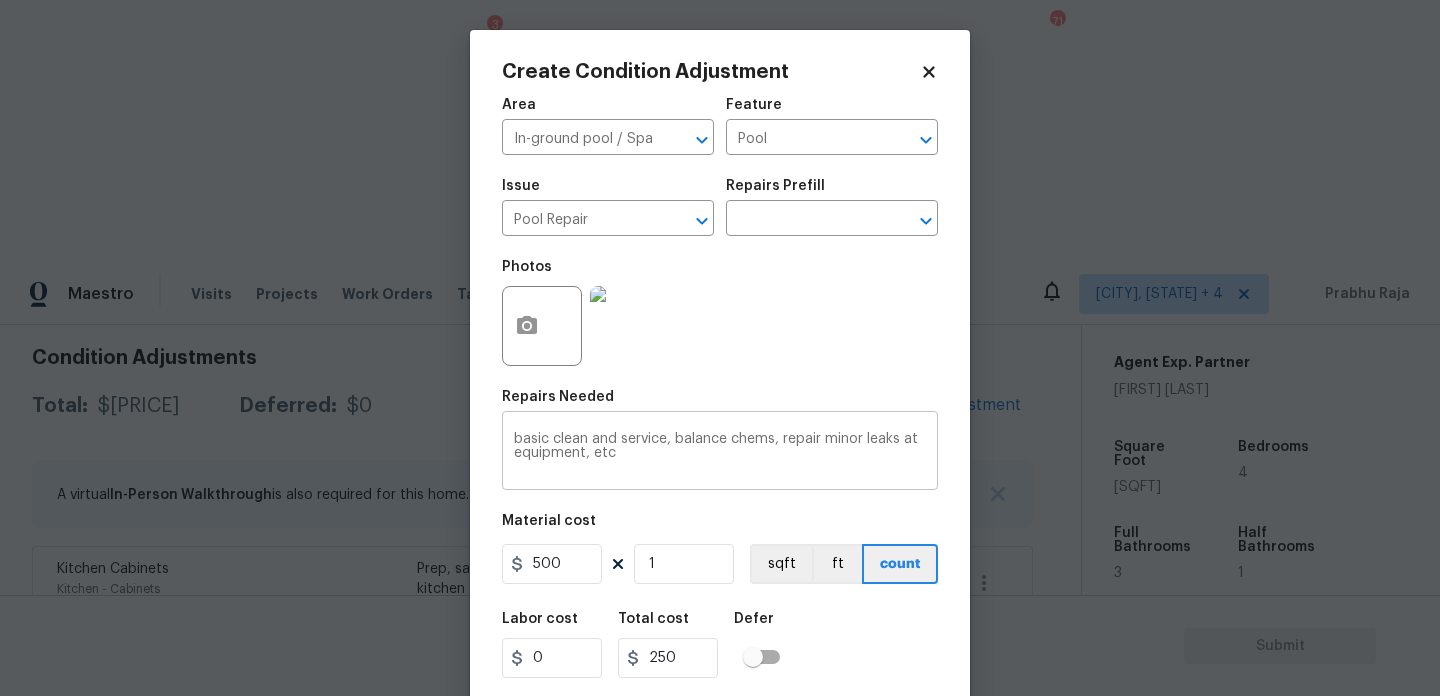 type on "500" 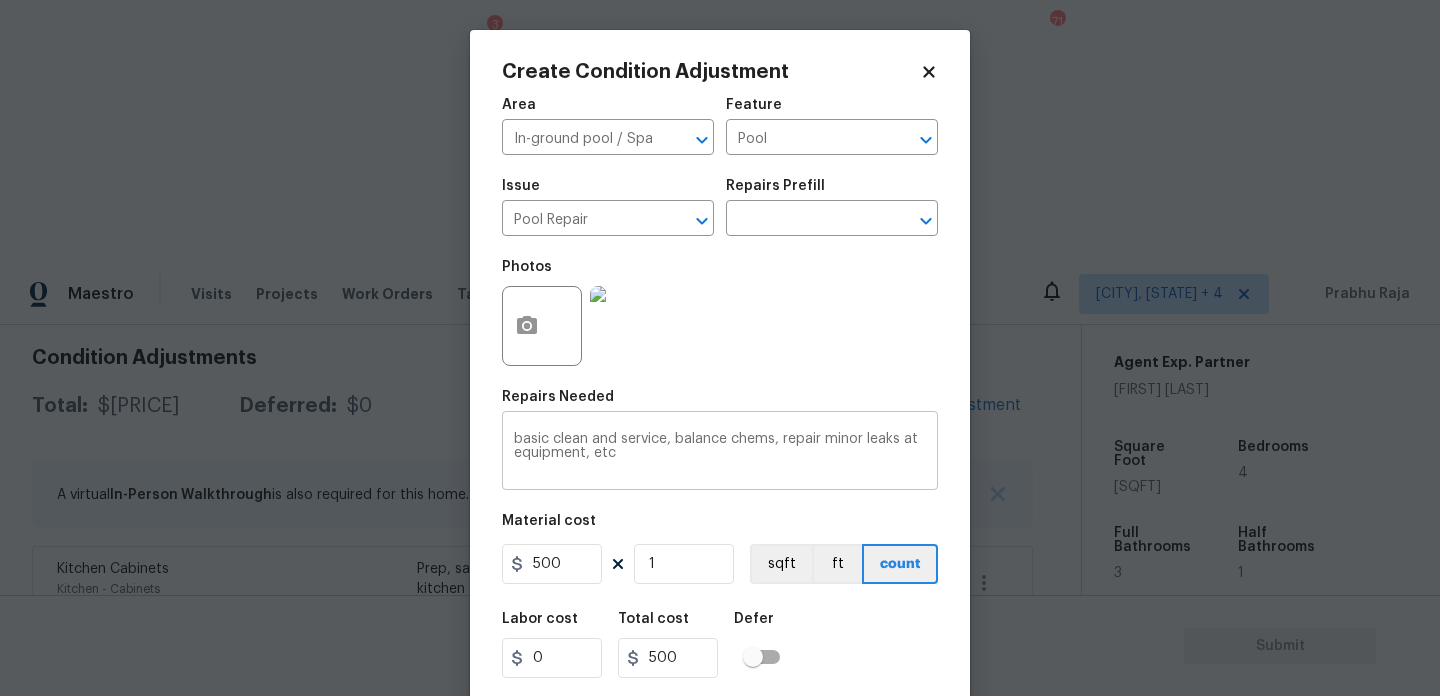 click on "basic clean and service, balance chems, repair minor leaks at equipment, etc x ​" at bounding box center (720, 453) 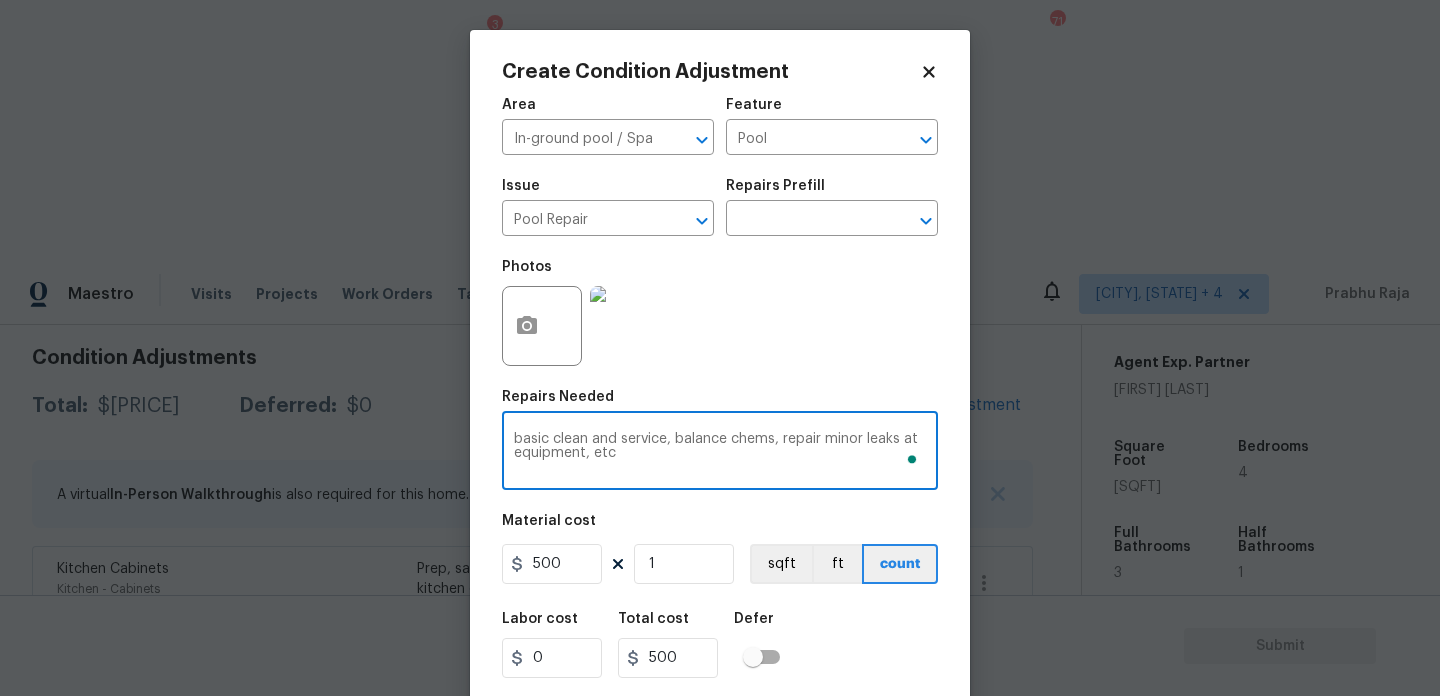 scroll, scrollTop: 51, scrollLeft: 0, axis: vertical 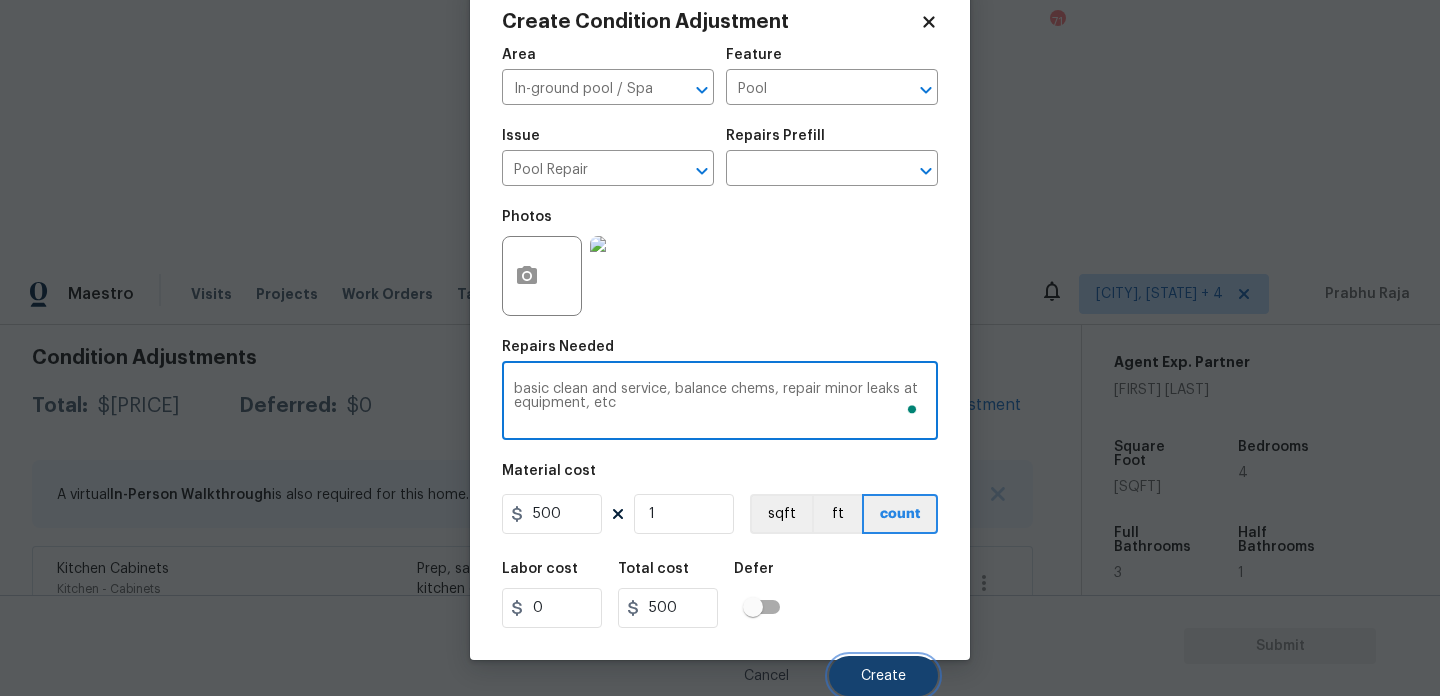 click on "Create" at bounding box center (883, 676) 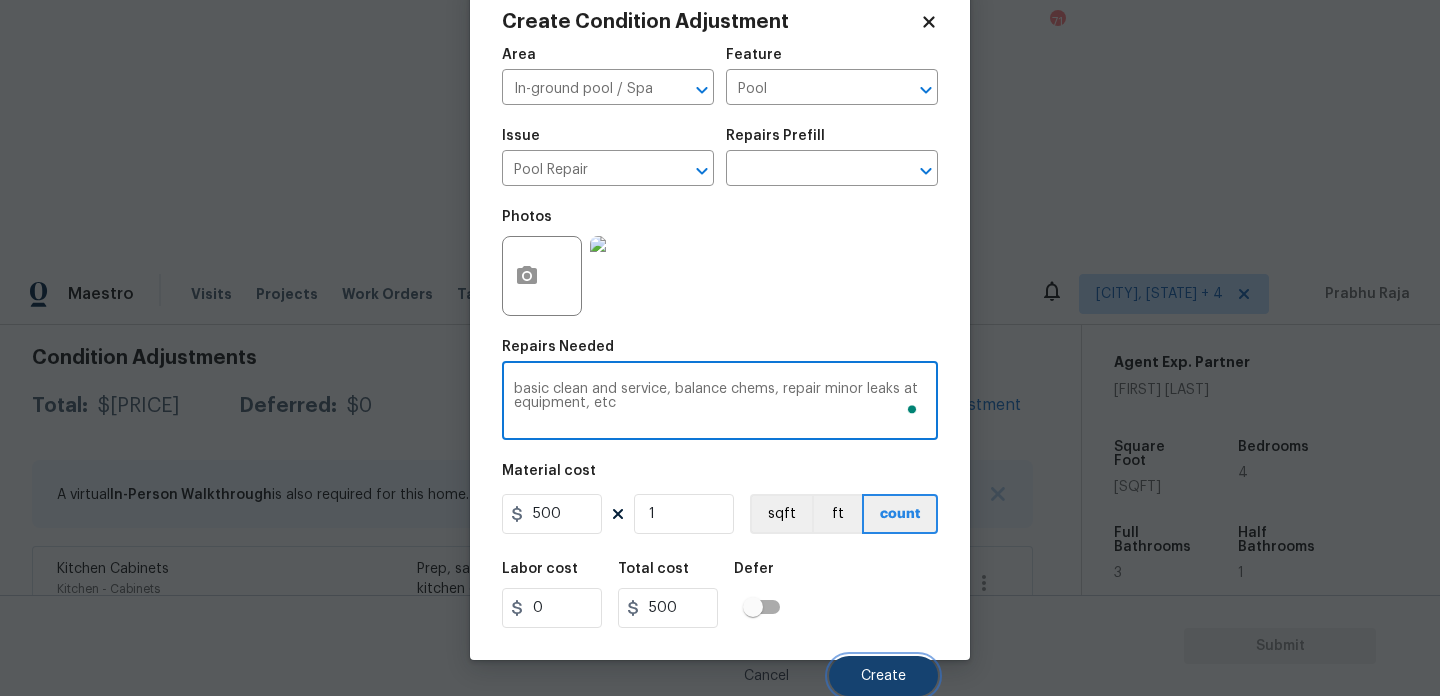 scroll, scrollTop: 327, scrollLeft: 0, axis: vertical 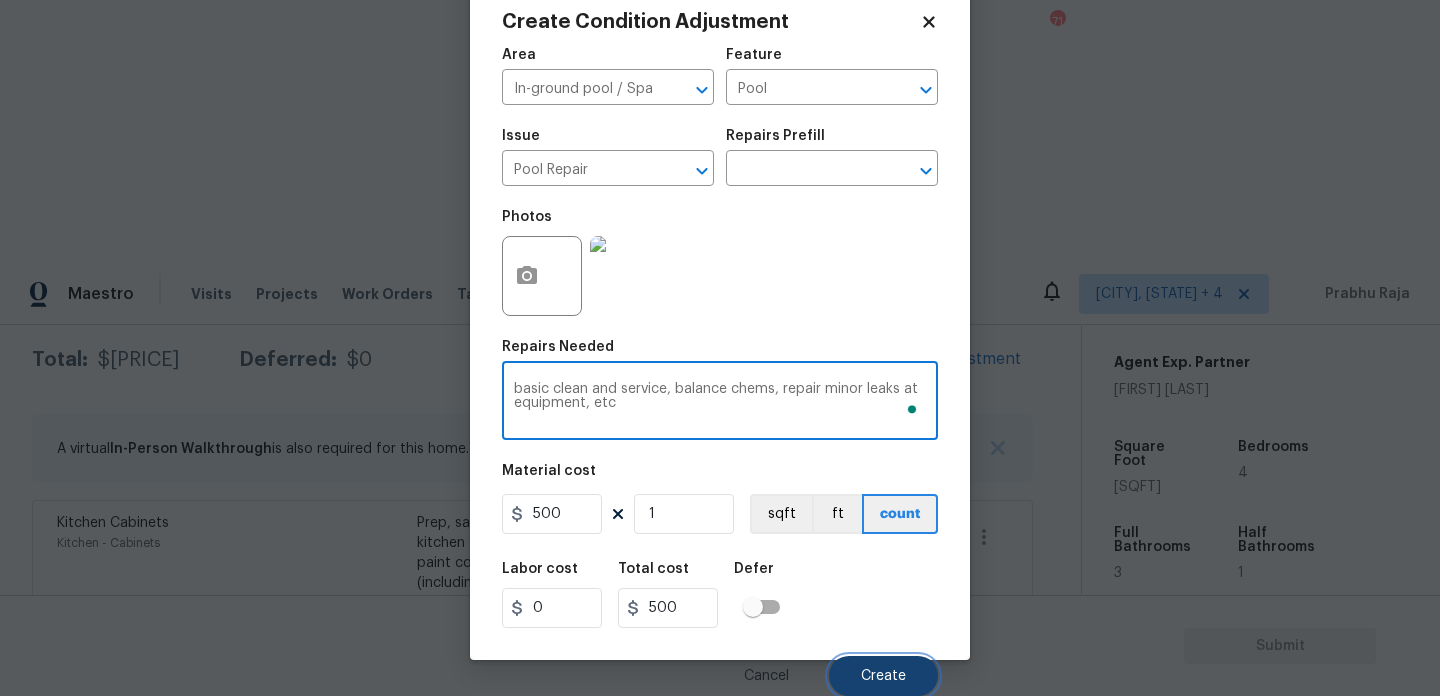 type 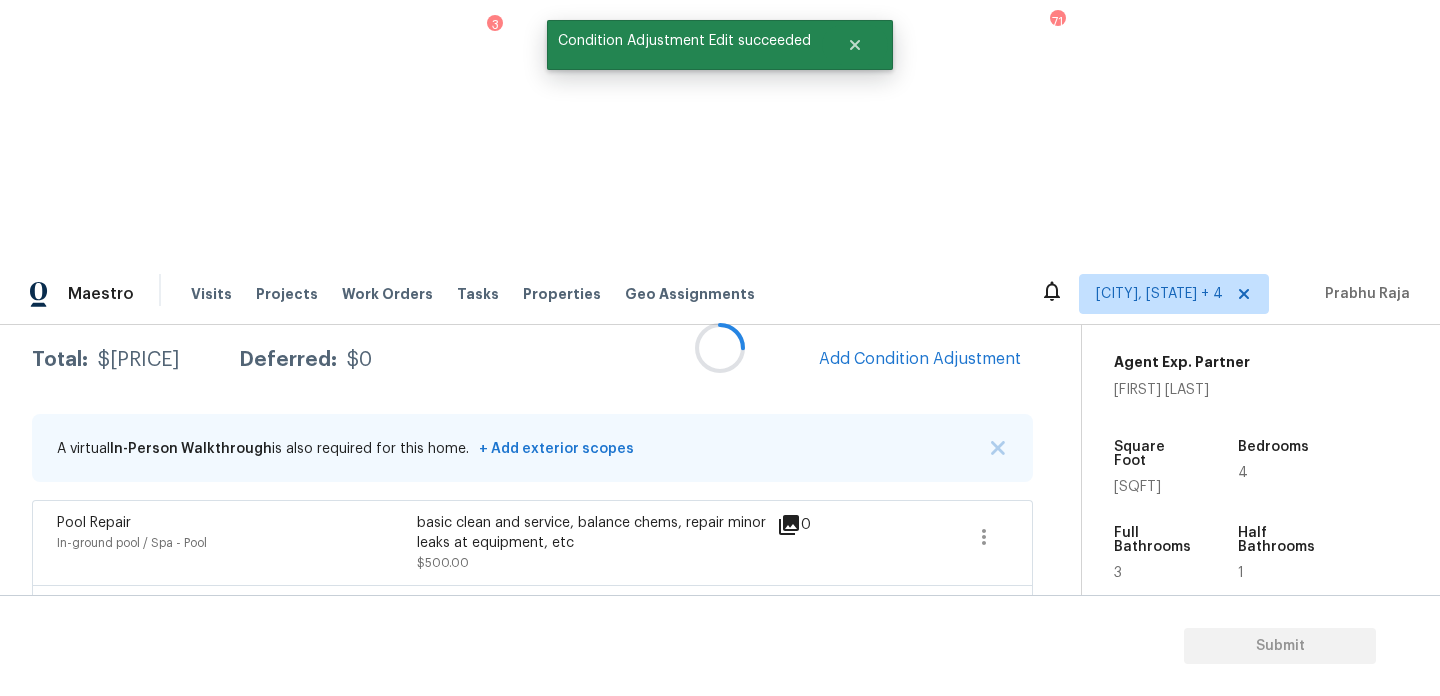 scroll, scrollTop: 281, scrollLeft: 0, axis: vertical 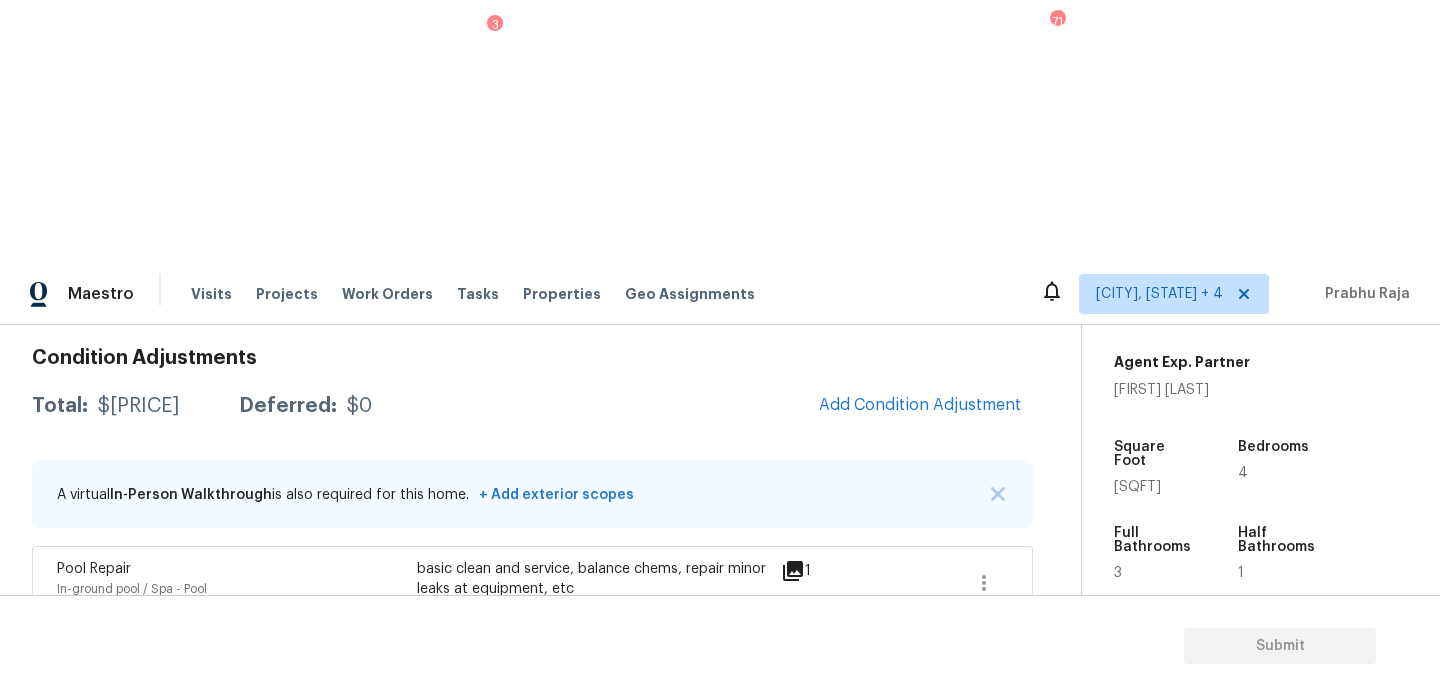 click on "3557" at bounding box center (1137, 487) 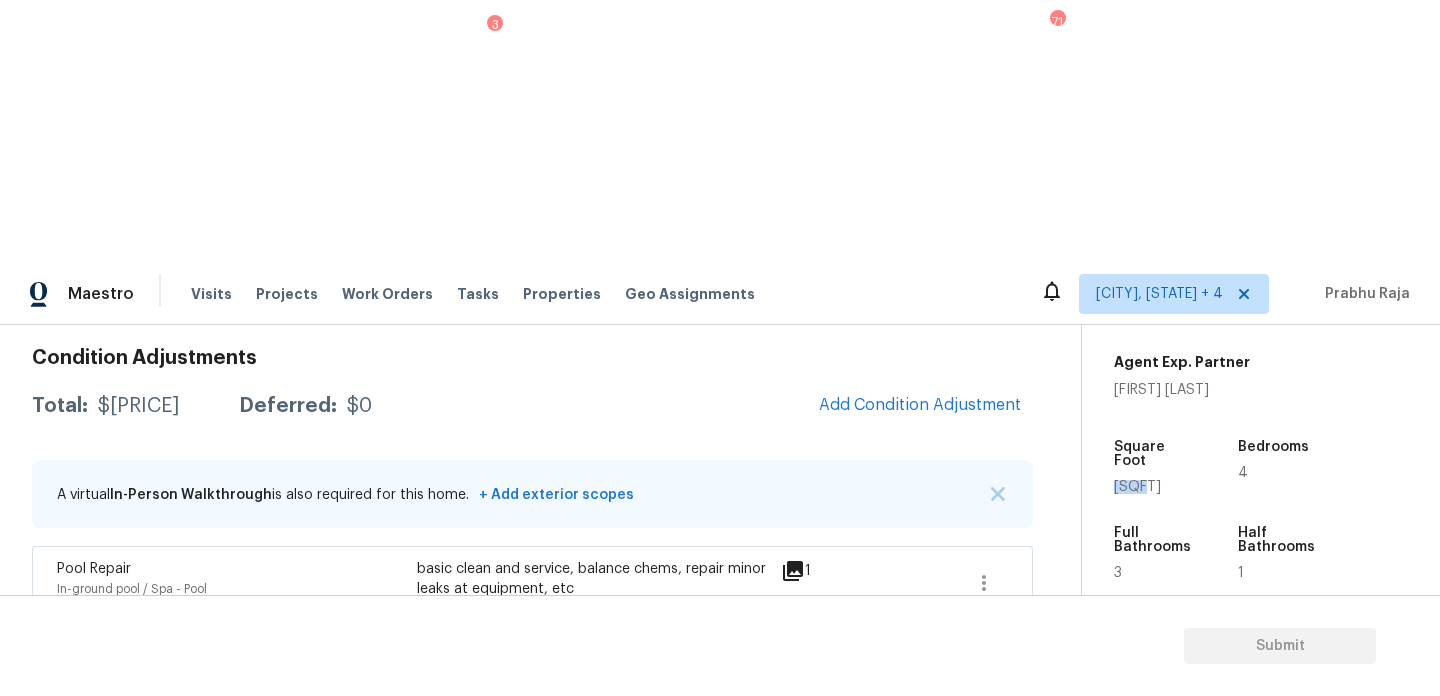 copy on "3557" 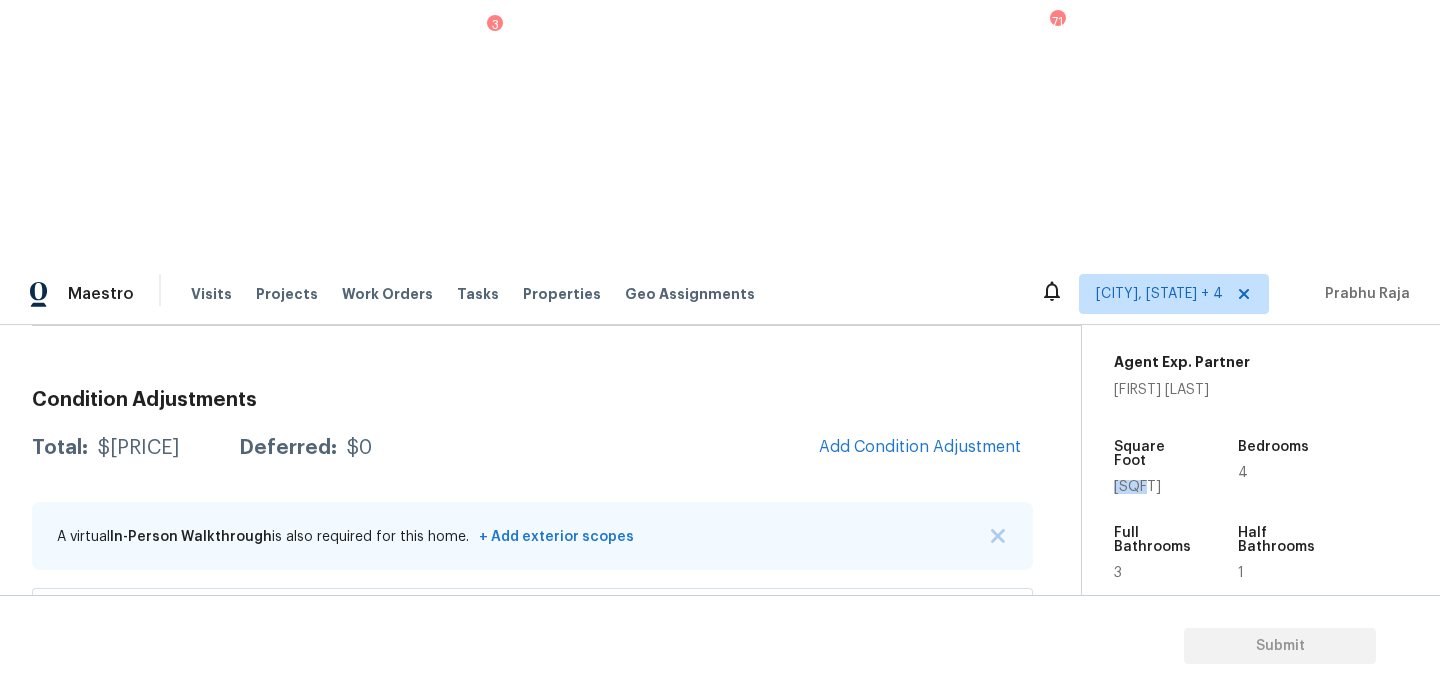 scroll, scrollTop: 92, scrollLeft: 0, axis: vertical 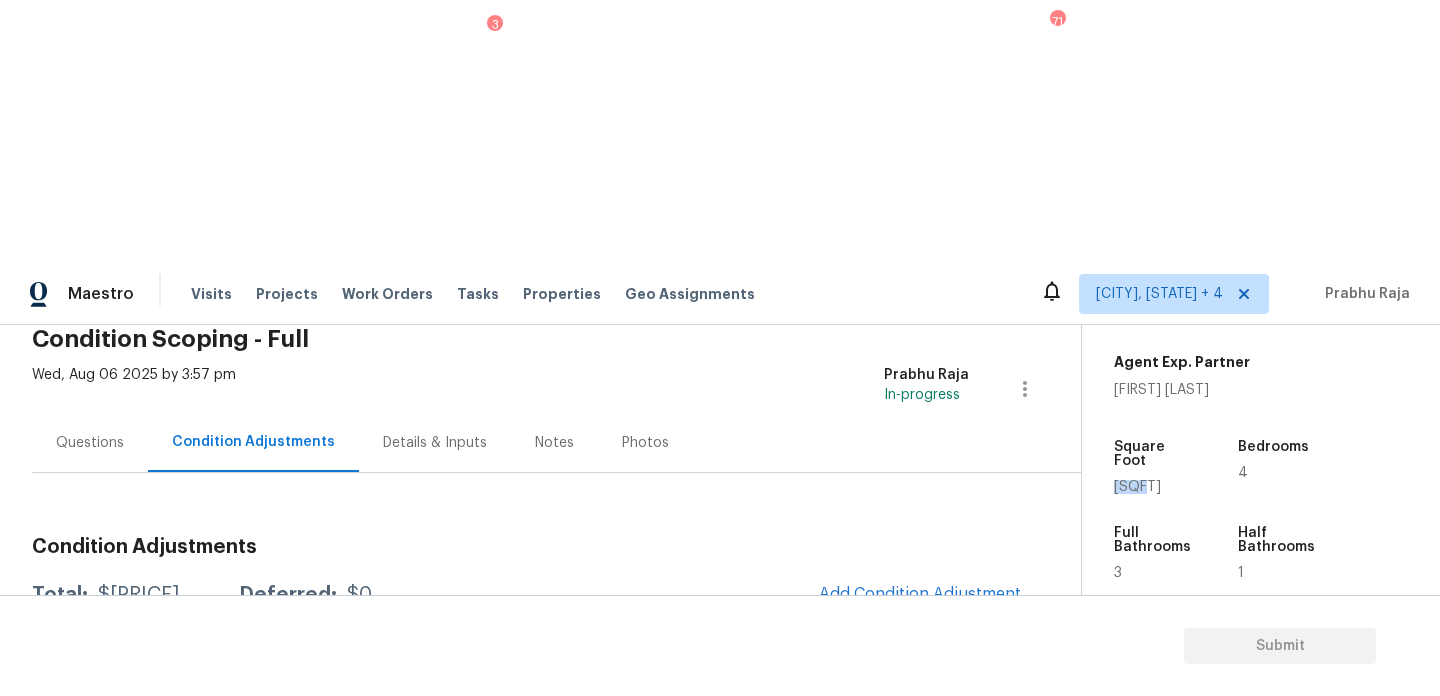 click on "Condition Adjustments Total:  $8672.09 Deferred:  $0 Add Condition Adjustment A virtual  In-Person Walkthrough  is also required for this home.   + Add exterior scopes Pool Repair In-ground pool / Spa - Pool basic clean and service, balance chems, repair minor leaks at equipment, etc $500.00   1 Kitchen Cabinets Kitchen - Cabinets Prep, sand, mask and apply 2 coats of paint to the kitchen cabinet doors and box faces. Ensure that the paint coverage is consistent and smooth. Clean up (including any overspray) and dispose of all debris properly. $1,000.00   1 Bathroom Cabinets Bathroom - Cabinets Prep, sand, mask and apply 2 coats of paint to the bathroom cabinet doors, interiors and box faces (complete). Ensure that the paint coverage is consistent and smooth. Clean up (including any overspray) and dispose of all debris properly. Paint will be delivered onsite, Purchased by Opendoor. $1,000.00   1 Exterior Garage Door Exterior Overall - Garage Door paint garage door $500.00   3 Bathroom Cabinets $500.00   3   0" at bounding box center (532, 1087) 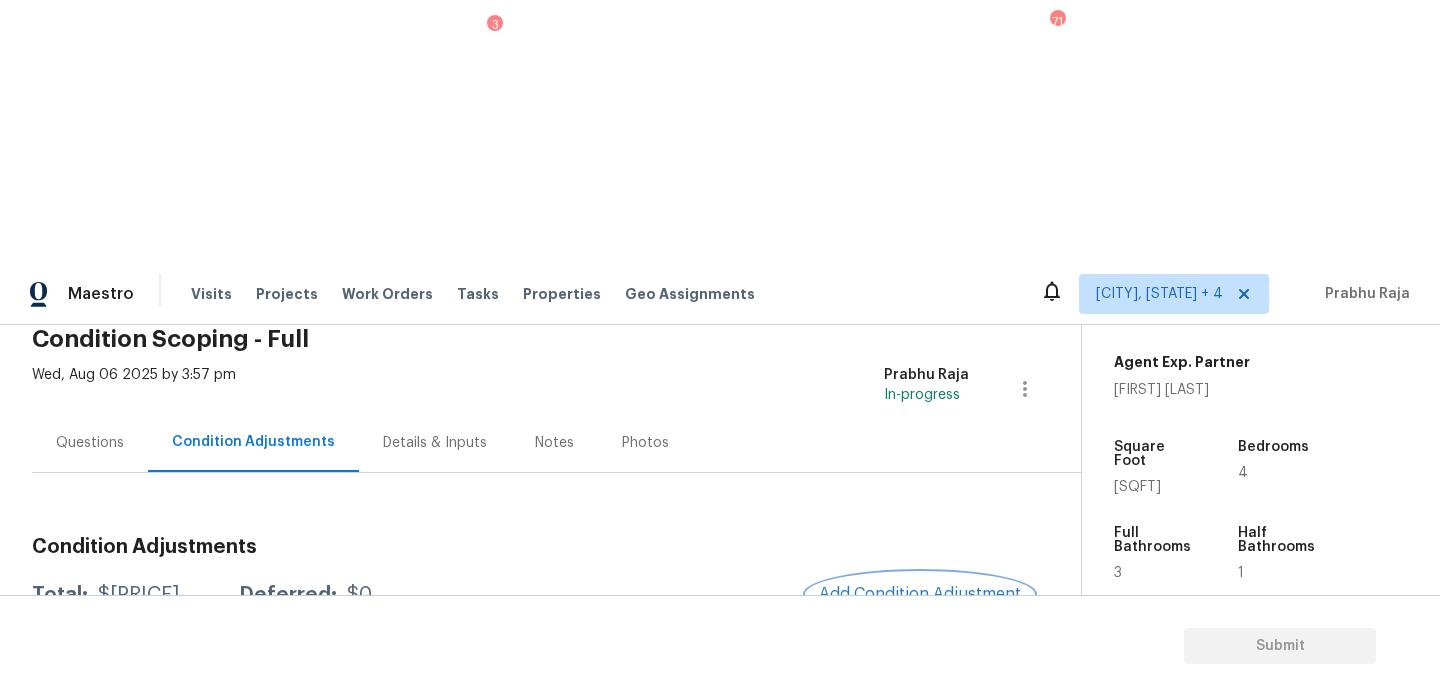 click on "Add Condition Adjustment" at bounding box center [920, 594] 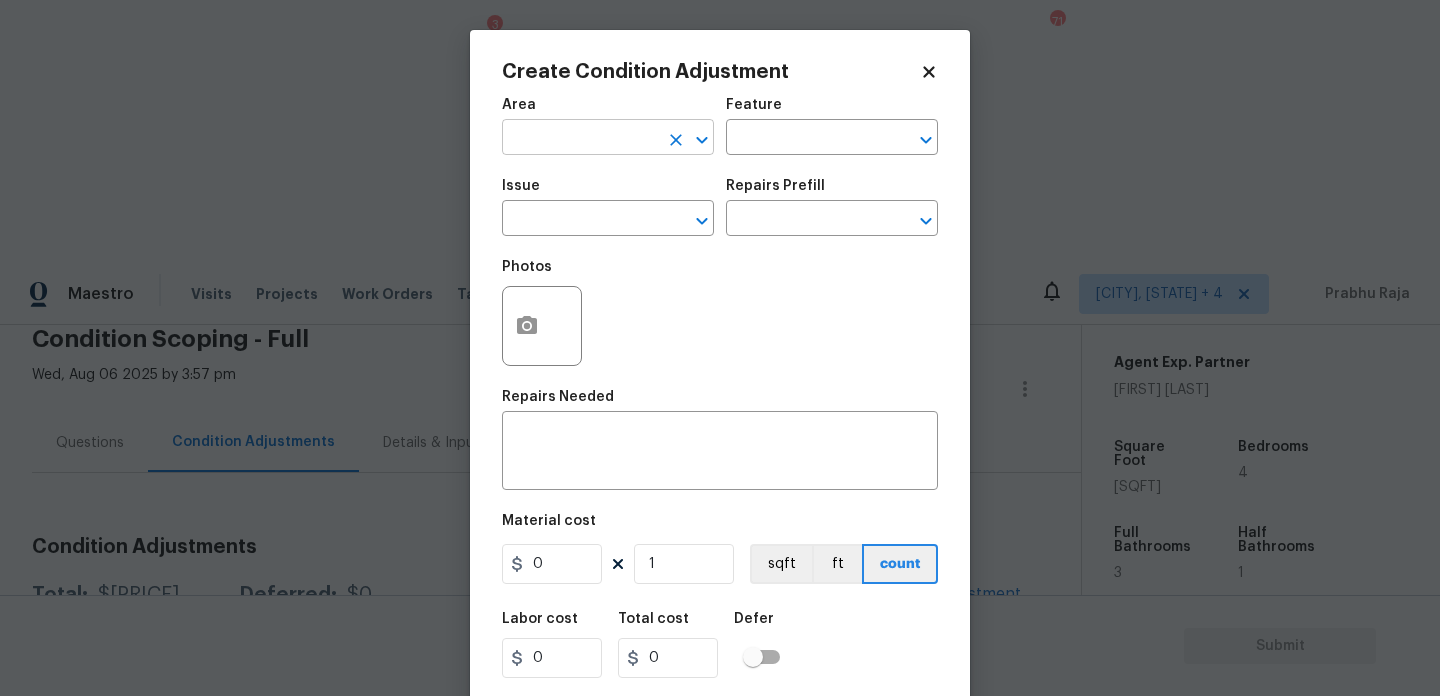 click at bounding box center (580, 139) 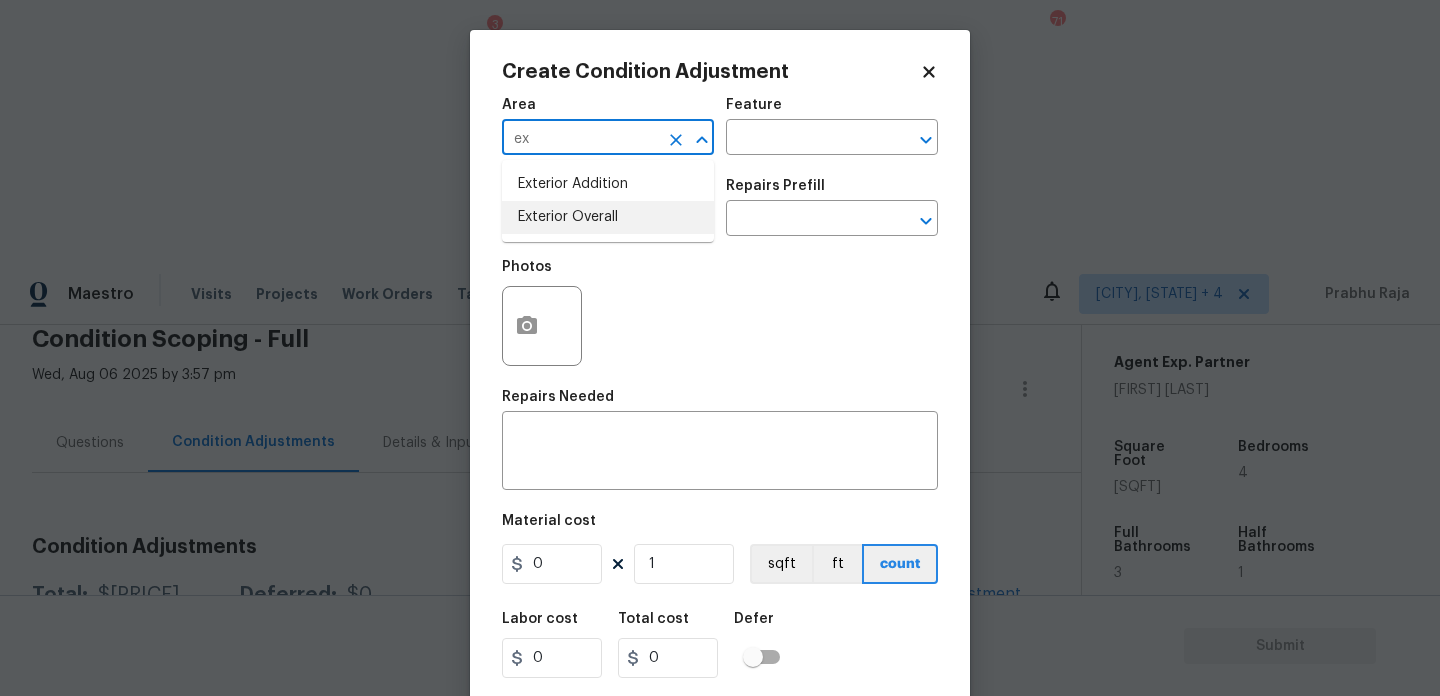 click on "Exterior Overall" at bounding box center (608, 217) 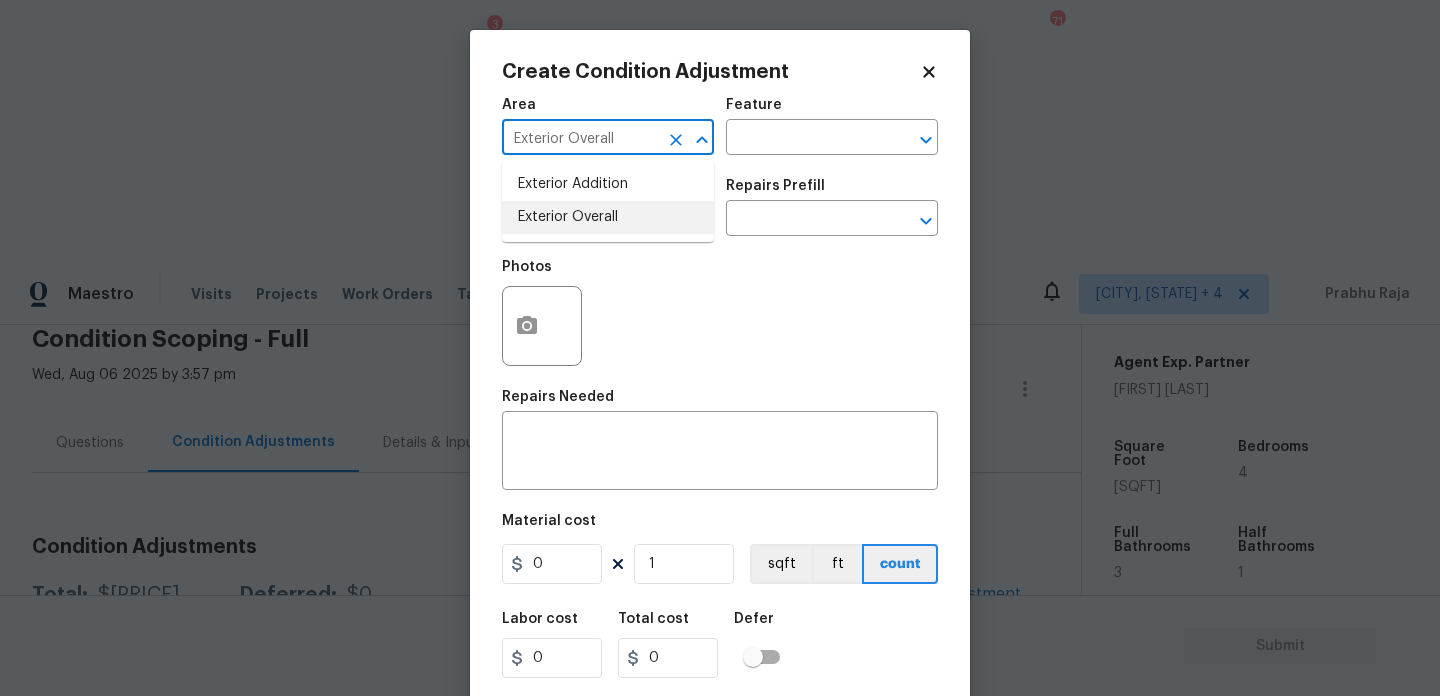 type on "Exterior Overall" 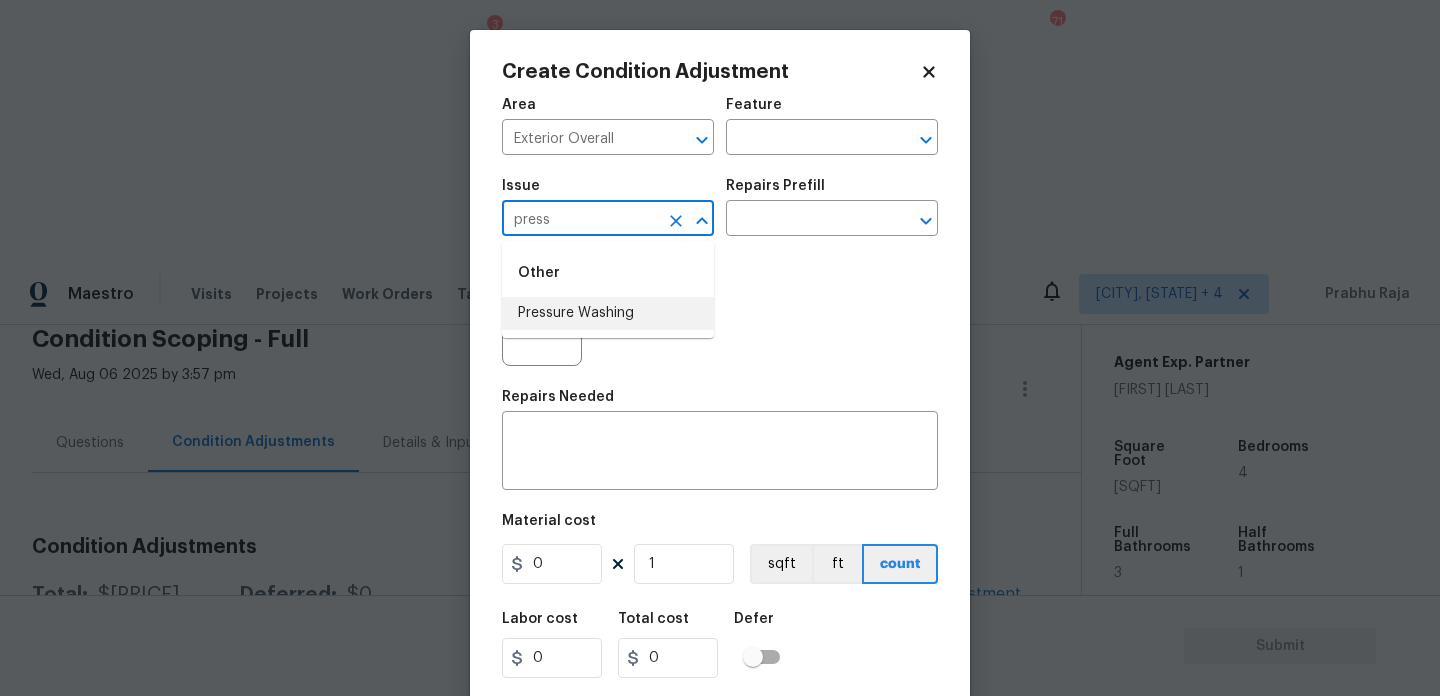 click on "Pressure Washing" at bounding box center [608, 313] 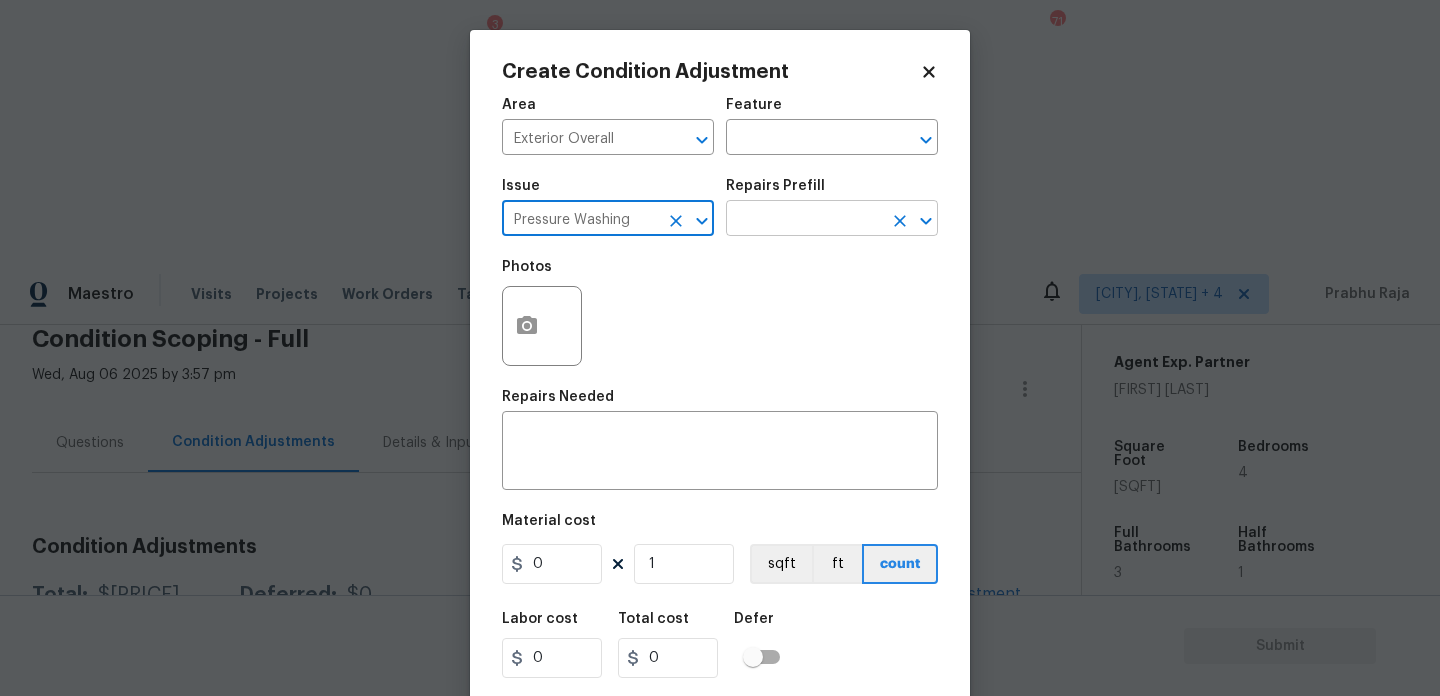 type on "Pressure Washing" 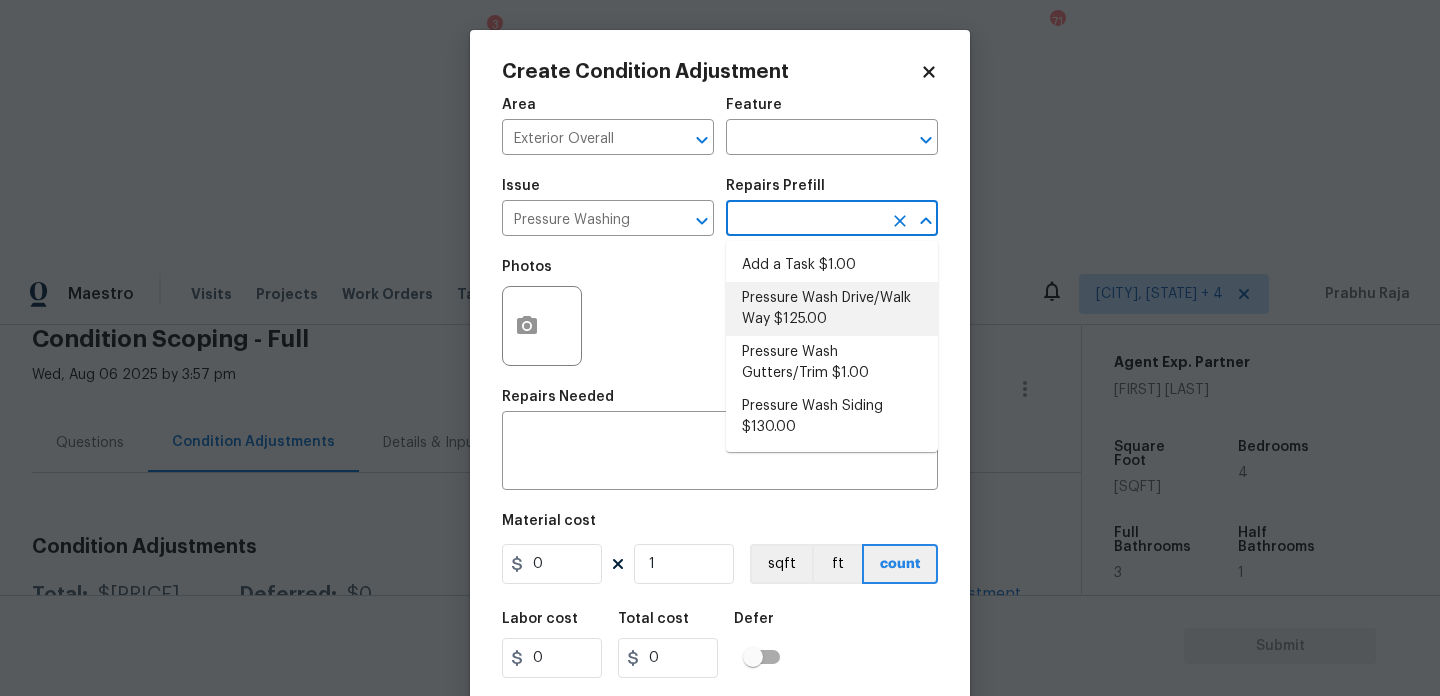 click on "Pressure Wash Drive/Walk Way $125.00" at bounding box center (832, 309) 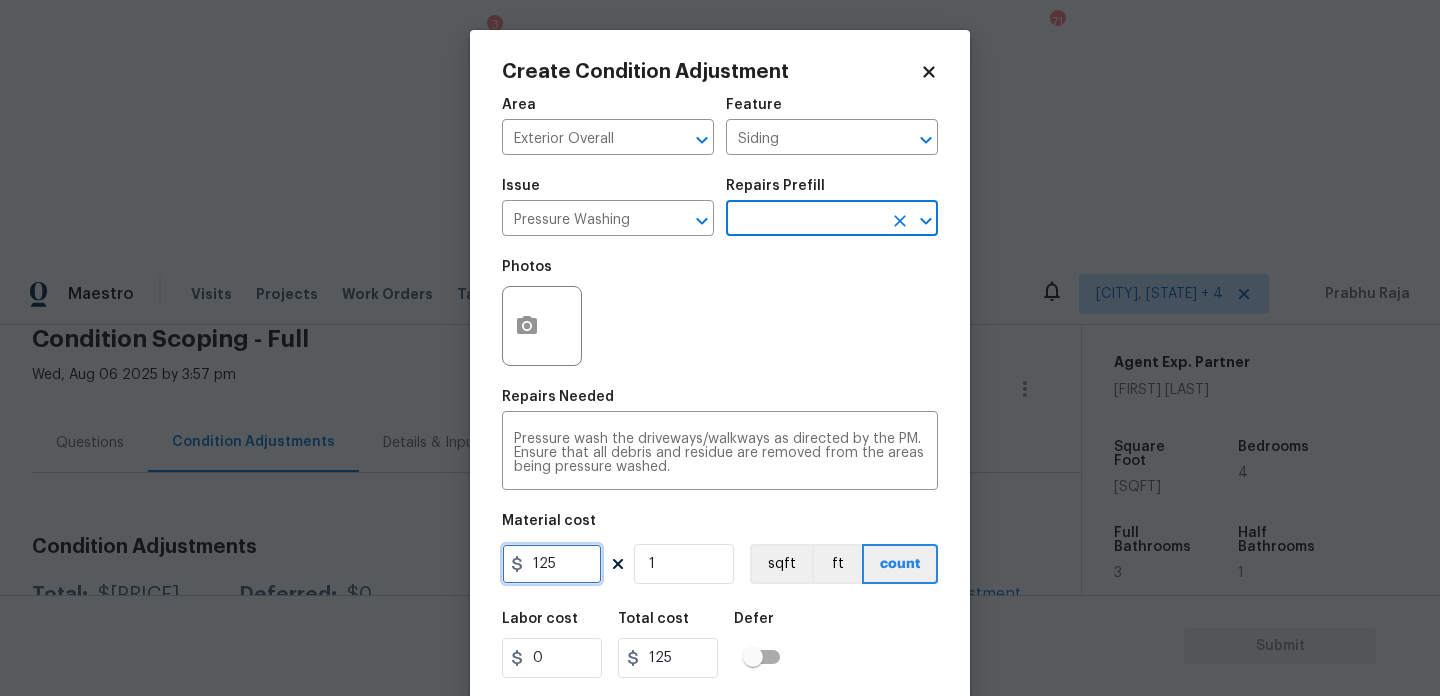 drag, startPoint x: 536, startPoint y: 568, endPoint x: 501, endPoint y: 557, distance: 36.687874 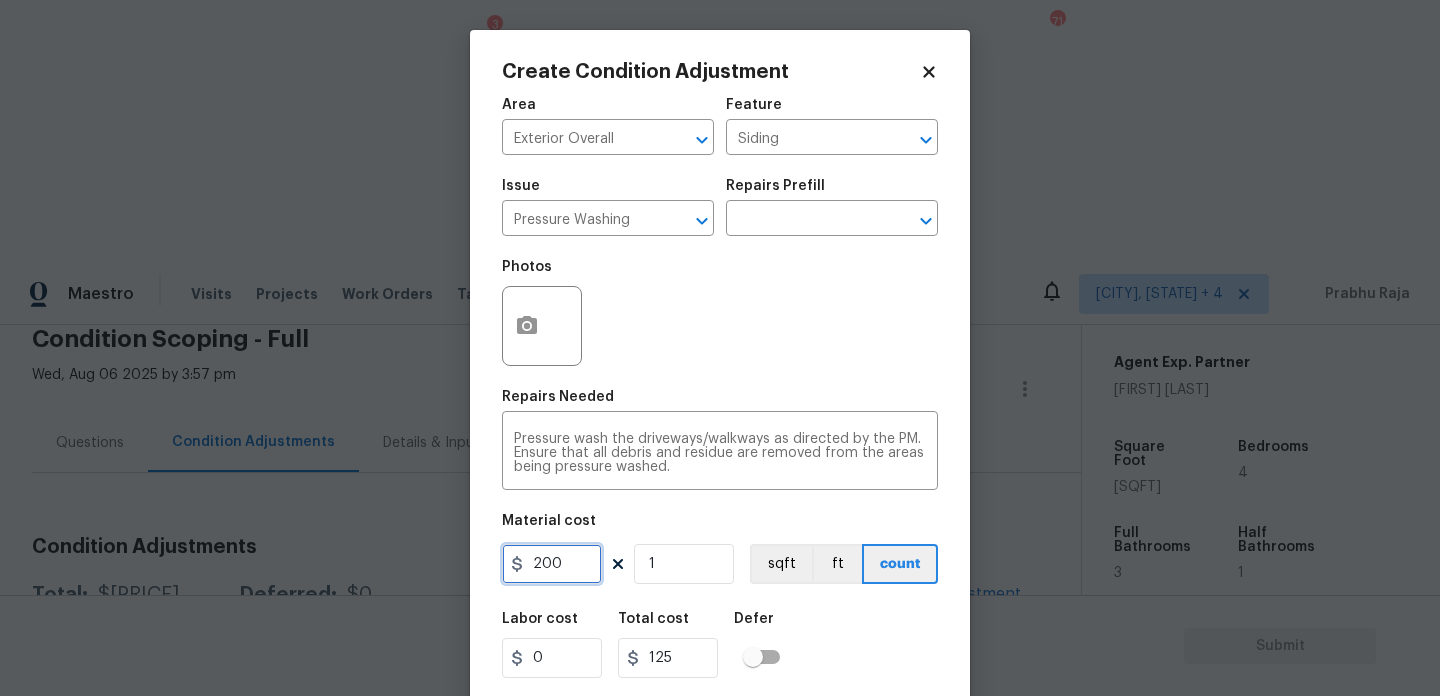 type on "200" 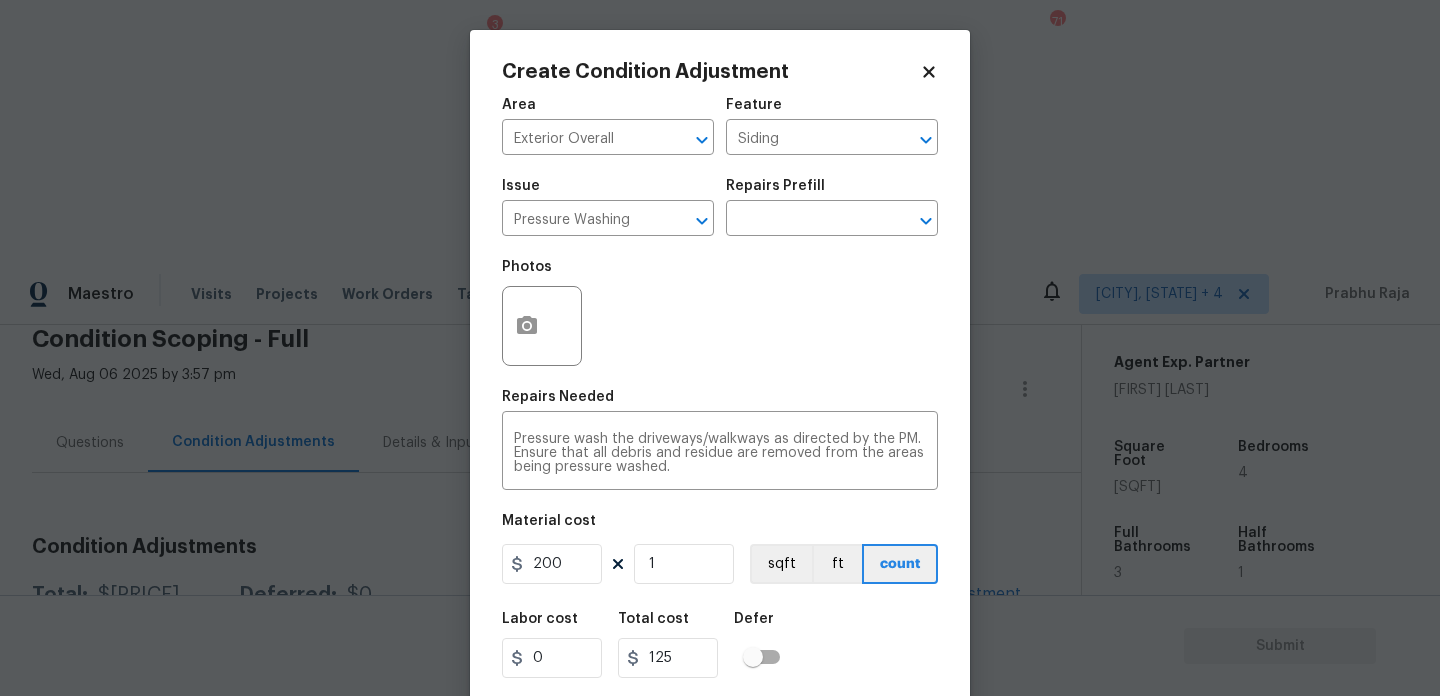 click on "Photos" at bounding box center (720, 313) 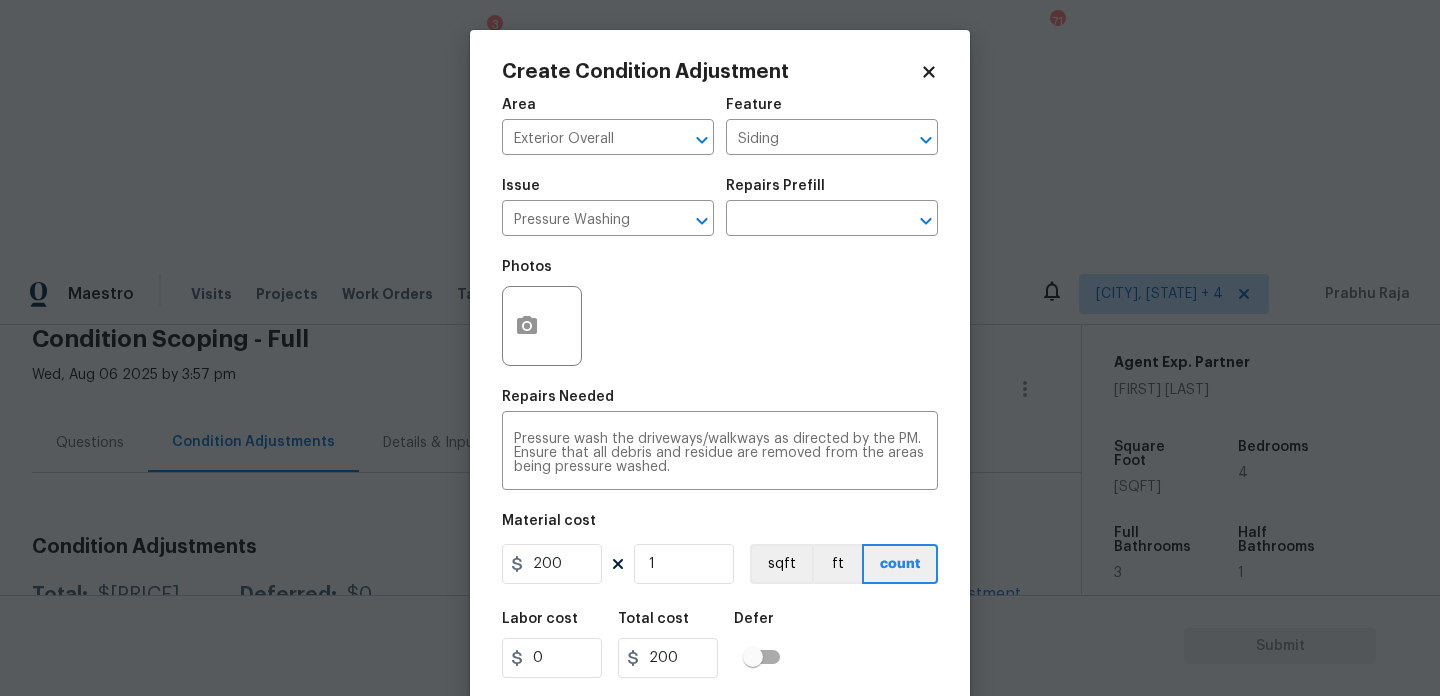 scroll, scrollTop: 51, scrollLeft: 0, axis: vertical 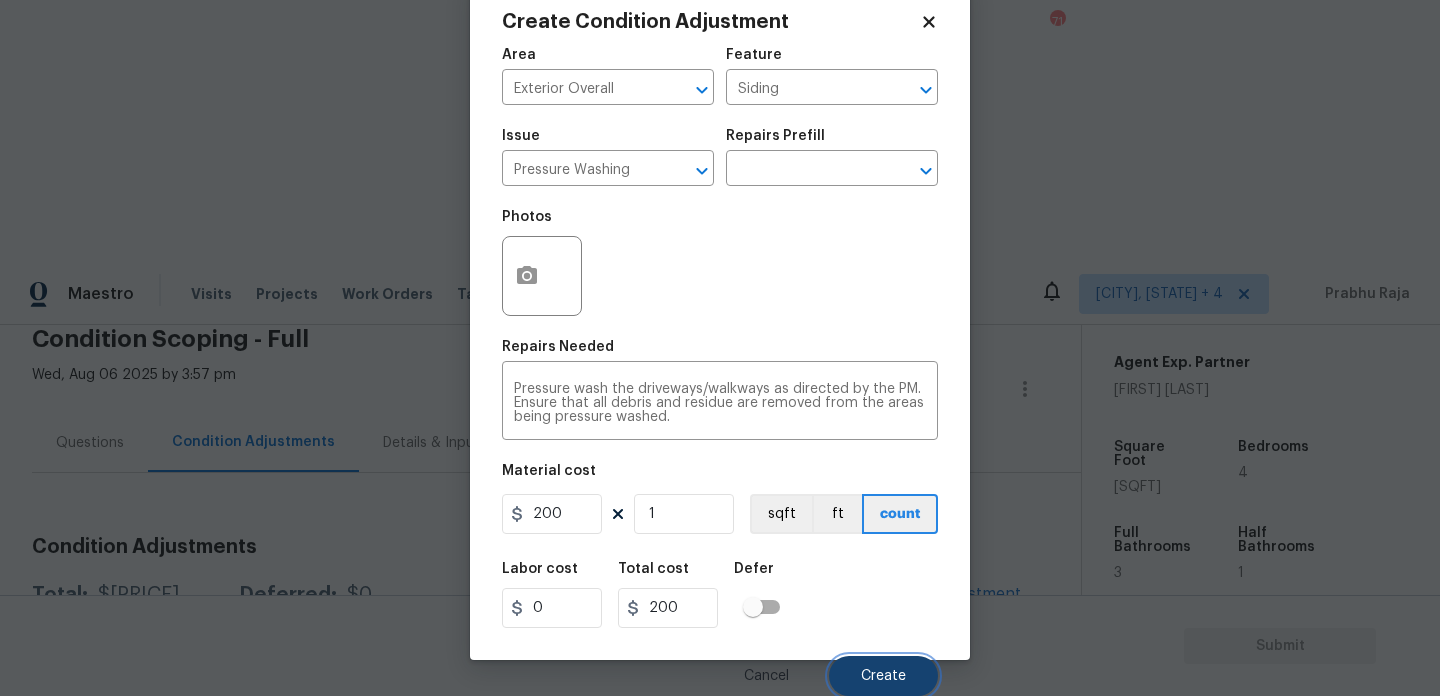 click on "Create" at bounding box center [883, 676] 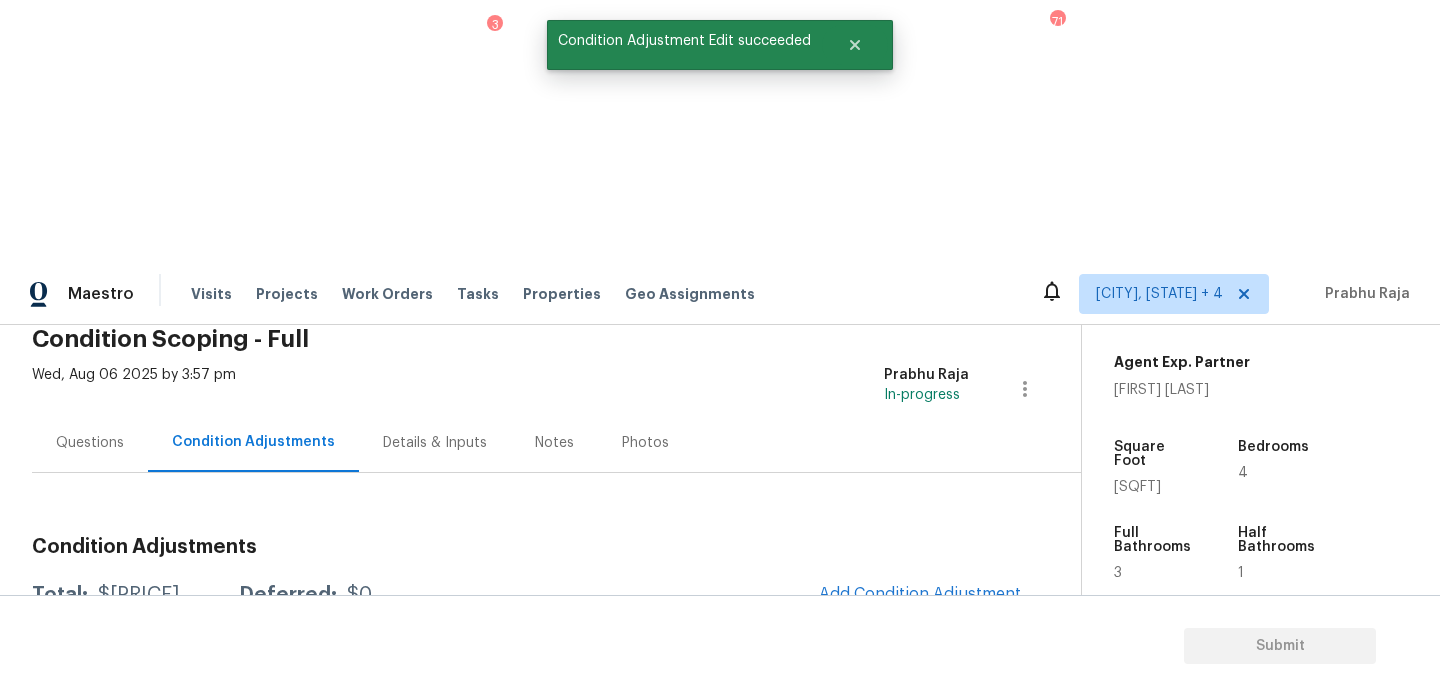 scroll, scrollTop: 44, scrollLeft: 0, axis: vertical 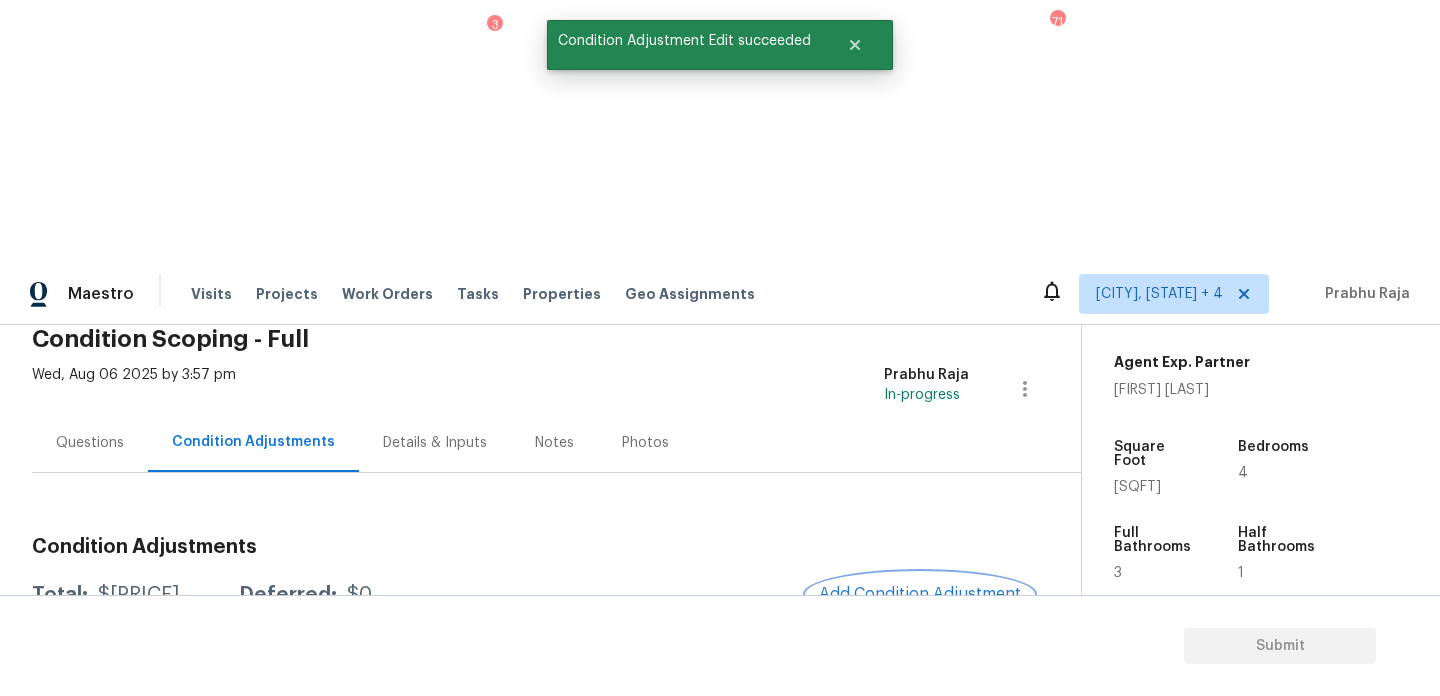 click on "Add Condition Adjustment" at bounding box center [920, 594] 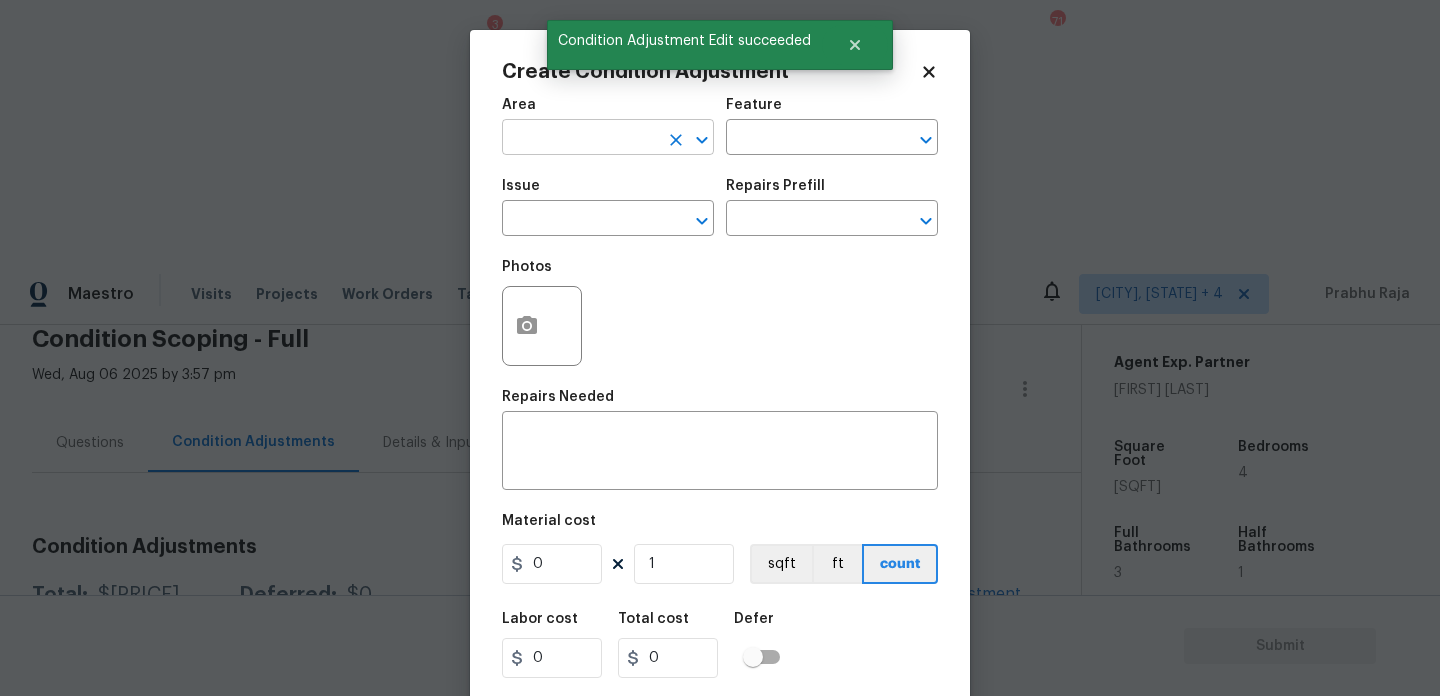 click at bounding box center [580, 139] 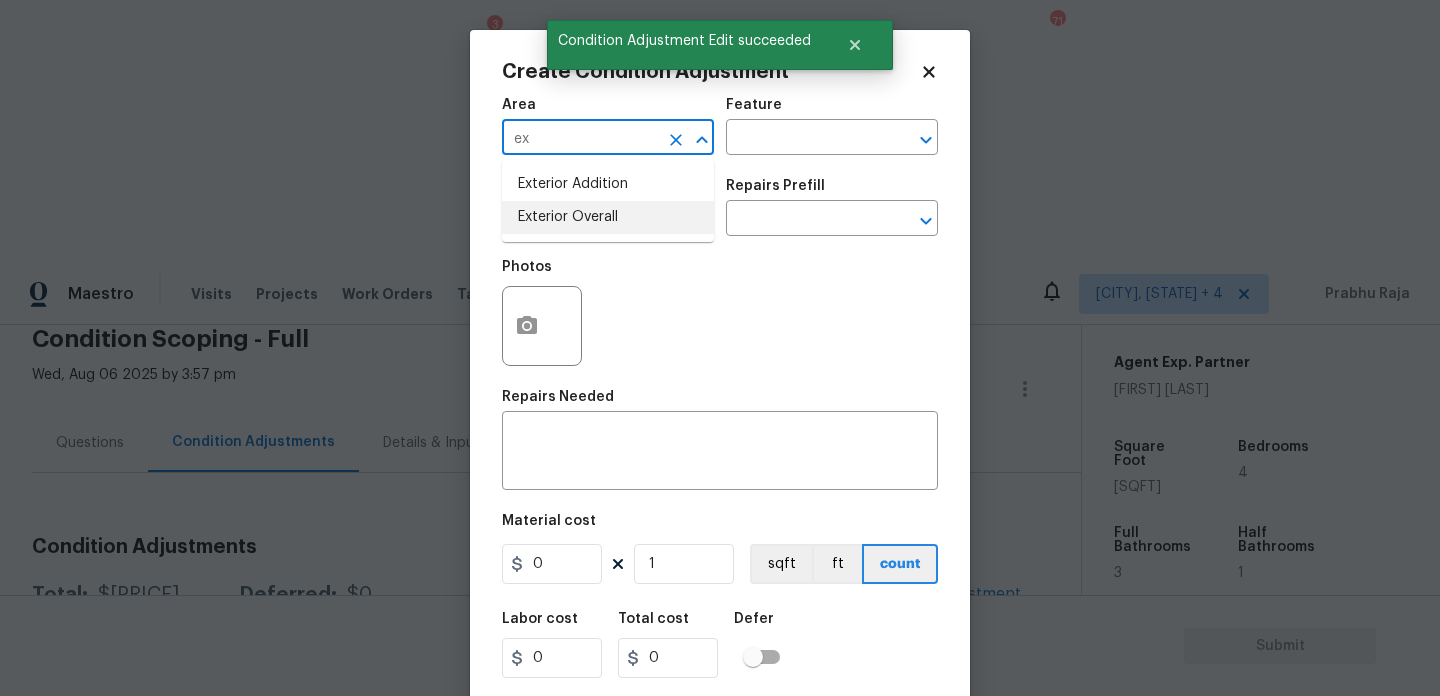 click on "Exterior Overall" at bounding box center [608, 217] 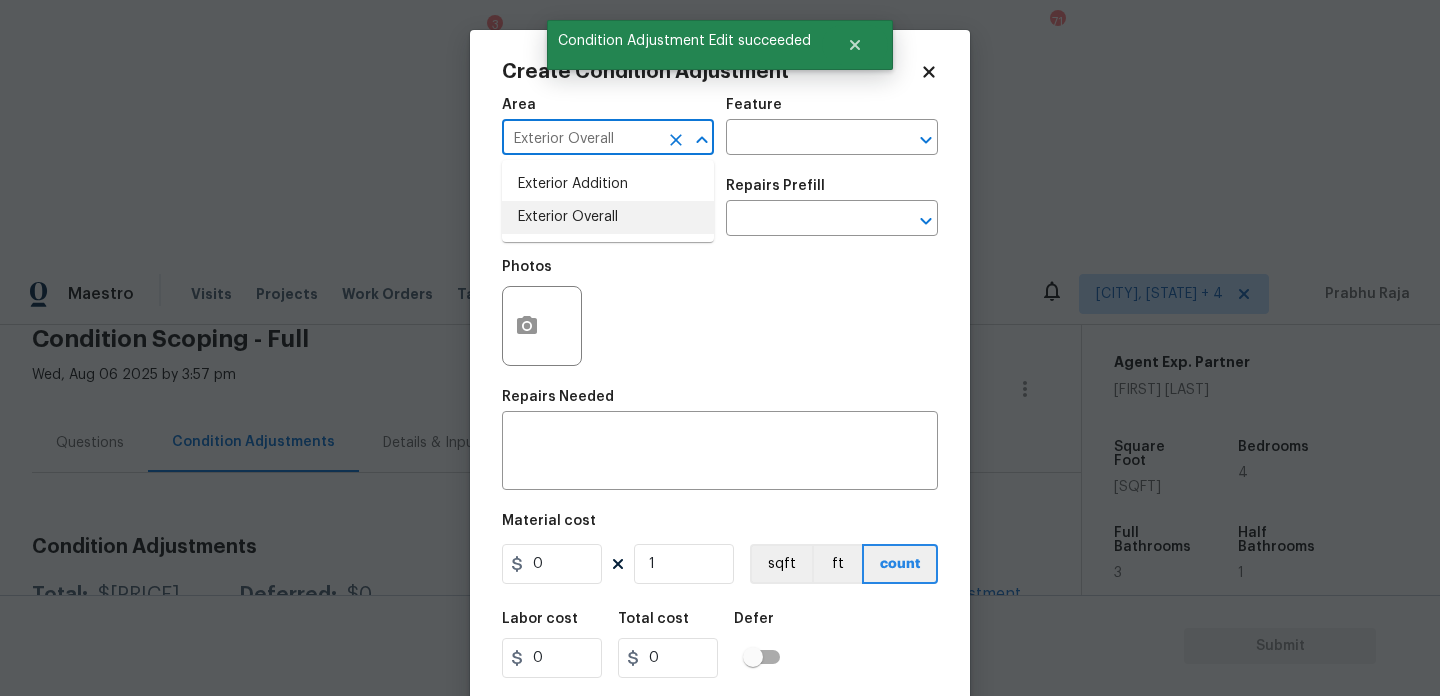 type on "Exterior Overall" 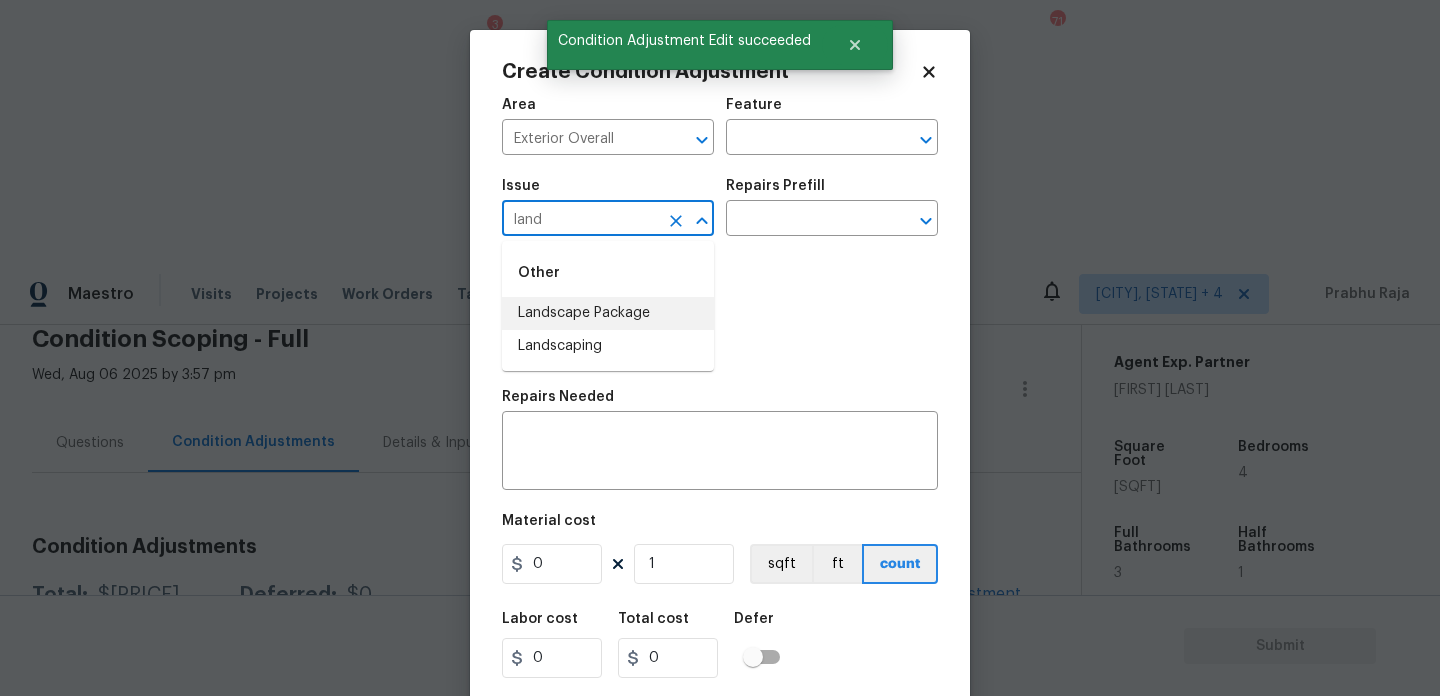 click on "Landscape Package" at bounding box center (608, 313) 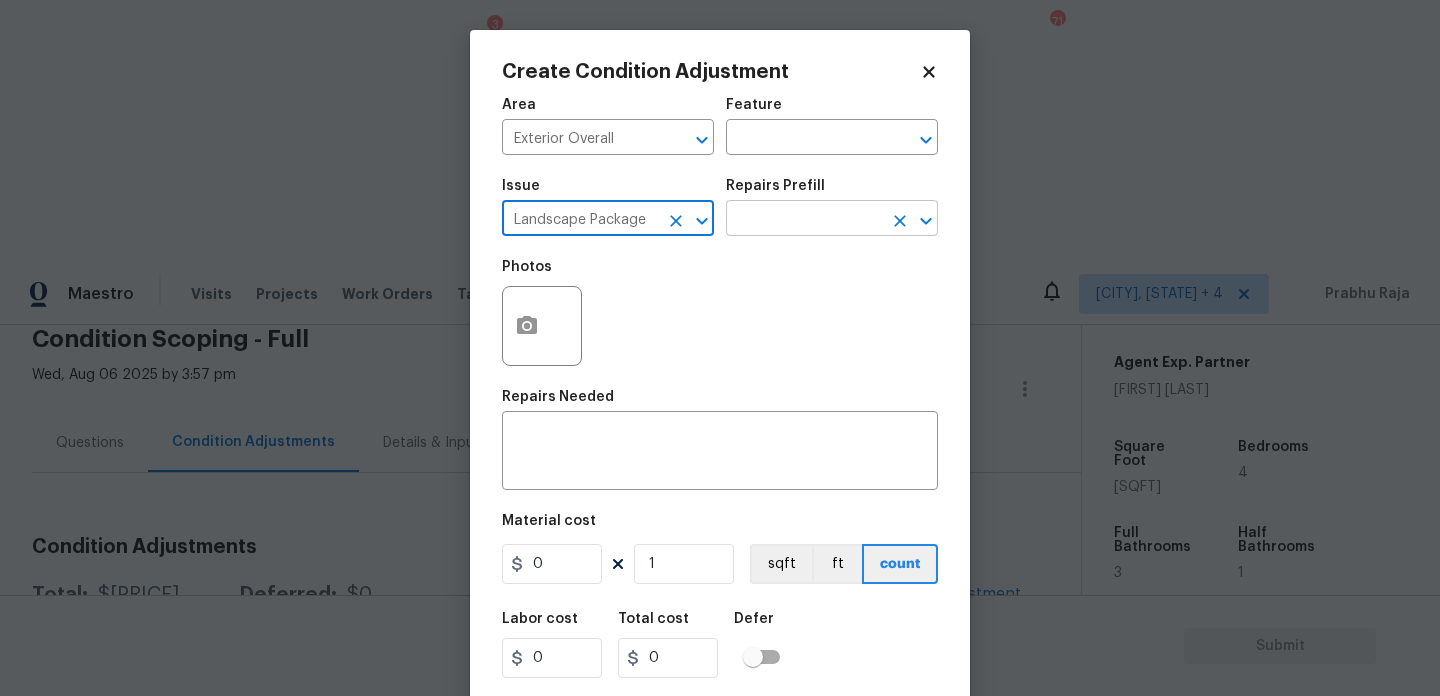 type on "Landscape Package" 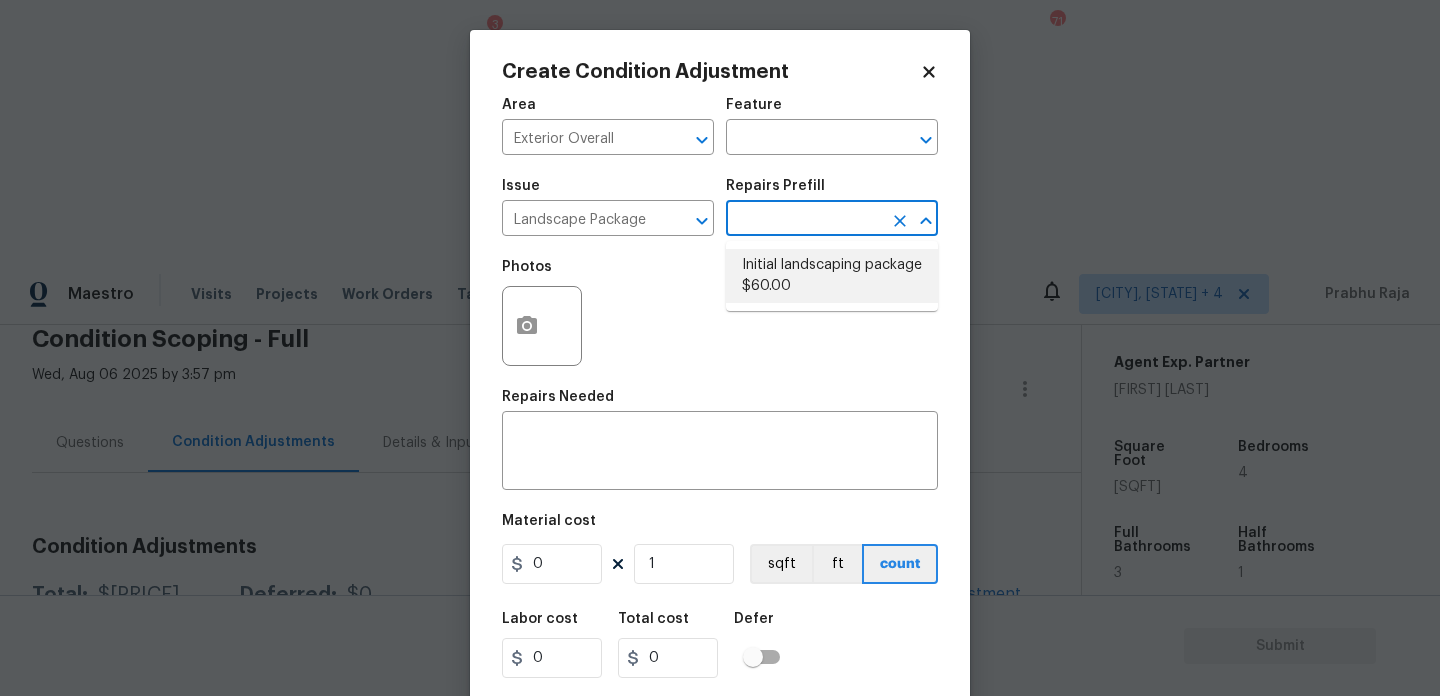 click on "Initial landscaping package $60.00" at bounding box center (832, 276) 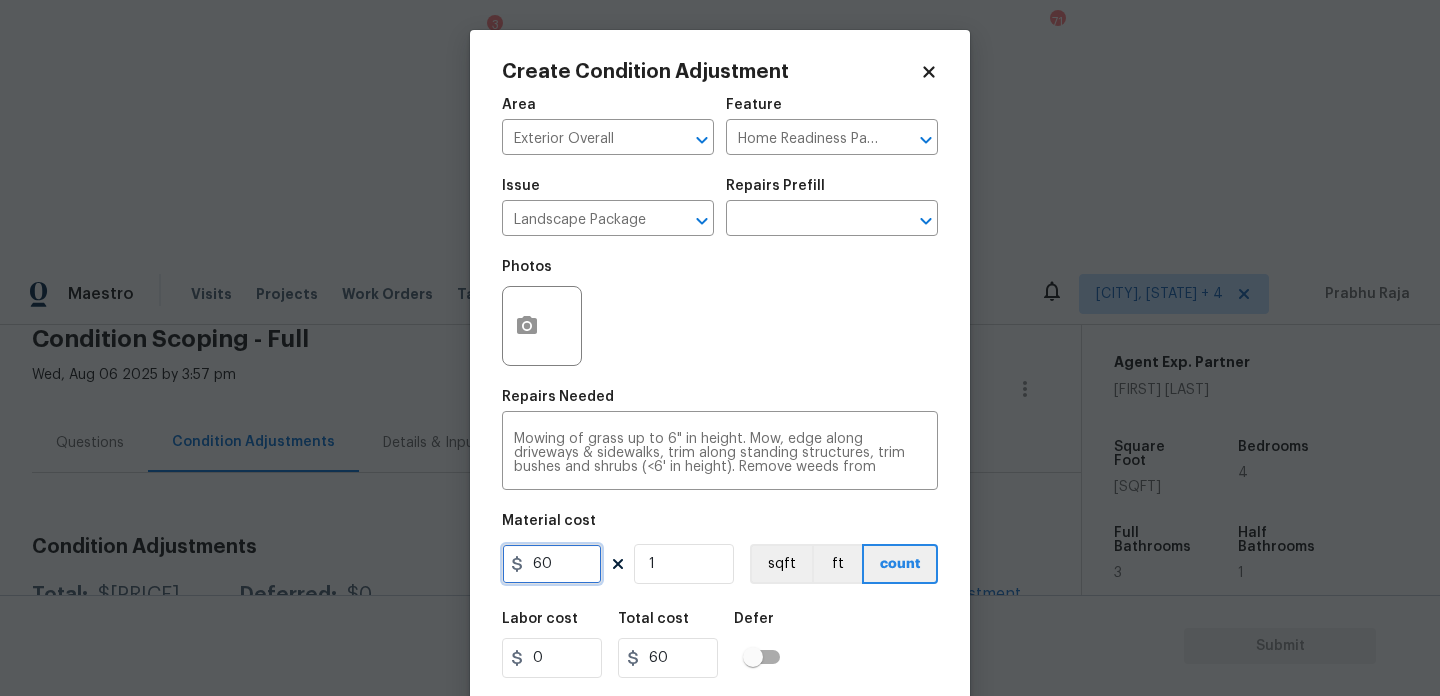 drag, startPoint x: 554, startPoint y: 565, endPoint x: 531, endPoint y: 565, distance: 23 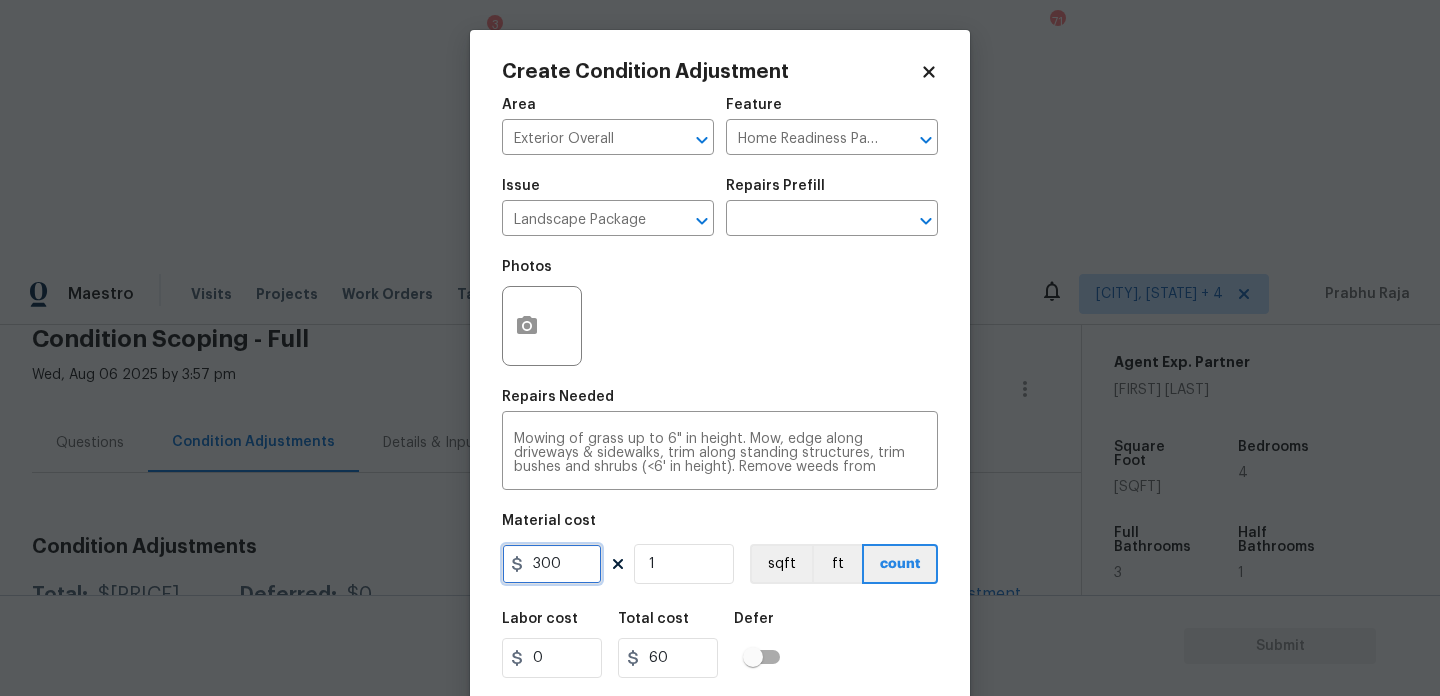 type on "300" 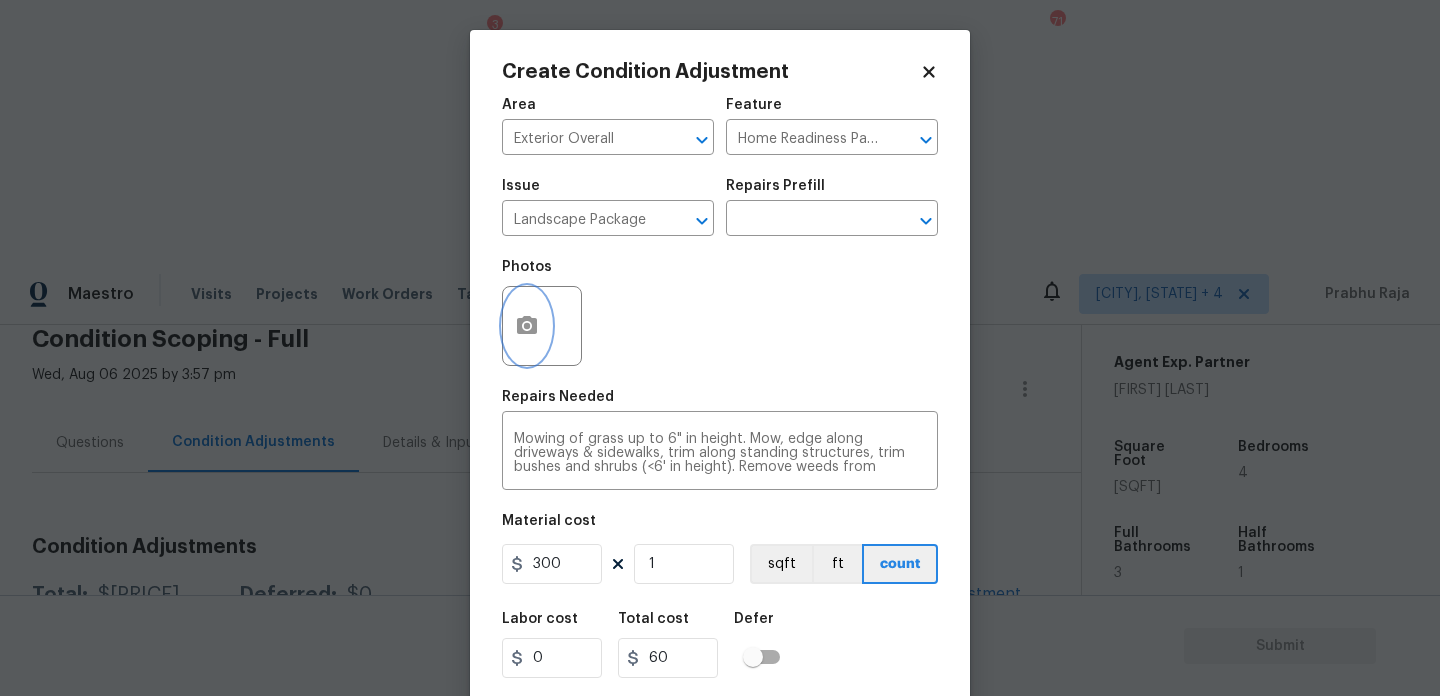 click 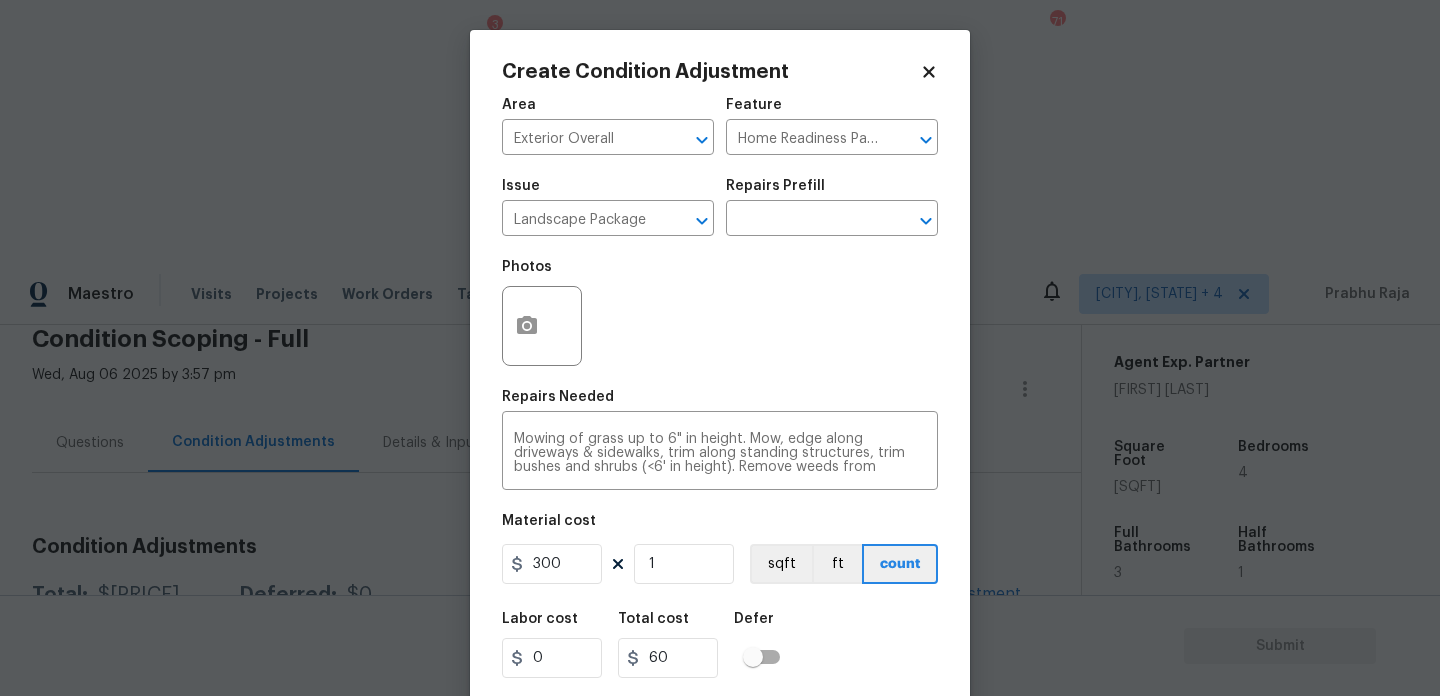 type on "300" 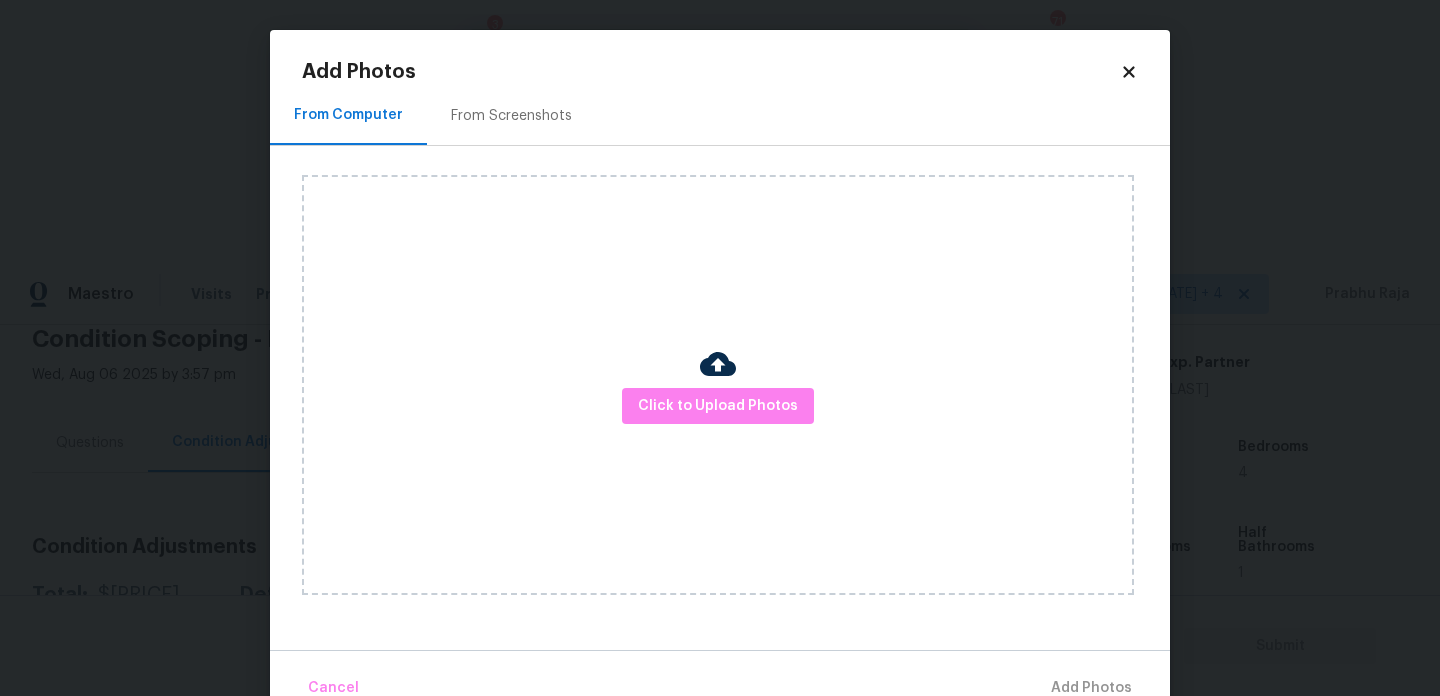 click on "From Screenshots" at bounding box center (511, 116) 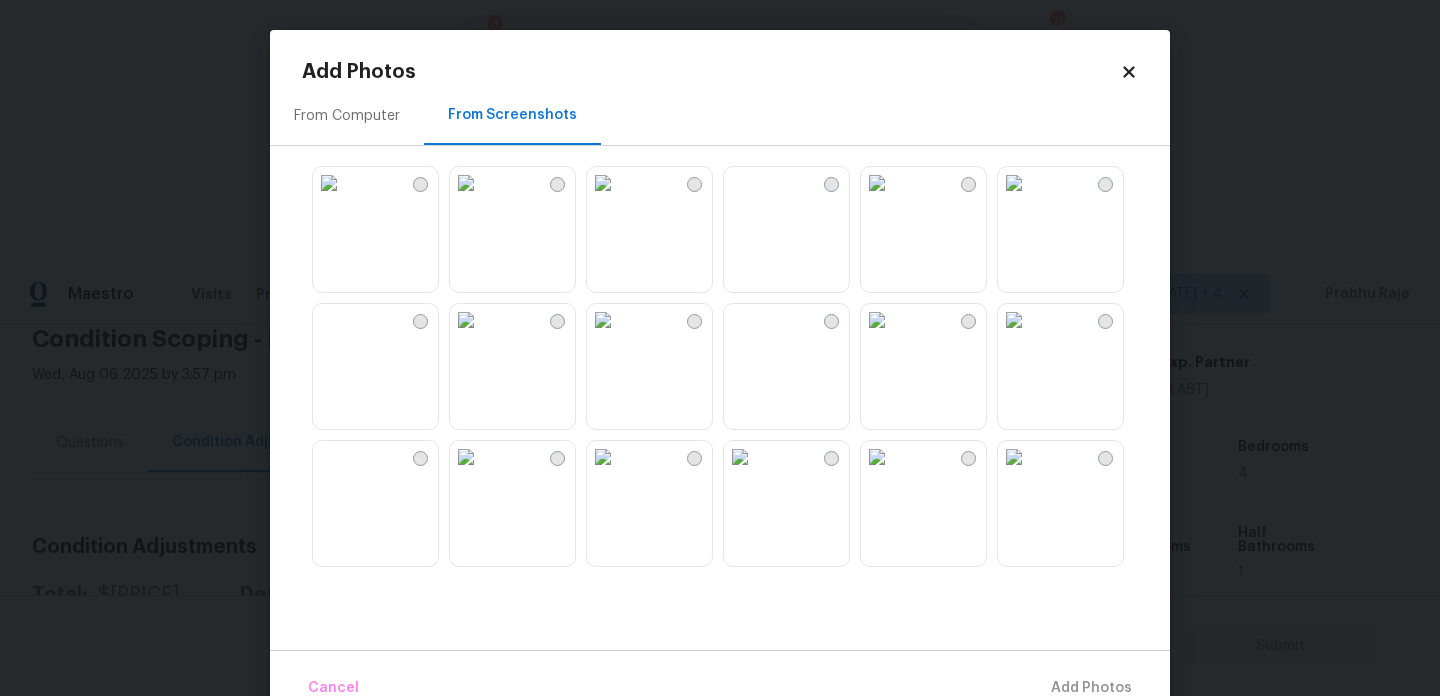 click at bounding box center (740, 457) 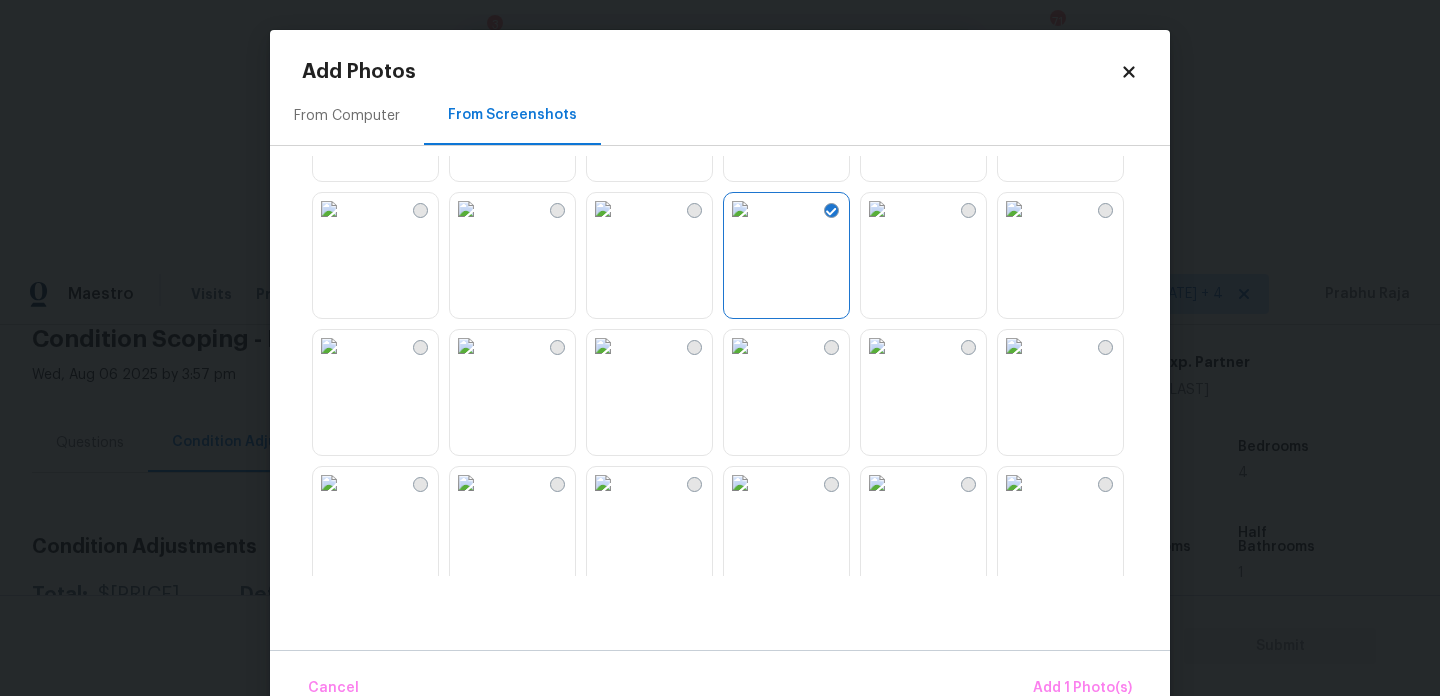 scroll, scrollTop: 249, scrollLeft: 0, axis: vertical 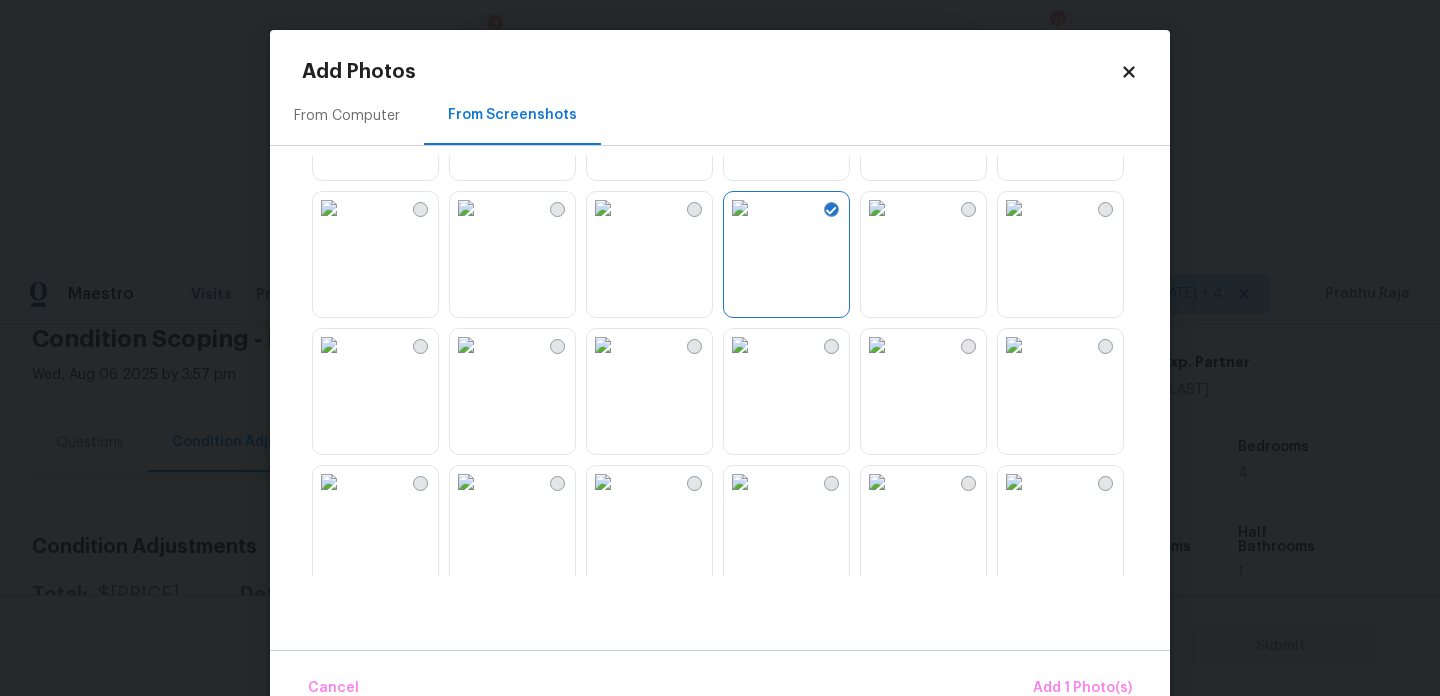 click at bounding box center [466, 208] 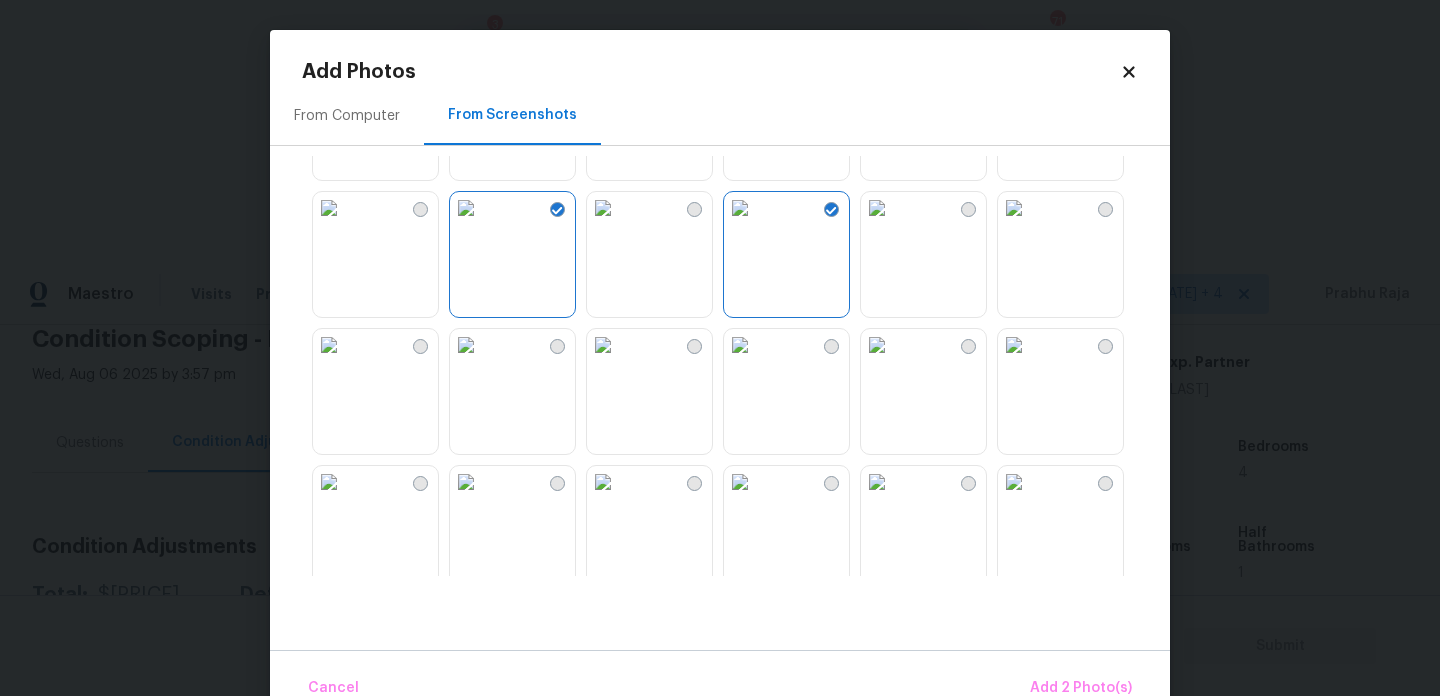 click at bounding box center [603, 208] 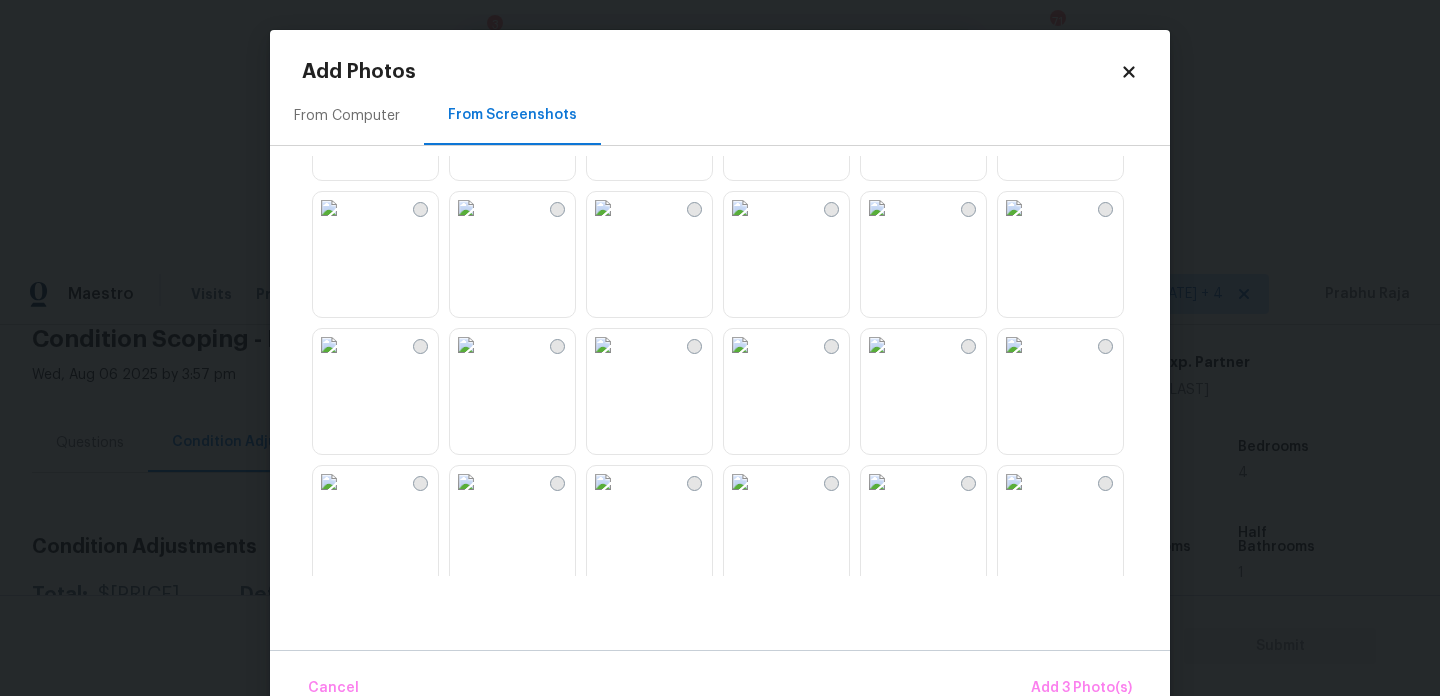 scroll, scrollTop: 527, scrollLeft: 0, axis: vertical 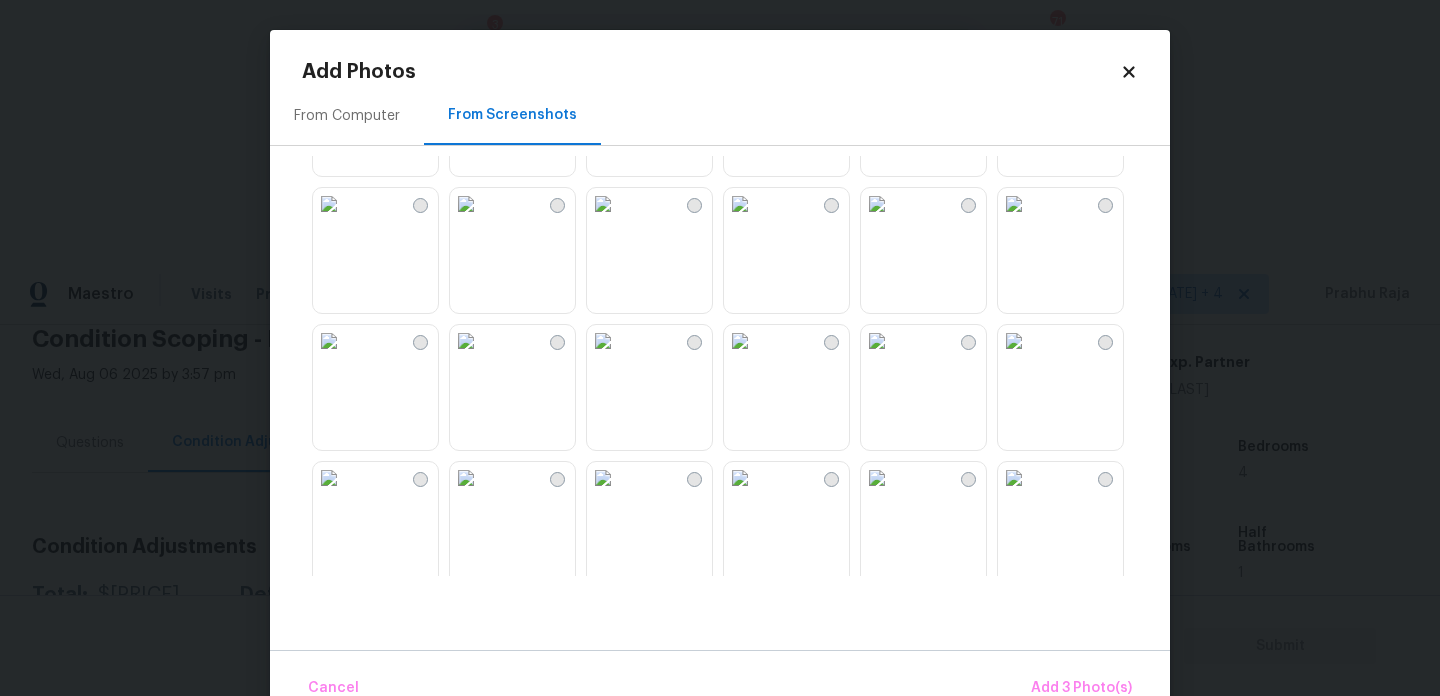 click at bounding box center (1014, 204) 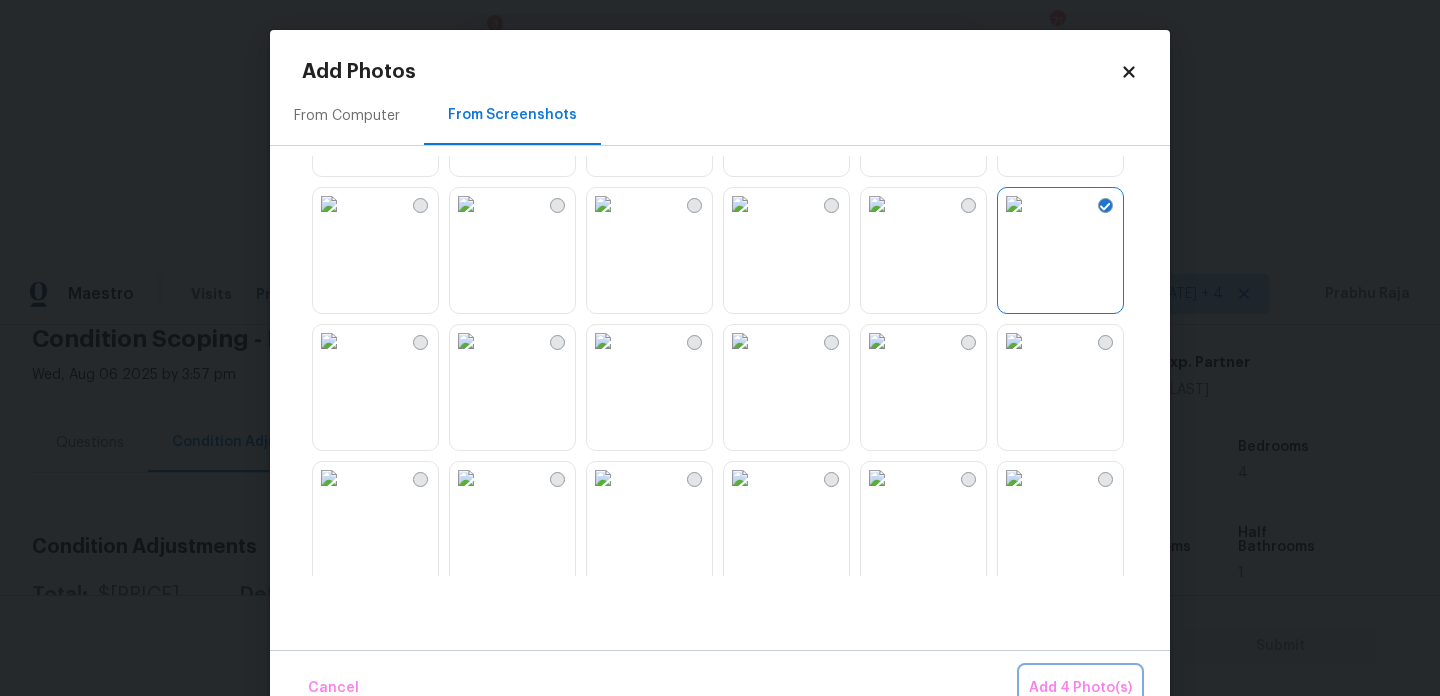 click on "Add 4 Photo(s)" at bounding box center [1080, 688] 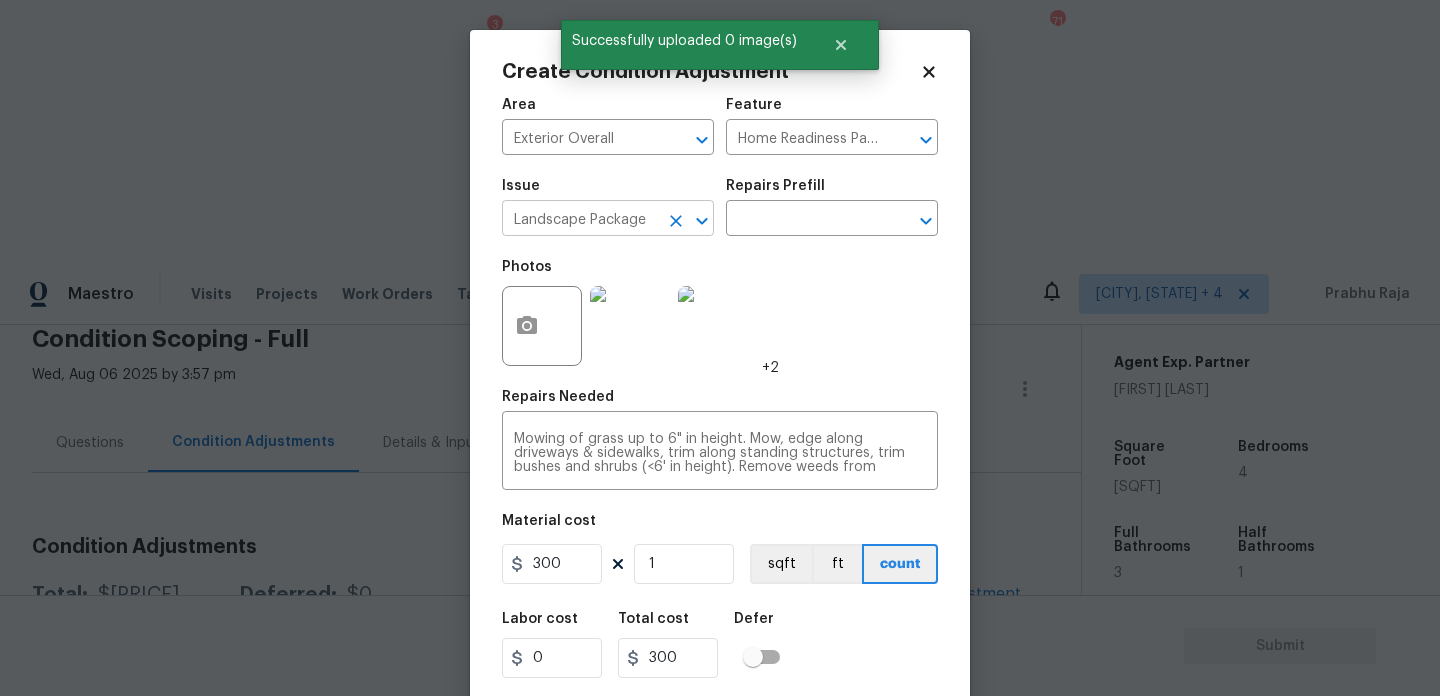 scroll, scrollTop: 51, scrollLeft: 0, axis: vertical 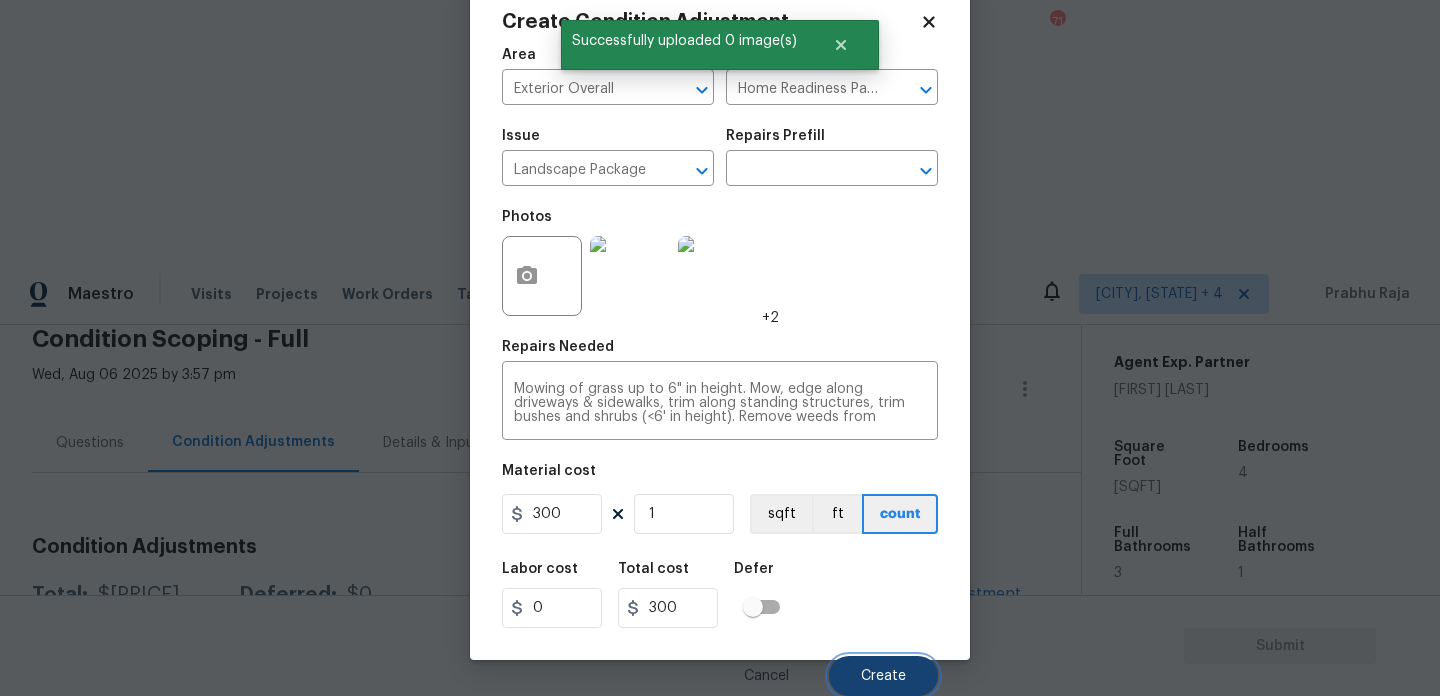 click on "Create" at bounding box center [883, 676] 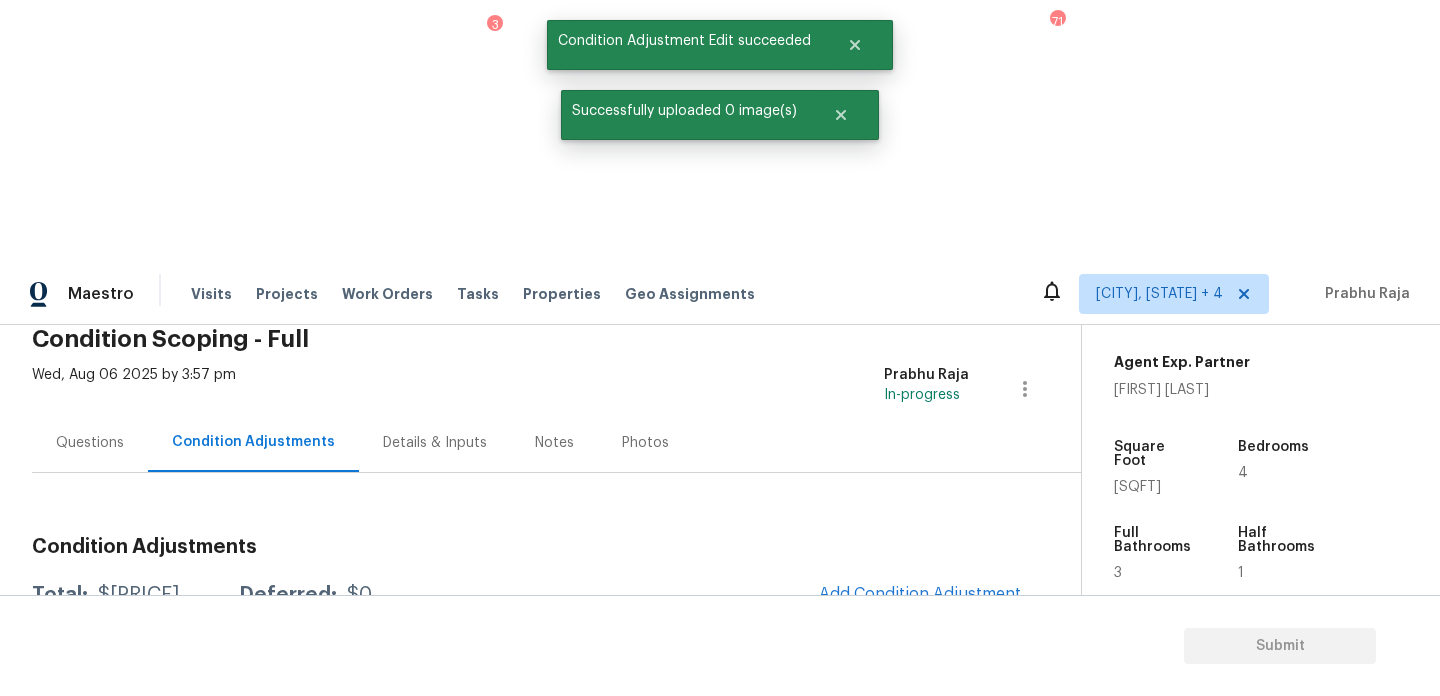 scroll, scrollTop: 44, scrollLeft: 0, axis: vertical 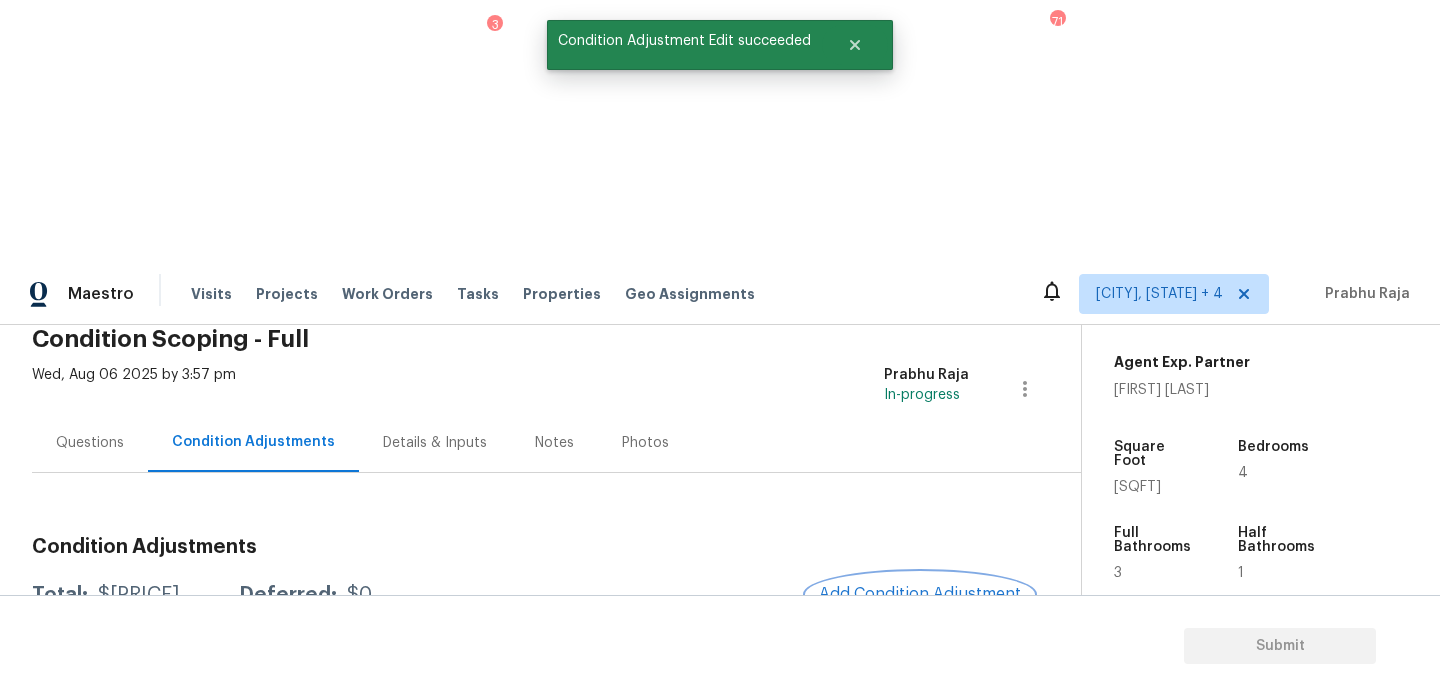 click on "Add Condition Adjustment" at bounding box center (920, 594) 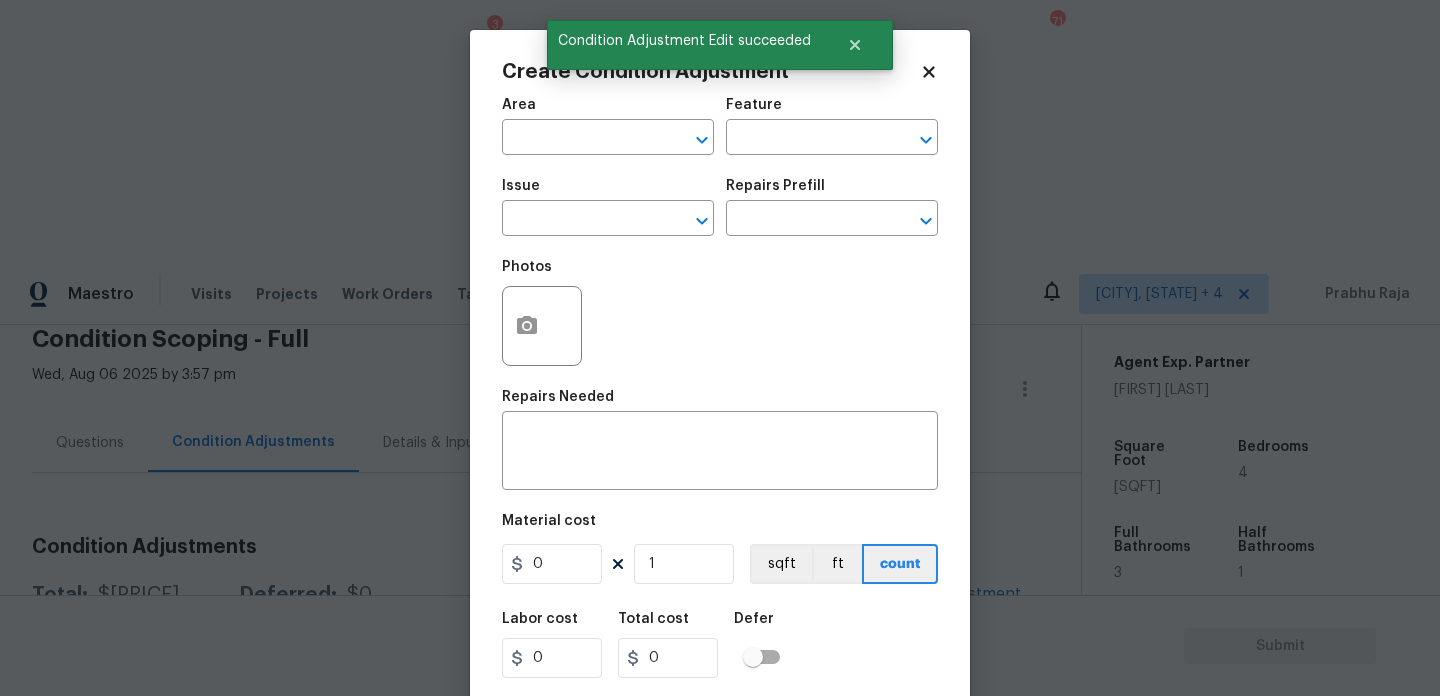 click on "Area" at bounding box center (608, 111) 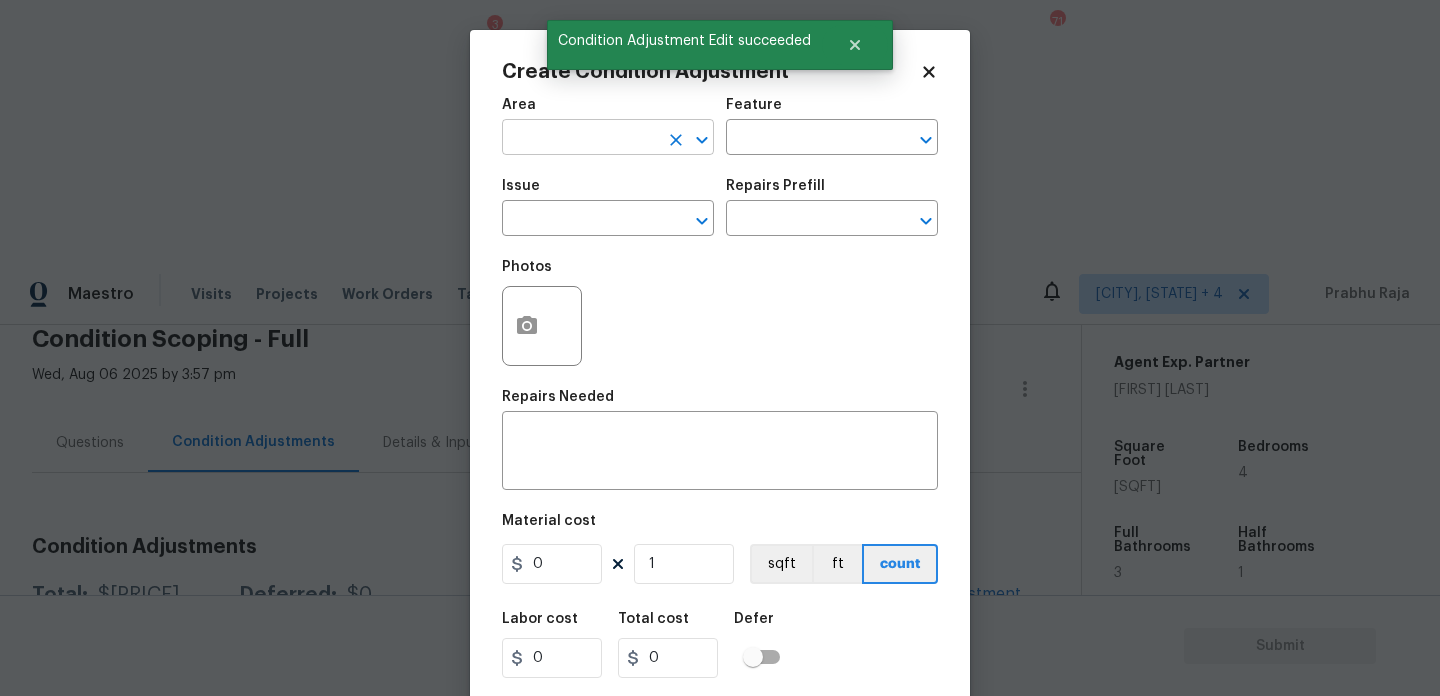 click at bounding box center (580, 139) 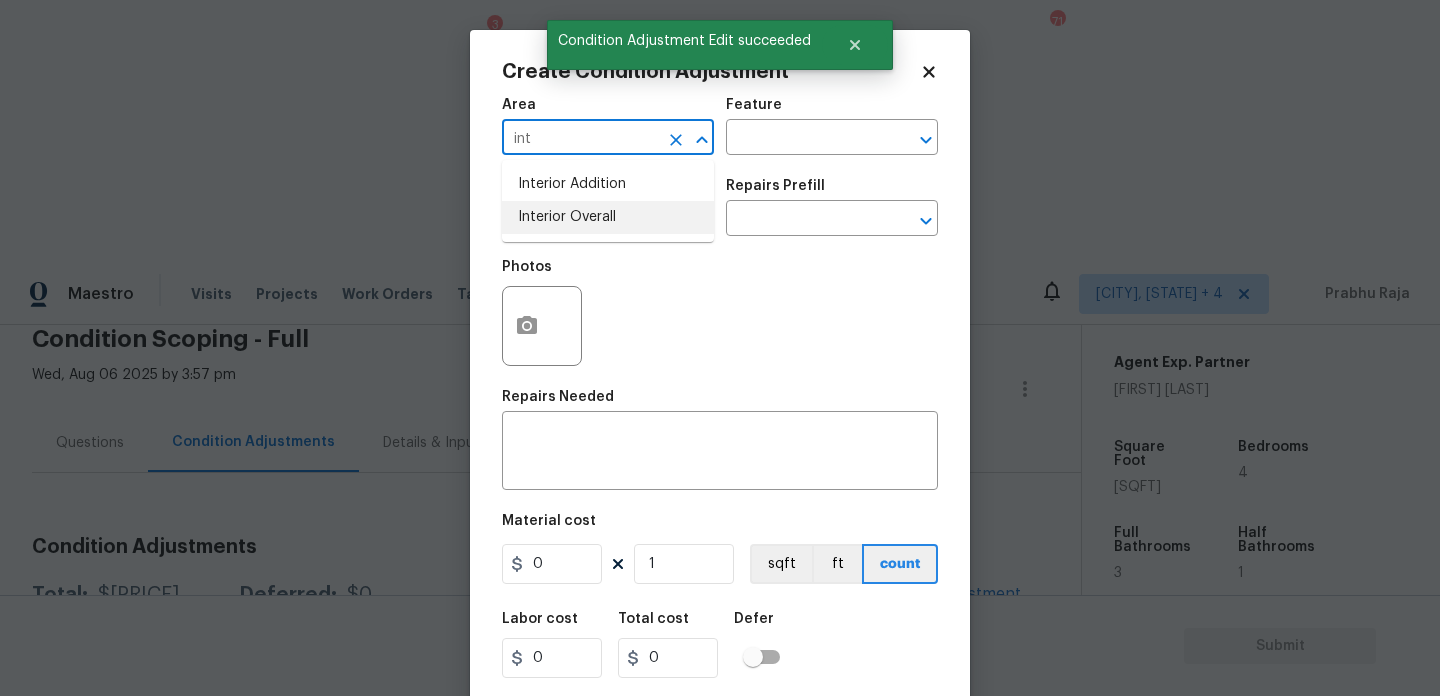 click on "Interior Overall" at bounding box center (608, 217) 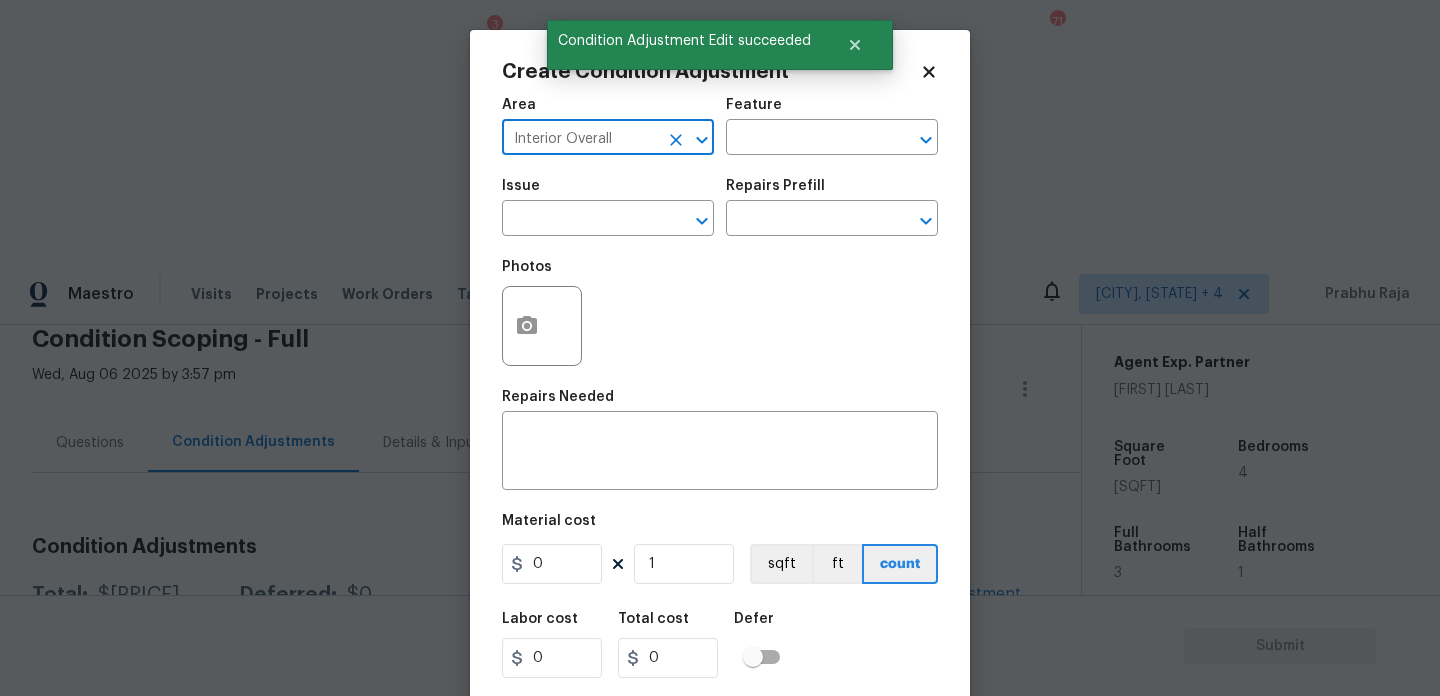 type on "Interior Overall" 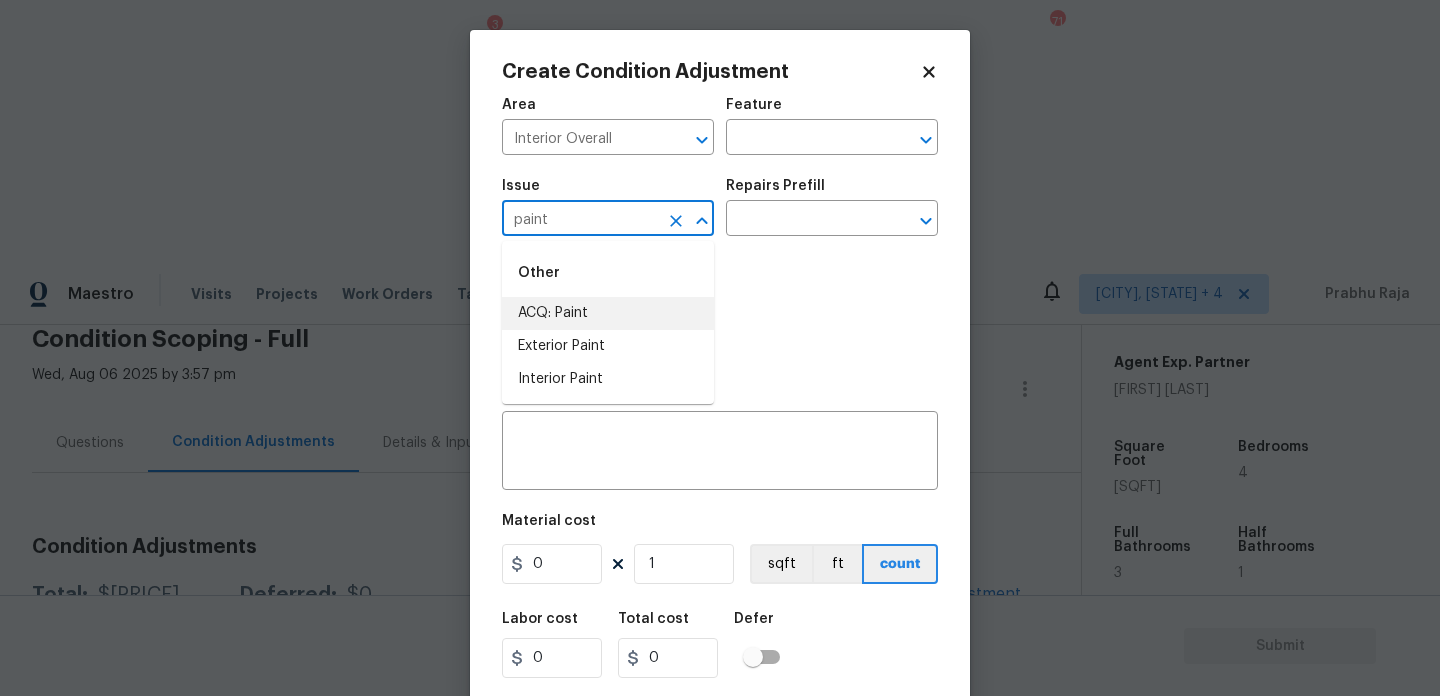 click on "ACQ: Paint" at bounding box center (608, 313) 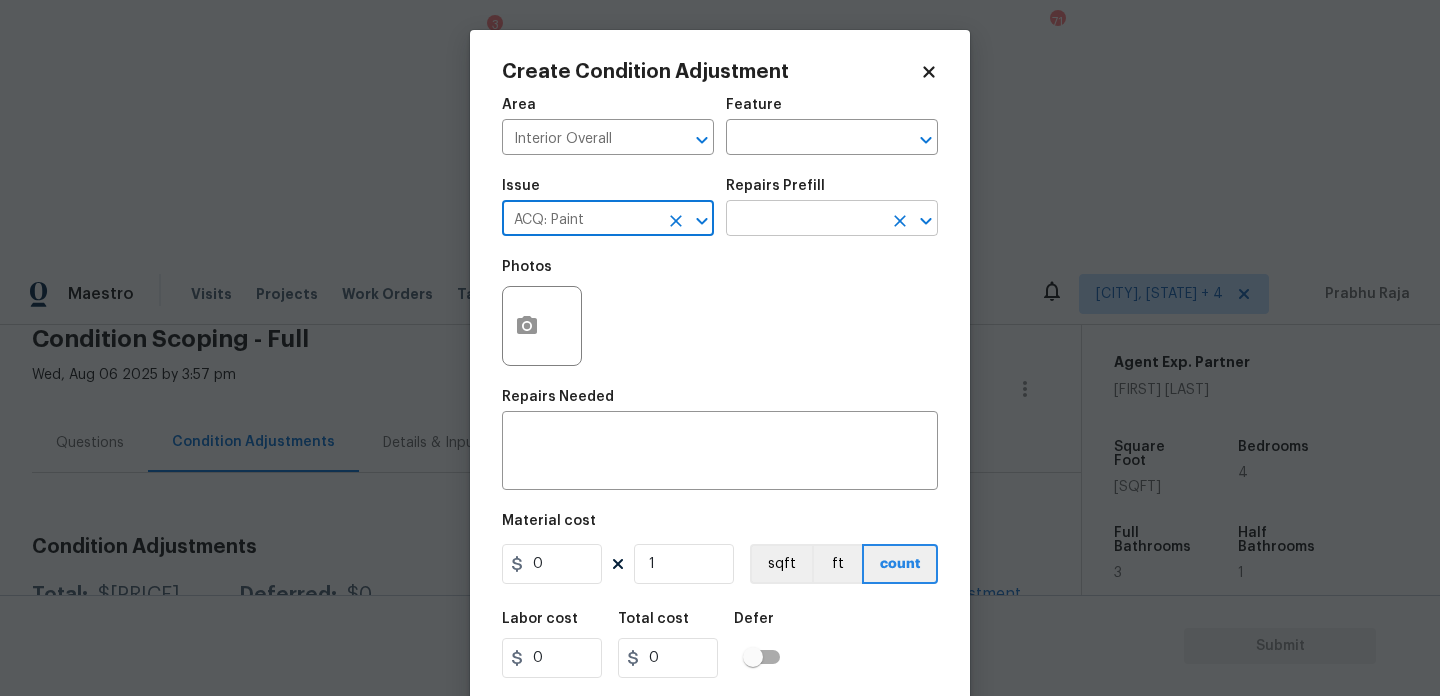 type on "ACQ: Paint" 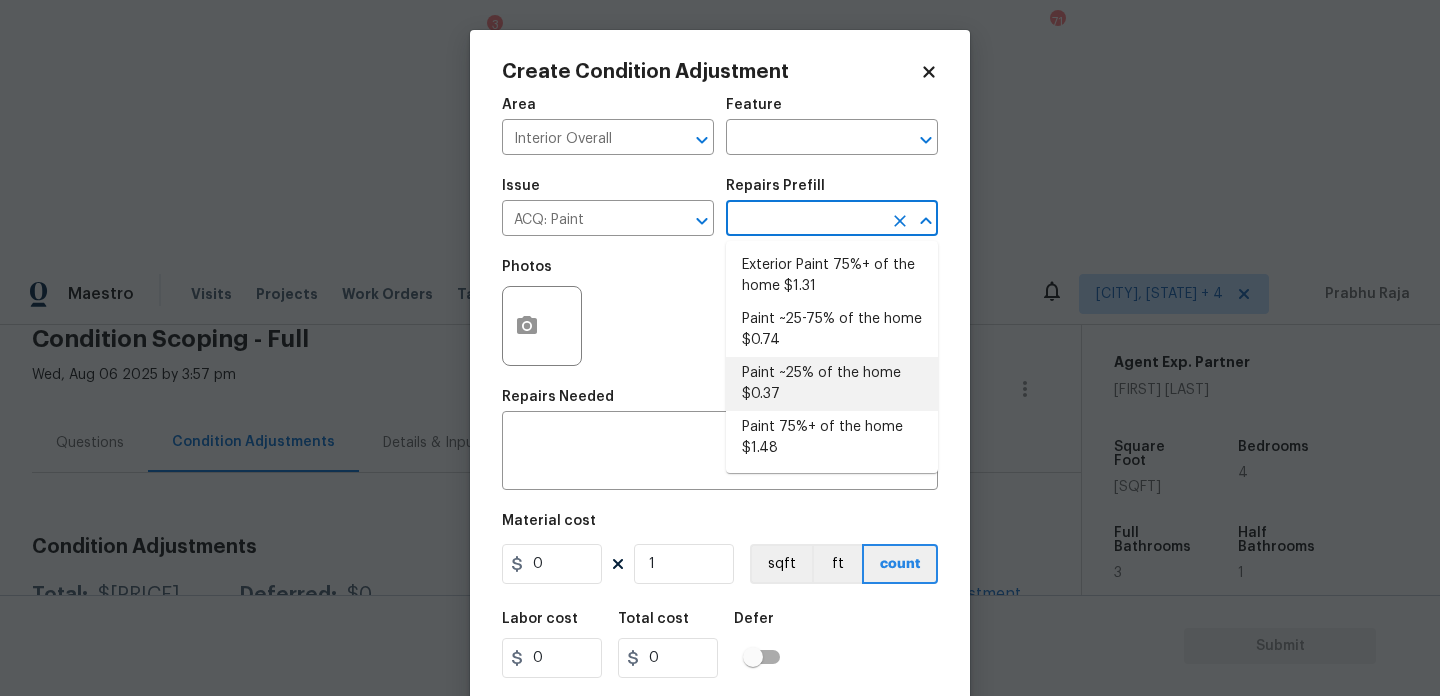 click on "Paint ~25% of the home $0.37" at bounding box center [832, 384] 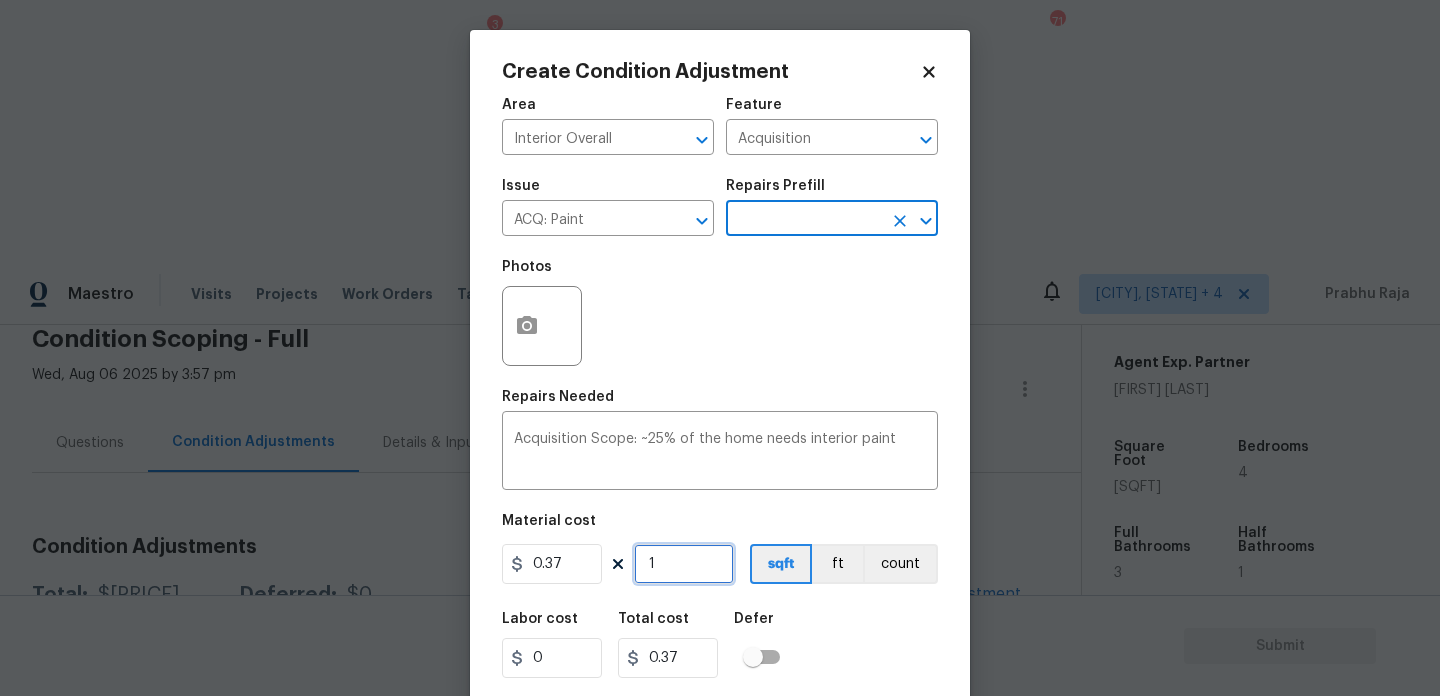 click on "1" at bounding box center (684, 564) 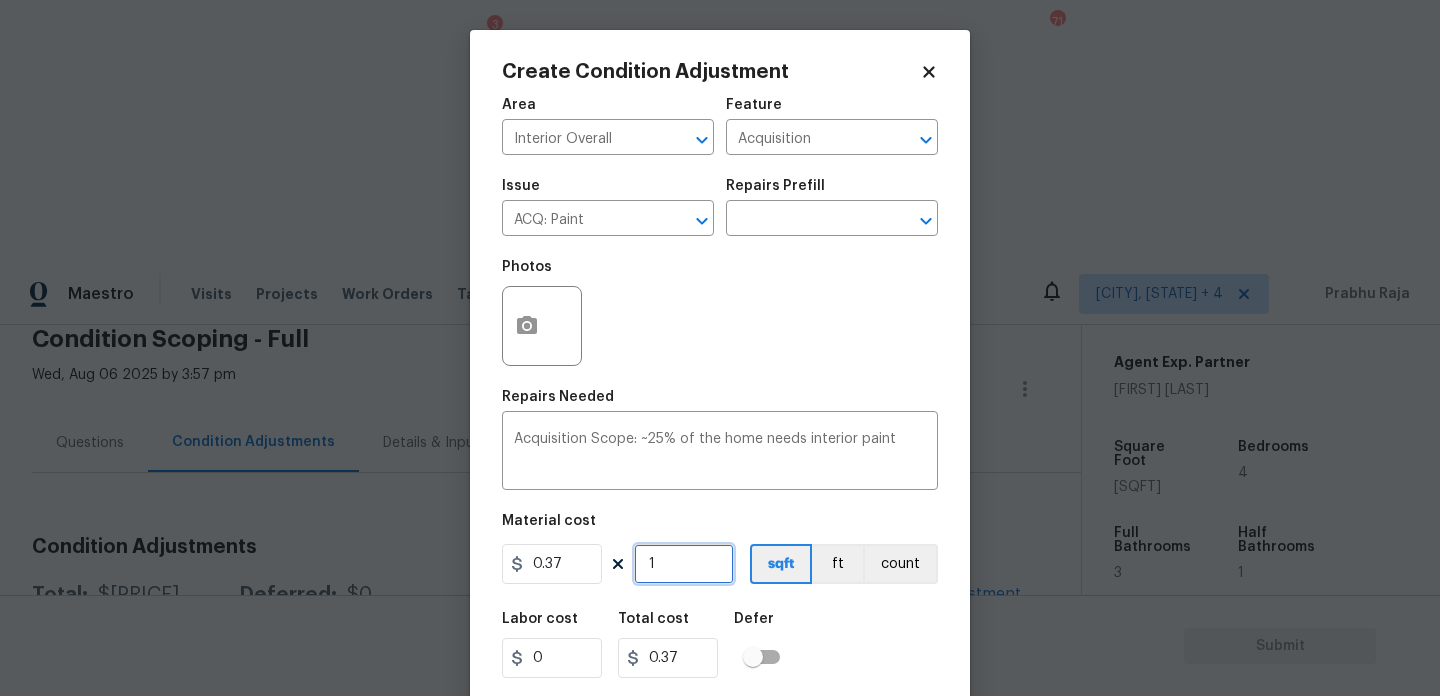 type on "0" 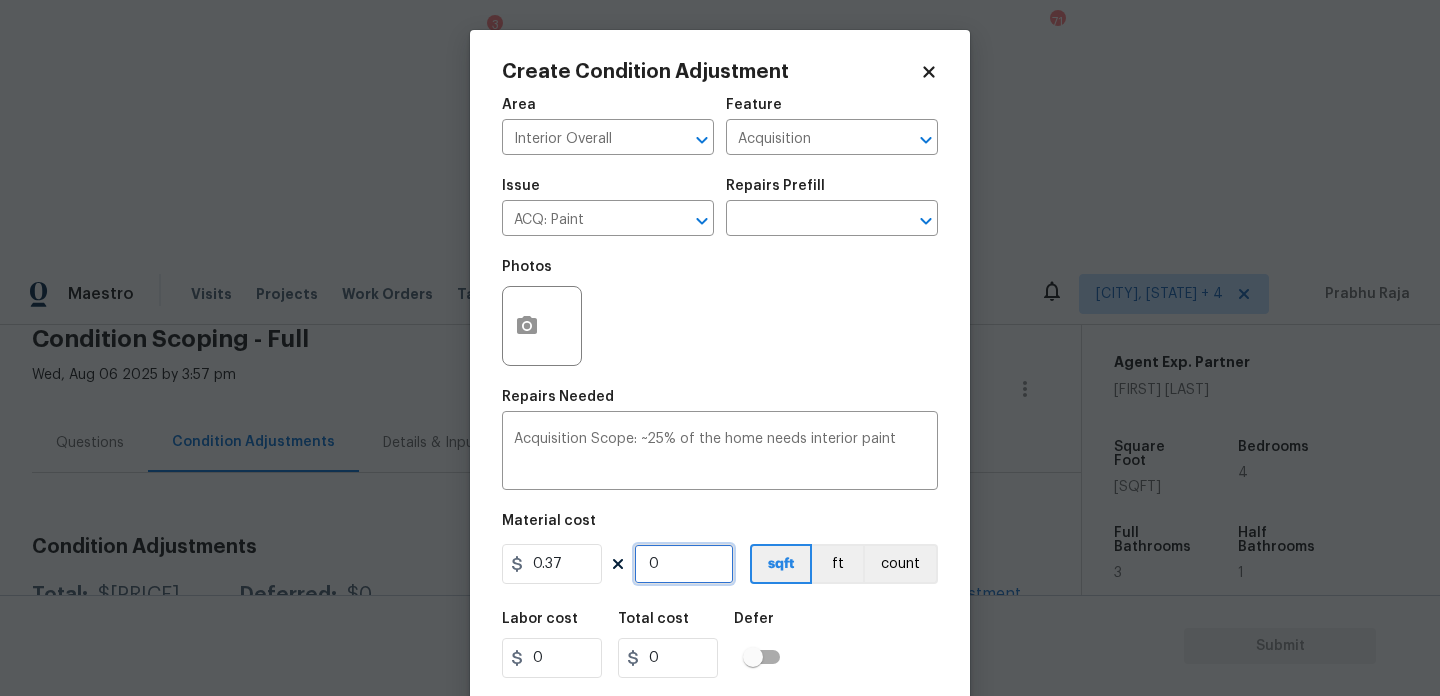 paste on "3557" 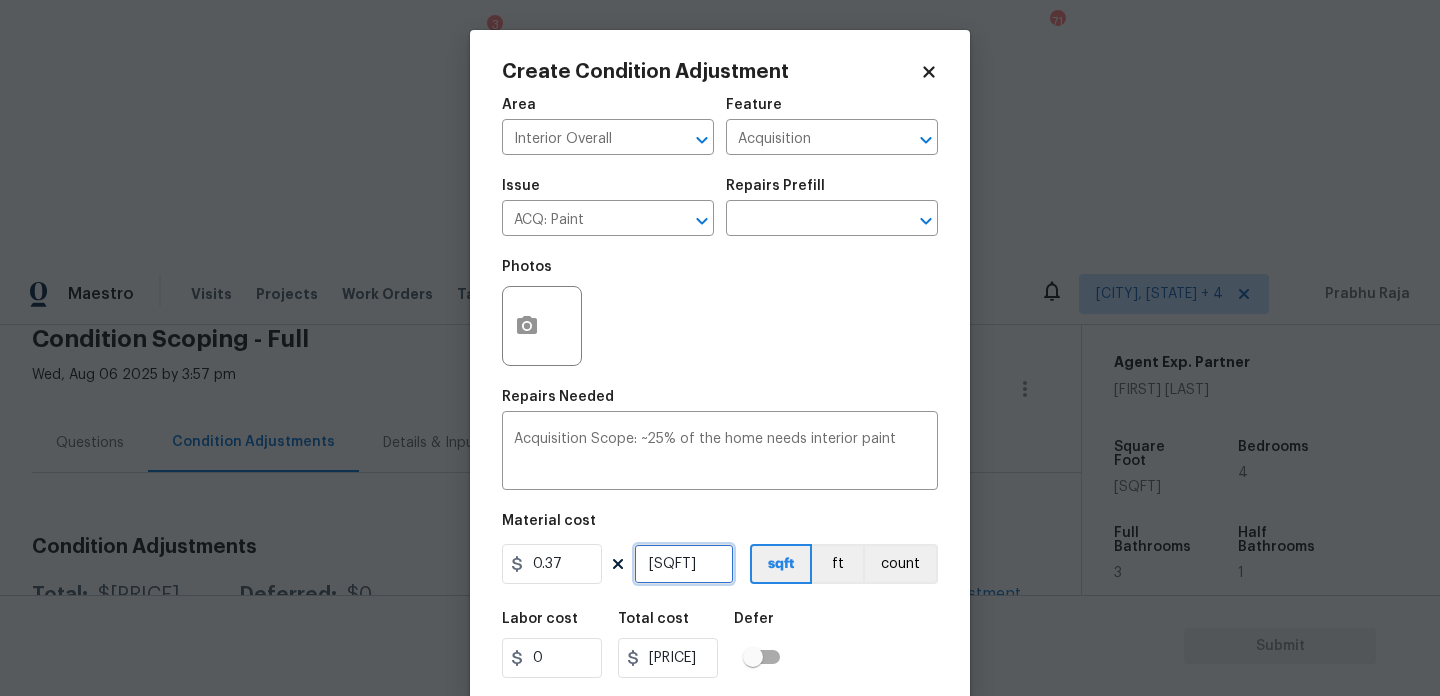 scroll, scrollTop: 51, scrollLeft: 0, axis: vertical 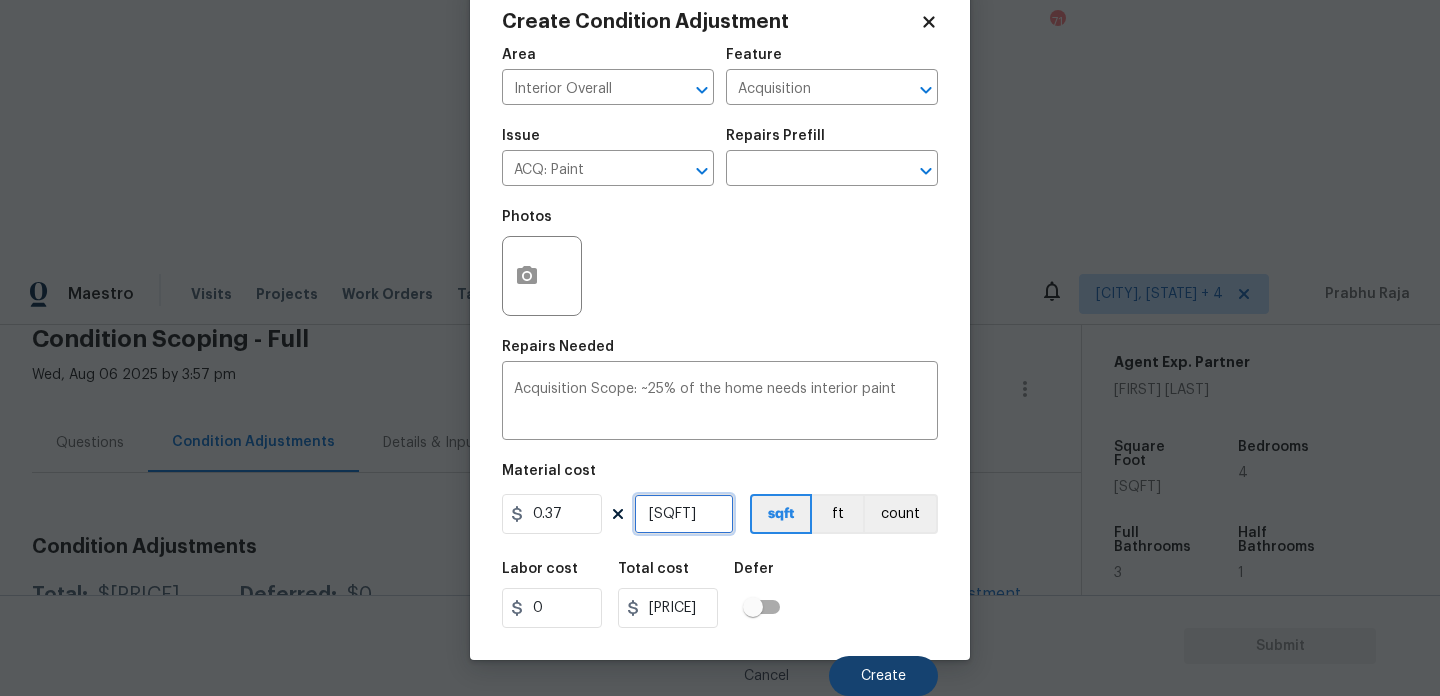 type on "3557" 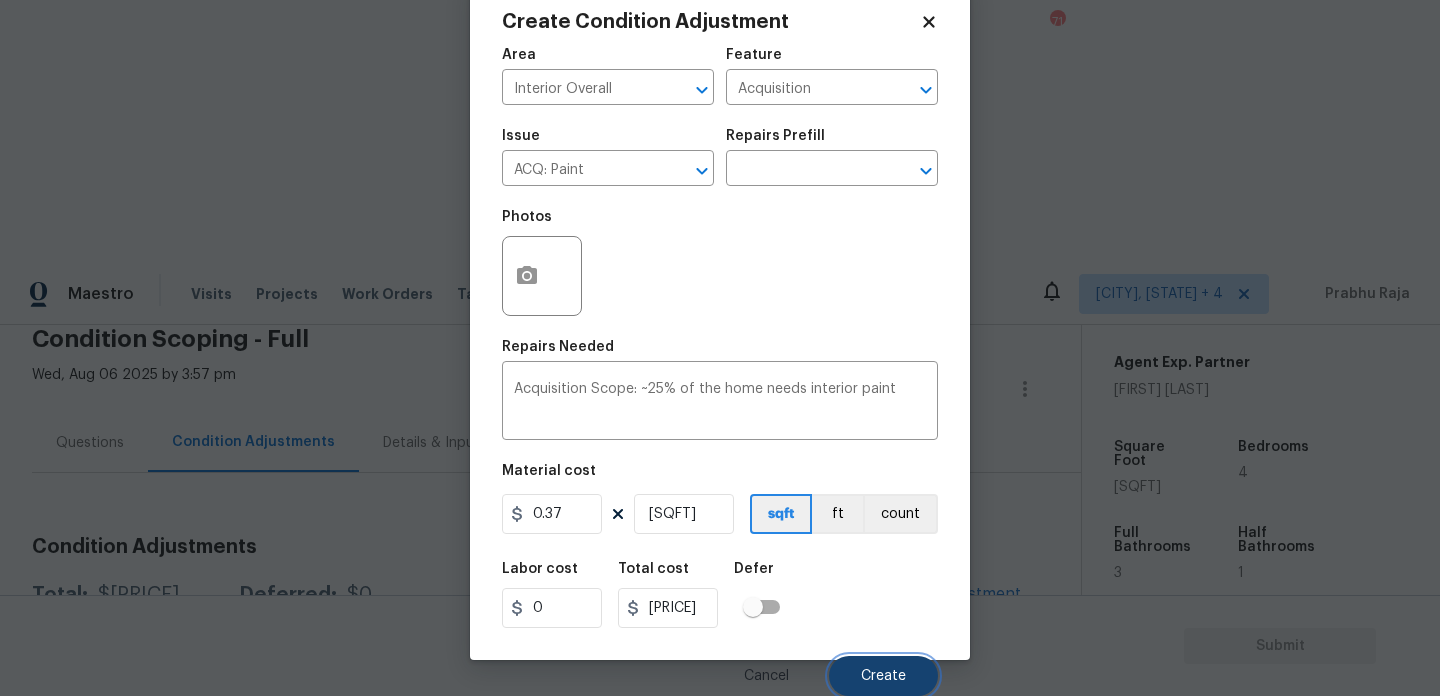 click on "Create" at bounding box center [883, 676] 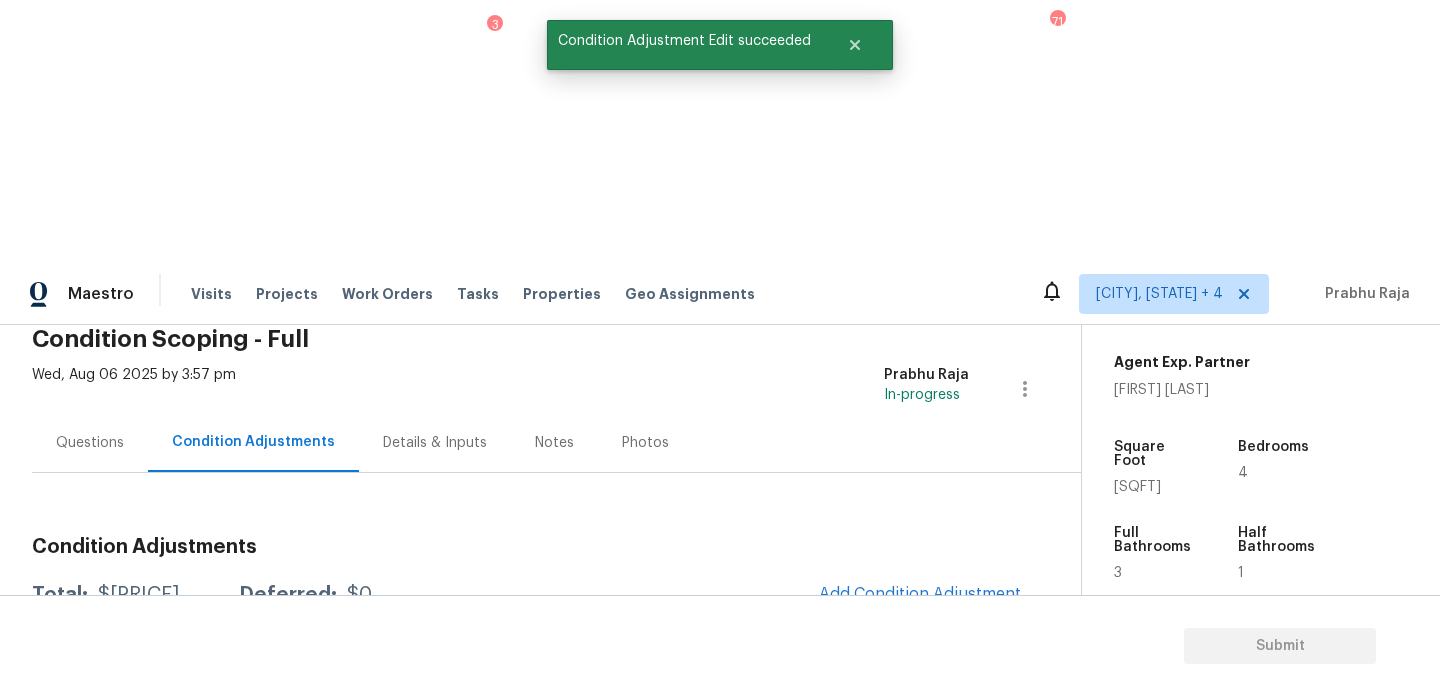 scroll, scrollTop: 44, scrollLeft: 0, axis: vertical 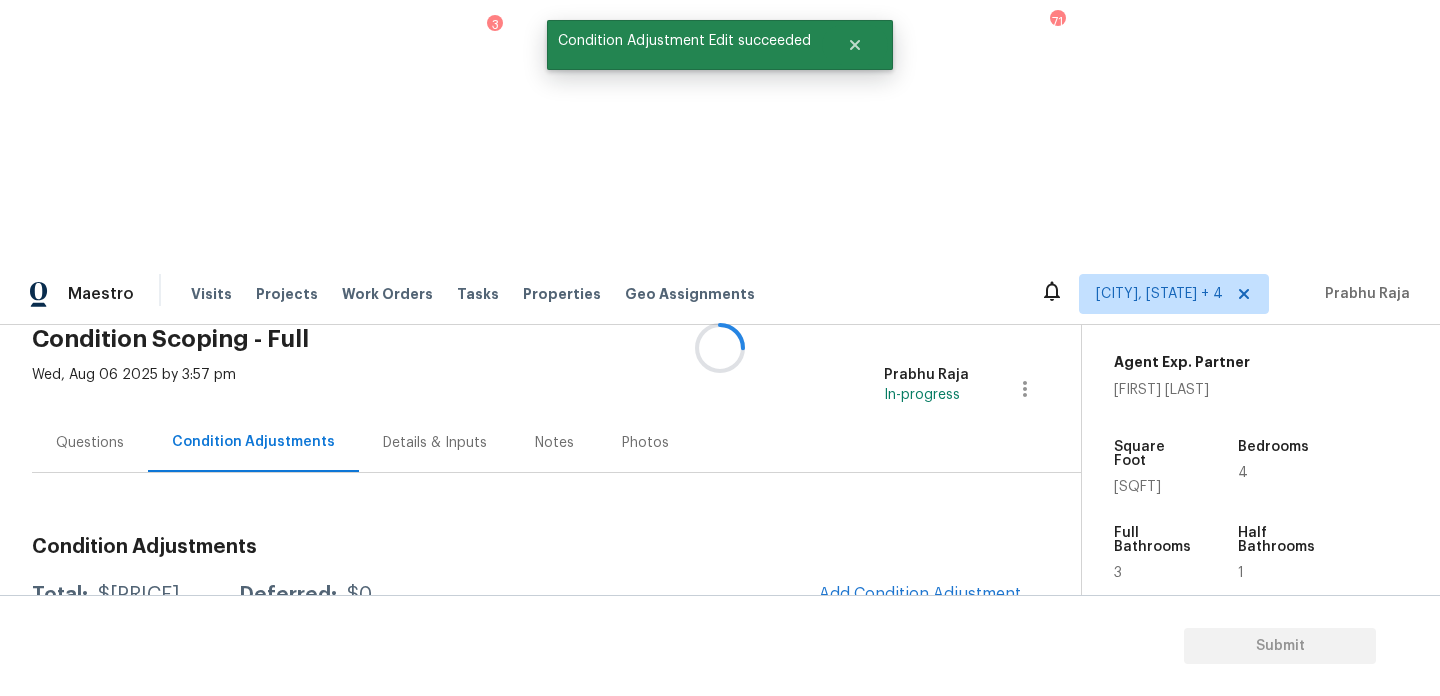 click at bounding box center (720, 348) 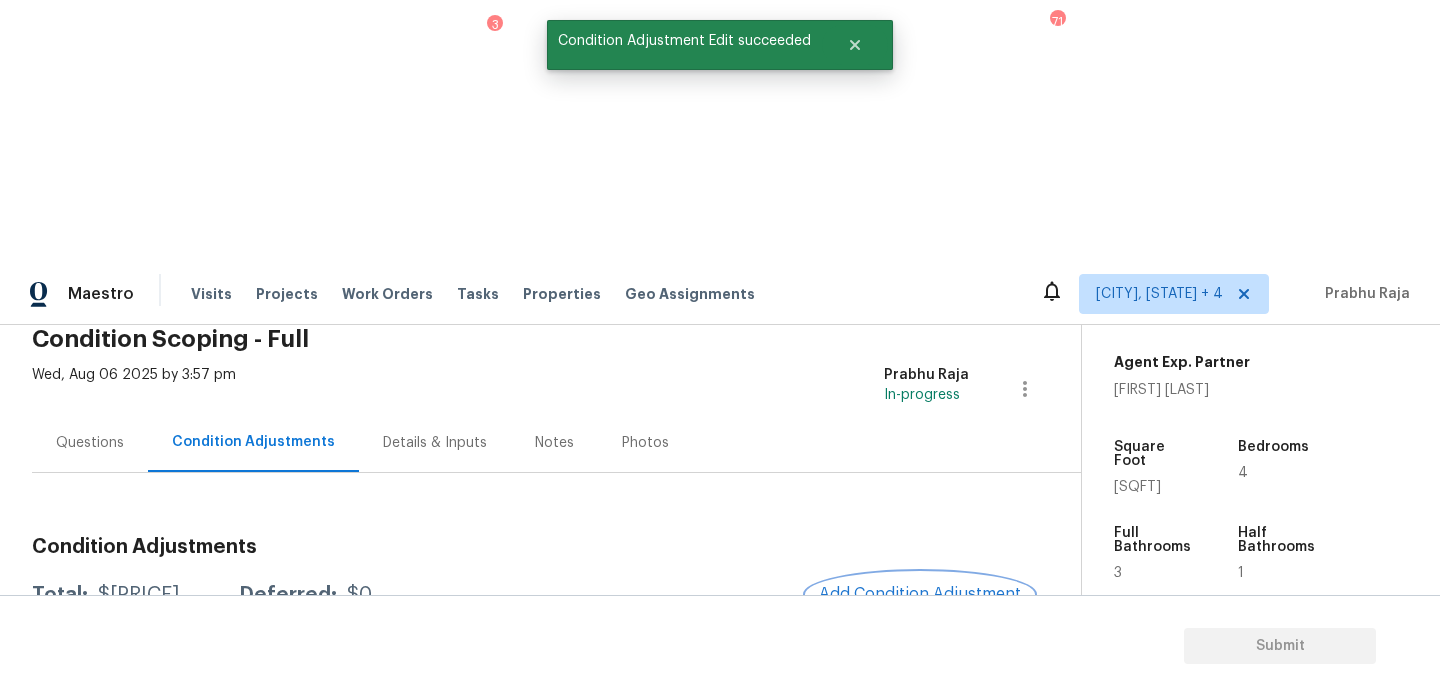 click on "Add Condition Adjustment" at bounding box center (920, 594) 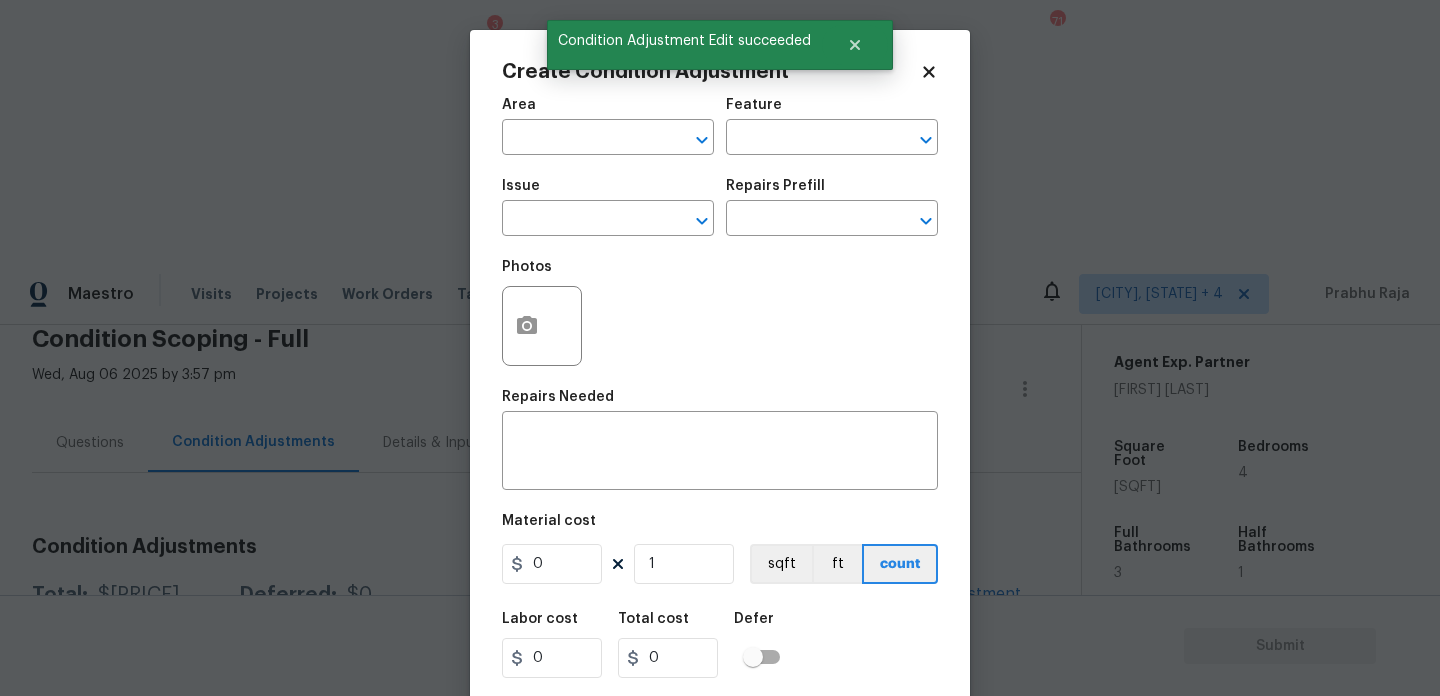 click on "Photos" at bounding box center [720, 313] 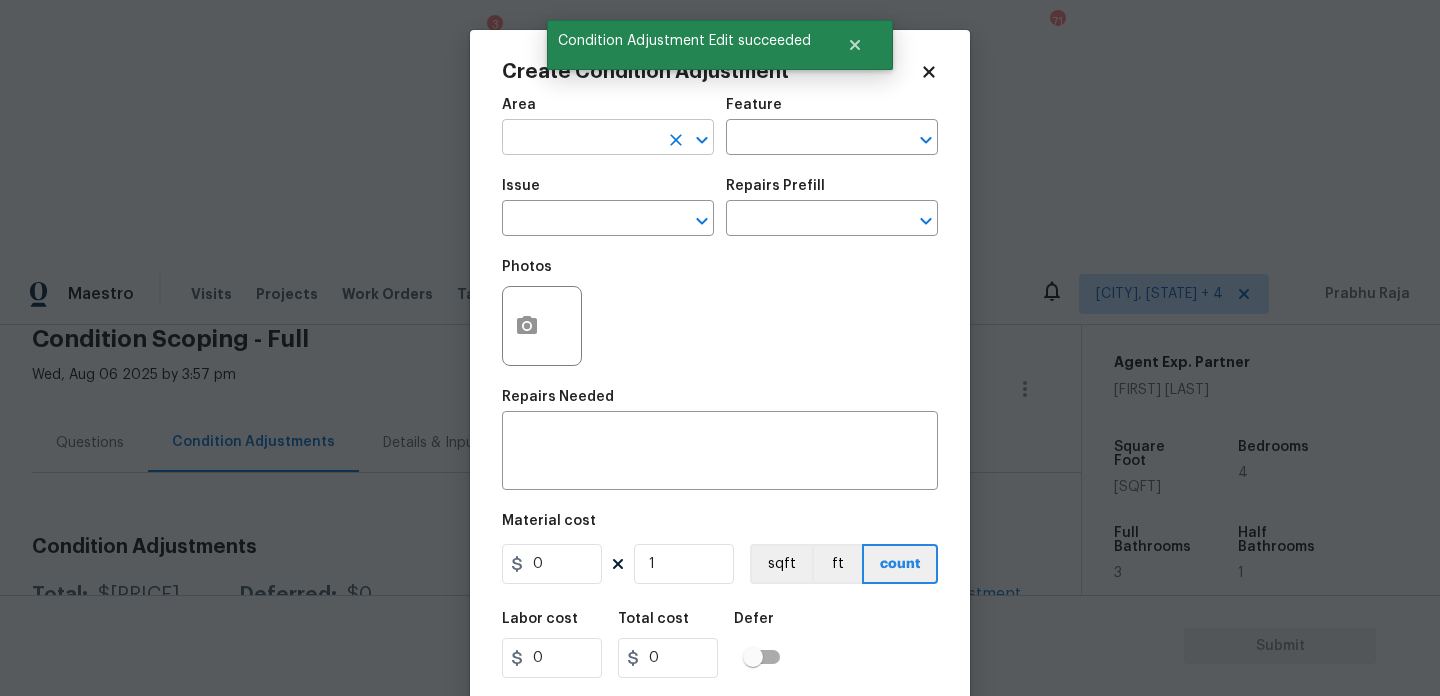 click at bounding box center (580, 139) 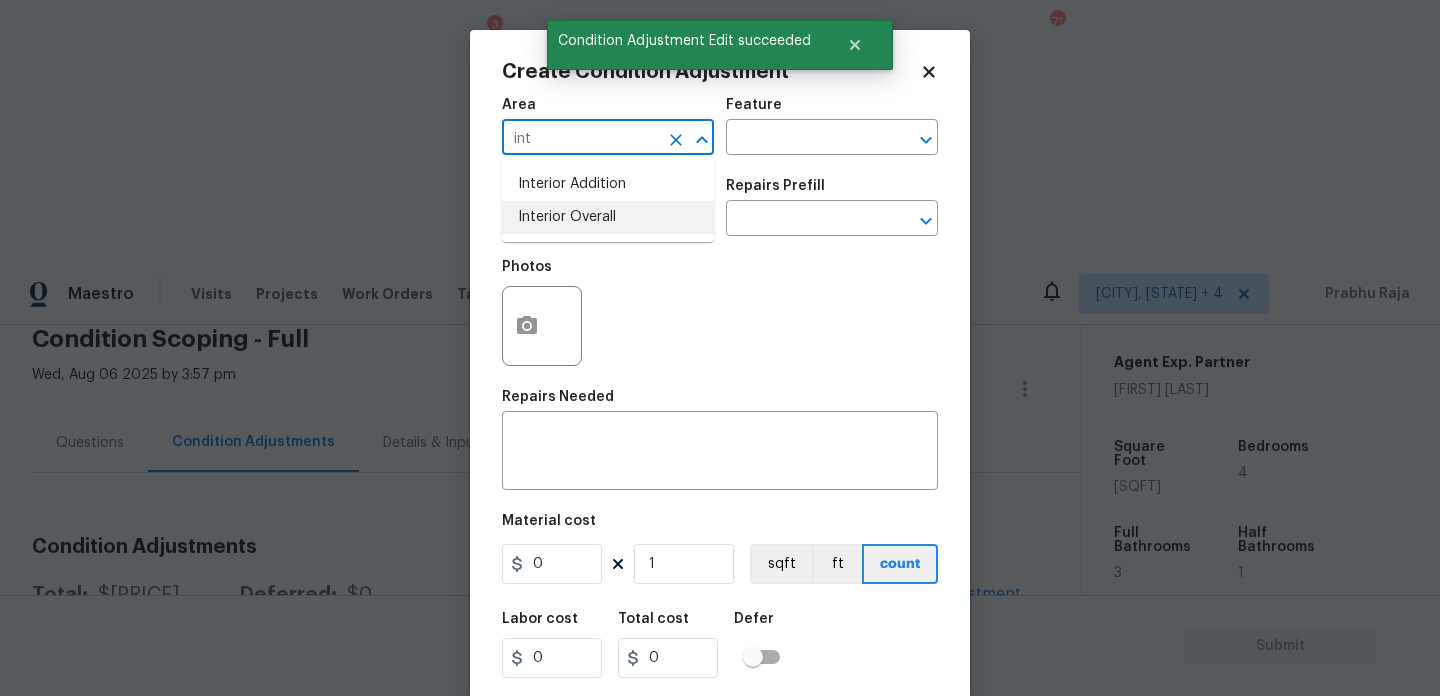 click on "Interior Overall" at bounding box center [608, 217] 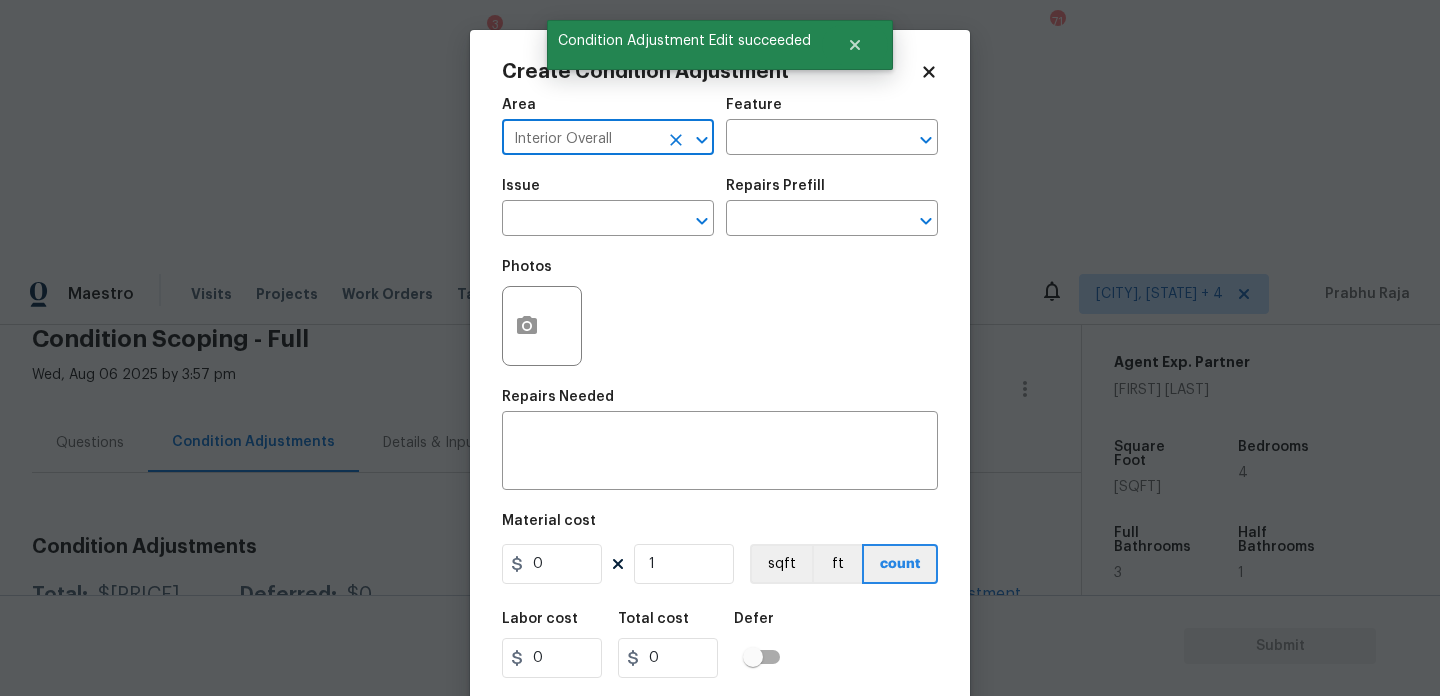 type on "Interior Overall" 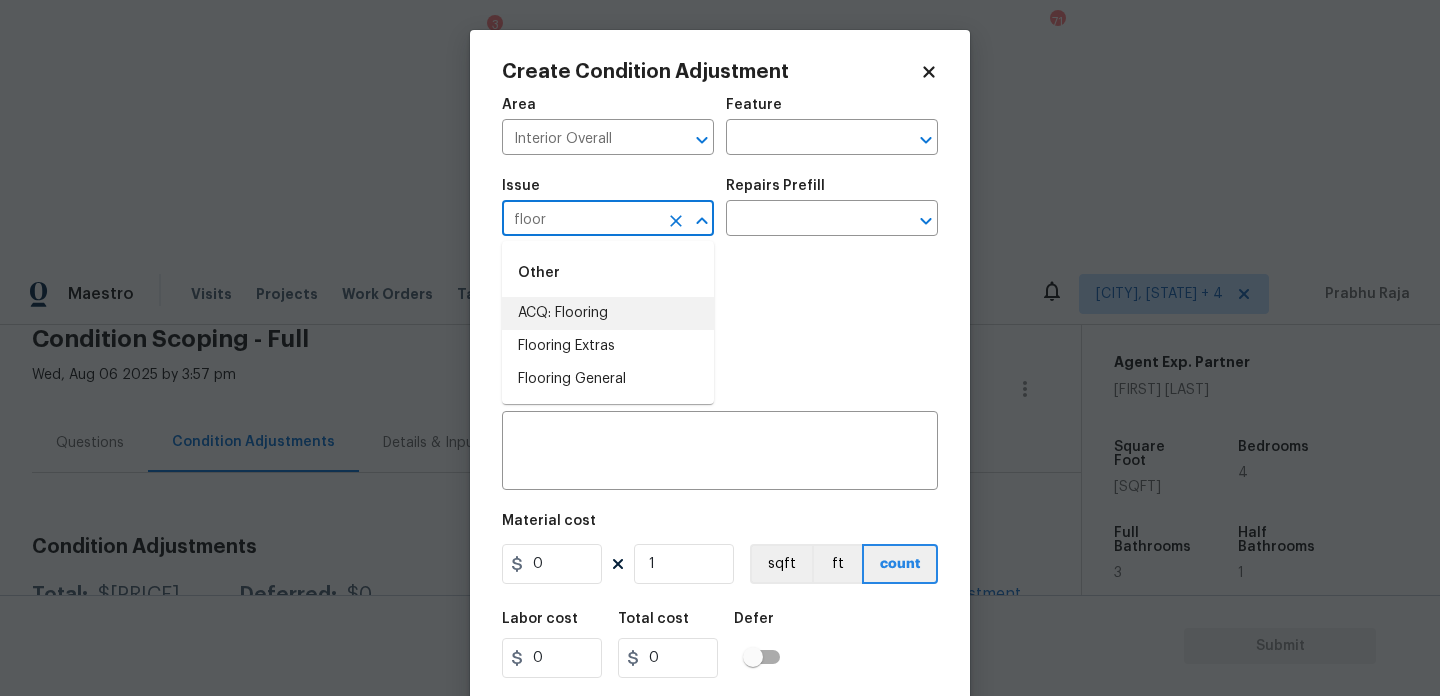 click on "ACQ: Flooring" at bounding box center [608, 313] 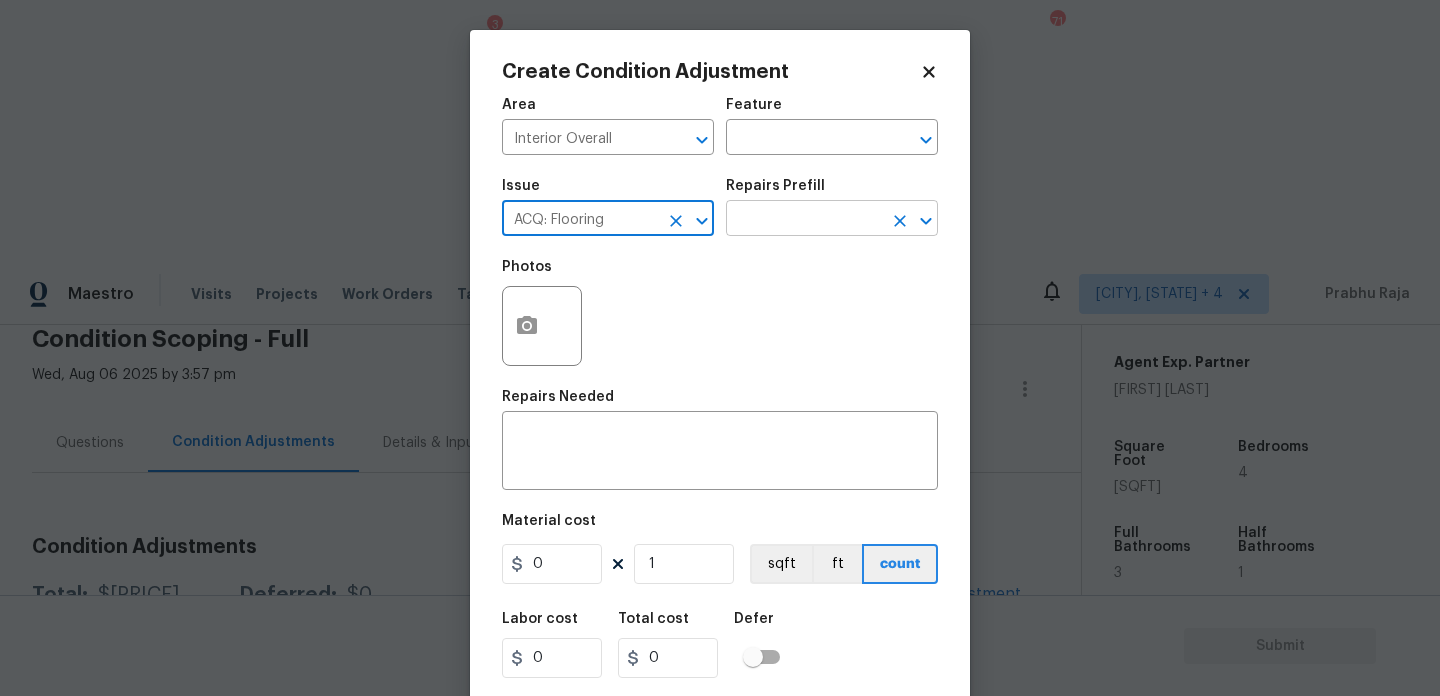 type on "ACQ: Flooring" 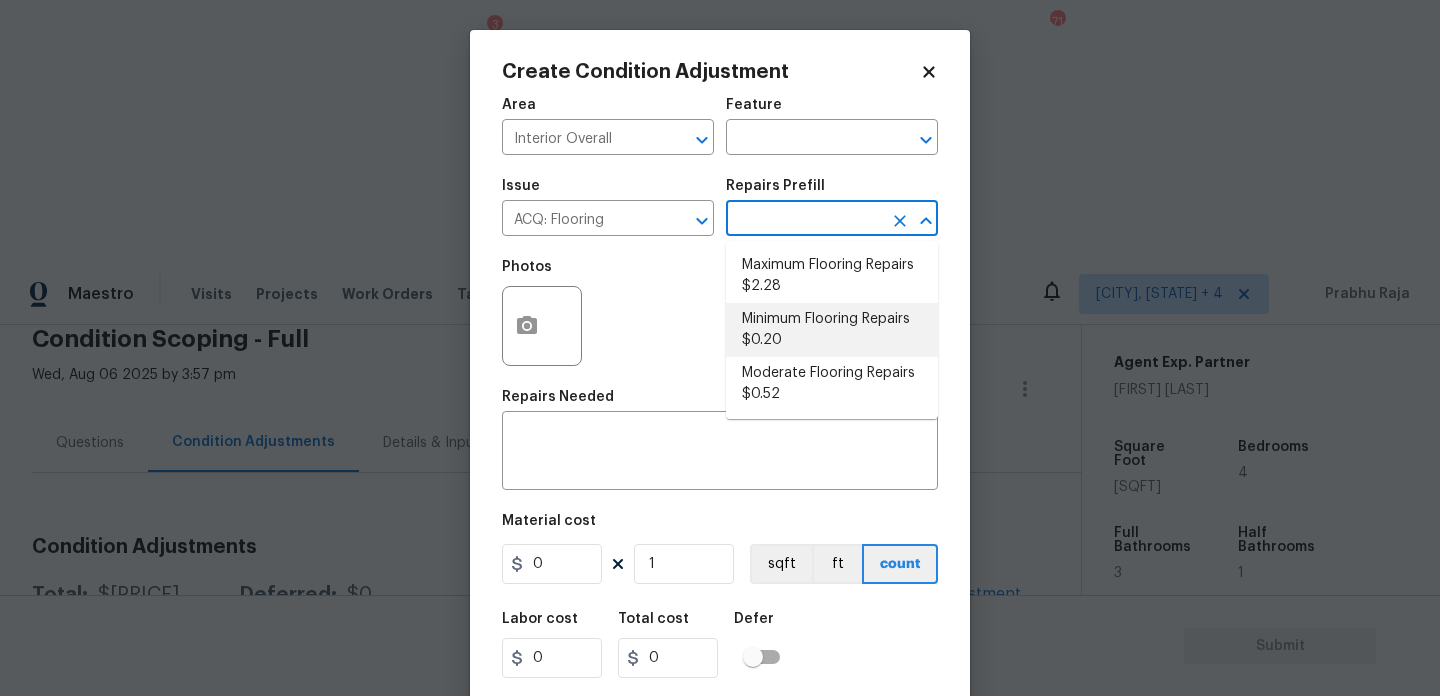 click on "Minimum Flooring Repairs $0.20" at bounding box center (832, 330) 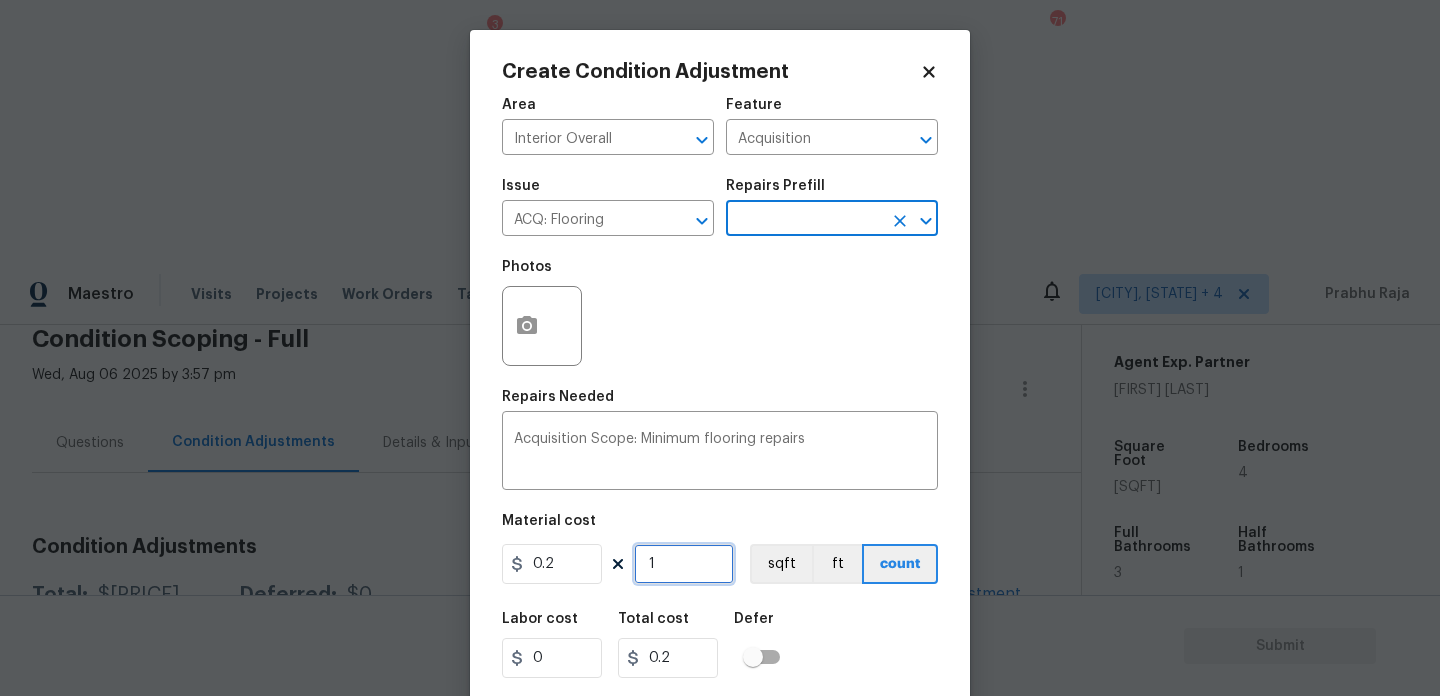 click on "1" at bounding box center [684, 564] 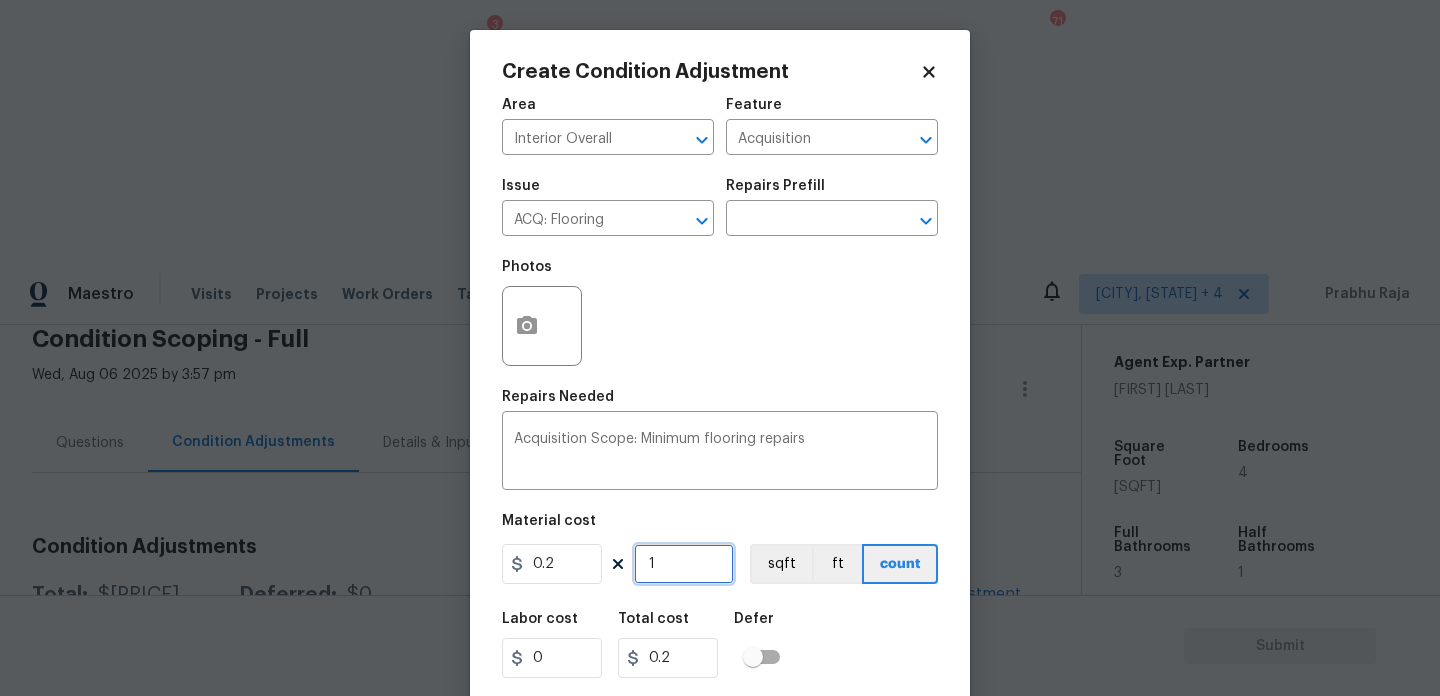type on "0" 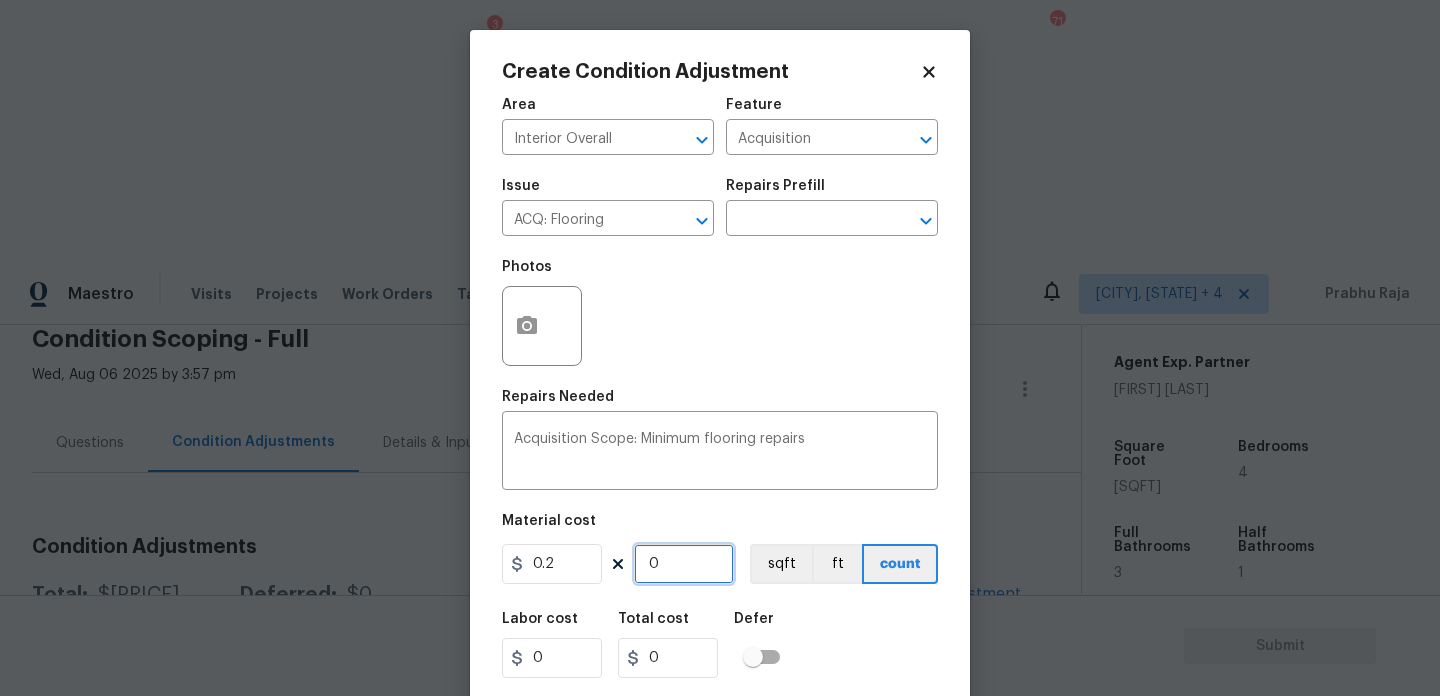 paste on "3557" 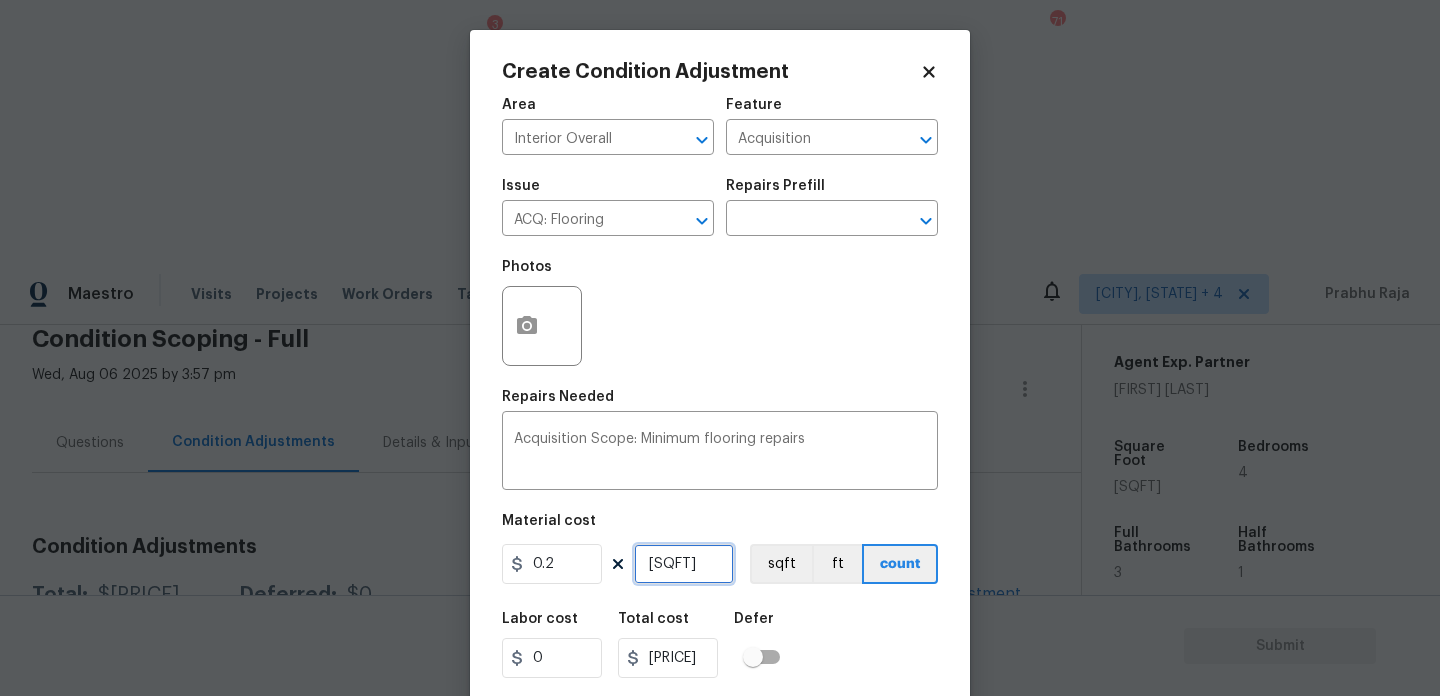 scroll, scrollTop: 51, scrollLeft: 0, axis: vertical 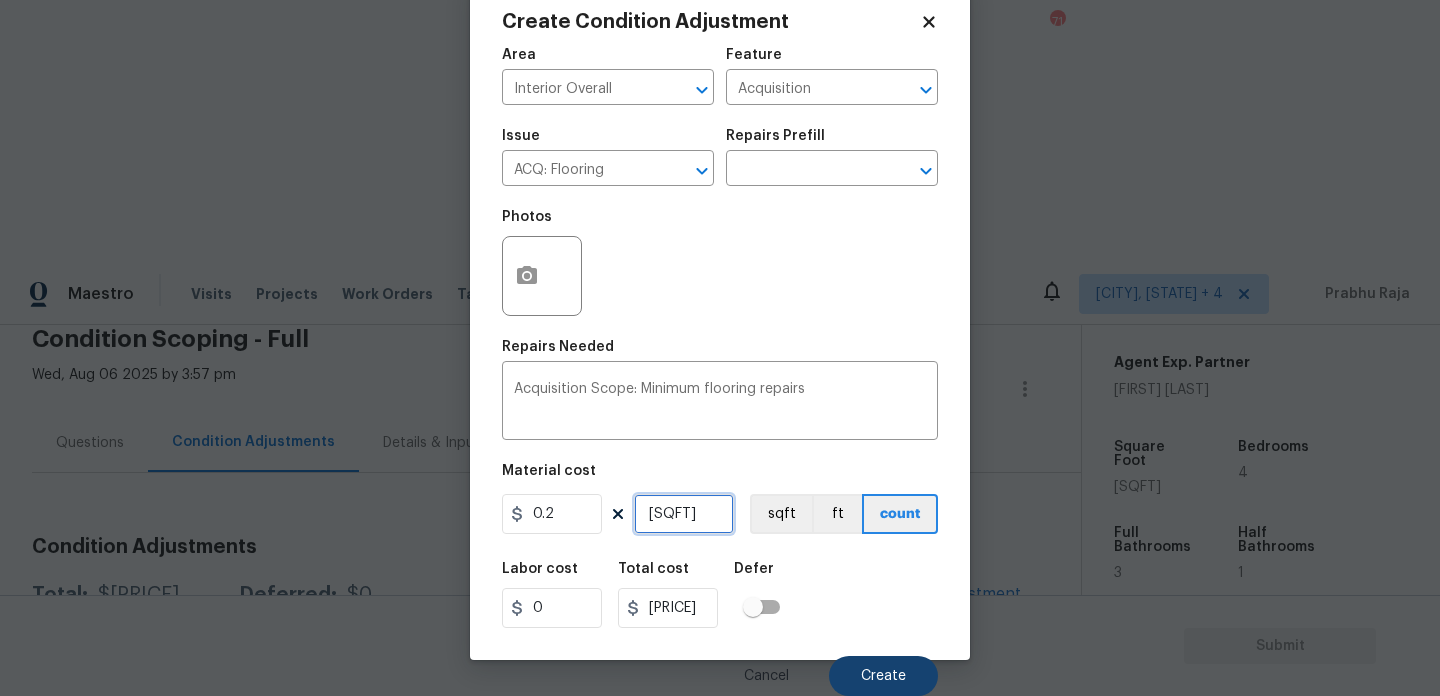type on "3557" 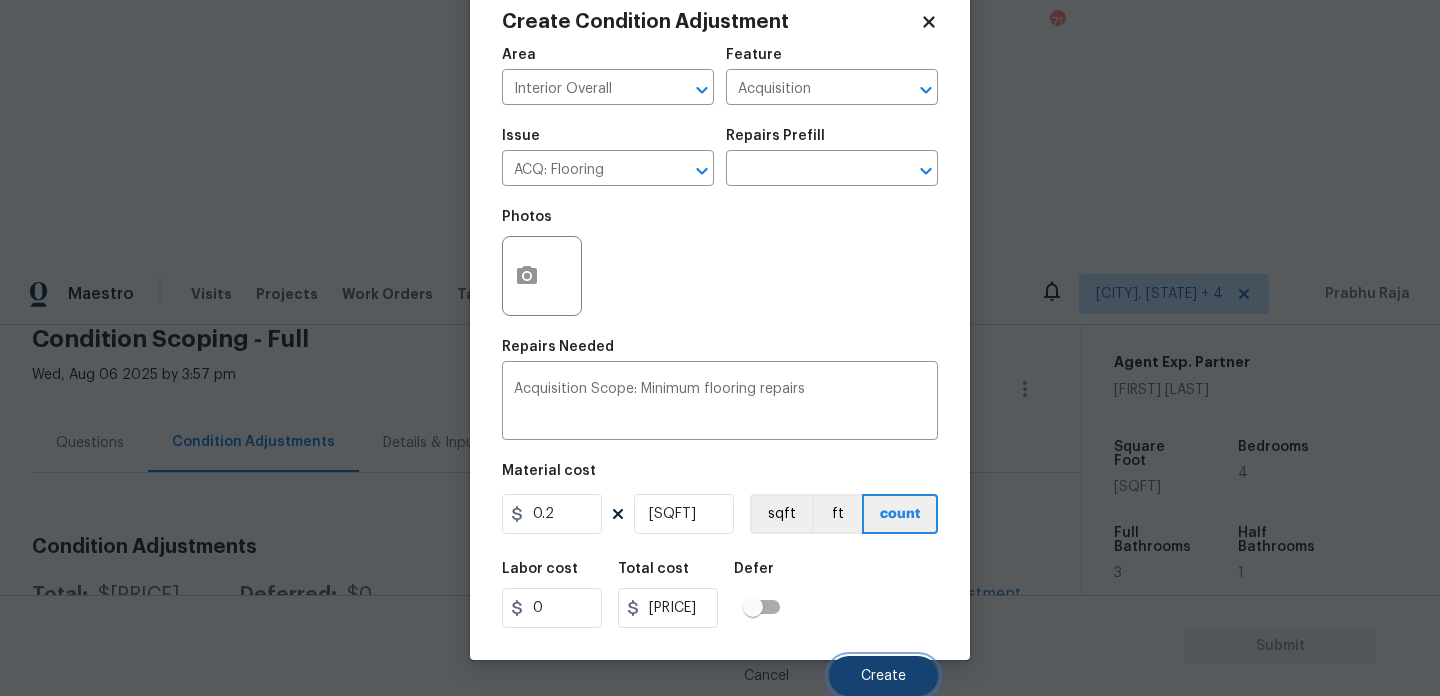 click on "Create" at bounding box center [883, 676] 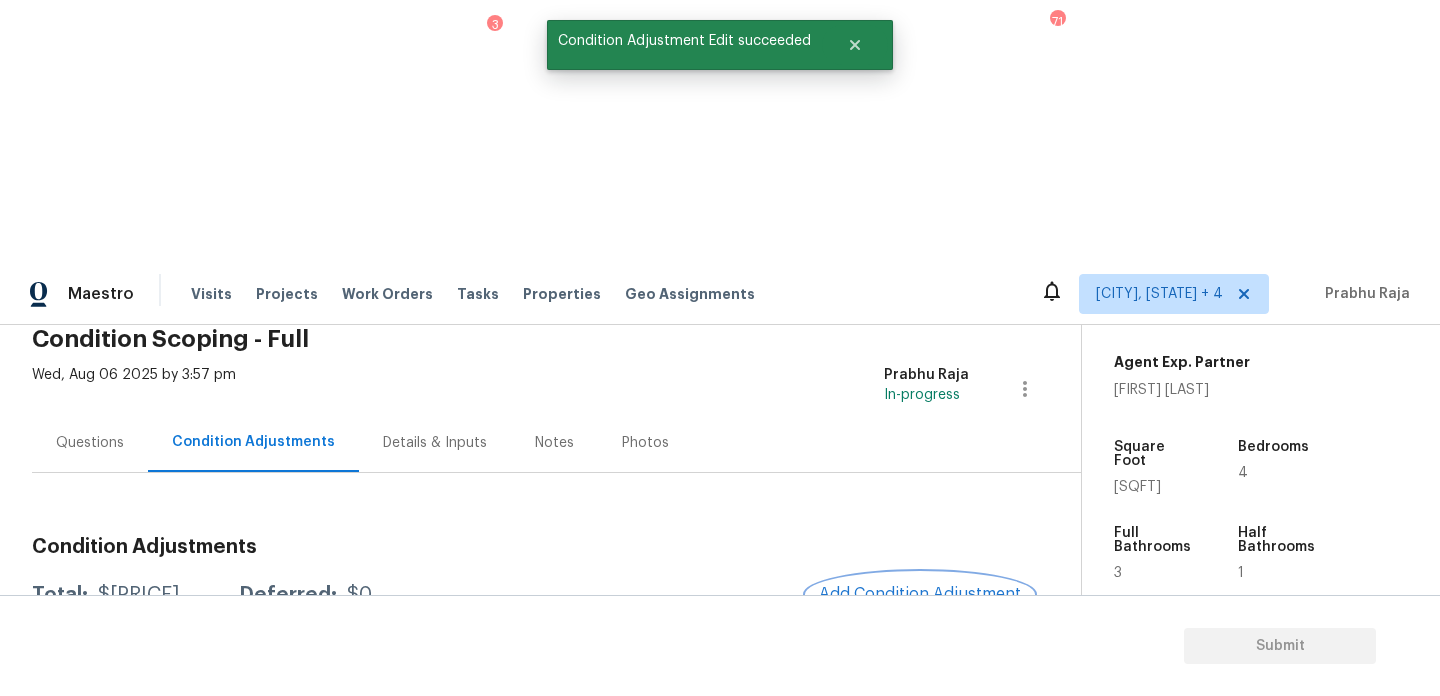 scroll, scrollTop: 0, scrollLeft: 0, axis: both 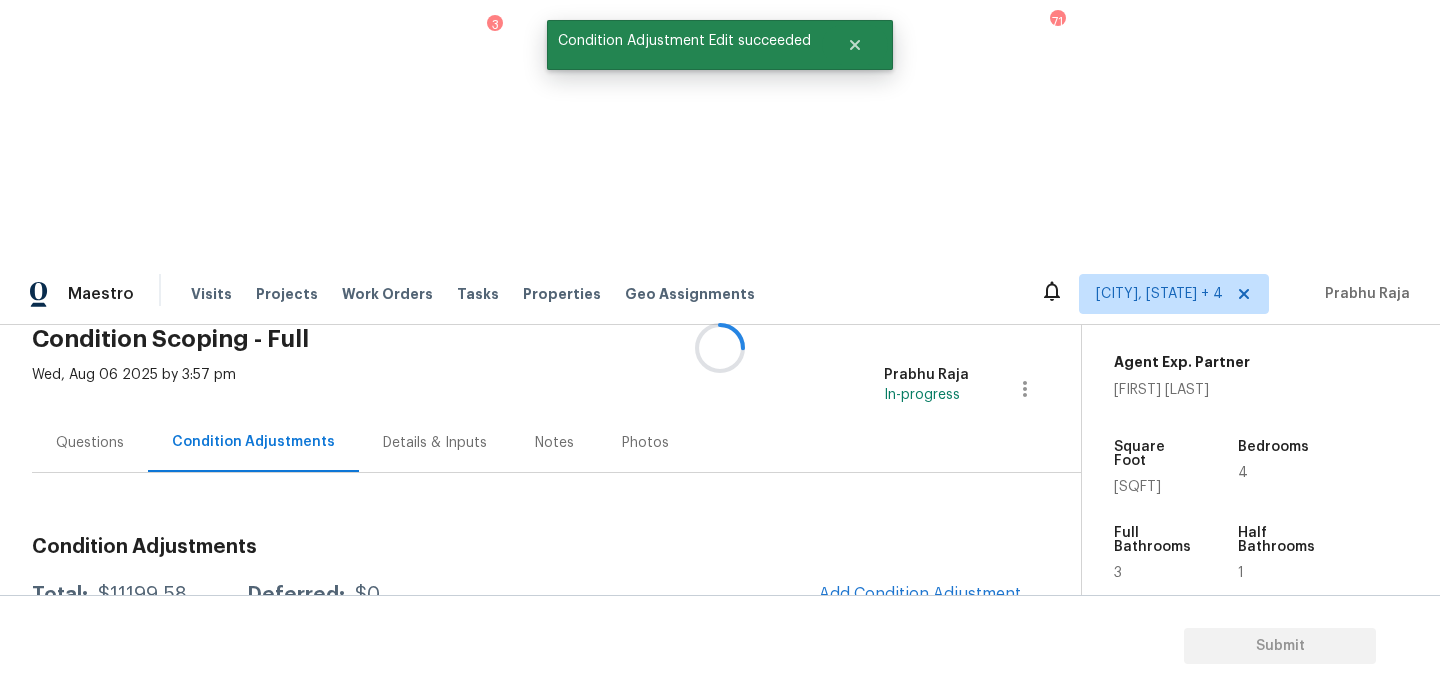 click at bounding box center [720, 348] 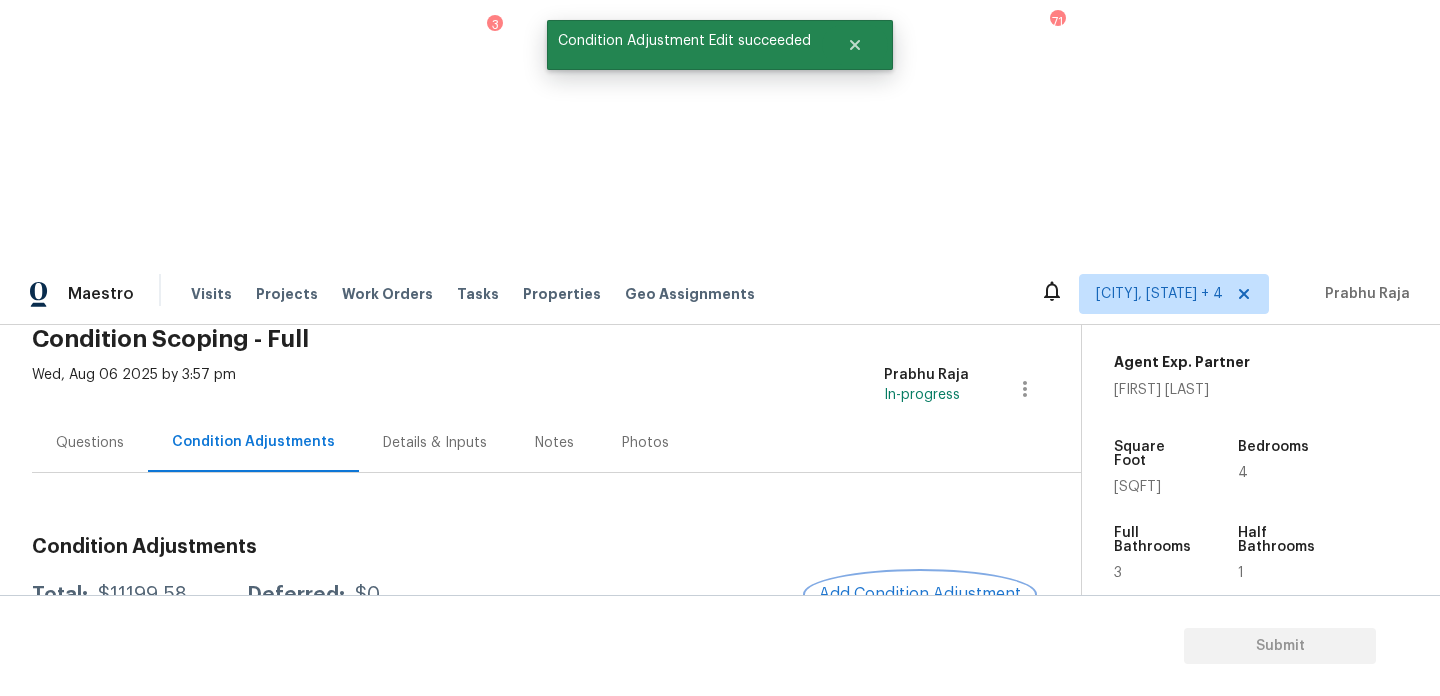 click on "Add Condition Adjustment" at bounding box center (920, 594) 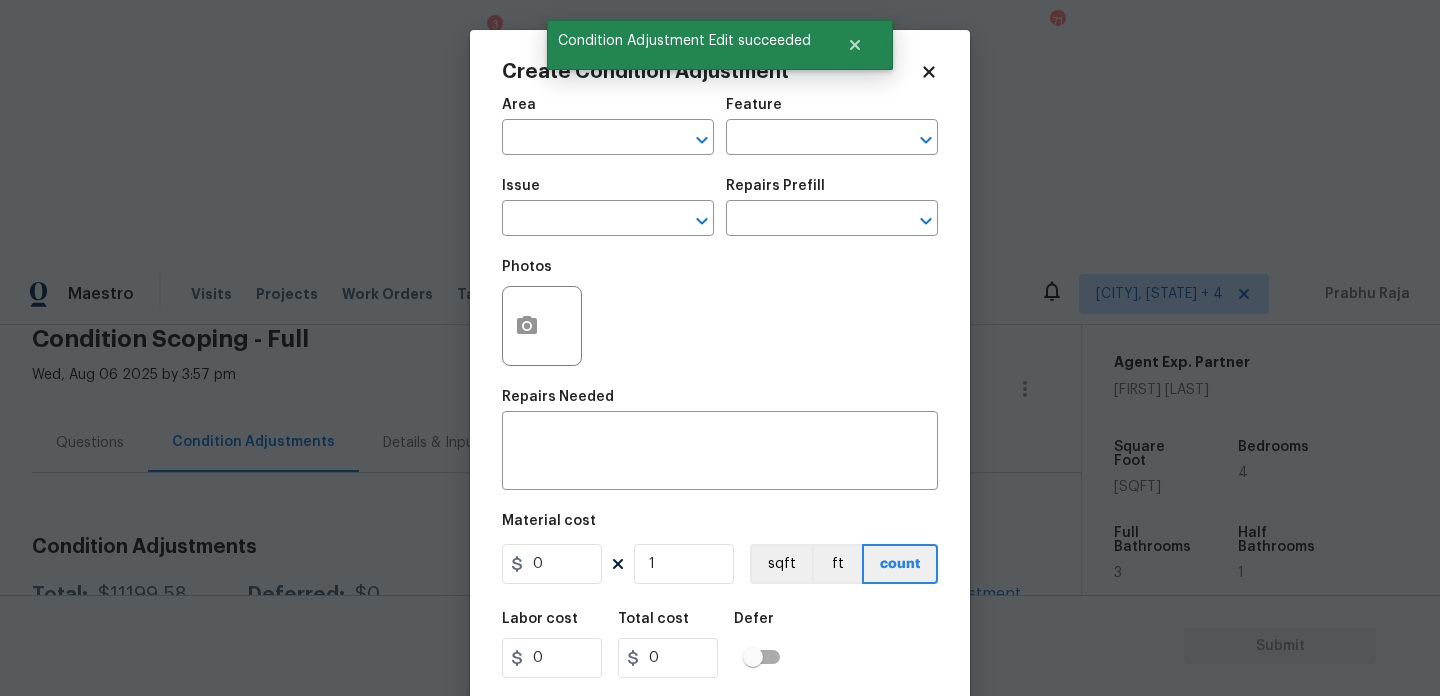 click on "Area ​" at bounding box center [608, 126] 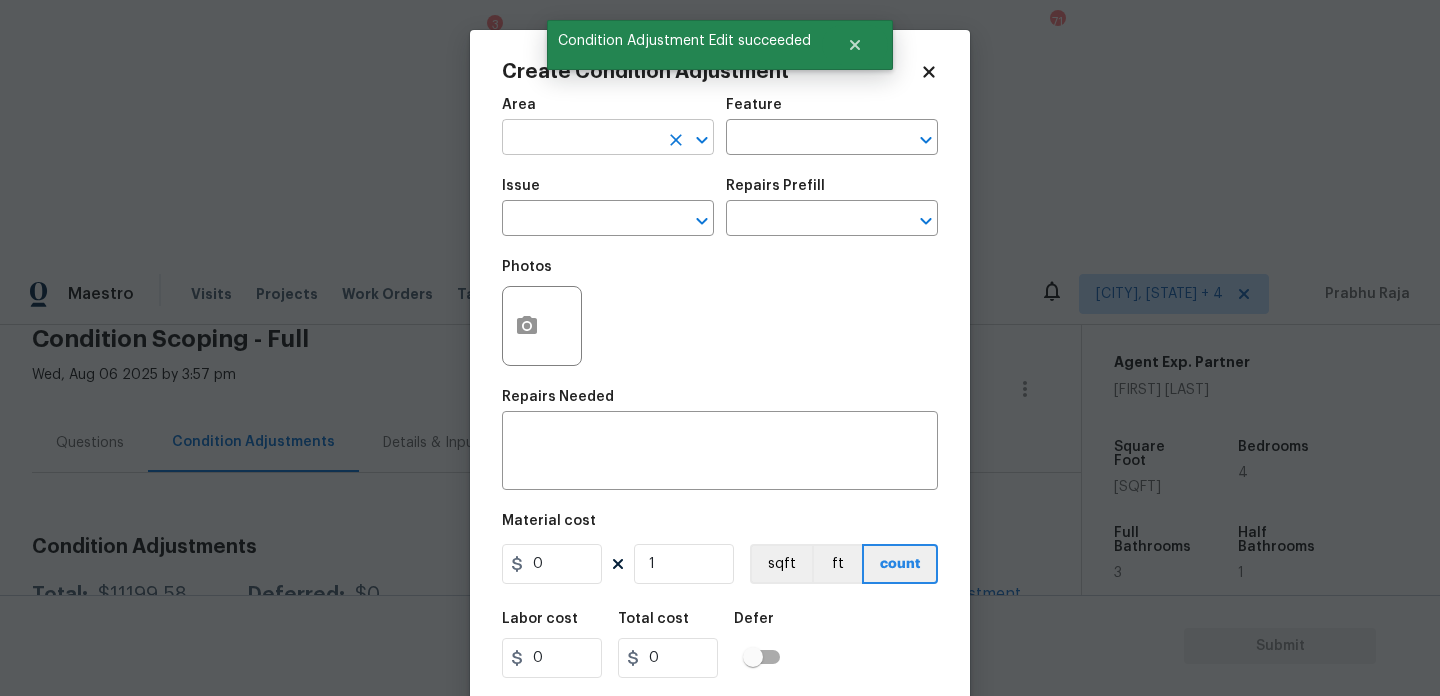 click at bounding box center [580, 139] 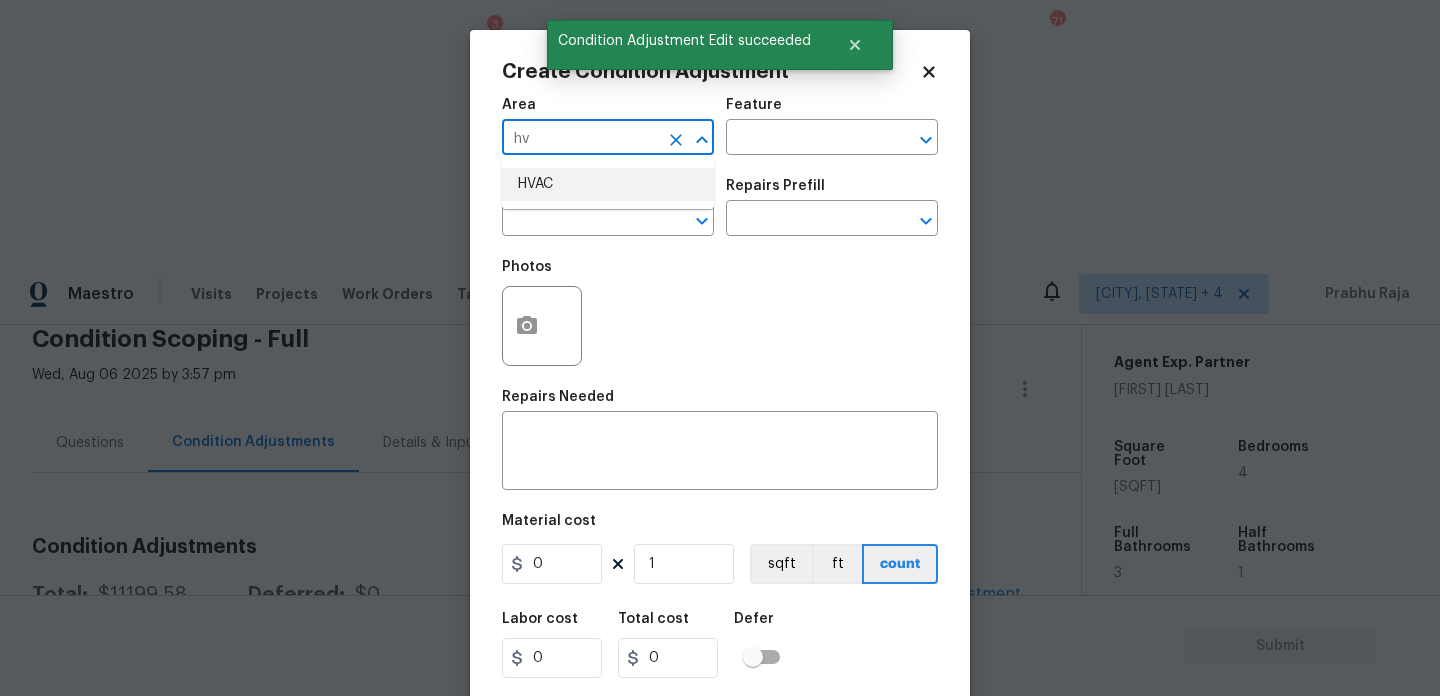 click on "HVAC" at bounding box center (608, 184) 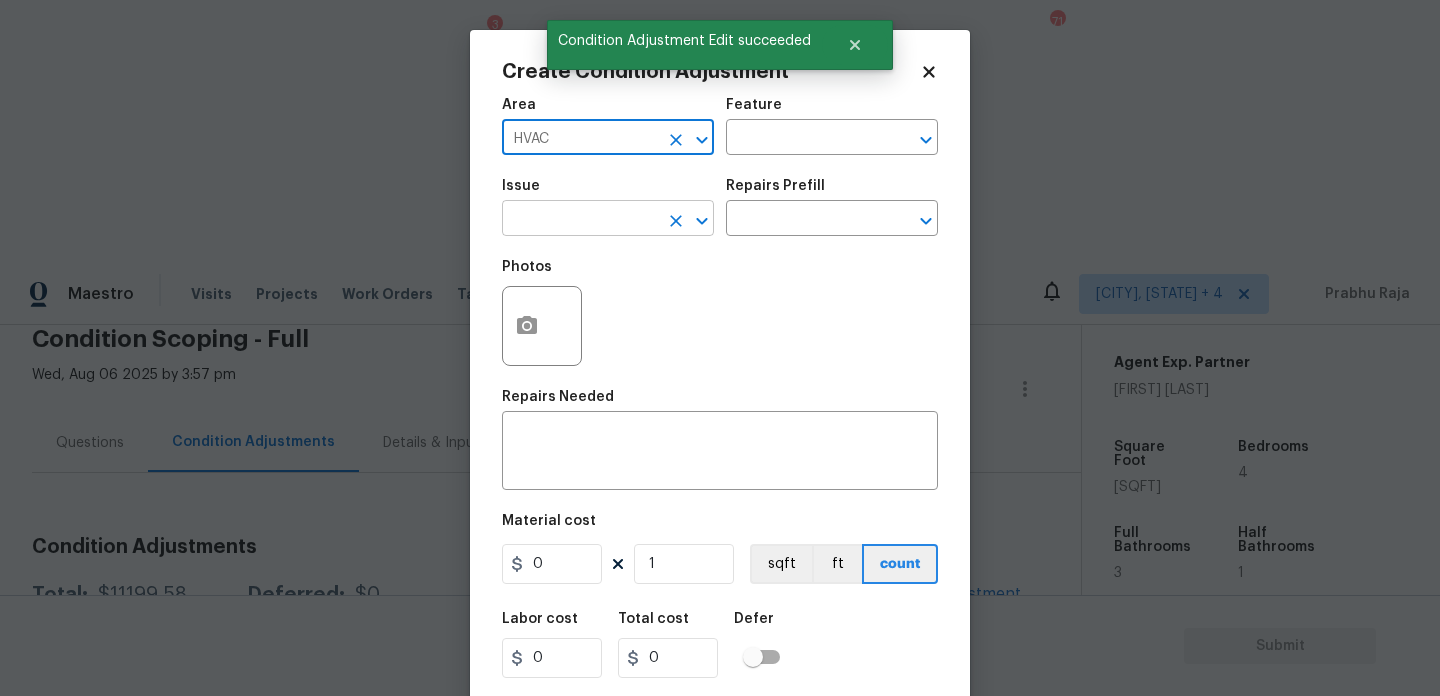 type on "HVAC" 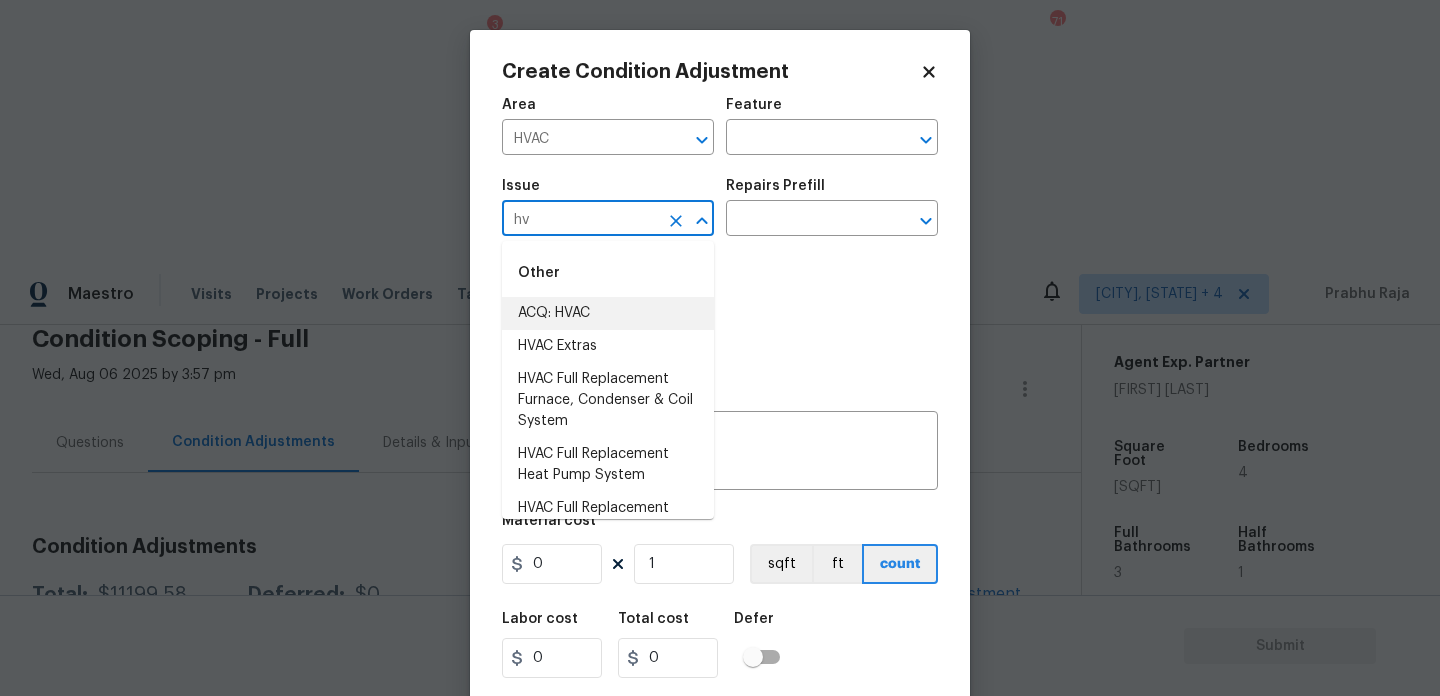 click on "ACQ: HVAC" at bounding box center [608, 313] 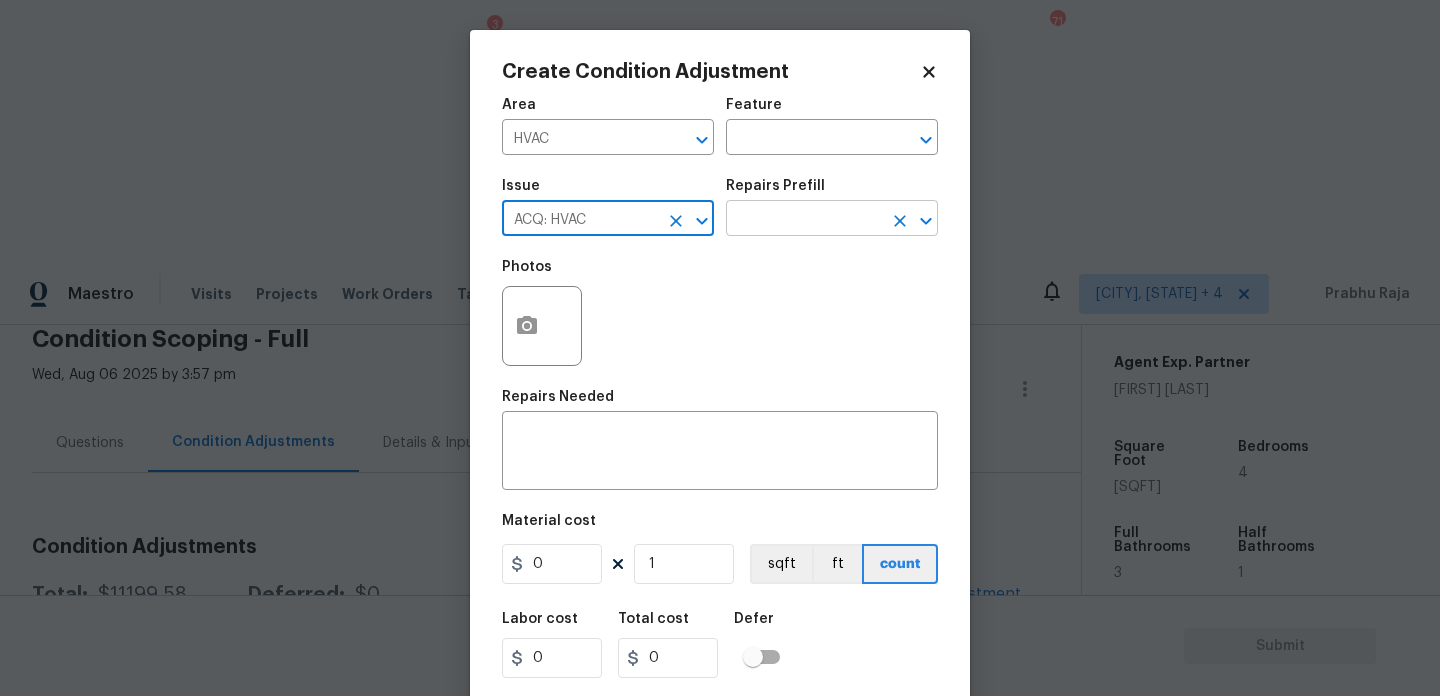 type on "ACQ: HVAC" 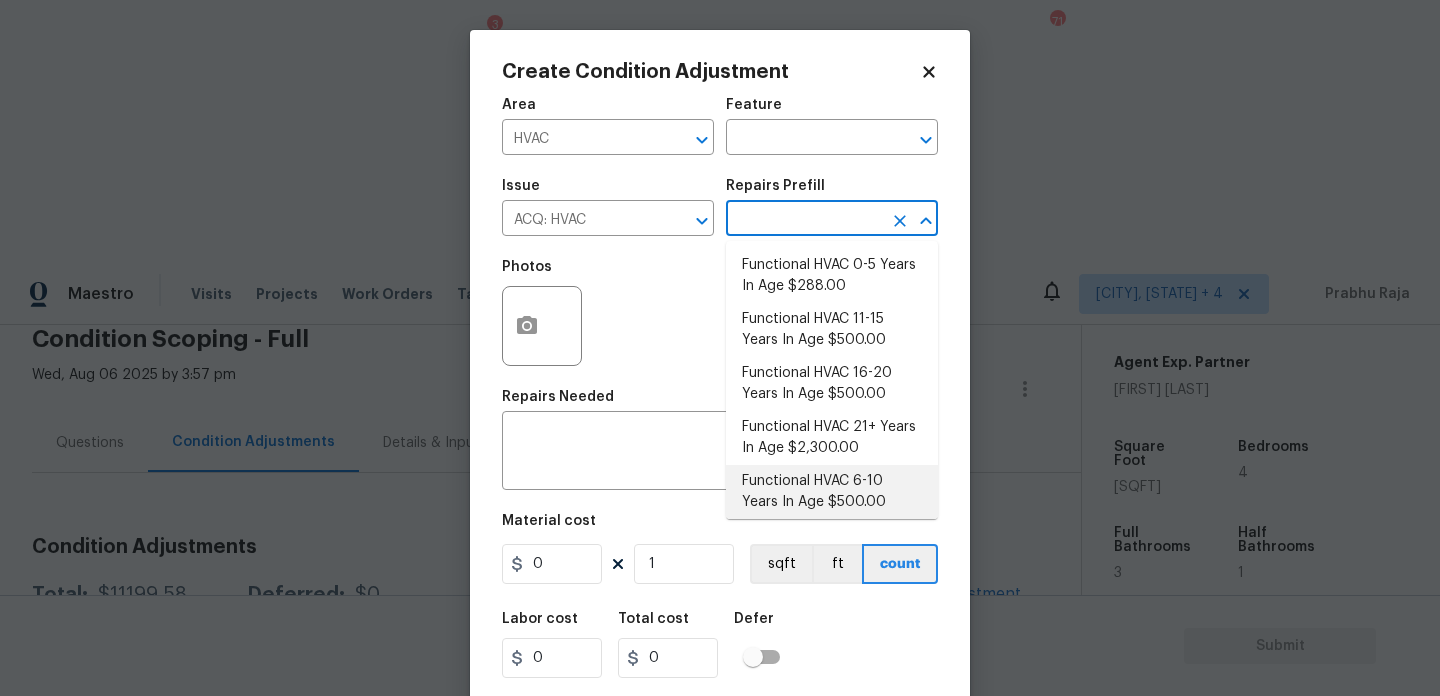 click on "Functional HVAC 6-10 Years In Age $500.00" at bounding box center (832, 492) 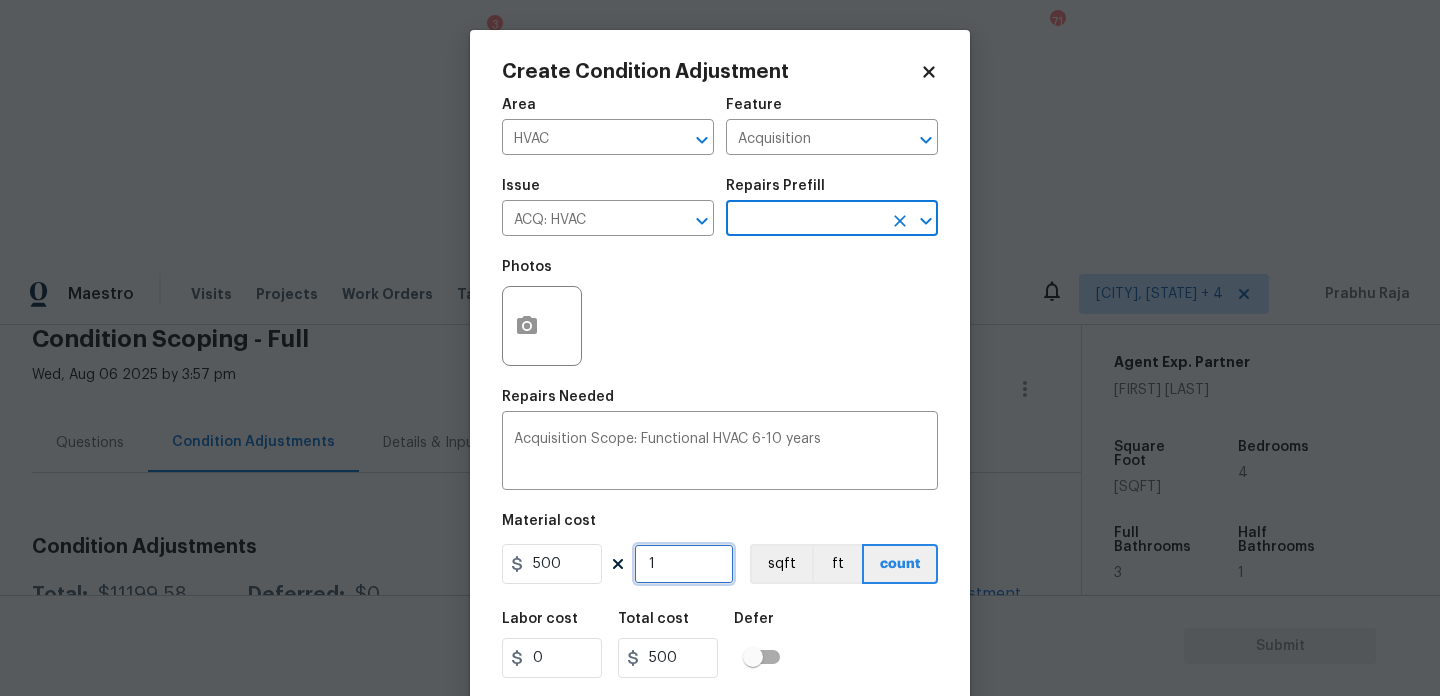 click on "1" at bounding box center (684, 564) 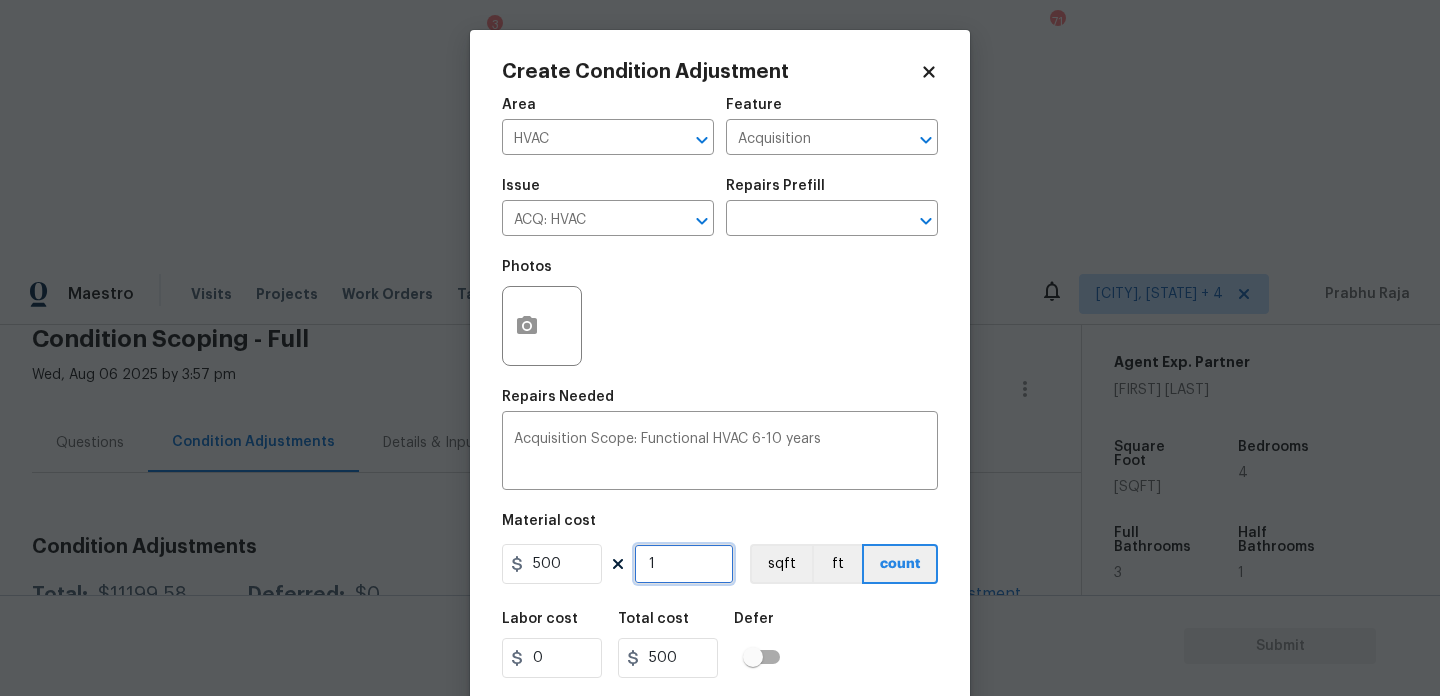 type on "0" 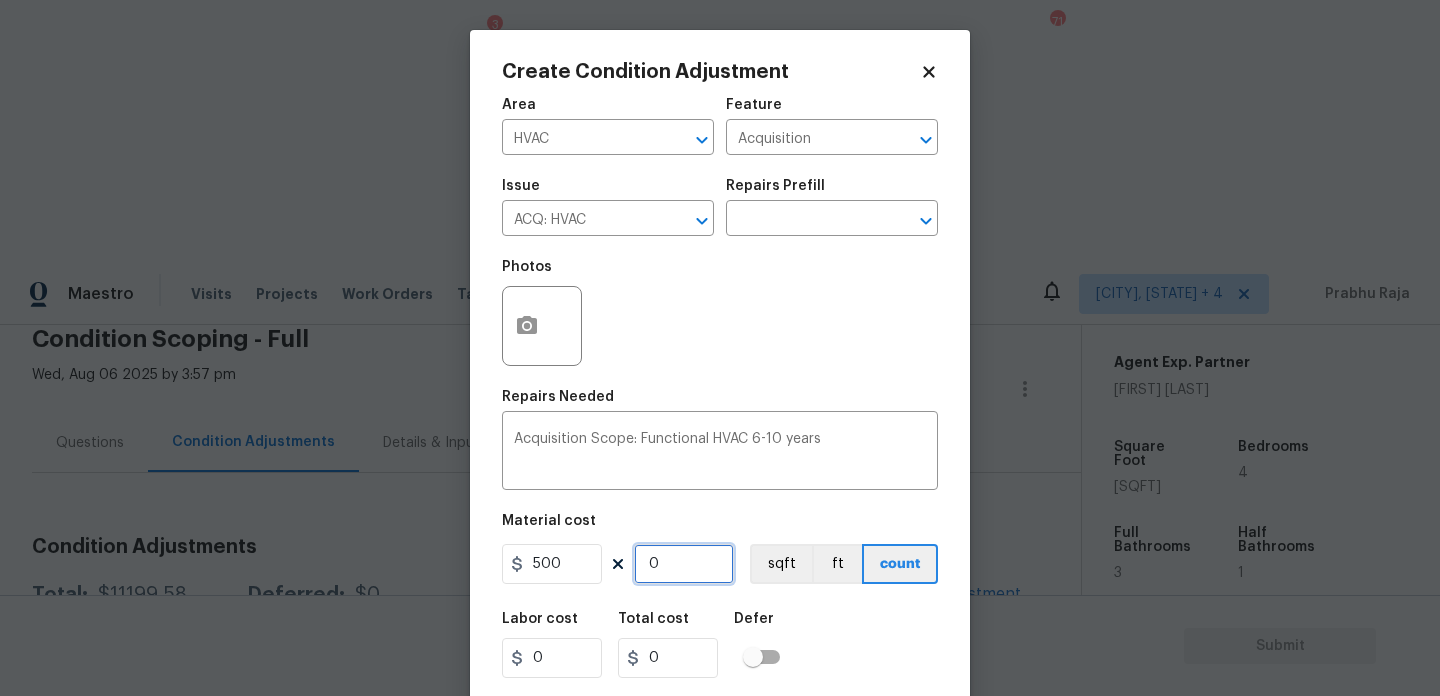 type on "2" 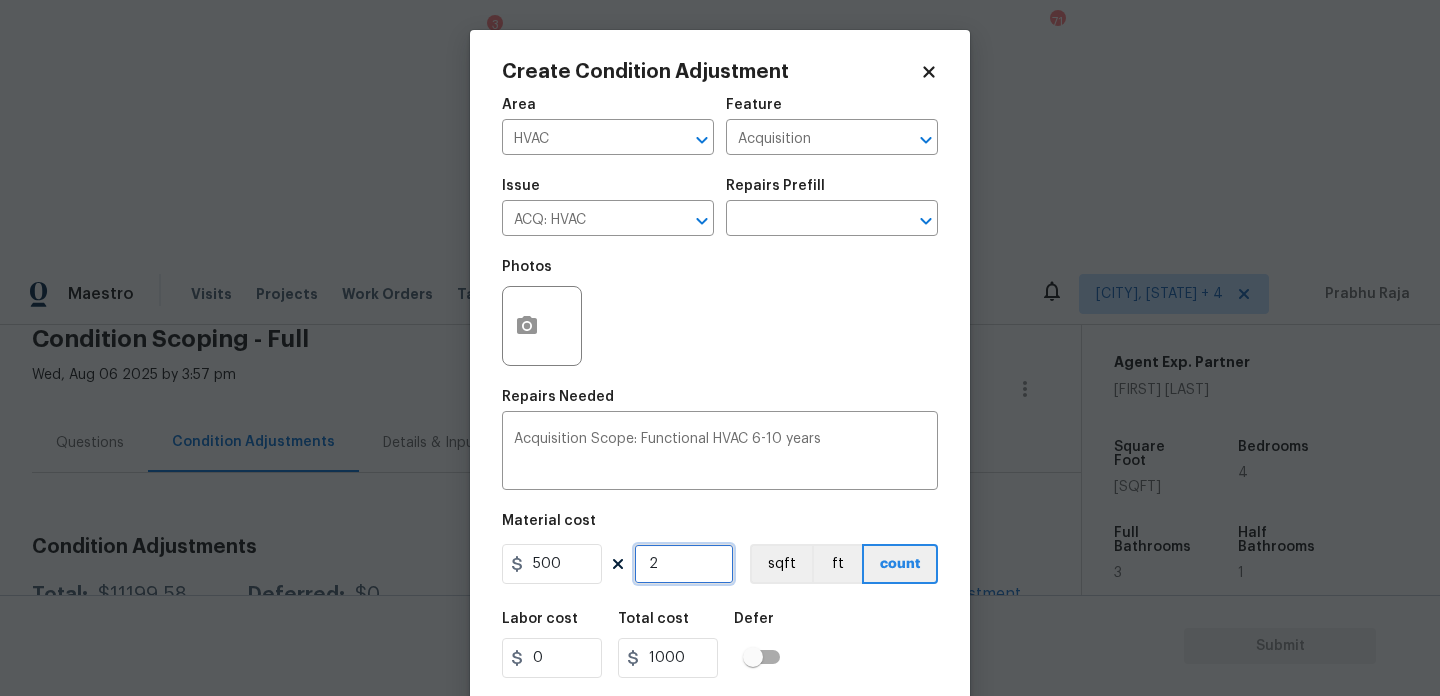 type on "2" 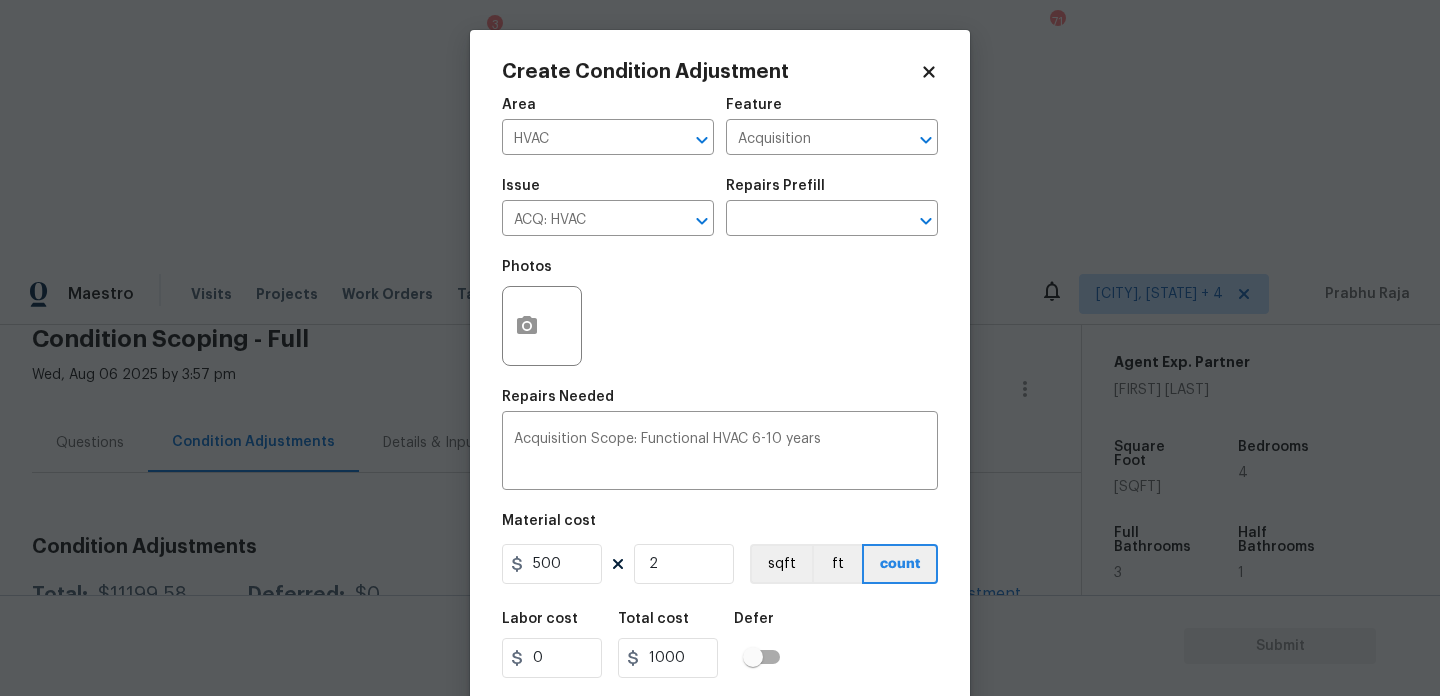 click on "Repairs Needed" at bounding box center (720, 403) 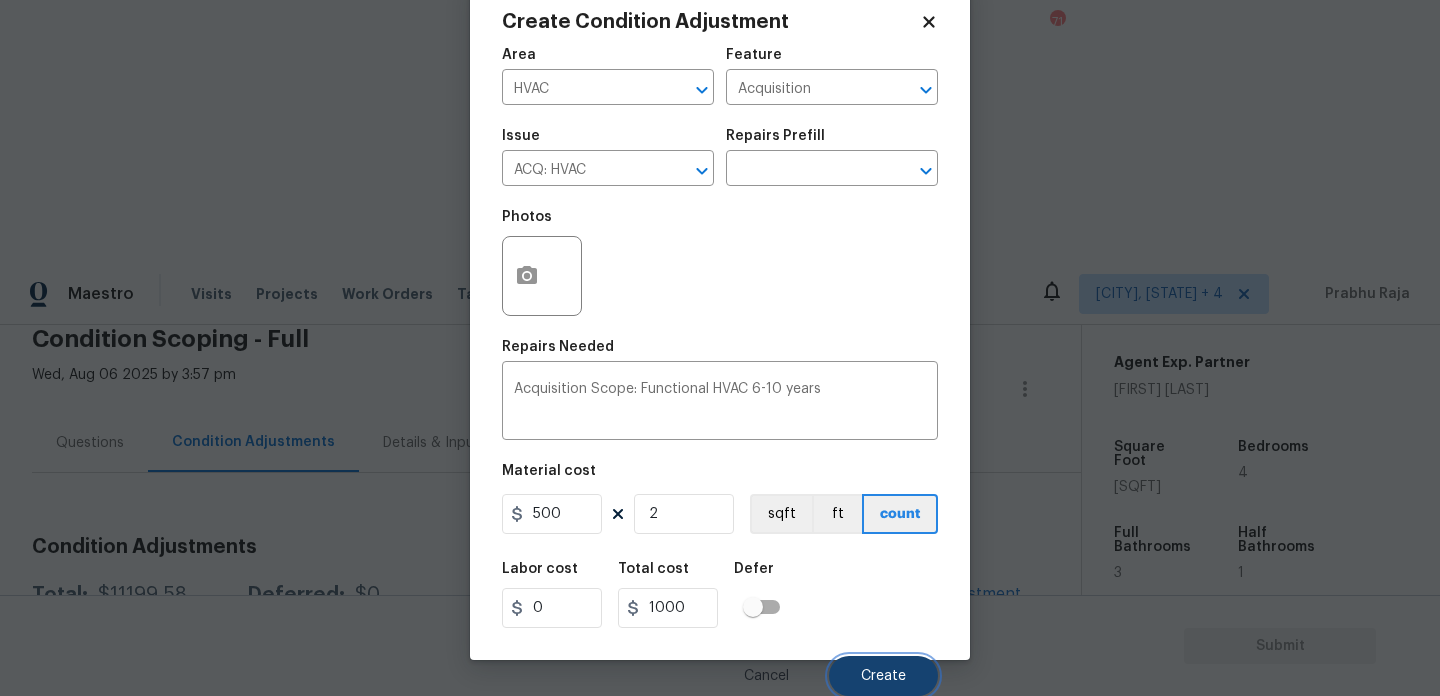 click on "Create" at bounding box center (883, 676) 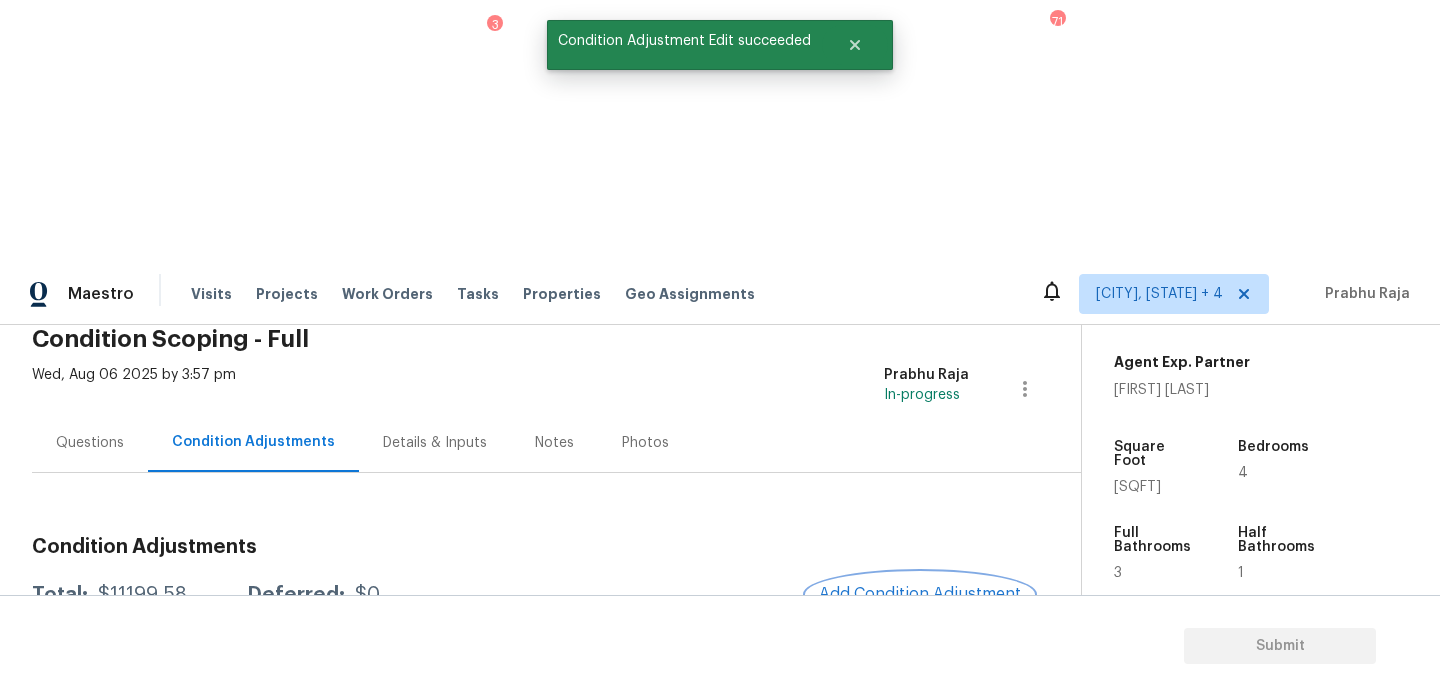 scroll, scrollTop: 0, scrollLeft: 0, axis: both 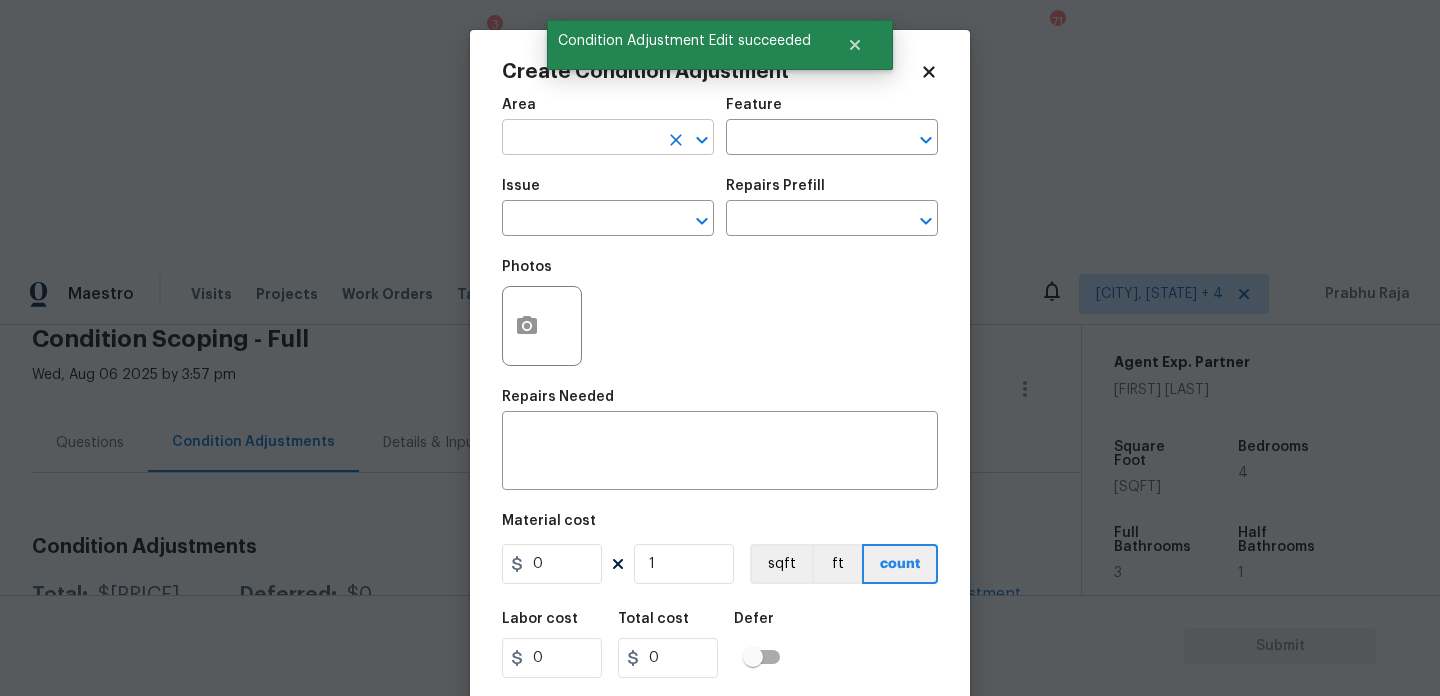 click at bounding box center (580, 139) 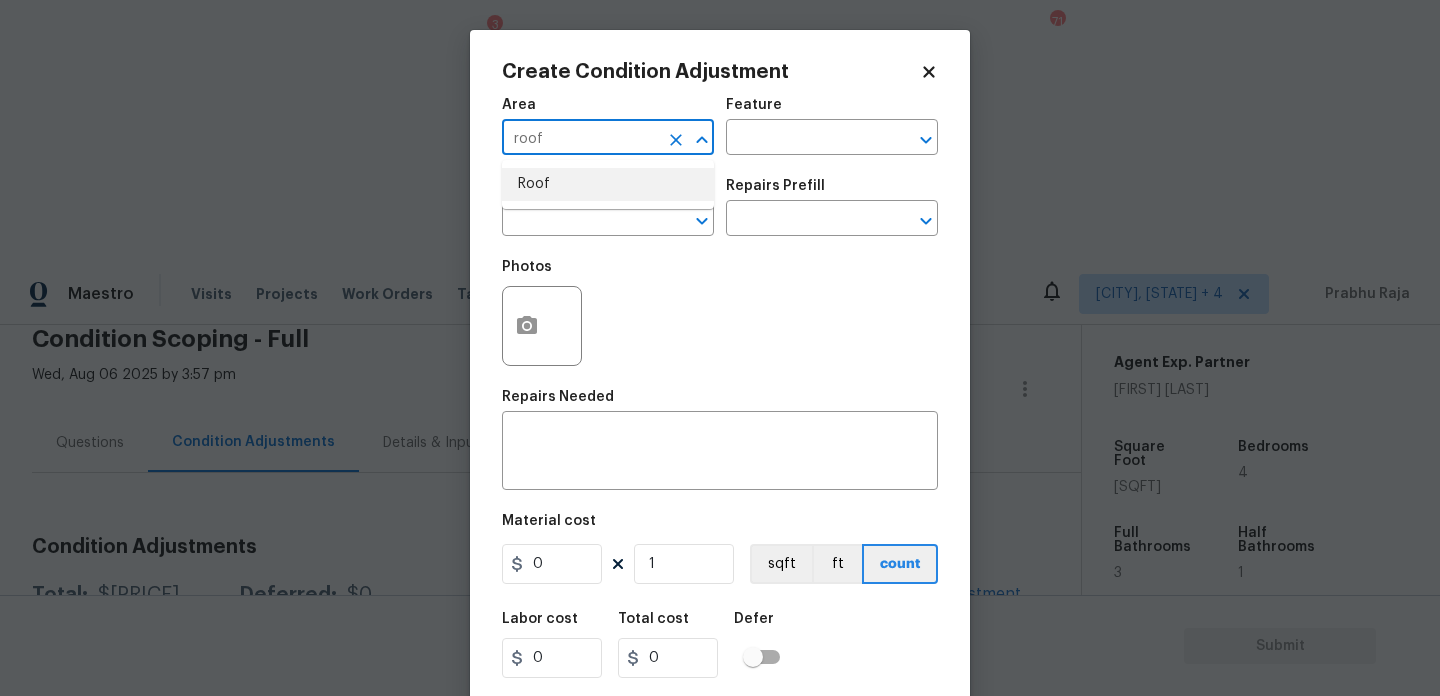 click on "Roof" at bounding box center (608, 184) 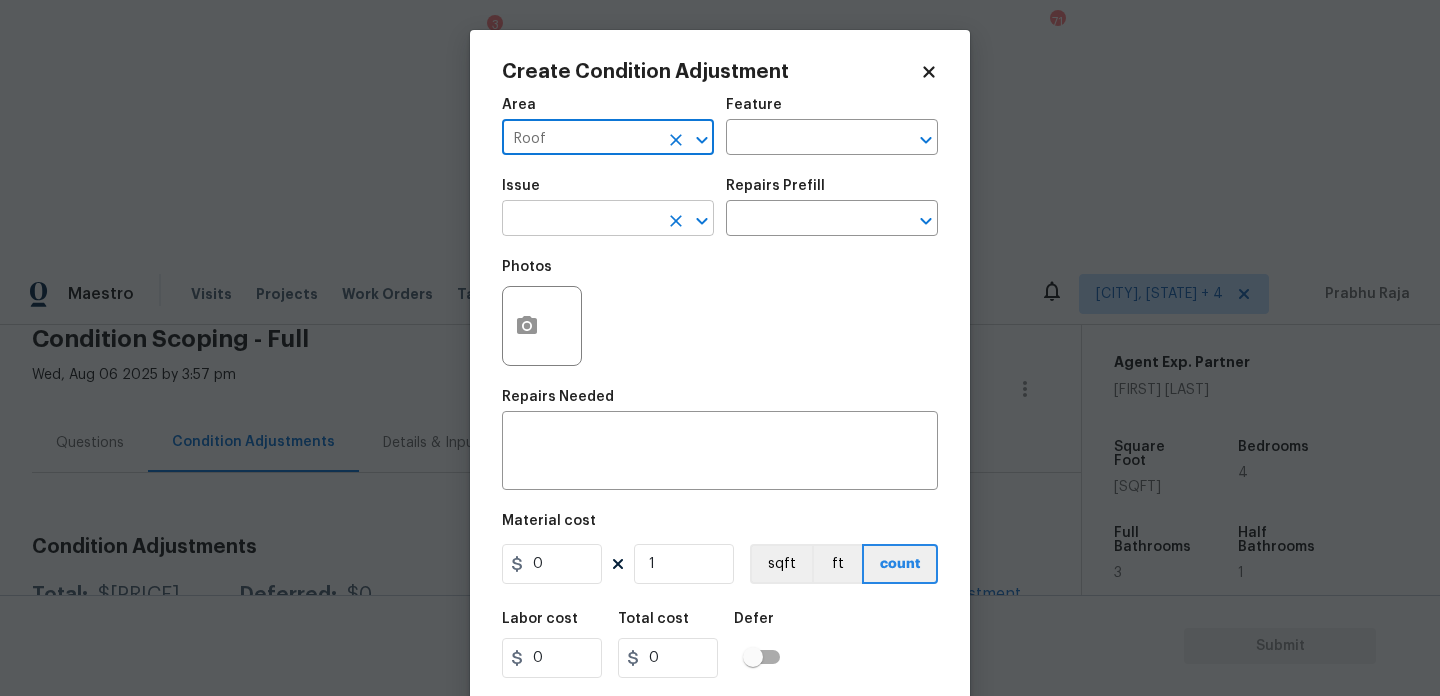 type on "Roof" 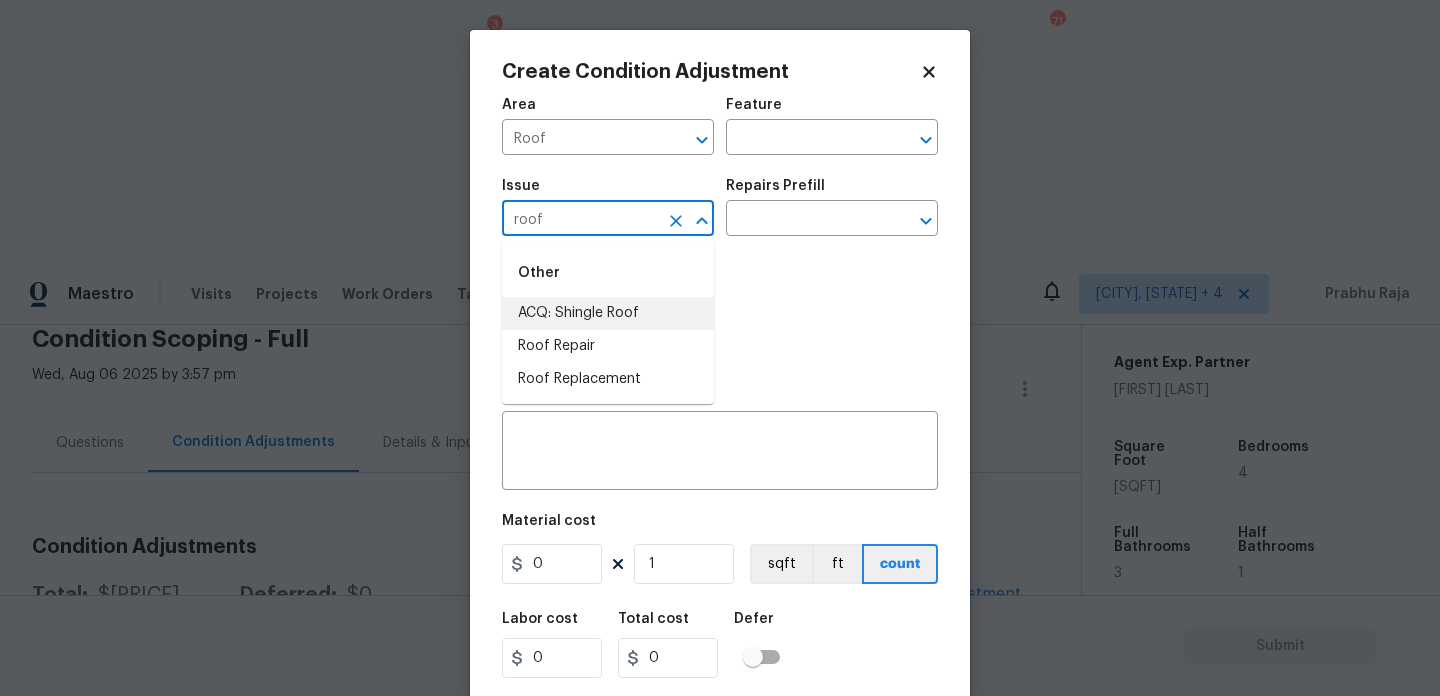 type on "roof" 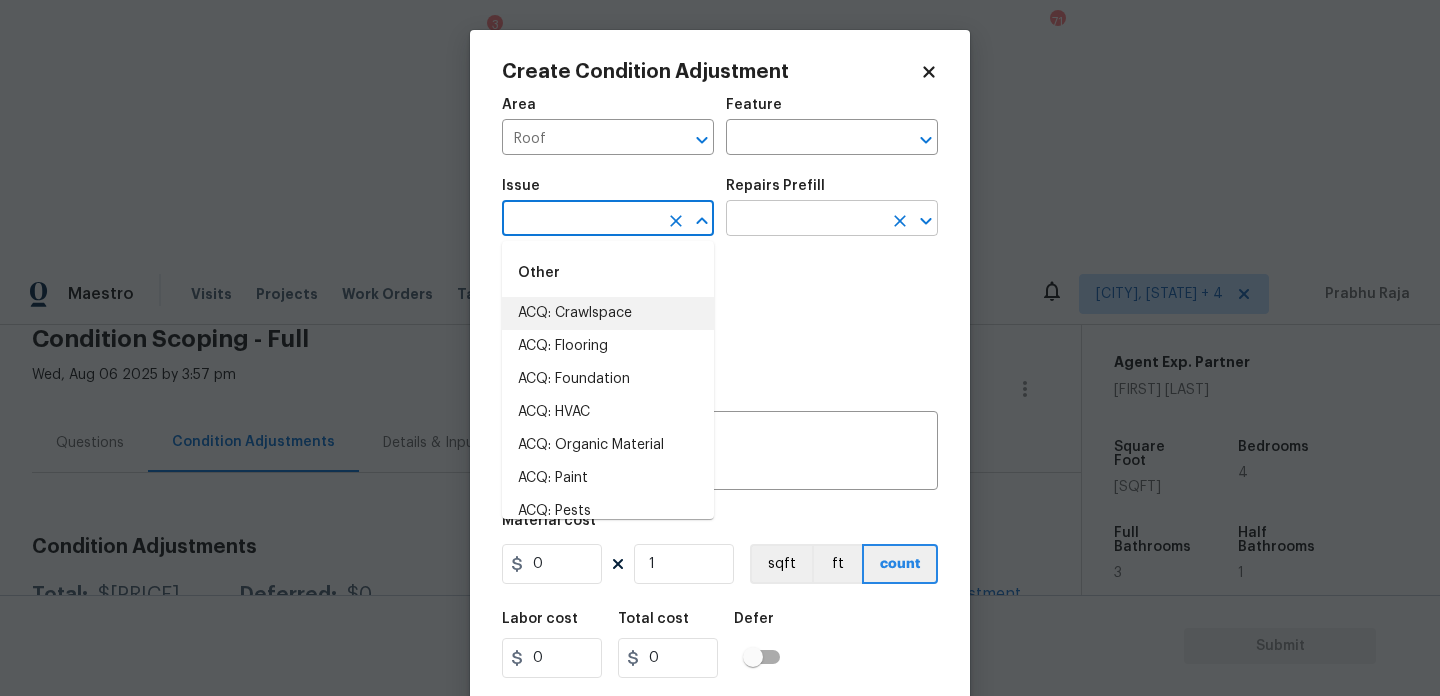 click at bounding box center [804, 220] 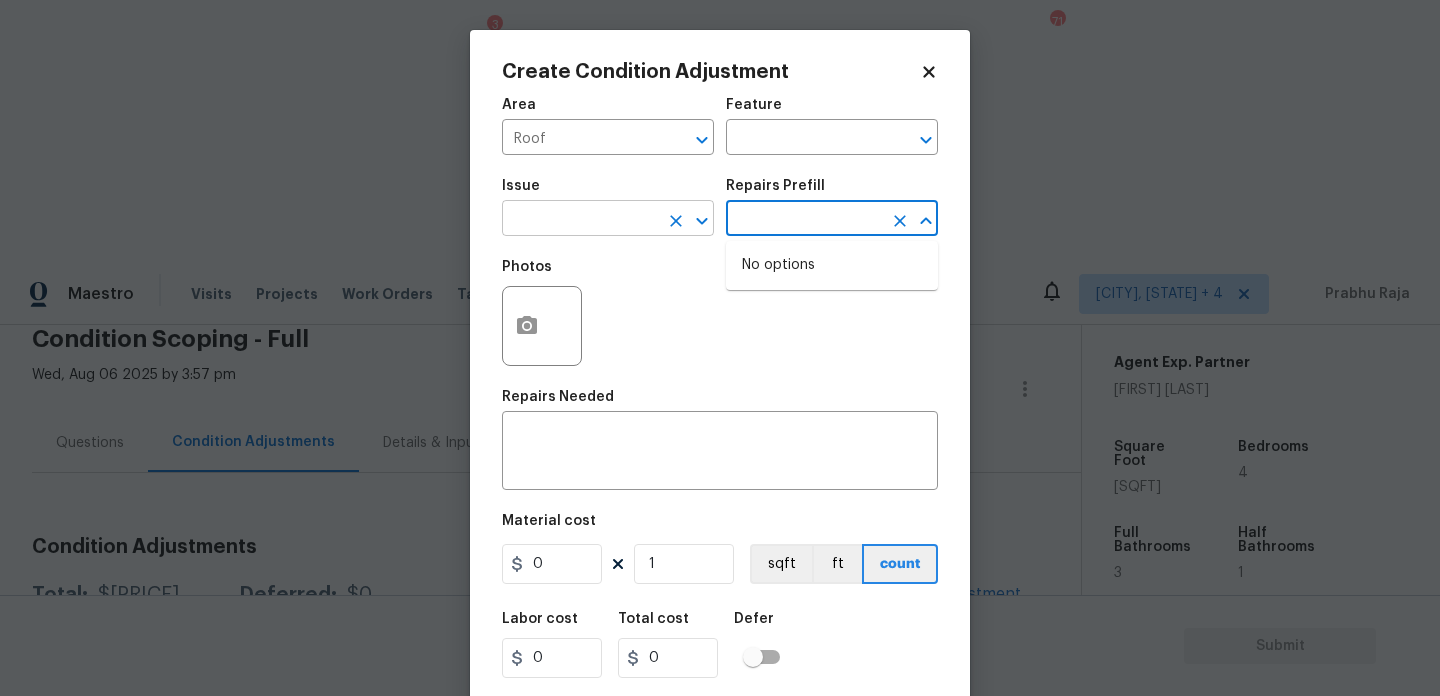 click at bounding box center (580, 220) 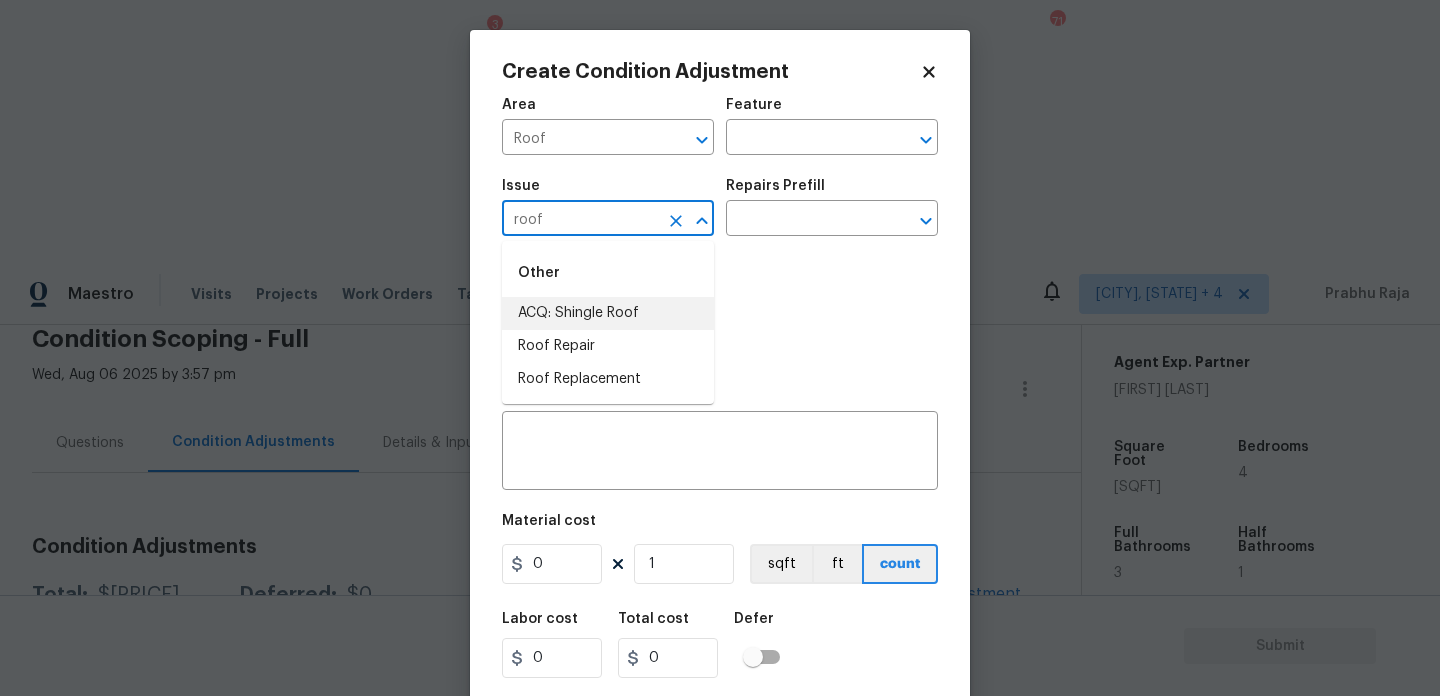 click on "ACQ: Shingle Roof" at bounding box center [608, 313] 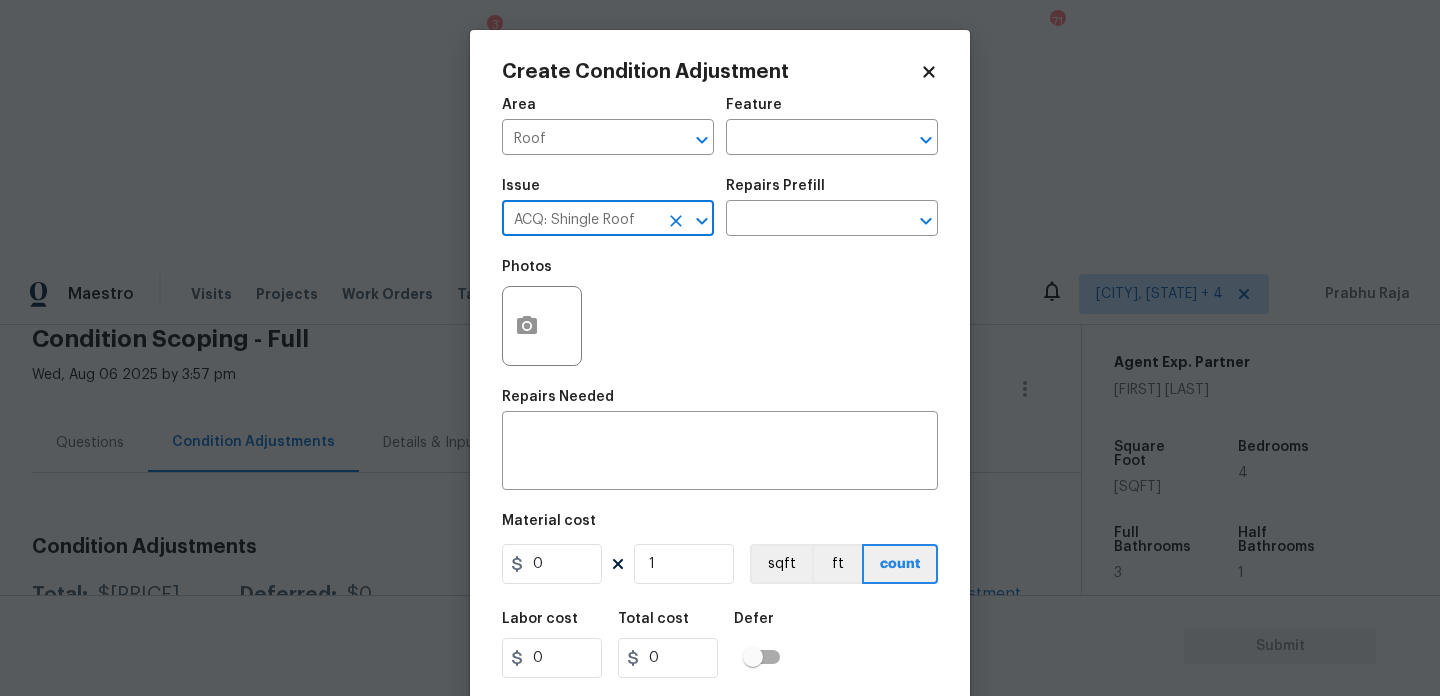 type on "ACQ: Shingle Roof" 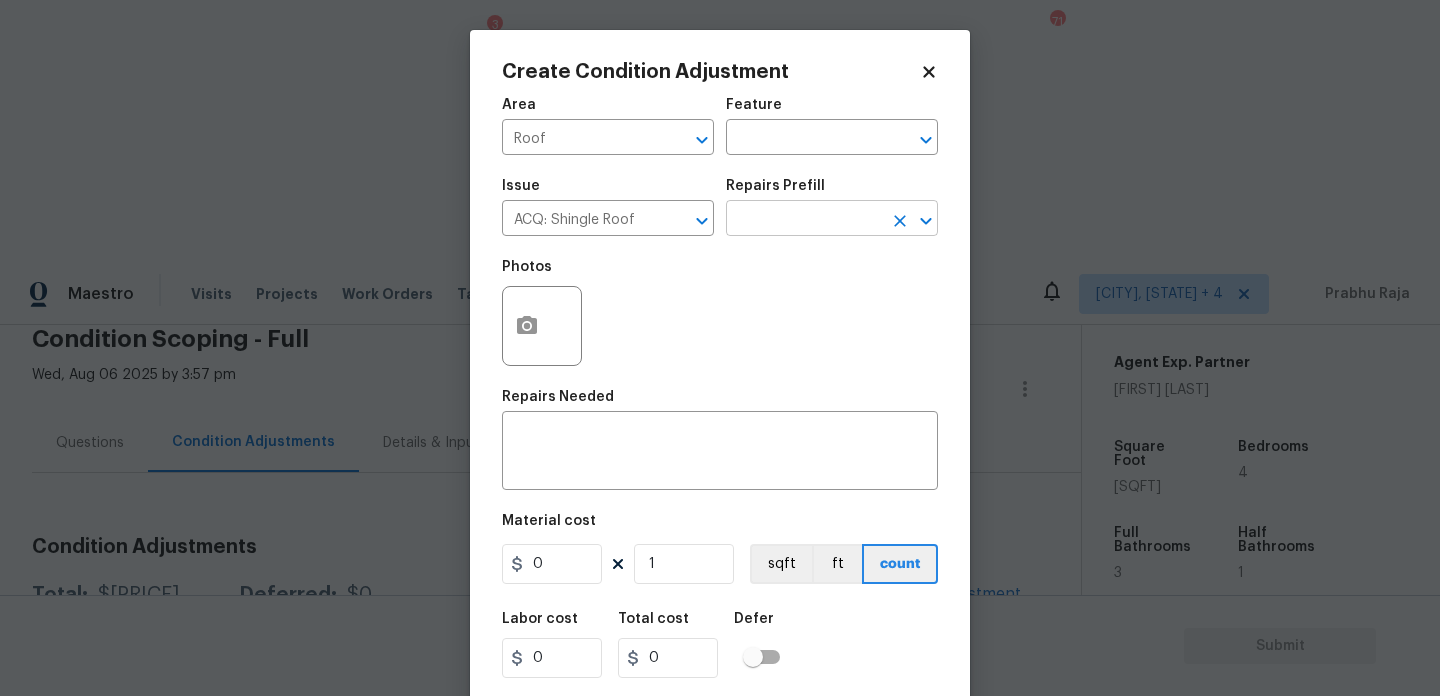 click at bounding box center (804, 220) 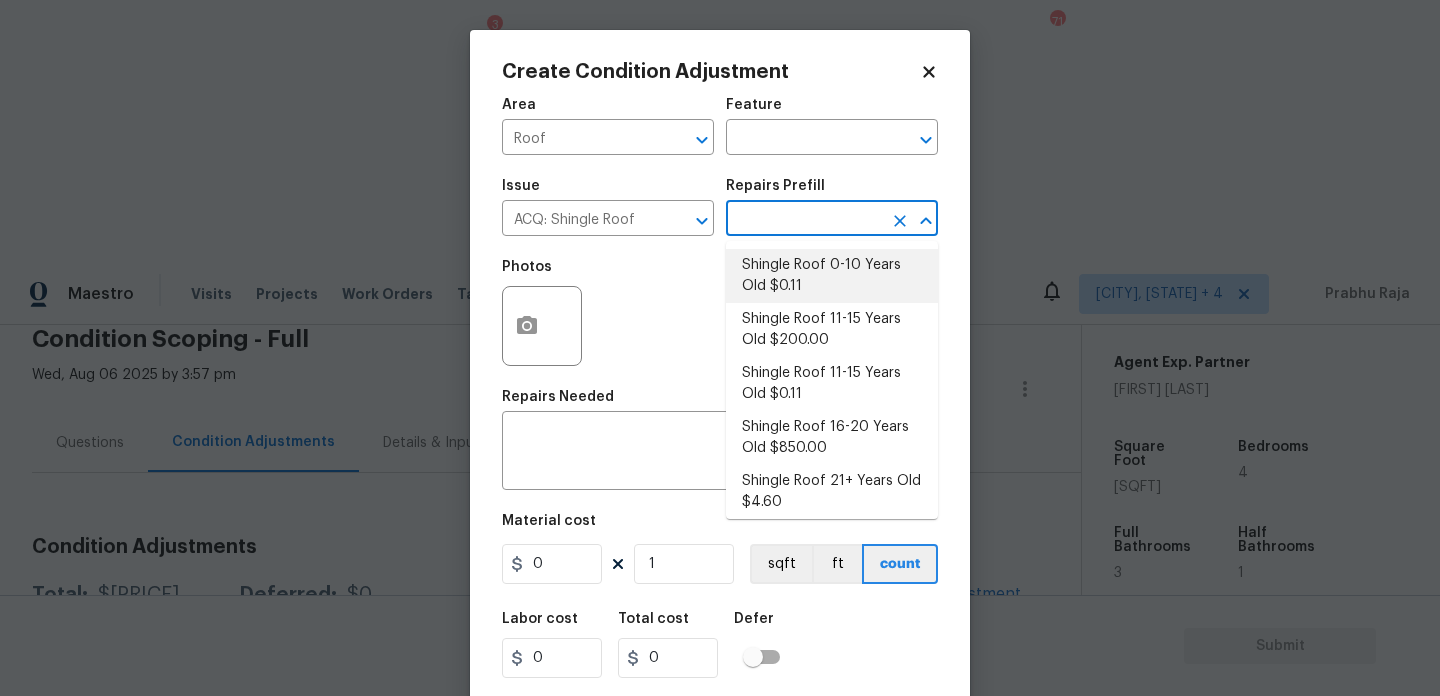 click on "Shingle Roof 0-10 Years Old $0.11" at bounding box center (832, 276) 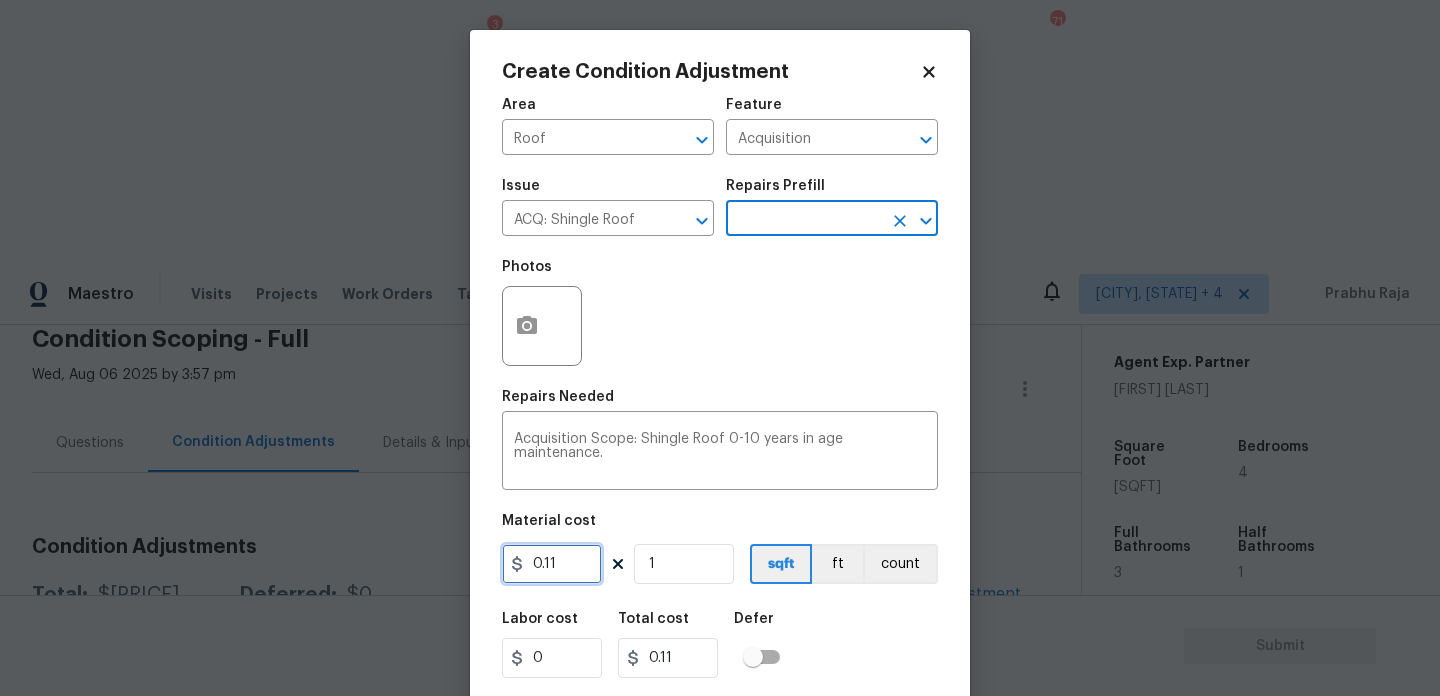 click on "0.11" at bounding box center (552, 564) 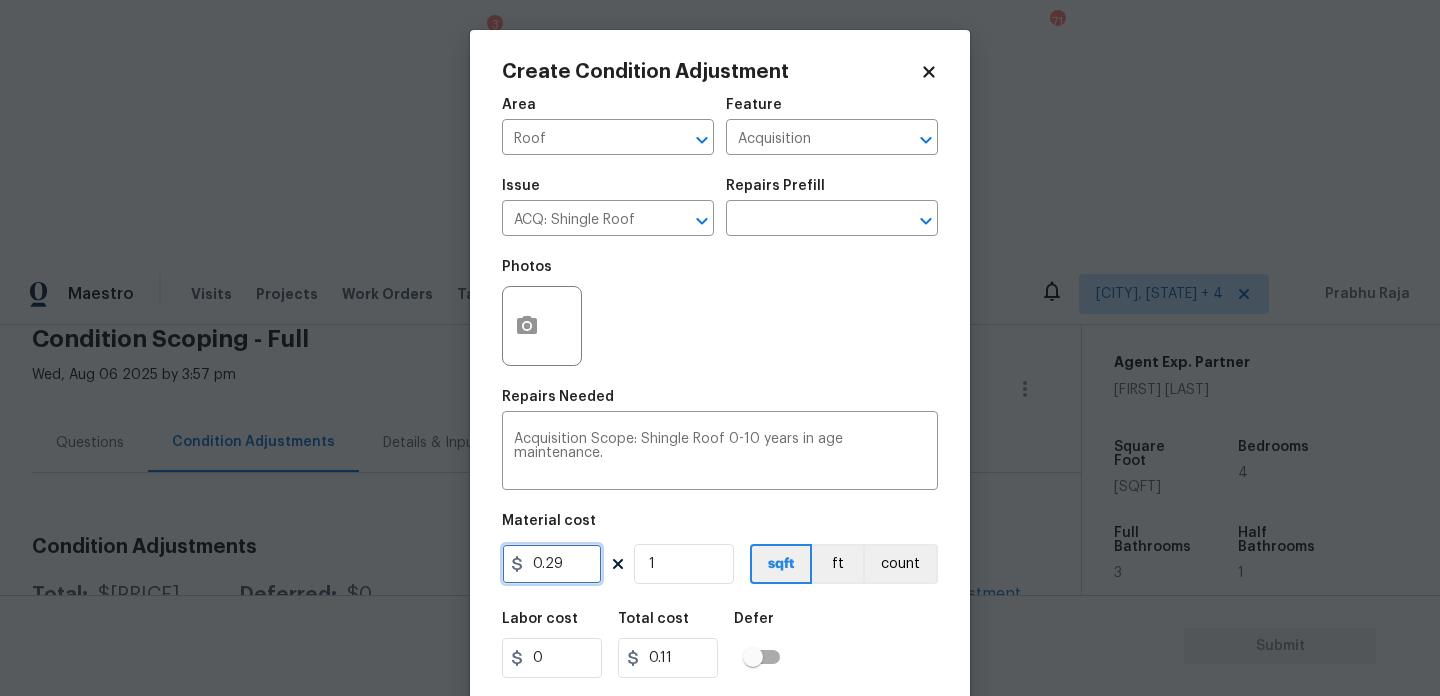 type on "0.29" 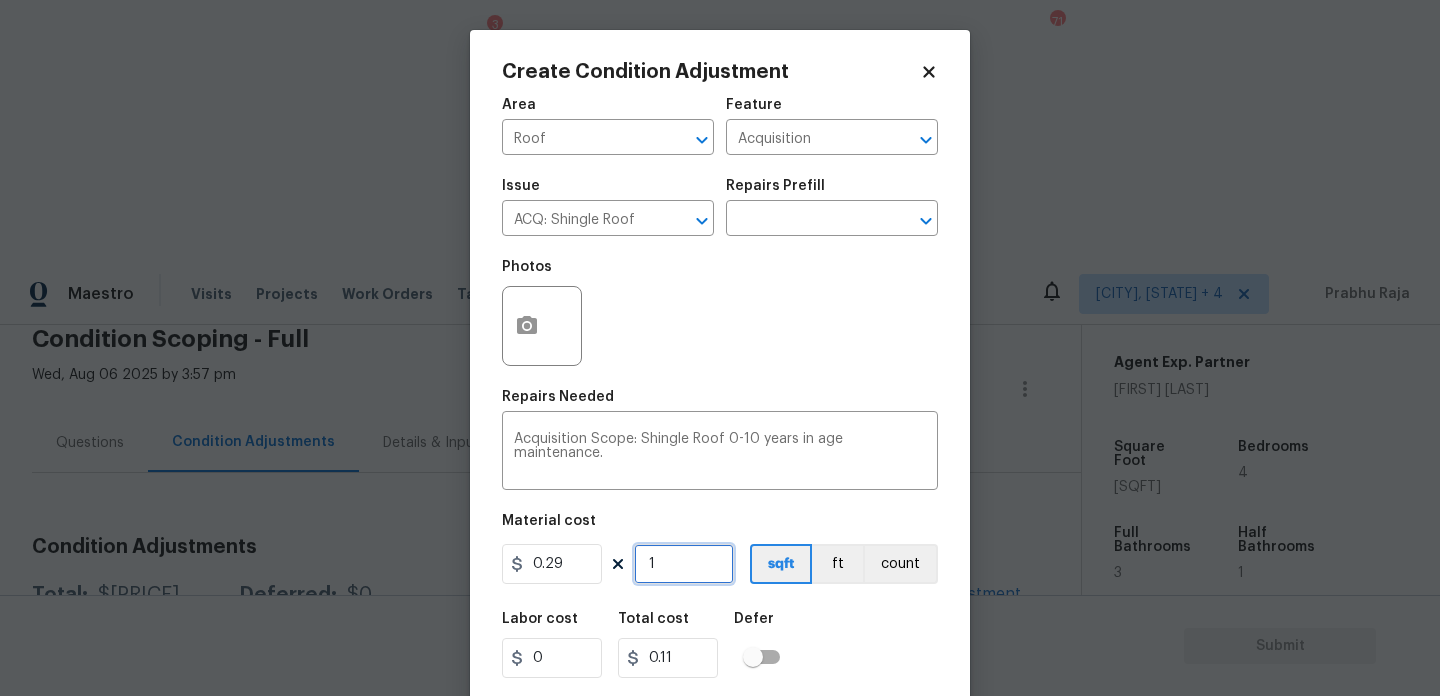 type on "0.29" 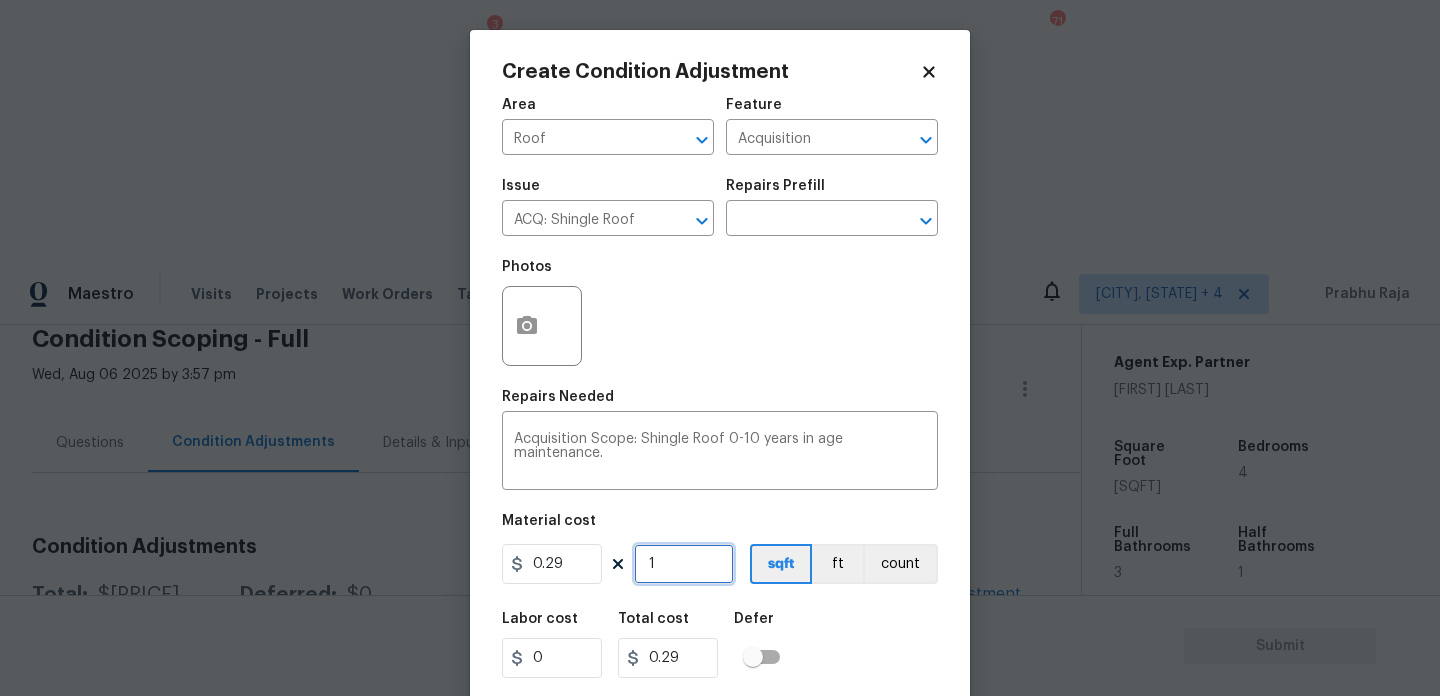 click on "1" at bounding box center (684, 564) 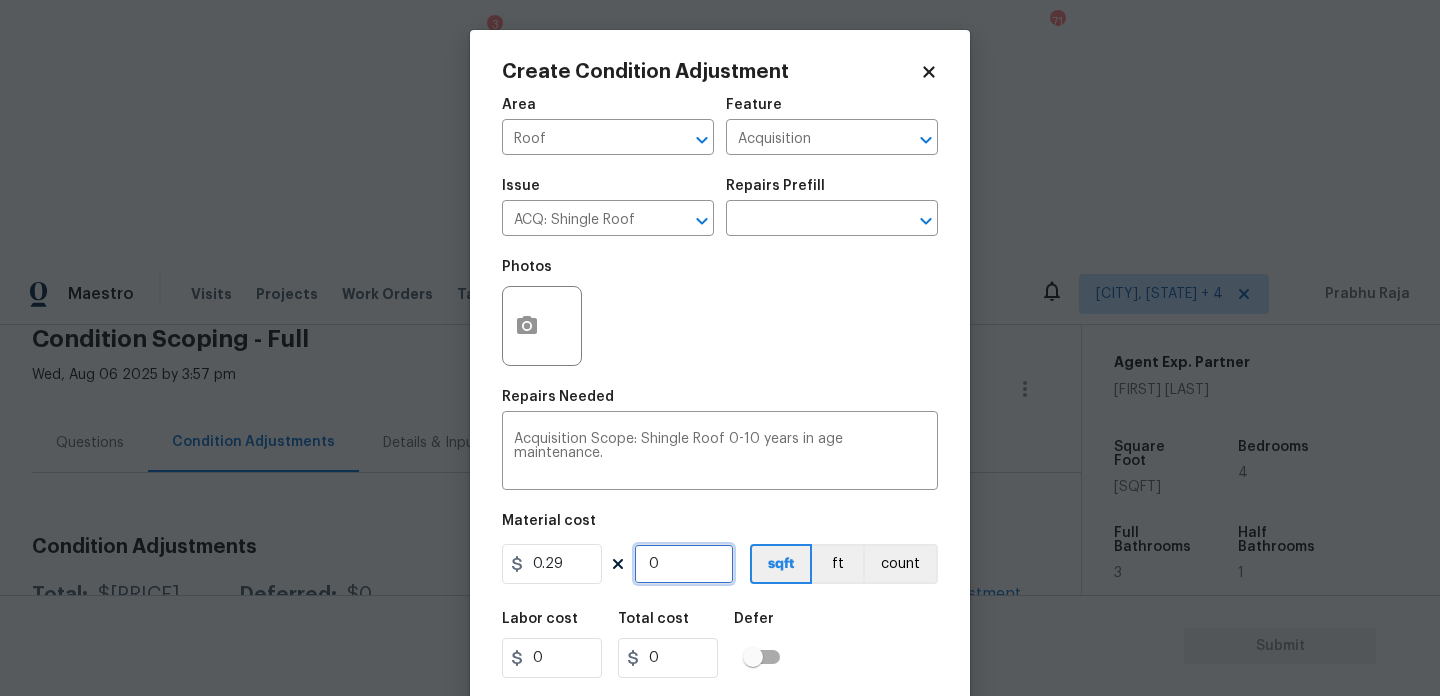 paste on "3557" 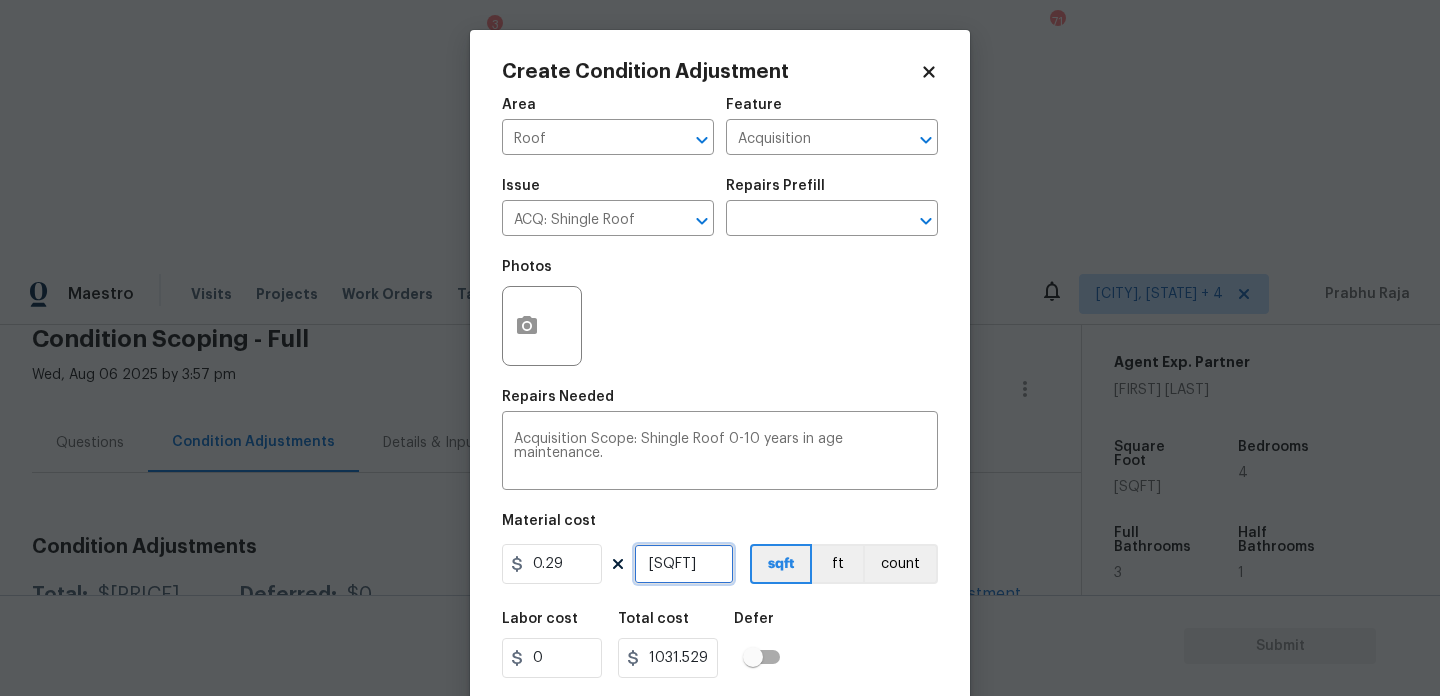 type on "3557" 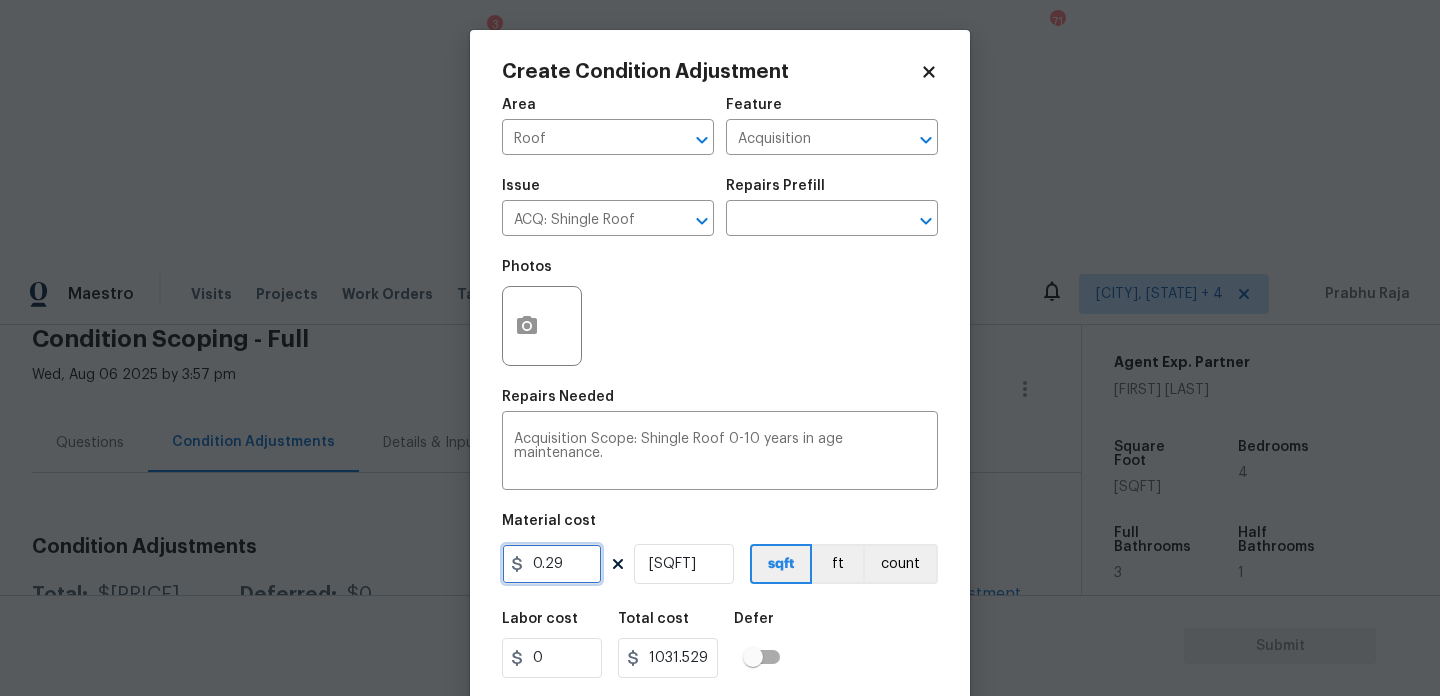 drag, startPoint x: 568, startPoint y: 563, endPoint x: 412, endPoint y: 563, distance: 156 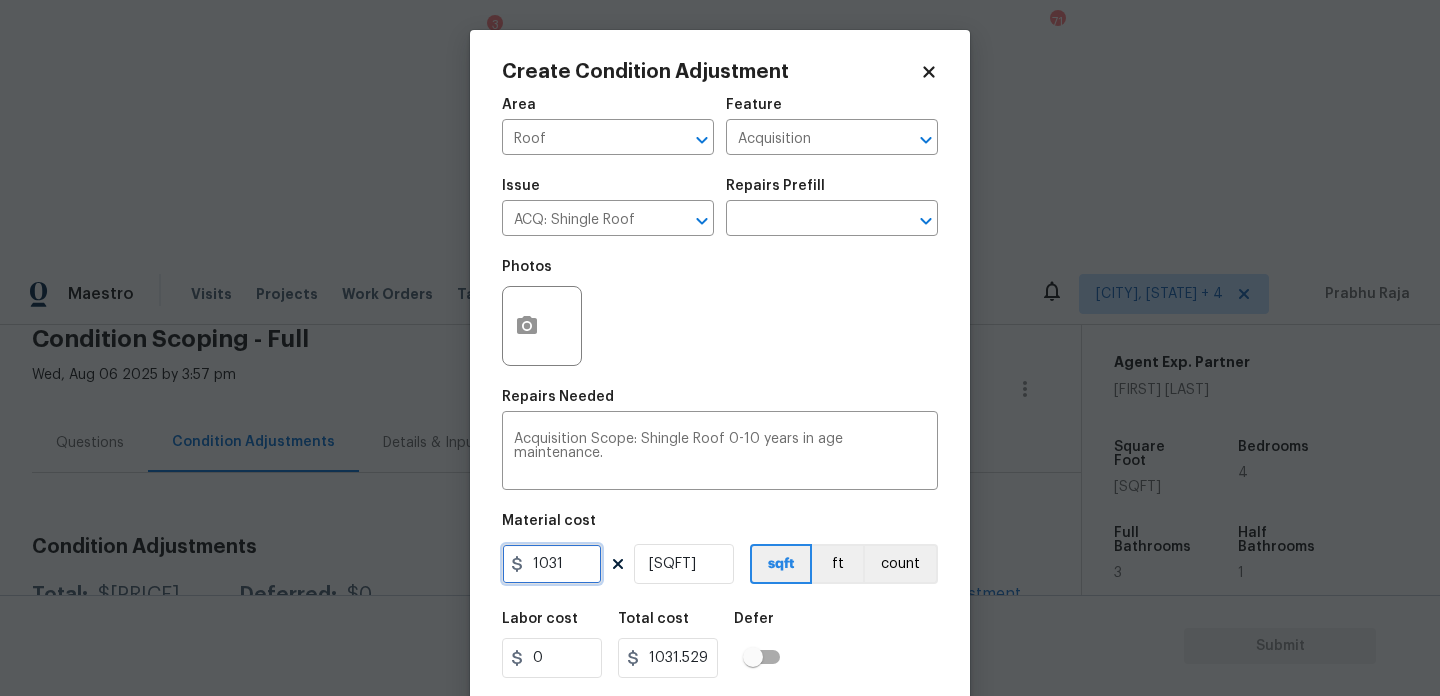 type on "1031" 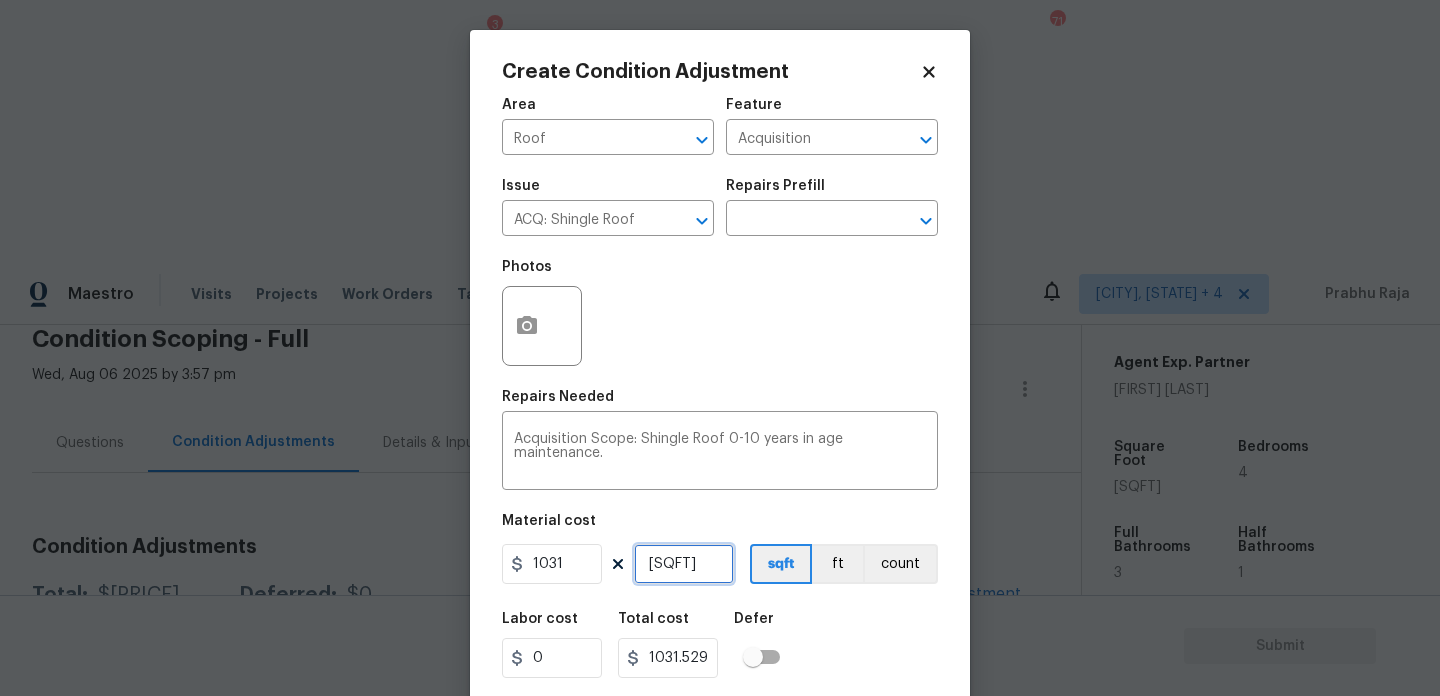 type on "3667267" 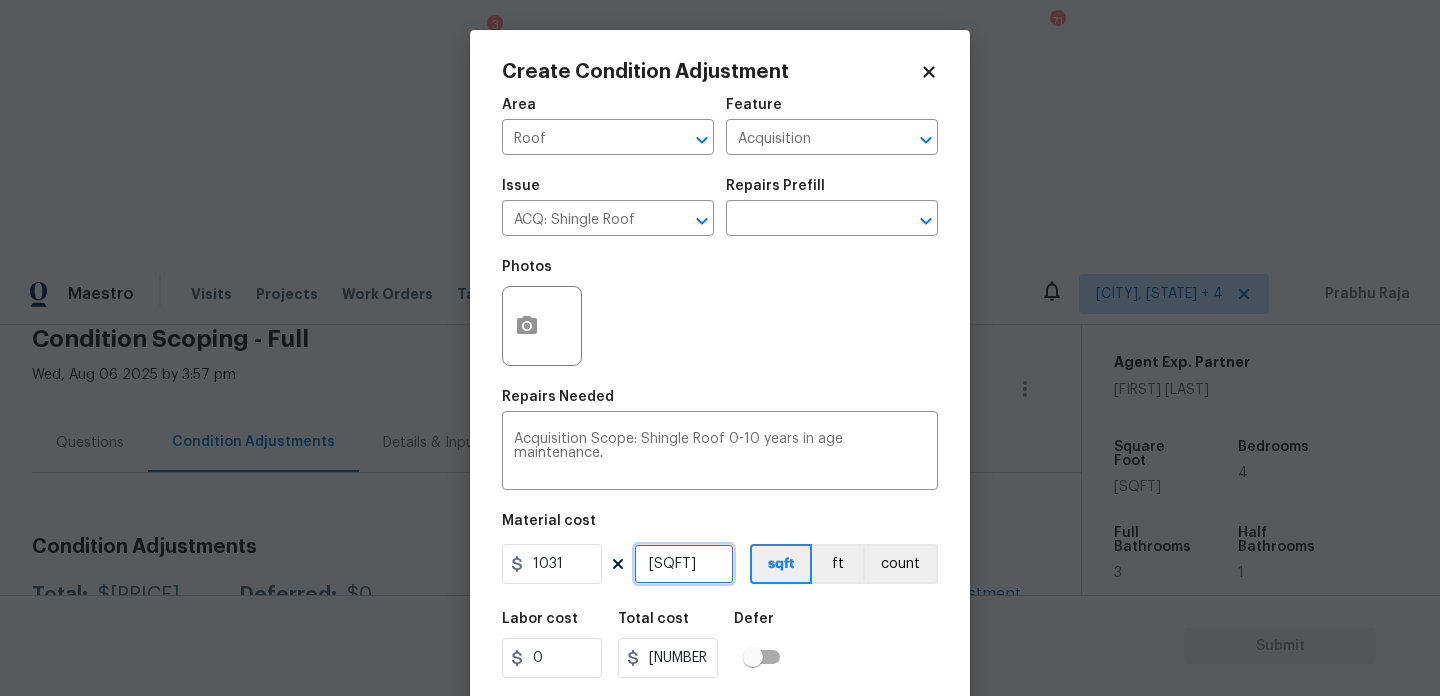 drag, startPoint x: 683, startPoint y: 563, endPoint x: 549, endPoint y: 563, distance: 134 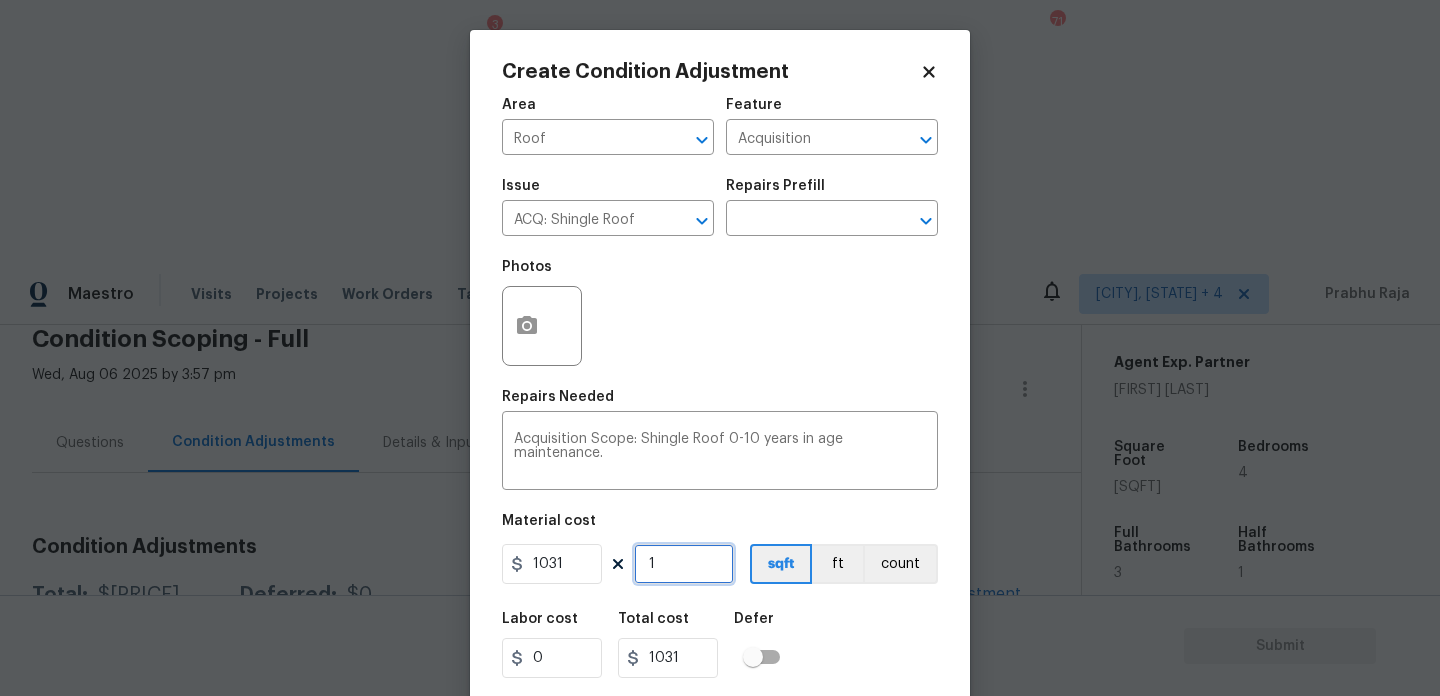 type on "1" 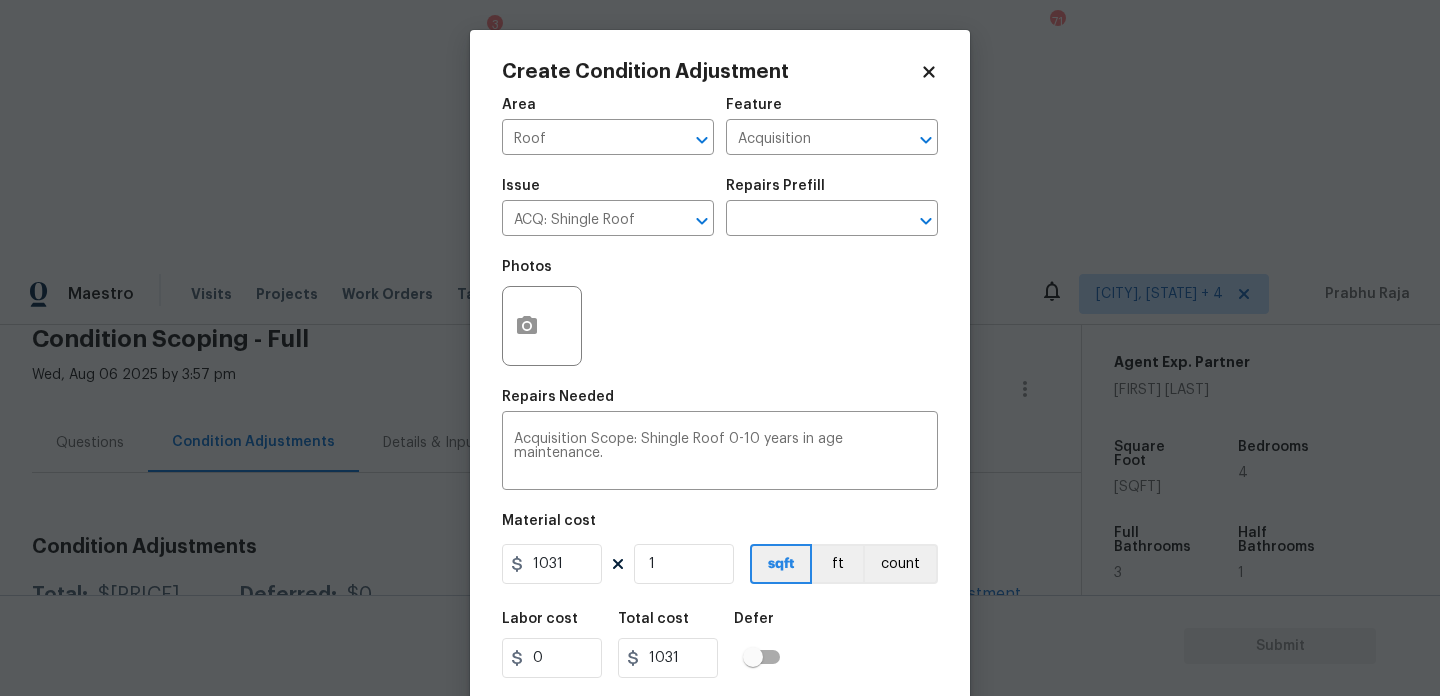 click on "Photos" at bounding box center [720, 313] 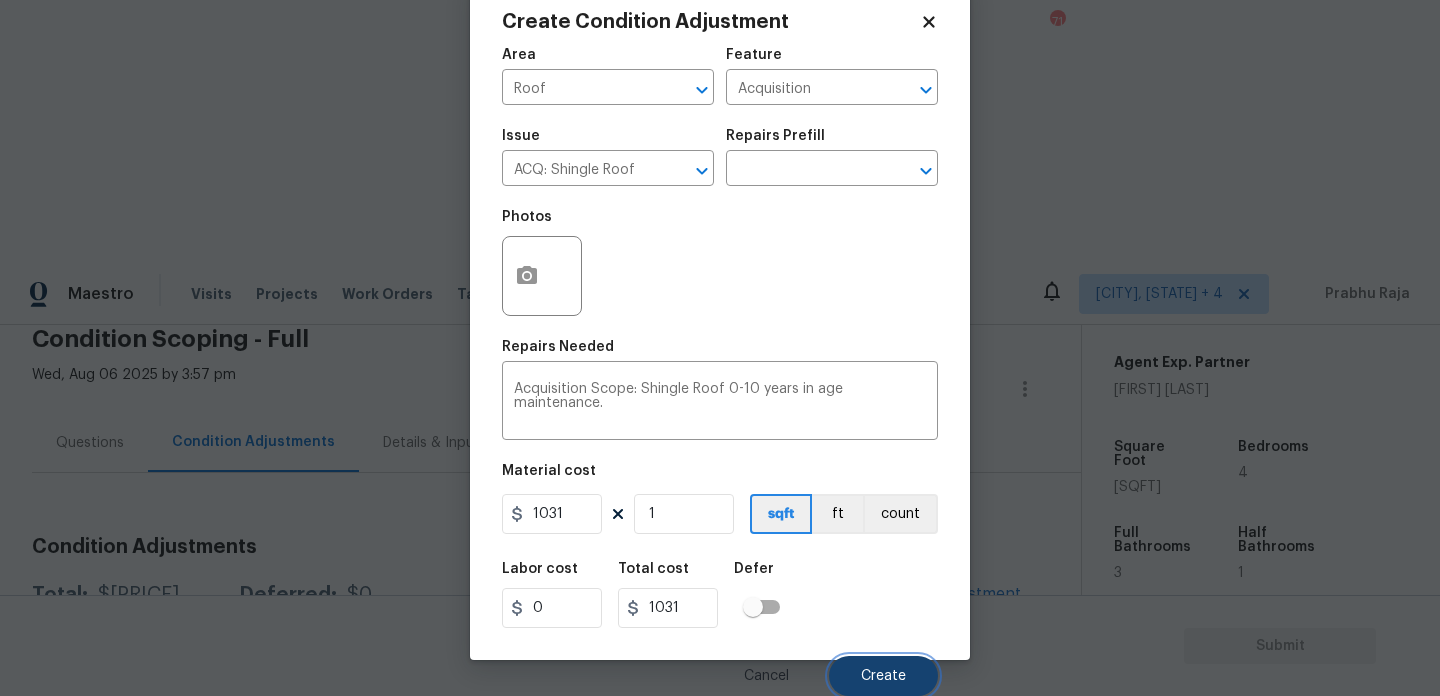 click on "Create" at bounding box center (883, 676) 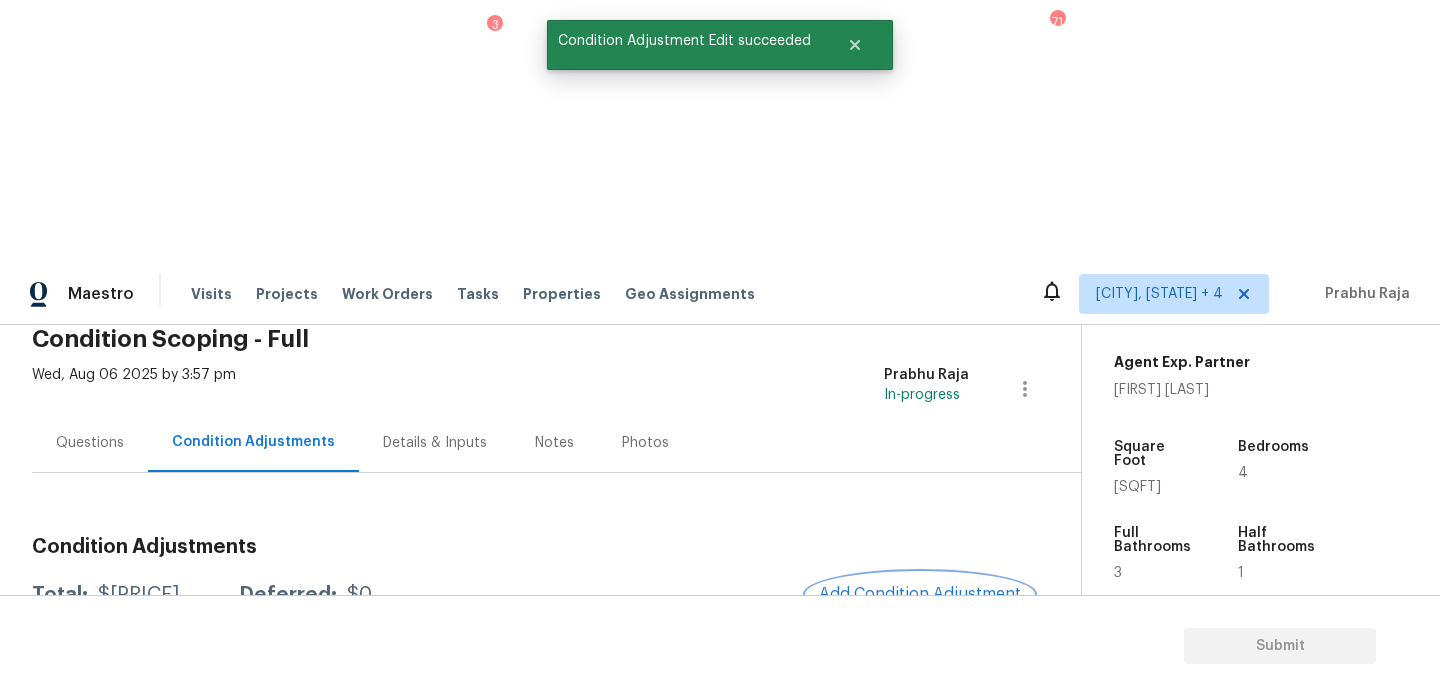 scroll, scrollTop: 0, scrollLeft: 0, axis: both 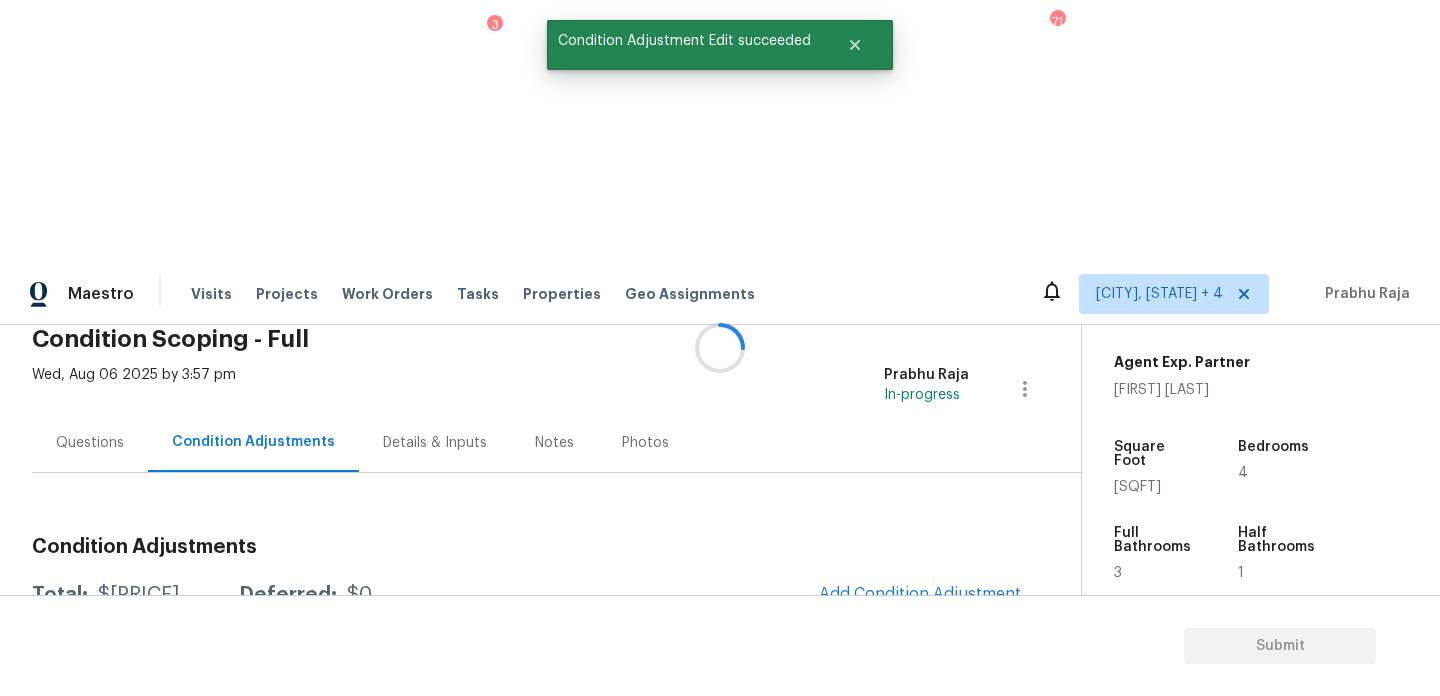 click on "Condition Adjustments Total:  $13230.58 Deferred:  $0 Add Condition Adjustment A virtual  In-Person Walkthrough  is also required for this home.   + Add exterior scopes ACQ: Shingle Roof Roof - Acquisition Acquisition Scope: Shingle Roof 0-10 years in age maintenance. $1,031.00   0 ACQ: HVAC HVAC - Acquisition Acquisition Scope: Functional HVAC 6-10 years $1,000.00   0 ACQ: Flooring Interior Overall - Acquisition Acquisition Scope: Minimum flooring repairs $711.40   0 ACQ: Paint Interior Overall - Acquisition Acquisition Scope: ~25% of the home needs interior paint $1,316.09   0 Landscape Package Exterior Overall - Home Readiness Packages Mowing of grass up to 6" in height. Mow, edge along driveways & sidewalks, trim along standing structures, trim bushes and shrubs (<6' in height). Remove weeds from previously maintained flowerbeds and remove standing yard debris (small twigs, non seasonal falling leaves).  Use leaf blower to remove clippings from hard surfaces." $300.00   4 Pressure Washing $200.00   0   1" at bounding box center [532, 1390] 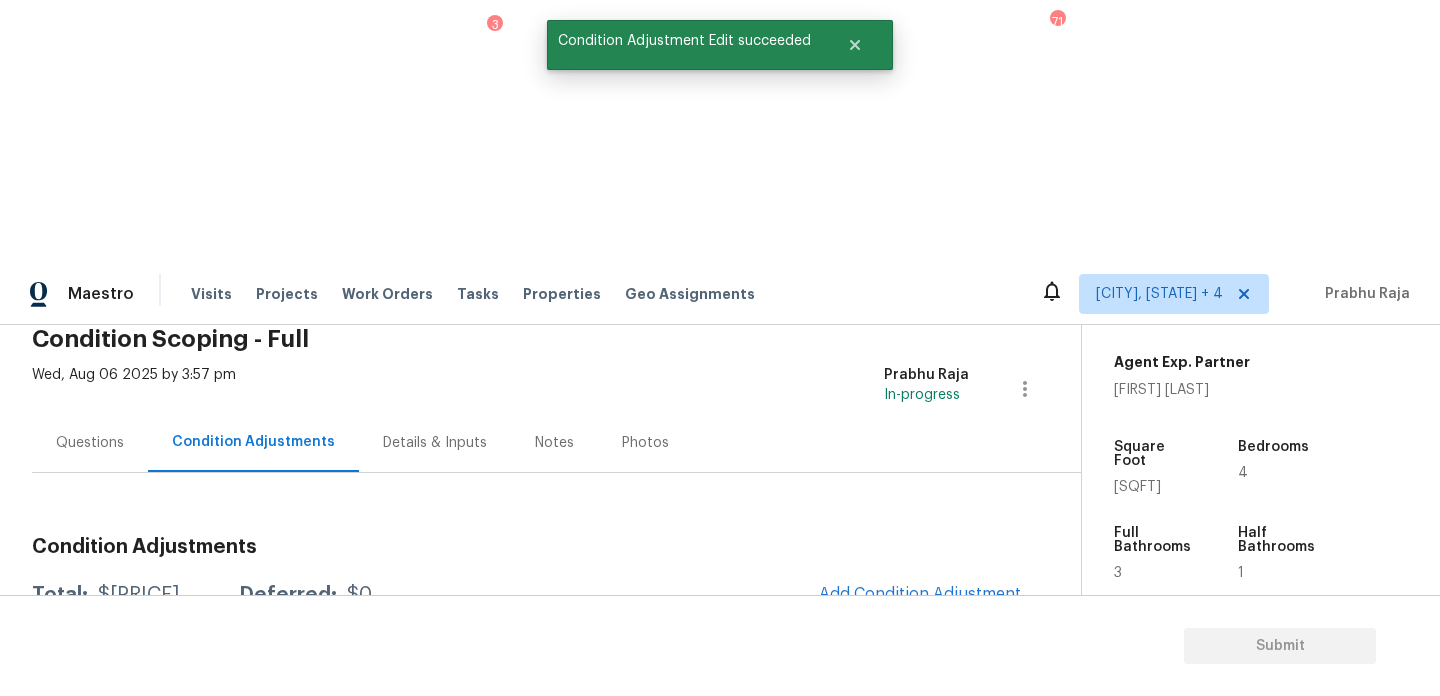 click on "Condition Adjustments Total:  $13230.58 Deferred:  $0 Add Condition Adjustment A virtual  In-Person Walkthrough  is also required for this home.   + Add exterior scopes ACQ: Shingle Roof Roof - Acquisition Acquisition Scope: Shingle Roof 0-10 years in age maintenance. $1,031.00   0 ACQ: HVAC HVAC - Acquisition Acquisition Scope: Functional HVAC 6-10 years $1,000.00   0 ACQ: Flooring Interior Overall - Acquisition Acquisition Scope: Minimum flooring repairs $711.40   0 ACQ: Paint Interior Overall - Acquisition Acquisition Scope: ~25% of the home needs interior paint $1,316.09   0 Landscape Package Exterior Overall - Home Readiness Packages Mowing of grass up to 6" in height. Mow, edge along driveways & sidewalks, trim along standing structures, trim bushes and shrubs (<6' in height). Remove weeds from previously maintained flowerbeds and remove standing yard debris (small twigs, non seasonal falling leaves).  Use leaf blower to remove clippings from hard surfaces." $300.00   4 Pressure Washing $200.00   0   1" at bounding box center (532, 1390) 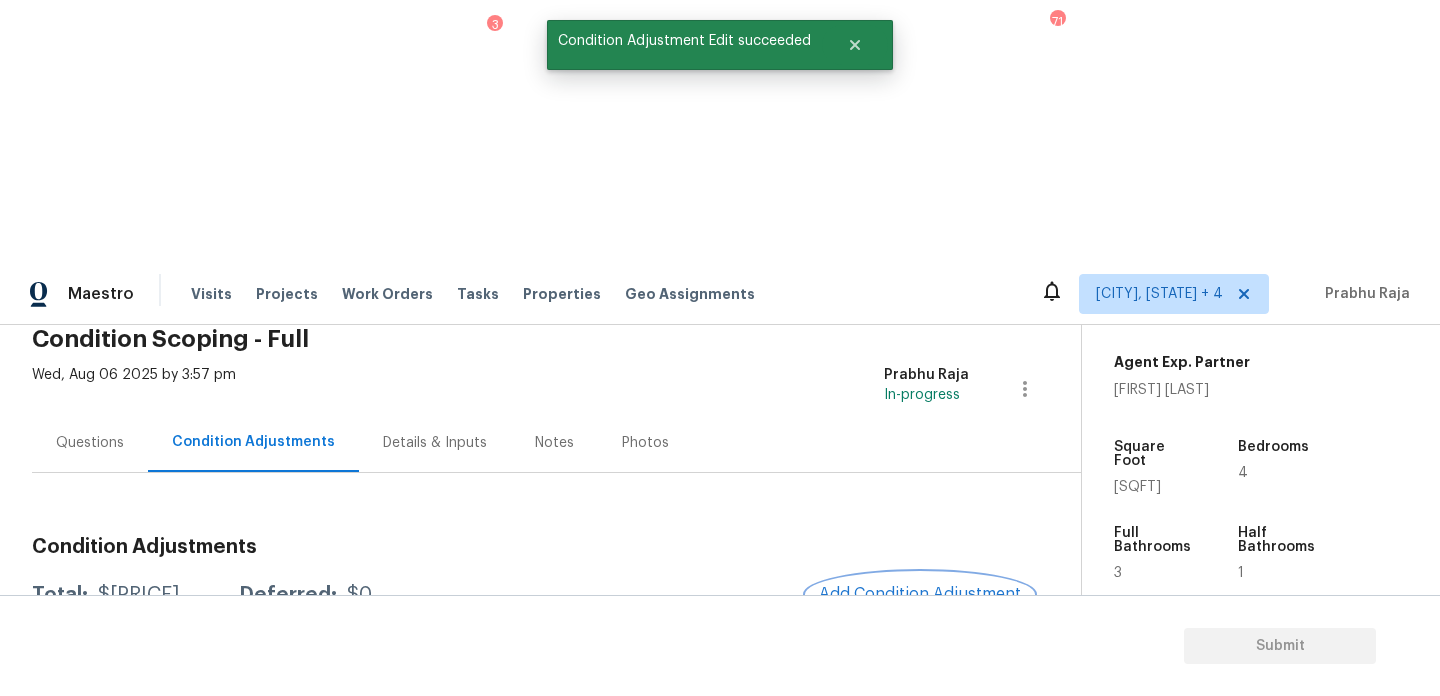 click on "Add Condition Adjustment" at bounding box center (920, 594) 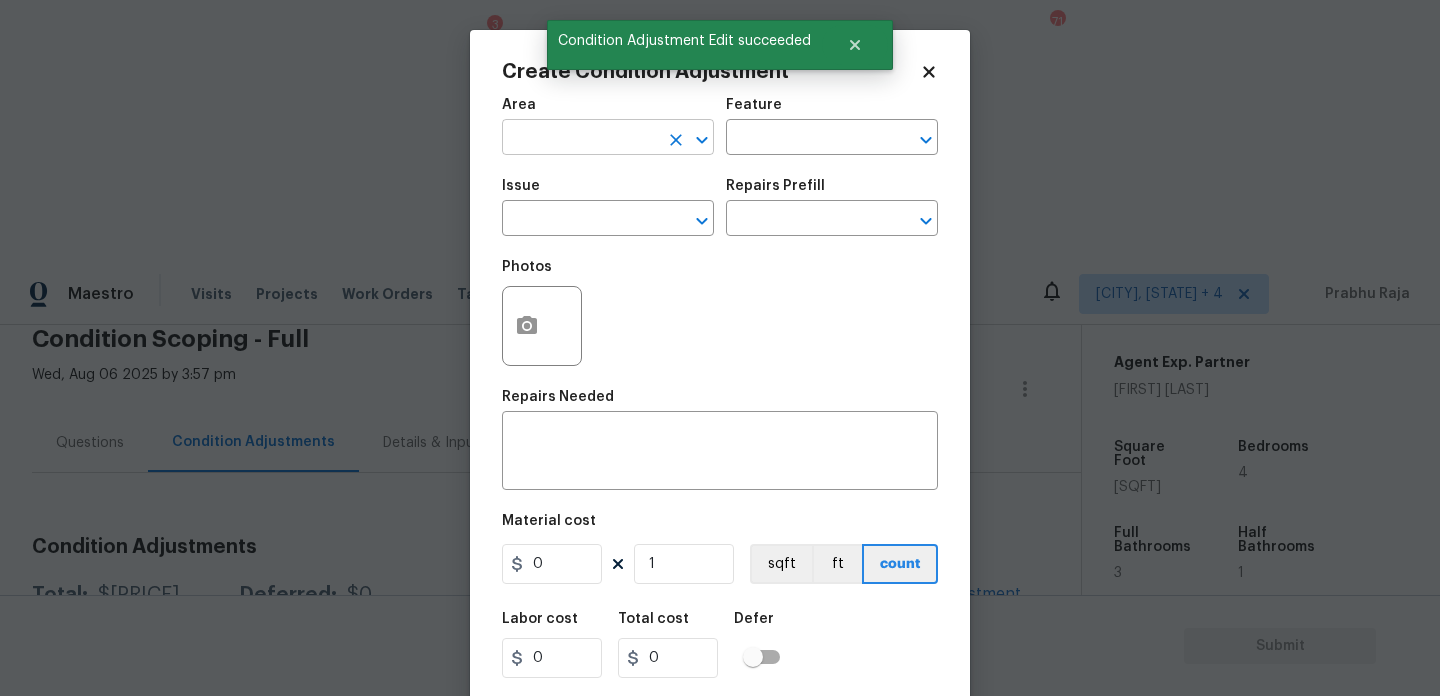 click at bounding box center (580, 139) 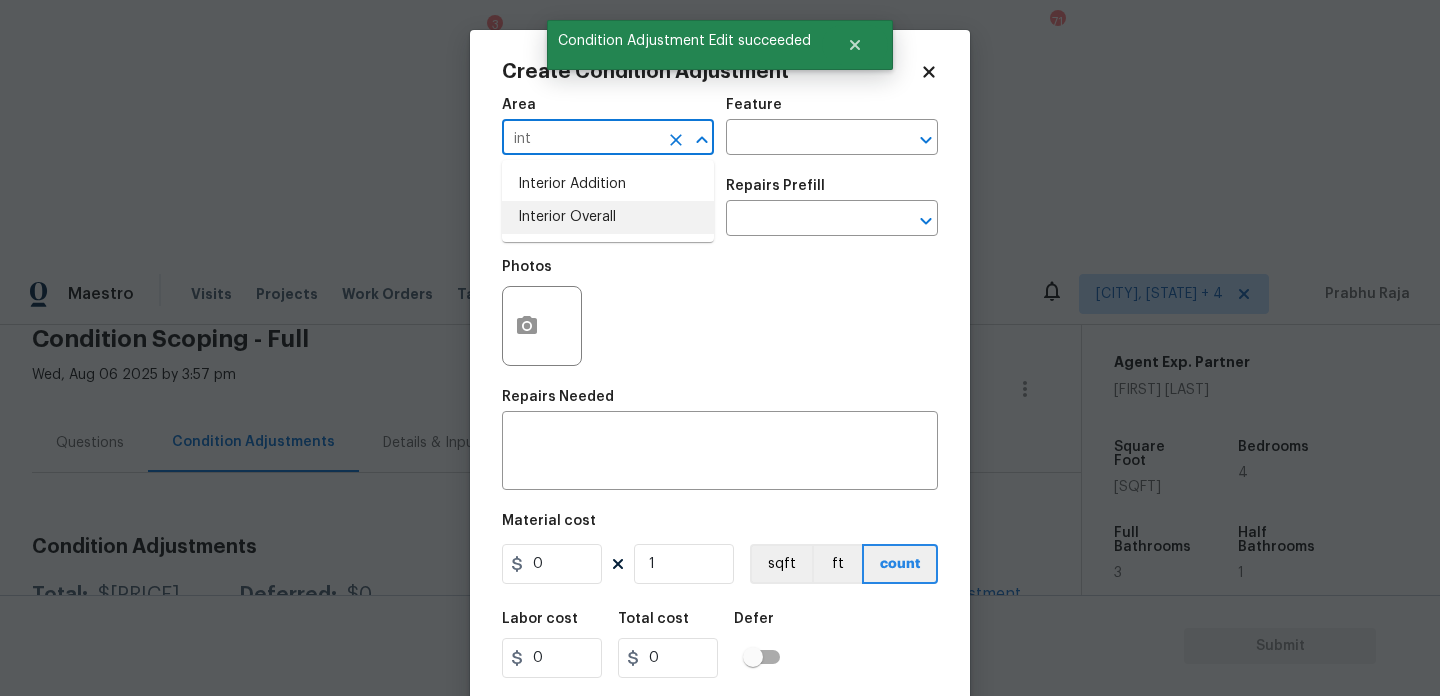 click on "Interior Overall" at bounding box center [608, 217] 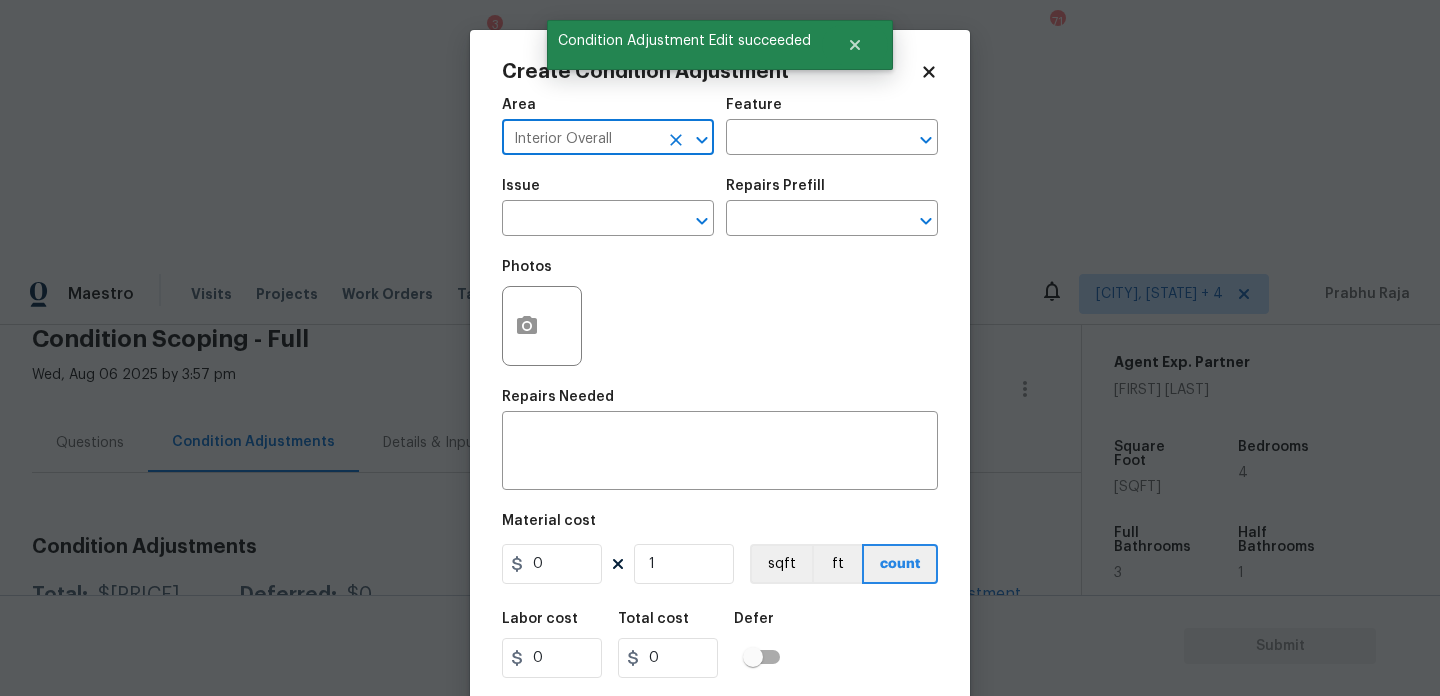 type on "Interior Overall" 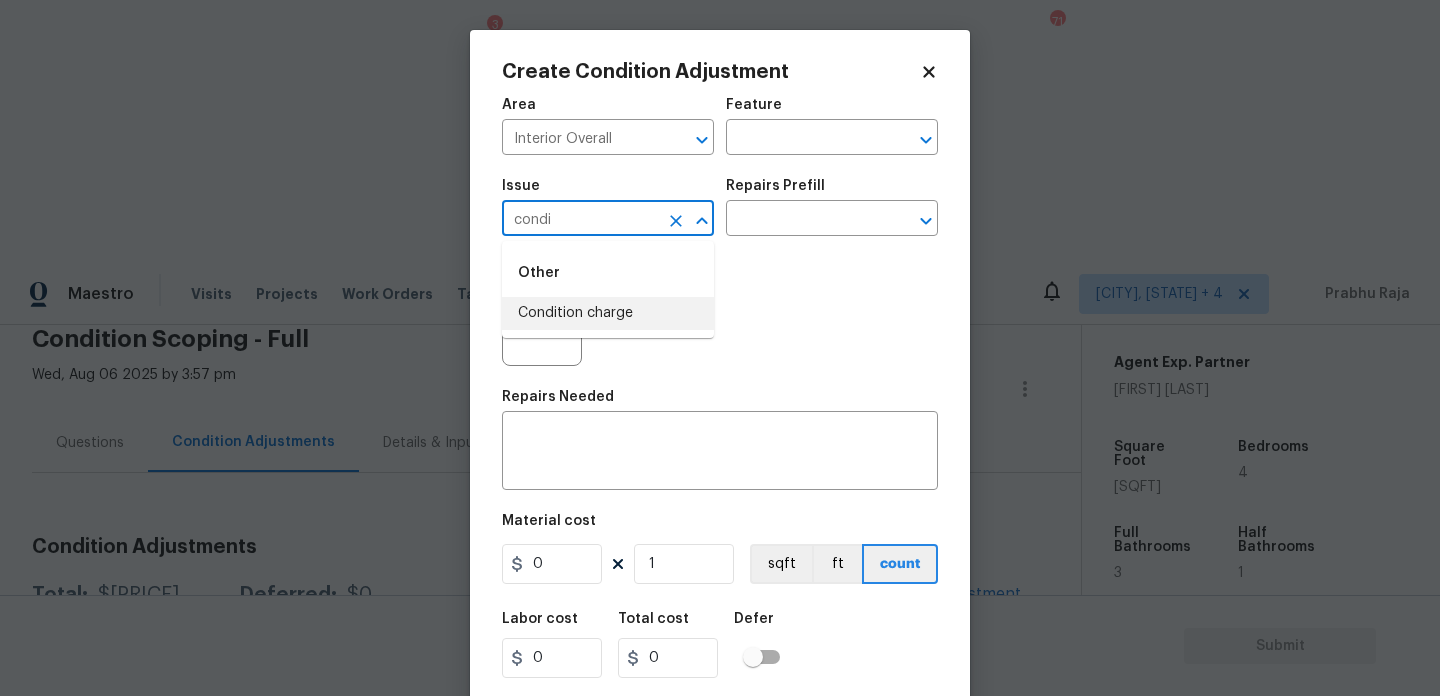 click on "Condition charge" at bounding box center (608, 313) 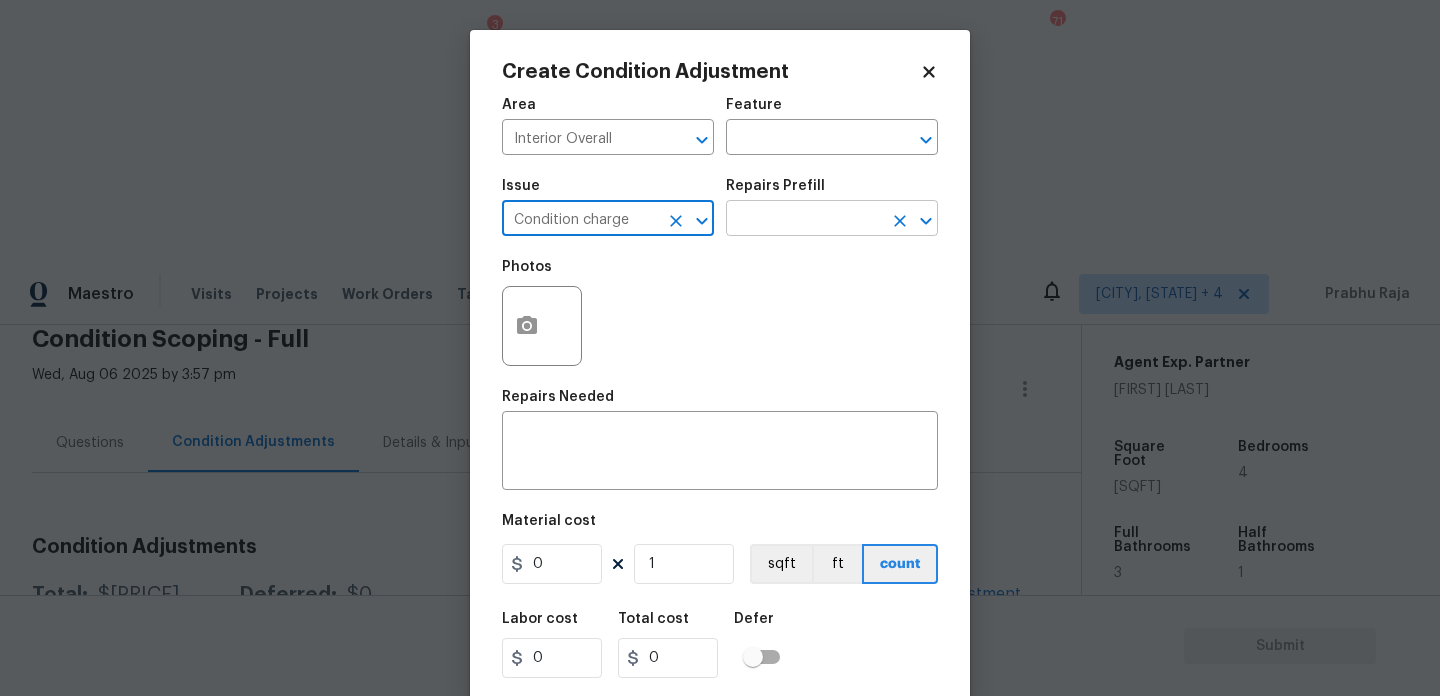 type on "Condition charge" 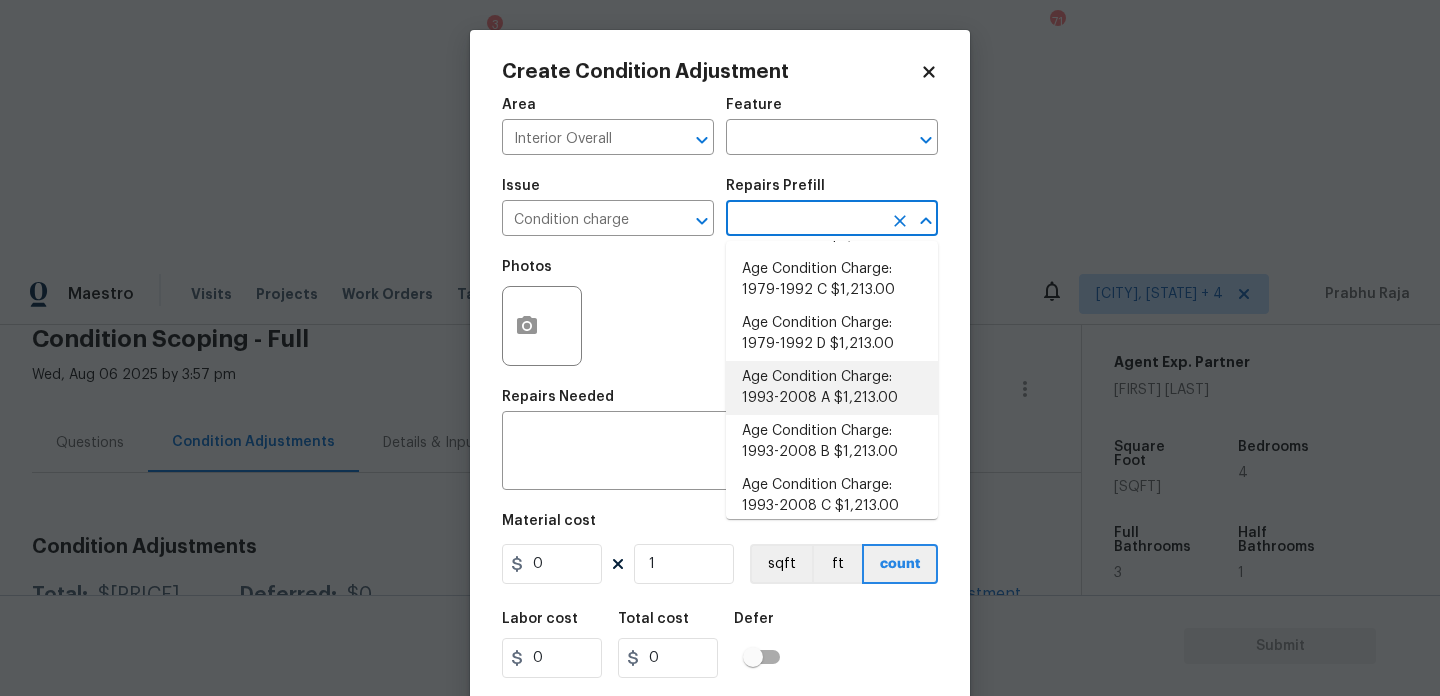 scroll, scrollTop: 404, scrollLeft: 0, axis: vertical 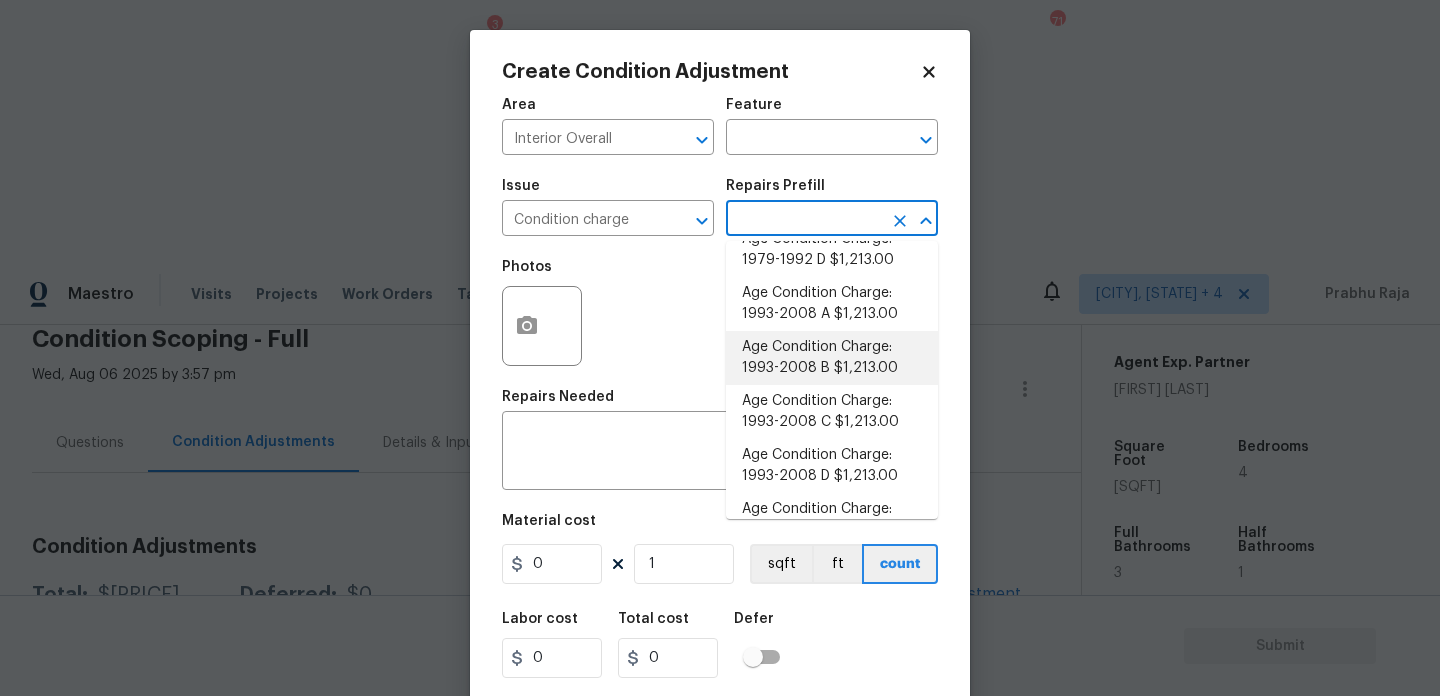 click on "Age Condition Charge: 1993-2008 B	 $1,213.00" at bounding box center (832, 358) 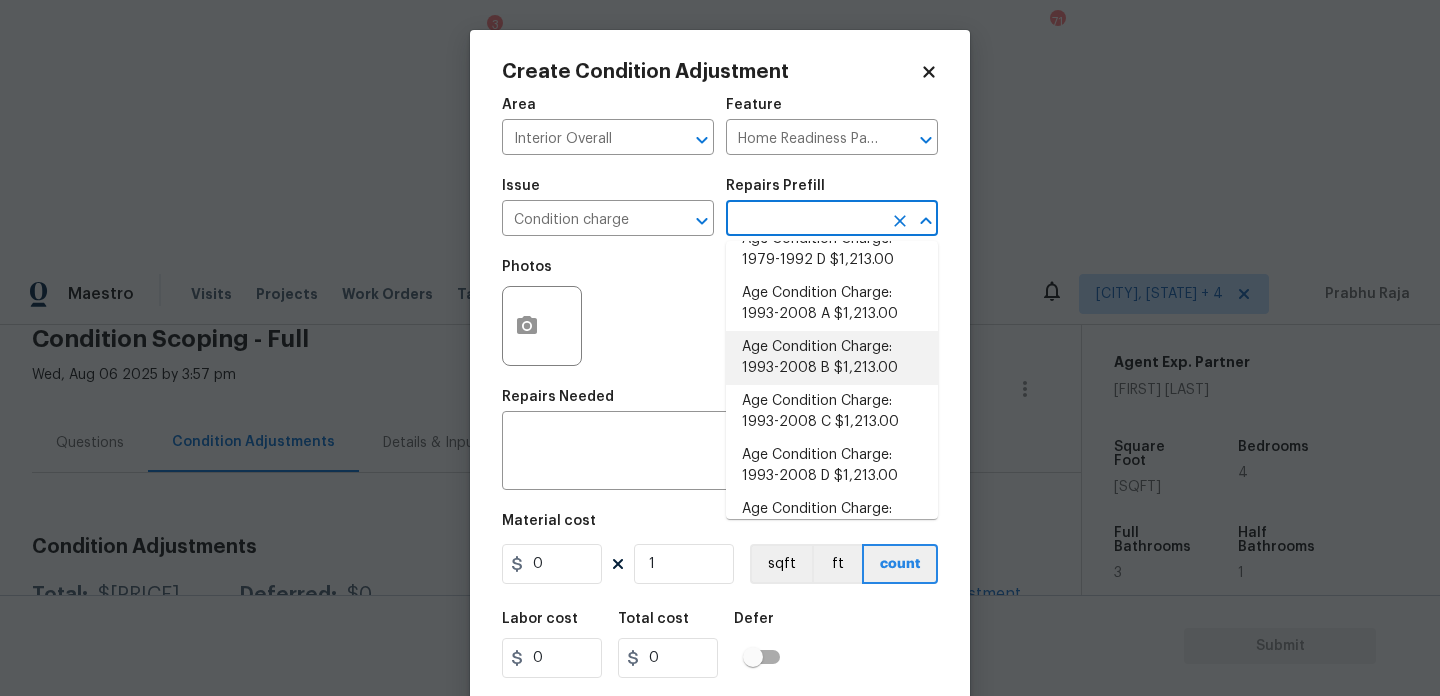 type 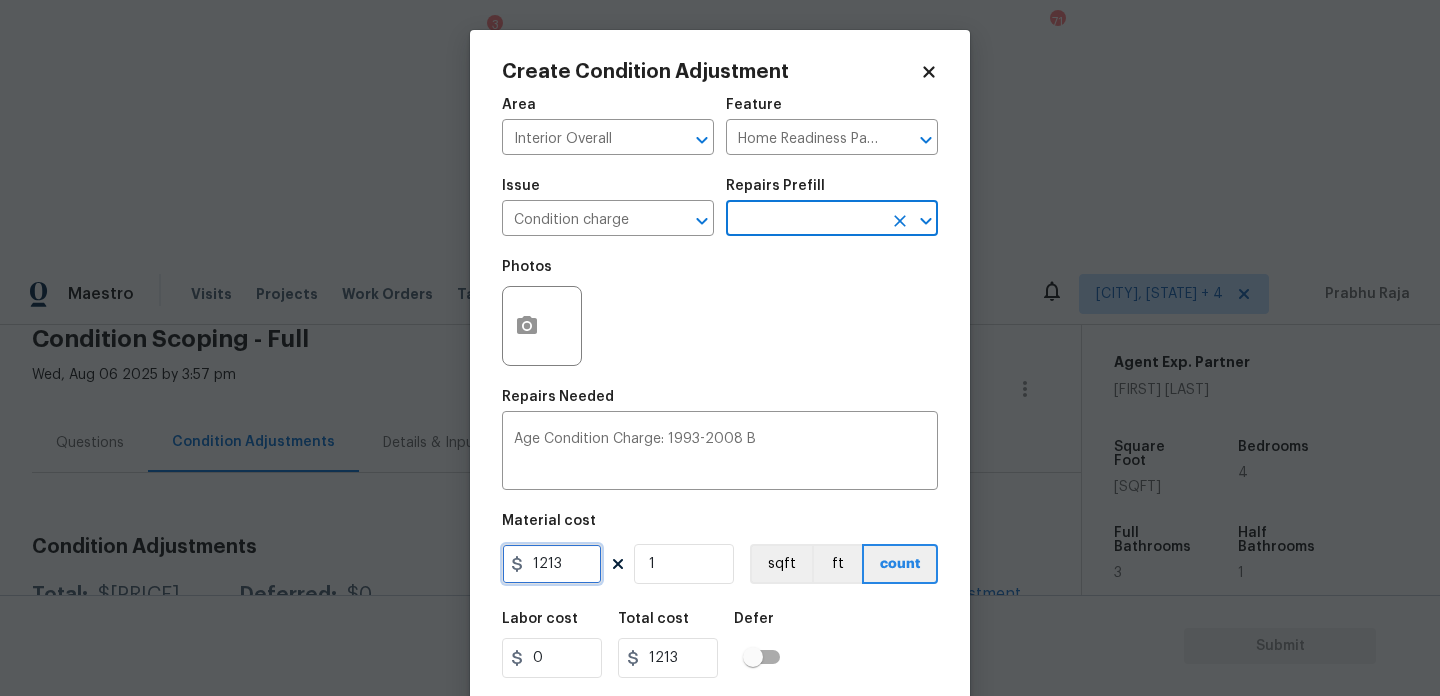 drag, startPoint x: 574, startPoint y: 572, endPoint x: 411, endPoint y: 572, distance: 163 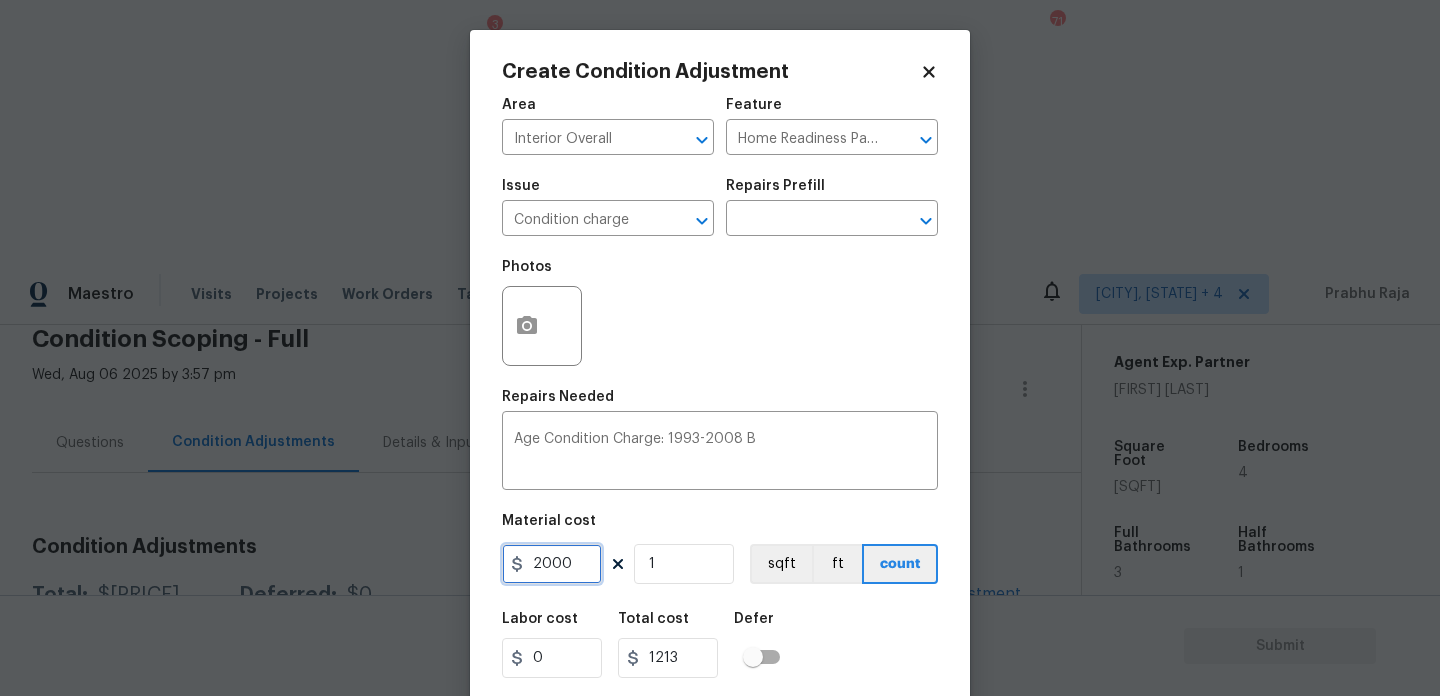 type on "2000" 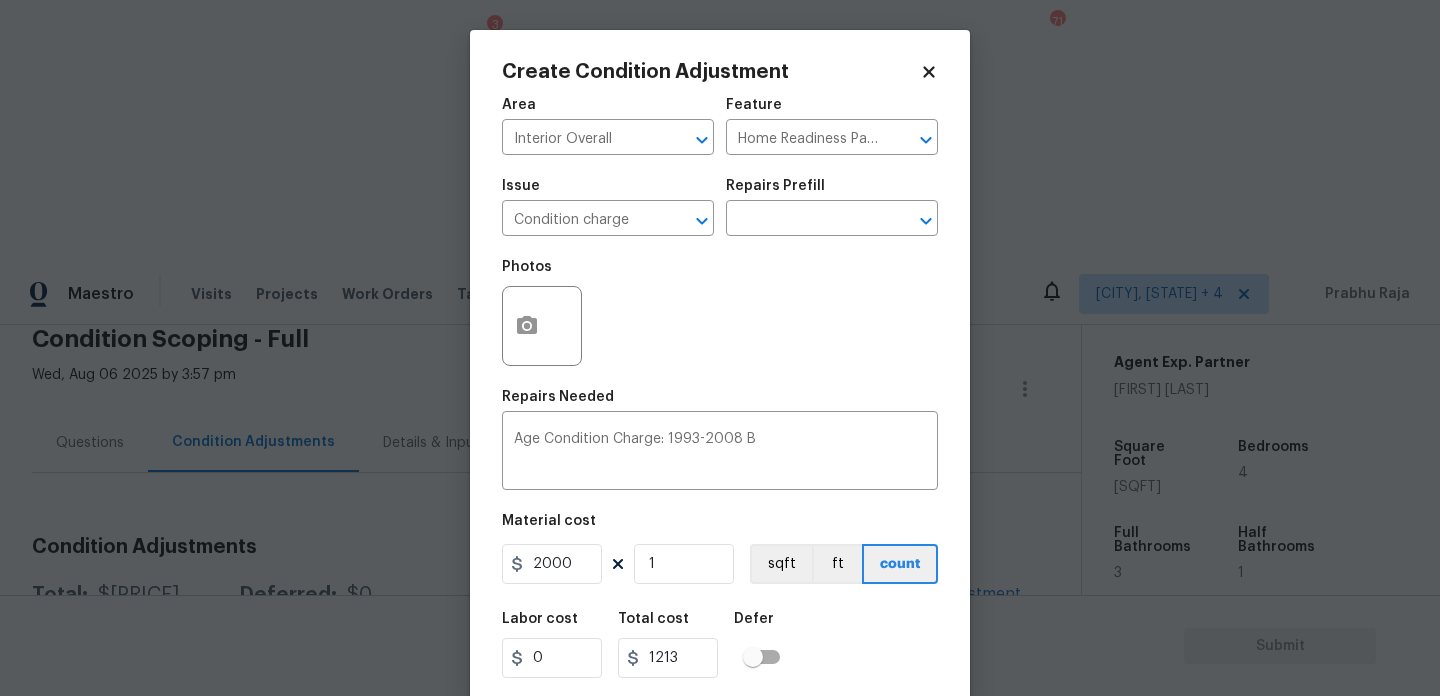 type on "2000" 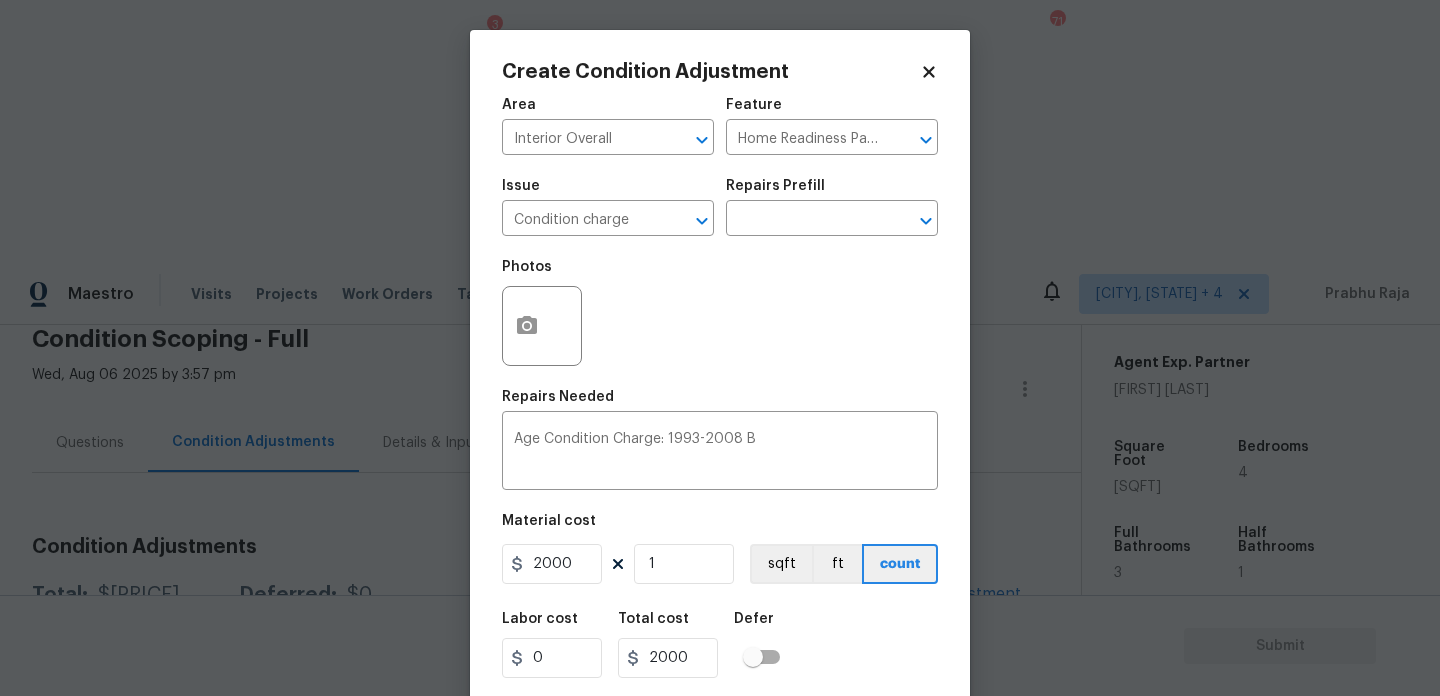 click on "Repairs Needed" at bounding box center (720, 403) 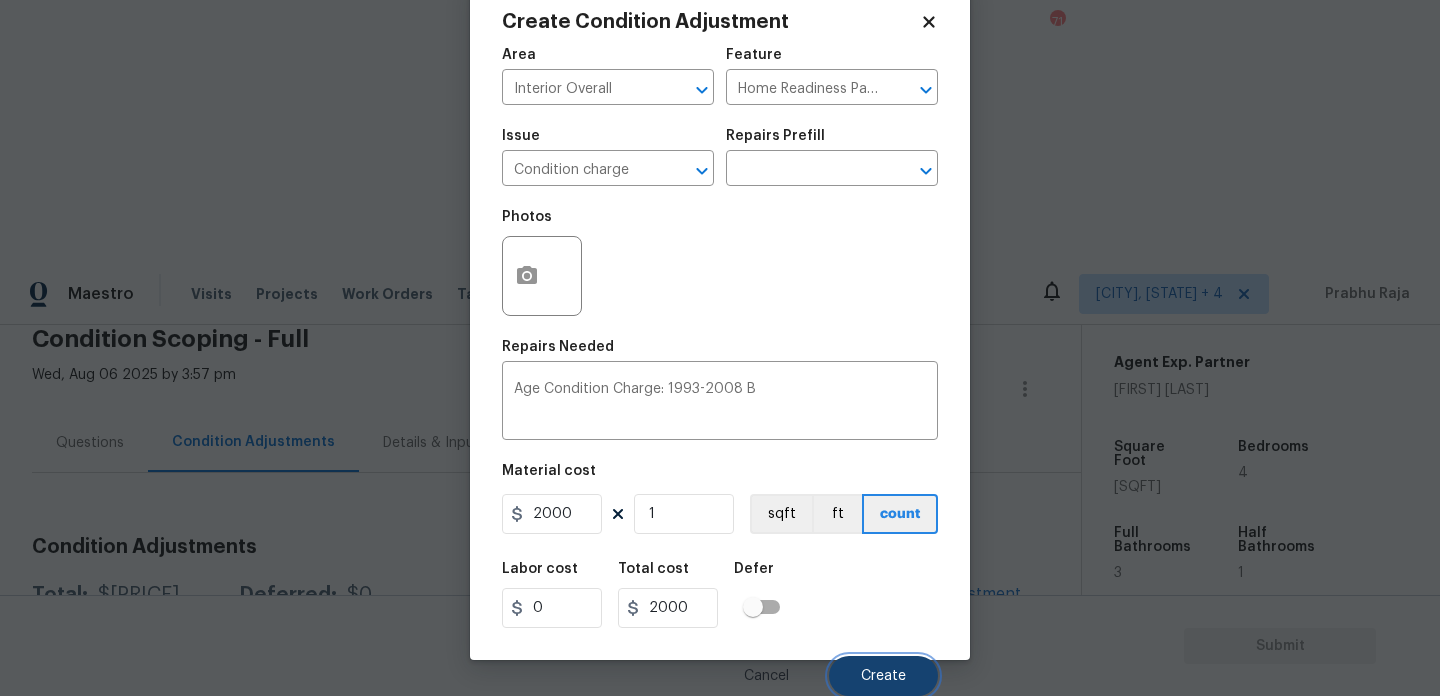 click on "Create" at bounding box center [883, 676] 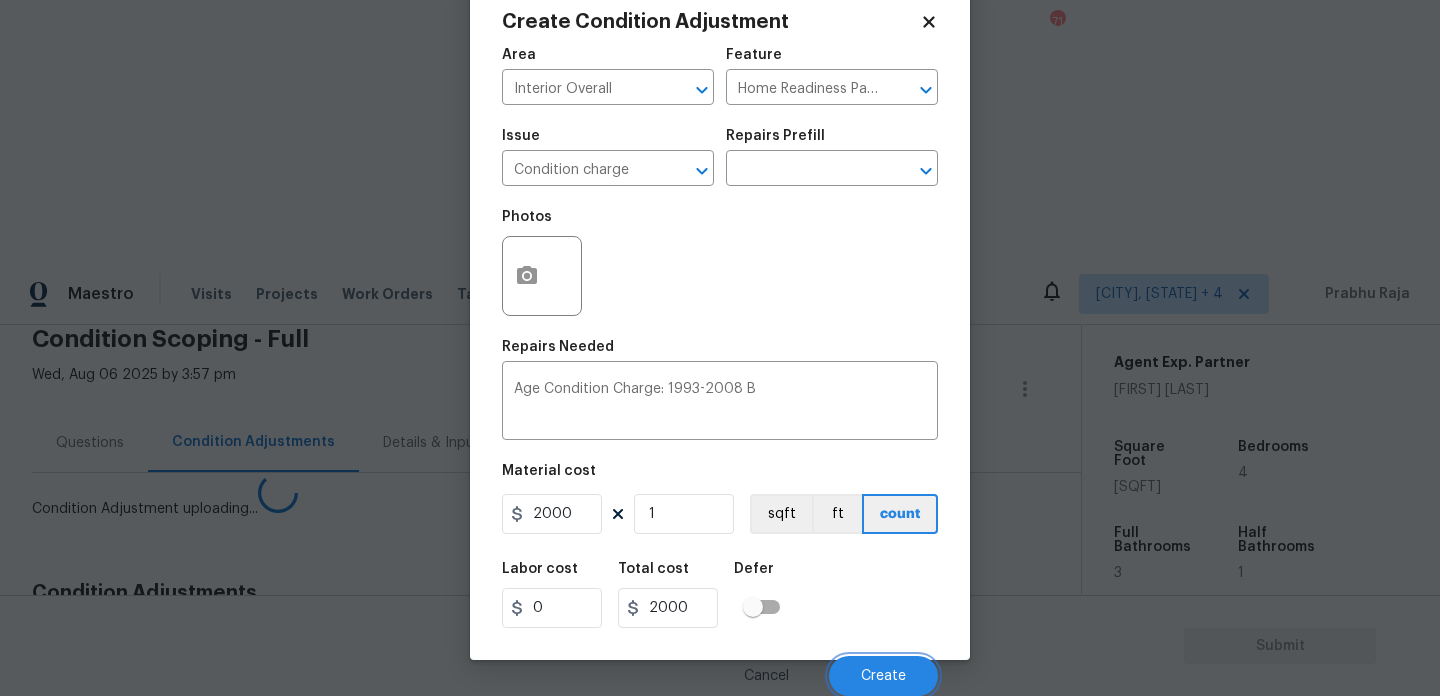 scroll, scrollTop: 44, scrollLeft: 0, axis: vertical 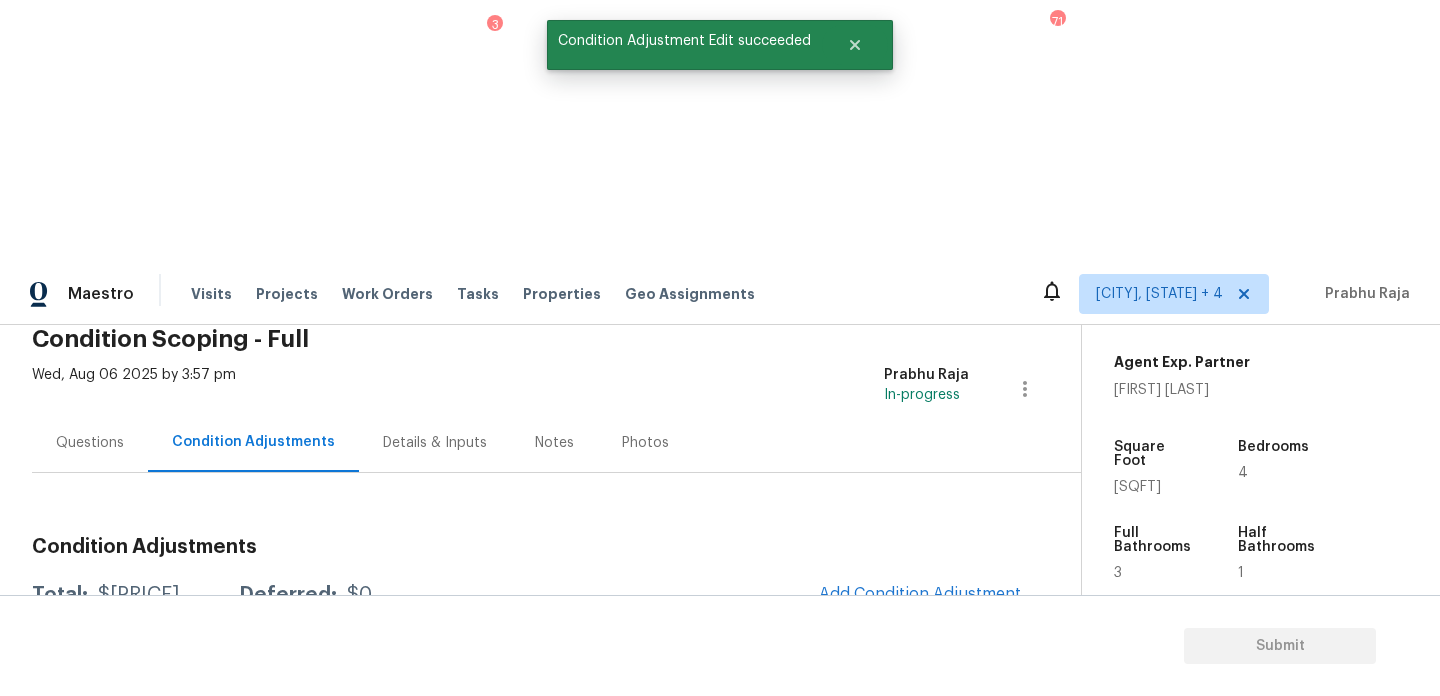 drag, startPoint x: 95, startPoint y: 330, endPoint x: 196, endPoint y: 332, distance: 101.0198 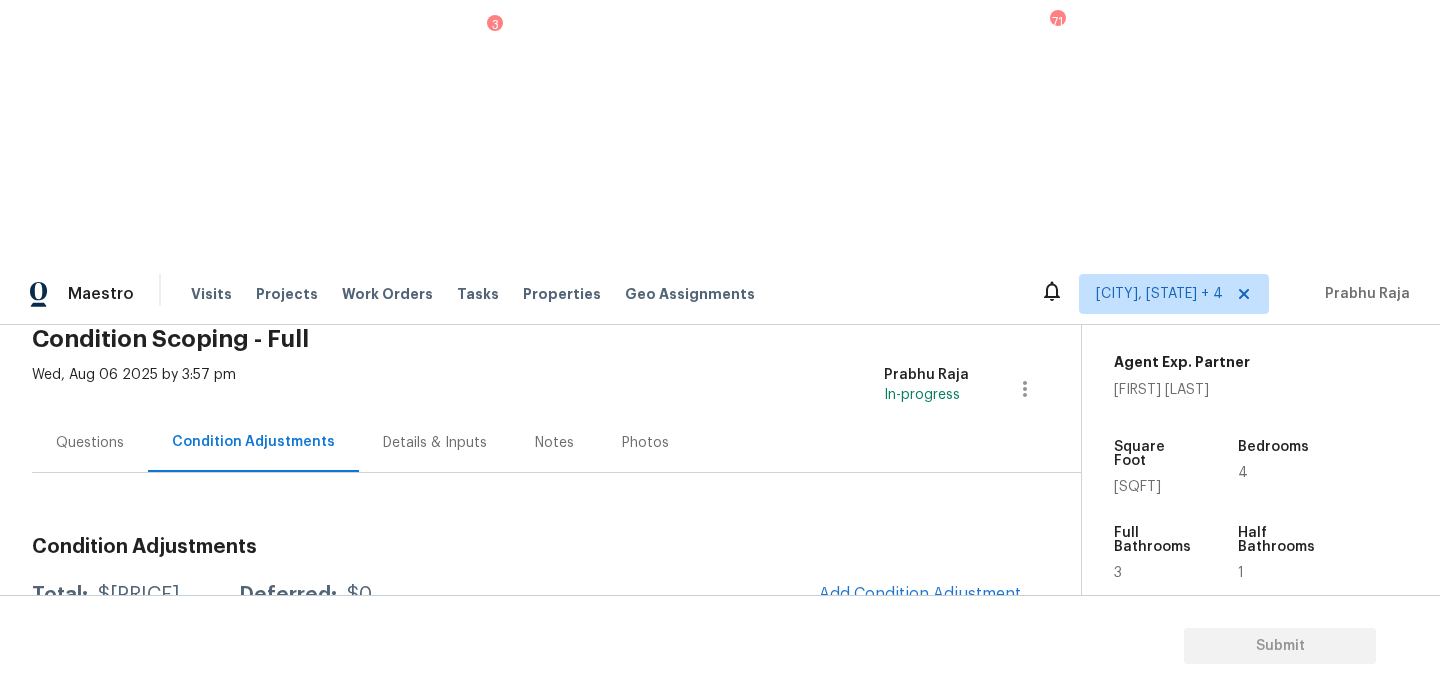 scroll, scrollTop: 0, scrollLeft: 0, axis: both 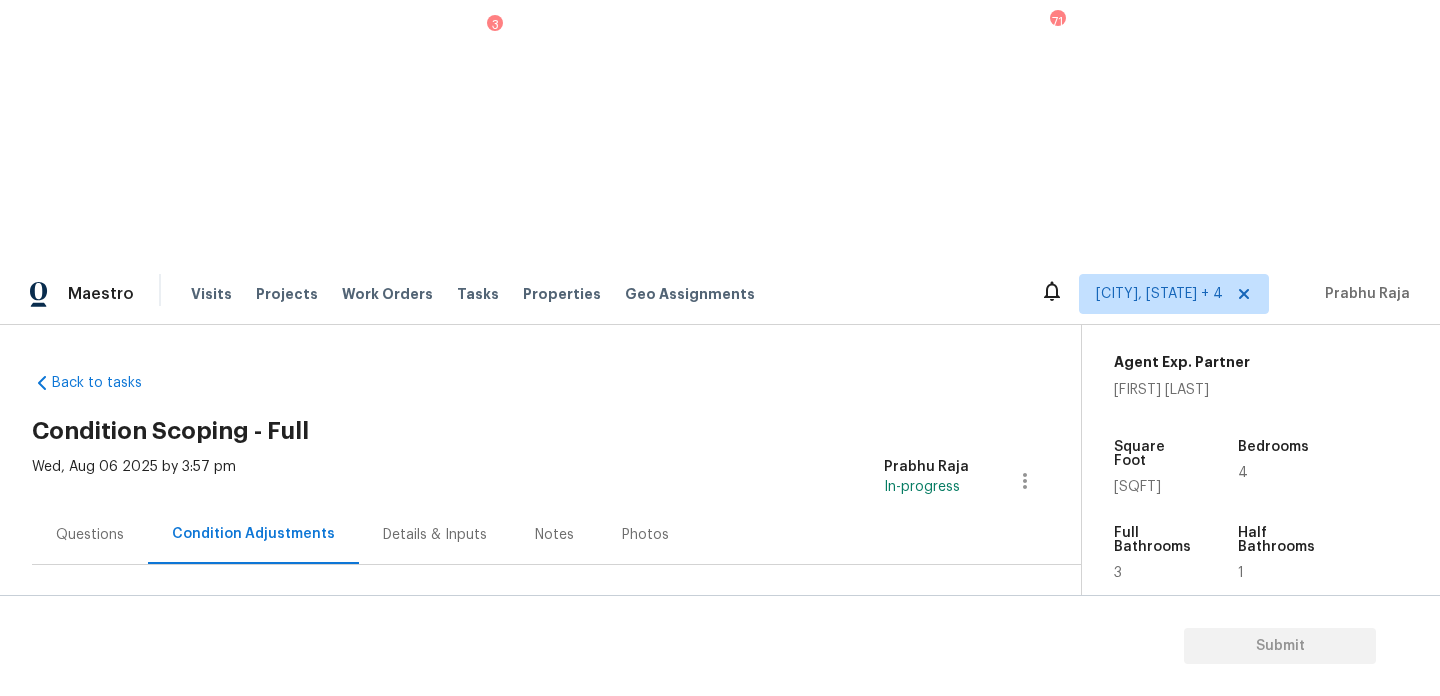 click on "Questions" at bounding box center (90, 534) 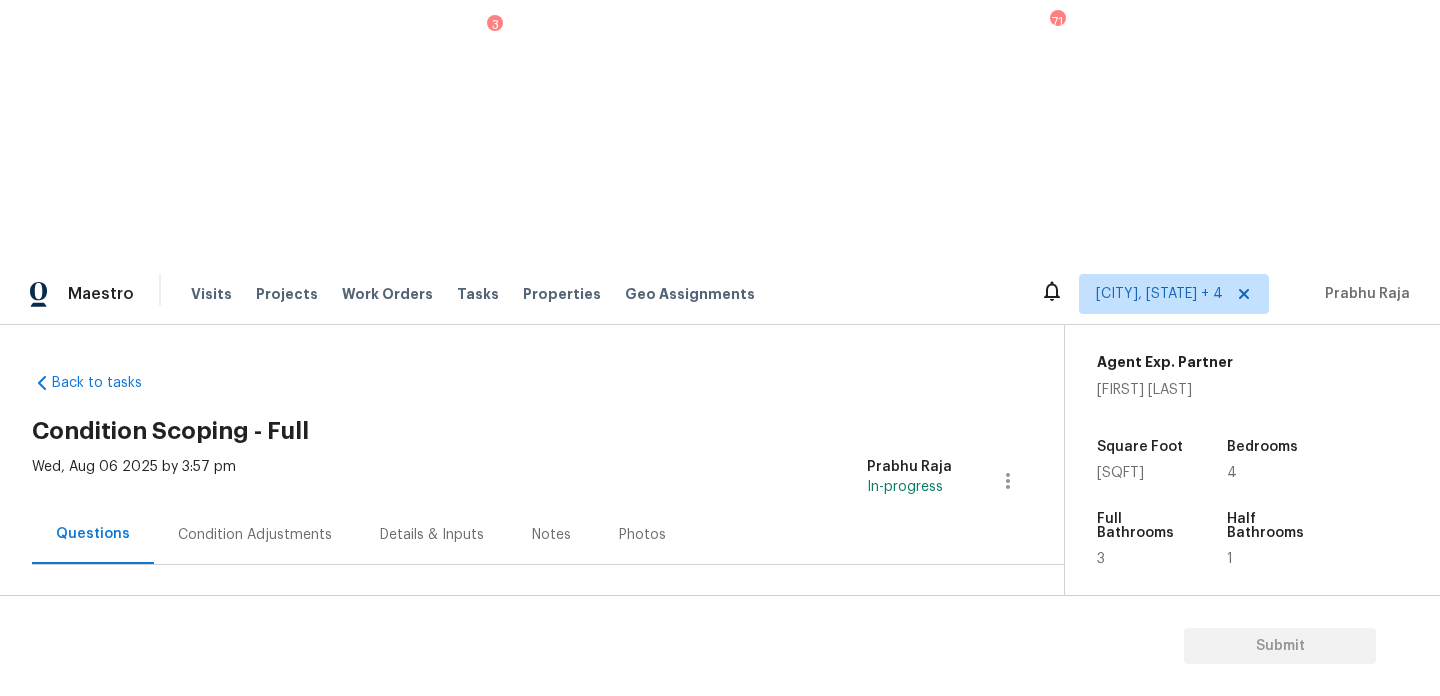 scroll, scrollTop: 267, scrollLeft: 0, axis: vertical 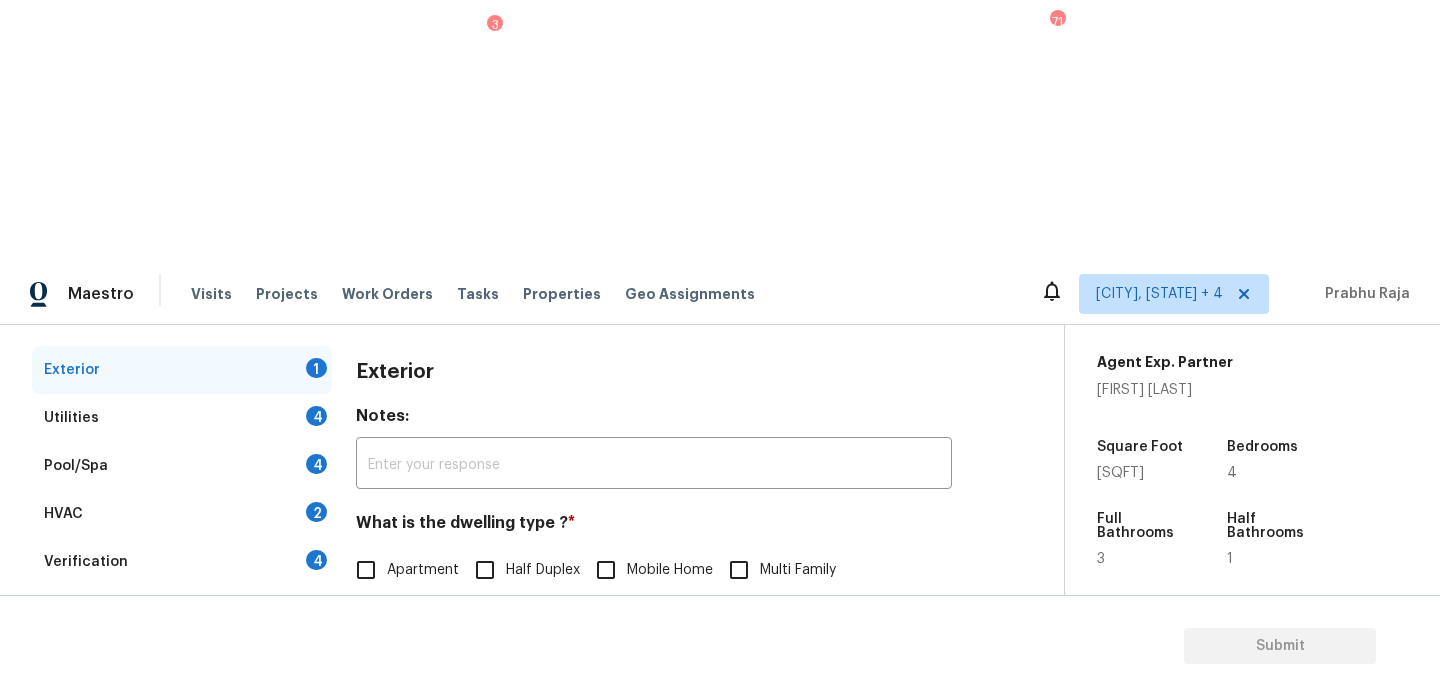 click on "Single Family" at bounding box center (408, 612) 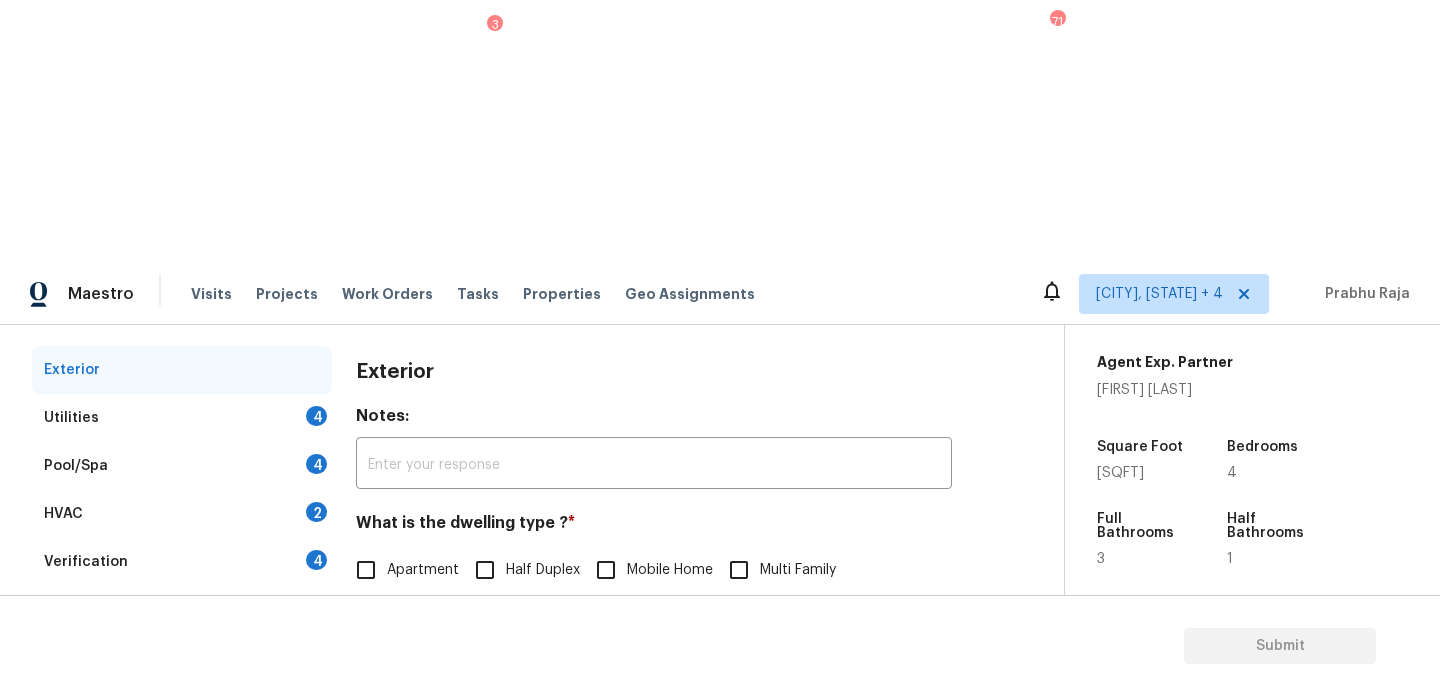 click on "4" at bounding box center (316, 416) 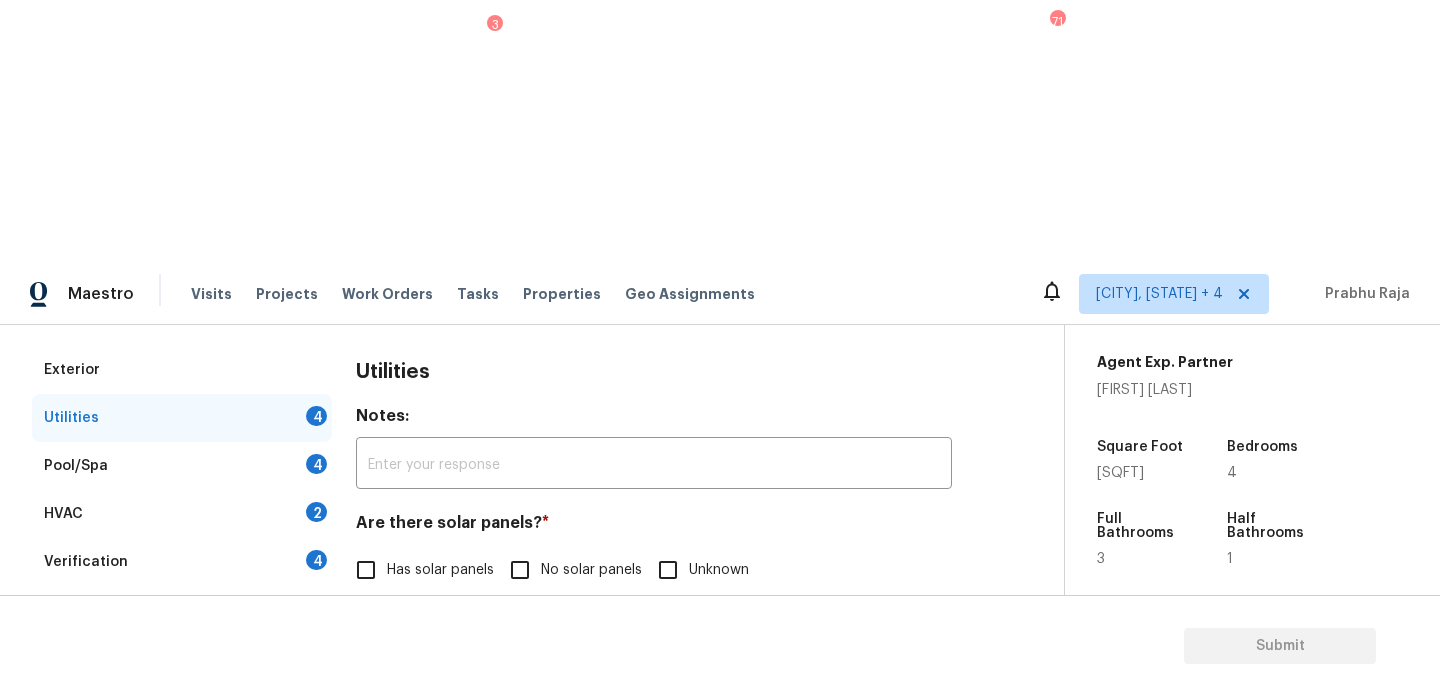 click on "No solar panels" at bounding box center (520, 570) 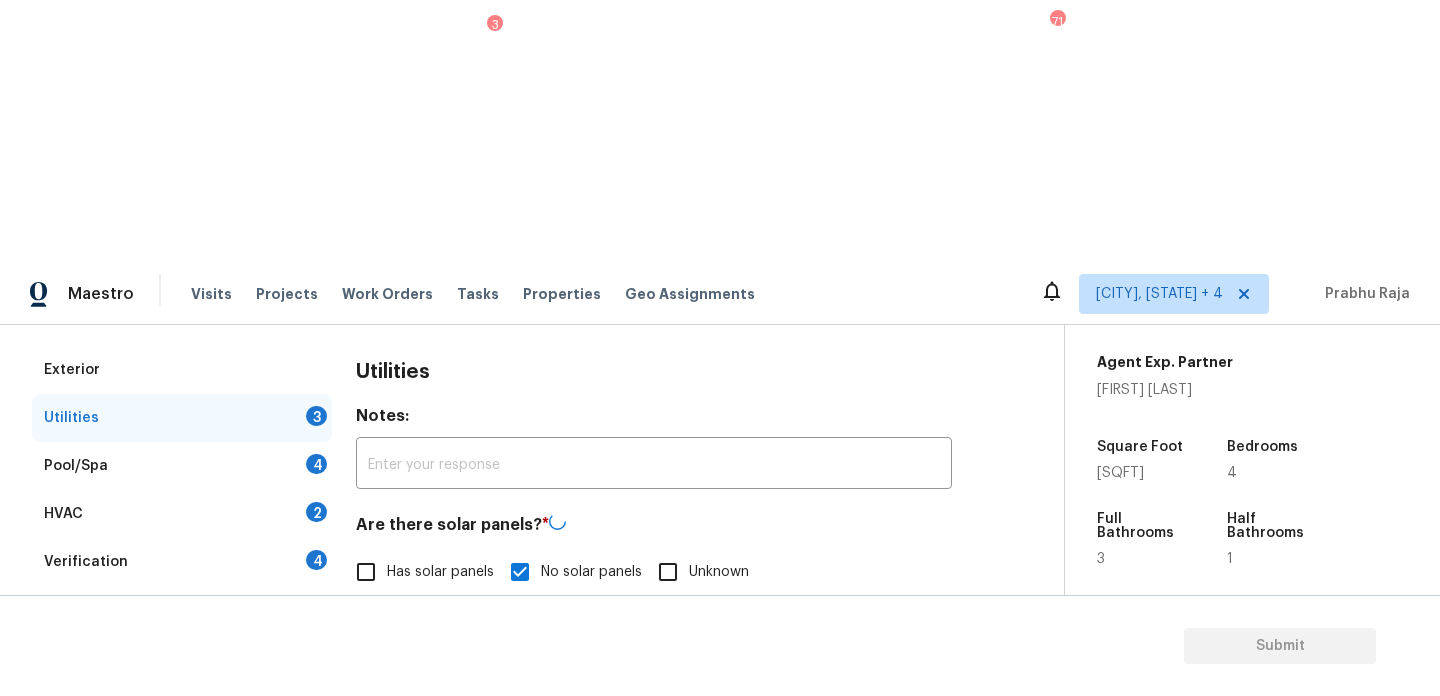click on "Natural Gas Lines" at bounding box center [366, 674] 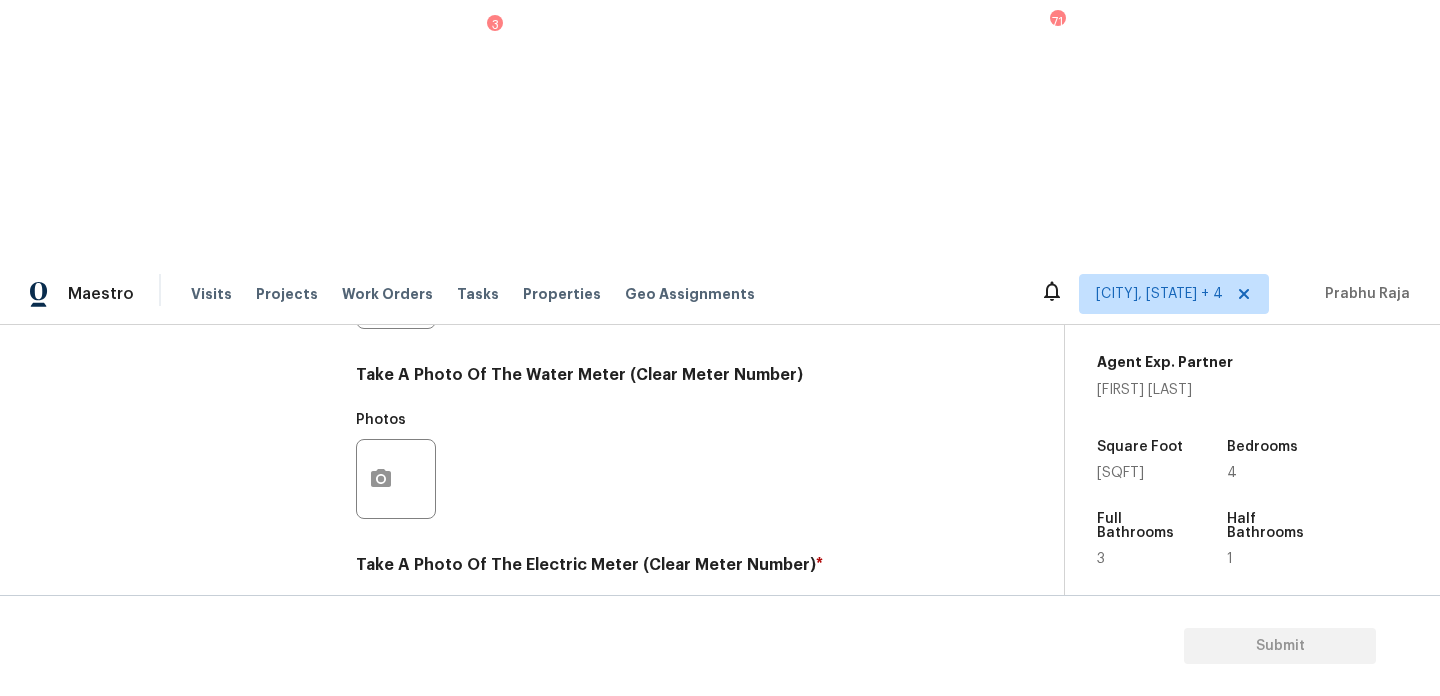 scroll, scrollTop: 809, scrollLeft: 0, axis: vertical 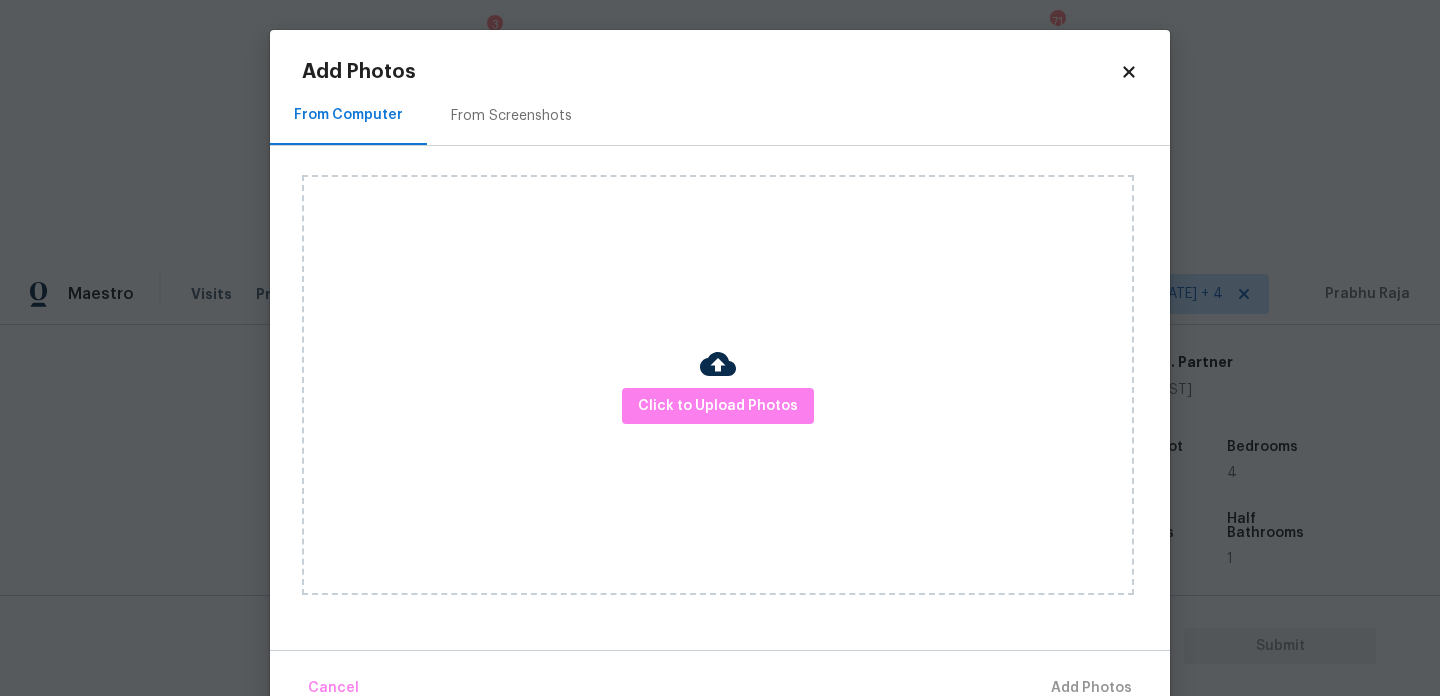 click on "Click to Upload Photos" at bounding box center (718, 385) 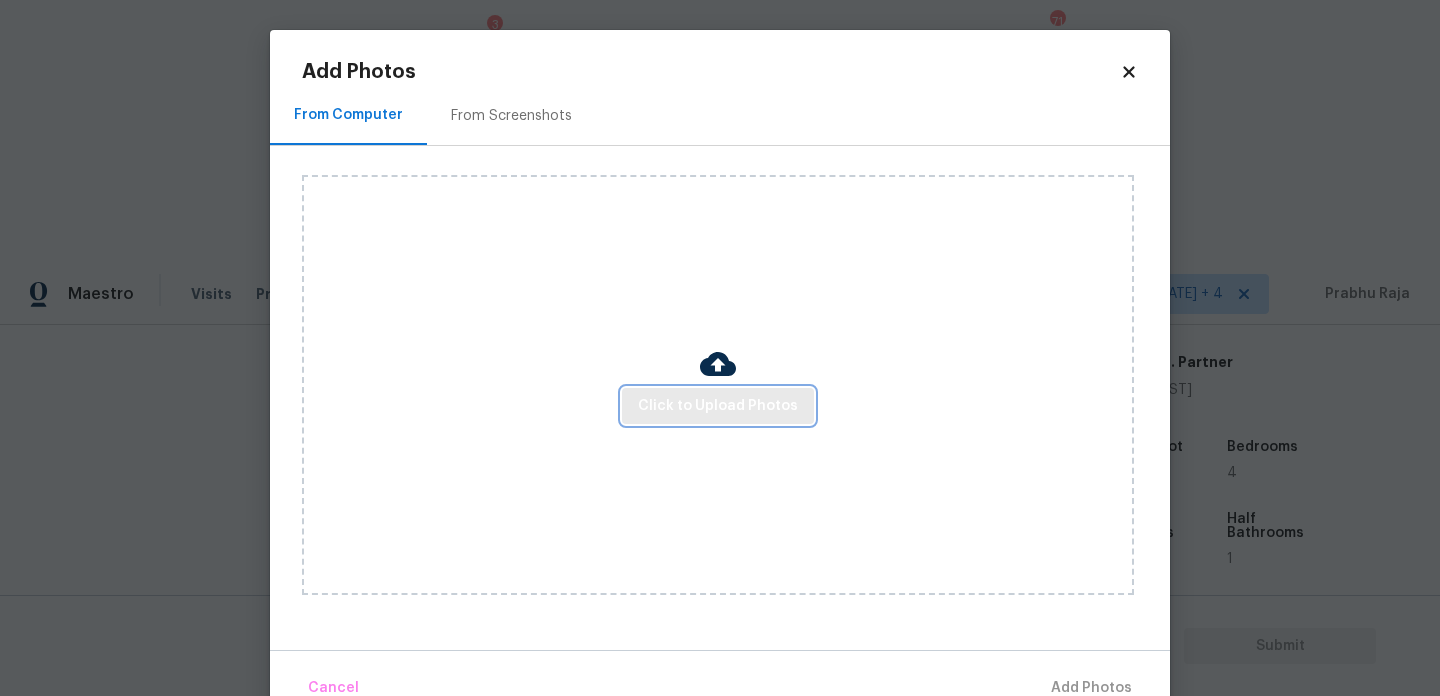 click on "Click to Upload Photos" at bounding box center [718, 406] 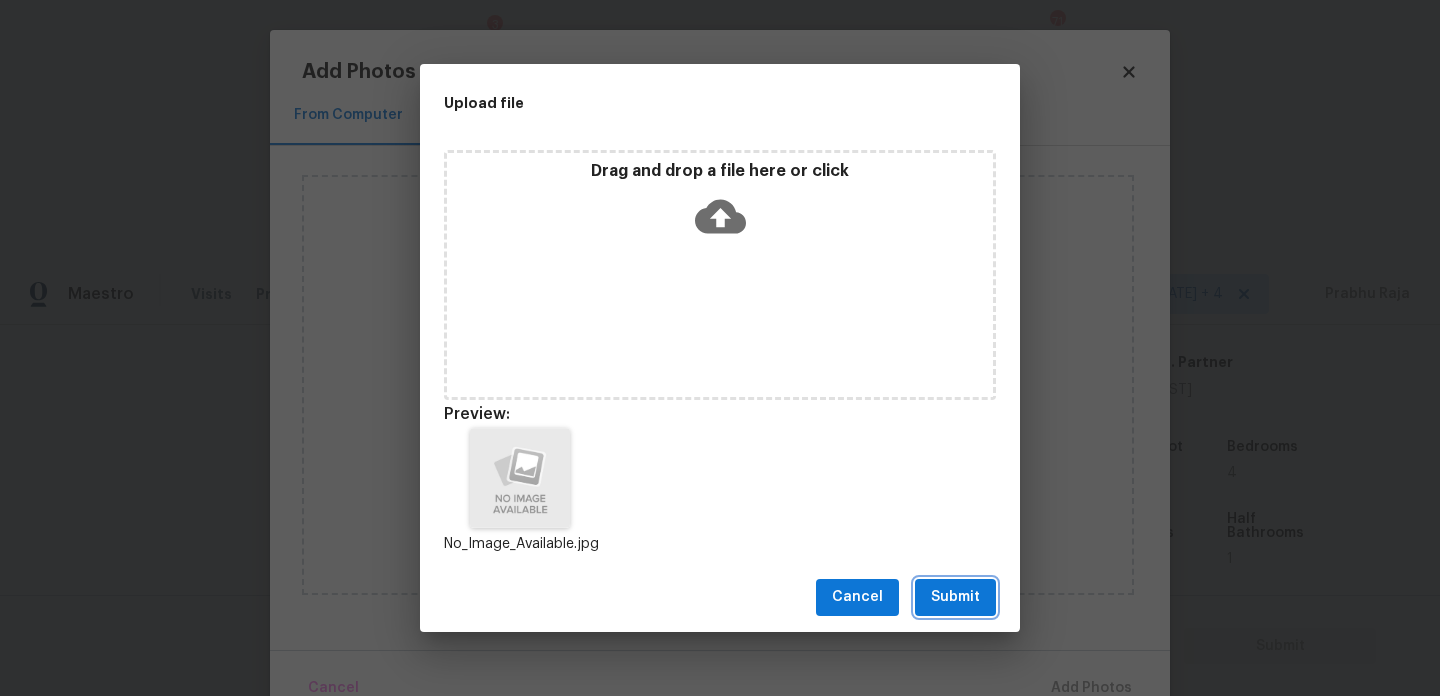 click on "Submit" at bounding box center (955, 597) 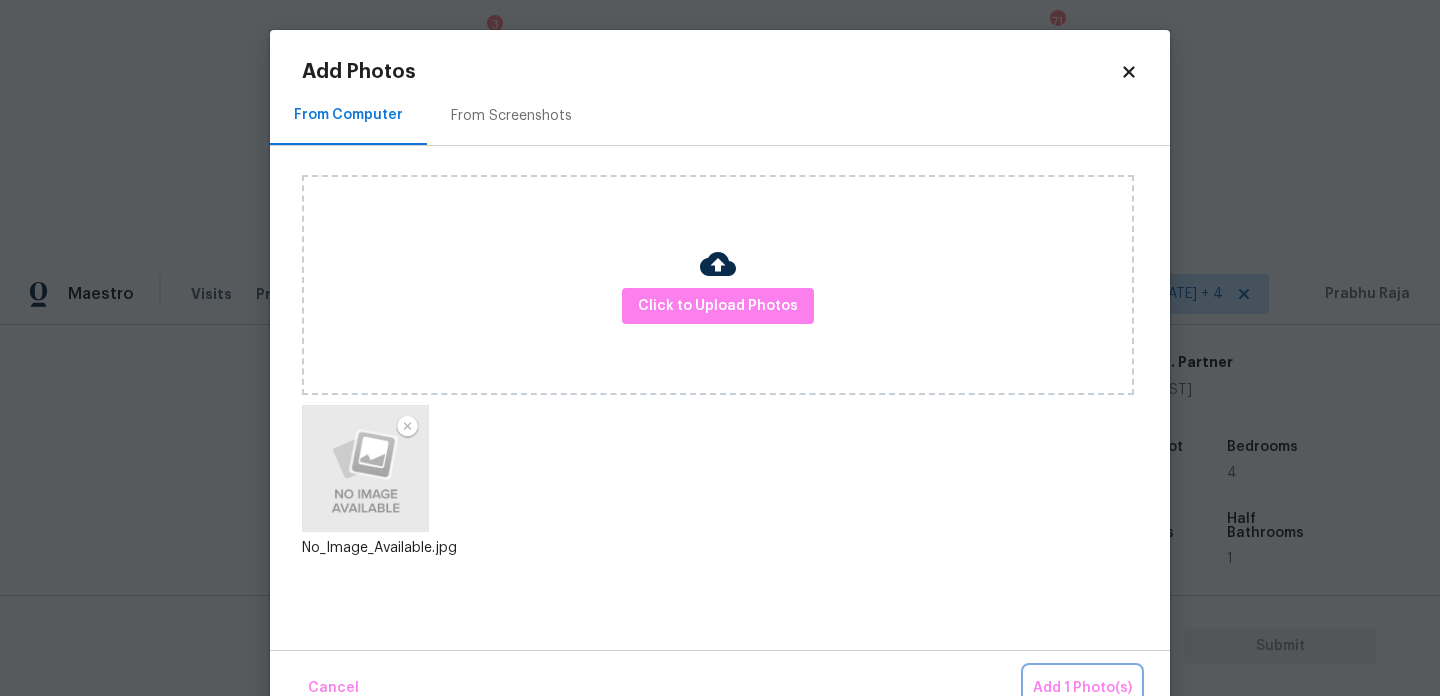 click on "Add 1 Photo(s)" at bounding box center [1082, 688] 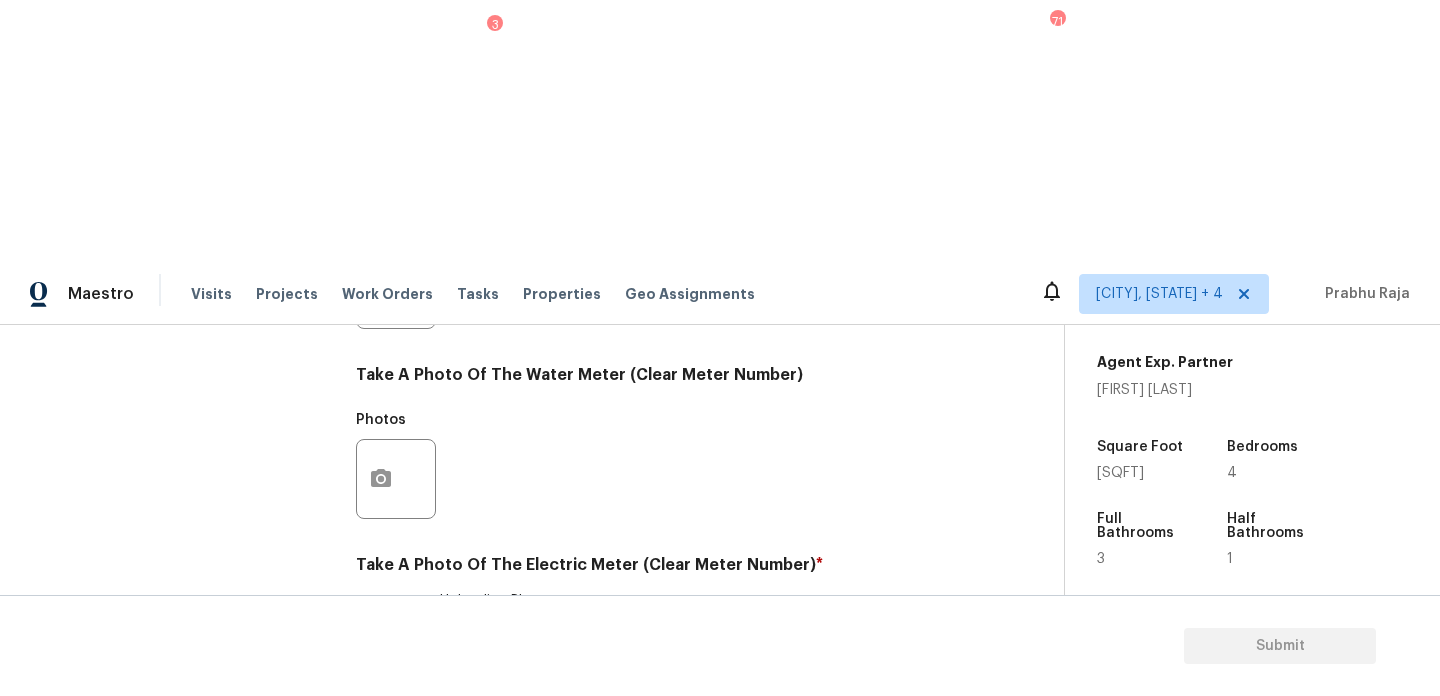 click on "Sewer" at bounding box center [407, 802] 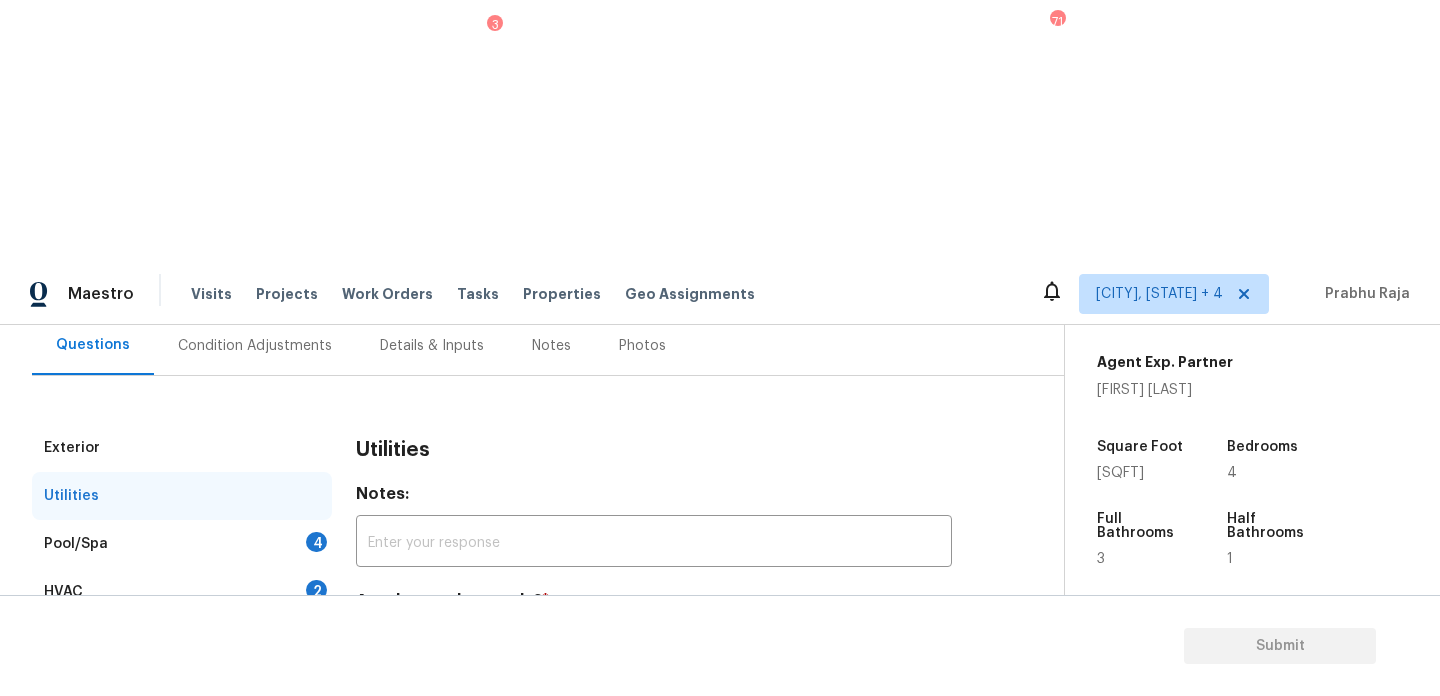 scroll, scrollTop: 214, scrollLeft: 0, axis: vertical 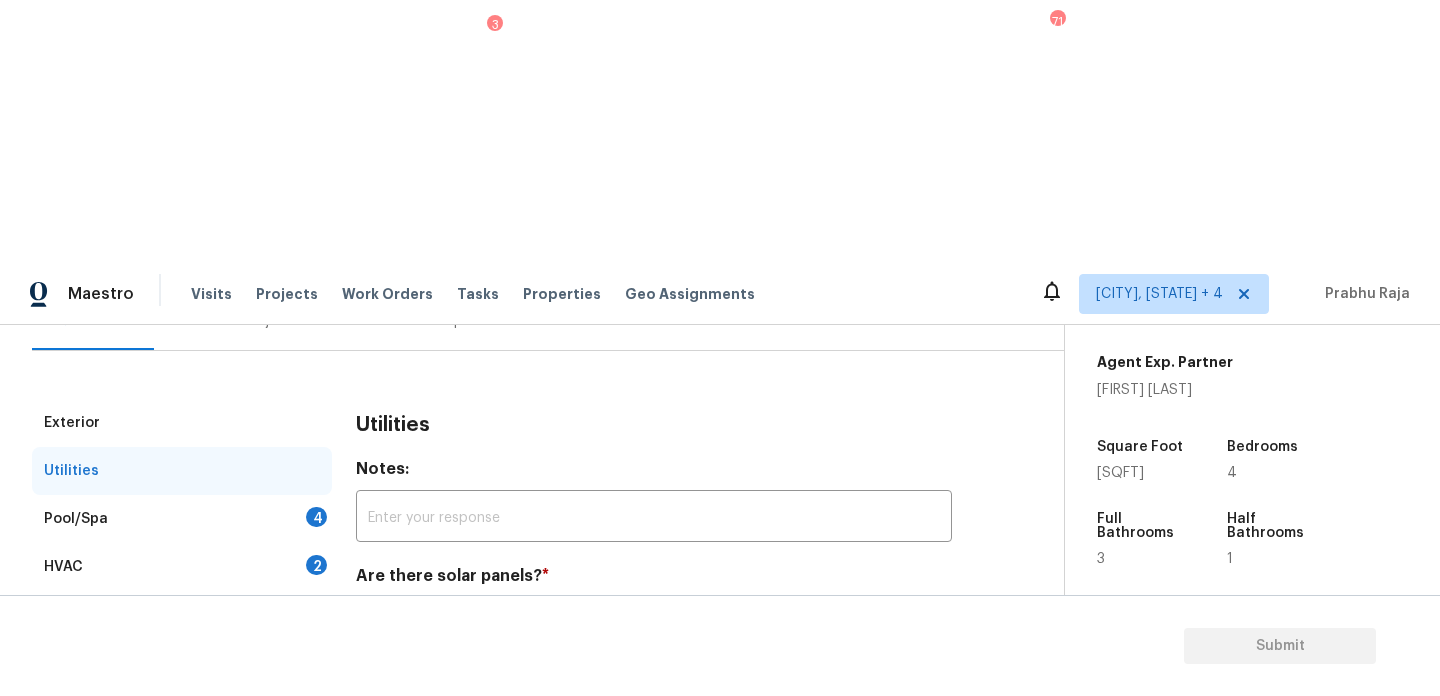 click on "Pool/Spa 4" at bounding box center (182, 519) 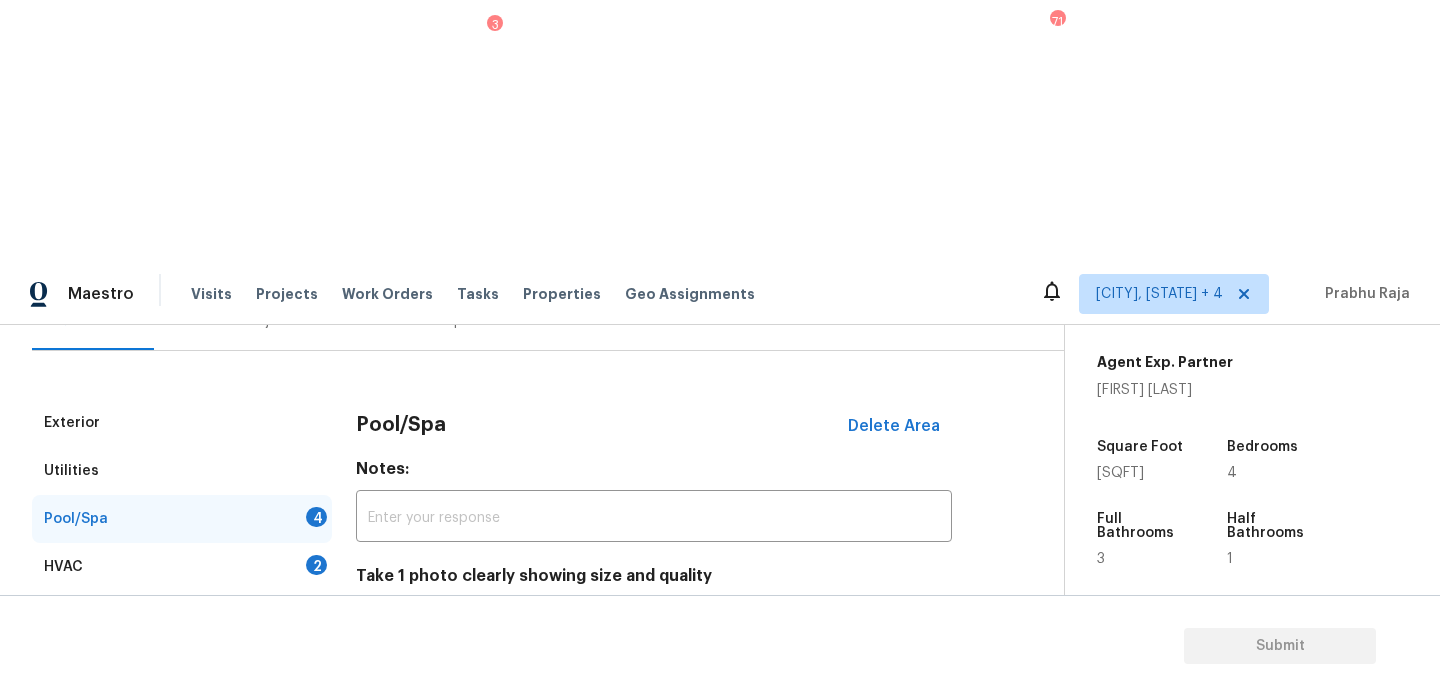 click on "Is this a private or community pool ?  *" at bounding box center (654, 770) 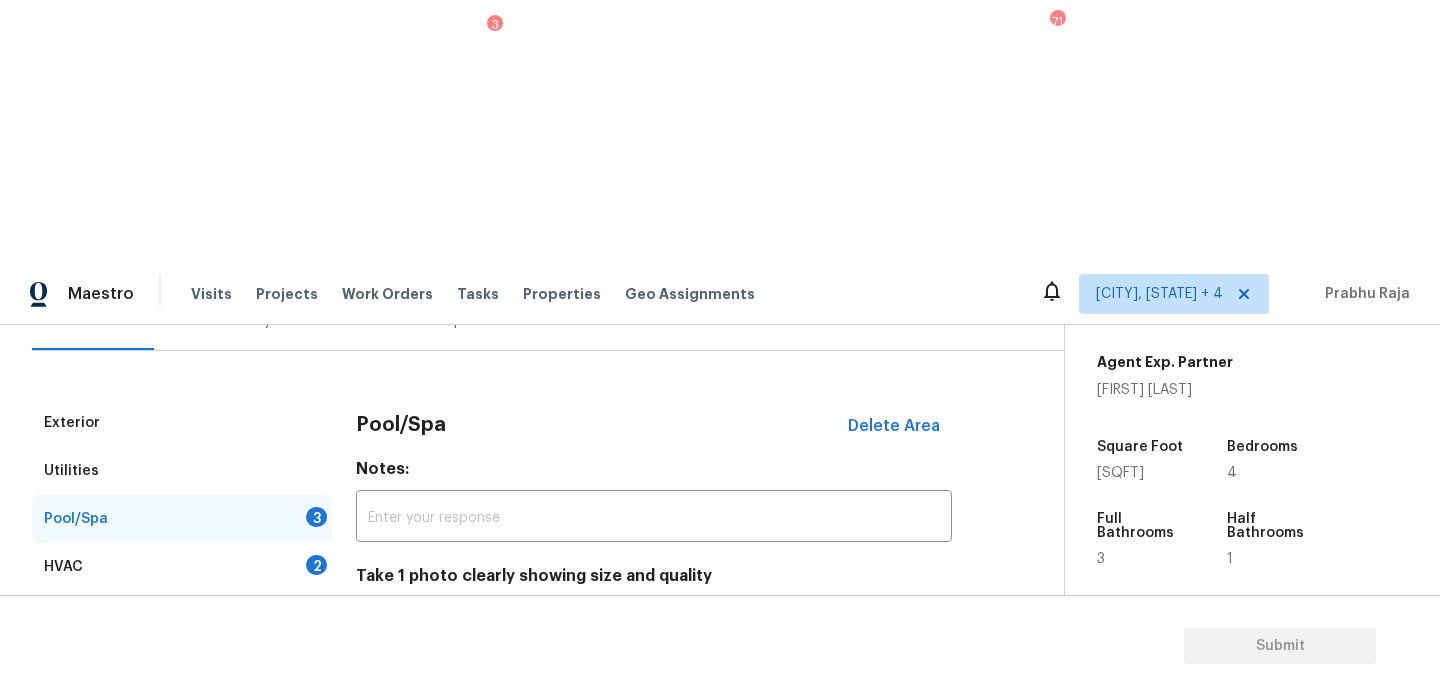 scroll, scrollTop: 615, scrollLeft: 0, axis: vertical 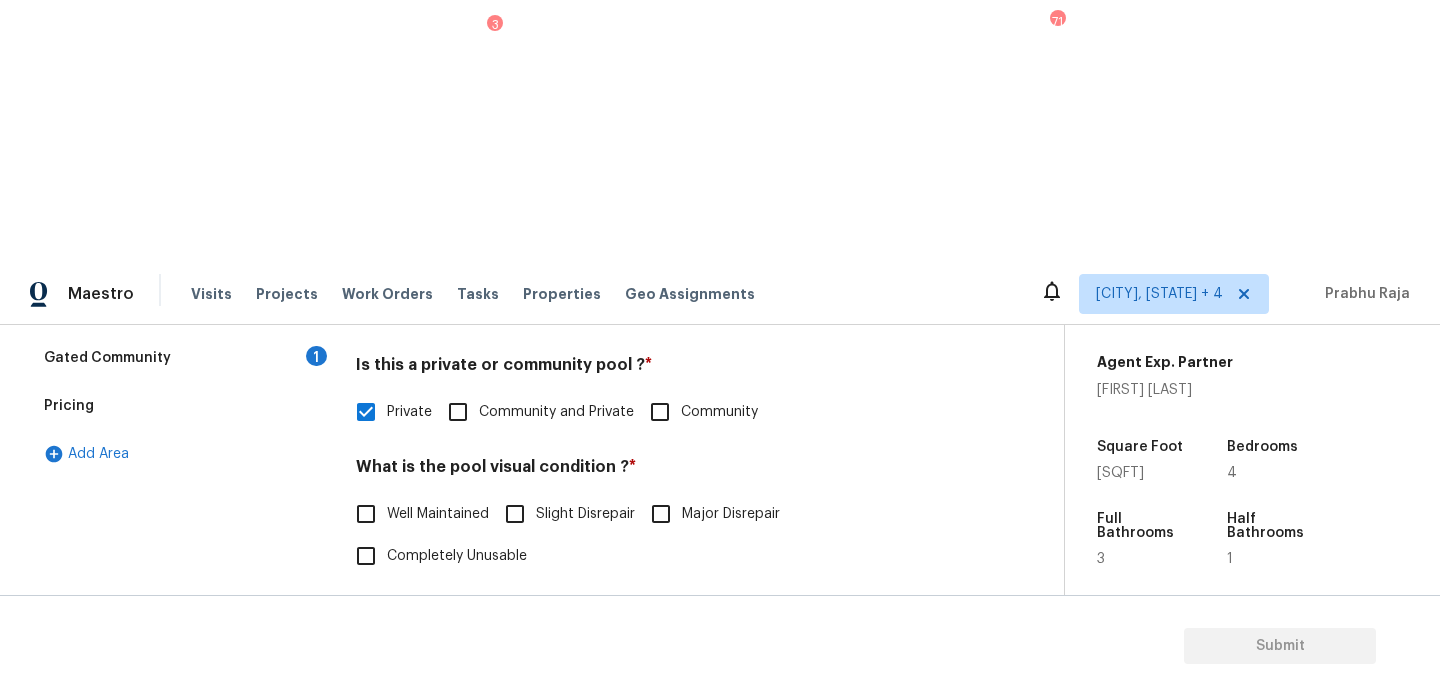 click on "Large" at bounding box center (548, 658) 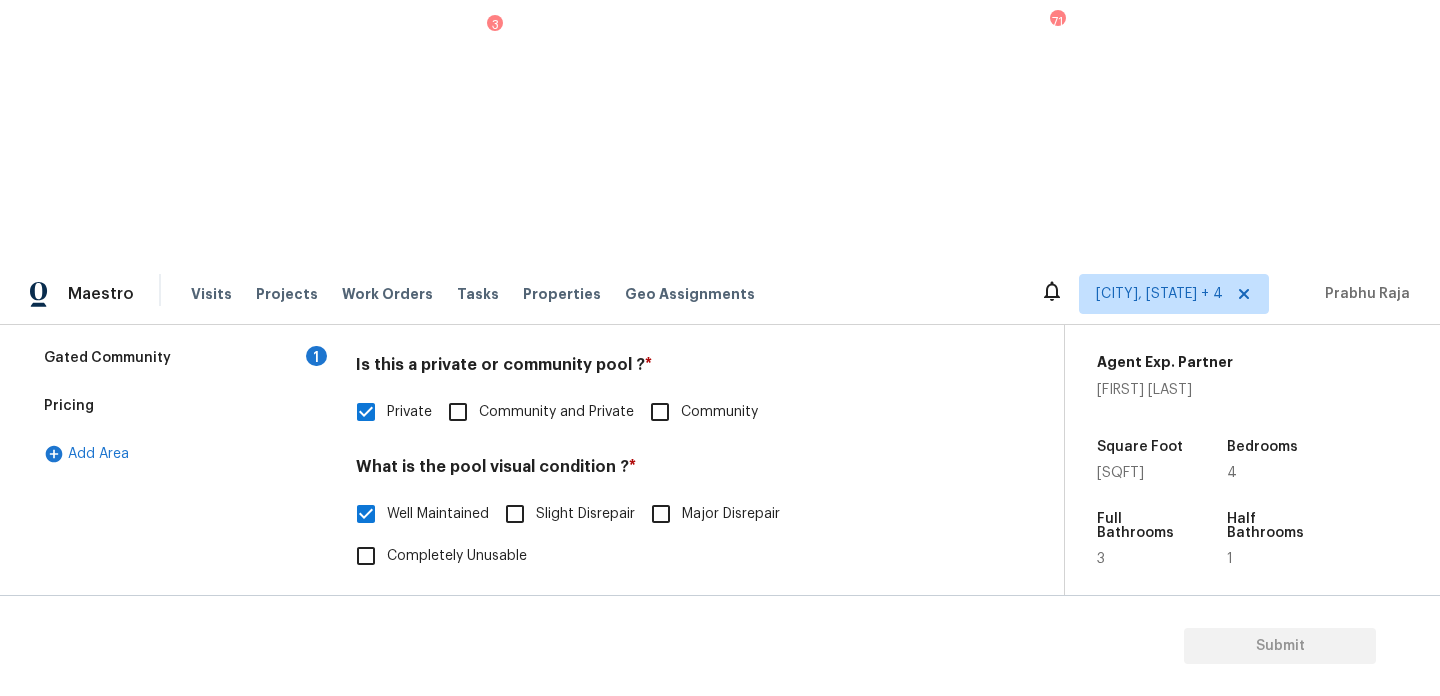 click on "In-Ground Pool" at bounding box center (437, 760) 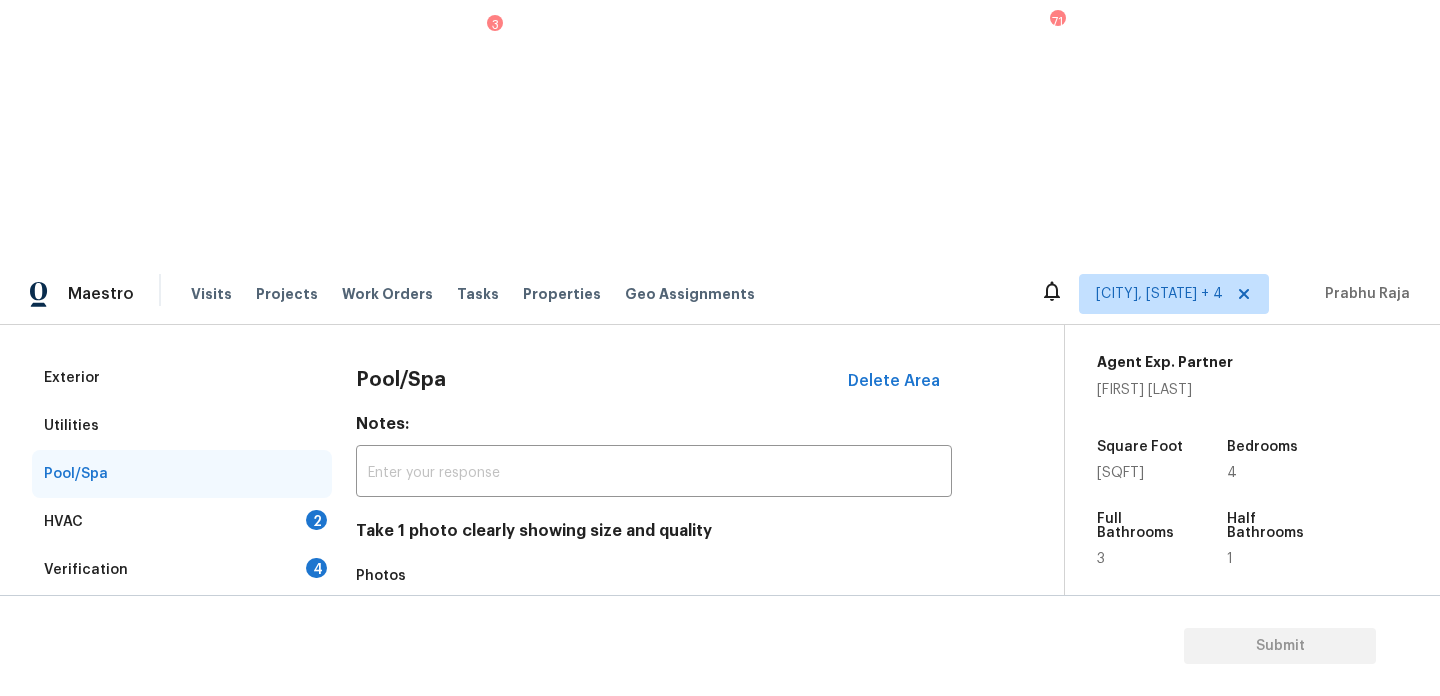 scroll, scrollTop: 246, scrollLeft: 0, axis: vertical 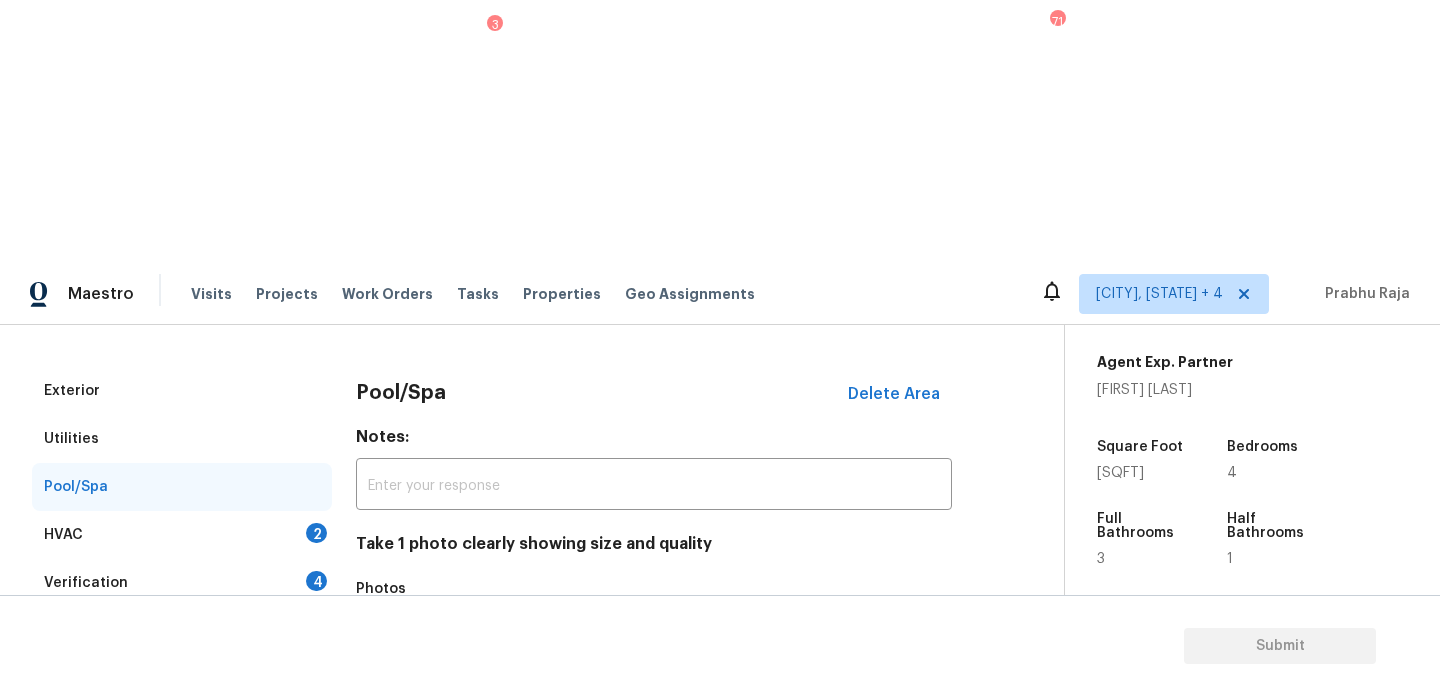 click on "2" at bounding box center (316, 533) 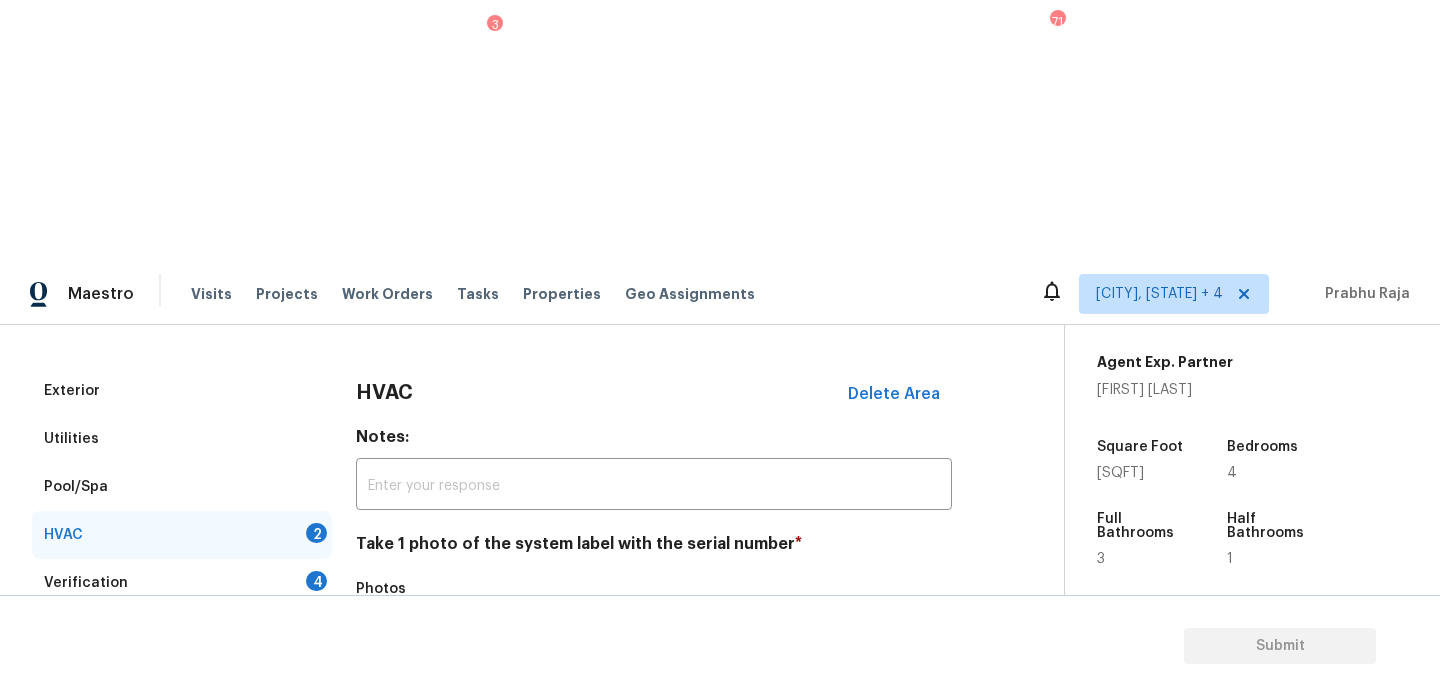 click at bounding box center (381, 648) 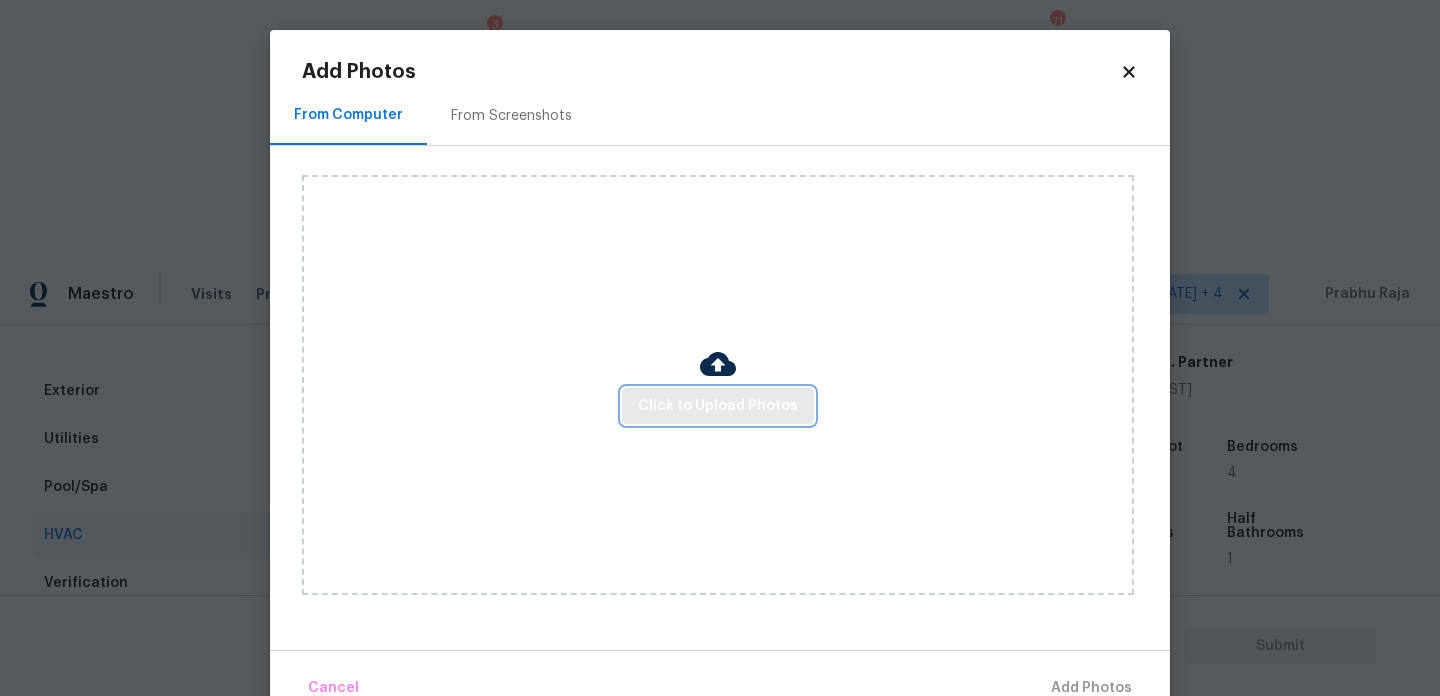 click on "Click to Upload Photos" at bounding box center (718, 406) 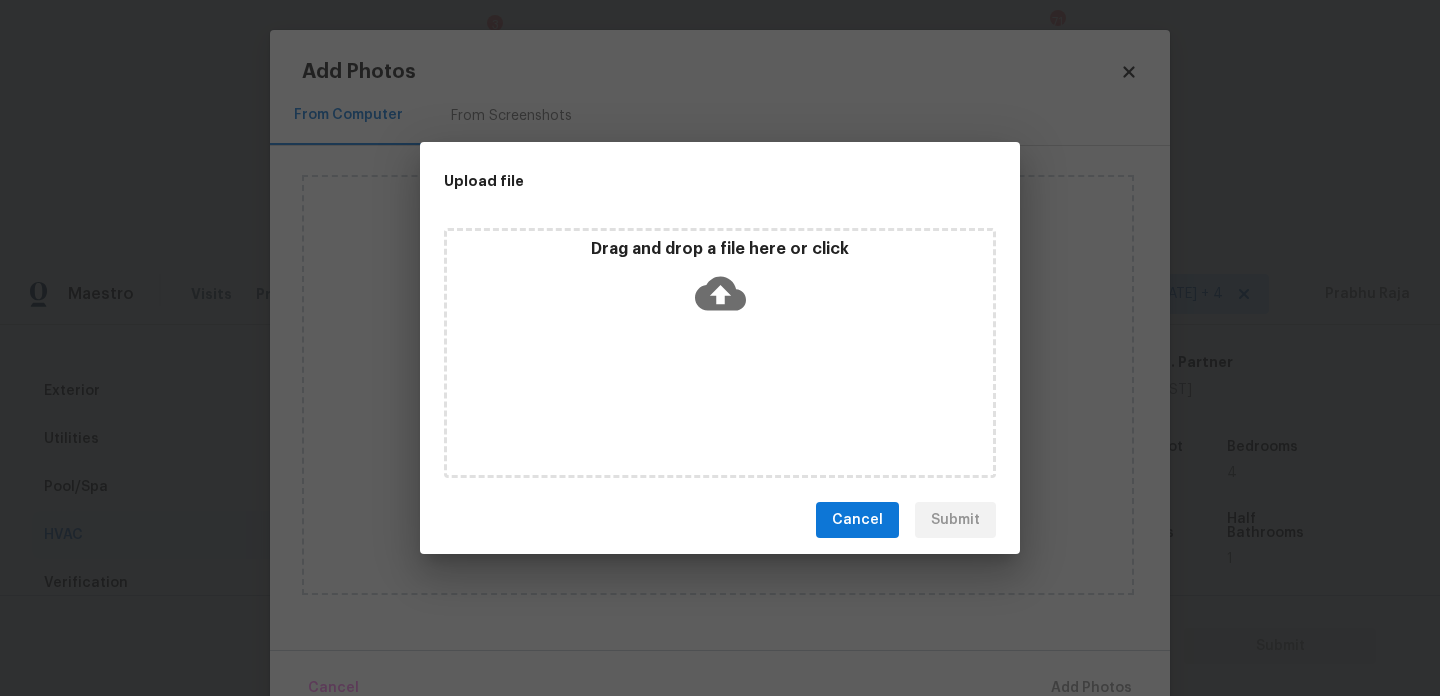 click on "Drag and drop a file here or click" at bounding box center [720, 353] 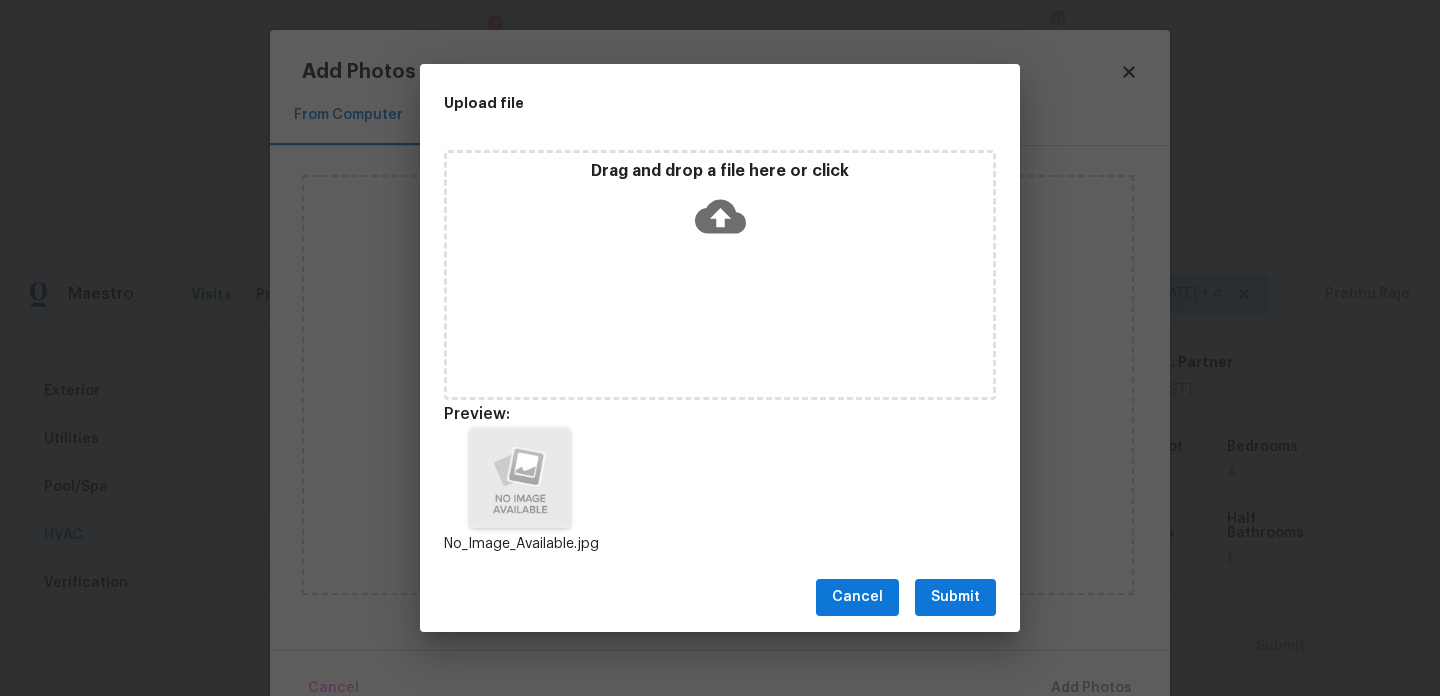 click on "Submit" at bounding box center [955, 597] 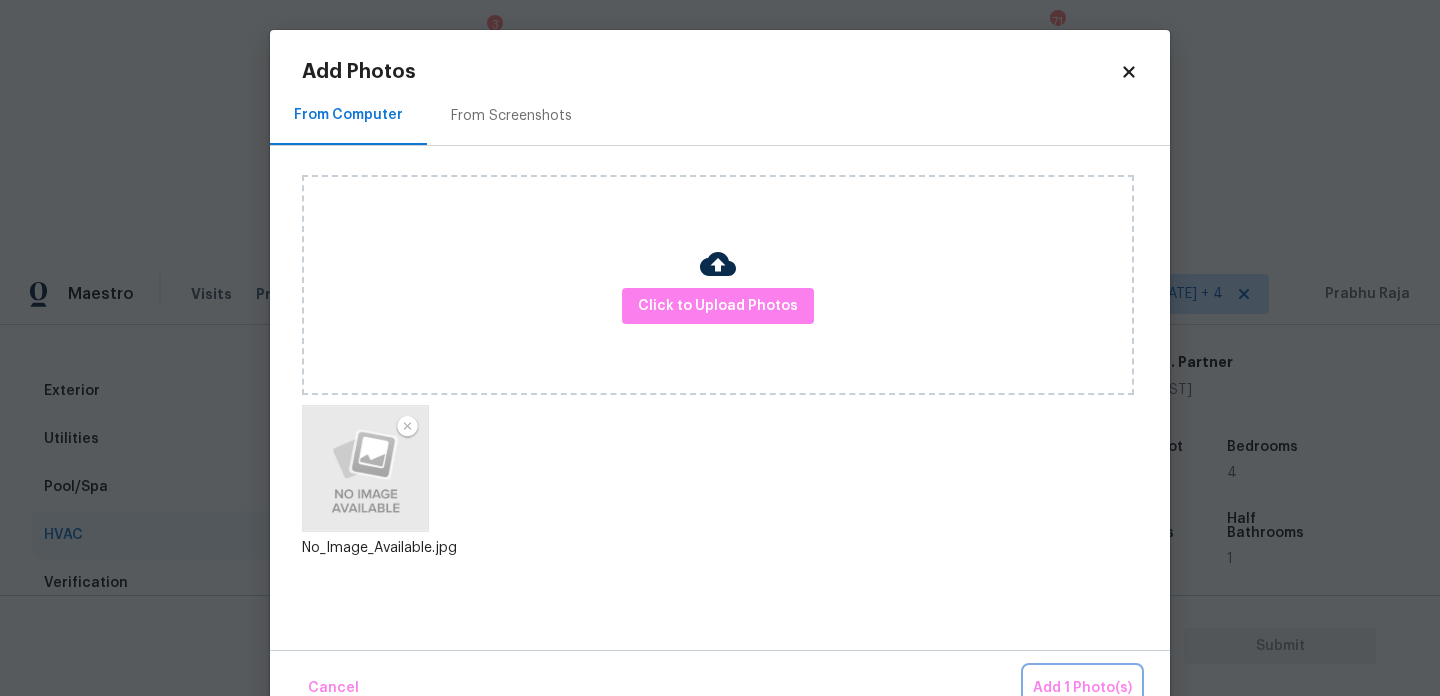 click on "Add 1 Photo(s)" at bounding box center [1082, 688] 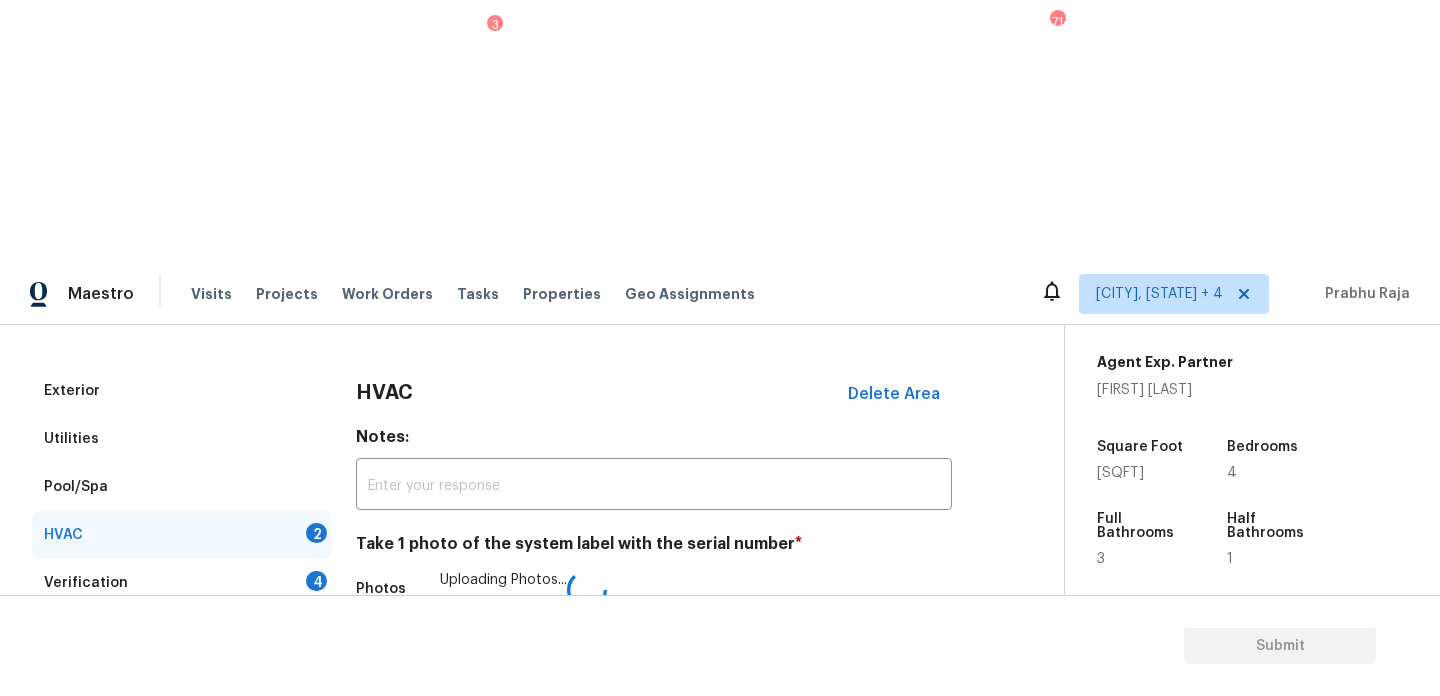 scroll, scrollTop: 333, scrollLeft: 0, axis: vertical 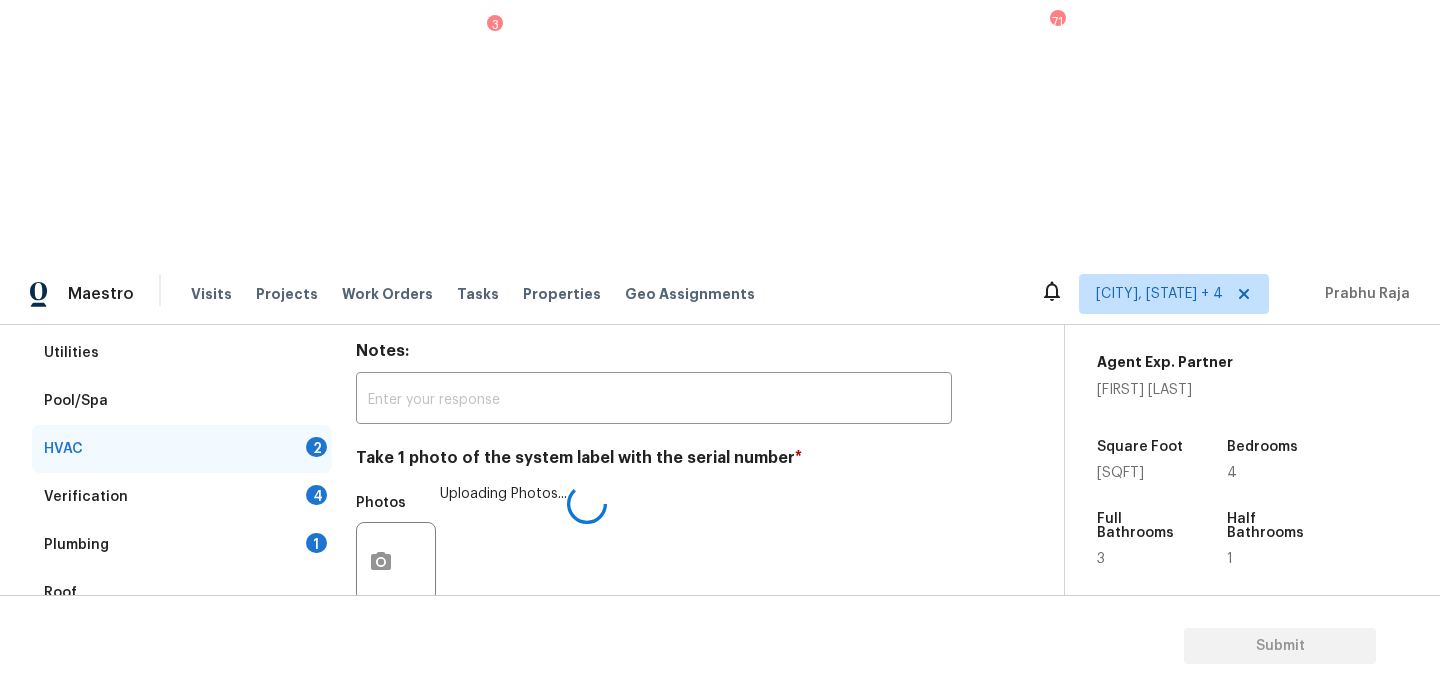 click on "Yes No Unit Not Accessible" at bounding box center [654, 802] 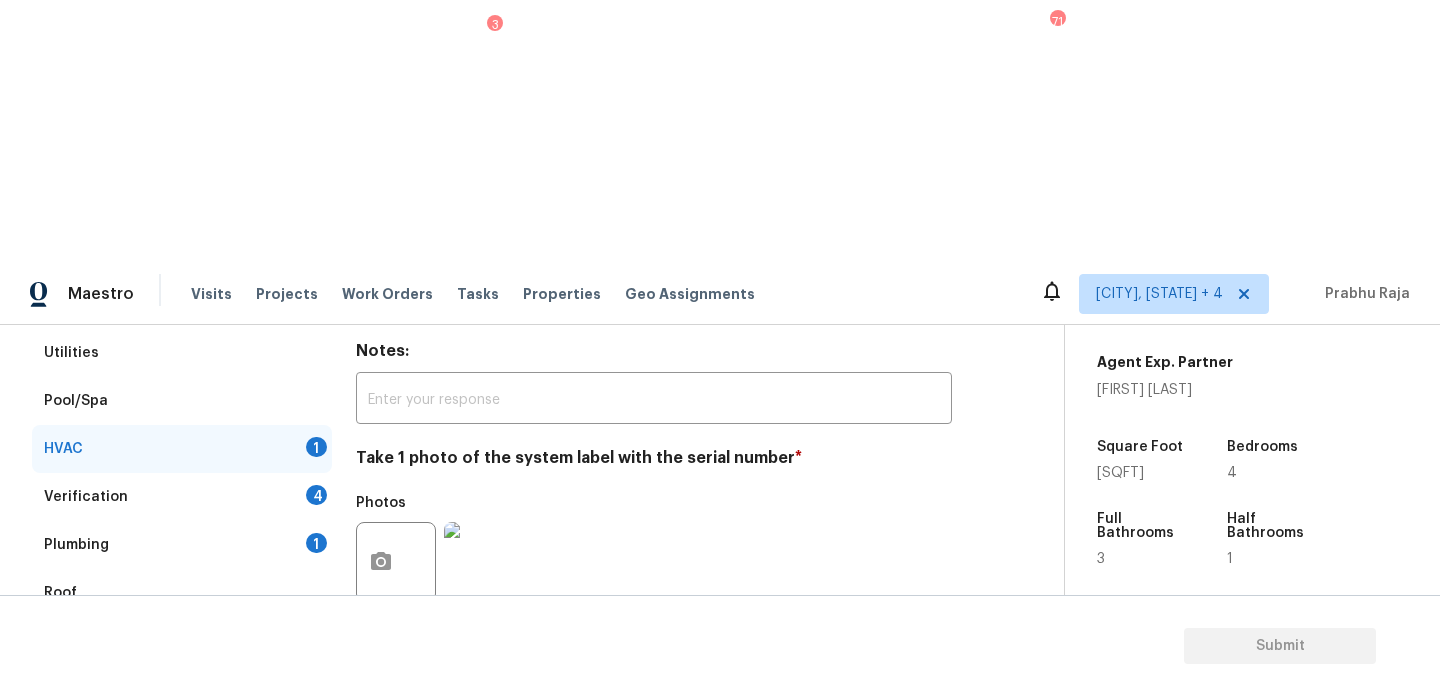 click on "No" at bounding box center [436, 802] 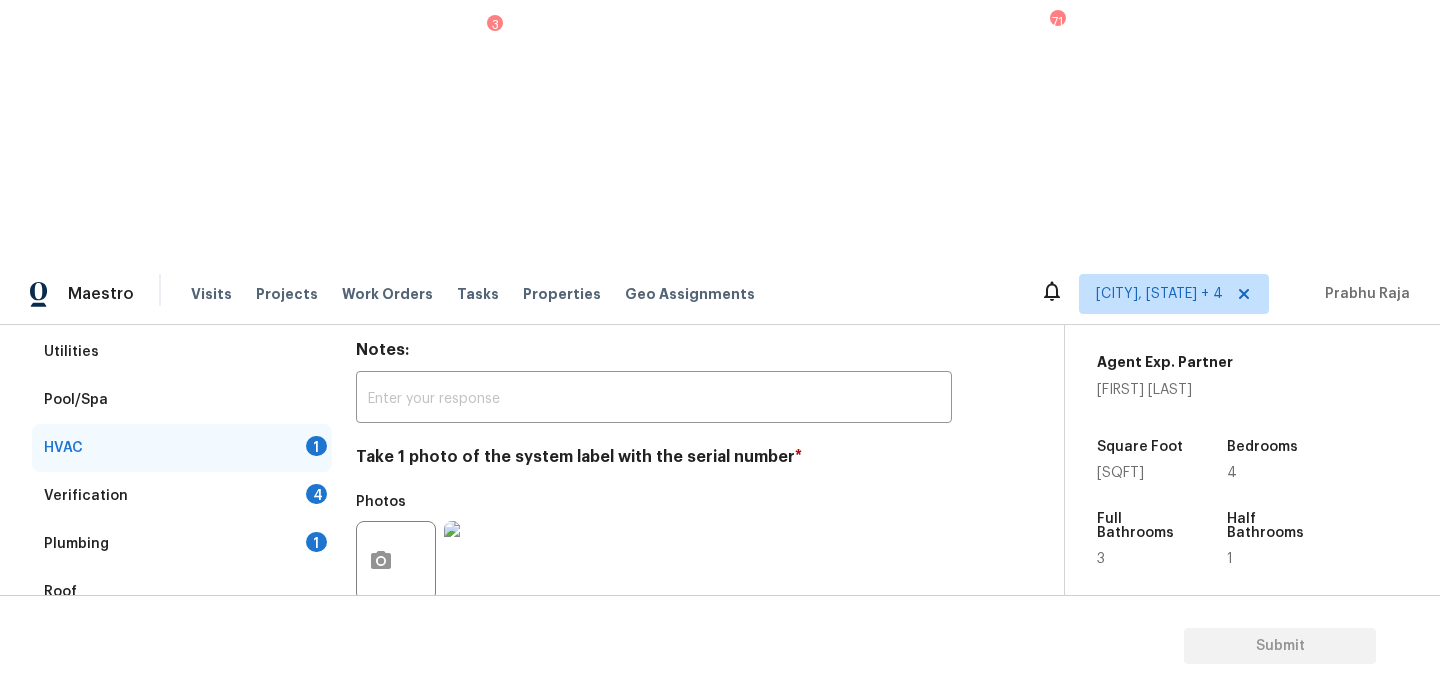 scroll, scrollTop: 241, scrollLeft: 0, axis: vertical 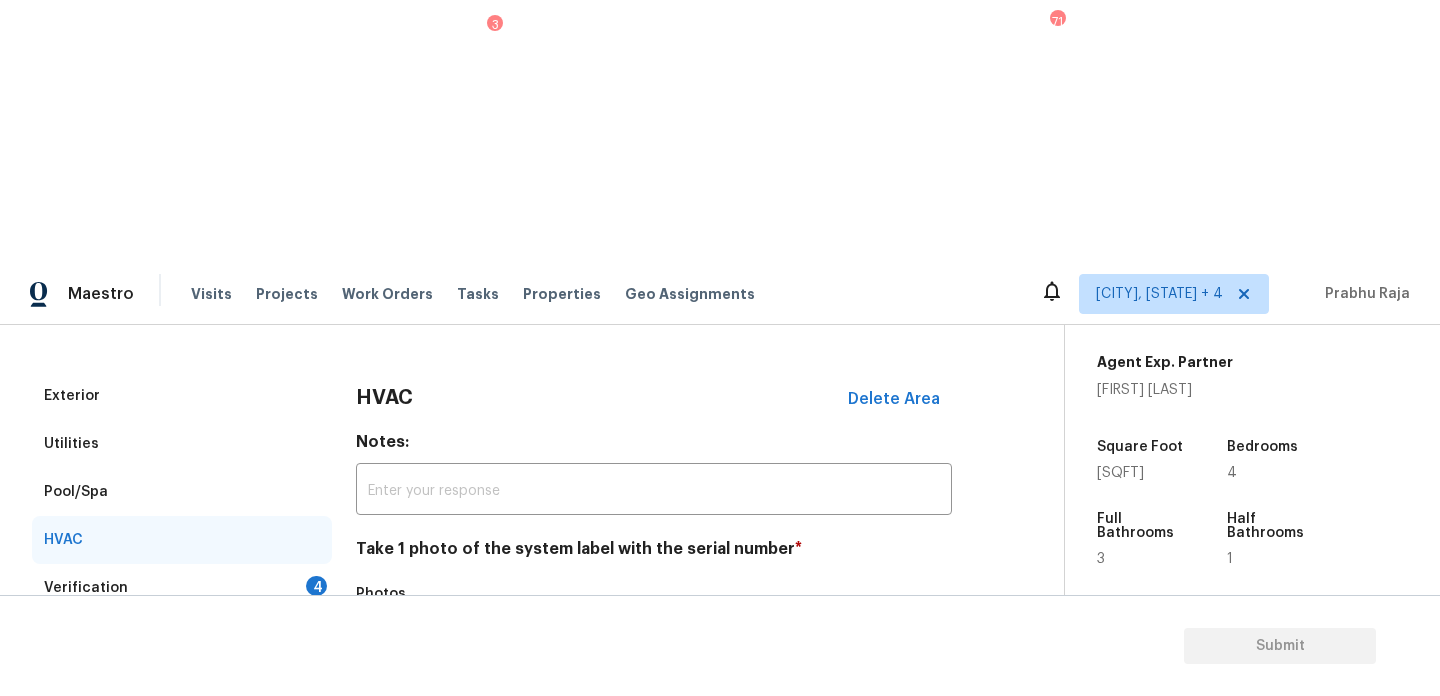 click on "Verification 4" at bounding box center (182, 588) 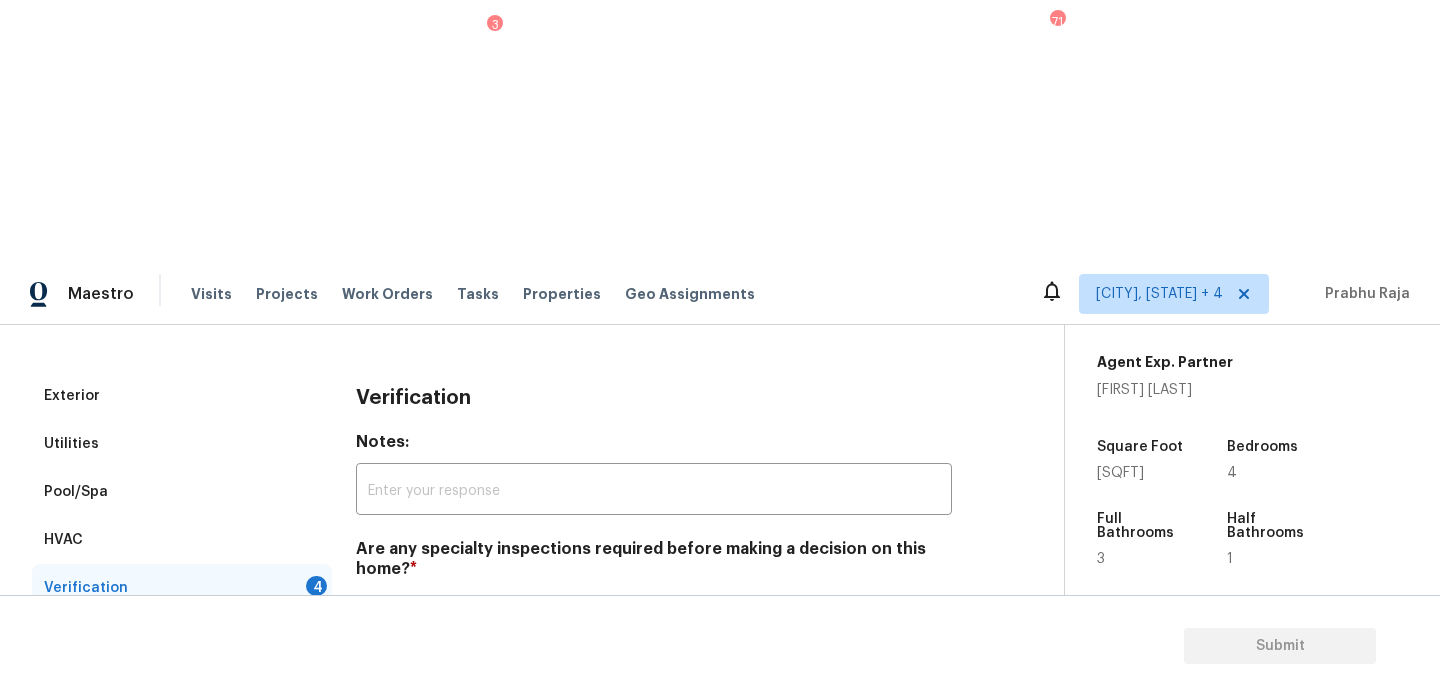 click on "No specialty inspection required" at bounding box center (366, 616) 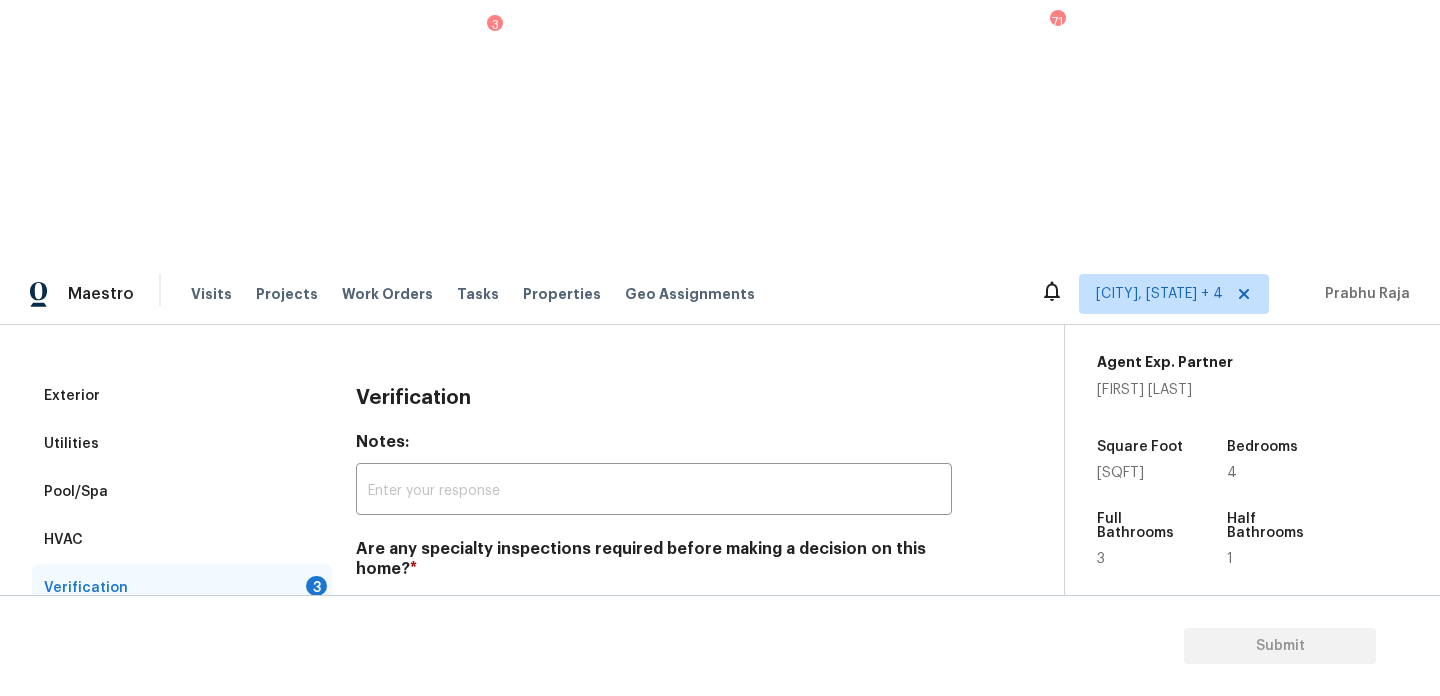 scroll, scrollTop: 507, scrollLeft: 0, axis: vertical 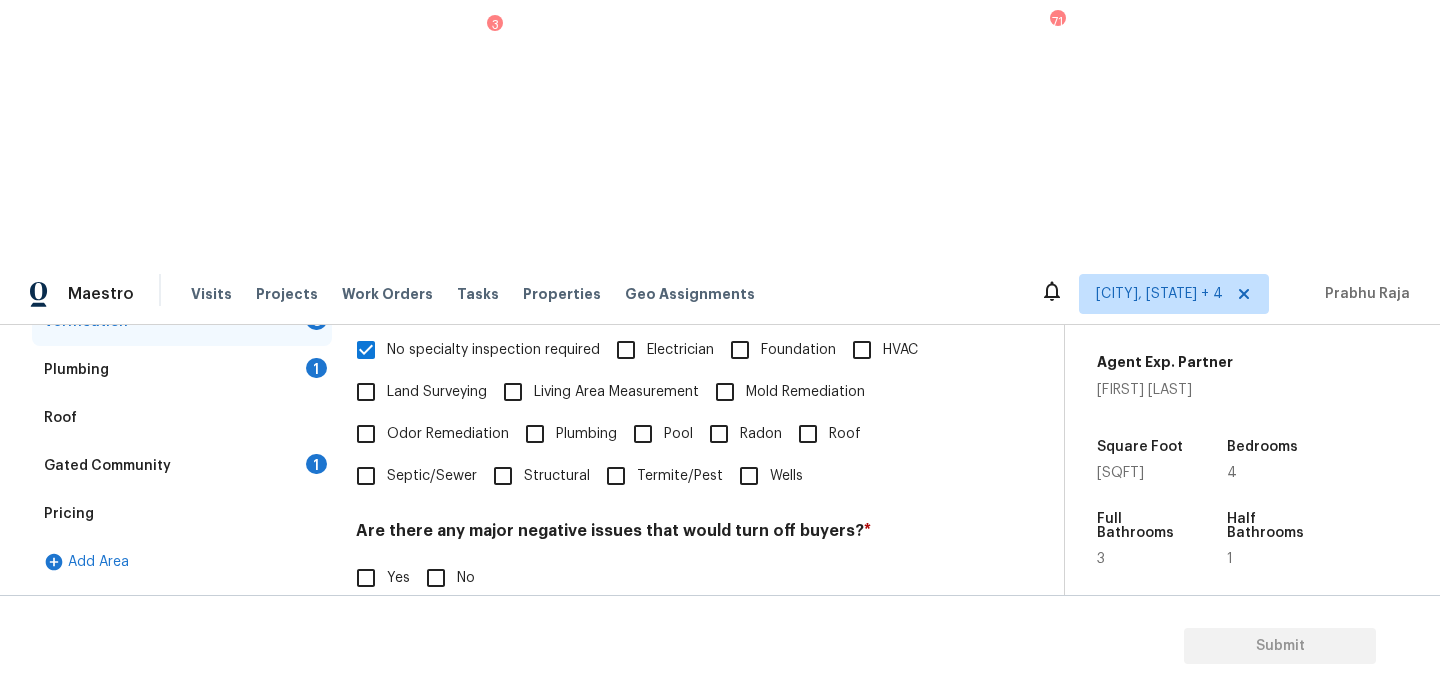 click on "No" at bounding box center (436, 578) 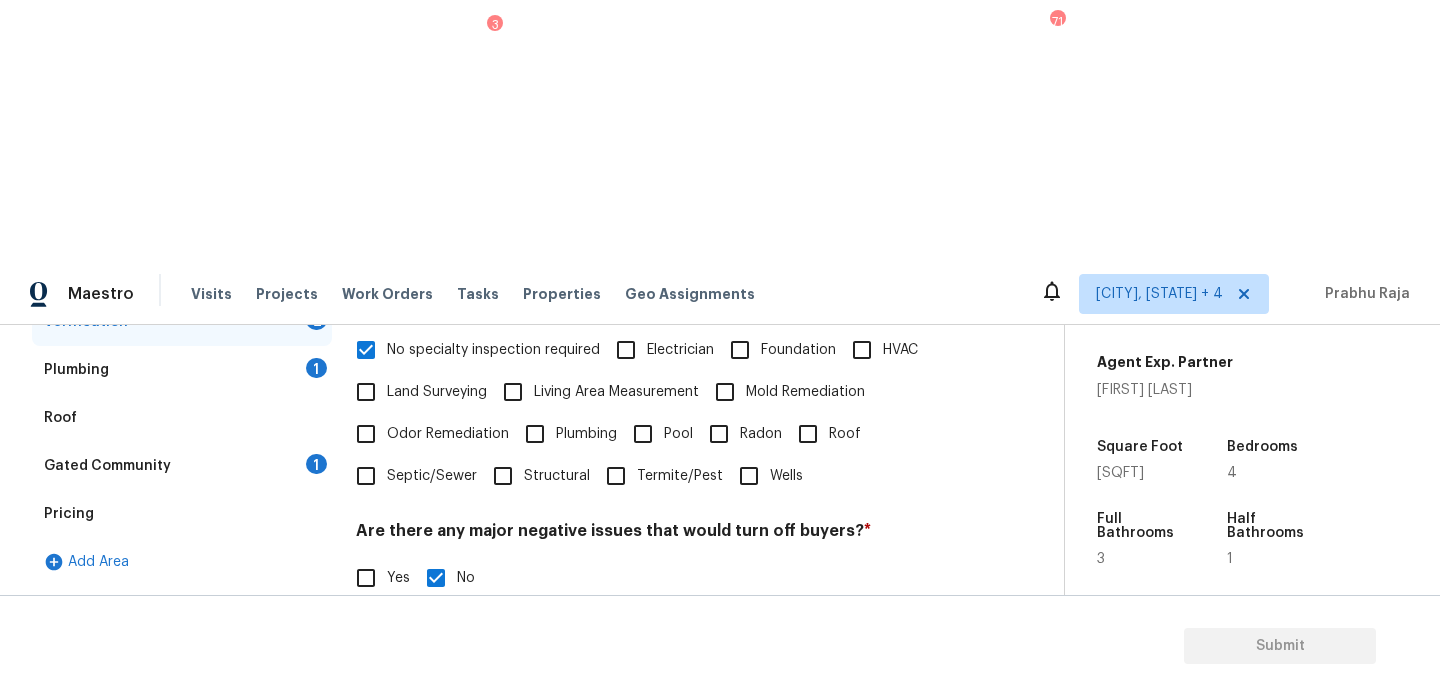 click on "No" at bounding box center (436, 802) 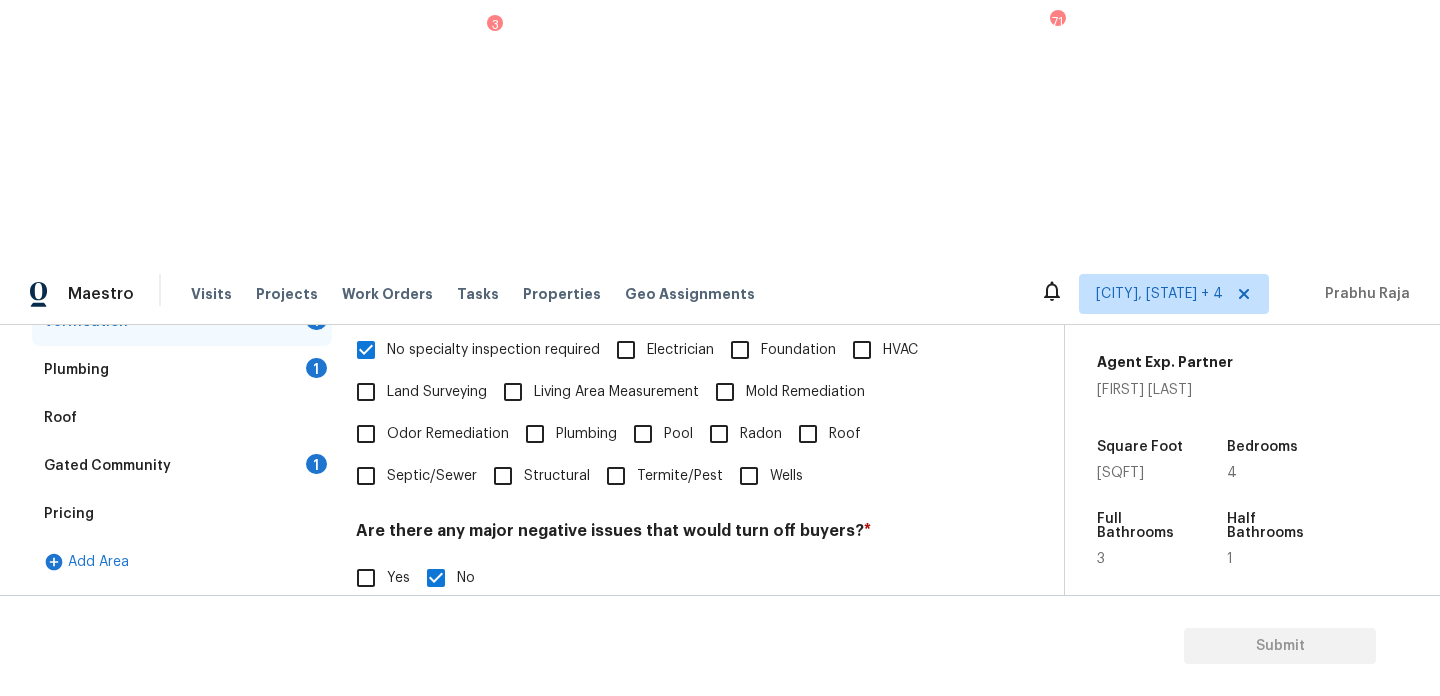 click on "Yes" at bounding box center [366, 680] 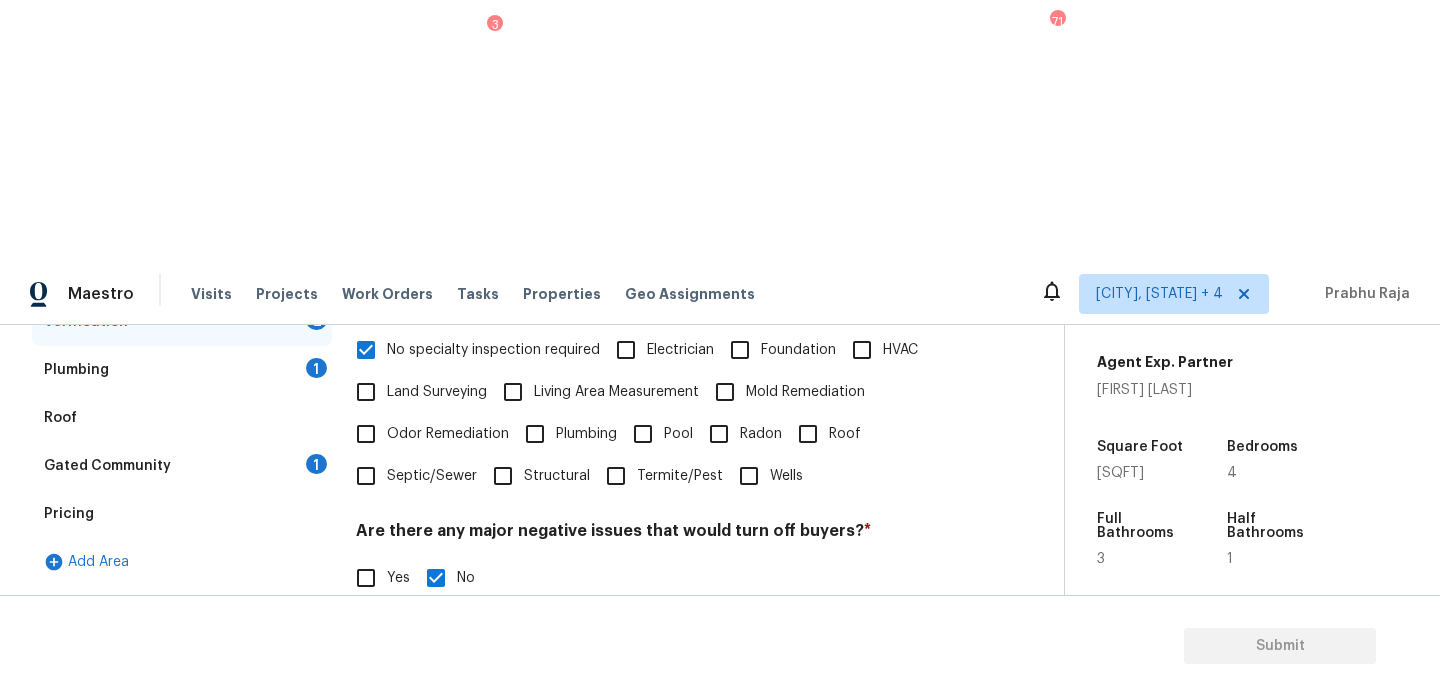 click at bounding box center [381, 840] 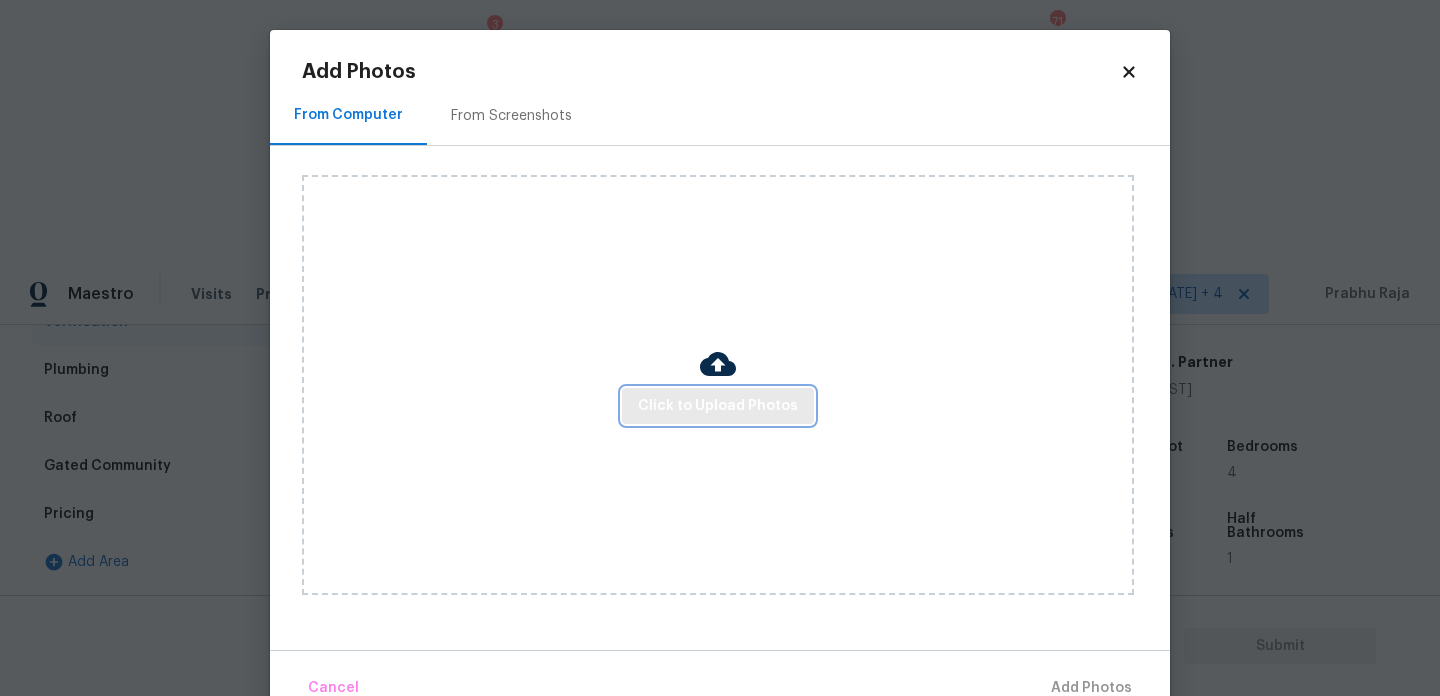 click on "Click to Upload Photos" at bounding box center [718, 406] 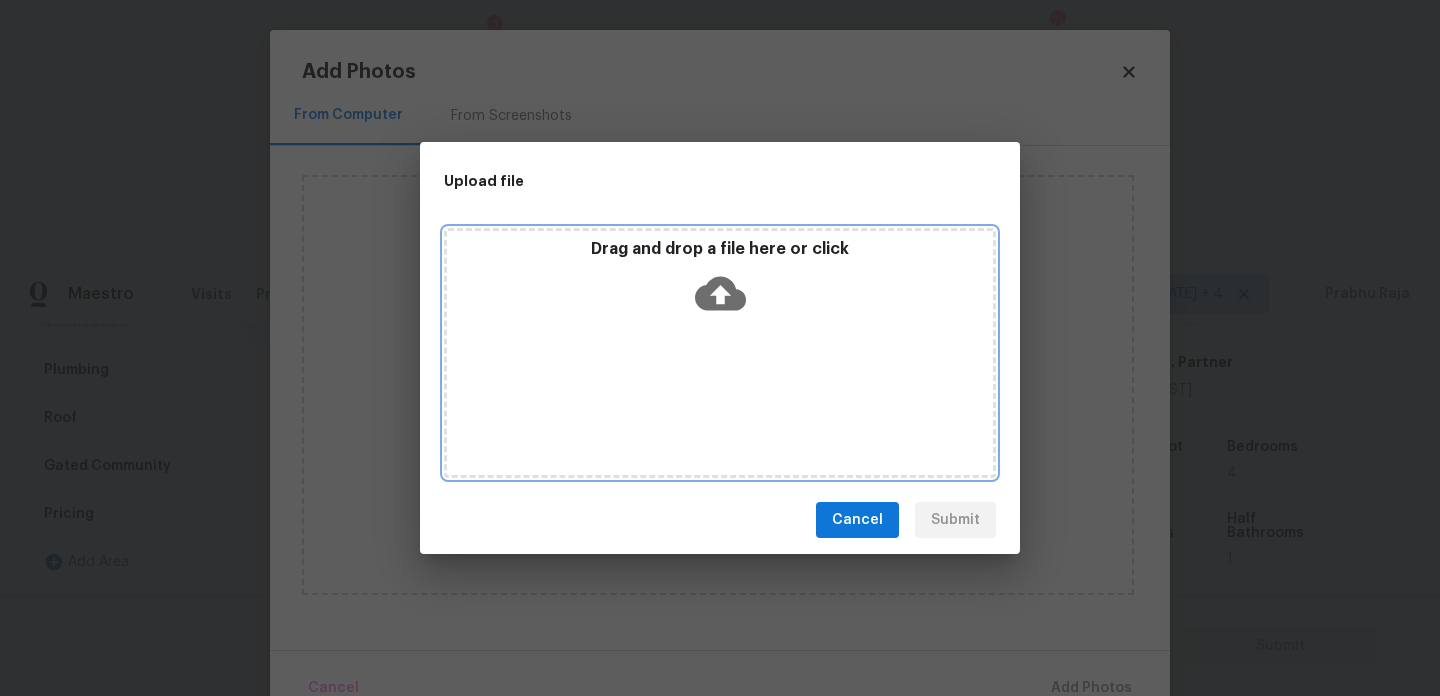 click on "Drag and drop a file here or click" at bounding box center (720, 353) 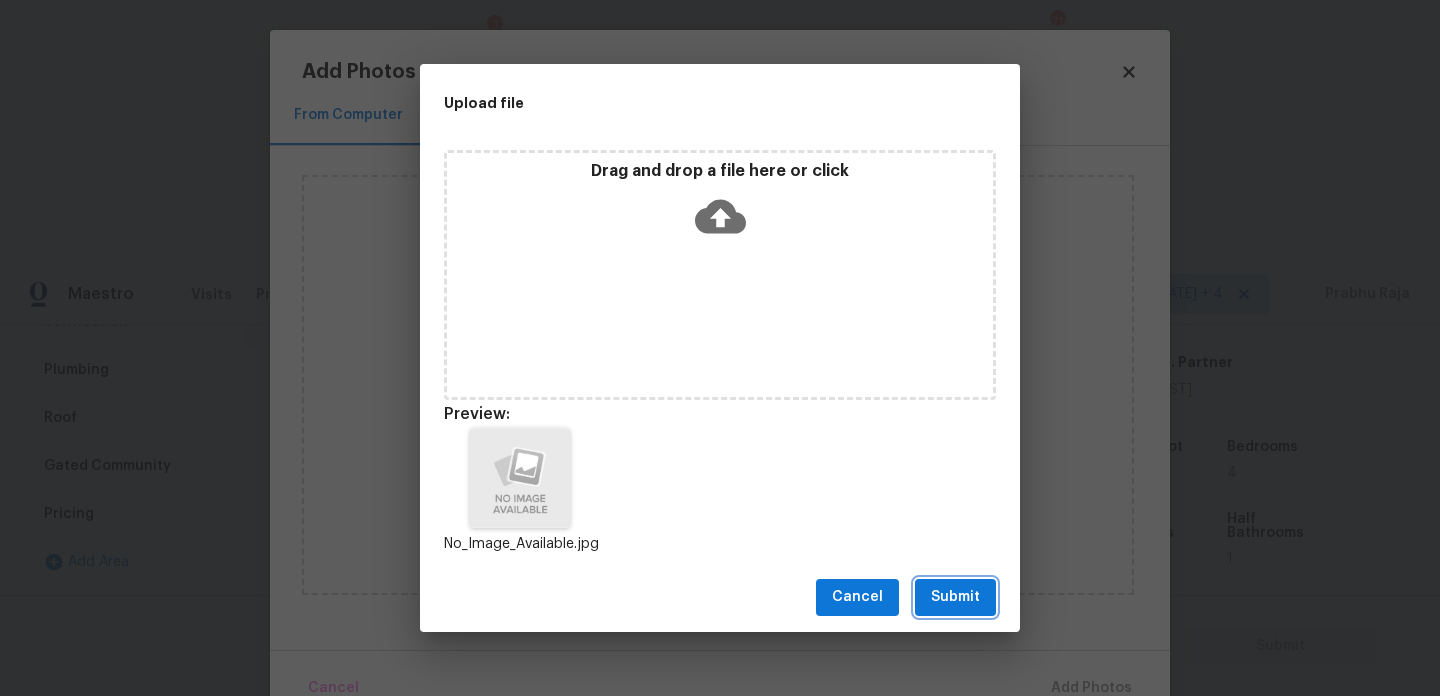 click on "Submit" at bounding box center (955, 597) 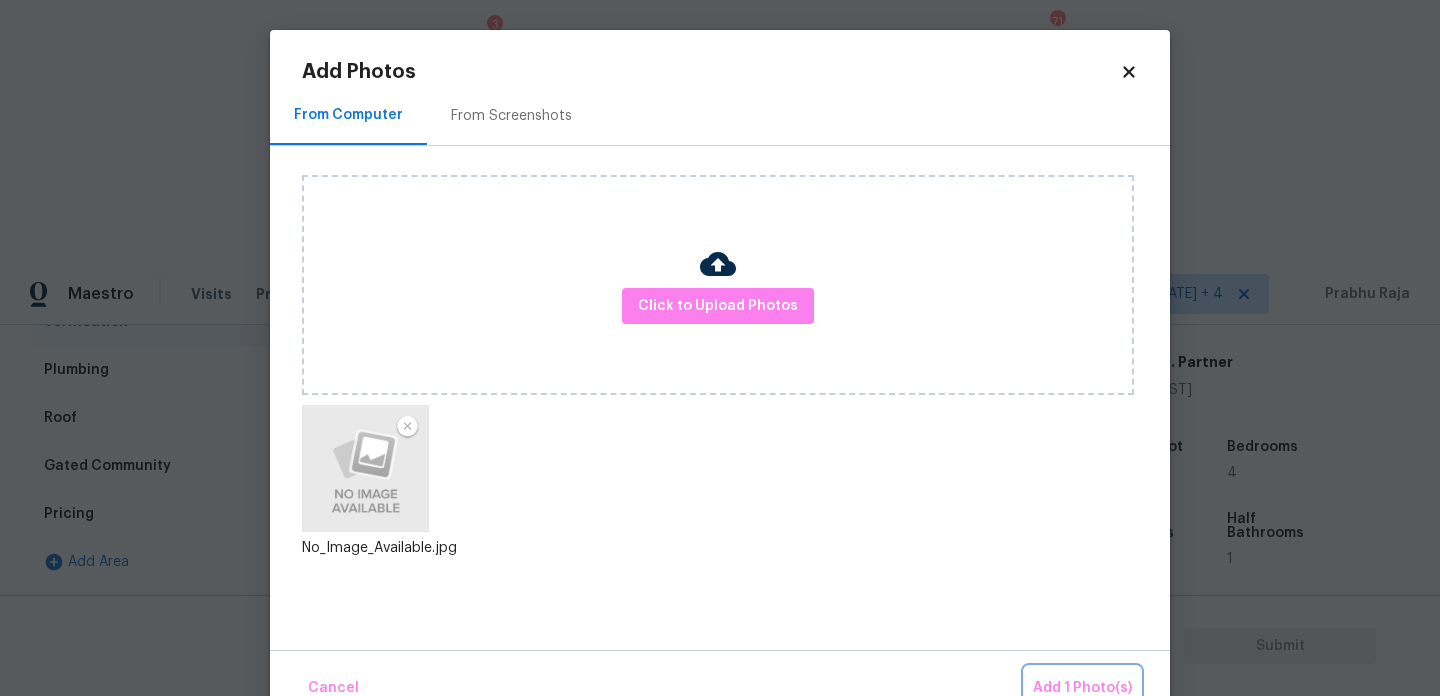 click on "Add 1 Photo(s)" at bounding box center (1082, 688) 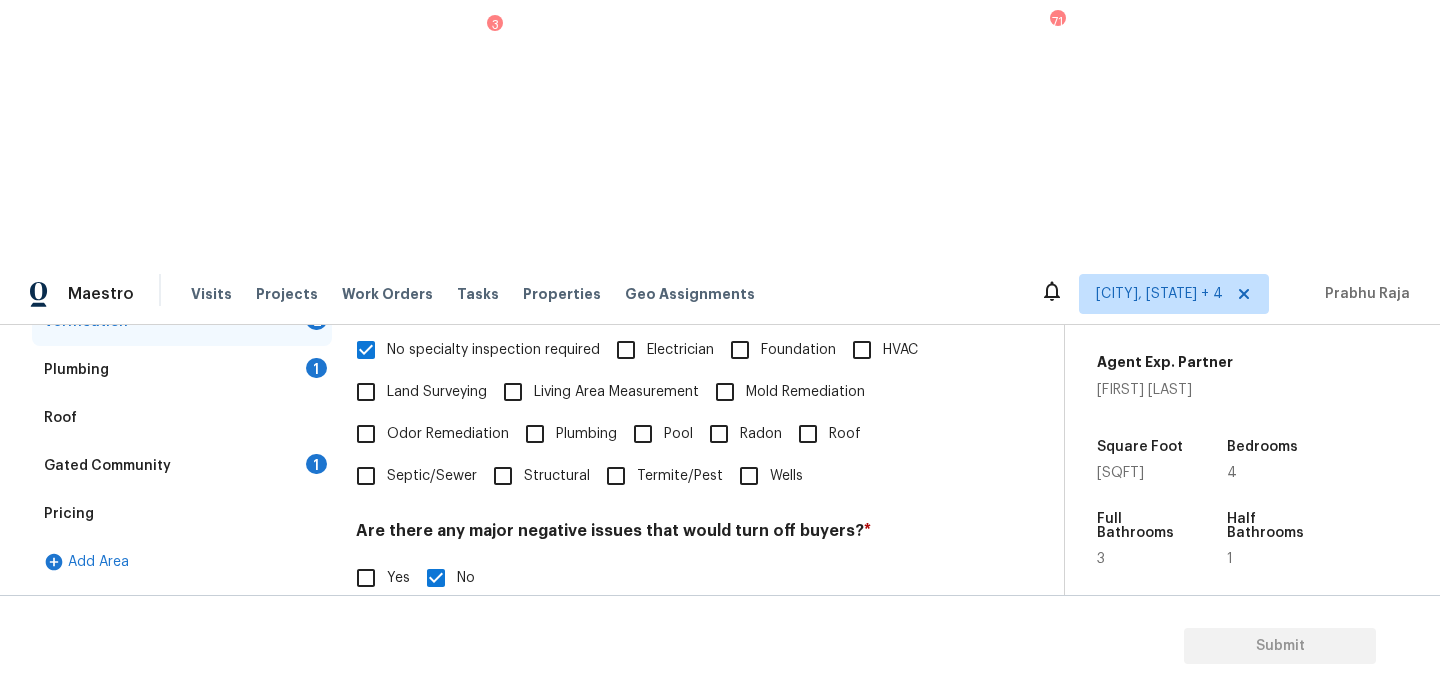 scroll, scrollTop: 532, scrollLeft: 0, axis: vertical 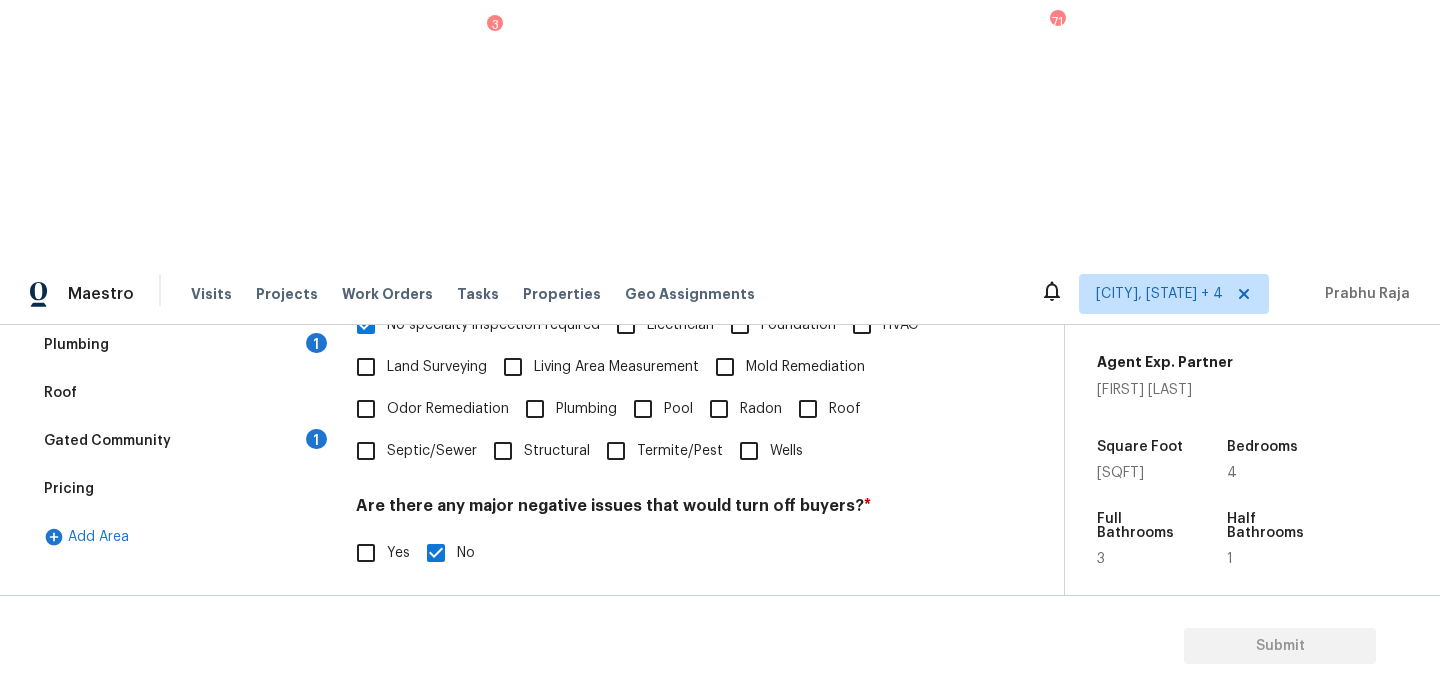 click at bounding box center [654, 705] 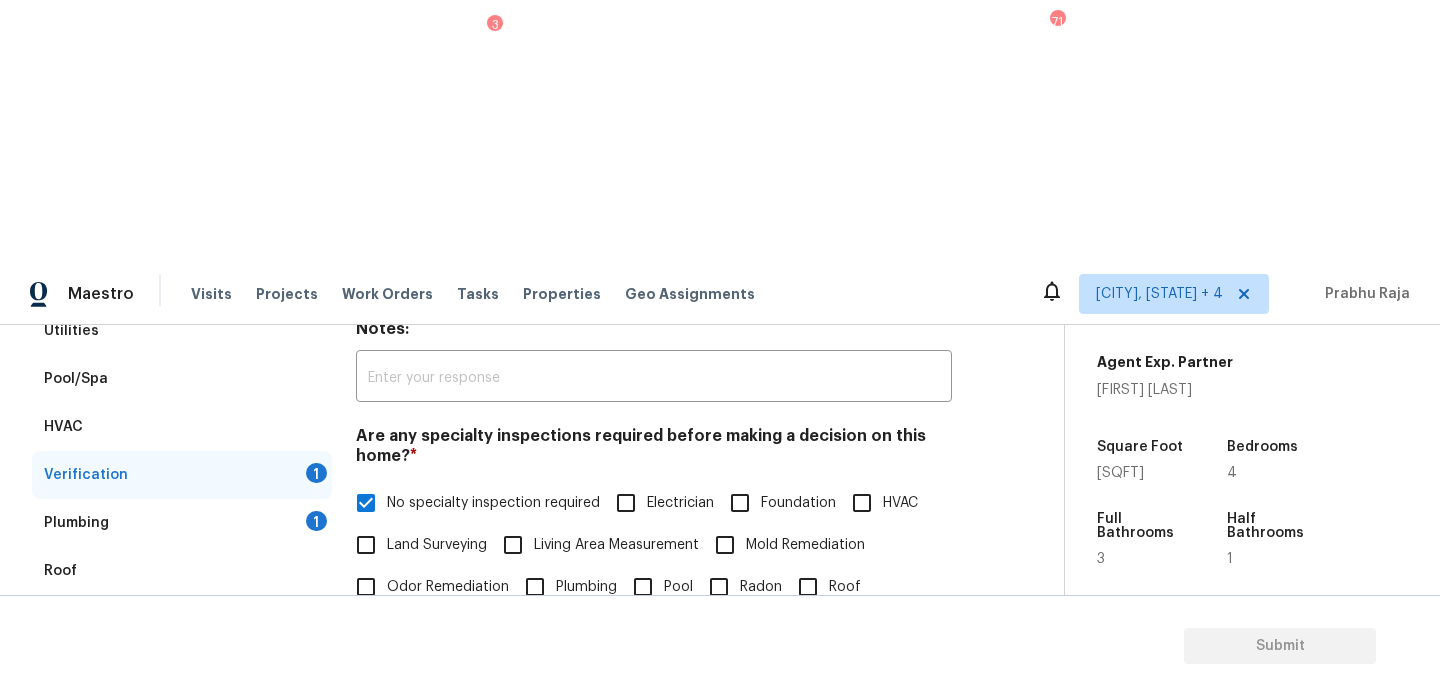 scroll, scrollTop: 299, scrollLeft: 0, axis: vertical 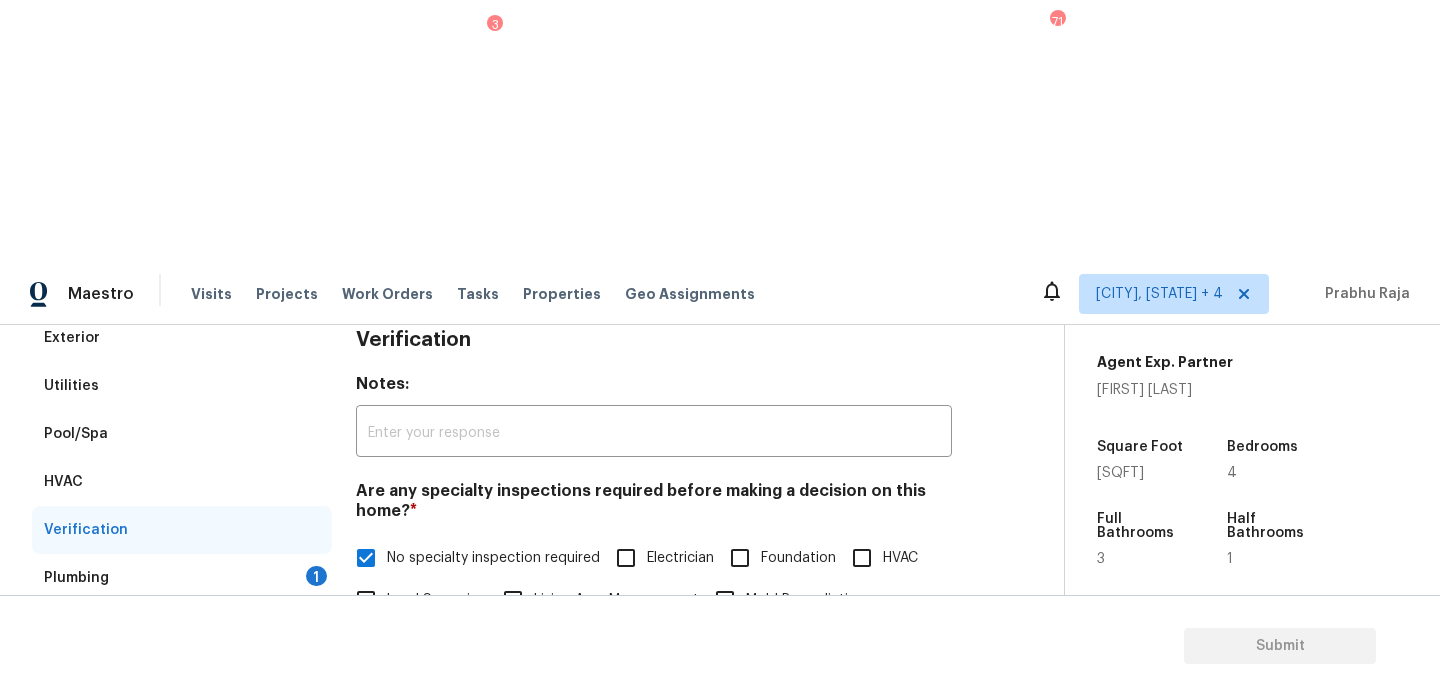 click on "1" at bounding box center [316, 576] 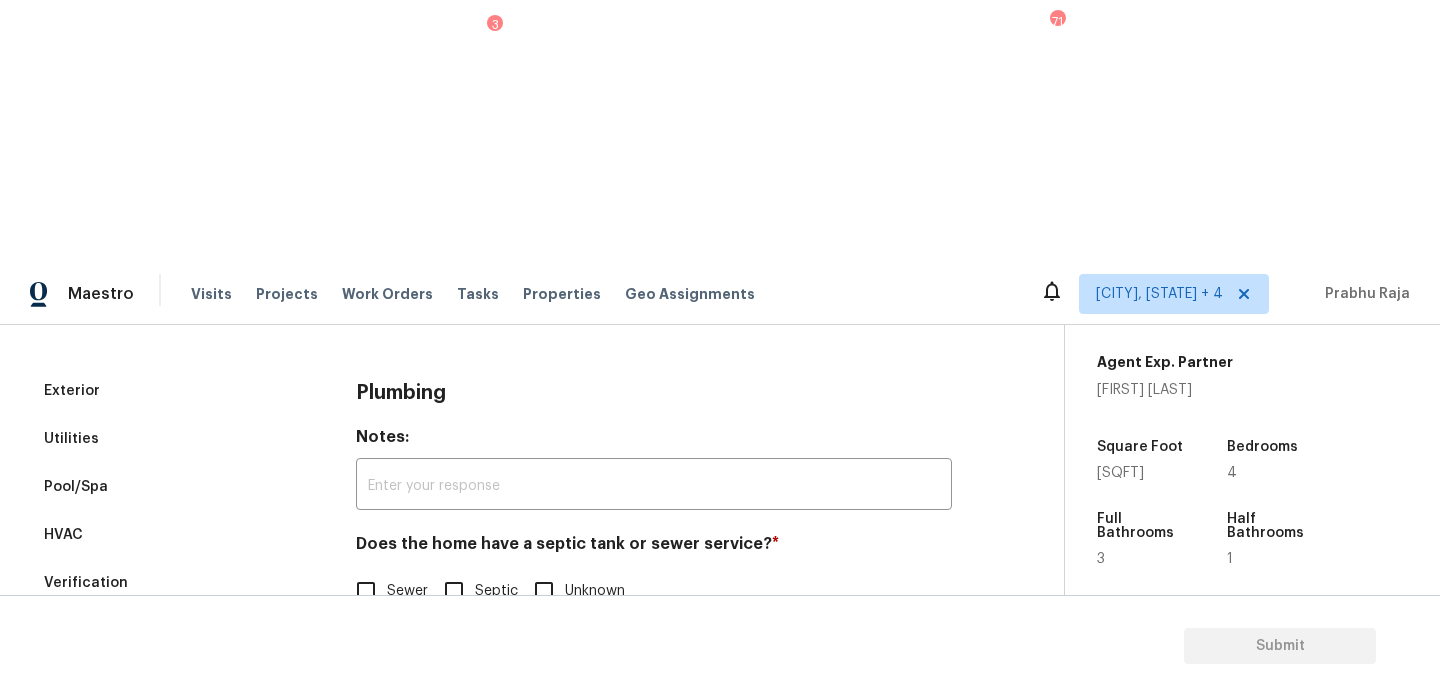 scroll, scrollTop: 246, scrollLeft: 0, axis: vertical 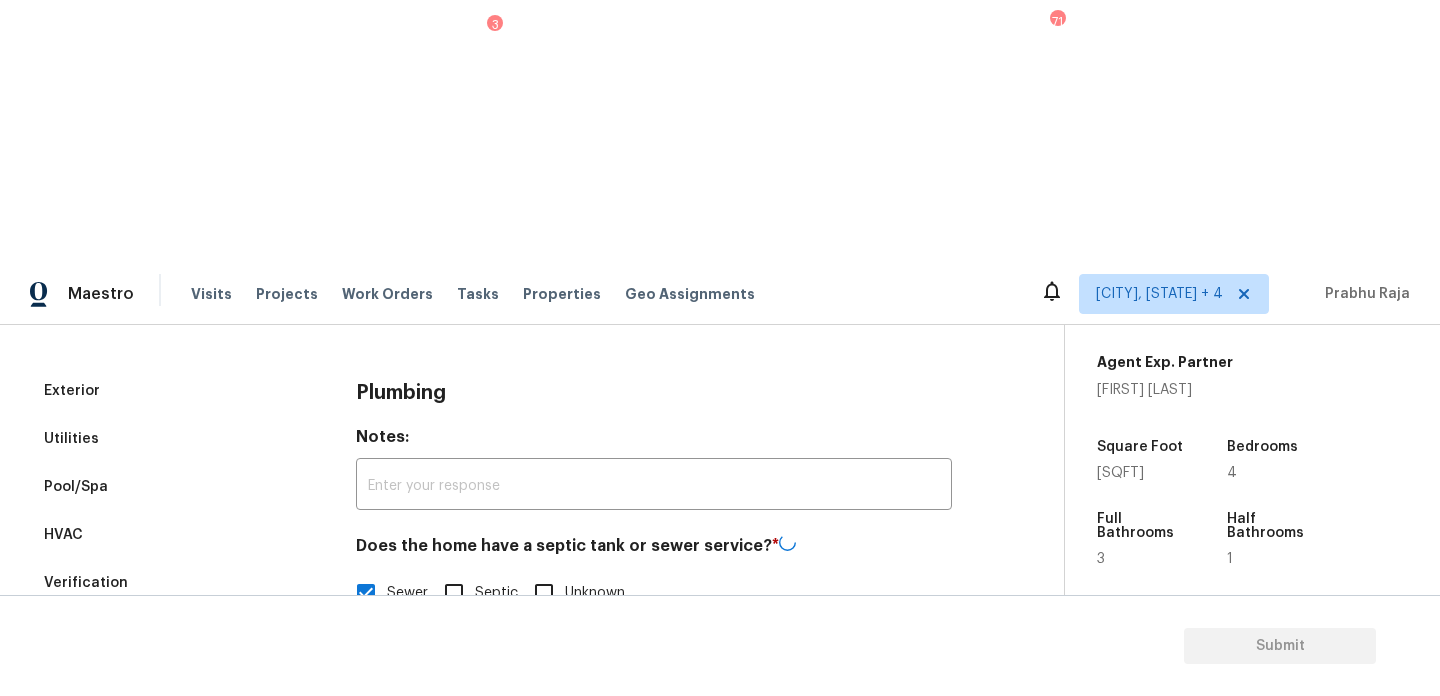 click on "Gated Community 1" at bounding box center [182, 727] 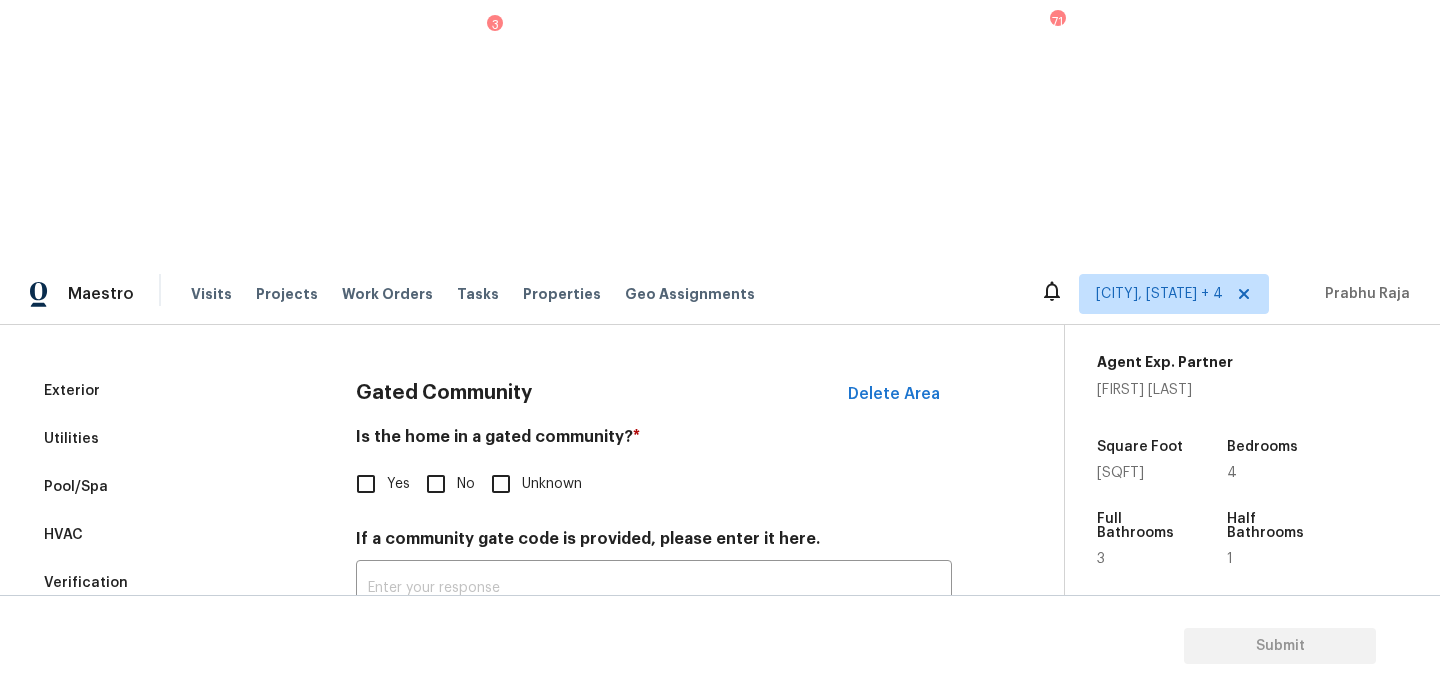 click on "No" at bounding box center (436, 484) 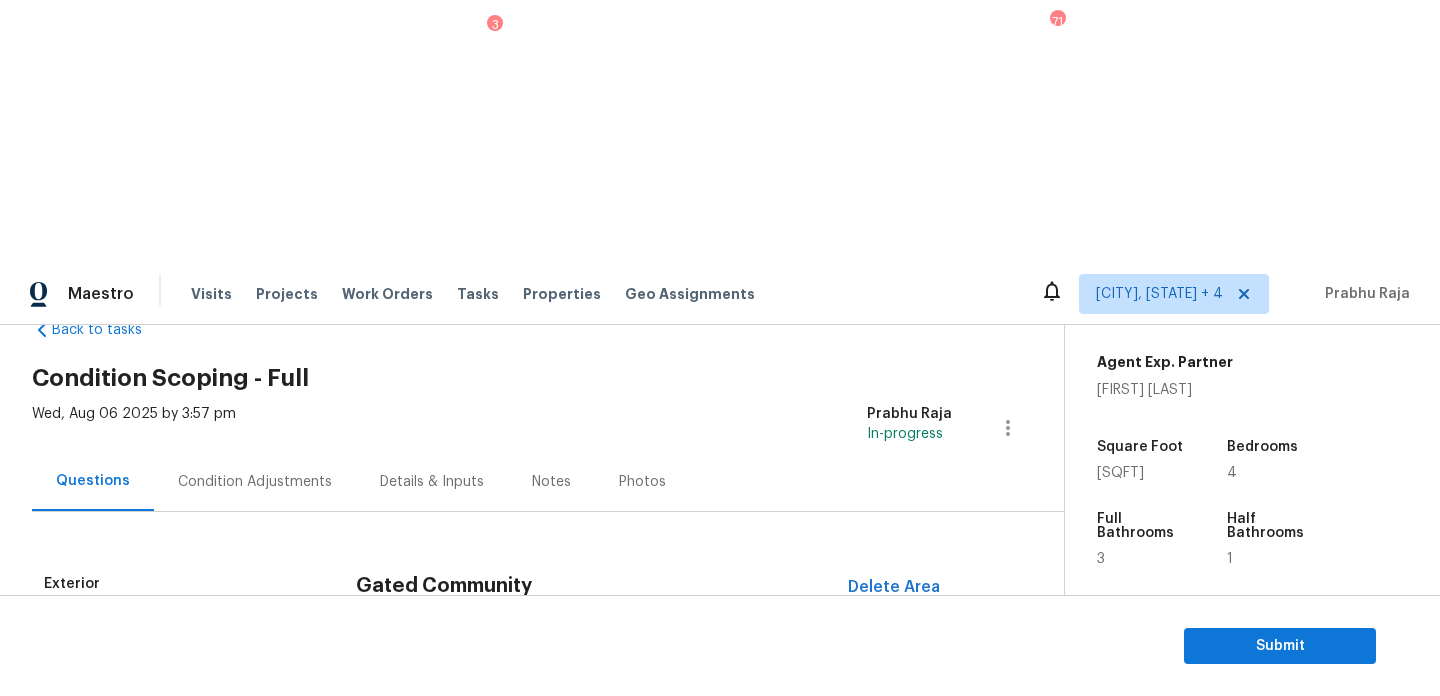 click on "Condition Adjustments" at bounding box center [255, 482] 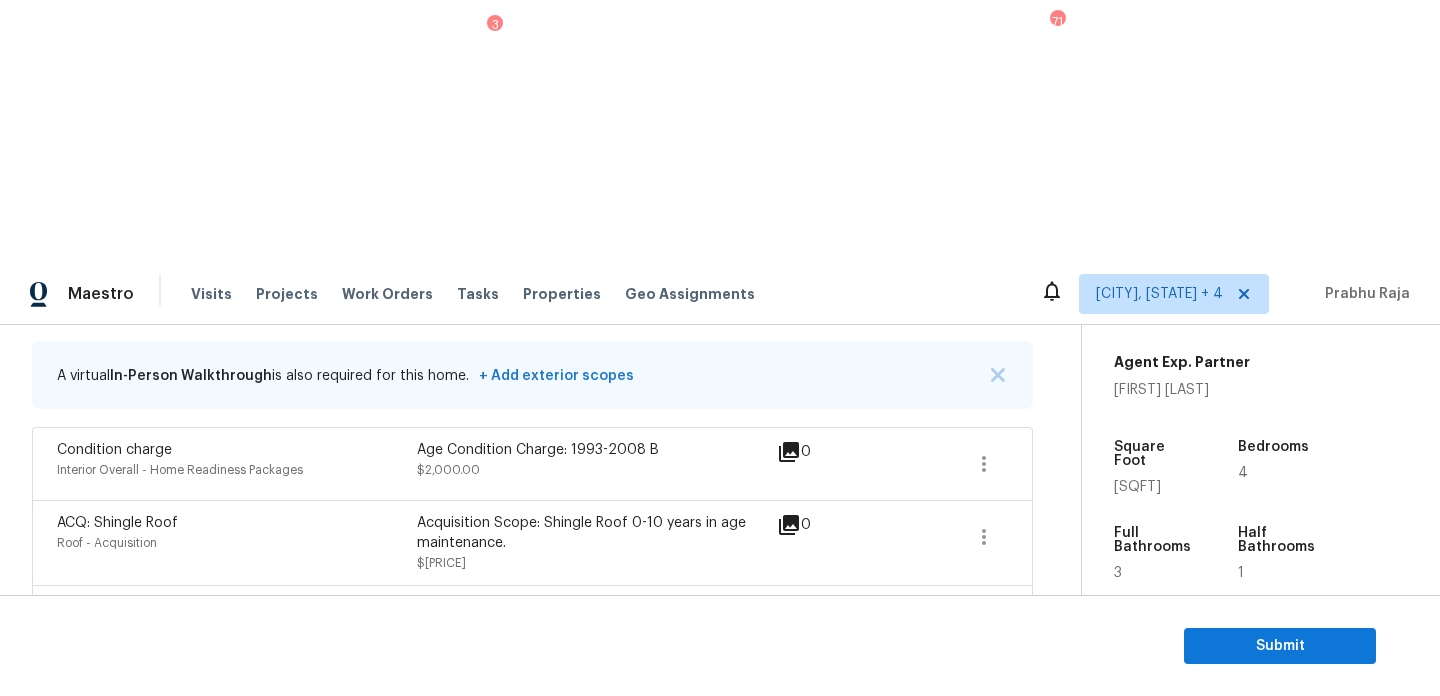 scroll, scrollTop: 480, scrollLeft: 0, axis: vertical 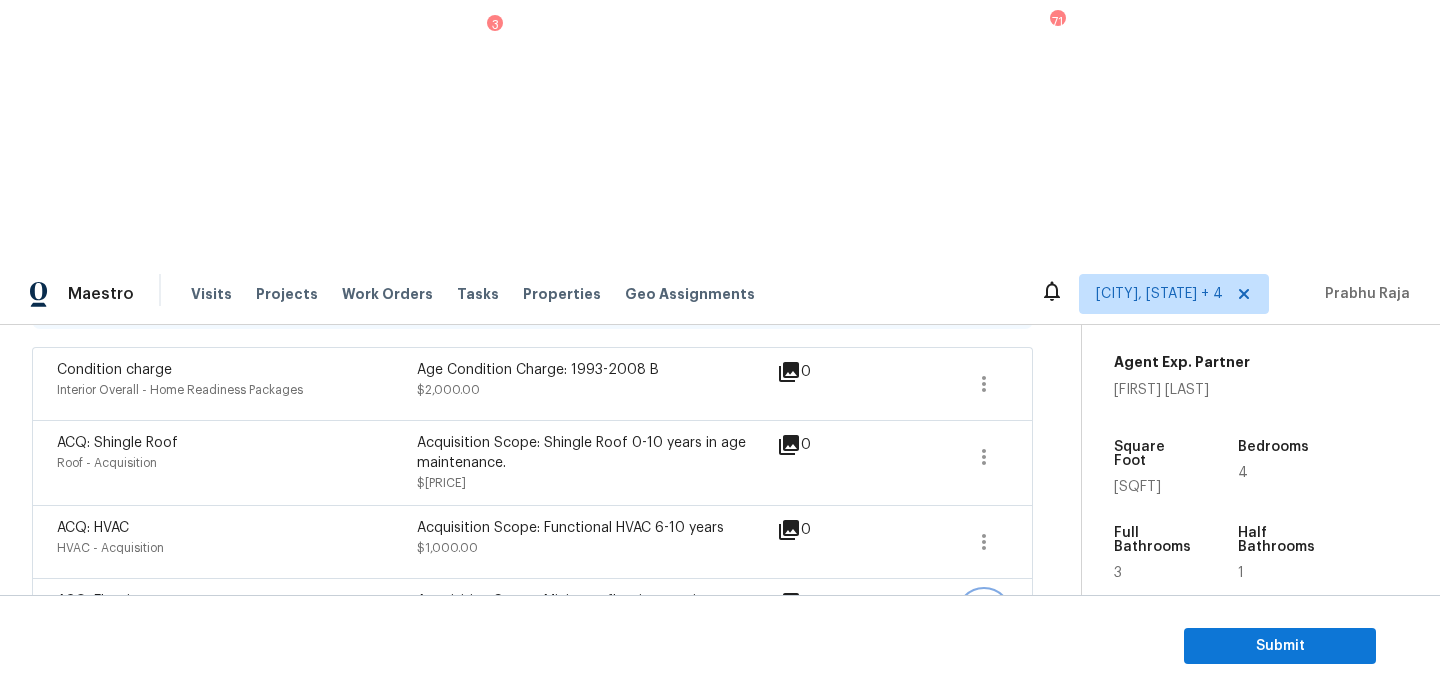 click 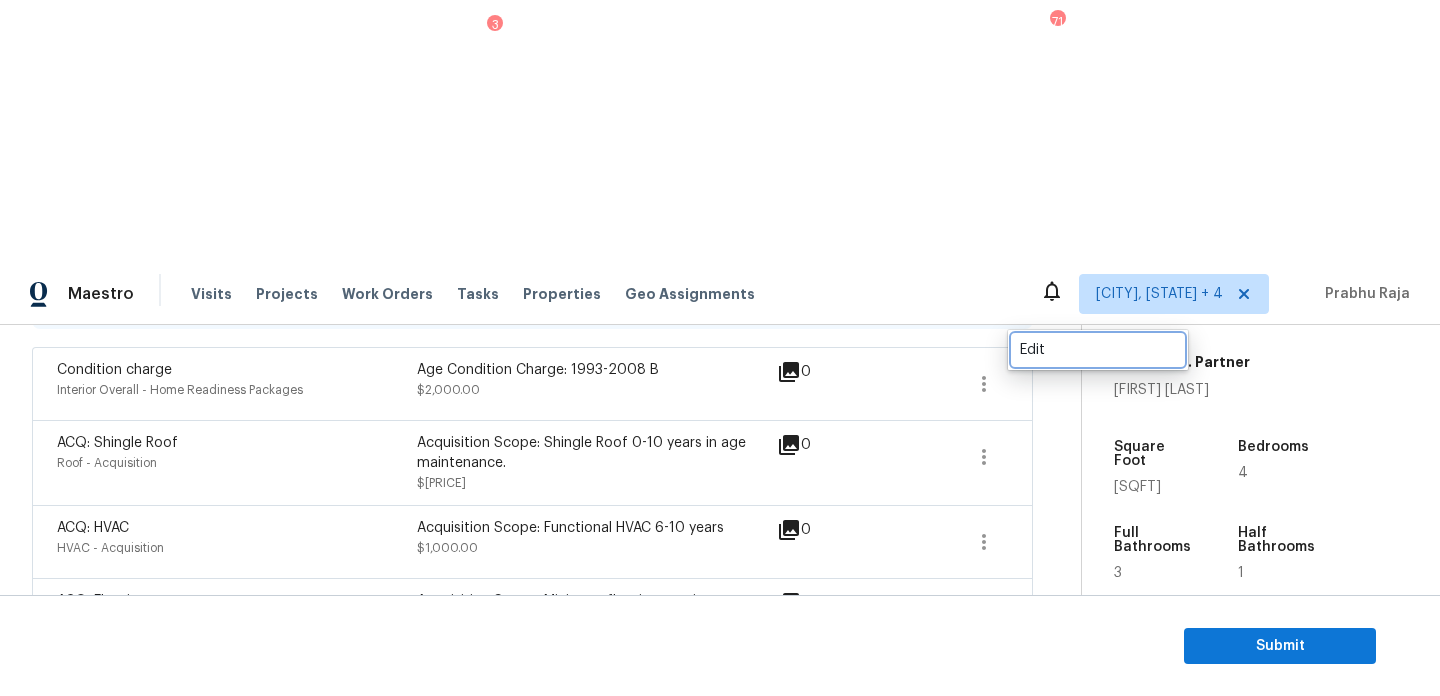 click on "Edit" at bounding box center [1098, 350] 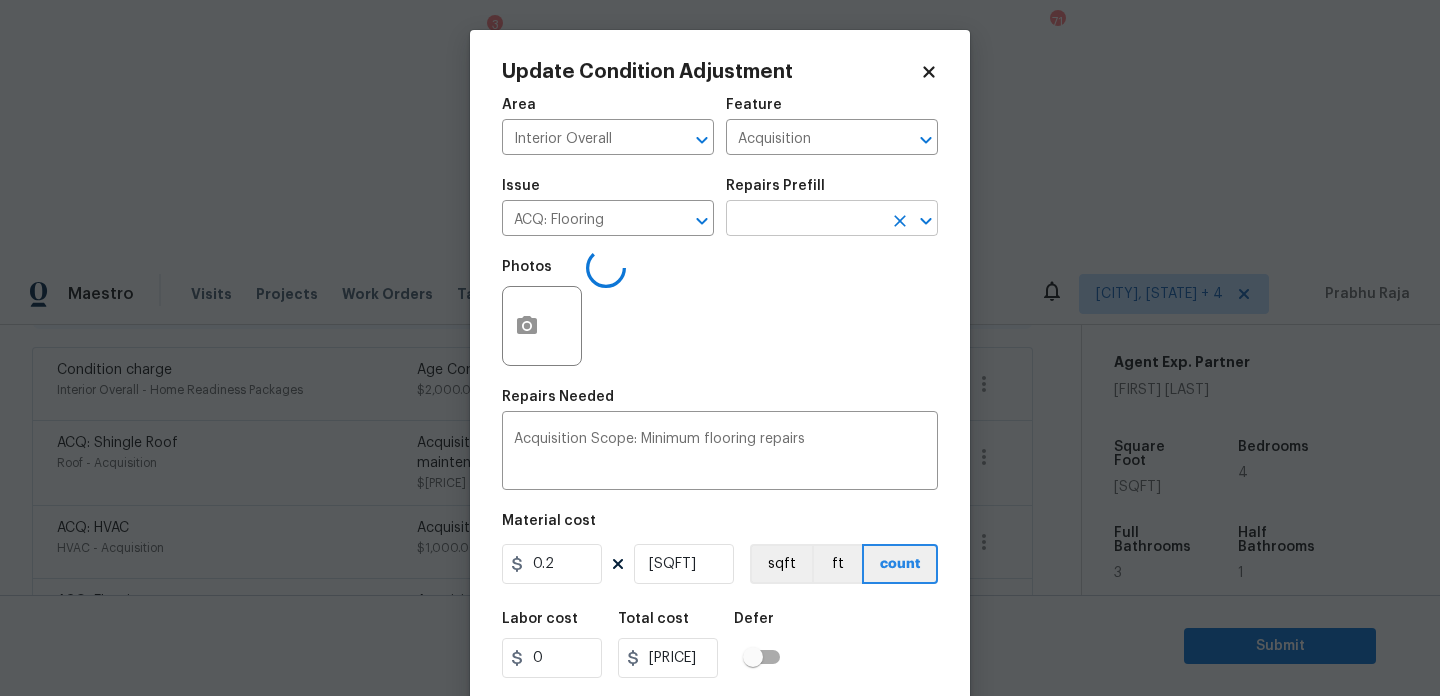 click at bounding box center (804, 220) 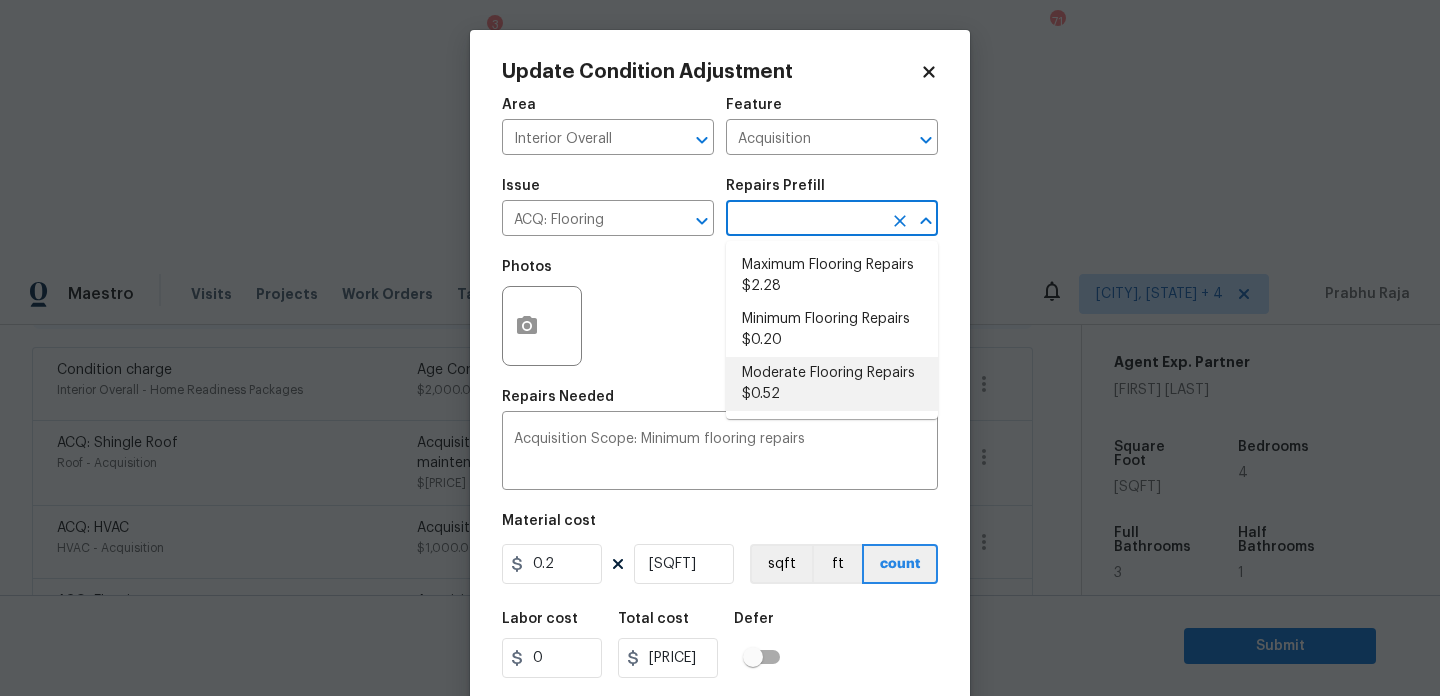 click on "Moderate Flooring Repairs $0.52" at bounding box center [832, 384] 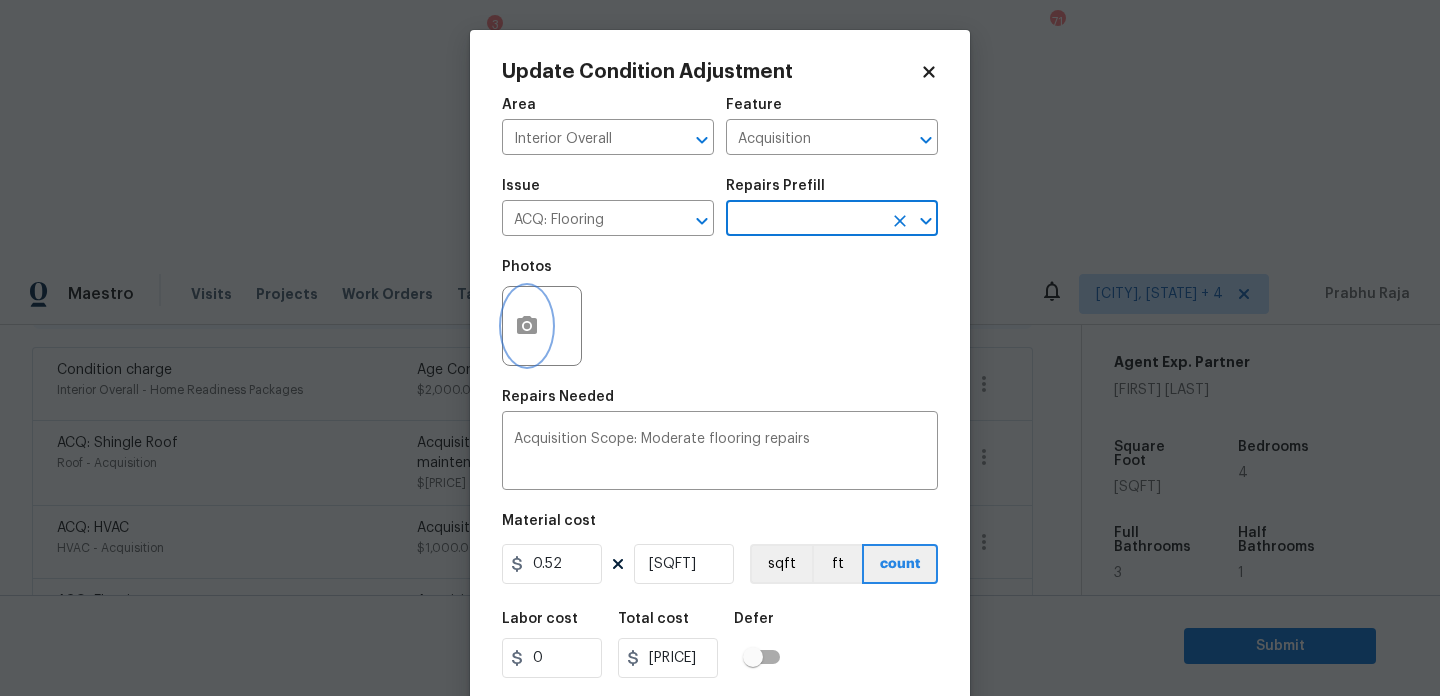 click at bounding box center (527, 326) 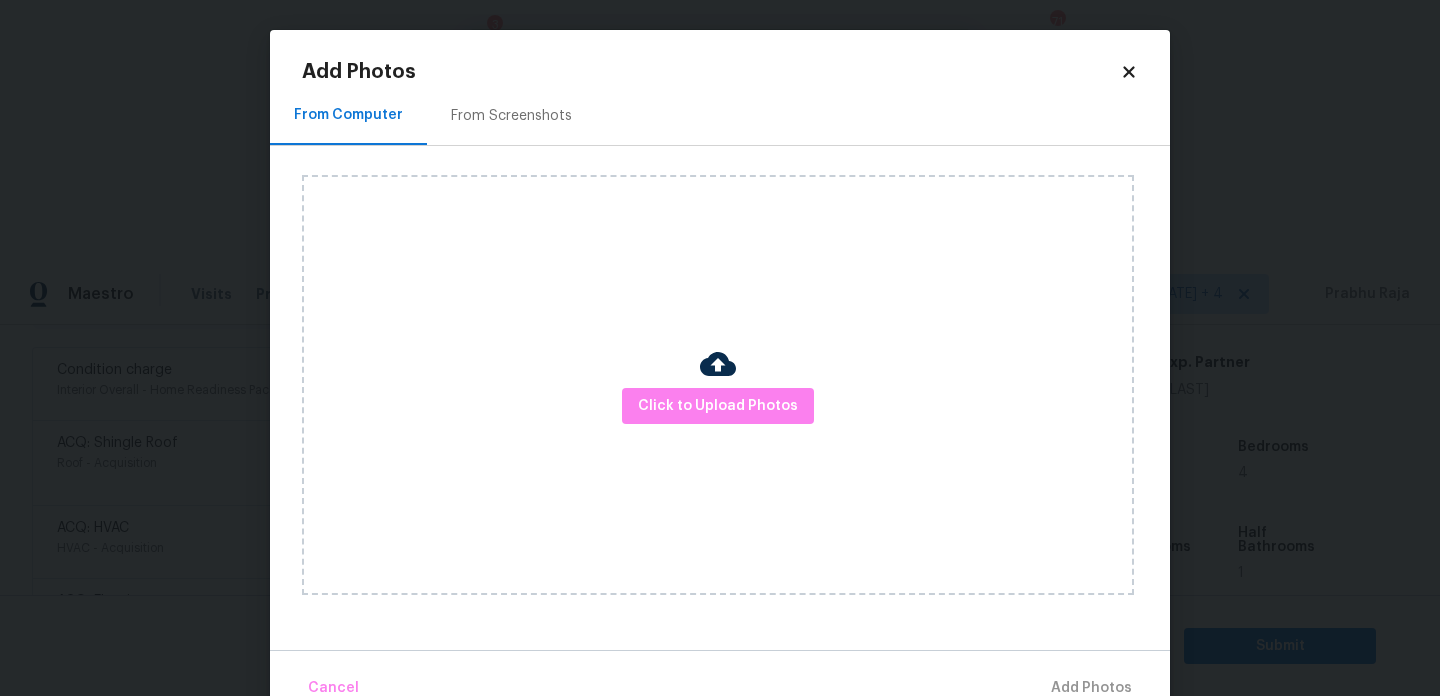 click on "From Screenshots" at bounding box center (511, 115) 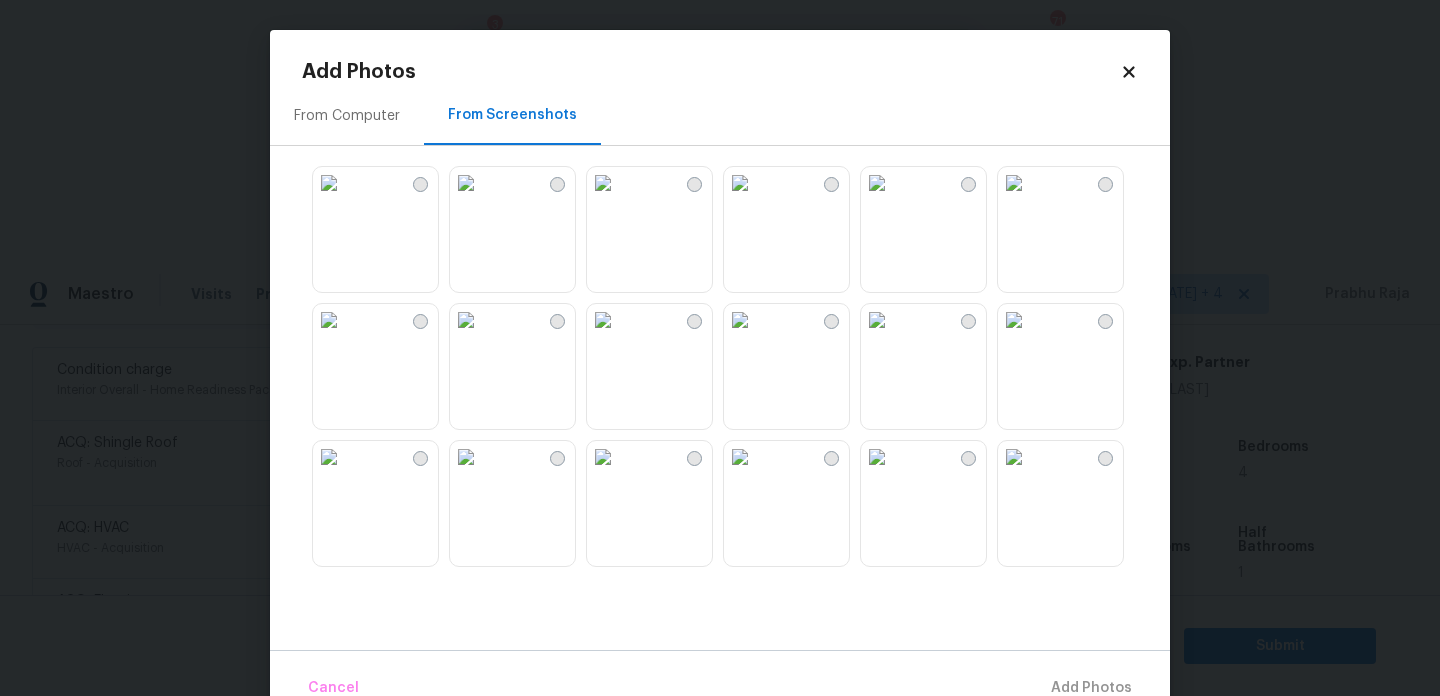 click at bounding box center [1014, 183] 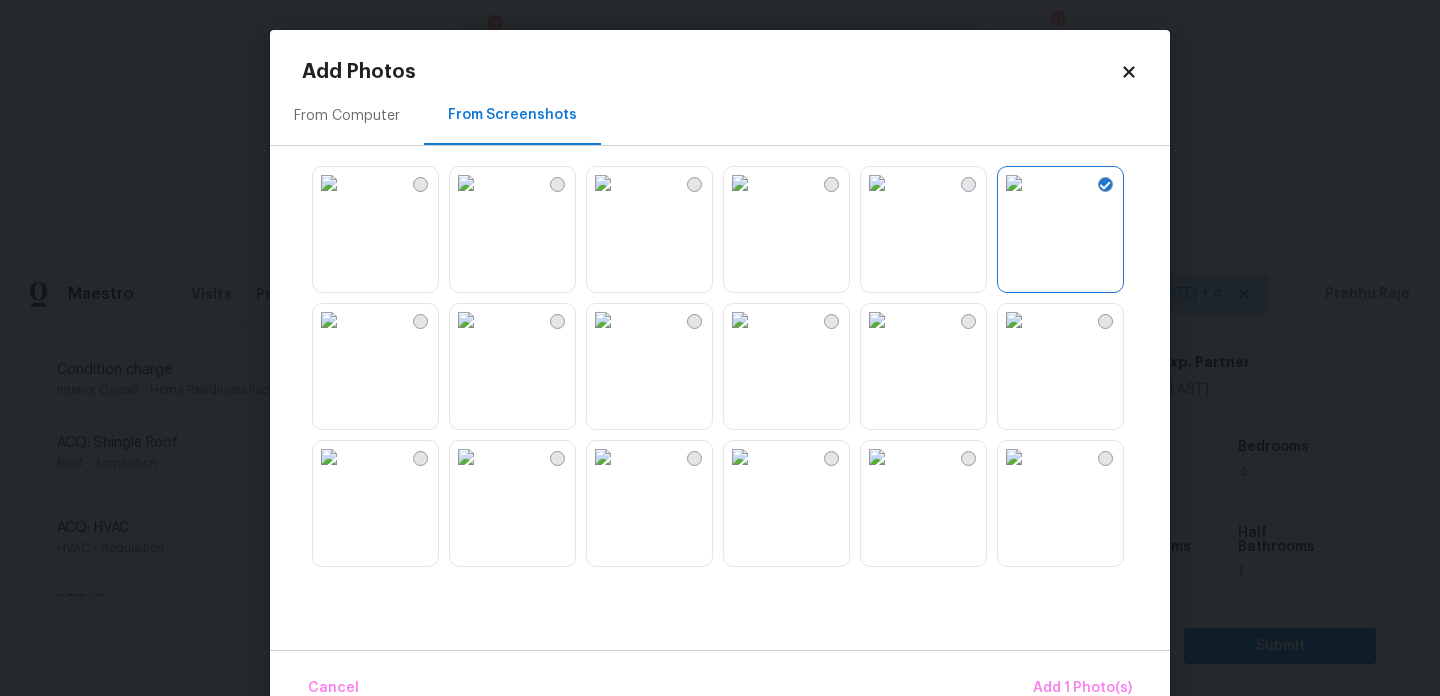 click at bounding box center (877, 183) 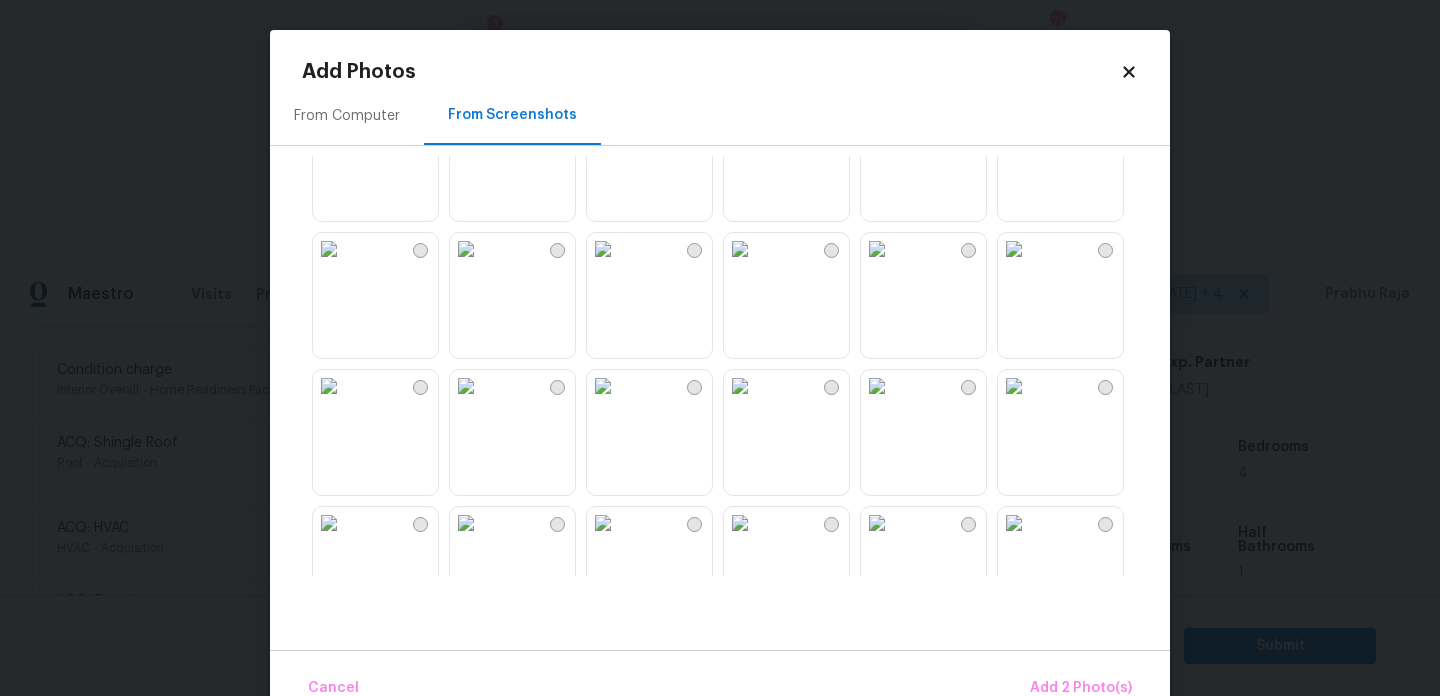 scroll, scrollTop: 347, scrollLeft: 0, axis: vertical 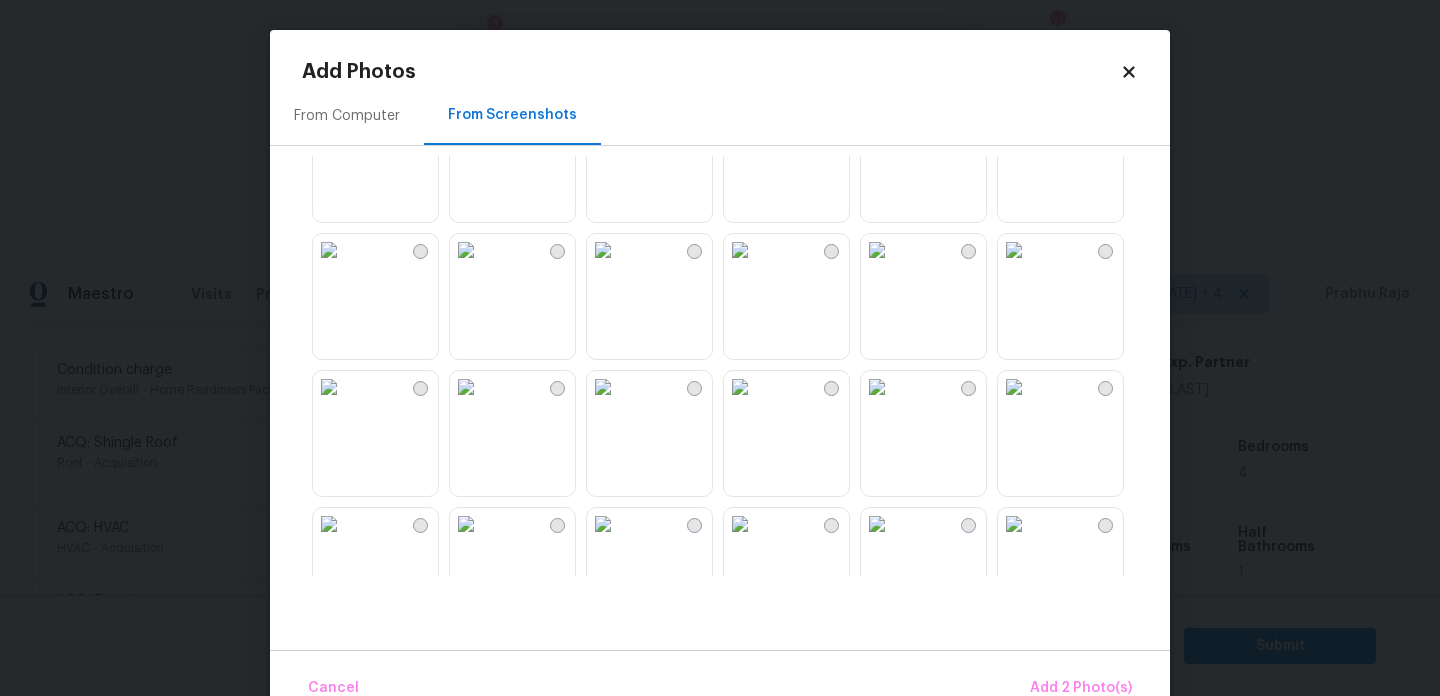 click at bounding box center [740, 250] 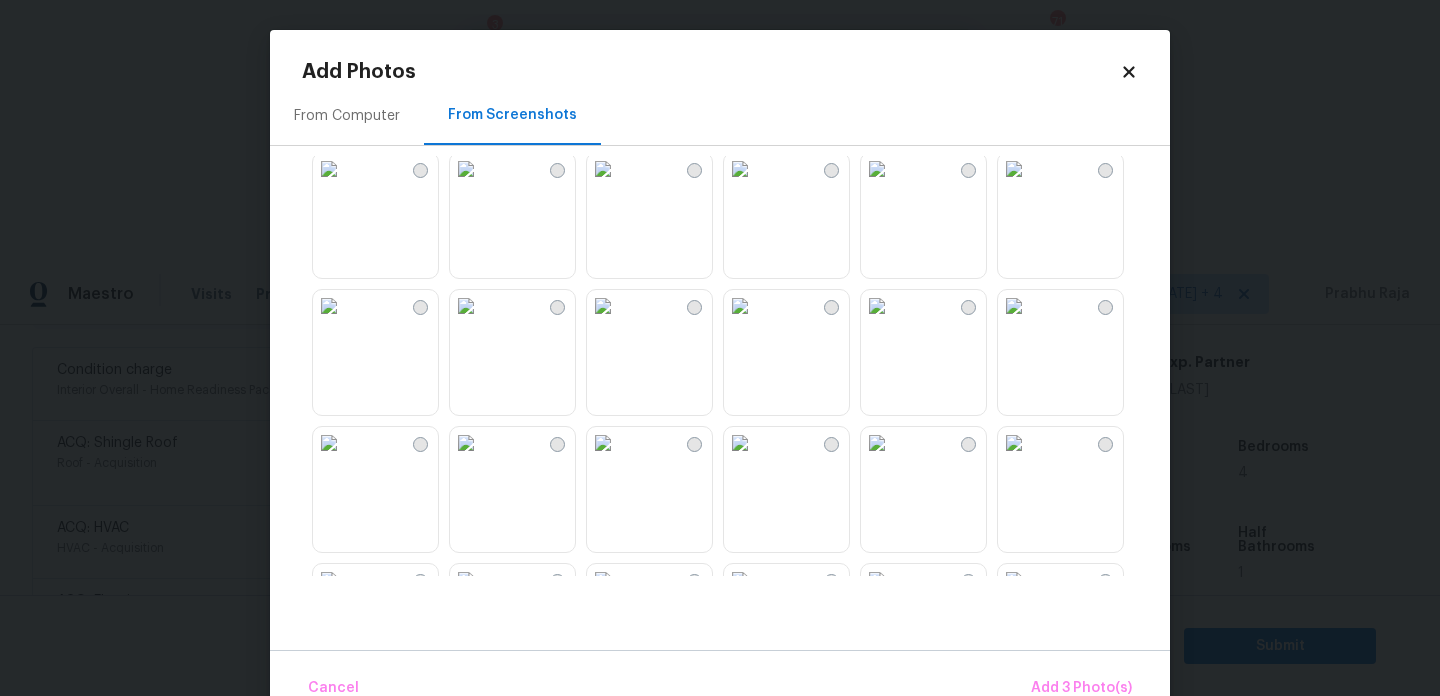 scroll, scrollTop: 1270, scrollLeft: 0, axis: vertical 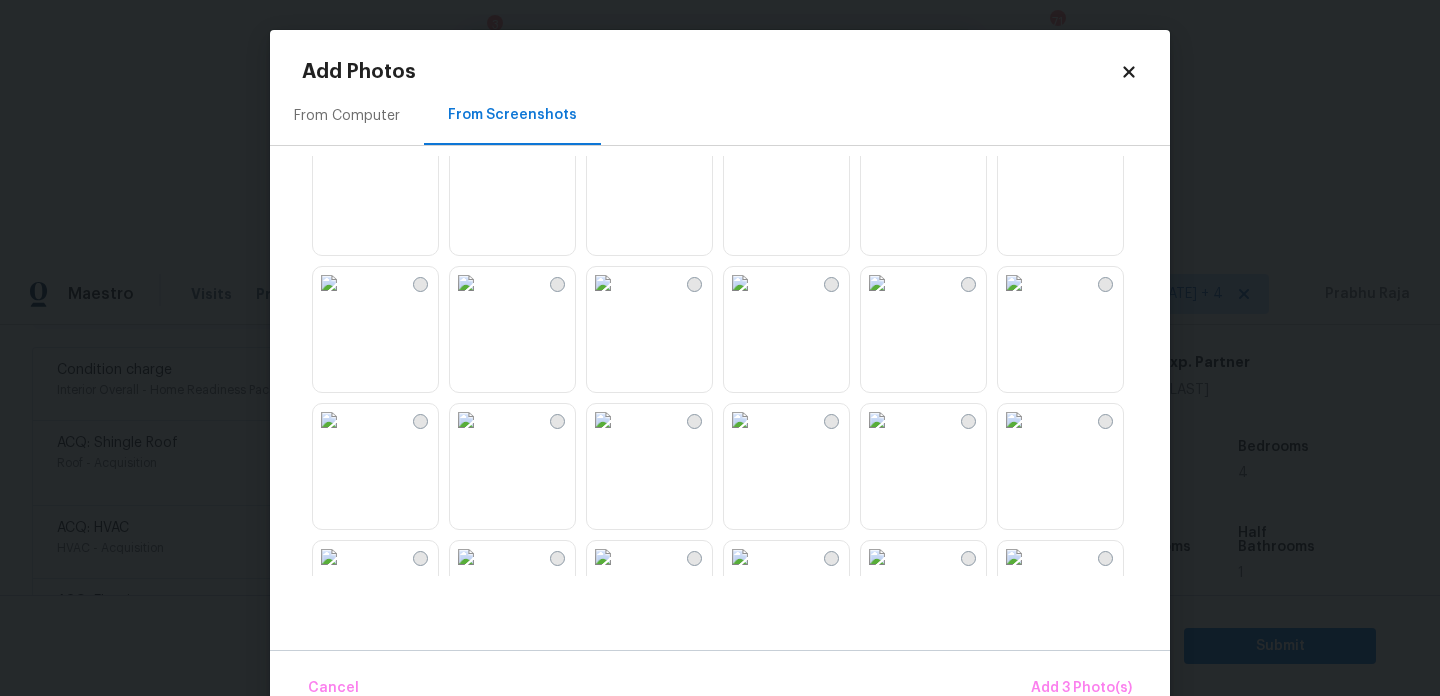 click at bounding box center [1014, 146] 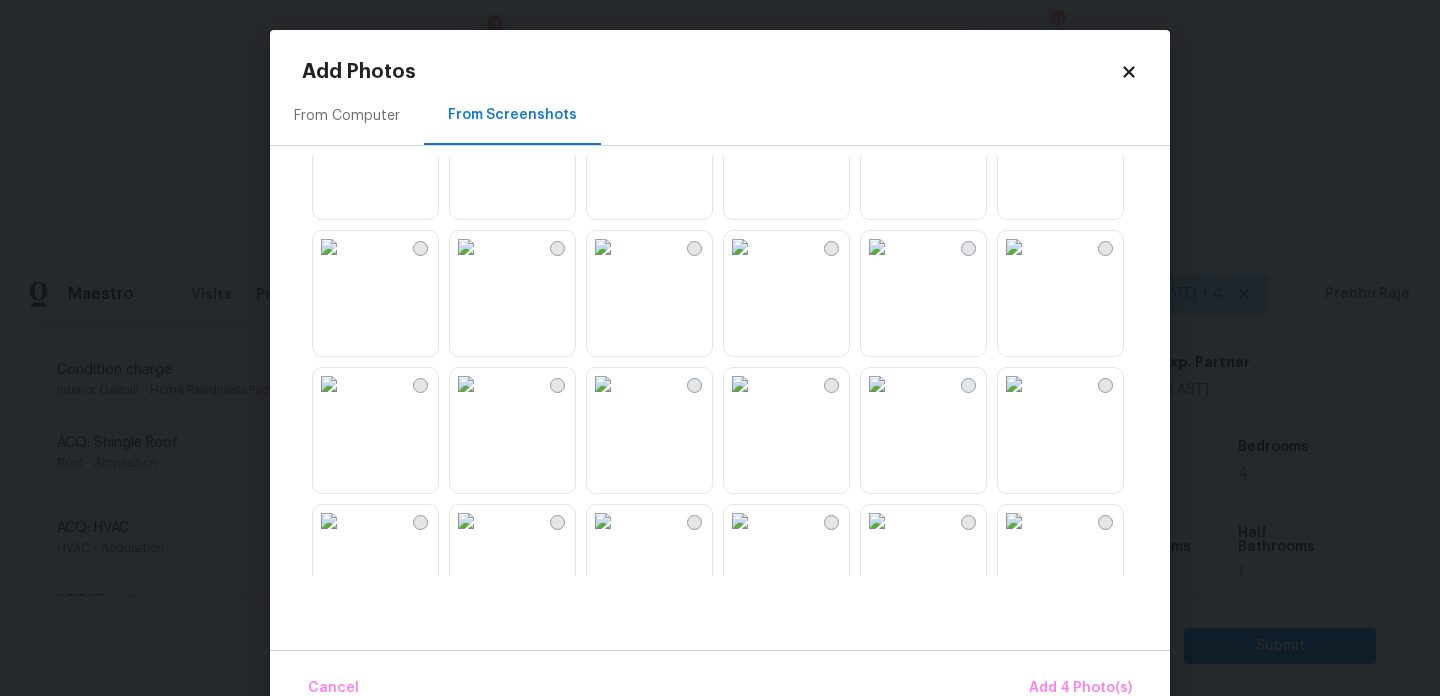 scroll, scrollTop: 1444, scrollLeft: 0, axis: vertical 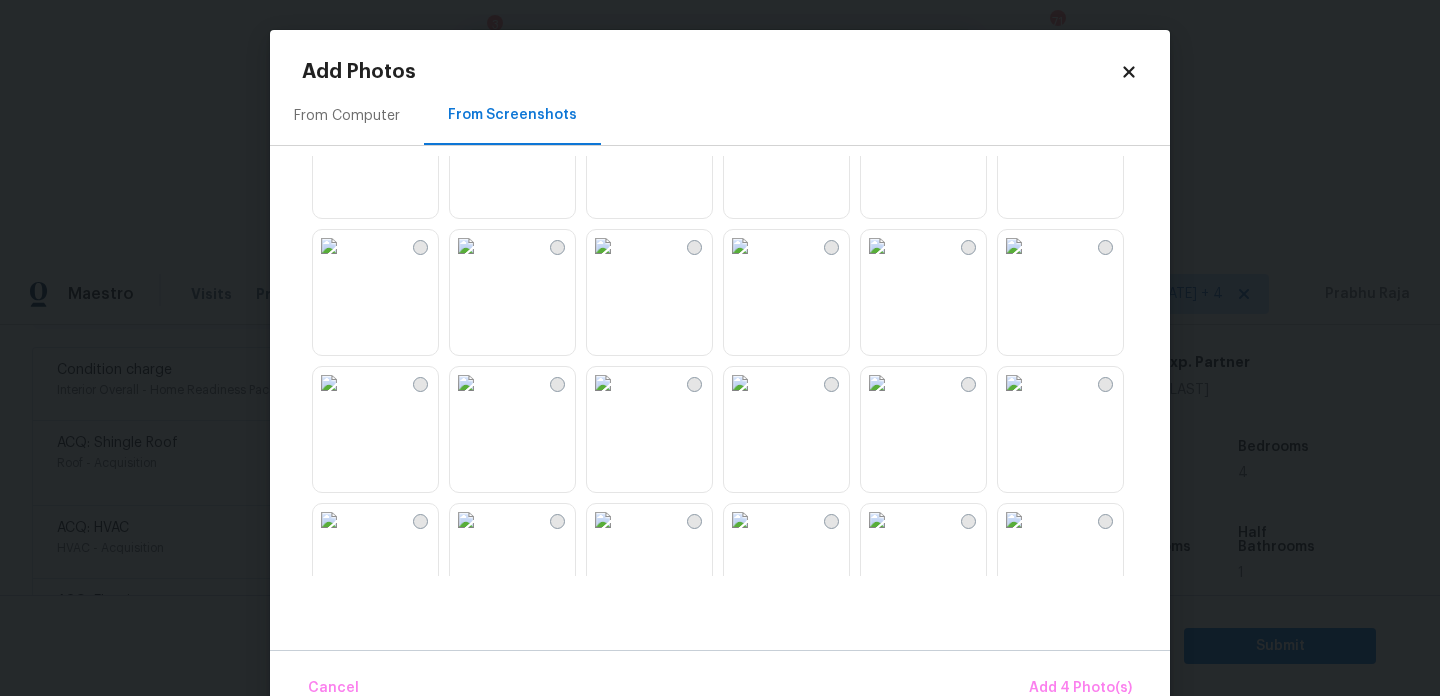 click at bounding box center (603, 383) 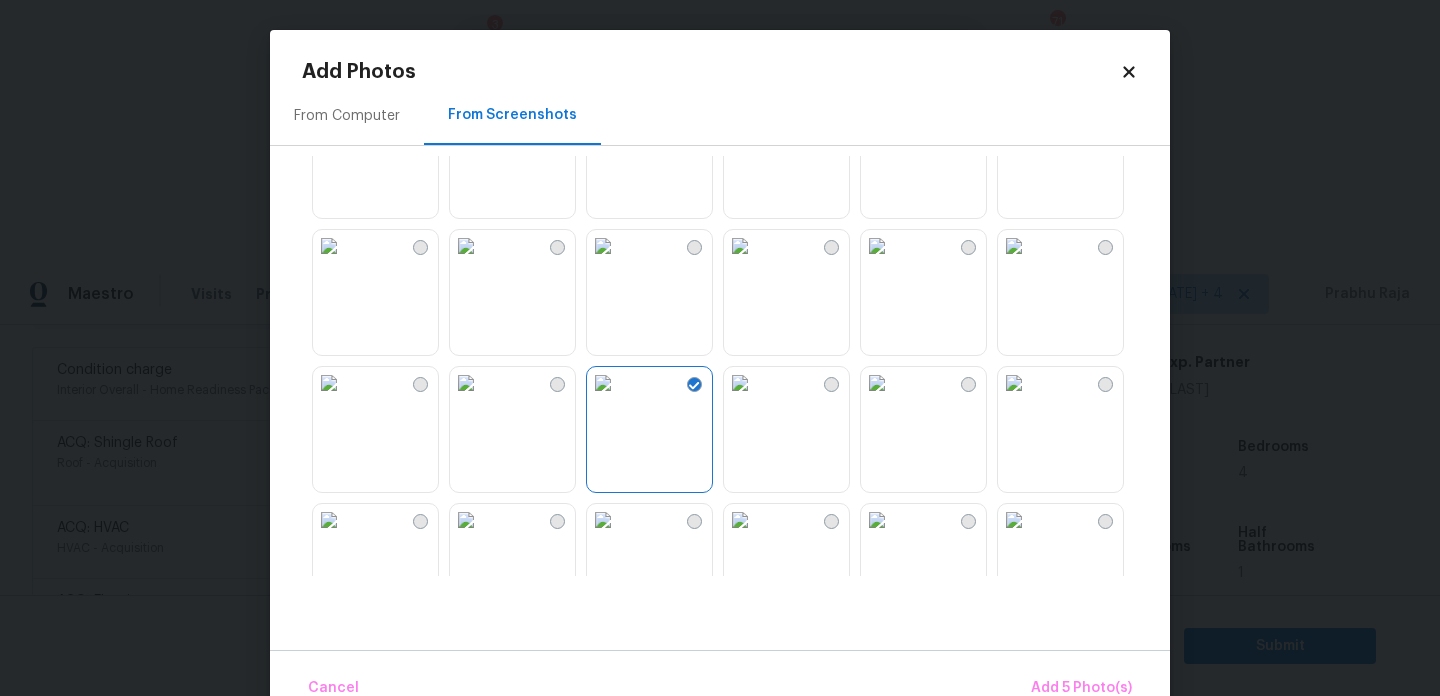 scroll, scrollTop: 1910, scrollLeft: 0, axis: vertical 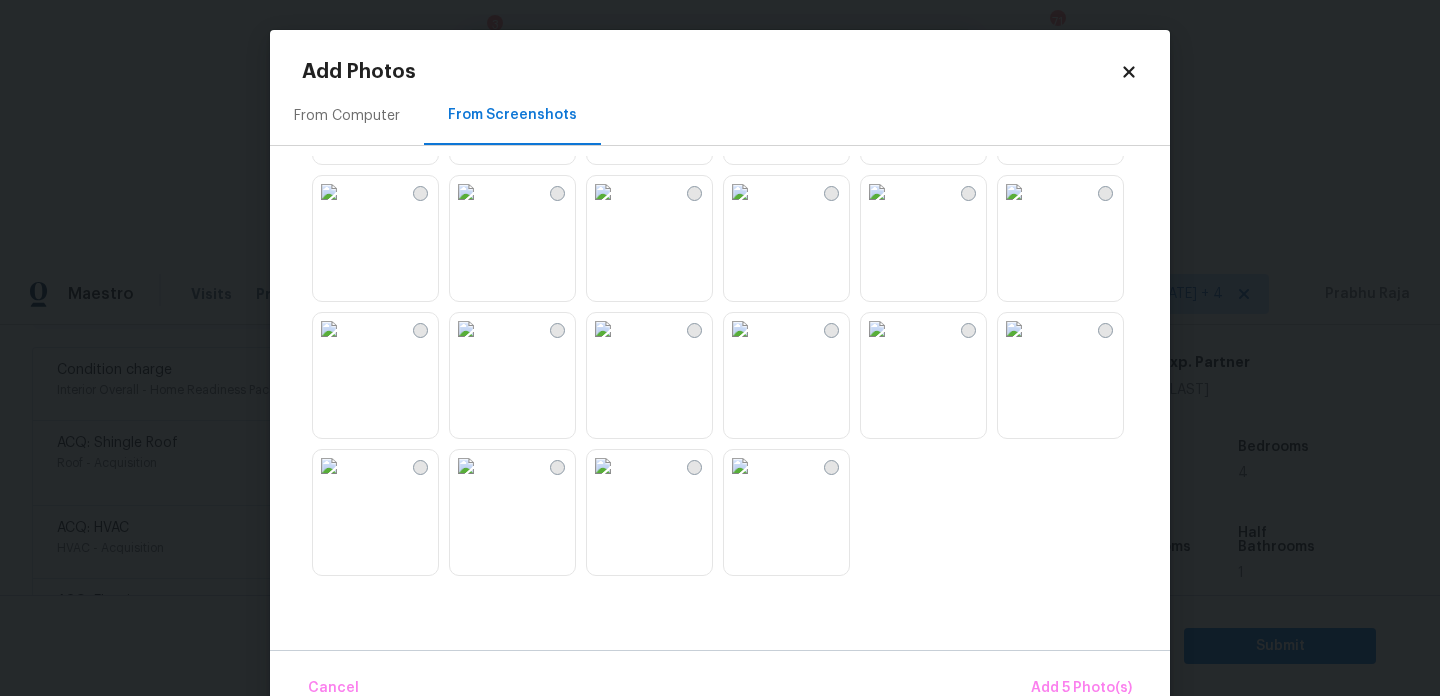 click at bounding box center (740, 192) 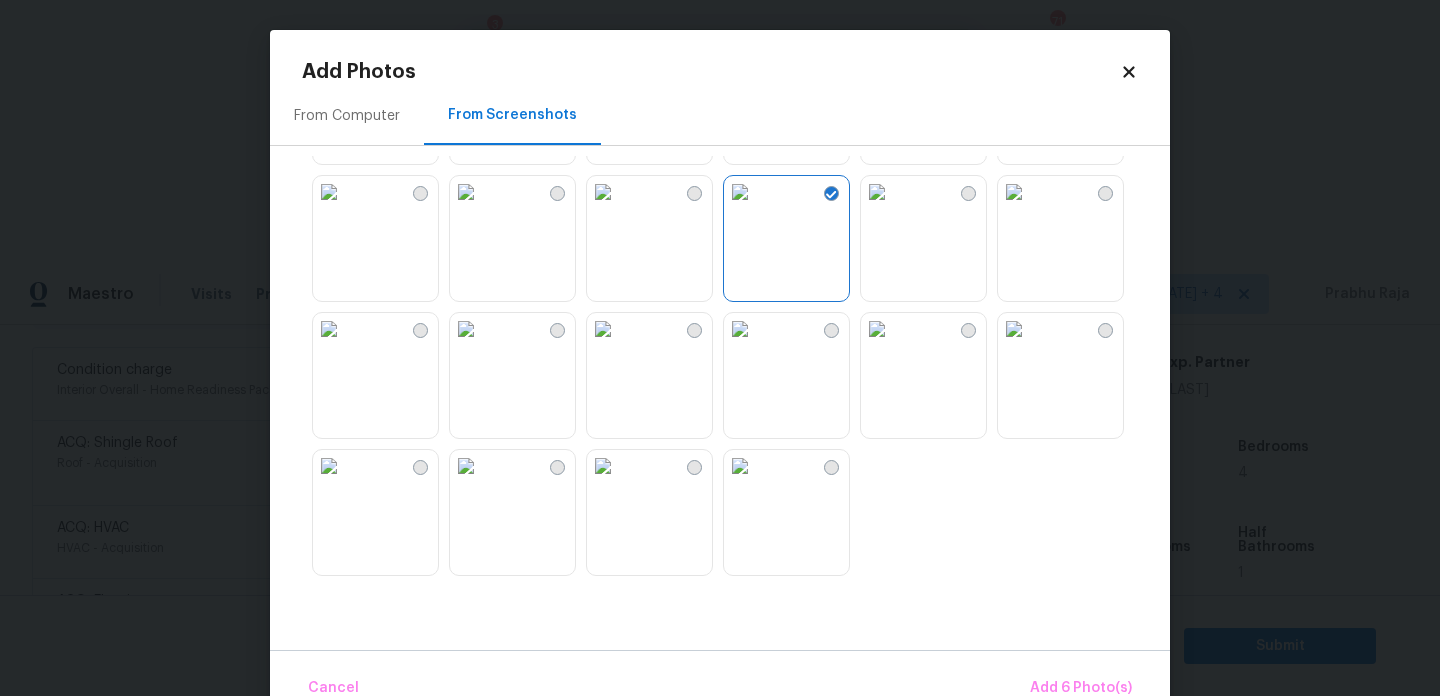 click at bounding box center [877, 192] 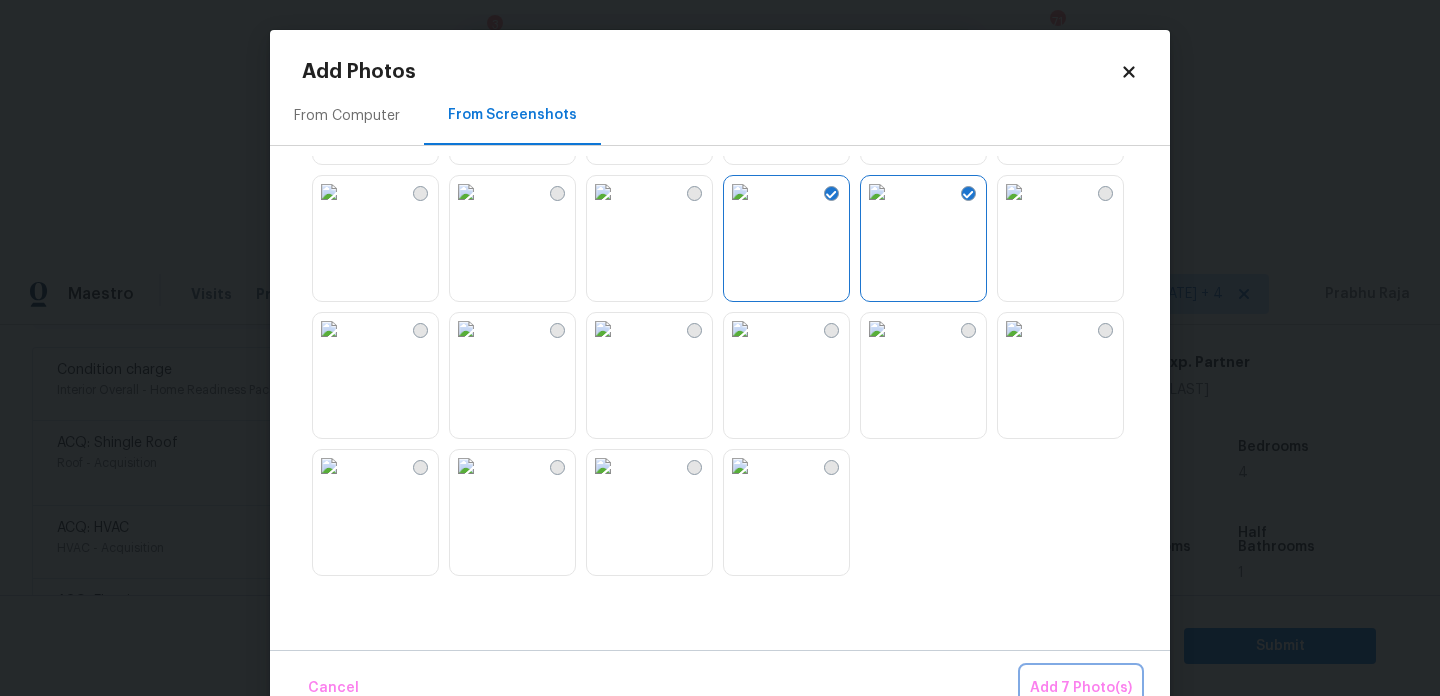click on "Add 7 Photo(s)" at bounding box center [1081, 688] 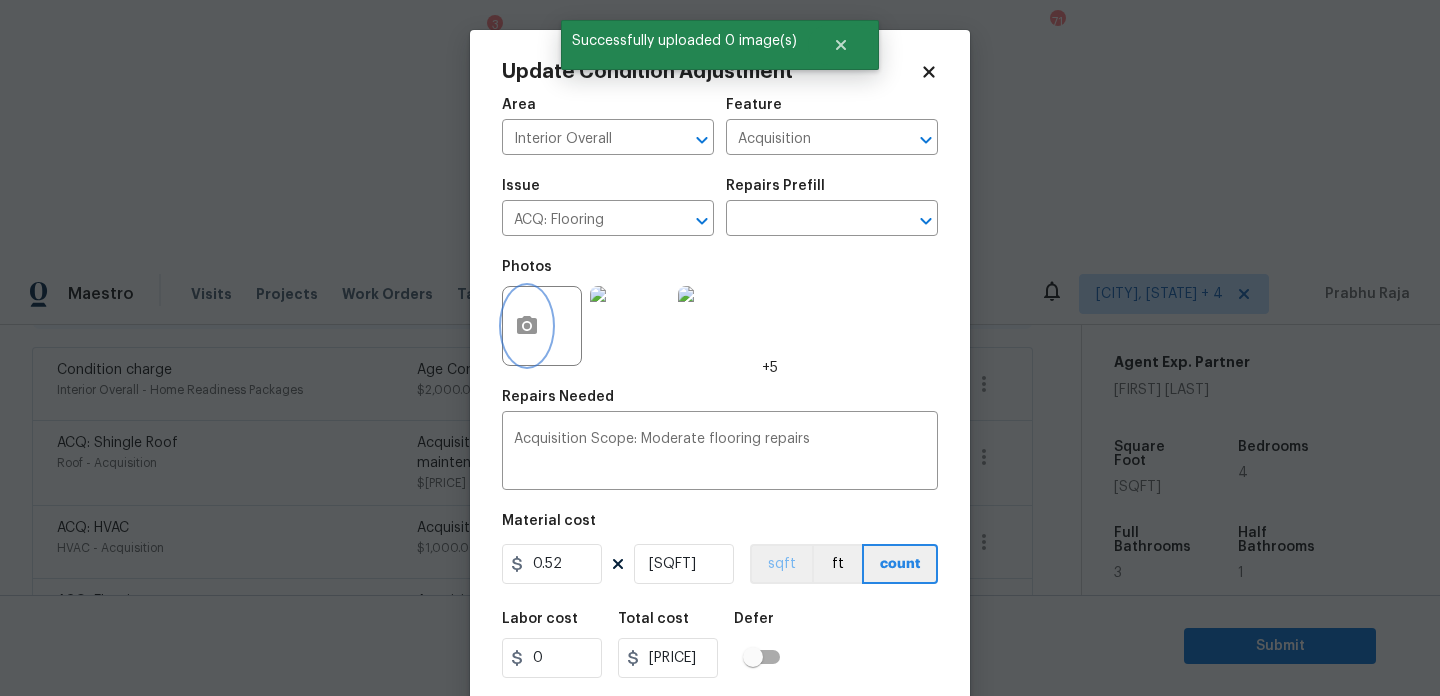 scroll, scrollTop: 51, scrollLeft: 0, axis: vertical 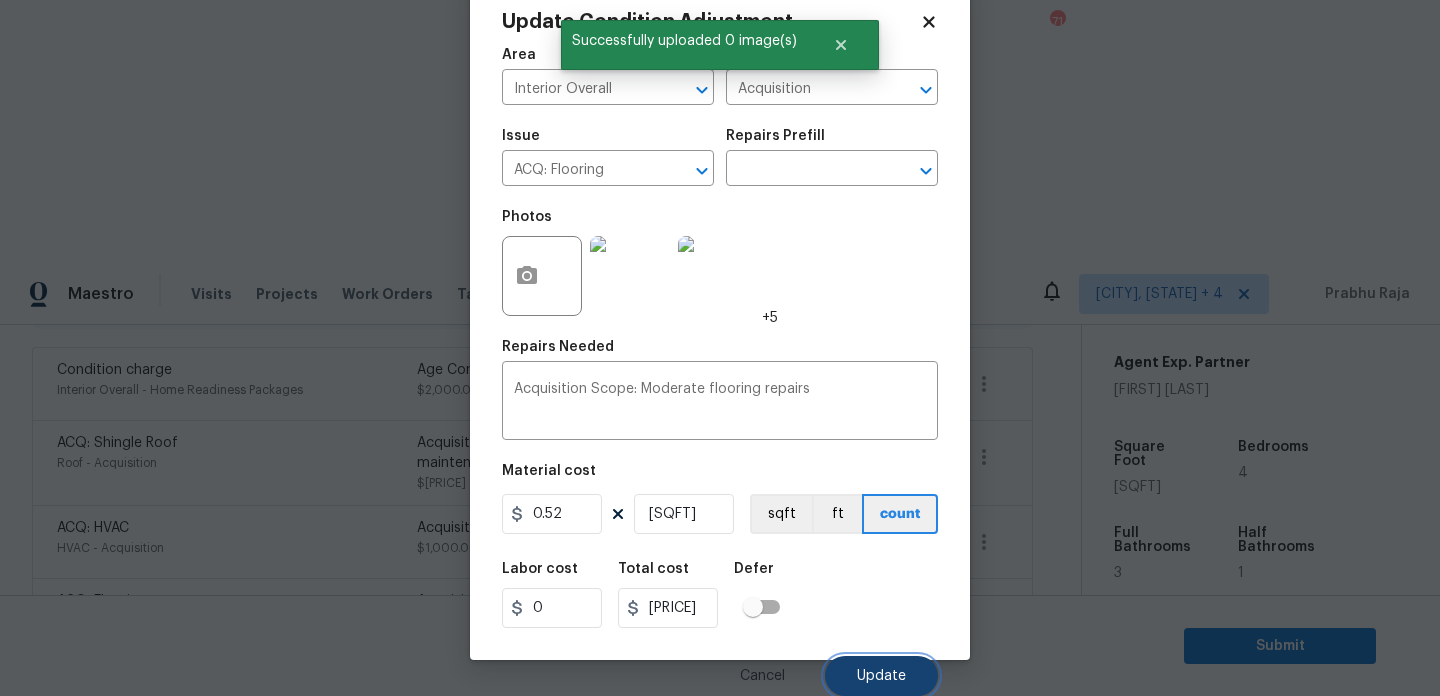 click on "Update" at bounding box center (881, 676) 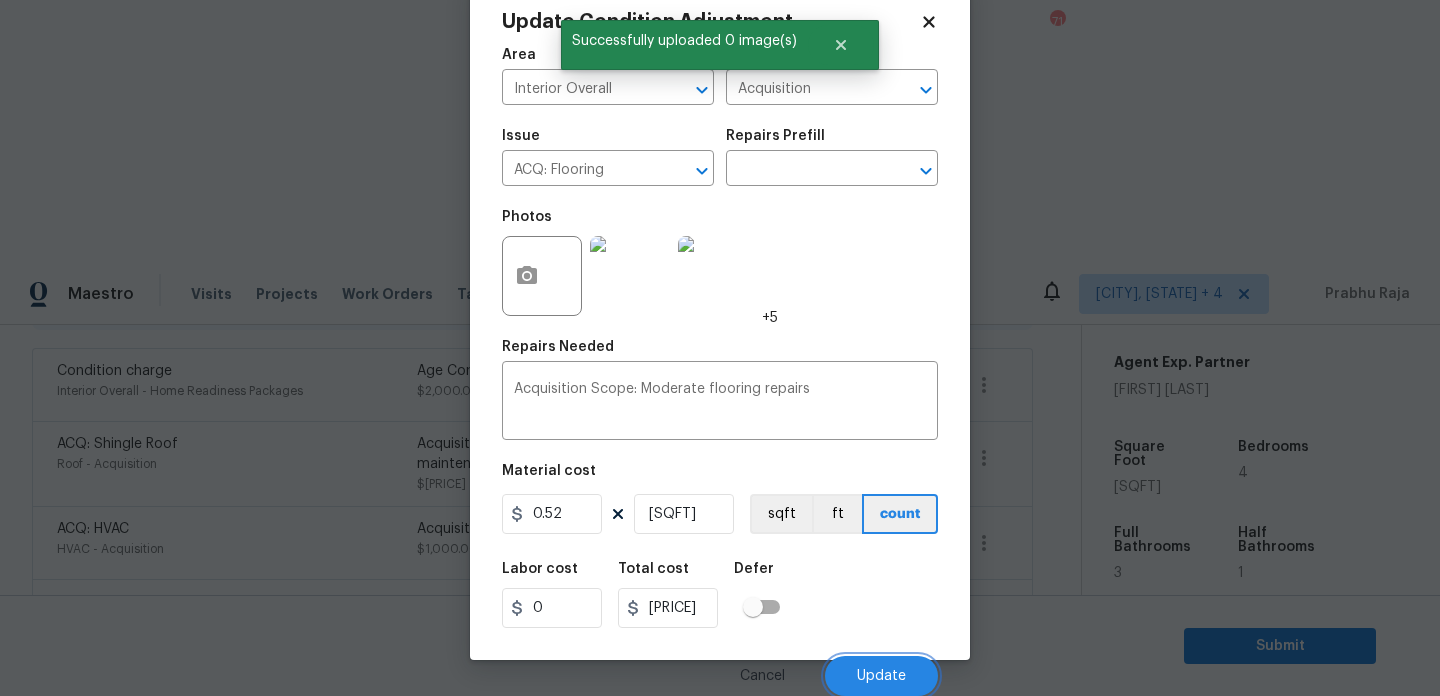 scroll, scrollTop: 480, scrollLeft: 0, axis: vertical 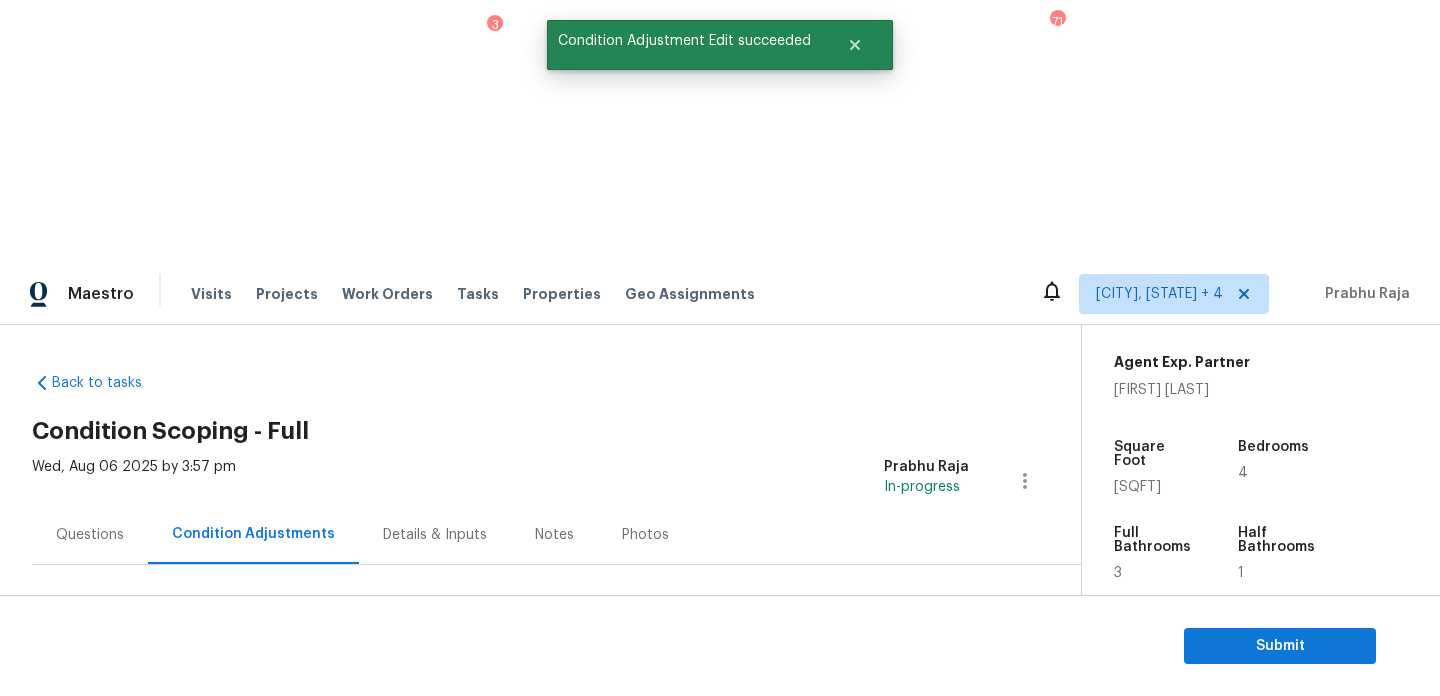 drag, startPoint x: 99, startPoint y: 417, endPoint x: 200, endPoint y: 420, distance: 101.04455 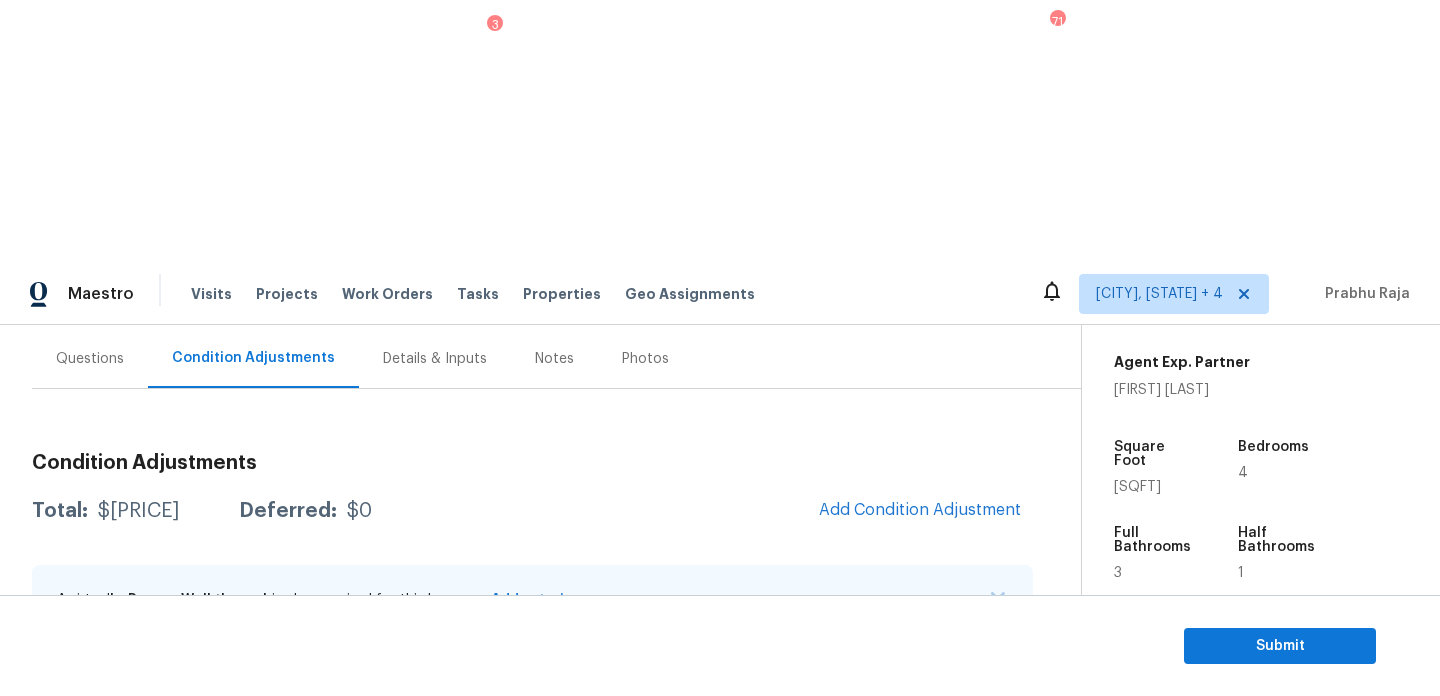 scroll, scrollTop: 0, scrollLeft: 0, axis: both 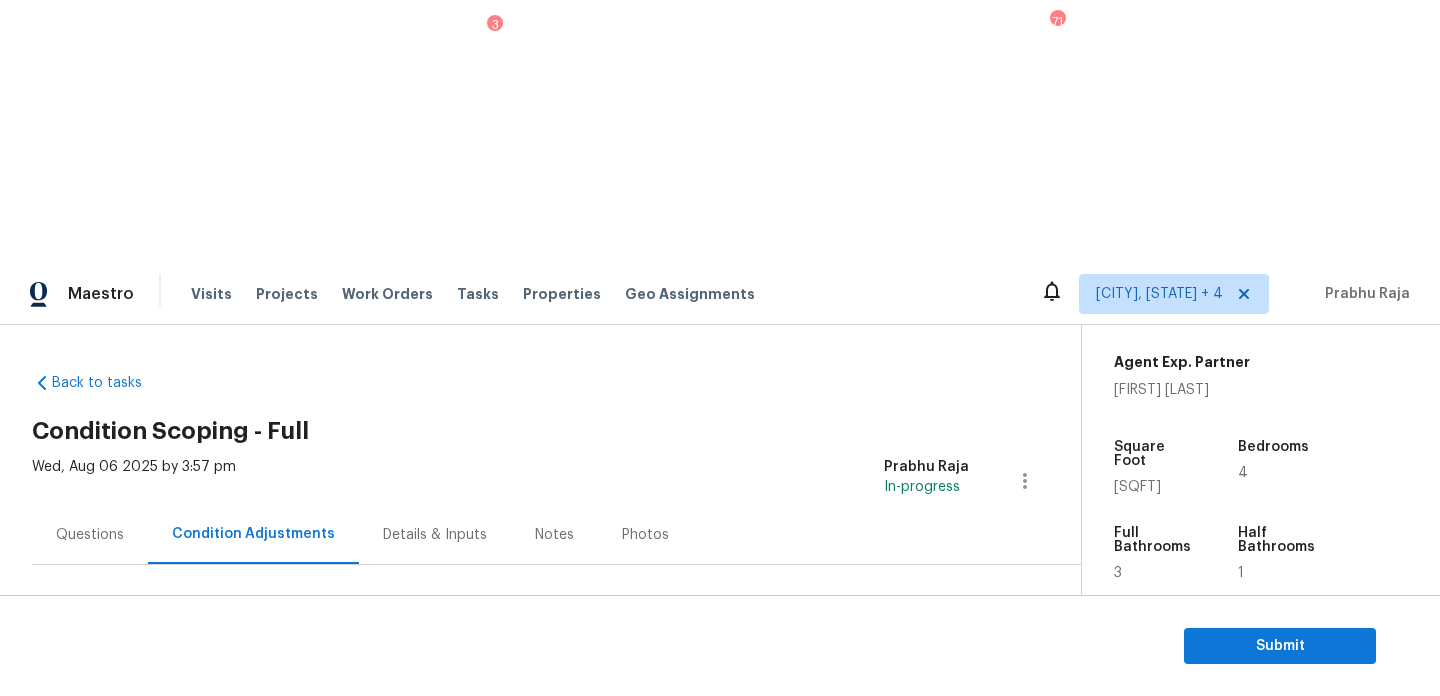 click on "Questions" at bounding box center (90, 535) 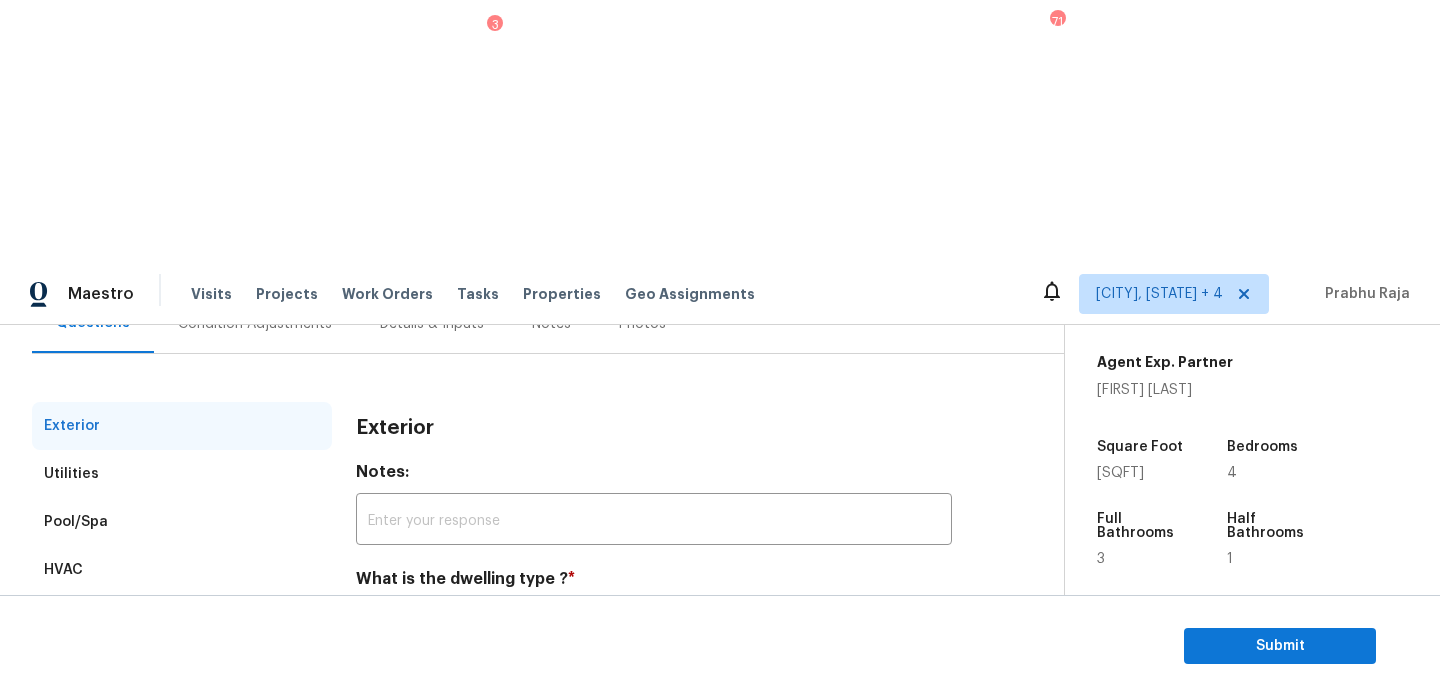 scroll, scrollTop: 238, scrollLeft: 0, axis: vertical 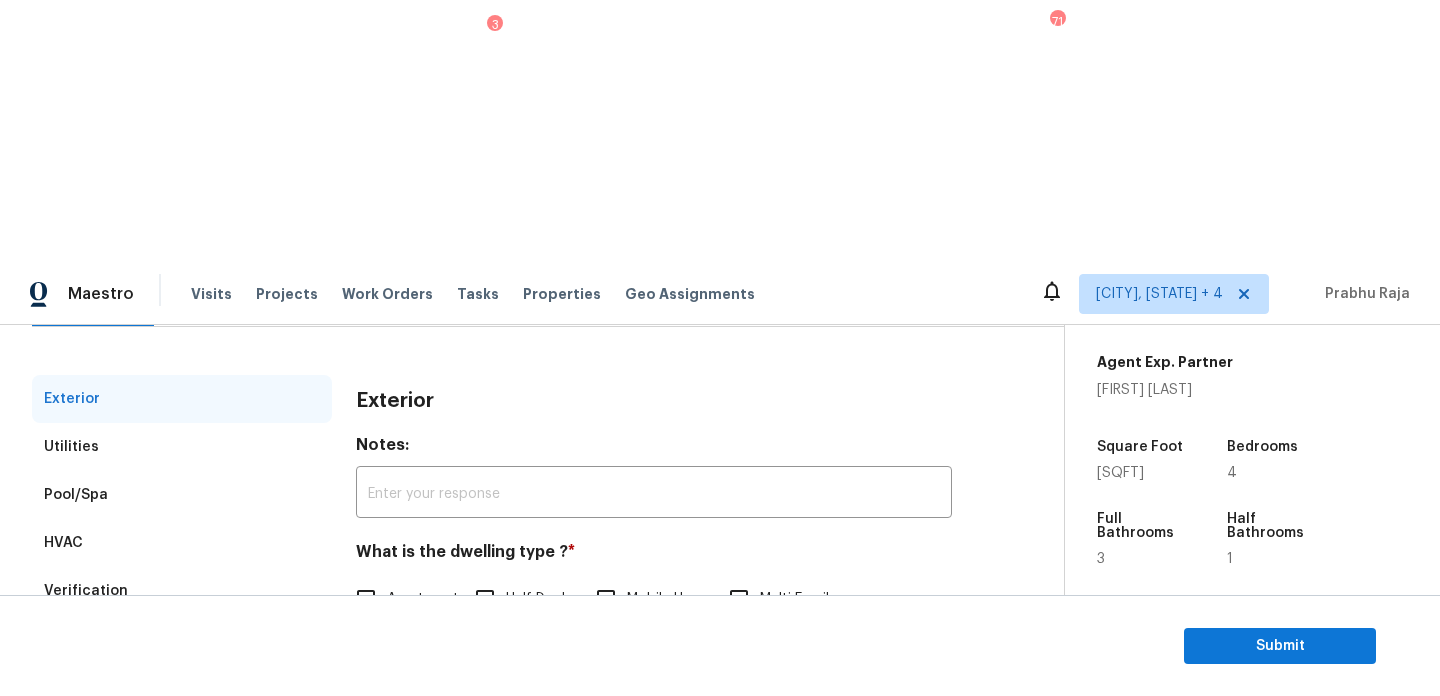 click on "Verification" at bounding box center [182, 591] 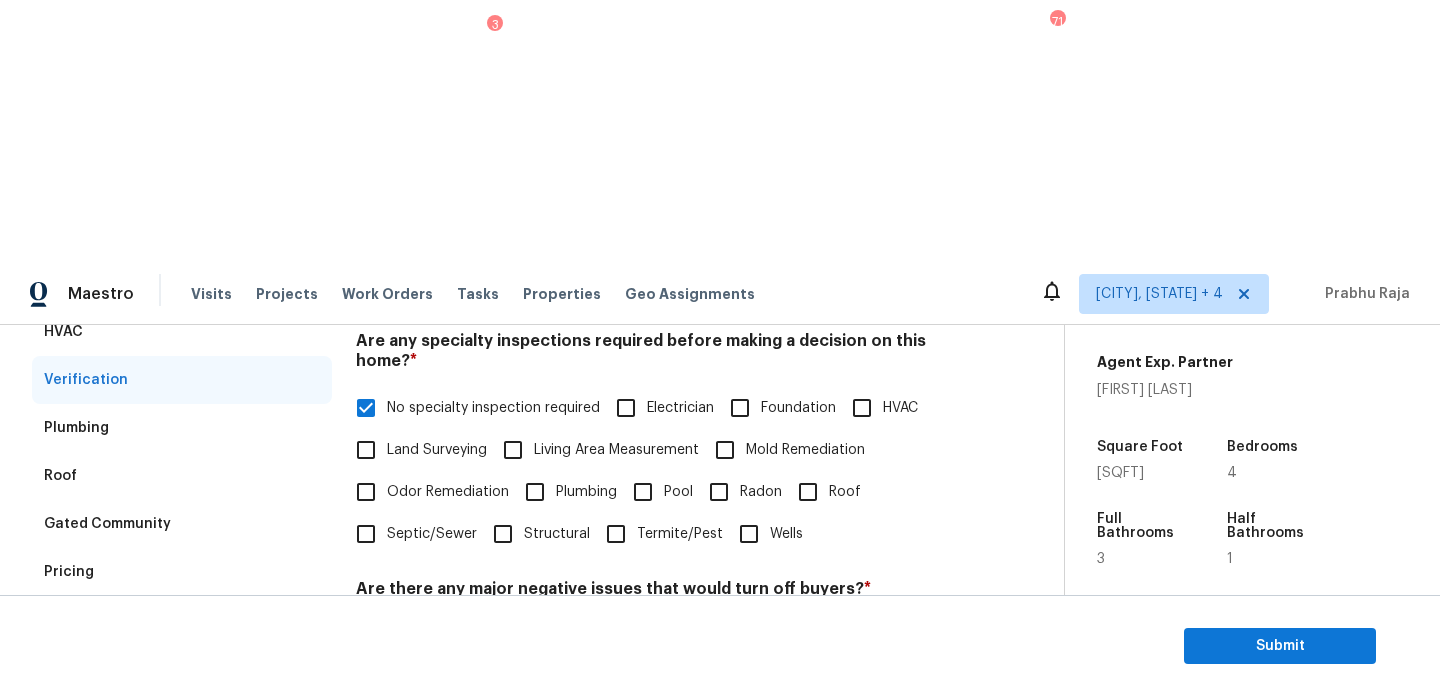 scroll, scrollTop: 447, scrollLeft: 0, axis: vertical 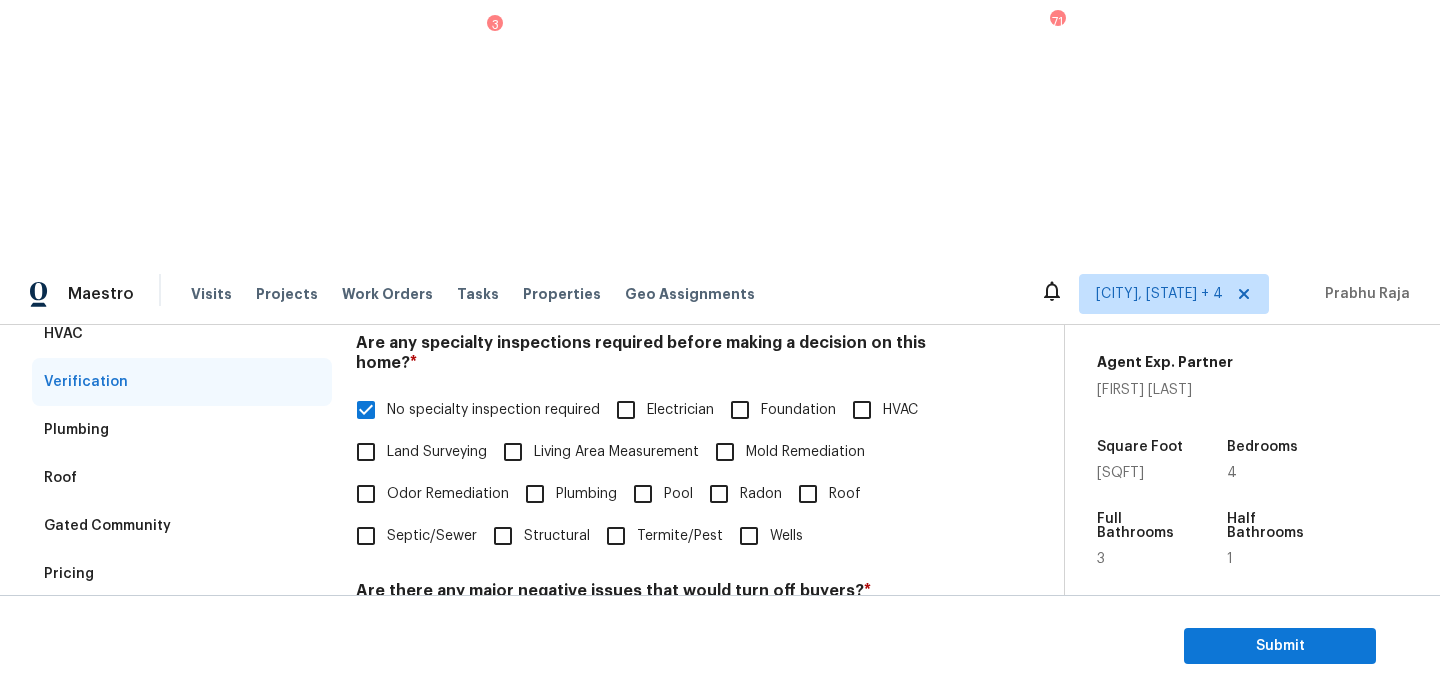 click on "Pricing" at bounding box center (182, 574) 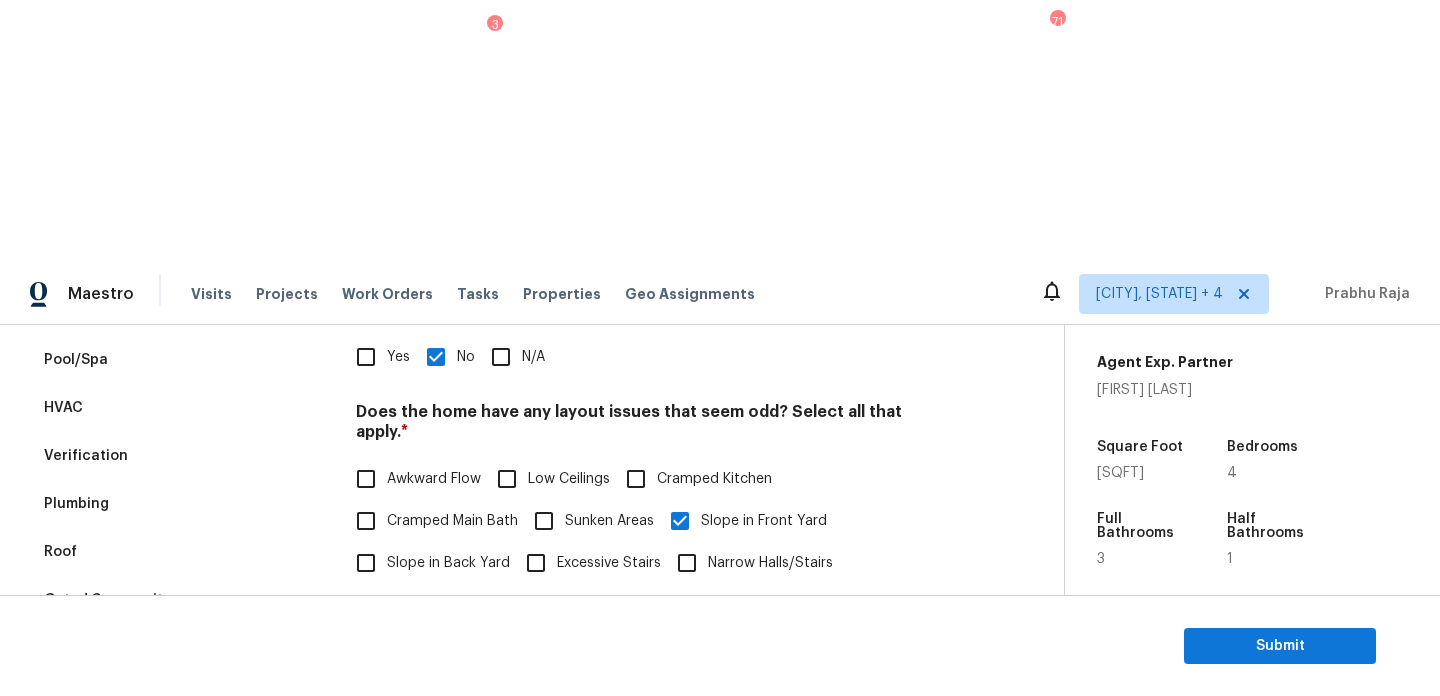 scroll, scrollTop: 0, scrollLeft: 0, axis: both 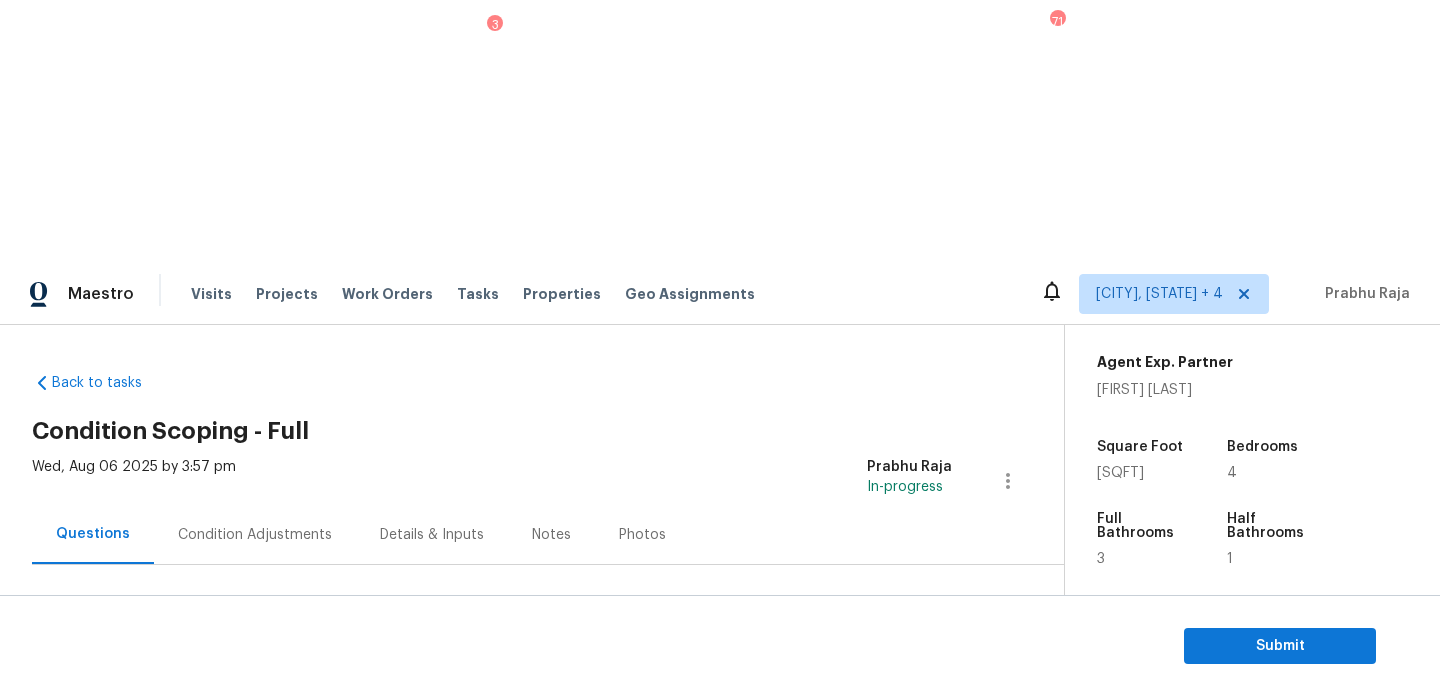 click on "Condition Adjustments" at bounding box center (255, 535) 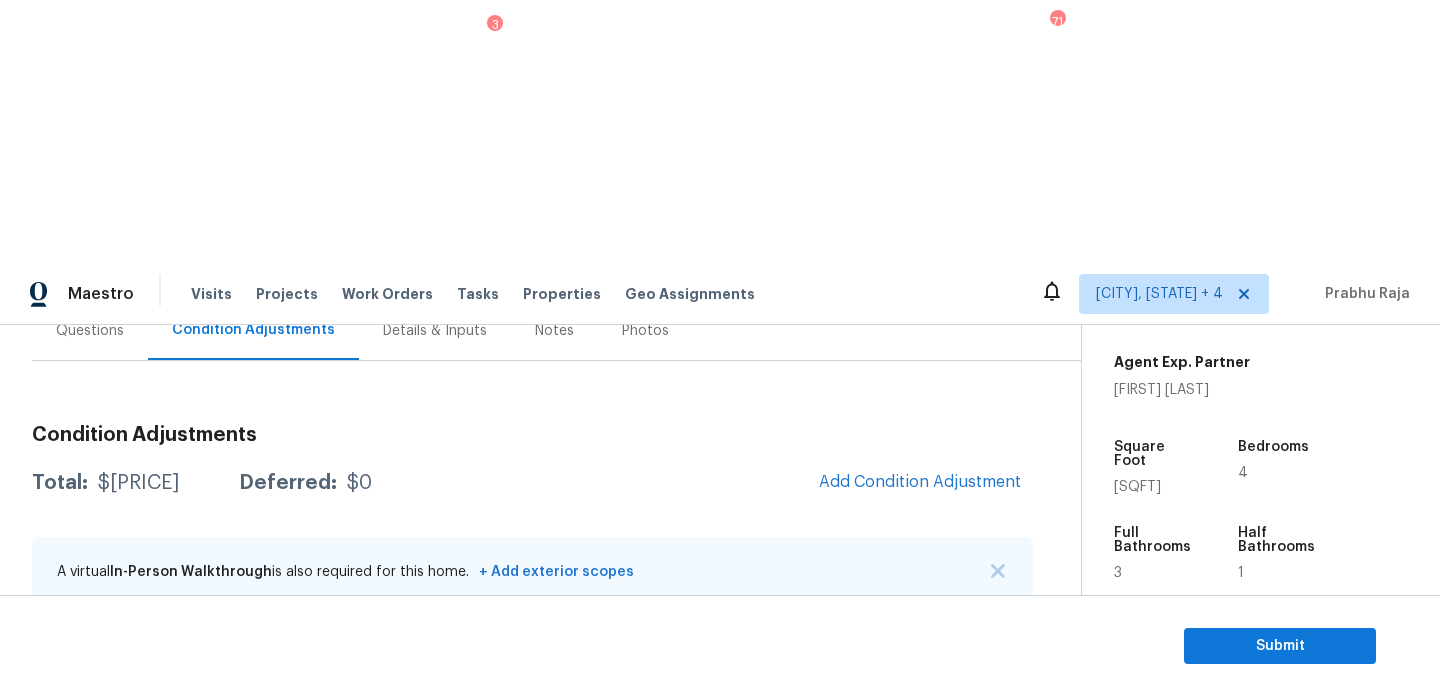 scroll, scrollTop: 206, scrollLeft: 0, axis: vertical 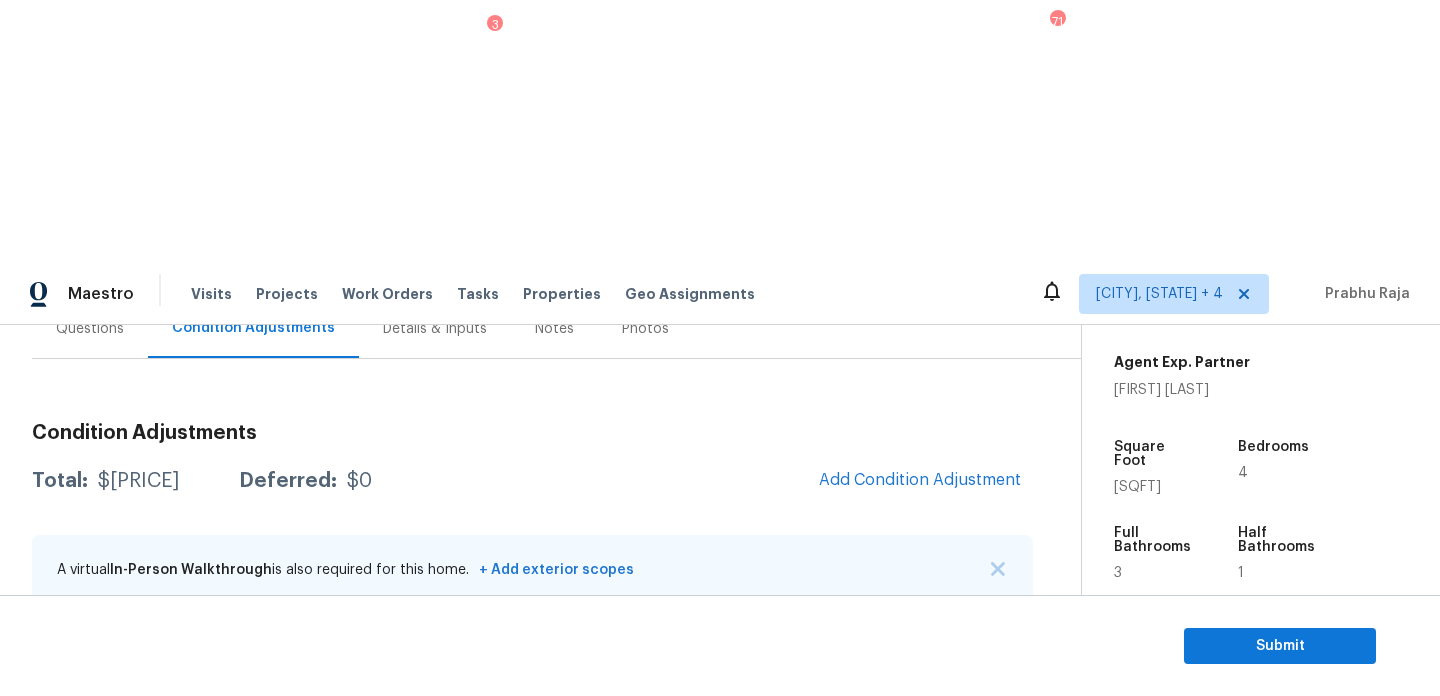 click 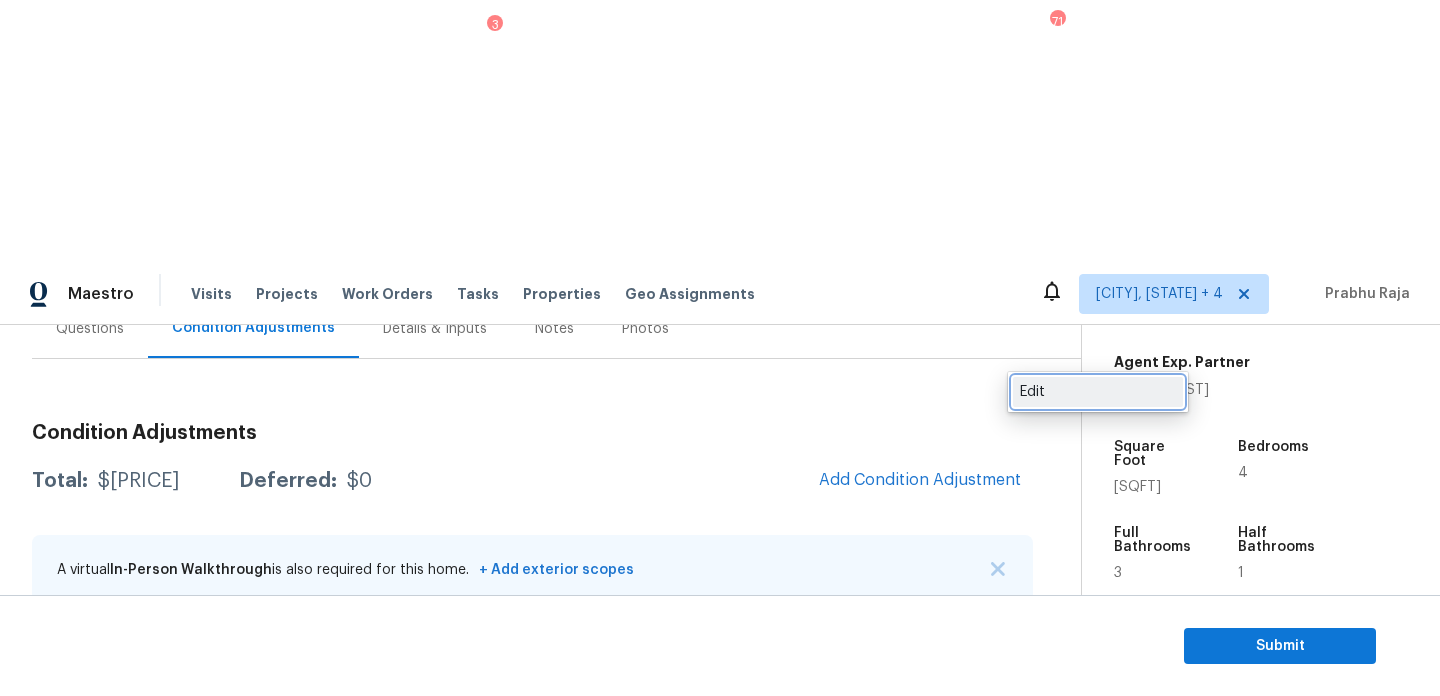click on "Edit" at bounding box center (1098, 392) 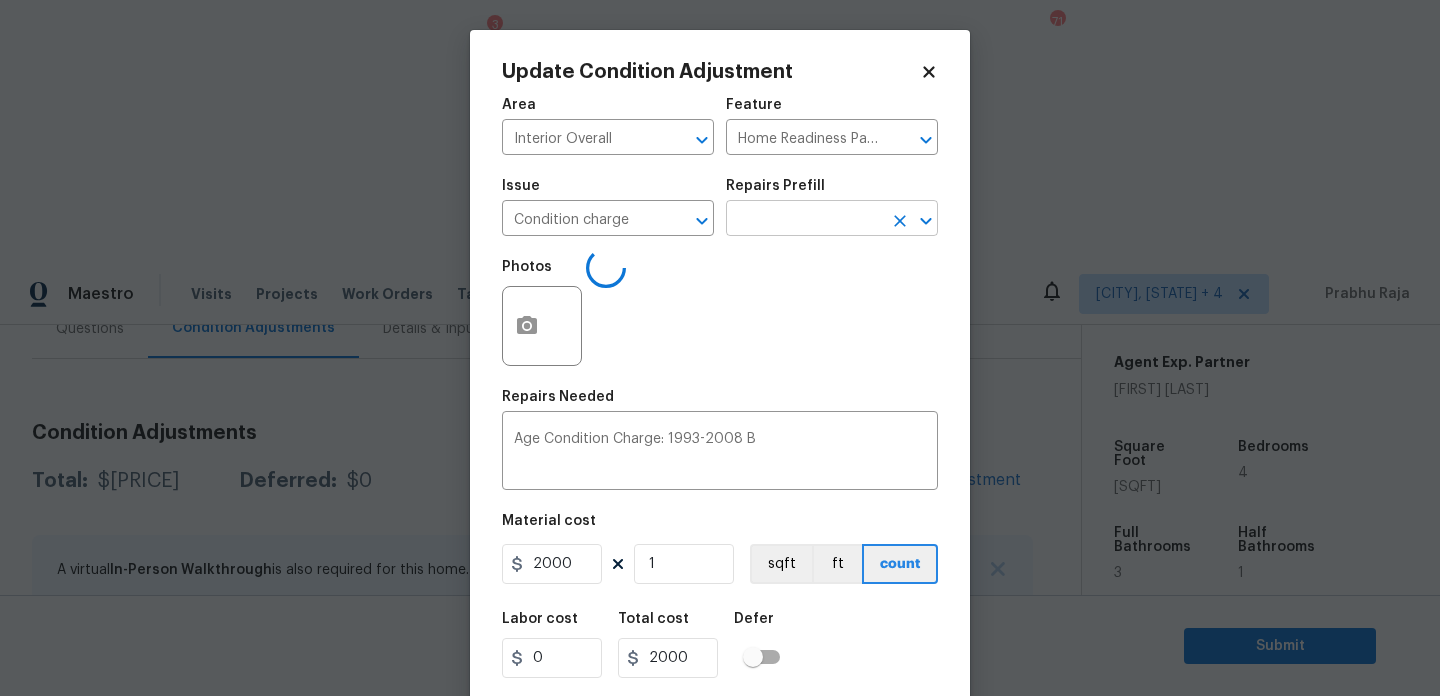 click at bounding box center (804, 220) 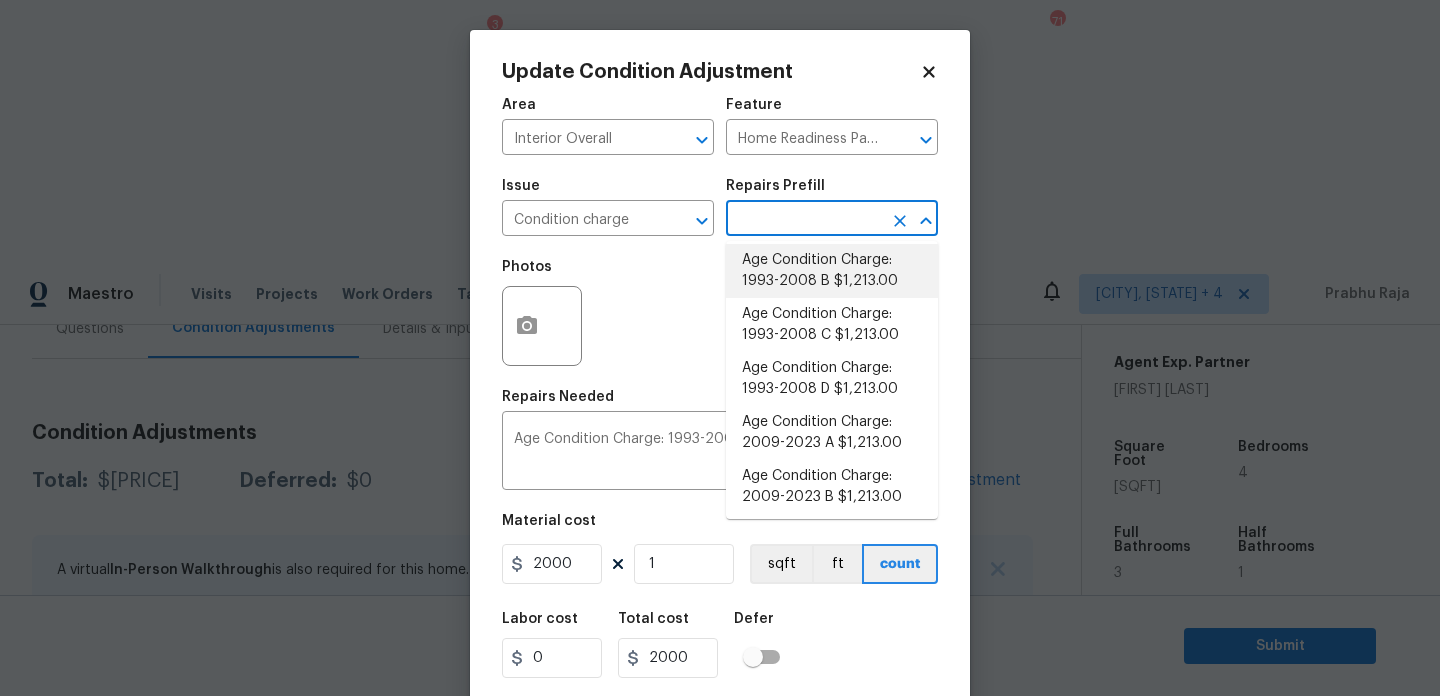 scroll, scrollTop: 493, scrollLeft: 0, axis: vertical 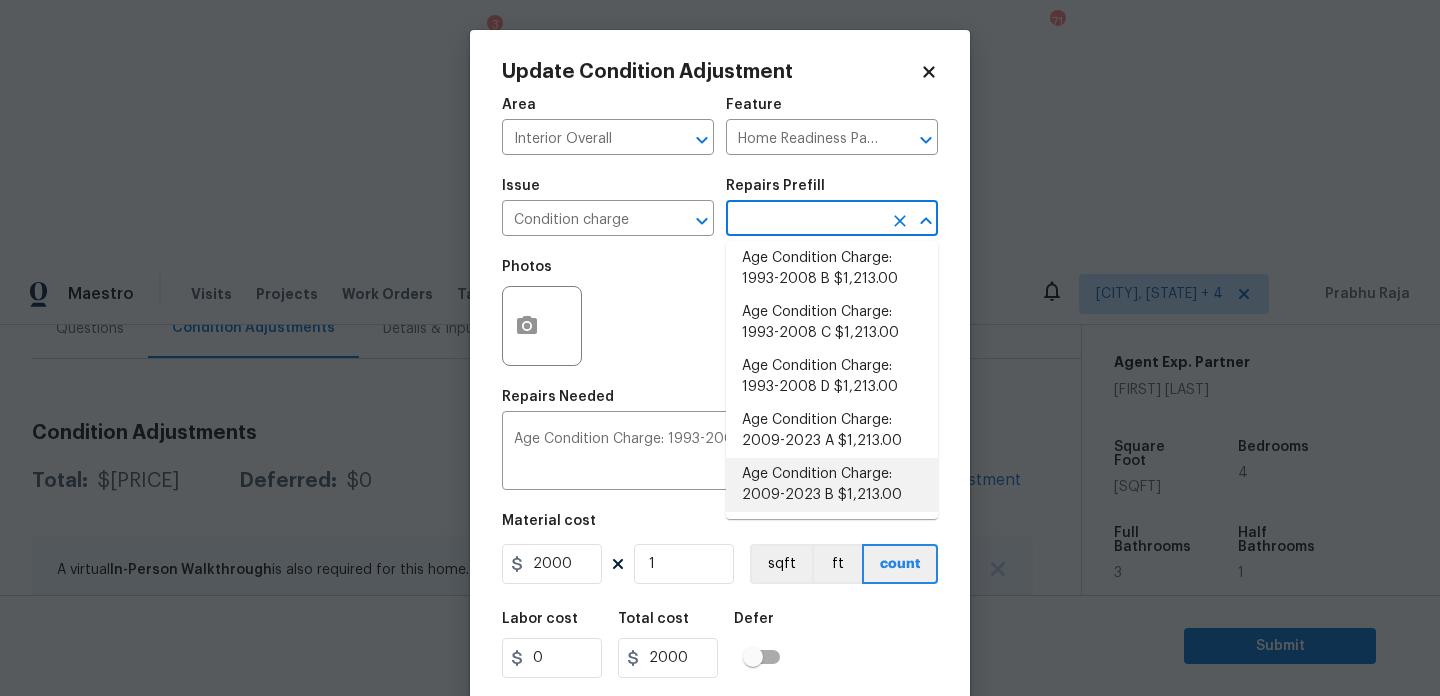 click on "Age Condition Charge: 2009-2023 B	 $1,213.00" at bounding box center (832, 485) 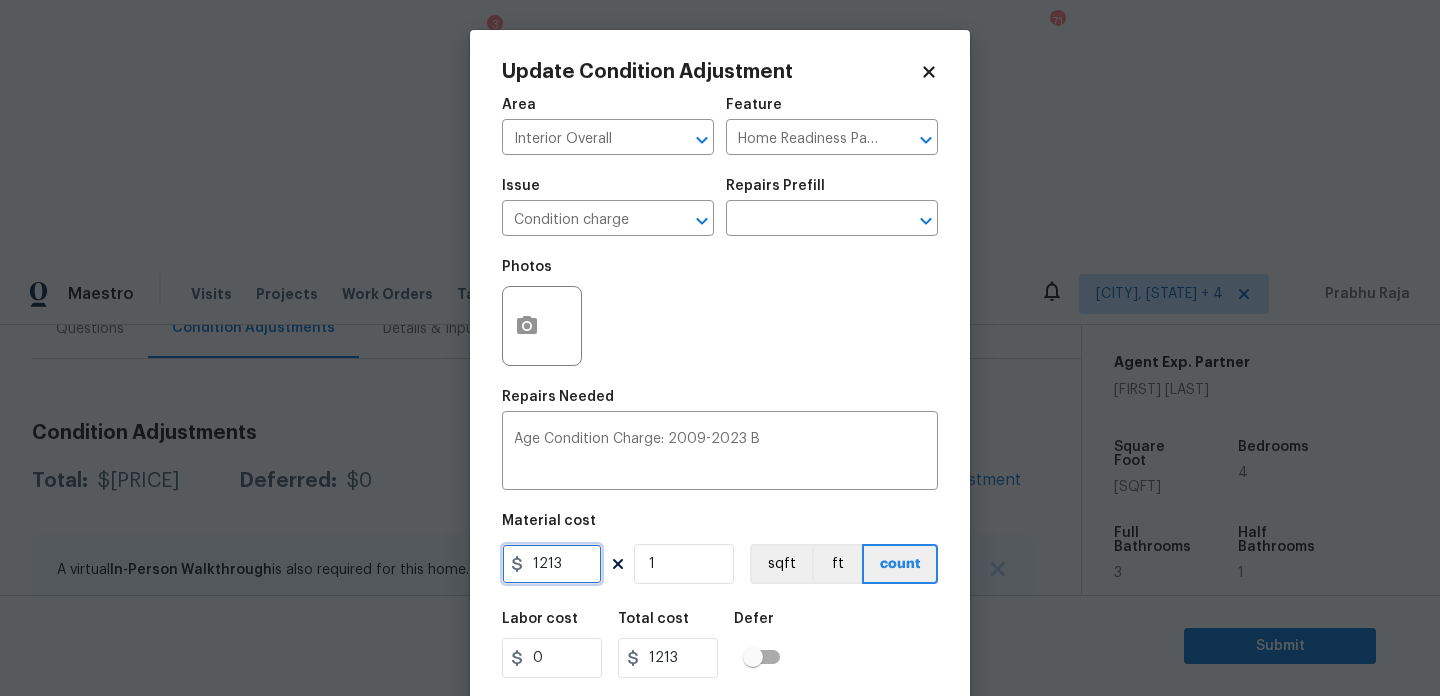 drag, startPoint x: 580, startPoint y: 568, endPoint x: 410, endPoint y: 568, distance: 170 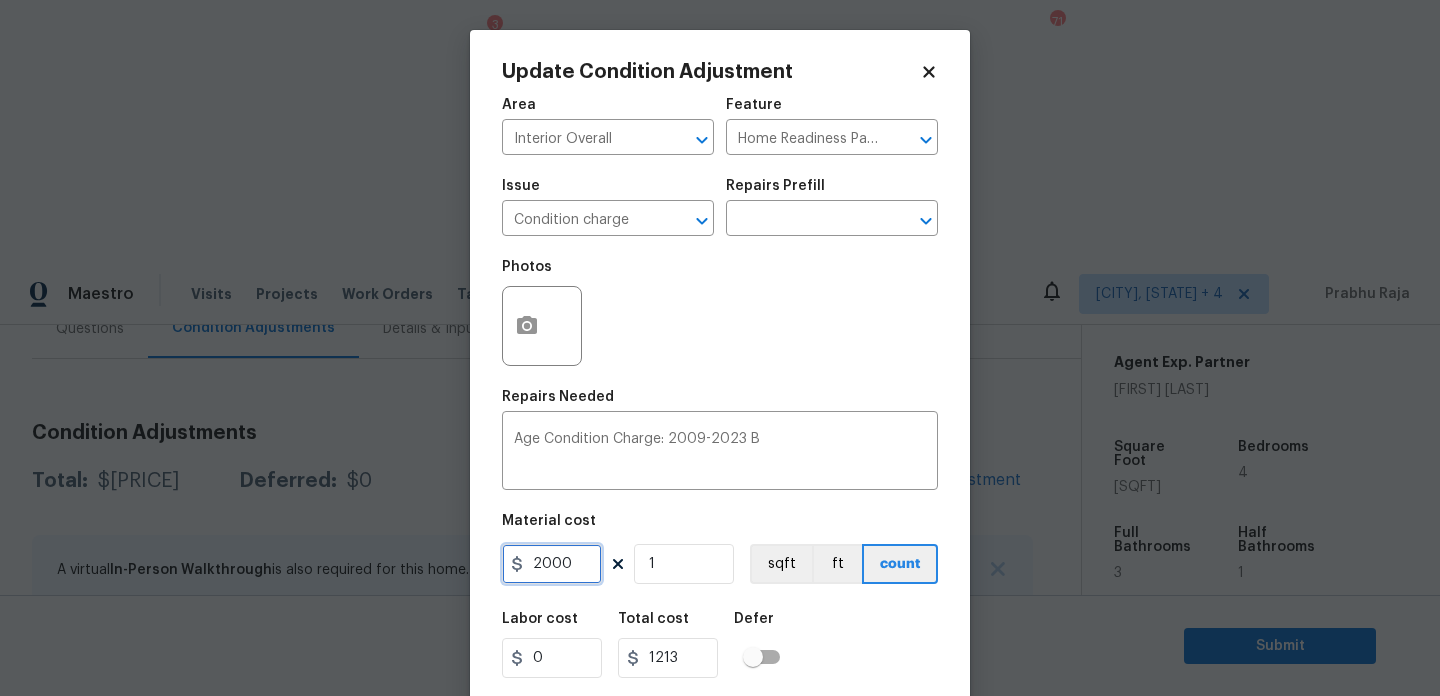 type on "2000" 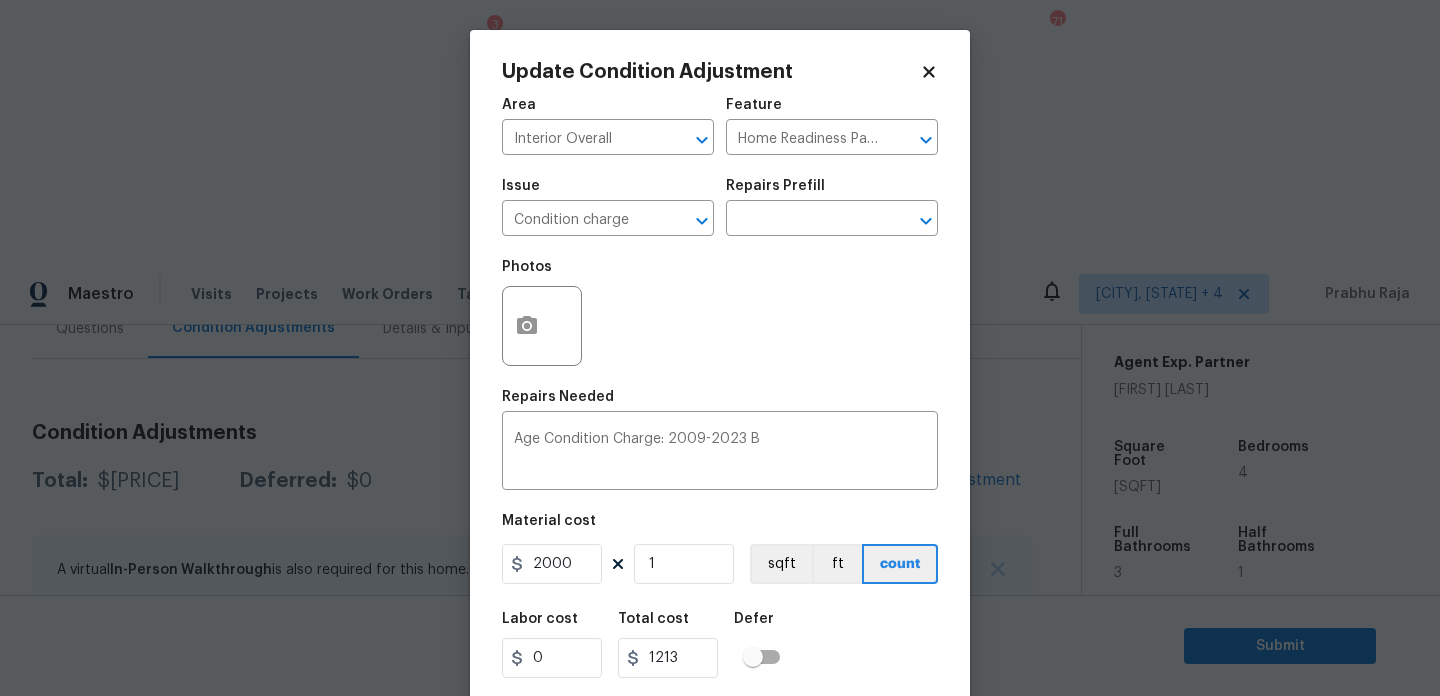 click on "Area Interior Overall ​ Feature Home Readiness Packages ​ Issue Condition charge ​ Repairs Prefill ​ Photos Repairs Needed Age Condition Charge: 2009-2023 B	 x ​ Material cost 2000 1 sqft ft count Labor cost 0 Total cost 1213 Defer Cancel Update" at bounding box center [720, 416] 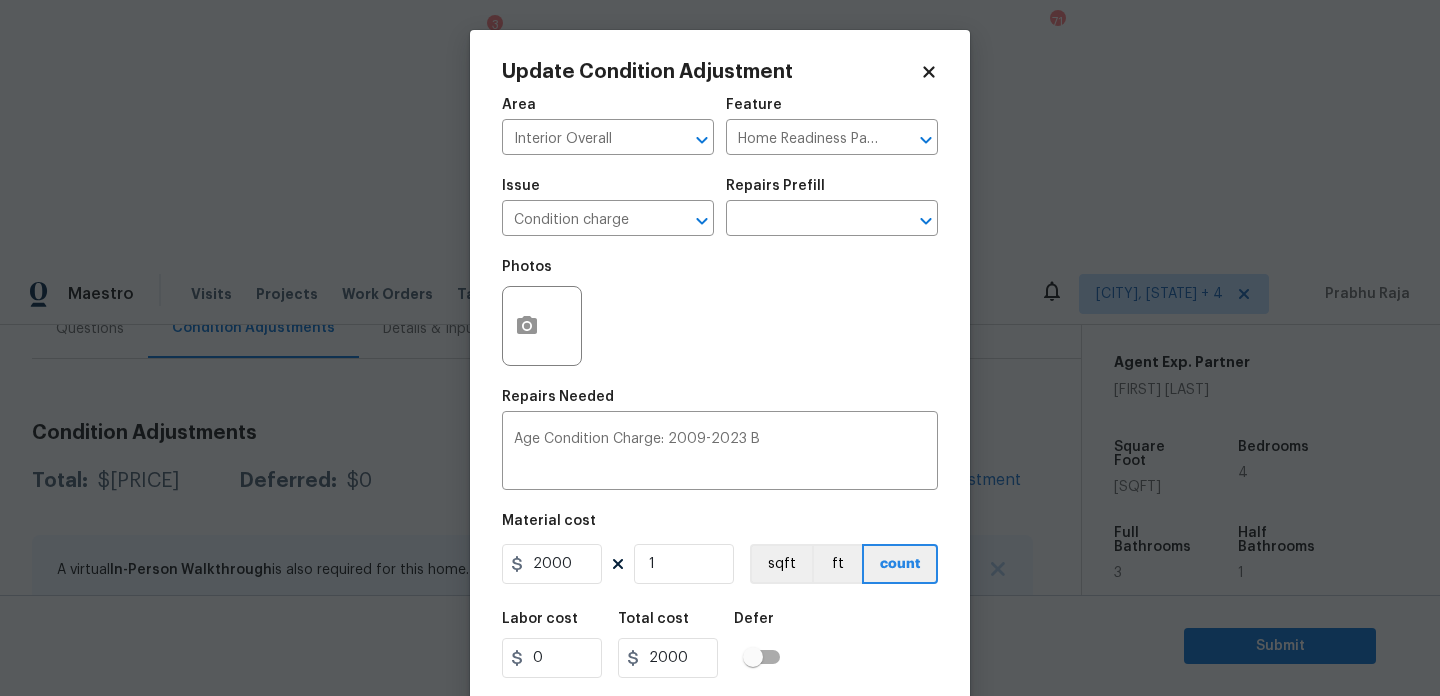 scroll, scrollTop: 51, scrollLeft: 0, axis: vertical 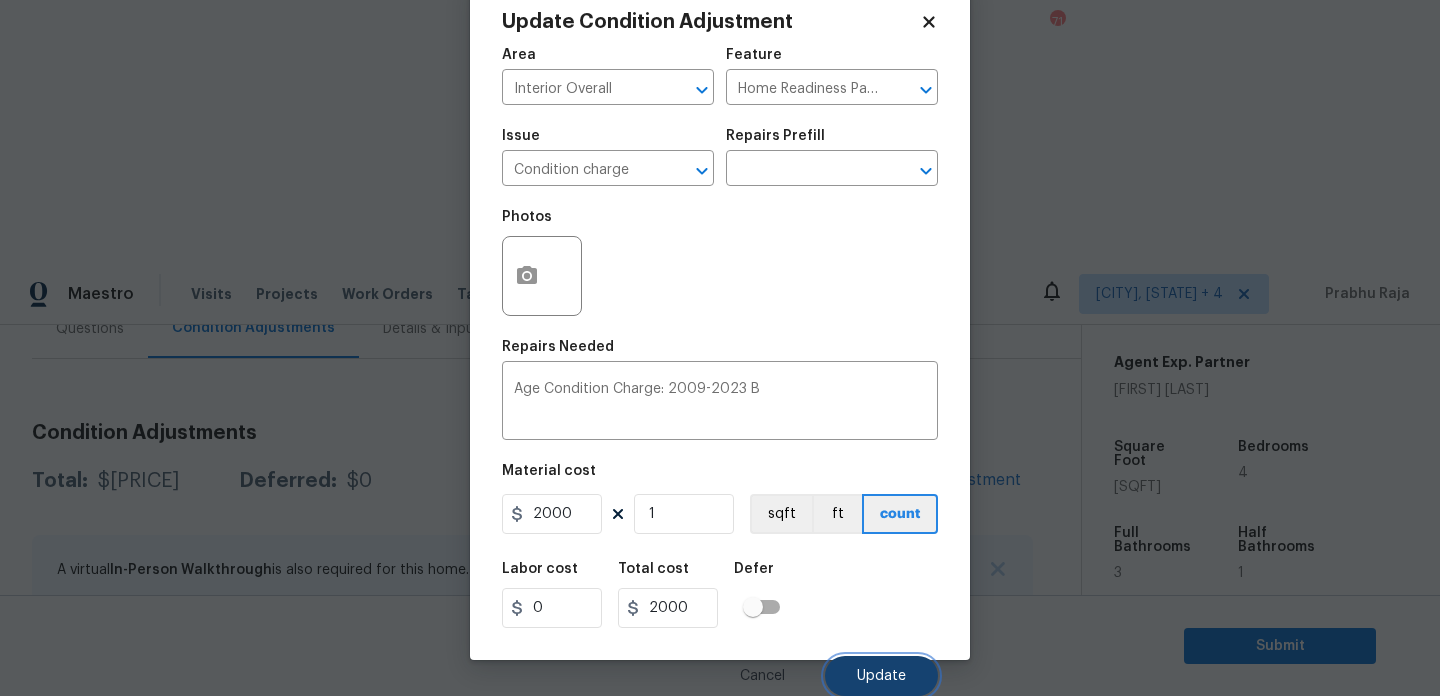 click on "Update" at bounding box center [881, 676] 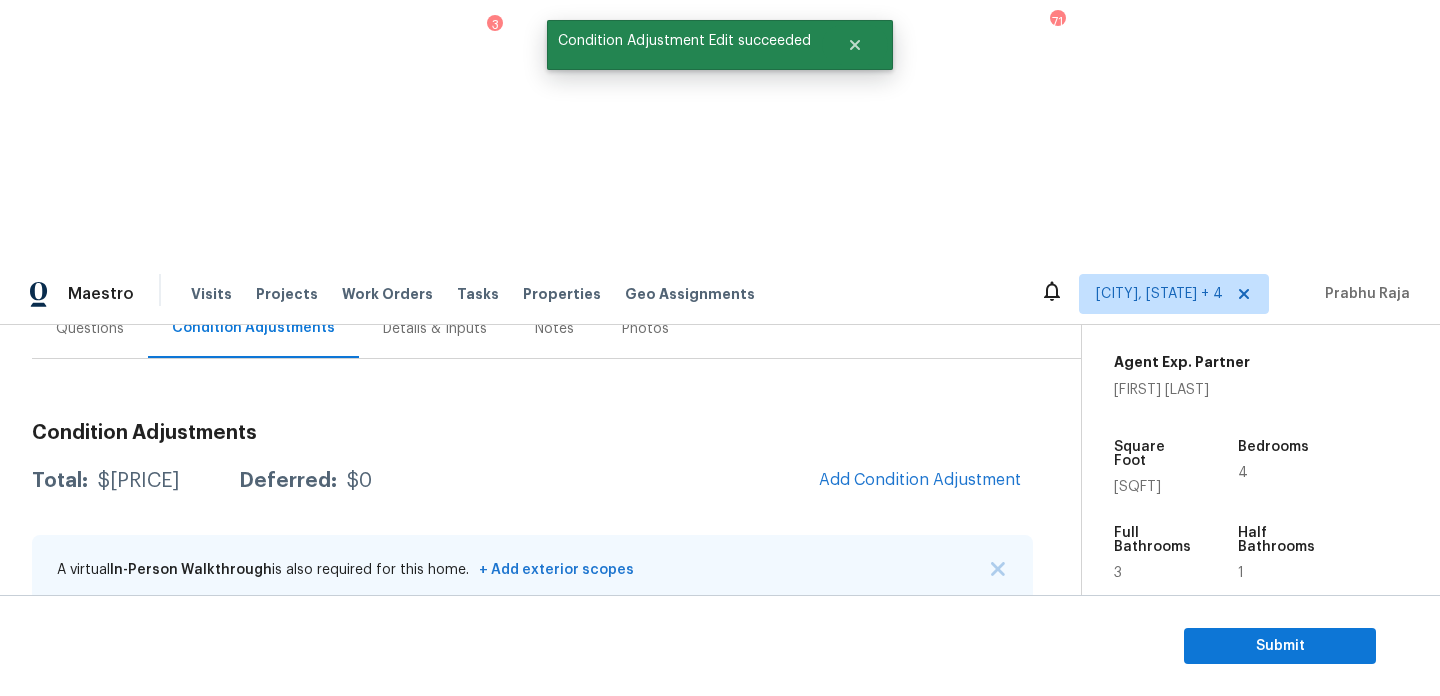 scroll, scrollTop: 0, scrollLeft: 0, axis: both 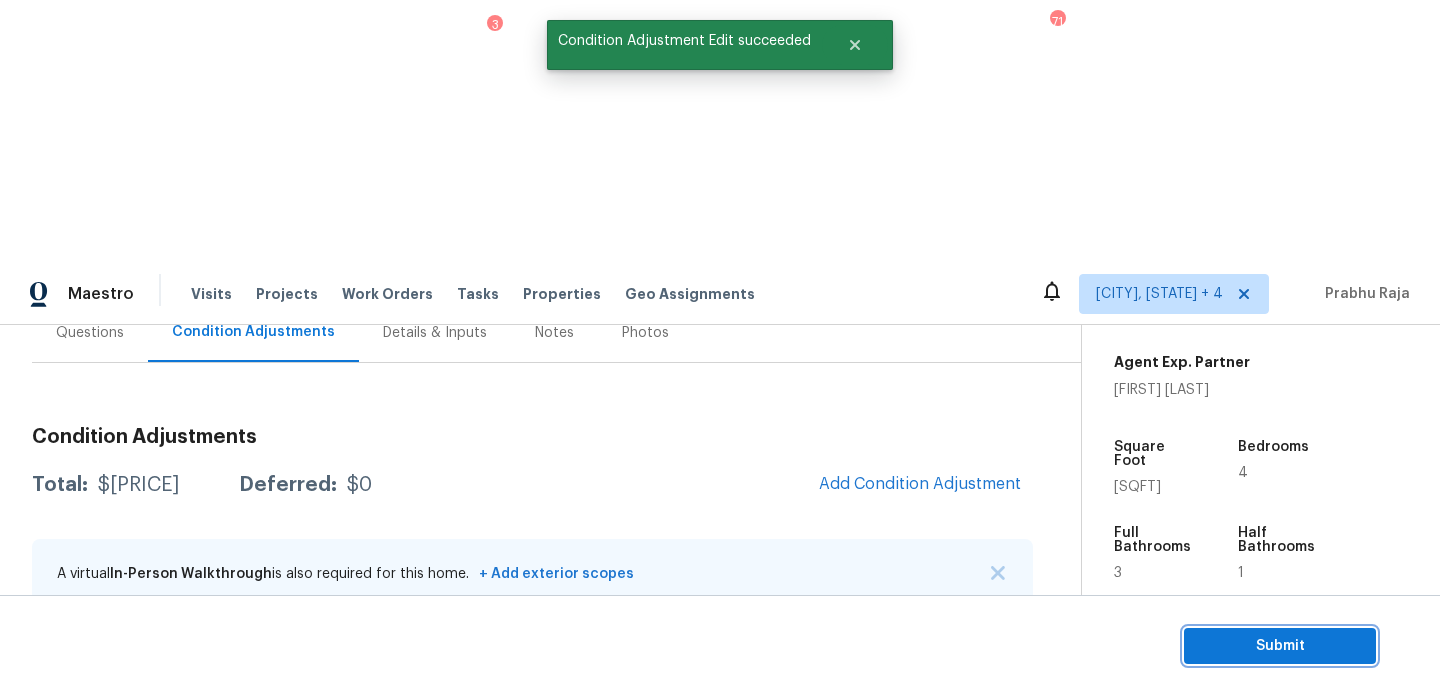 click on "Submit" at bounding box center (1280, 646) 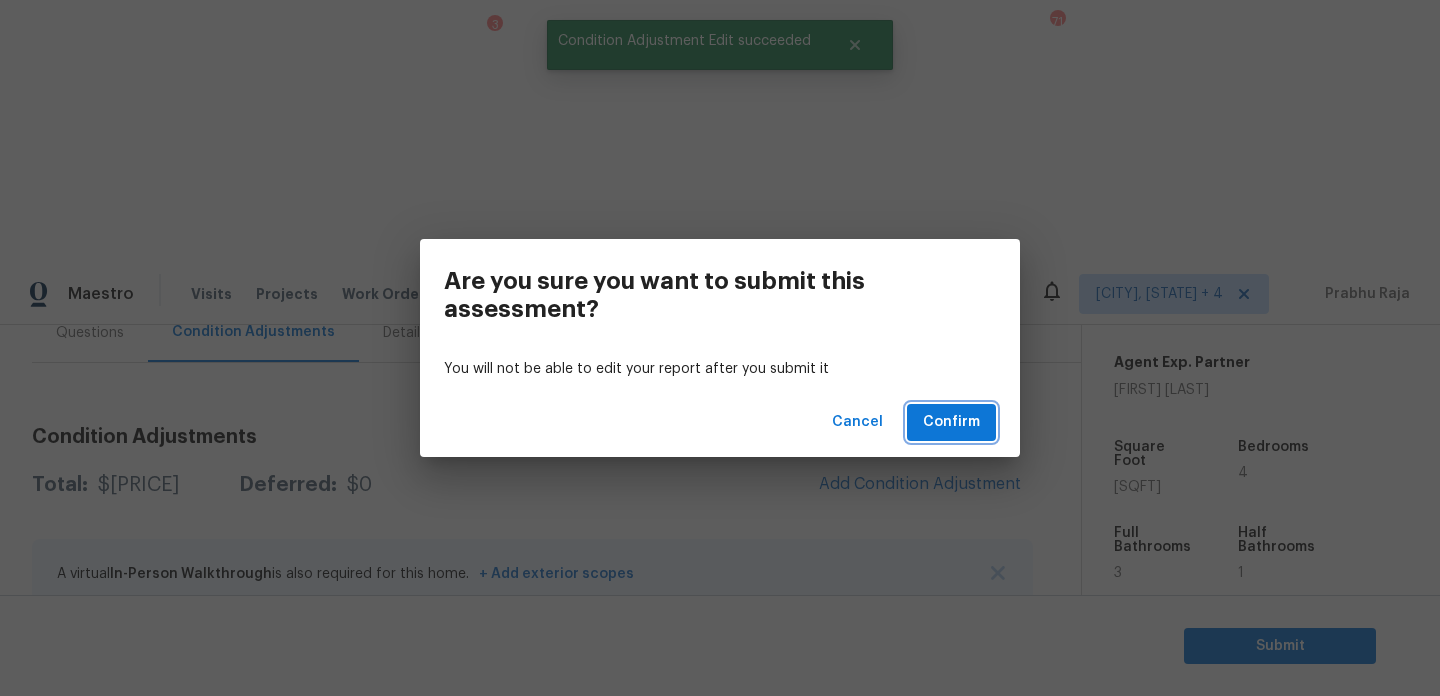 click on "Confirm" at bounding box center (951, 422) 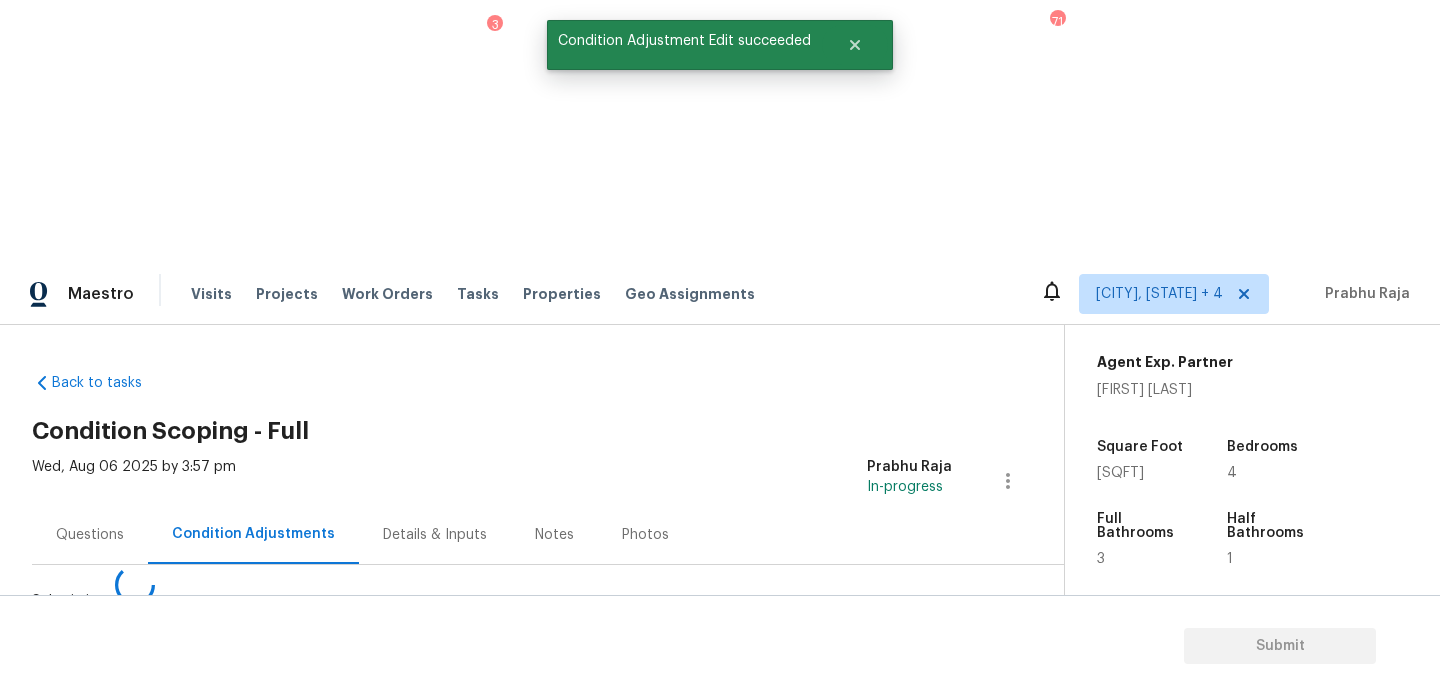 scroll, scrollTop: 0, scrollLeft: 0, axis: both 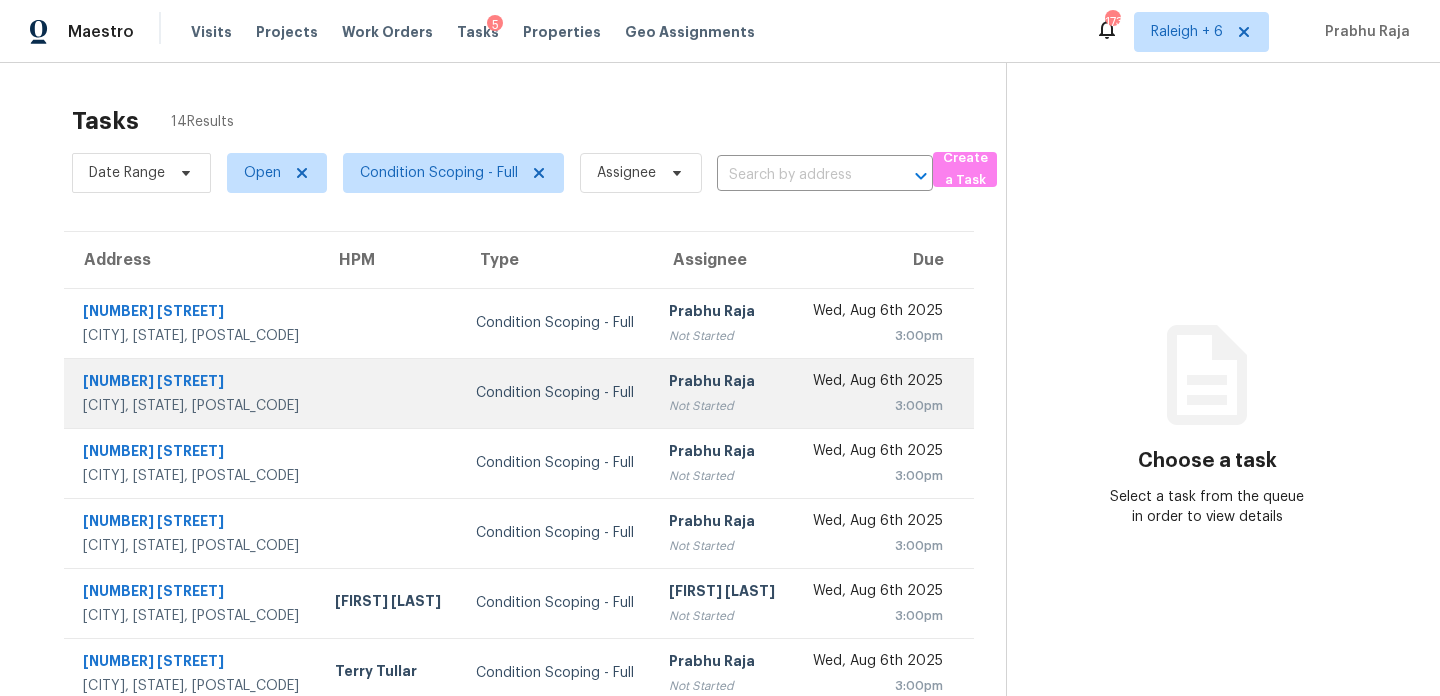 click on "[FIRST] [LAST] [STATUS]" at bounding box center (723, 393) 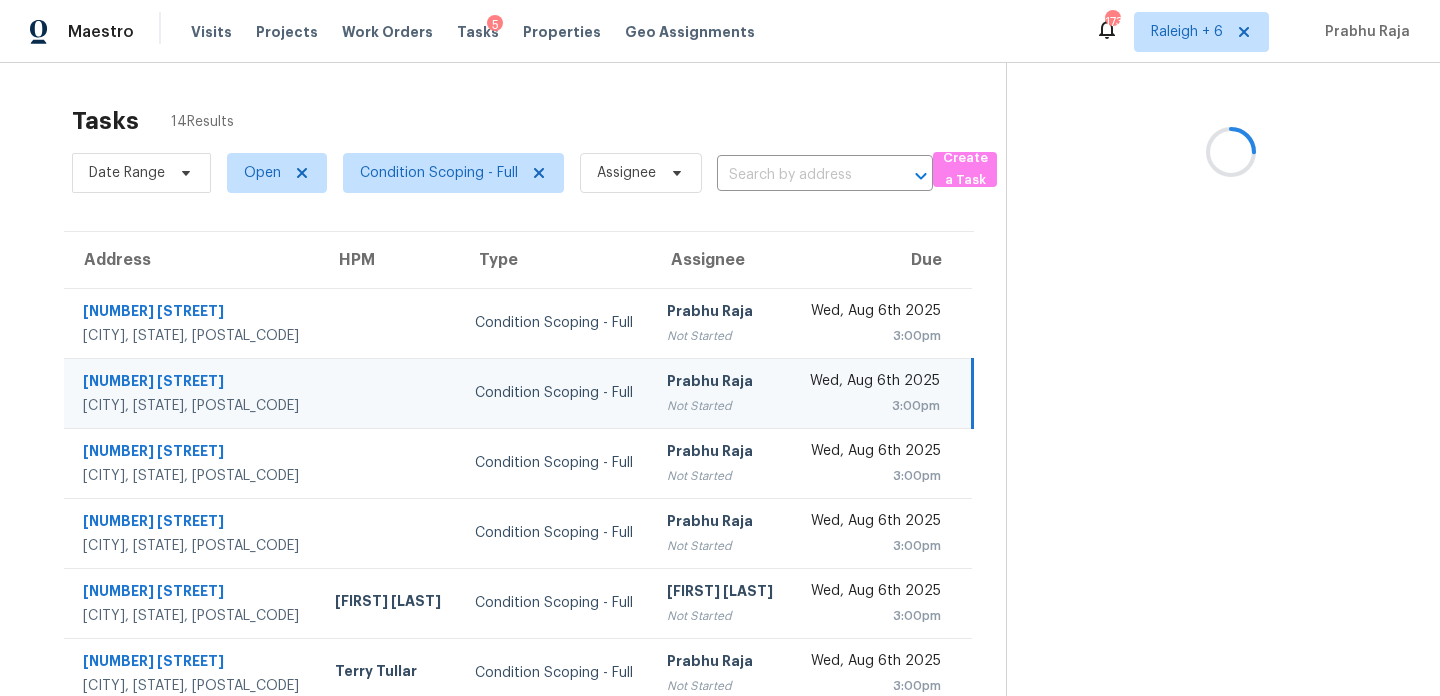 click on "3:00pm" at bounding box center [873, 406] 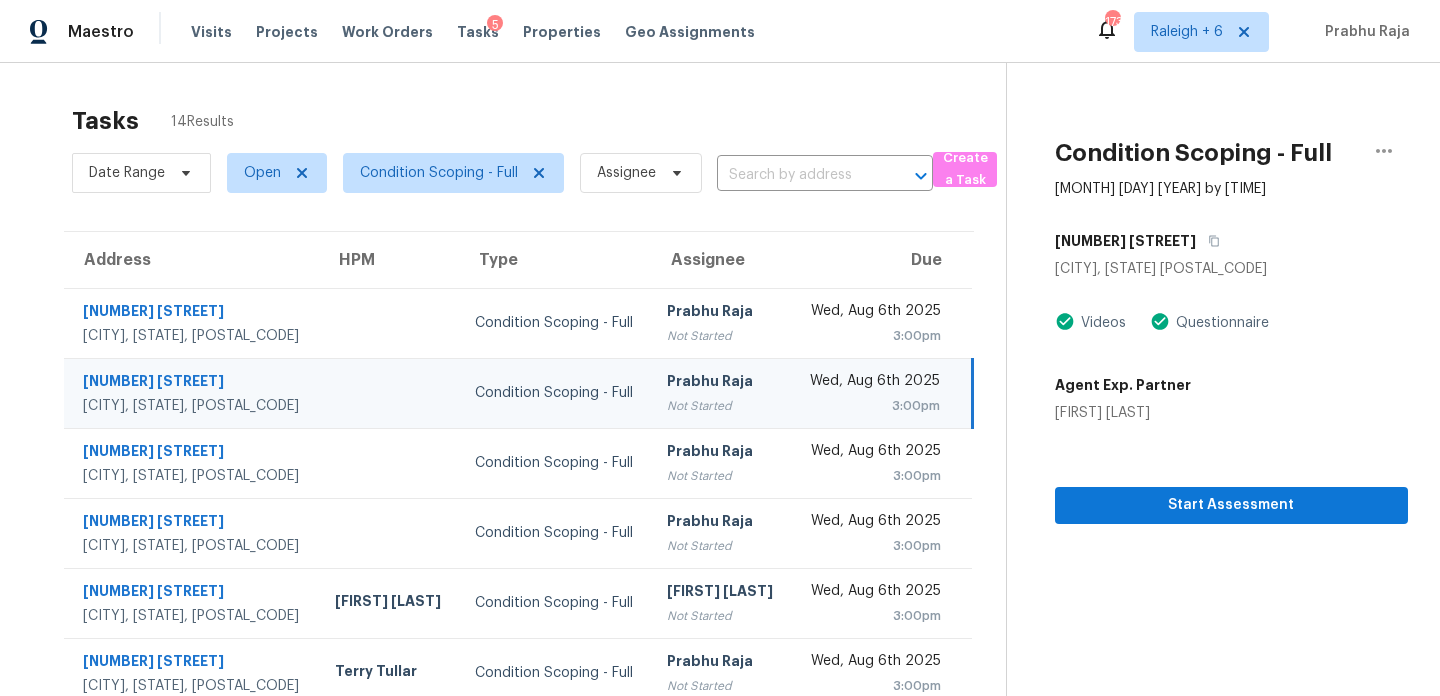 click on "3:00pm" at bounding box center [873, 406] 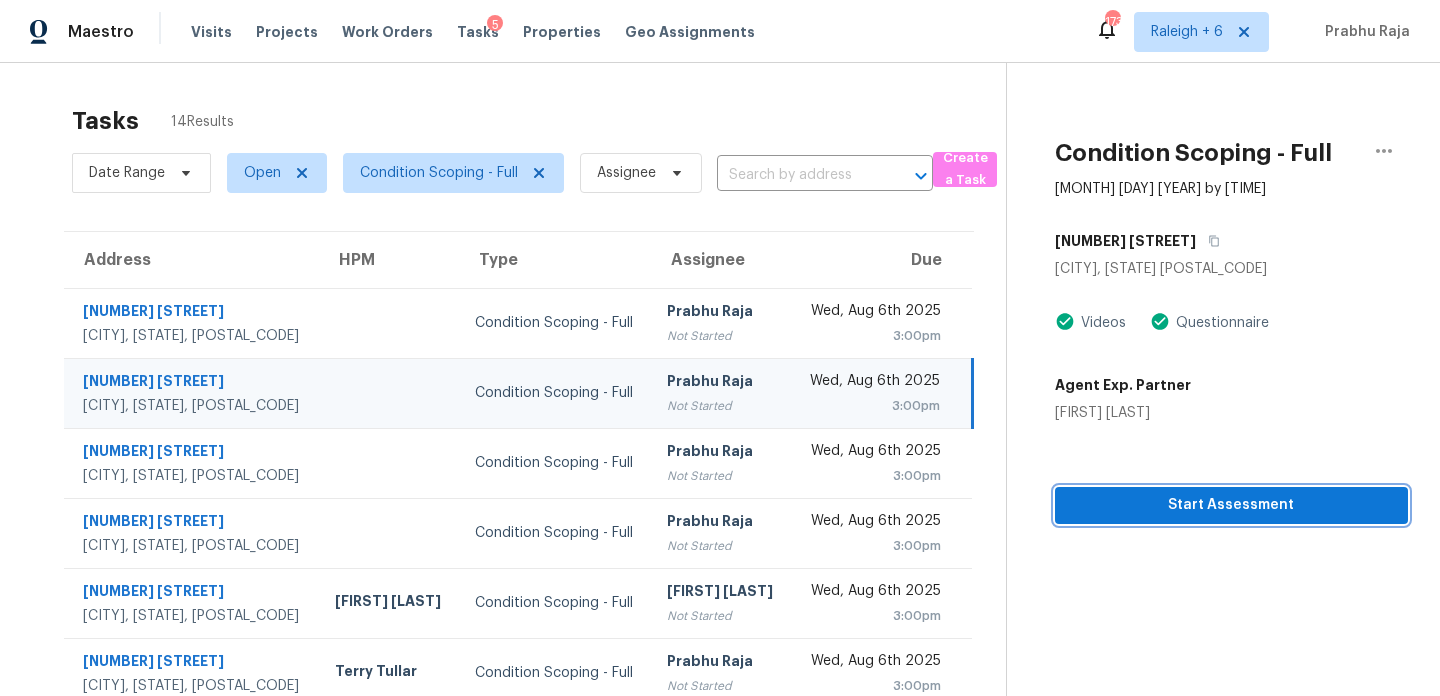 click on "Start Assessment" at bounding box center (1231, 505) 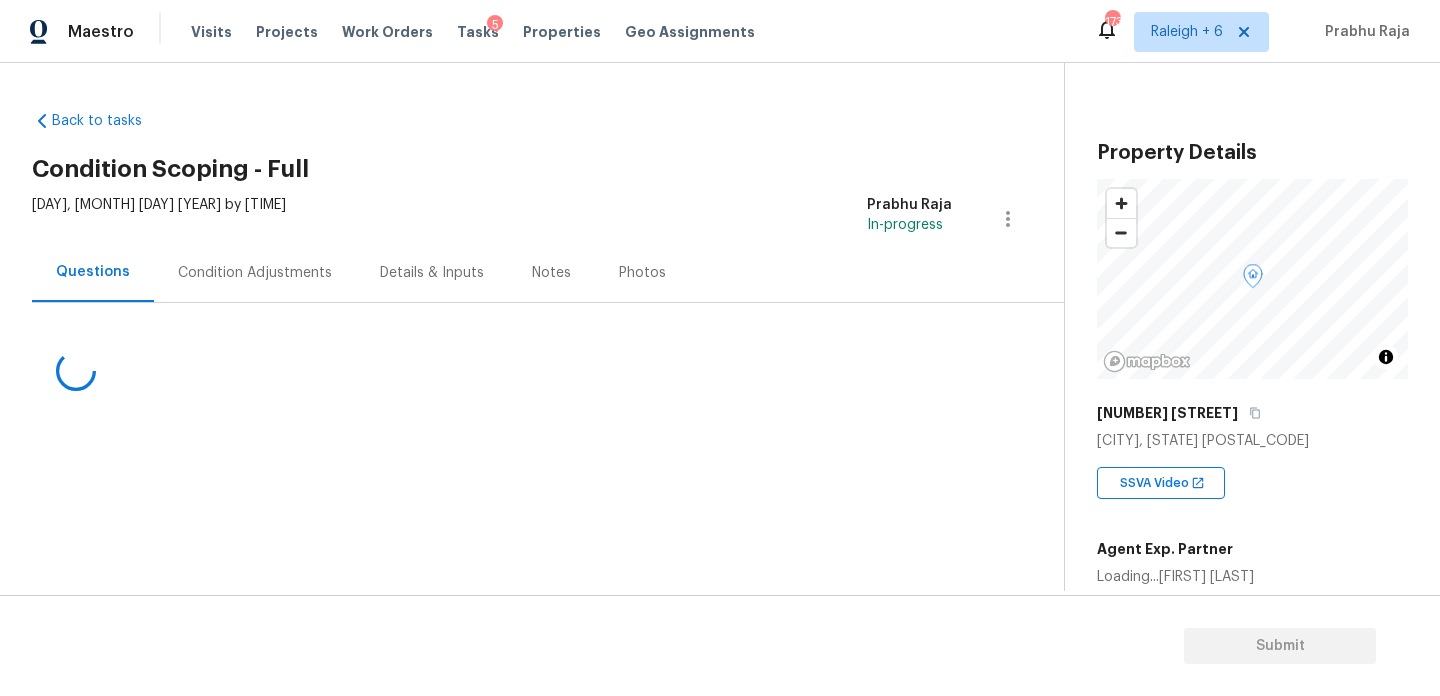 click on "Condition Adjustments" at bounding box center [255, 273] 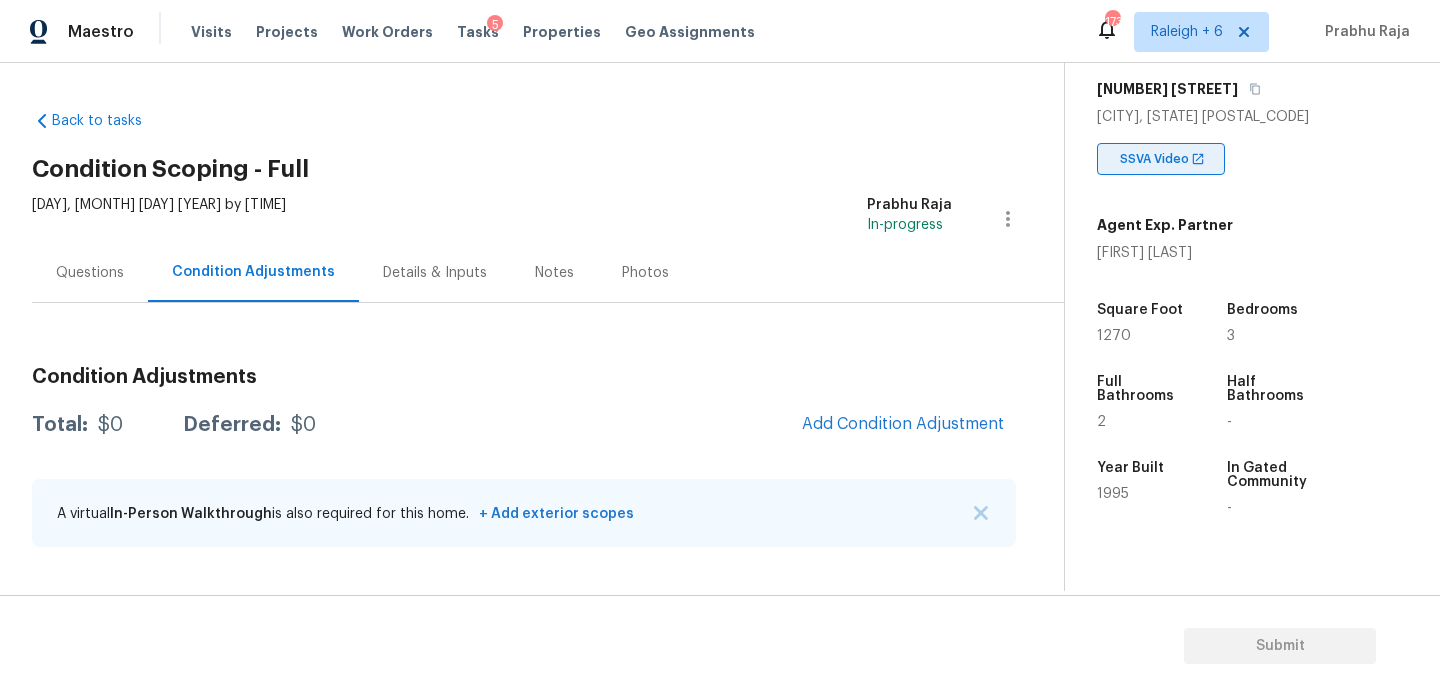 scroll, scrollTop: 360, scrollLeft: 0, axis: vertical 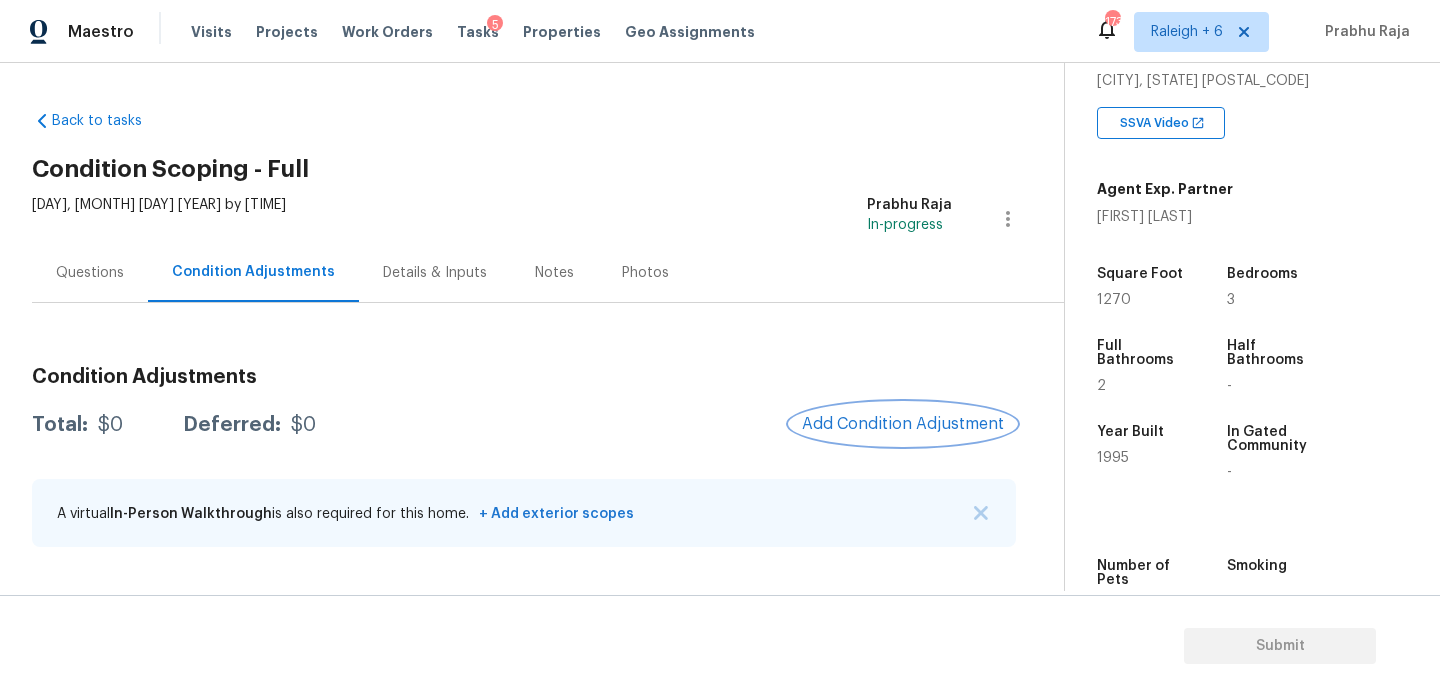 click on "Add Condition Adjustment" at bounding box center [903, 424] 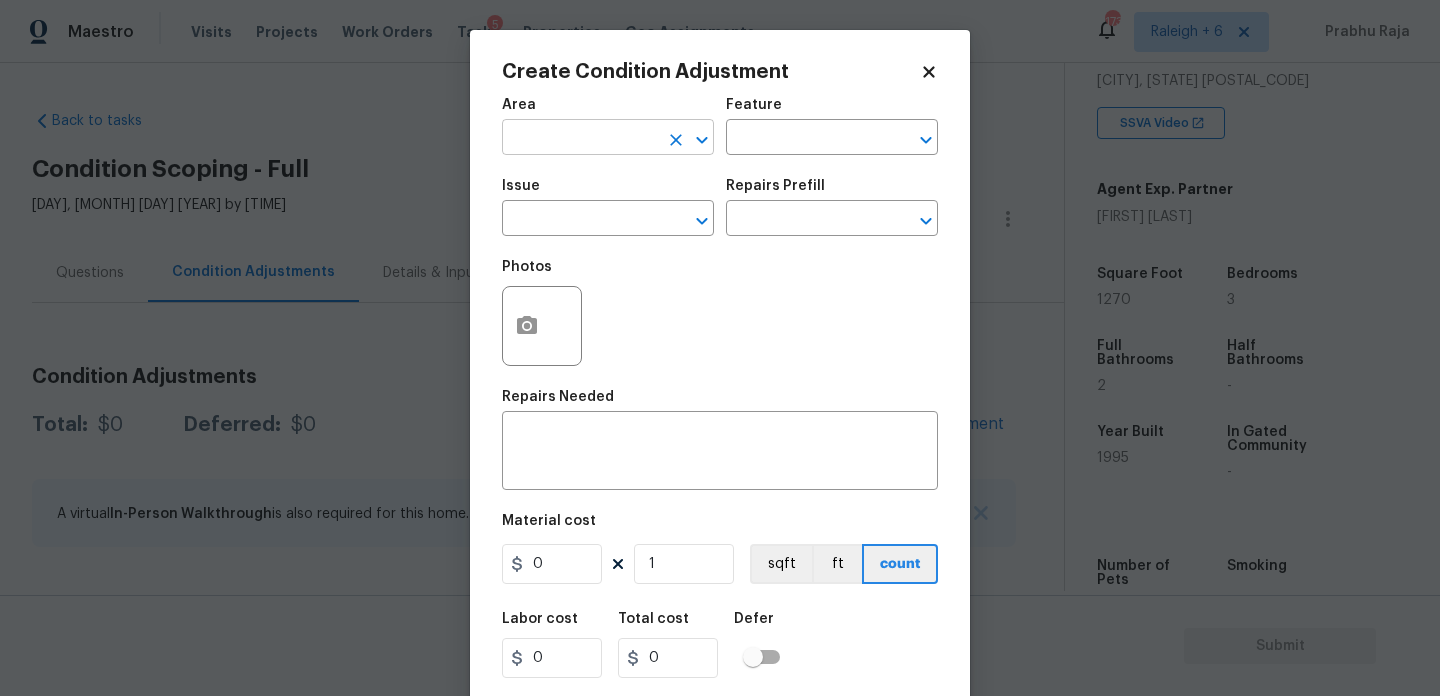 click at bounding box center [580, 139] 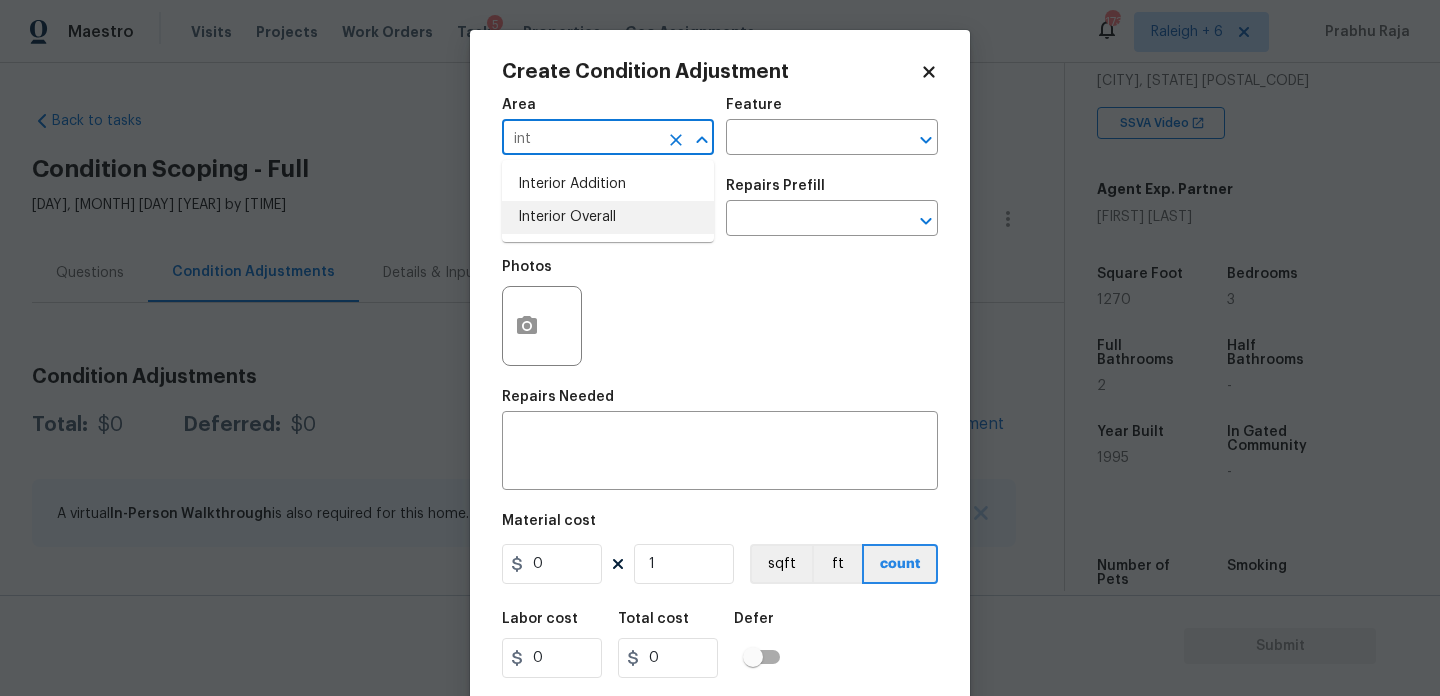 click on "Interior Overall" at bounding box center [608, 217] 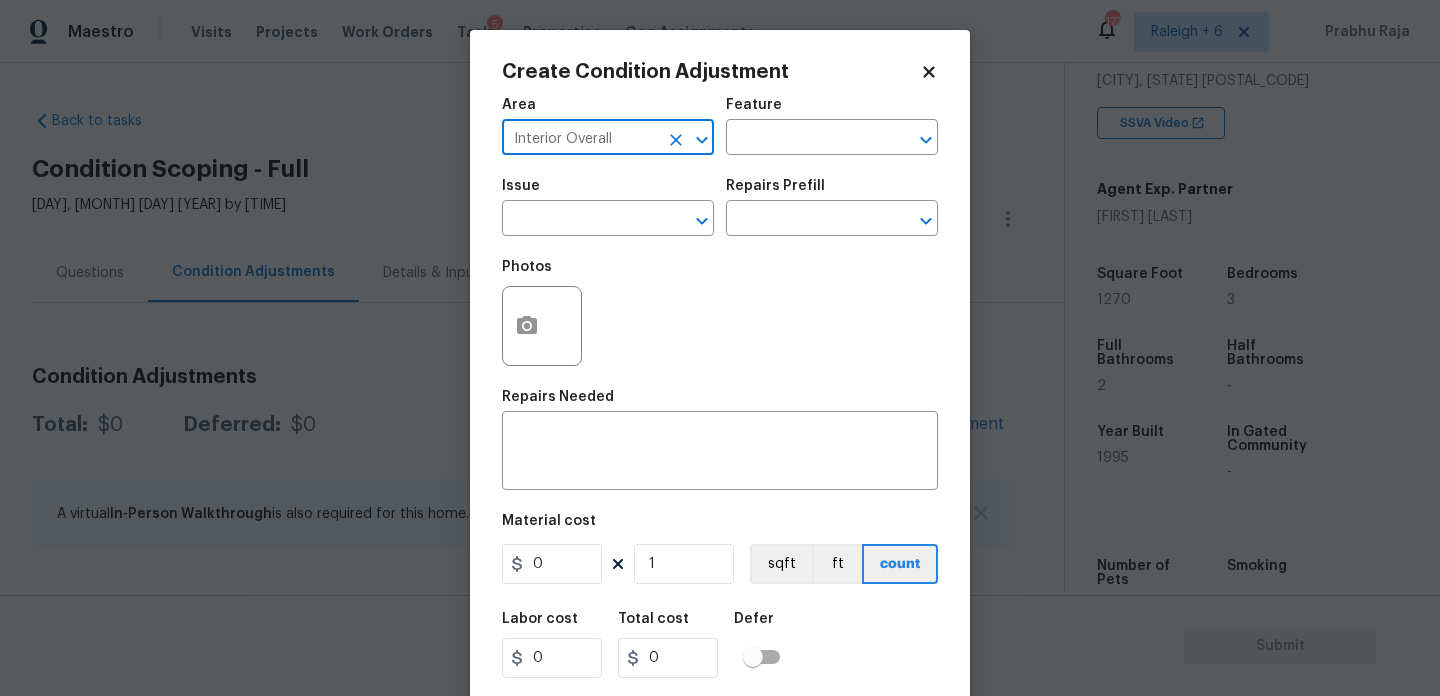 type on "Interior Overall" 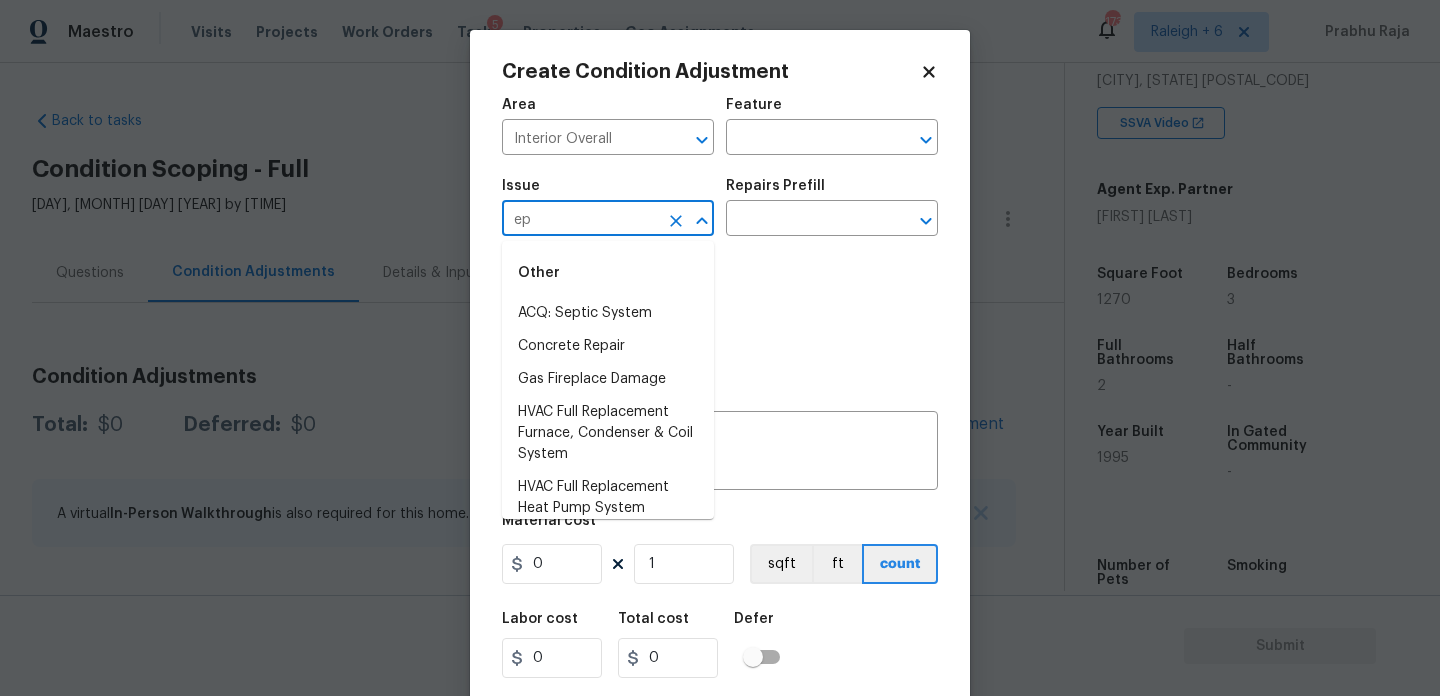 type on "e" 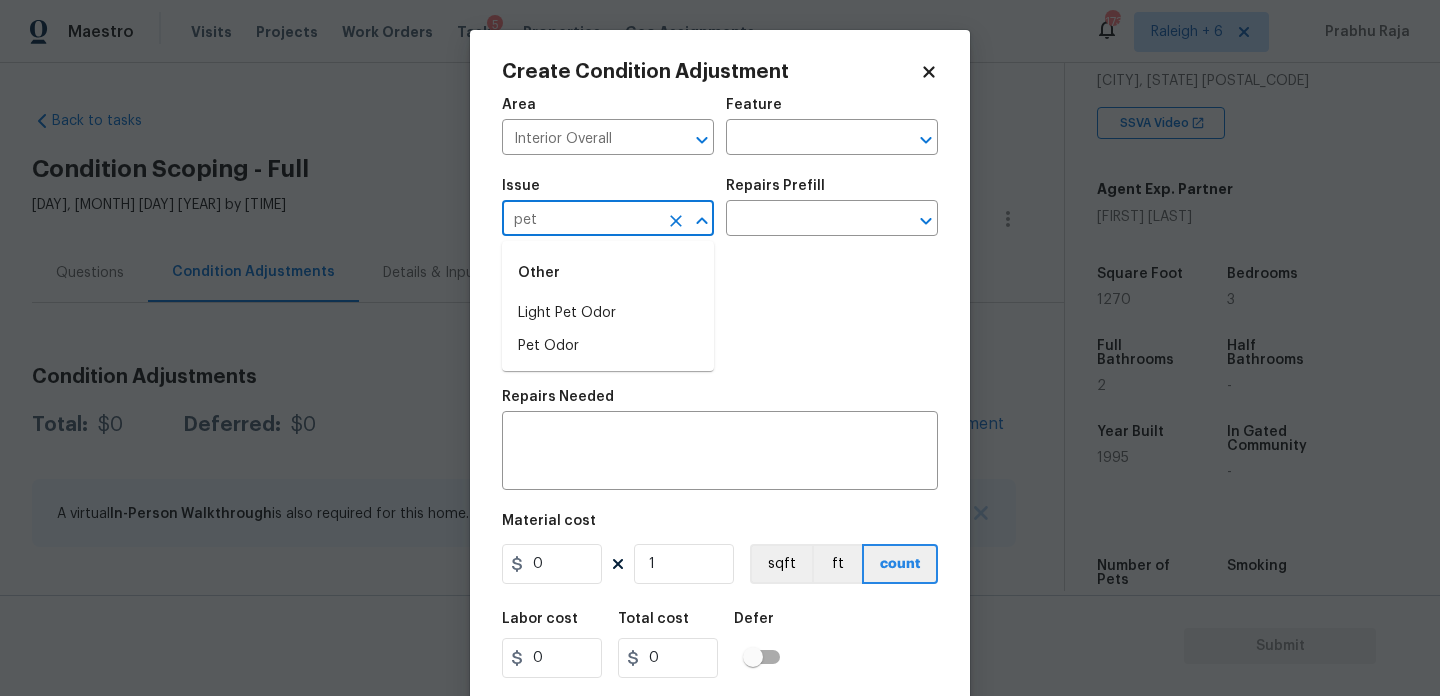 click on "Light Pet Odor" at bounding box center (608, 313) 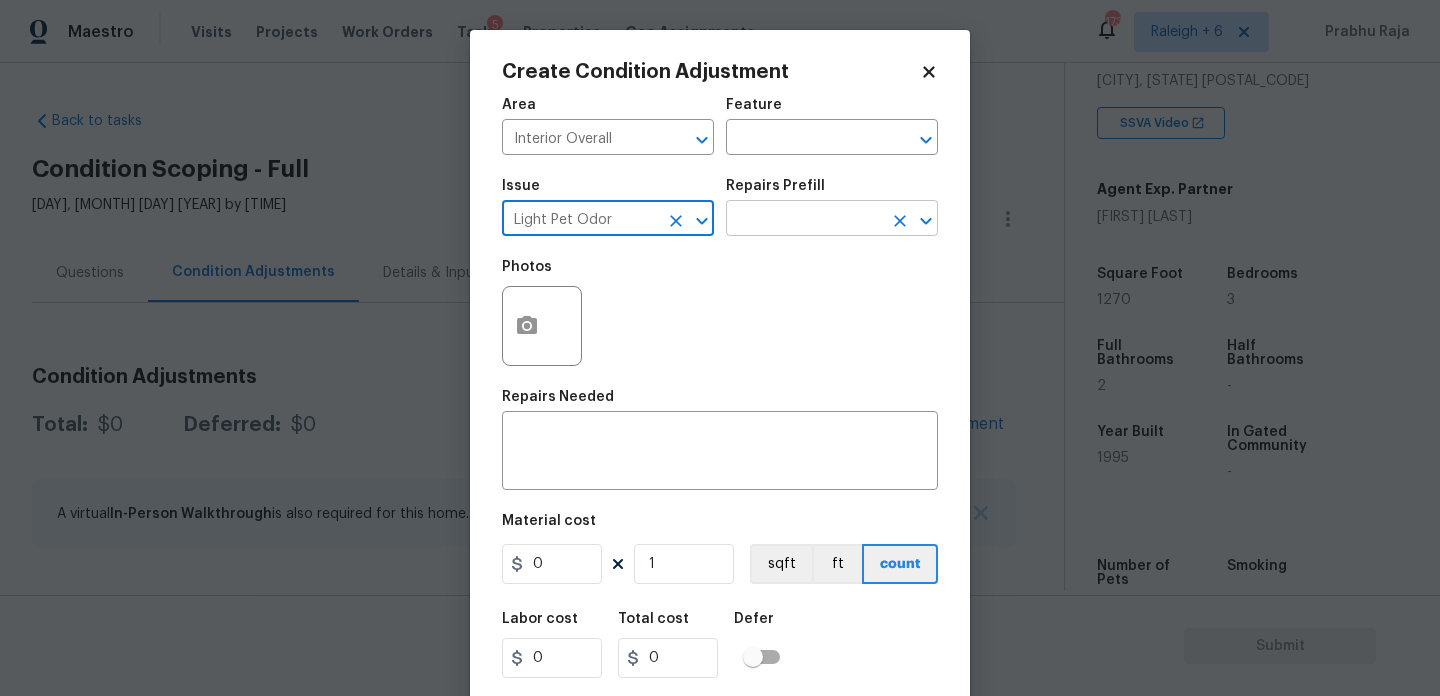 type on "Light Pet Odor" 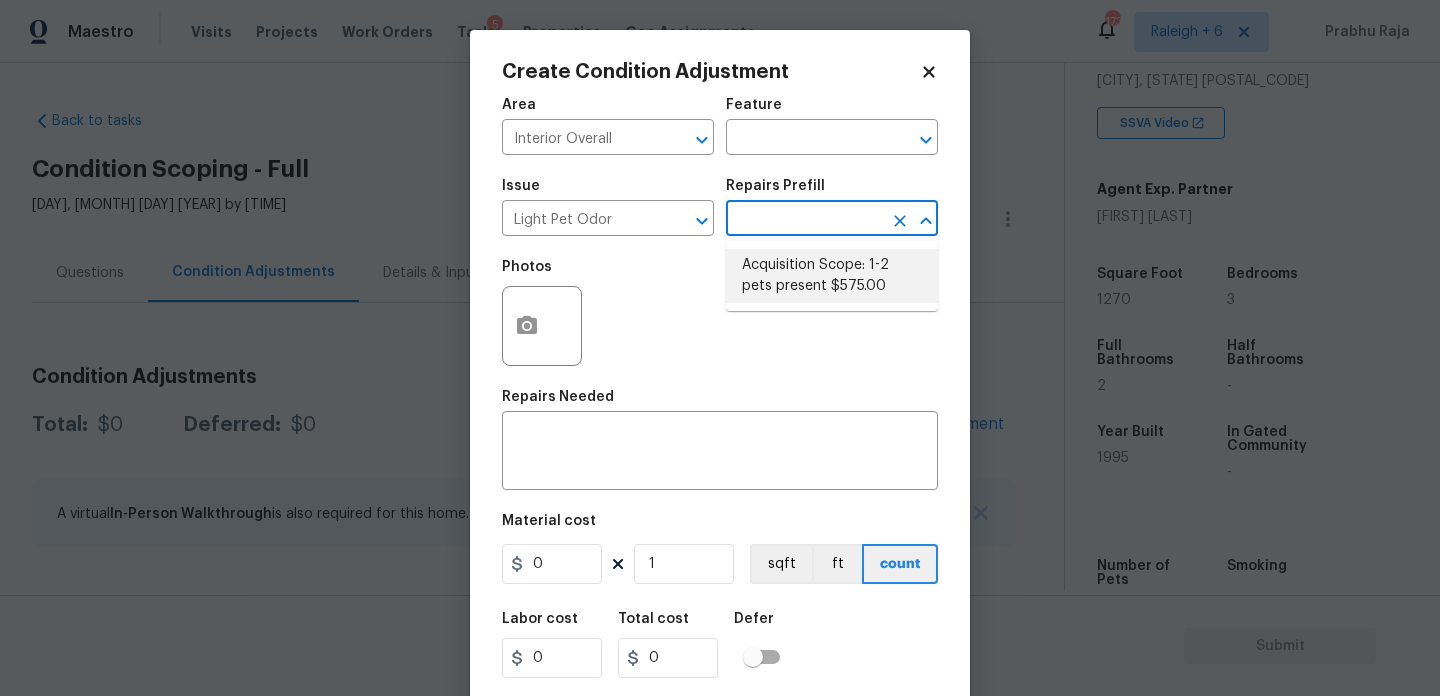 click on "Acquisition Scope: 1-2 pets present $575.00" at bounding box center (832, 276) 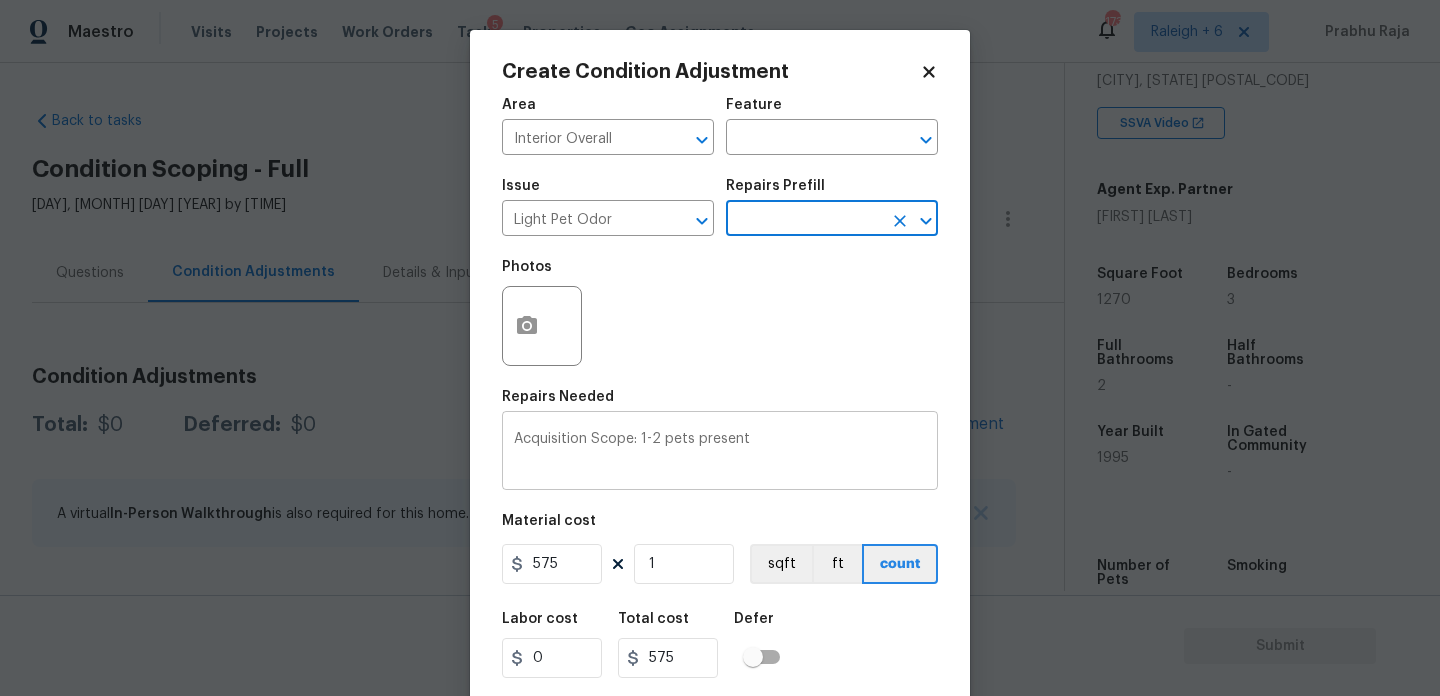 scroll, scrollTop: 51, scrollLeft: 0, axis: vertical 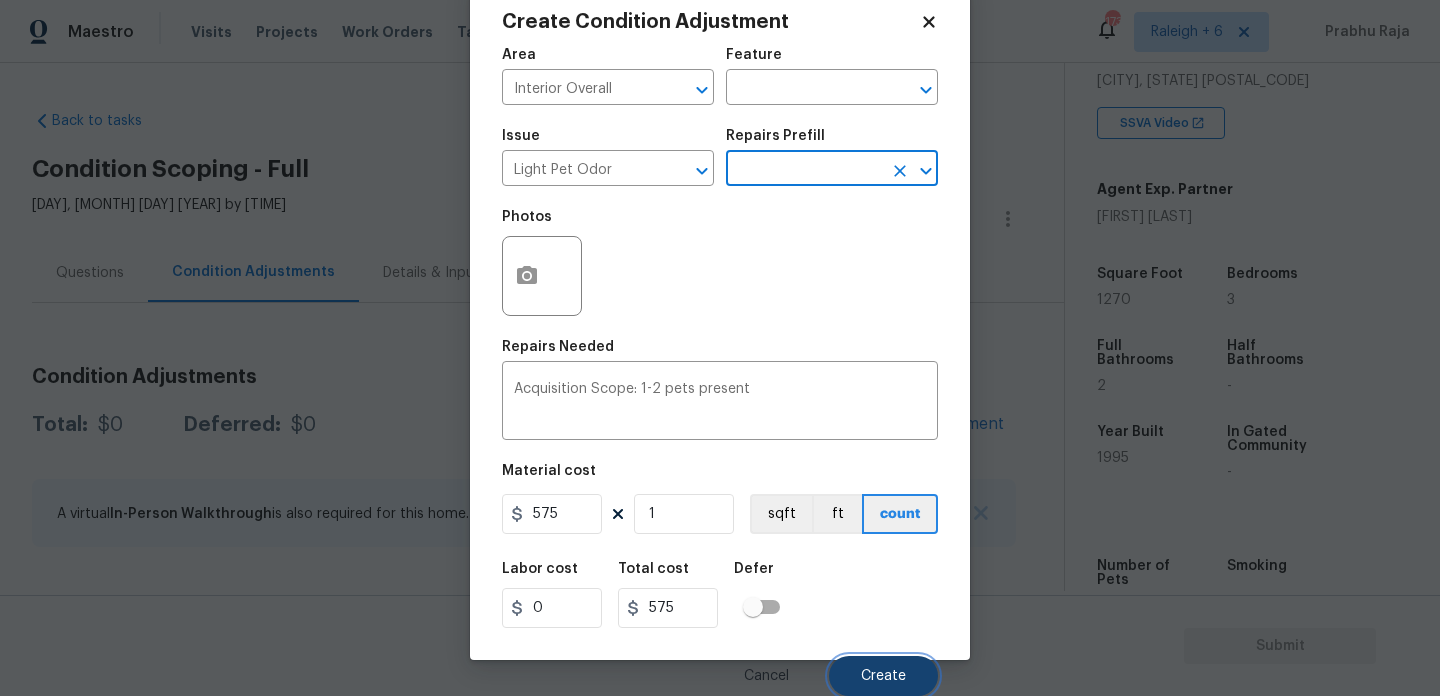 click on "Create" at bounding box center (883, 676) 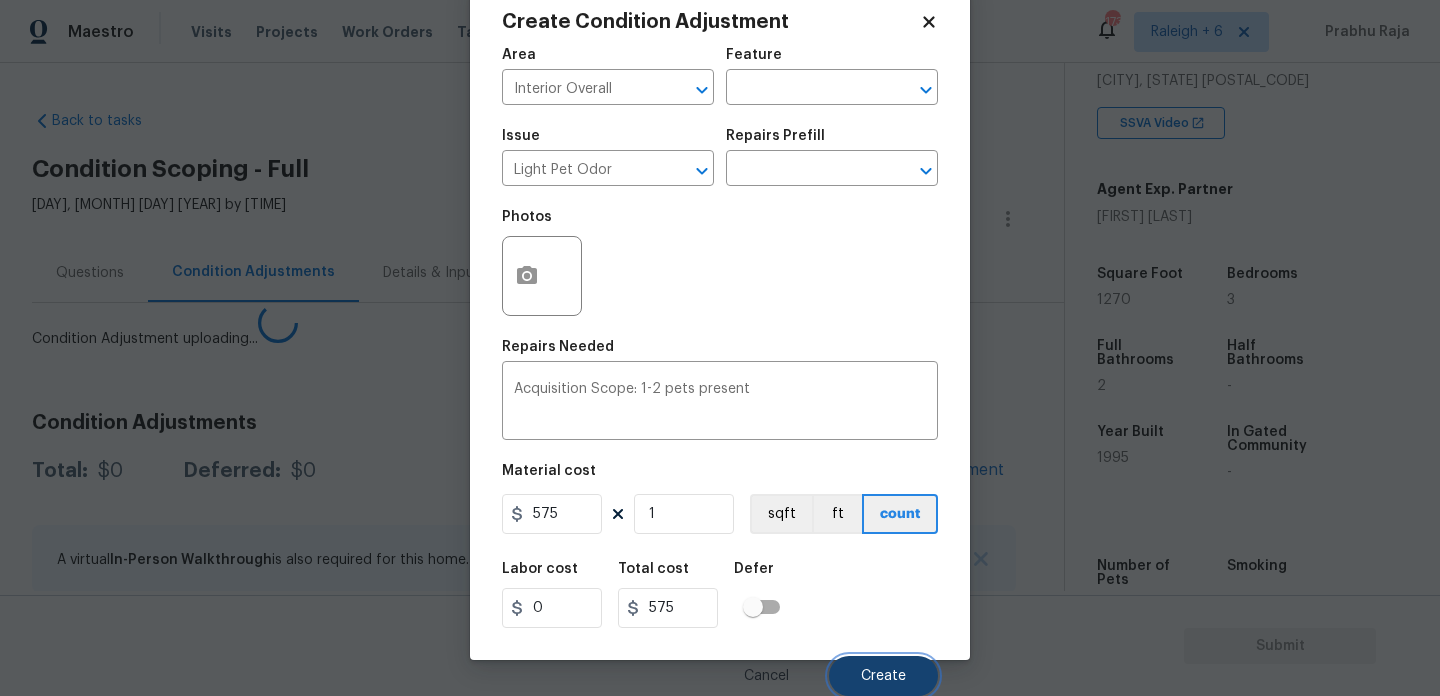 scroll, scrollTop: 44, scrollLeft: 0, axis: vertical 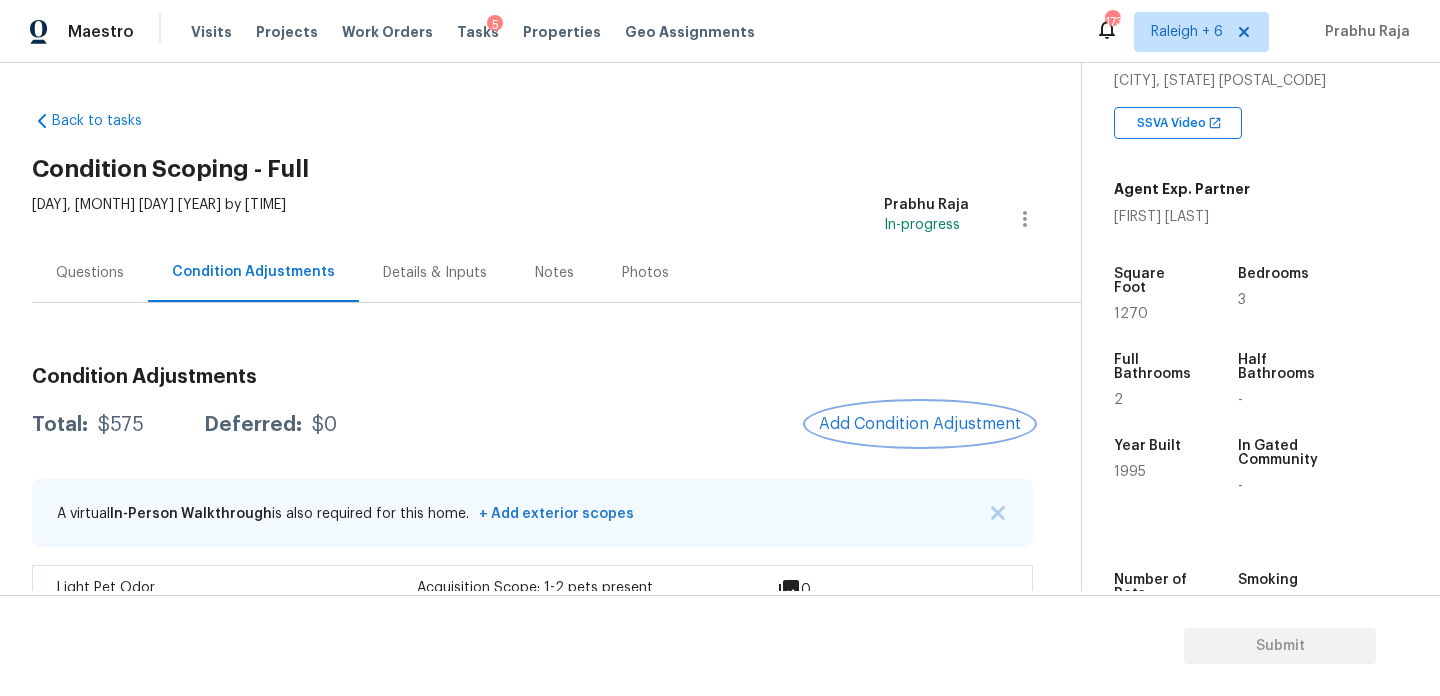 click on "Add Condition Adjustment" at bounding box center (920, 424) 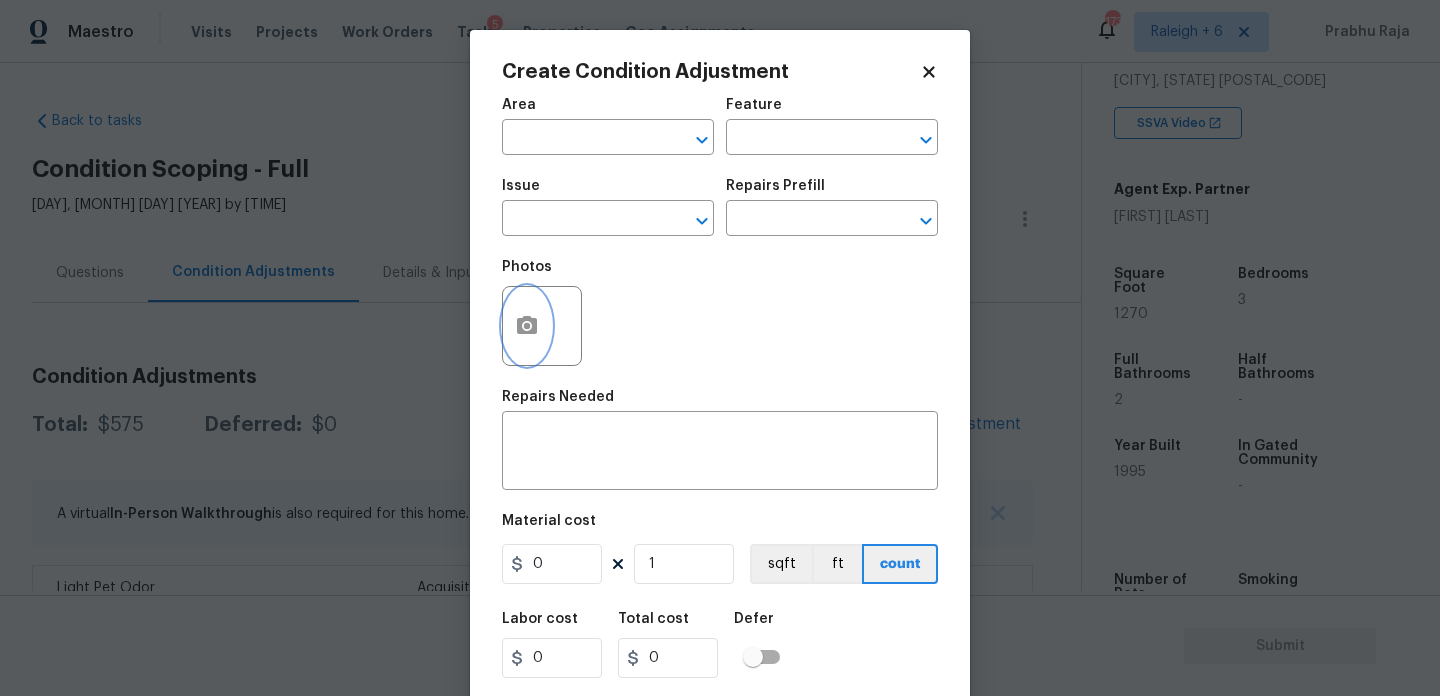 click 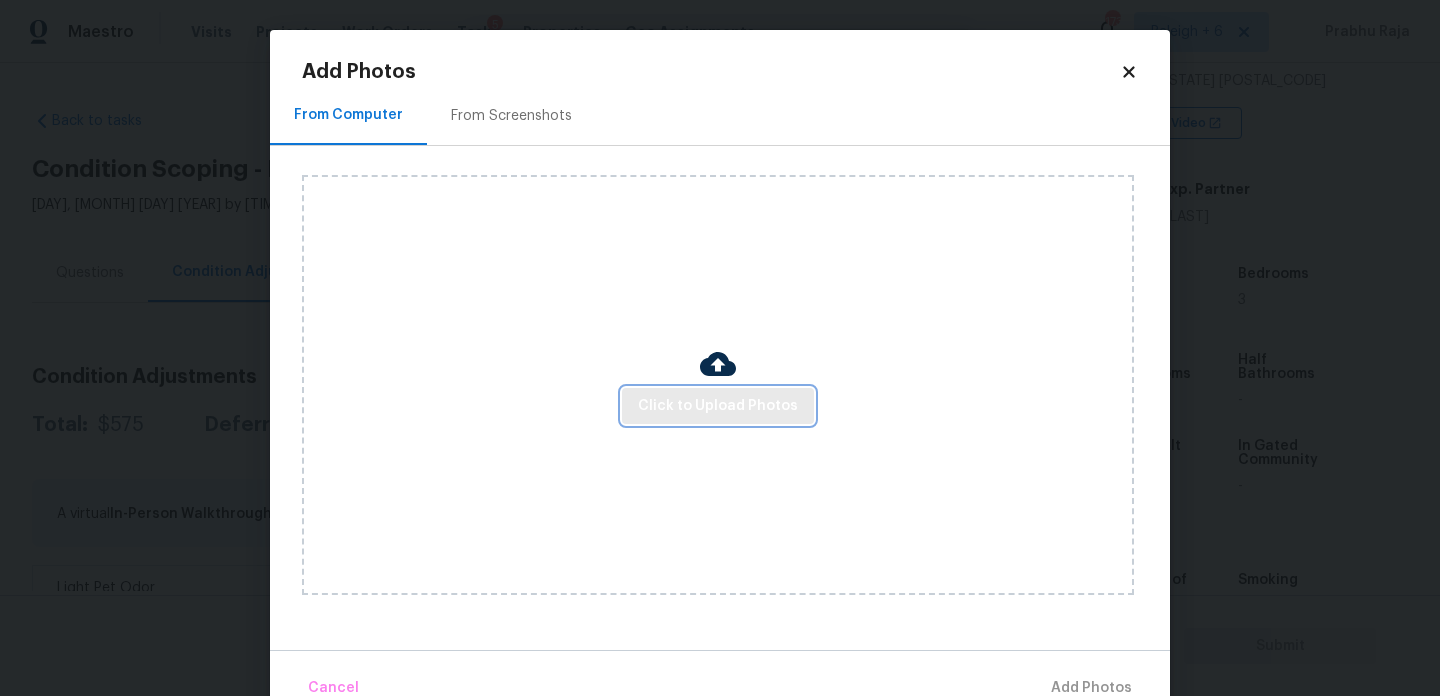 click on "Click to Upload Photos" at bounding box center (718, 406) 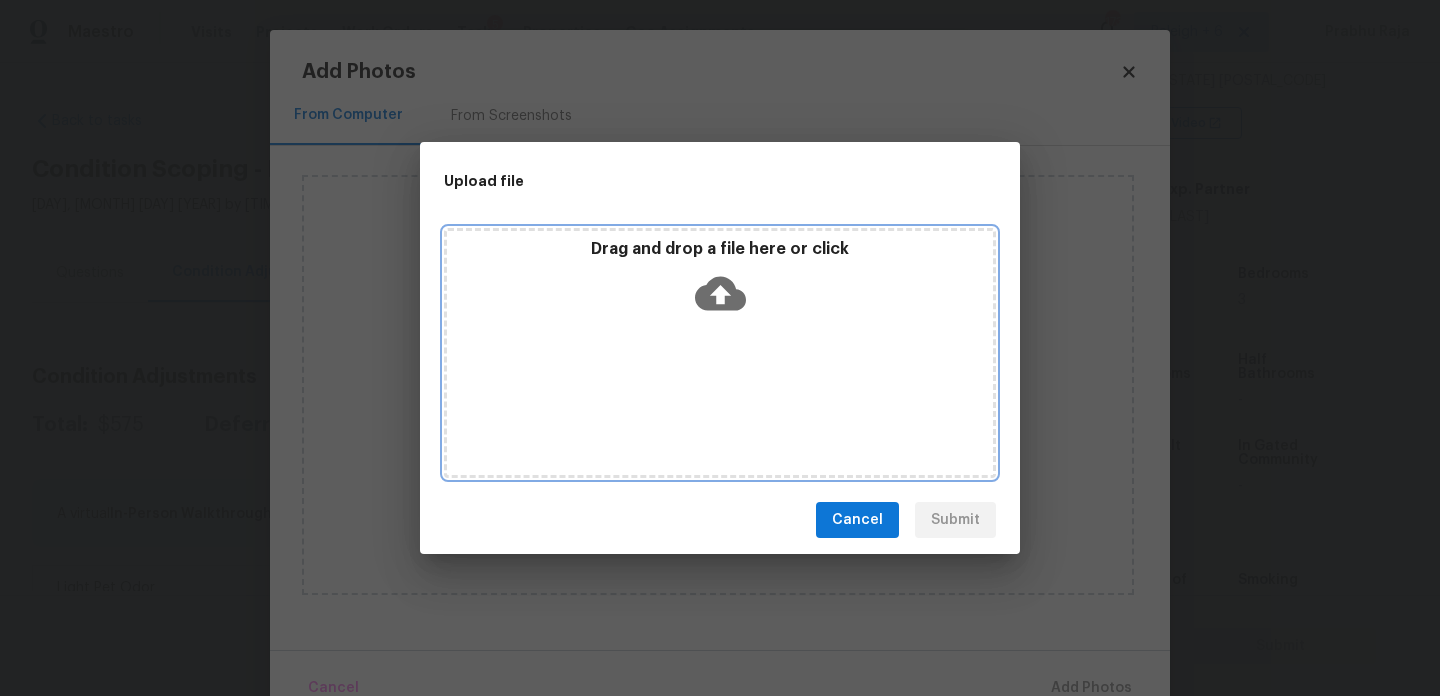 click on "Drag and drop a file here or click" at bounding box center (720, 353) 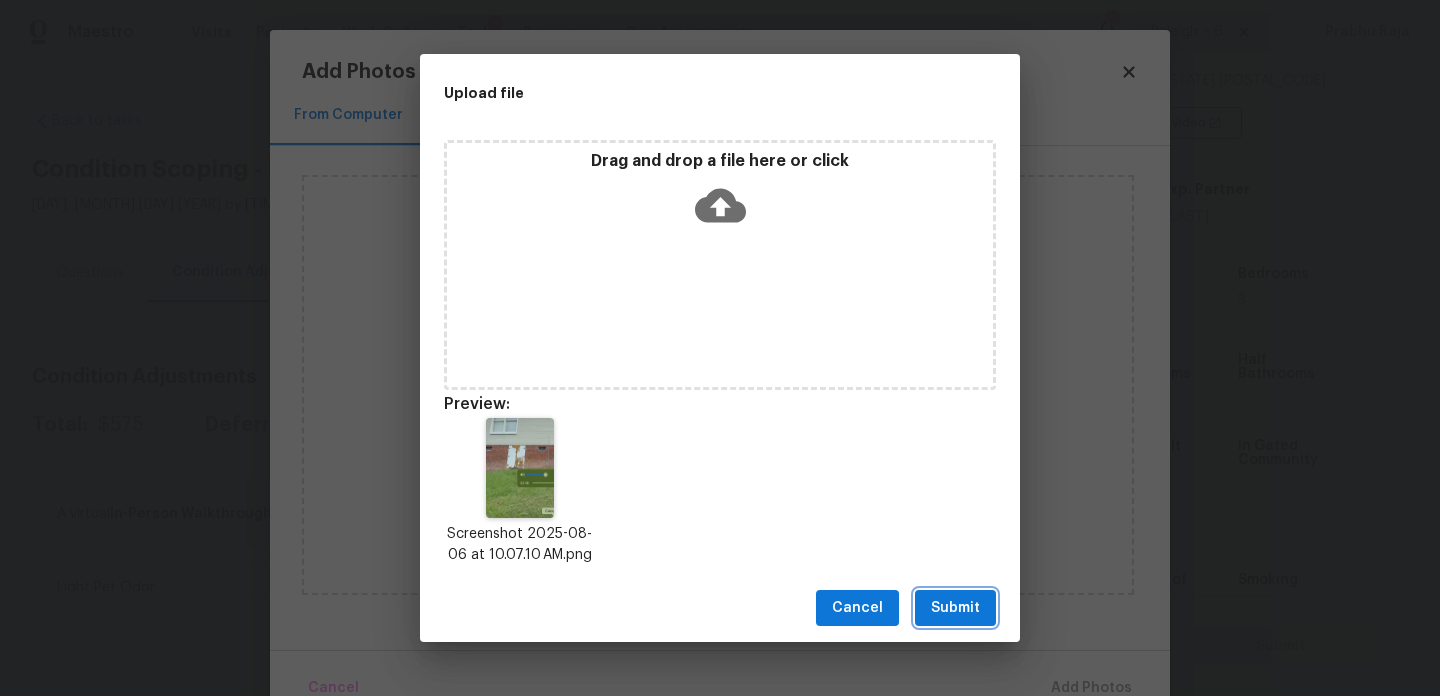 click on "Submit" at bounding box center (955, 608) 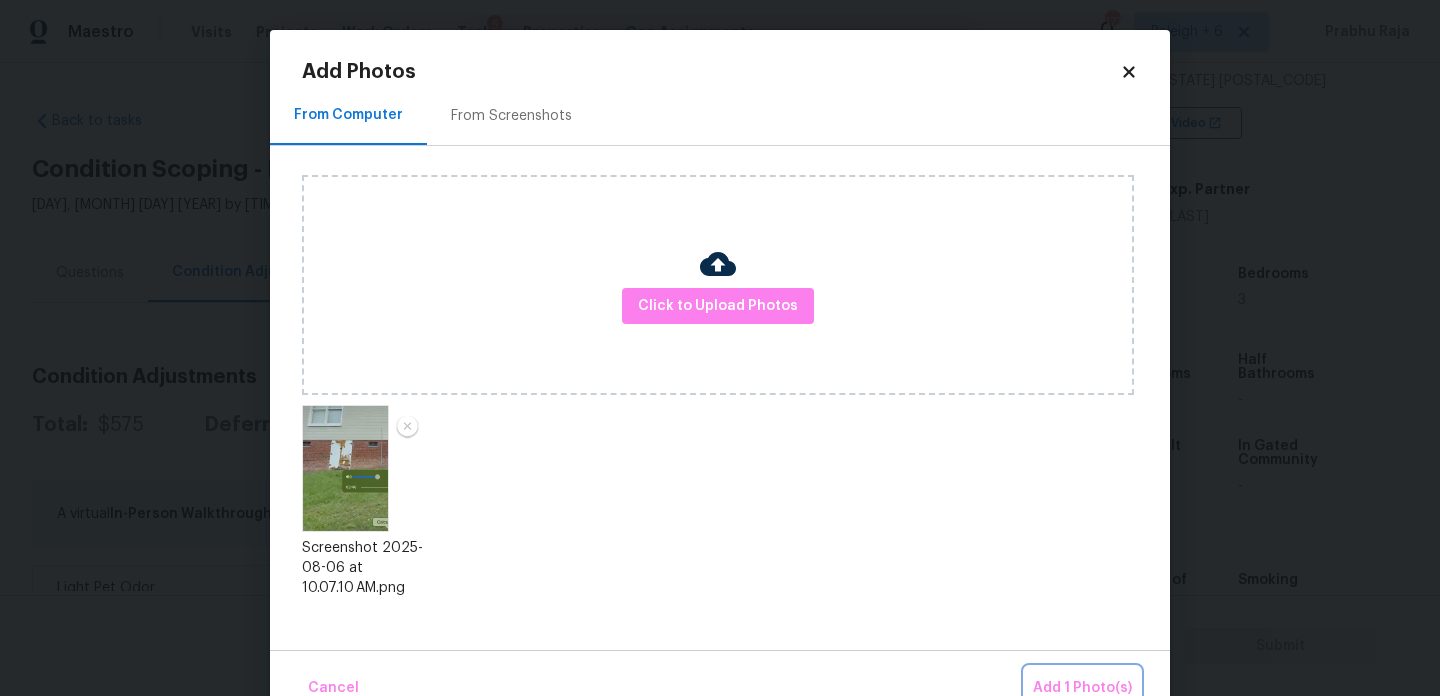 click on "Add 1 Photo(s)" at bounding box center (1082, 688) 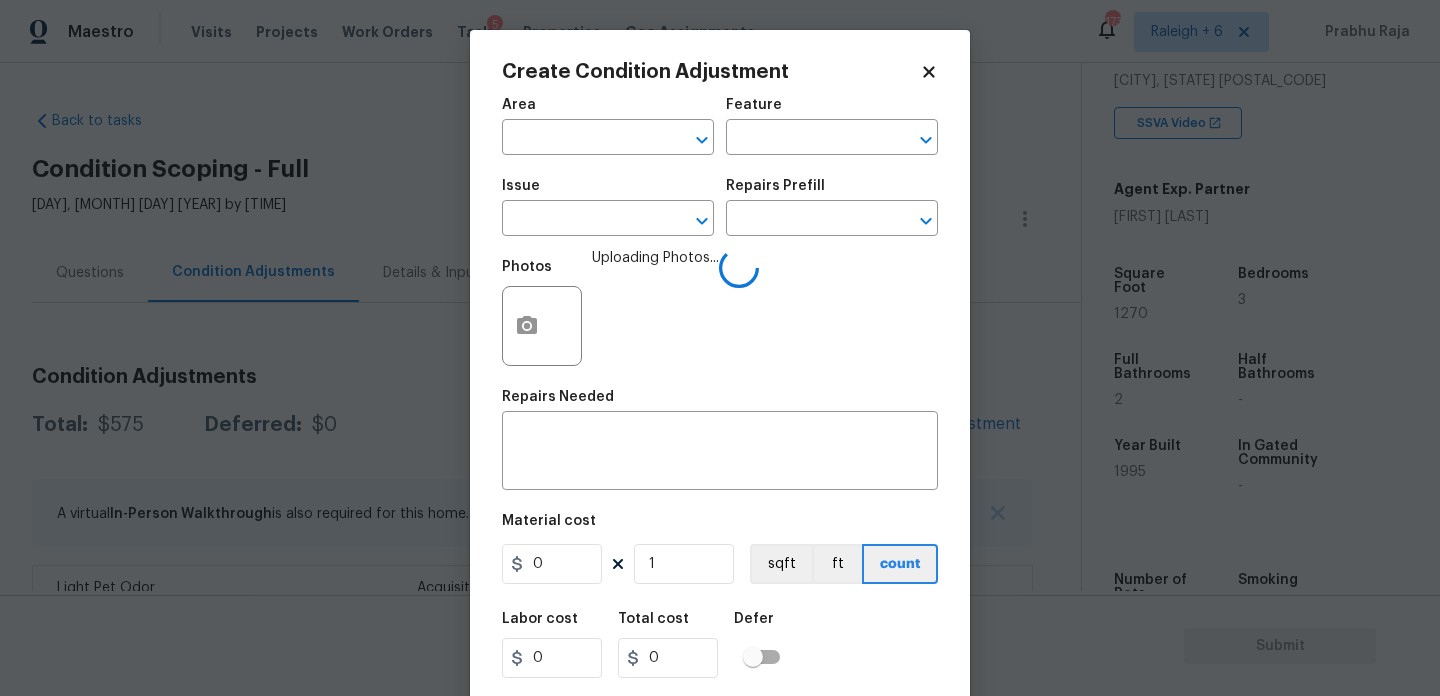 click on "Create Condition Adjustment Area ​ Feature ​ Issue ​ Repairs Prefill ​ Photos Uploading Photos... Repairs Needed x ​ Material cost 0 1 sqft ft count Labor cost 0 Total cost 0 Defer Cancel Create" at bounding box center (720, 370) 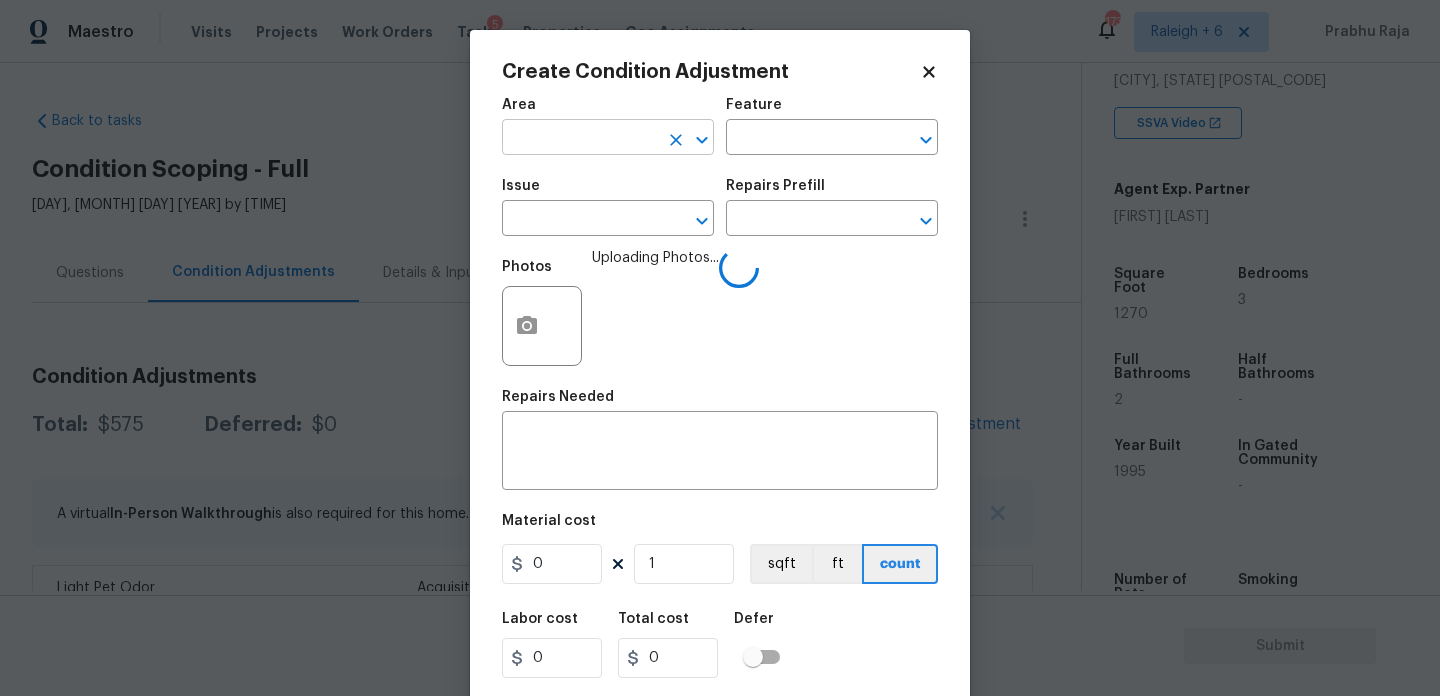 click at bounding box center [580, 139] 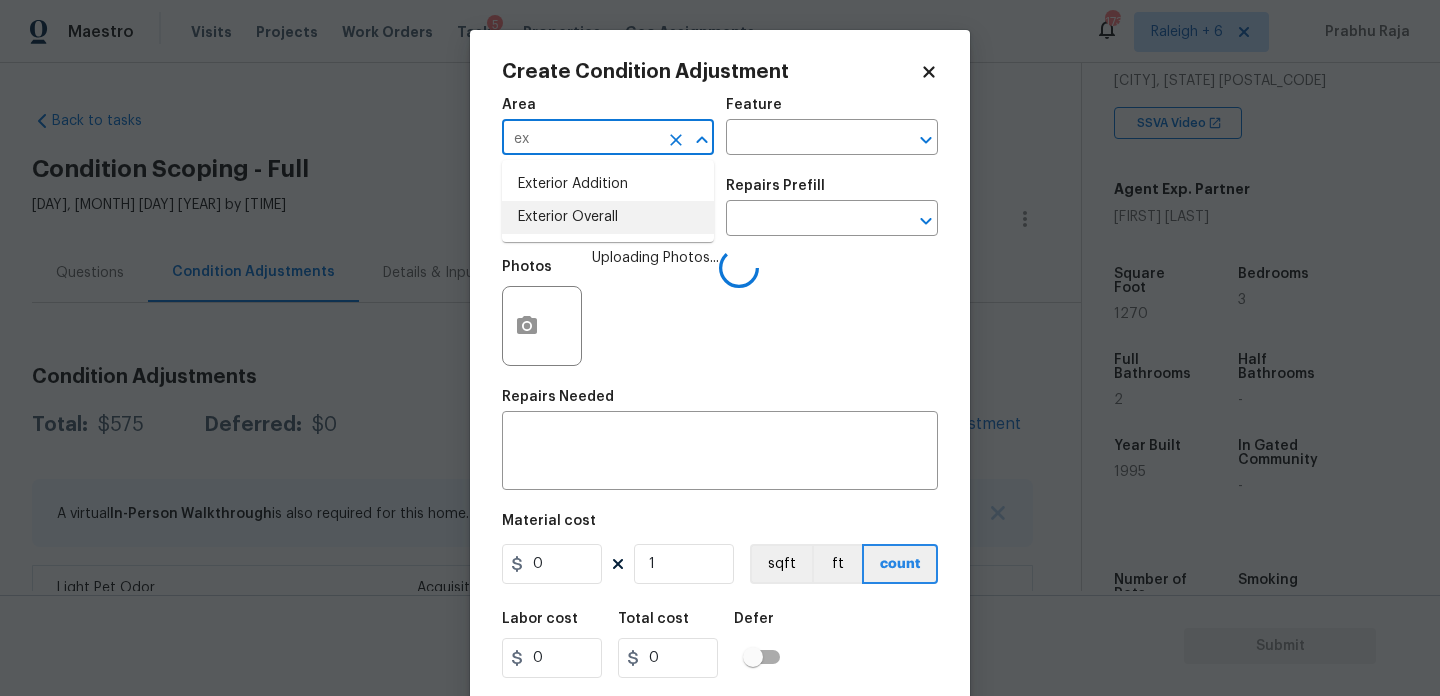 click on "Exterior Overall" at bounding box center (608, 217) 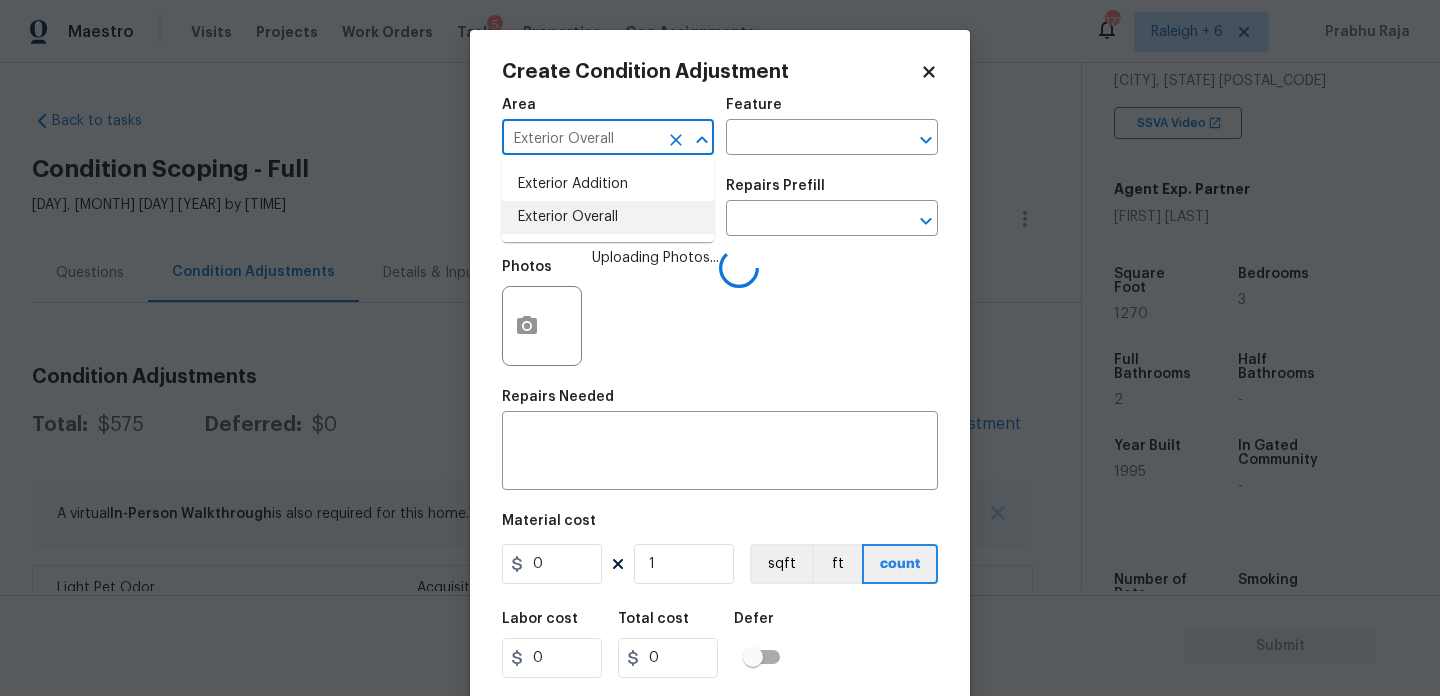 type on "Exterior Overall" 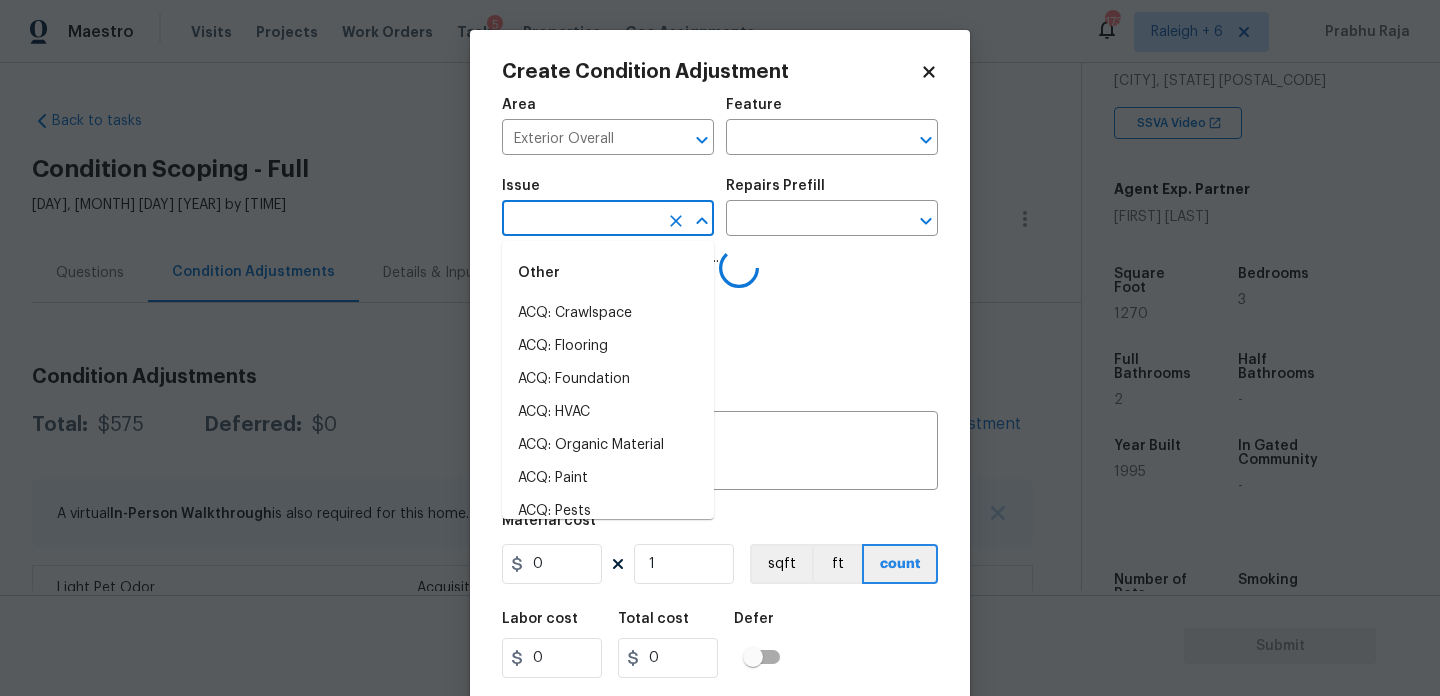 click at bounding box center [580, 220] 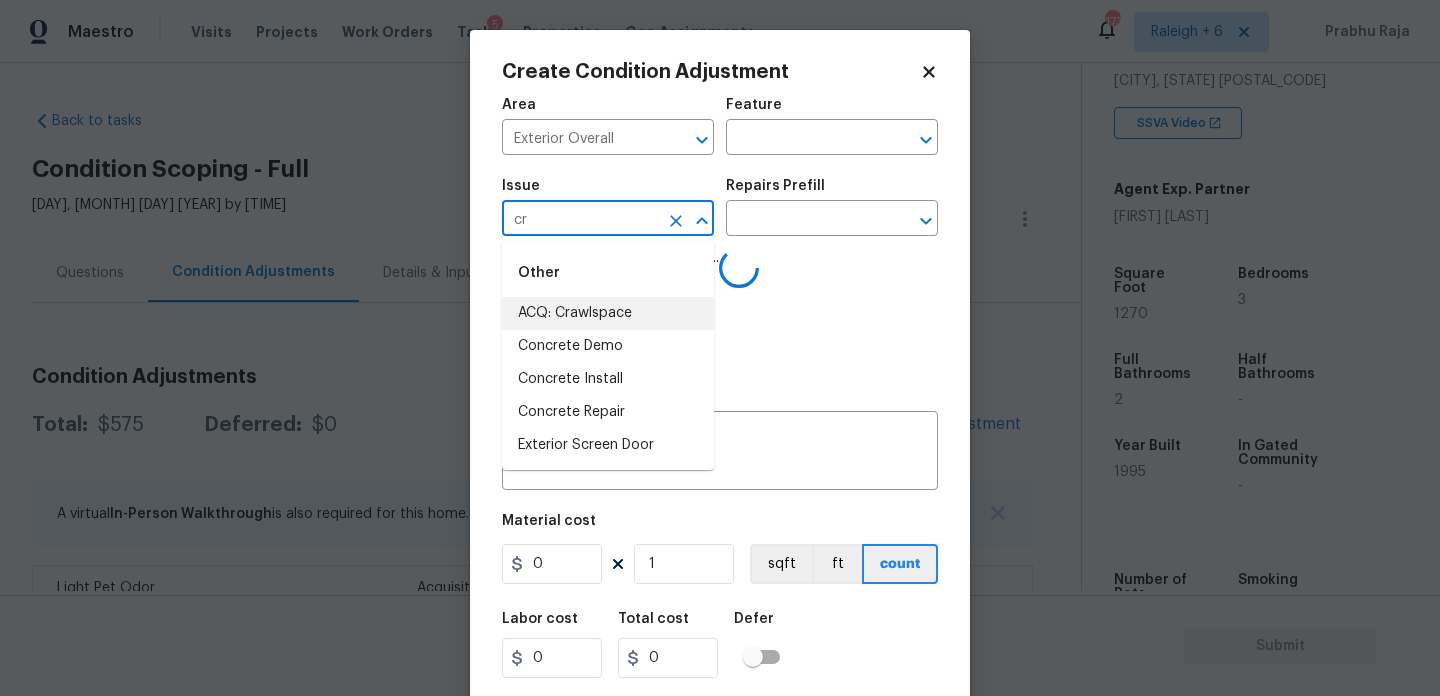 click on "ACQ: Crawlspace" at bounding box center (608, 313) 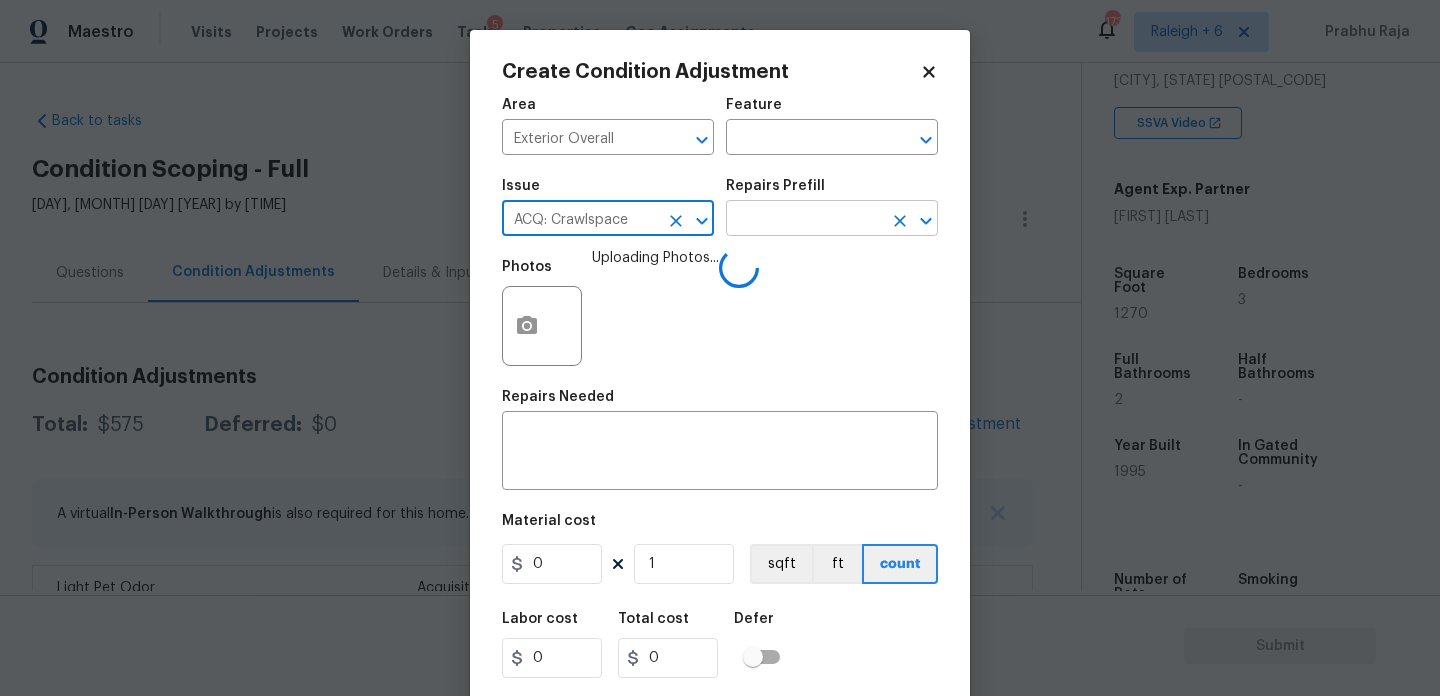type on "ACQ: Crawlspace" 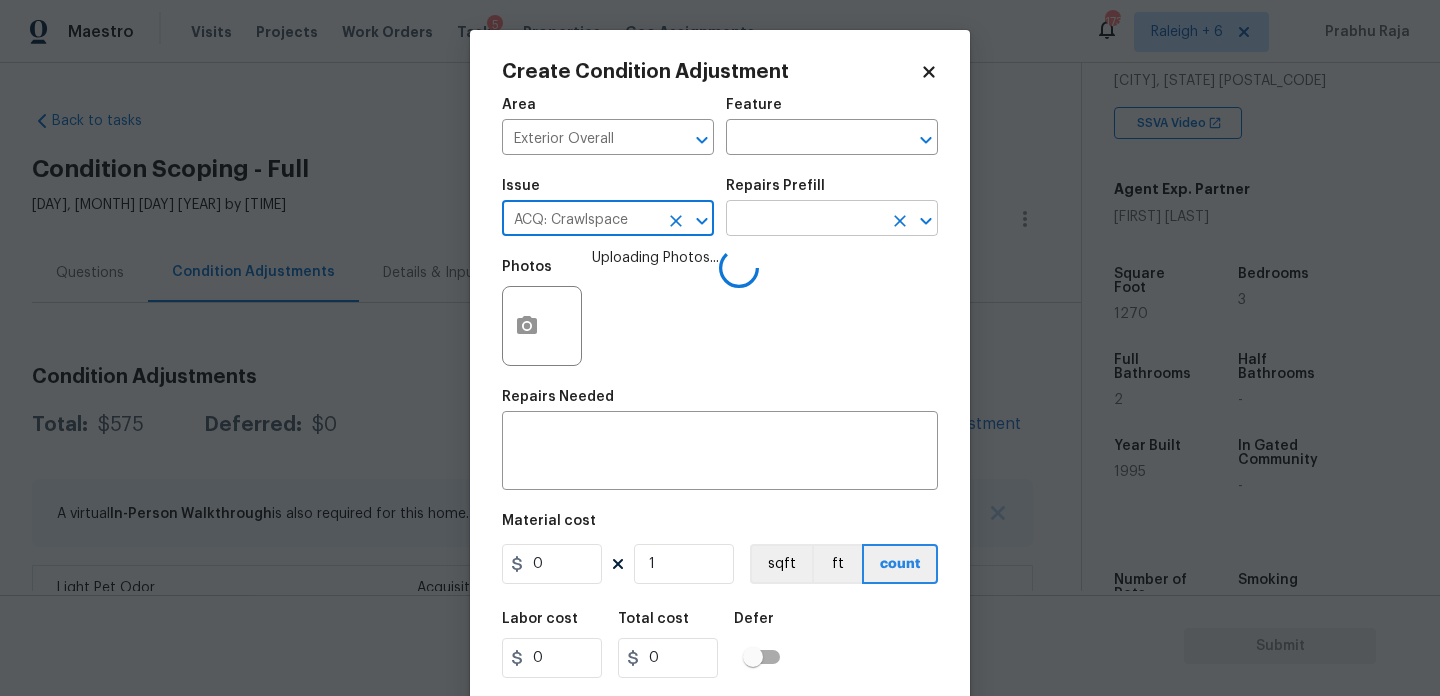 click at bounding box center [804, 220] 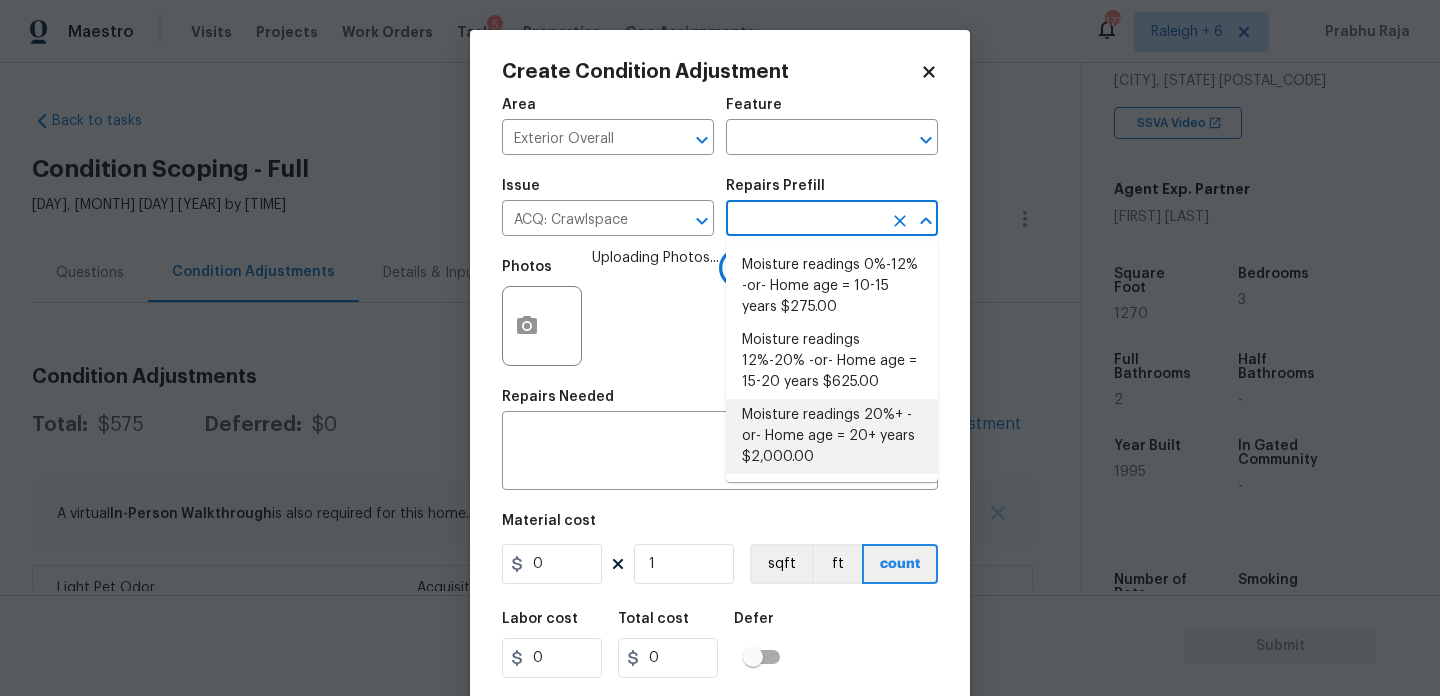click on "Moisture readings 20%+ -or- Home age = 20+ years $2,000.00" at bounding box center [832, 436] 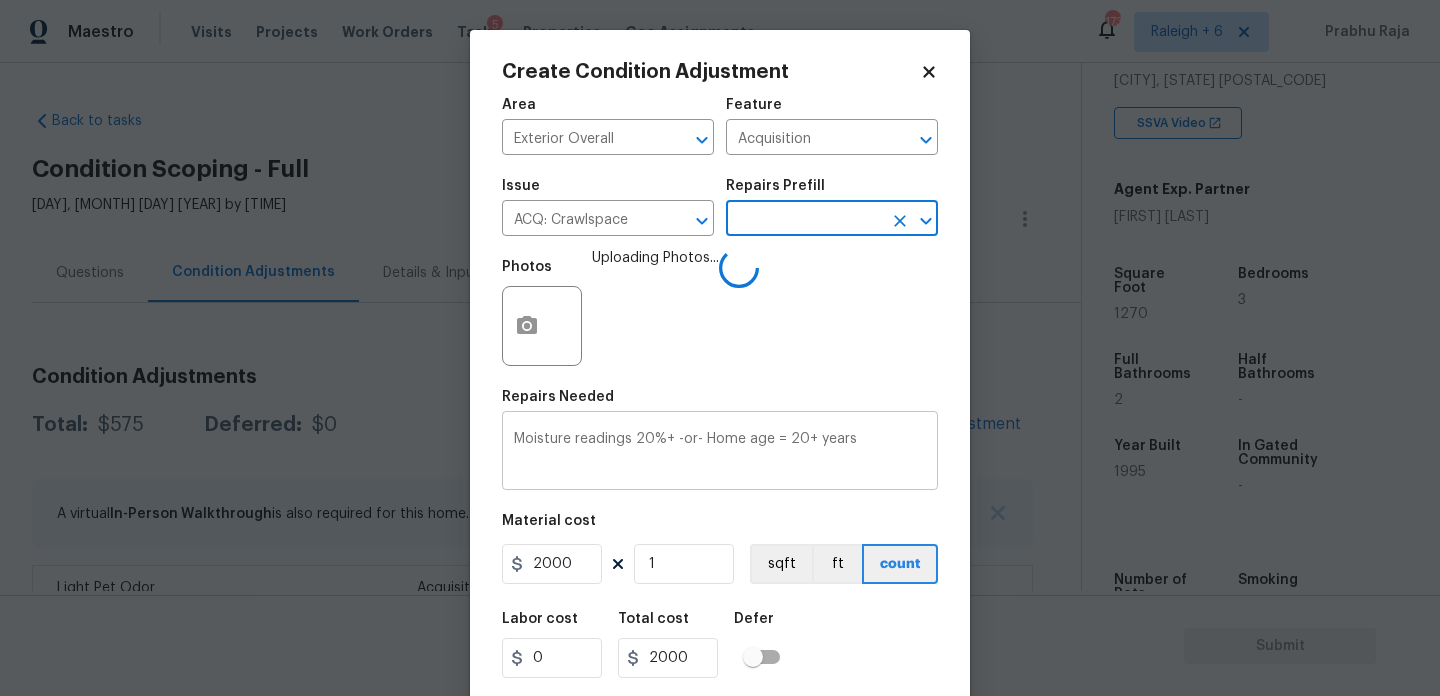 scroll, scrollTop: 51, scrollLeft: 0, axis: vertical 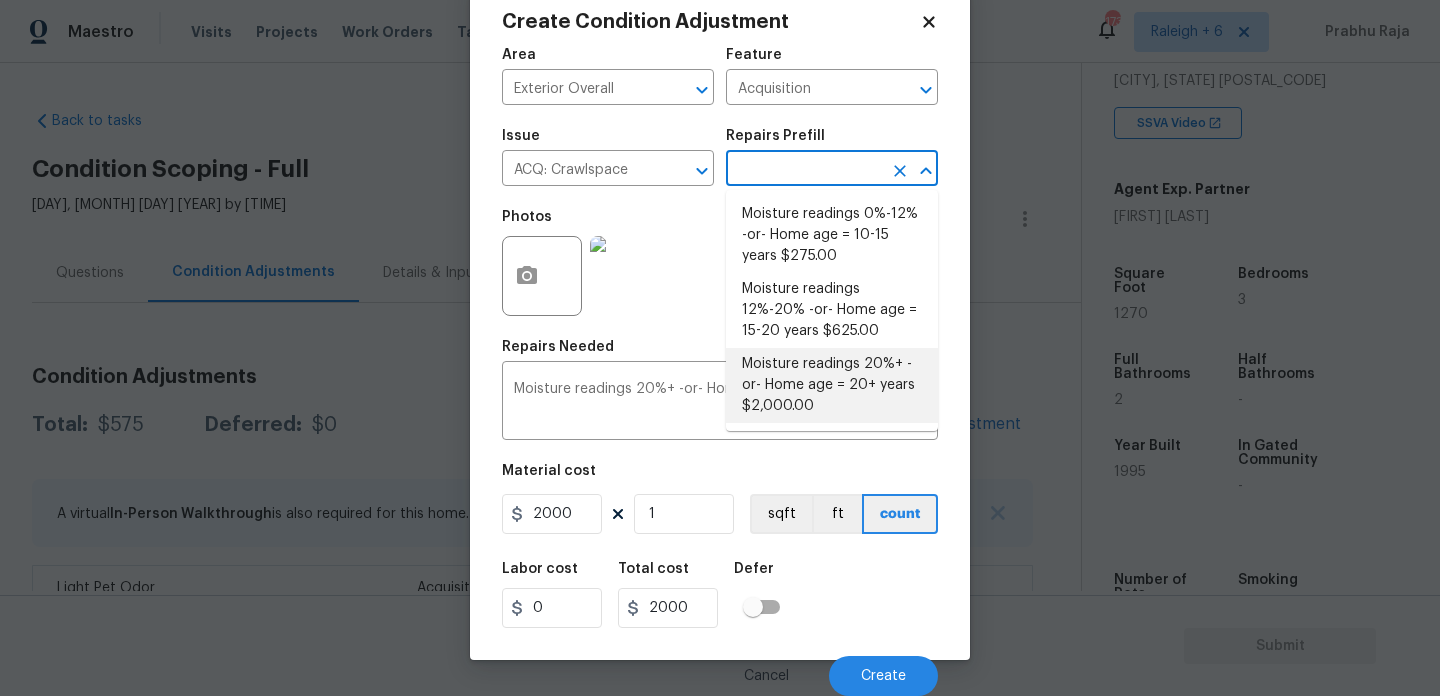 click on "Moisture readings 20%+ -or- Home age = 20+ years $2,000.00" at bounding box center (832, 385) 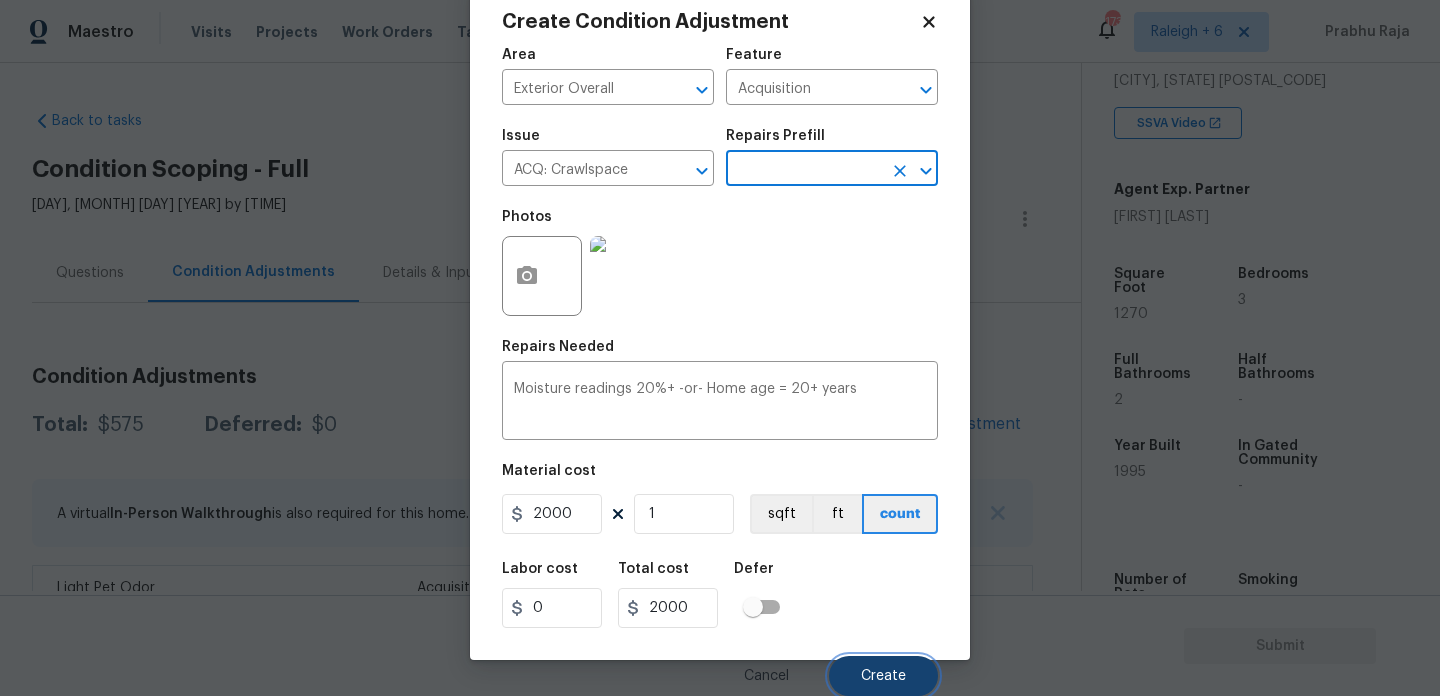 click on "Create" at bounding box center [883, 676] 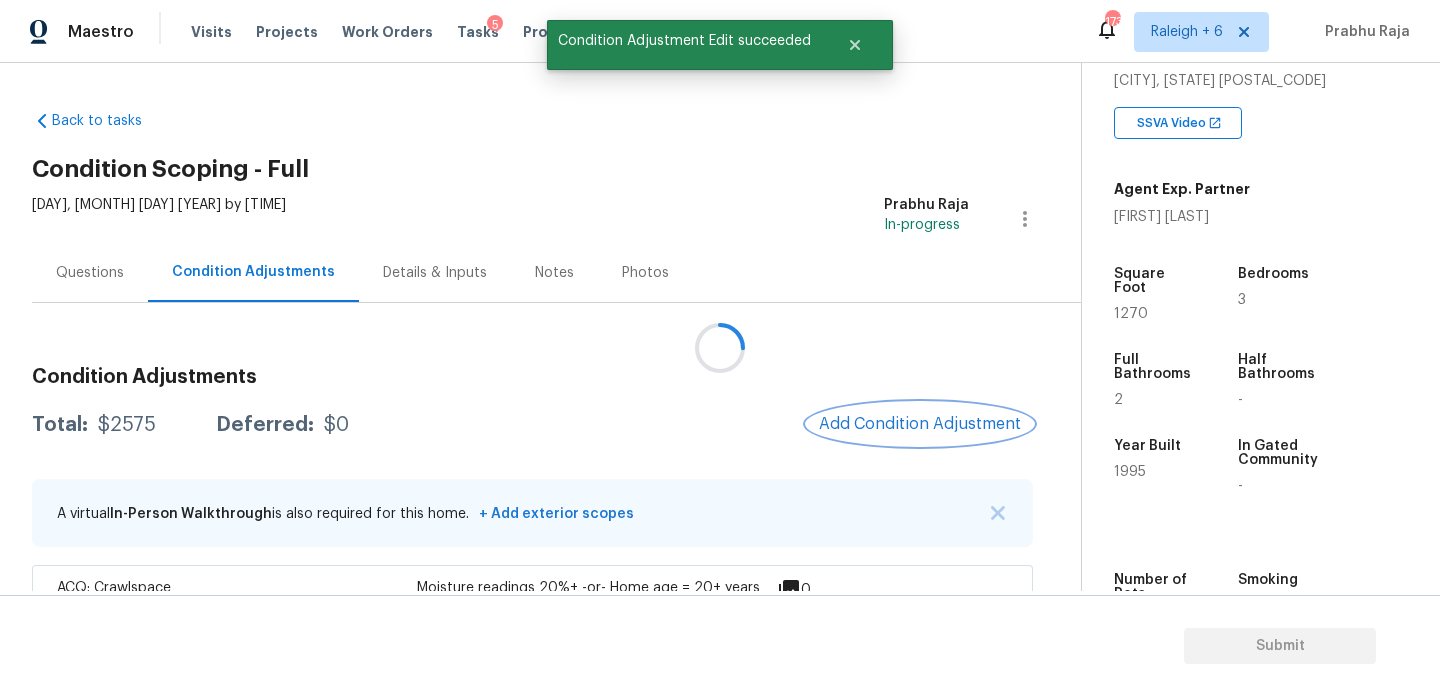 scroll, scrollTop: 0, scrollLeft: 0, axis: both 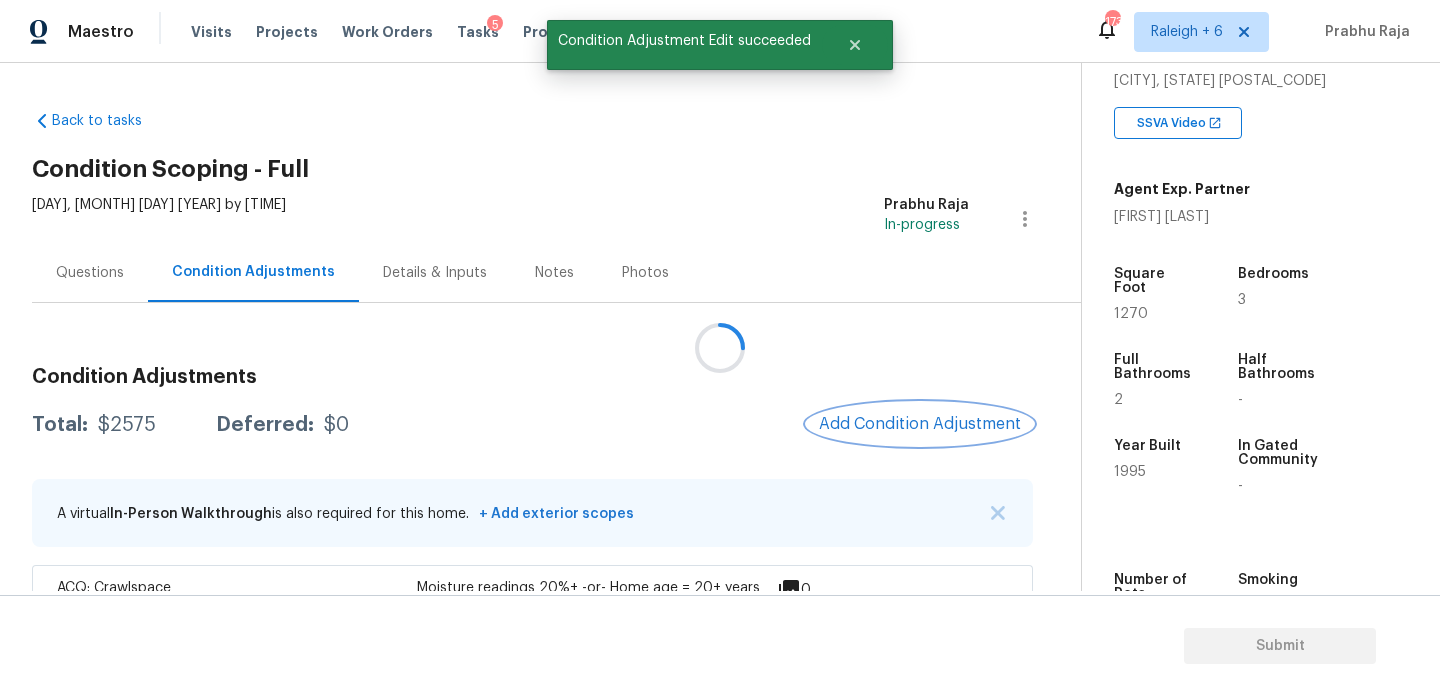 type 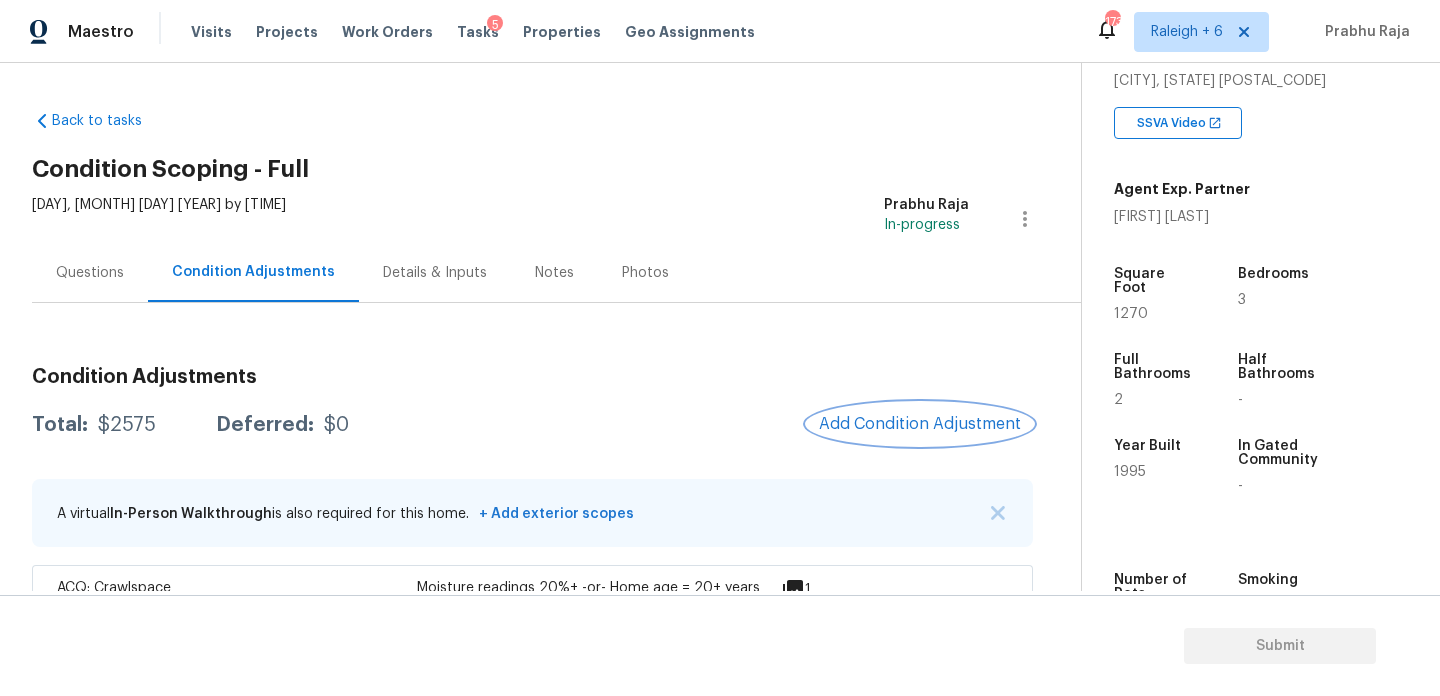 click on "Add Condition Adjustment" at bounding box center (920, 424) 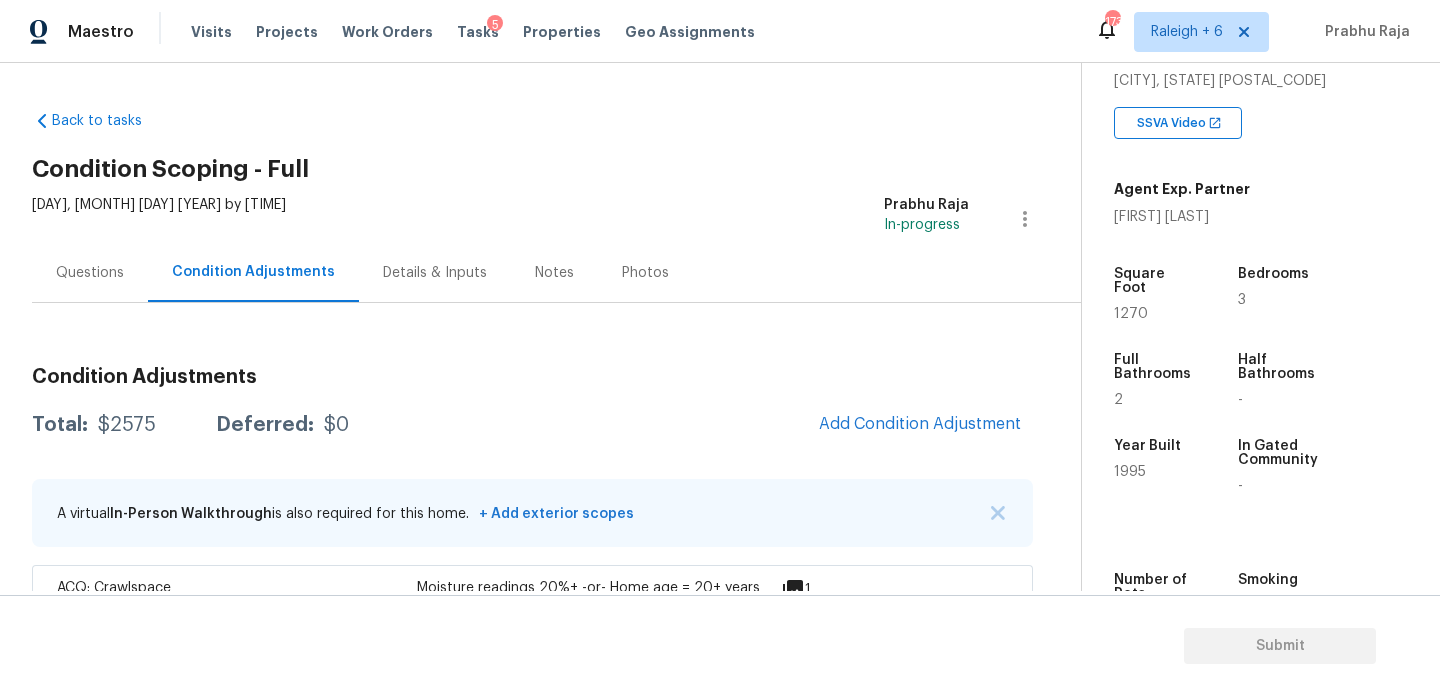 click at bounding box center (720, 348) 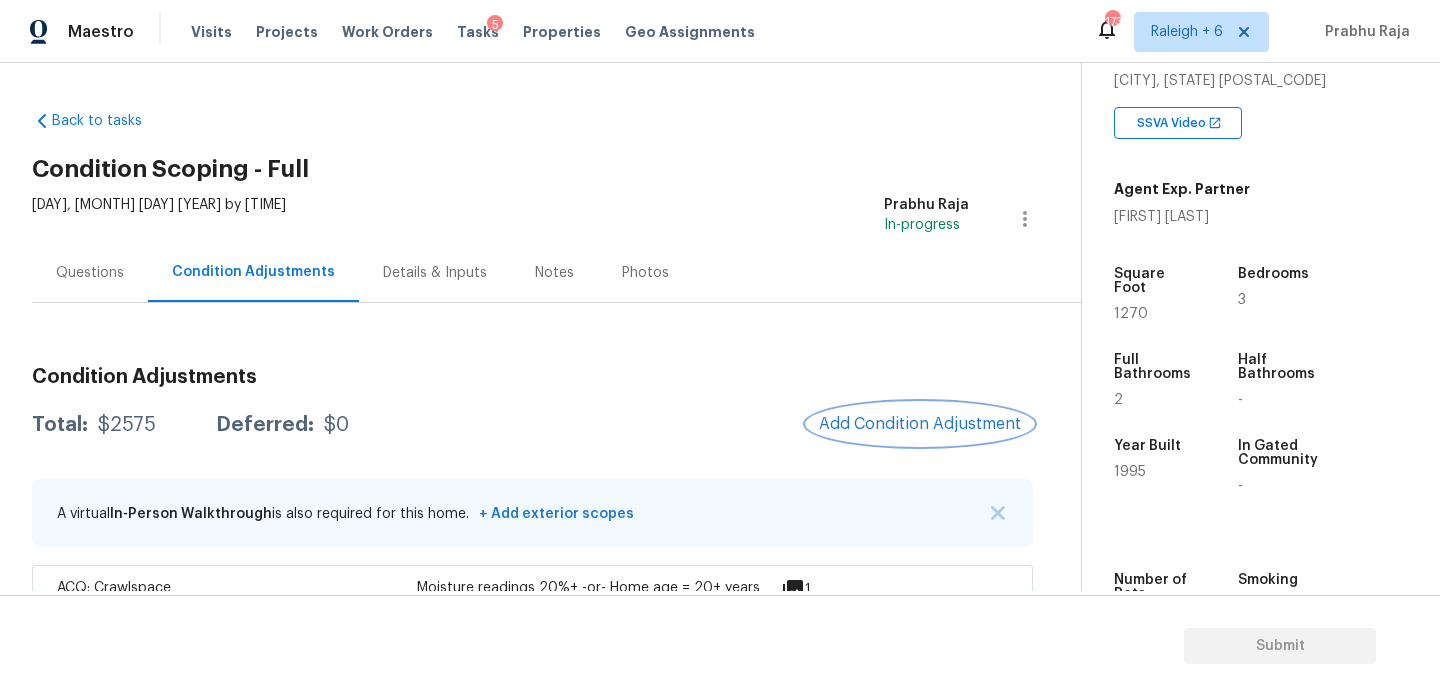 click on "Add Condition Adjustment" at bounding box center [920, 424] 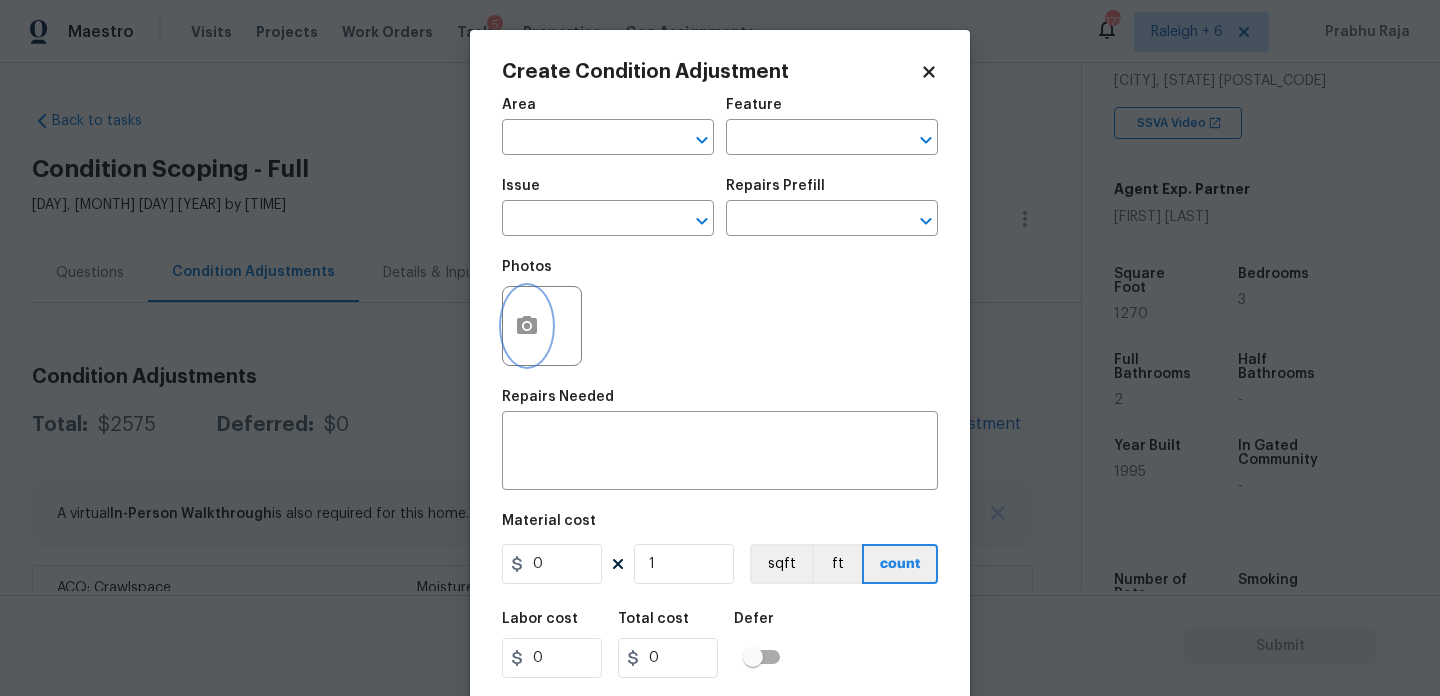 click at bounding box center [527, 326] 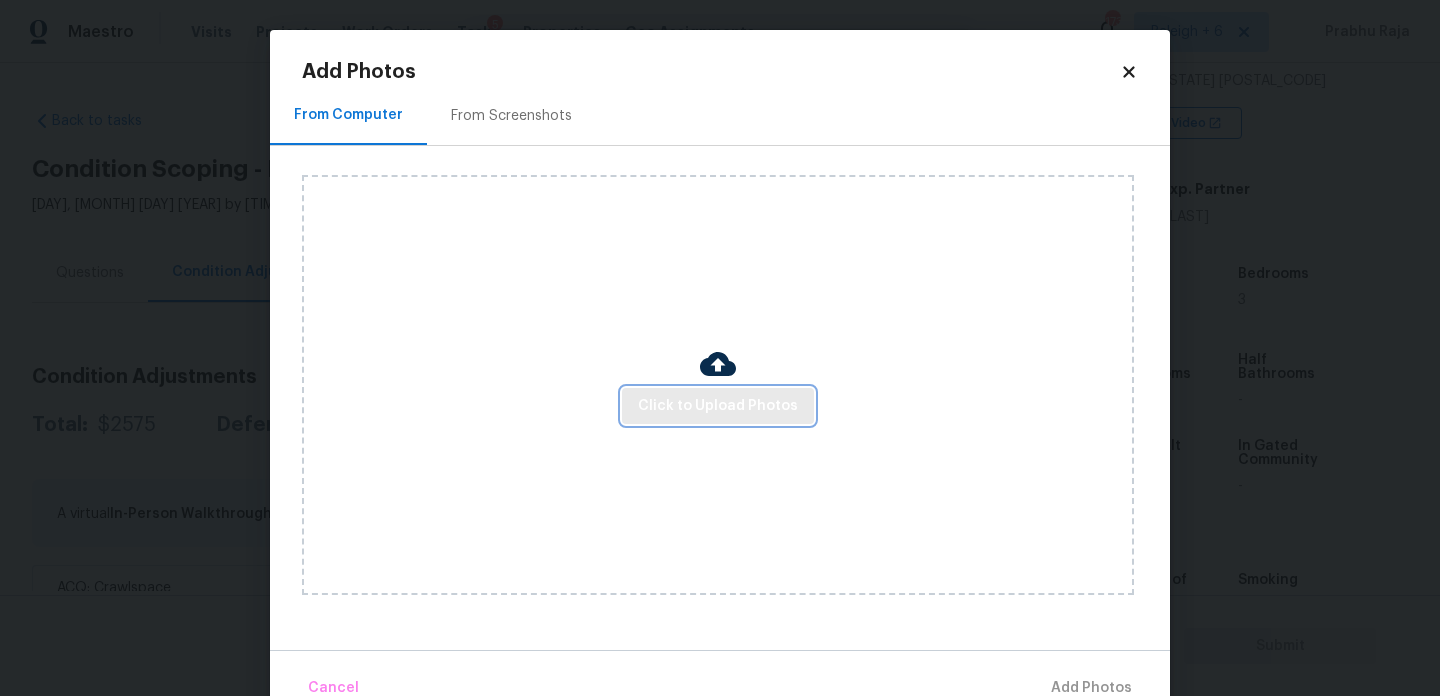 click on "Click to Upload Photos" at bounding box center [718, 406] 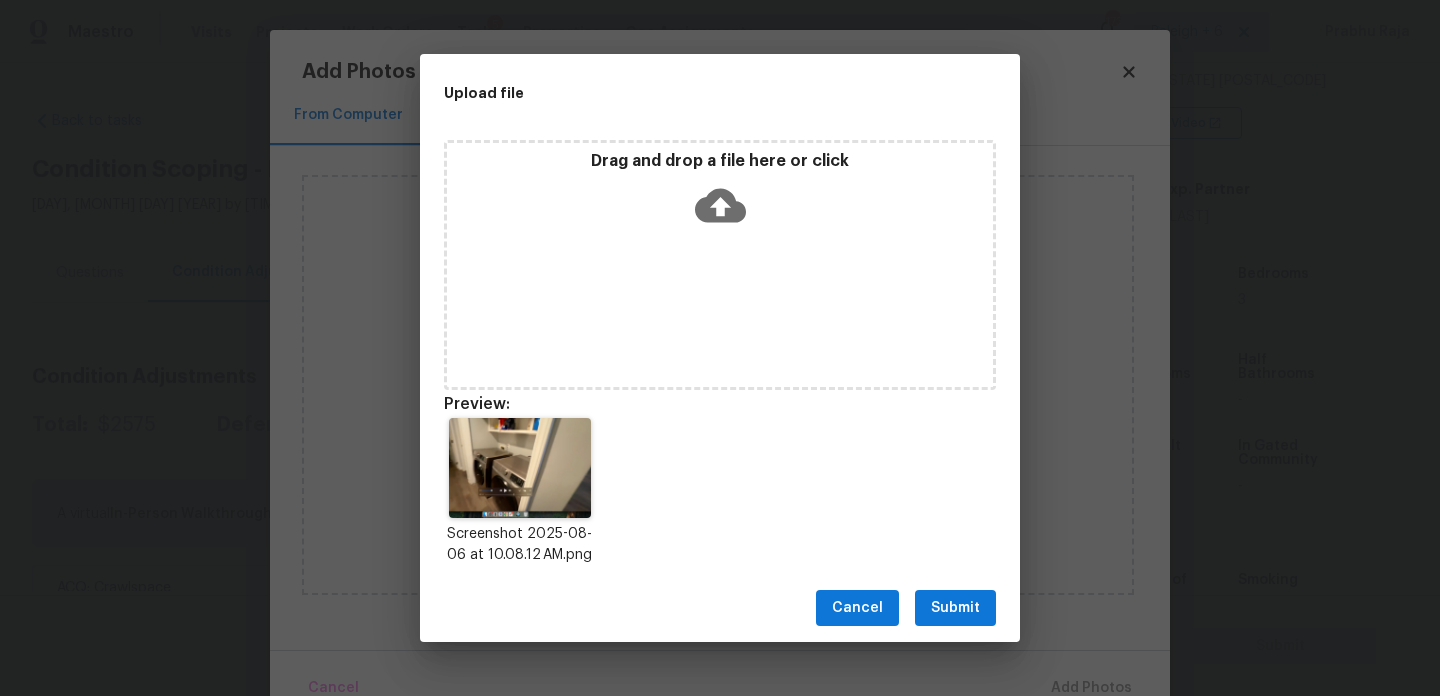 click on "Submit" at bounding box center [955, 608] 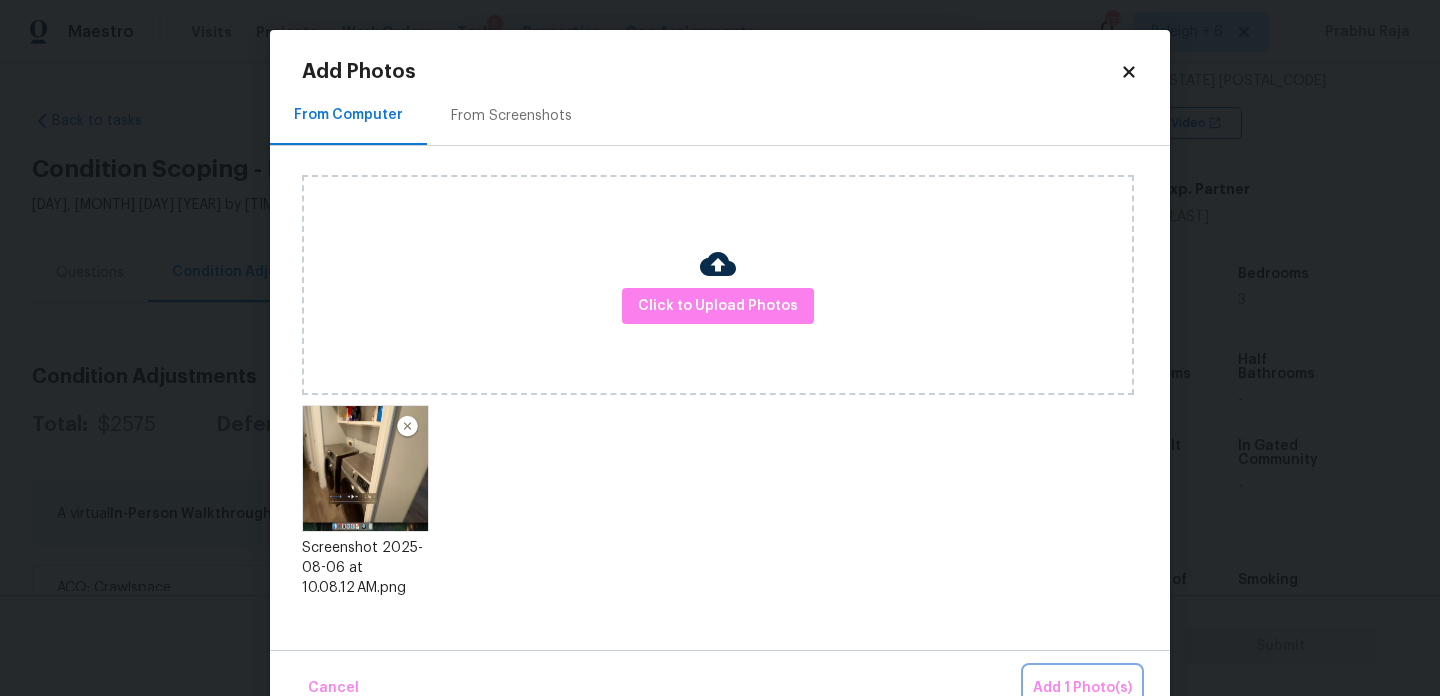 click on "Add 1 Photo(s)" at bounding box center (1082, 688) 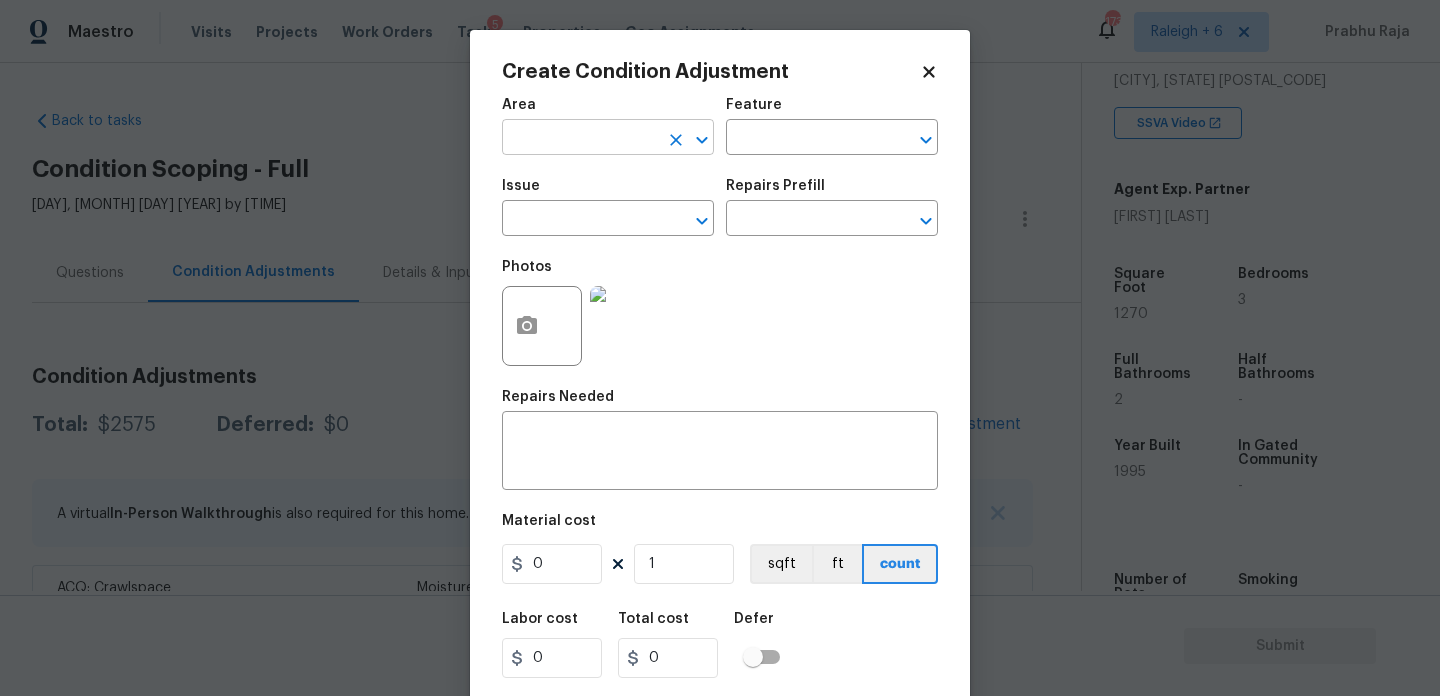 click at bounding box center [580, 139] 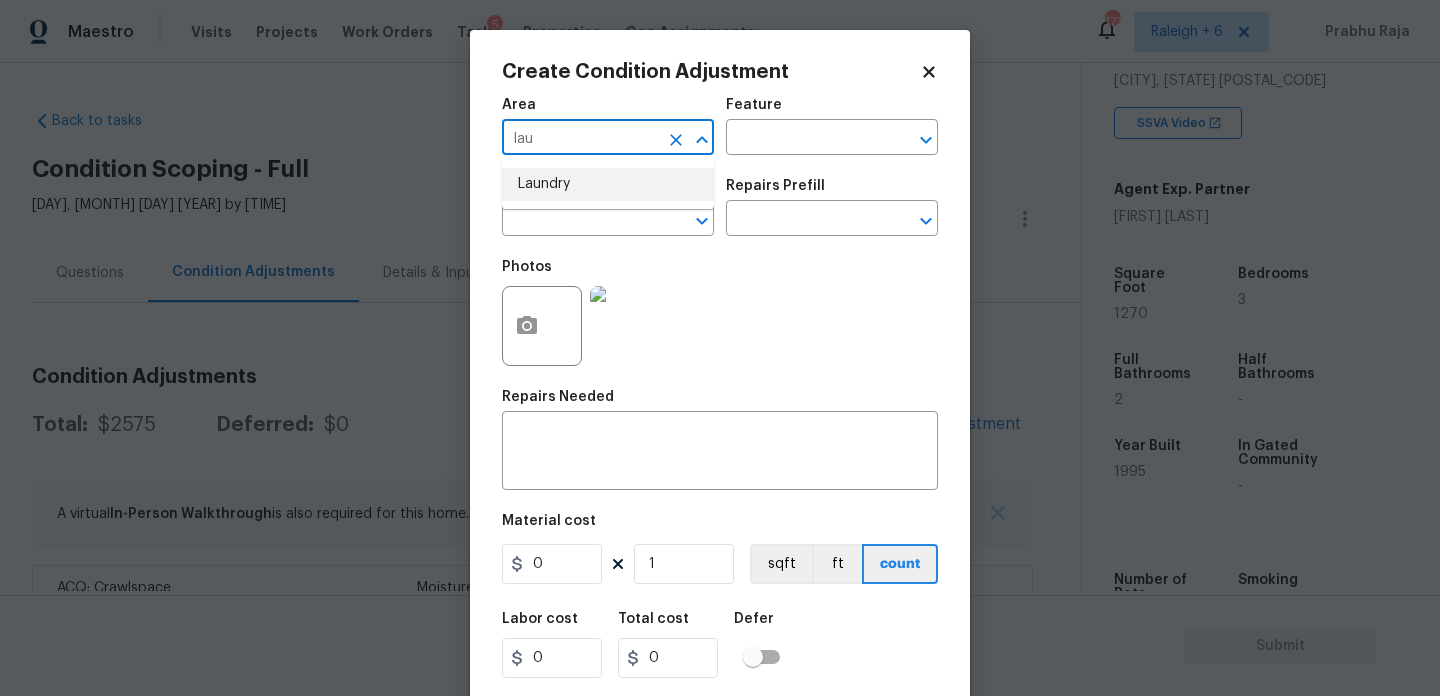 click on "Laundry" at bounding box center (608, 184) 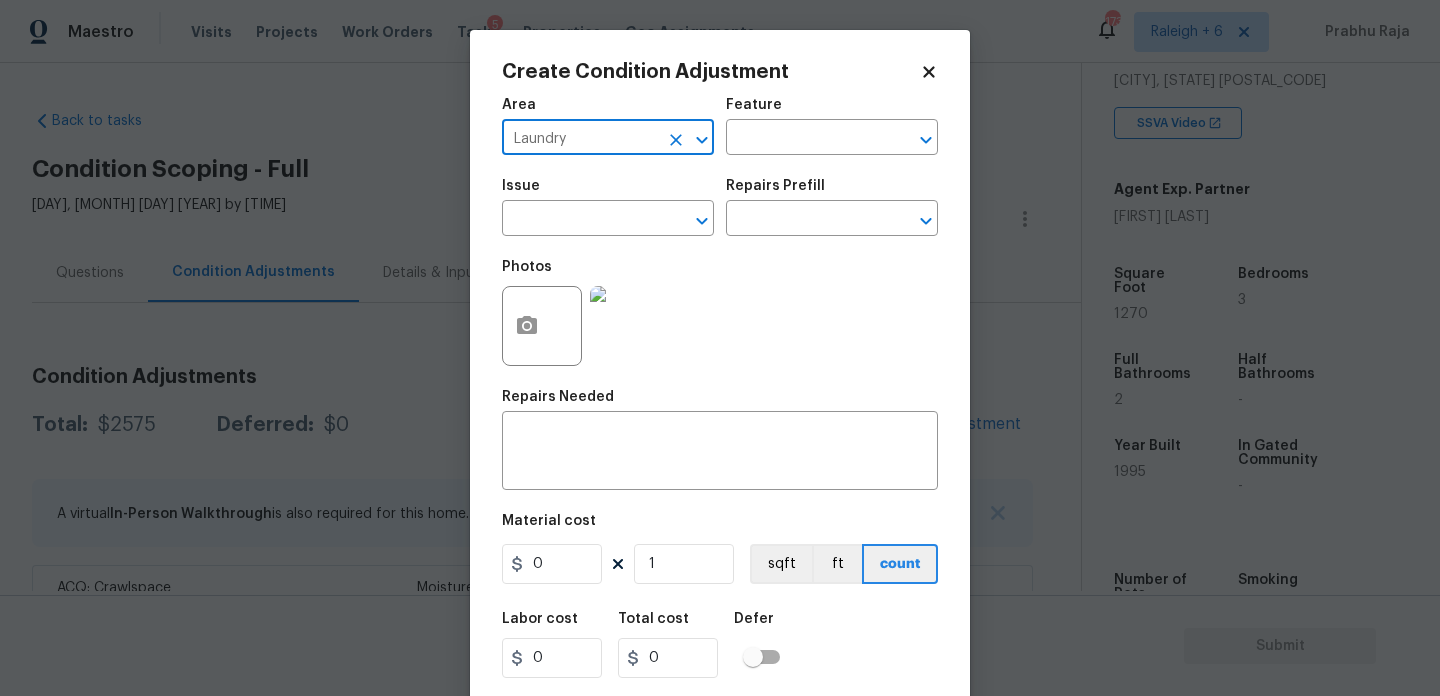 type on "Laundry" 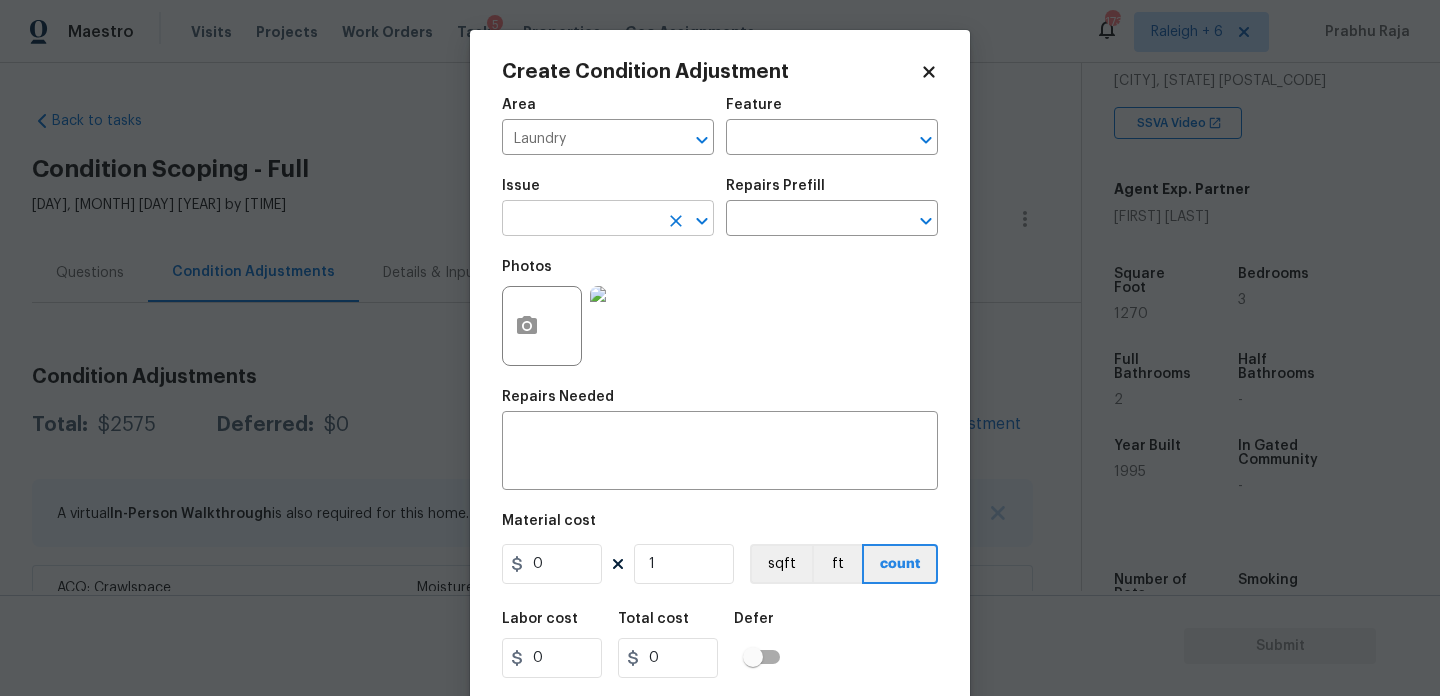click at bounding box center [580, 220] 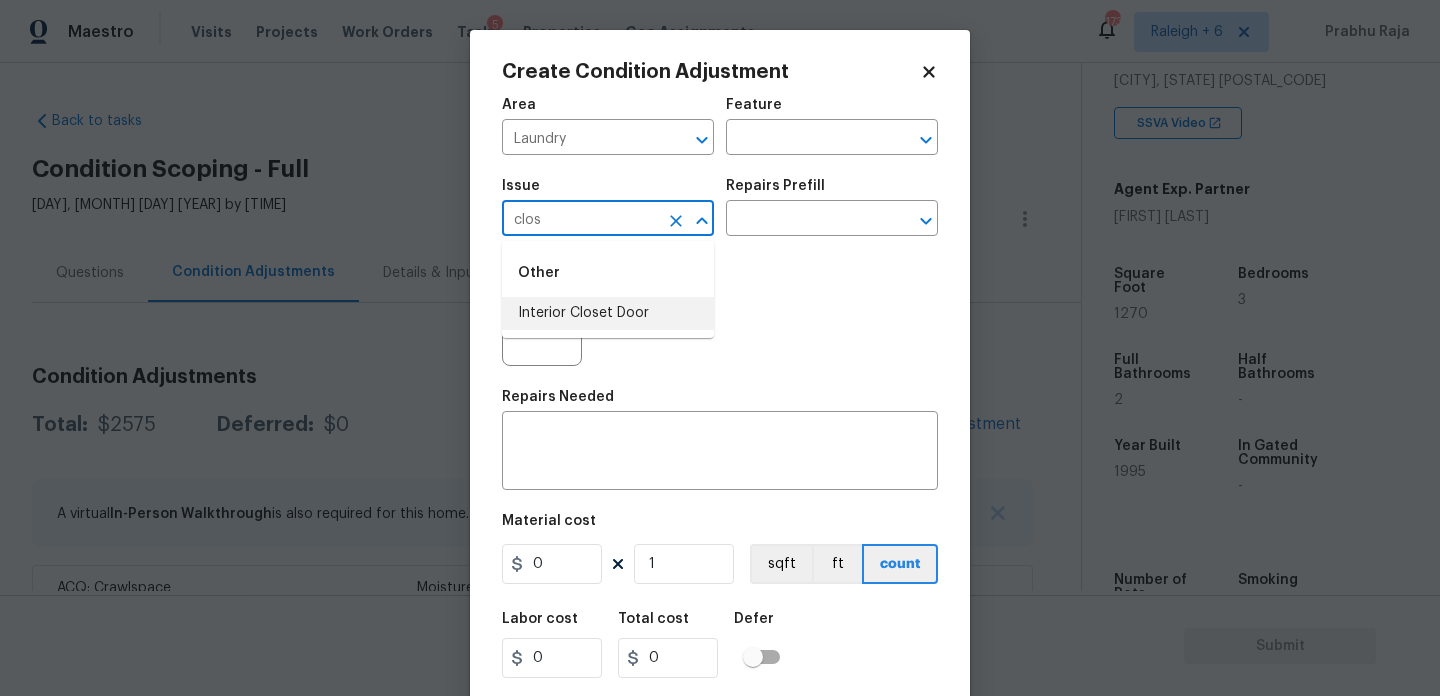 click on "Interior Closet Door" at bounding box center (608, 313) 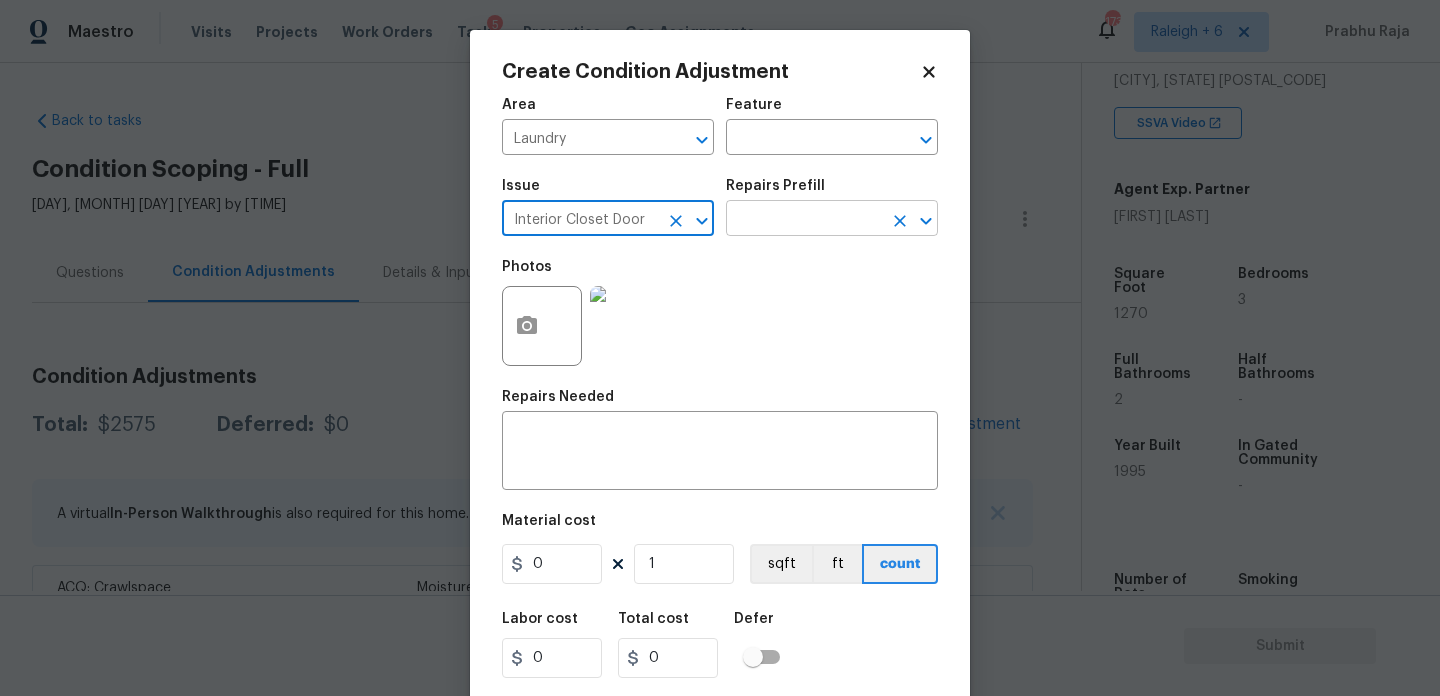 type on "Interior Closet Door" 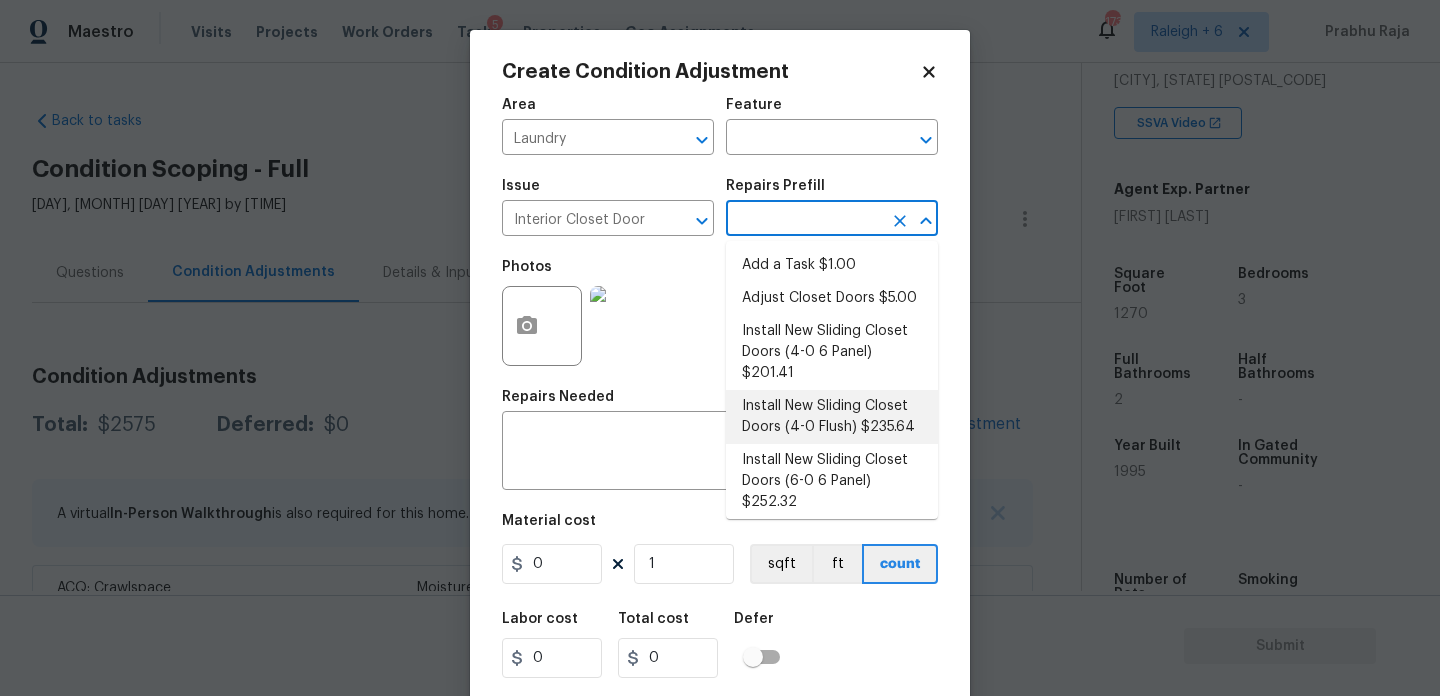 scroll, scrollTop: 73, scrollLeft: 0, axis: vertical 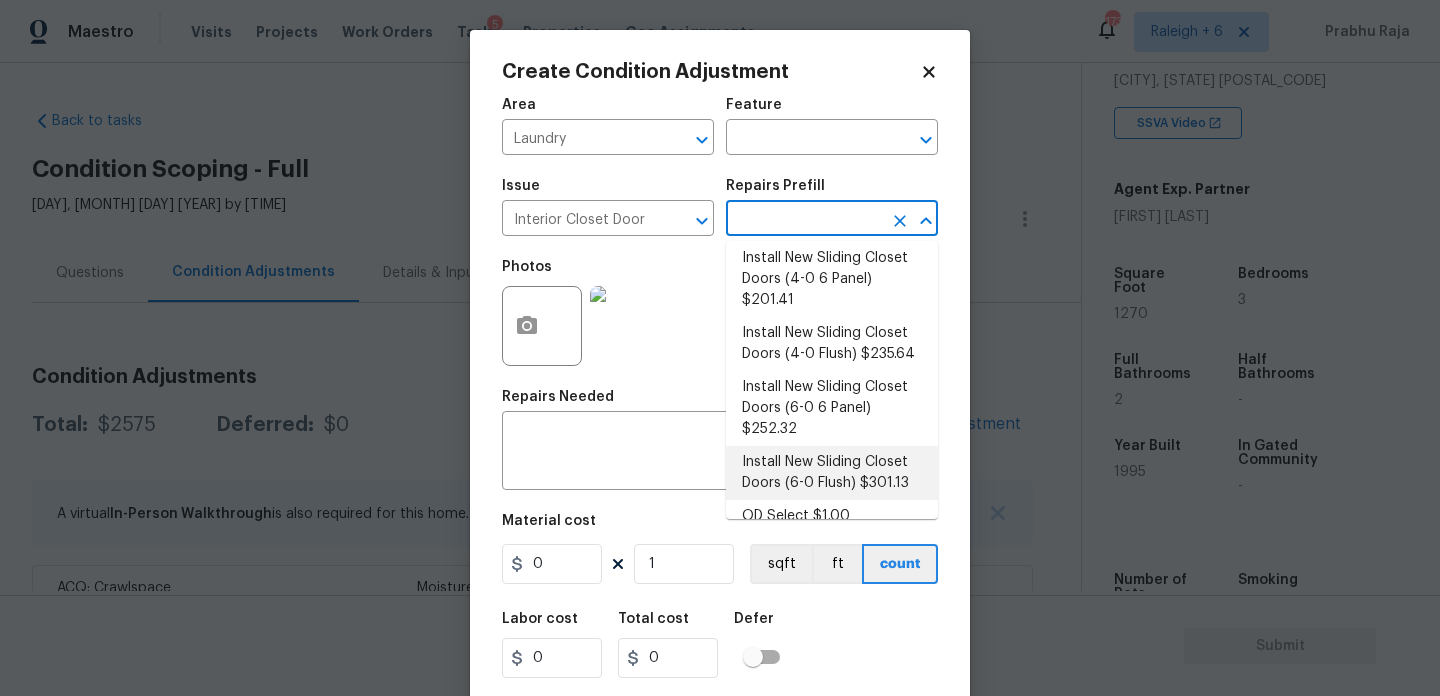 click on "Install New Sliding Closet Doors (6-0 Flush) $301.13" at bounding box center (832, 473) 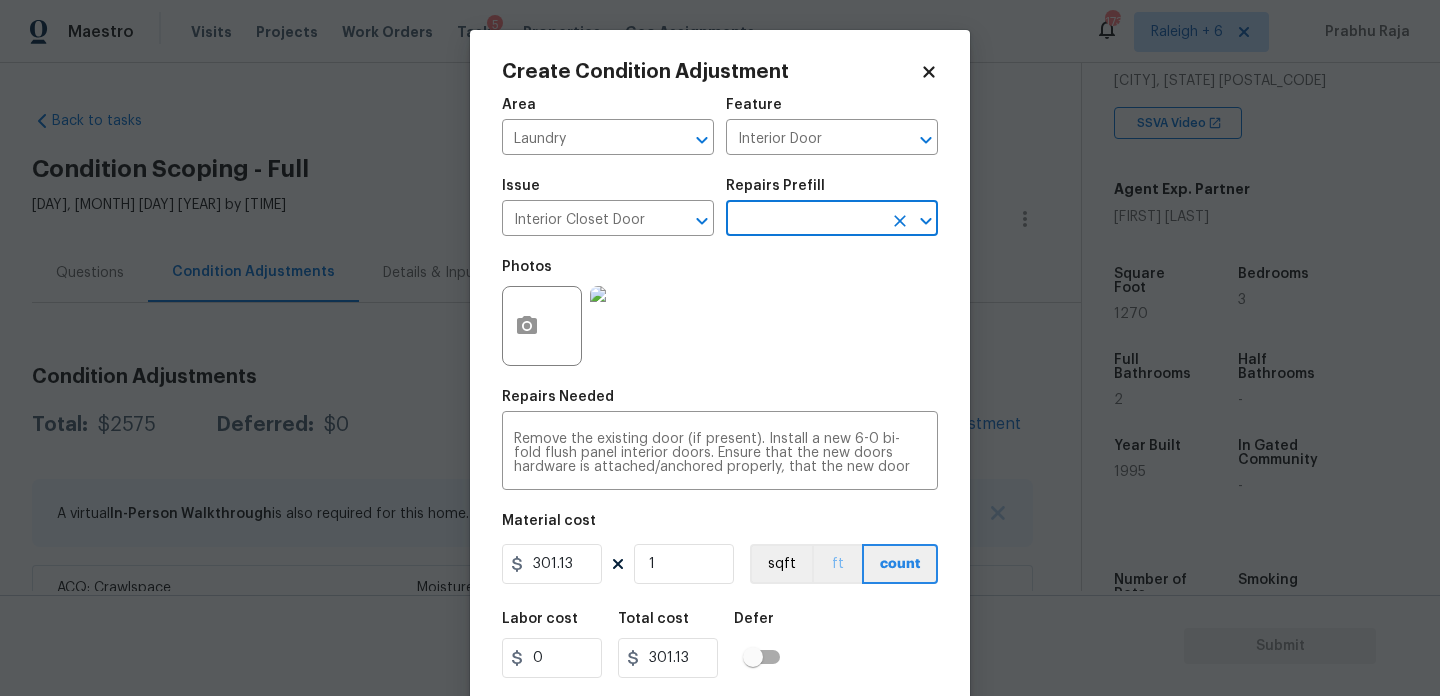 scroll, scrollTop: 51, scrollLeft: 0, axis: vertical 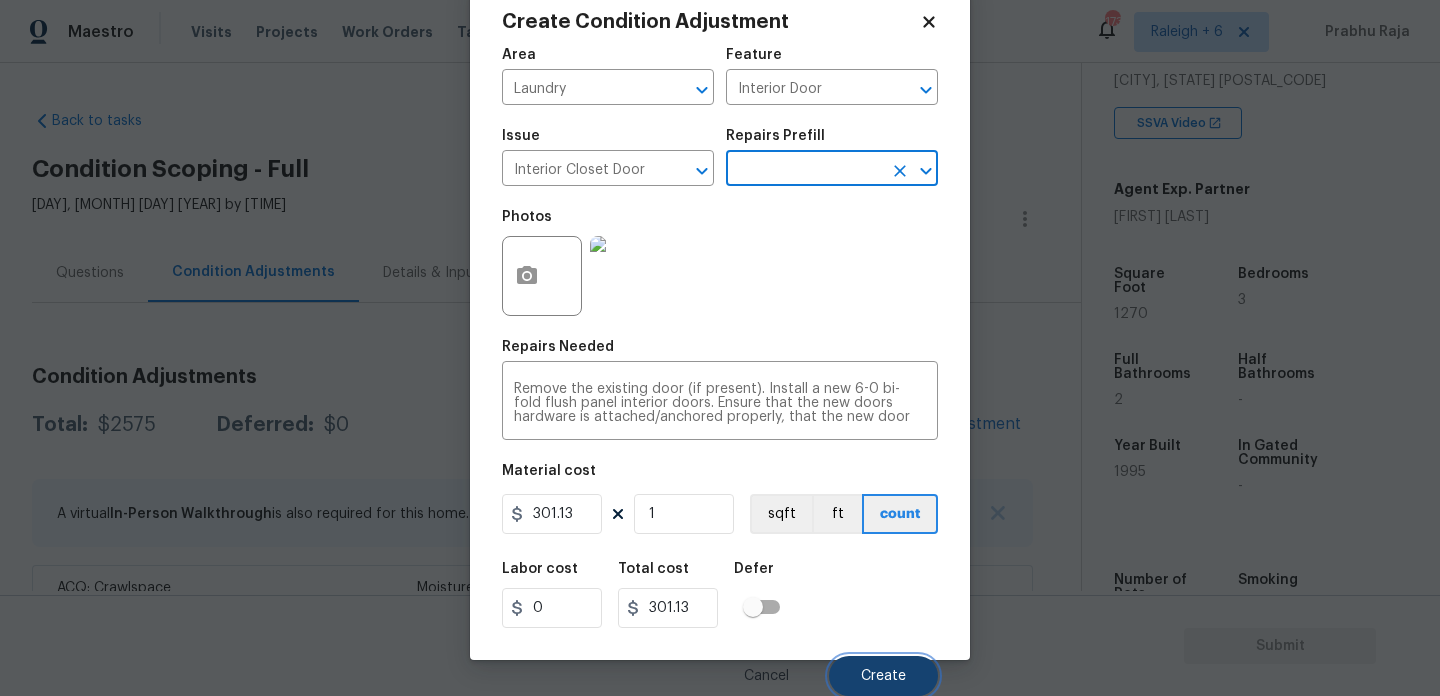 click on "Create" at bounding box center (883, 676) 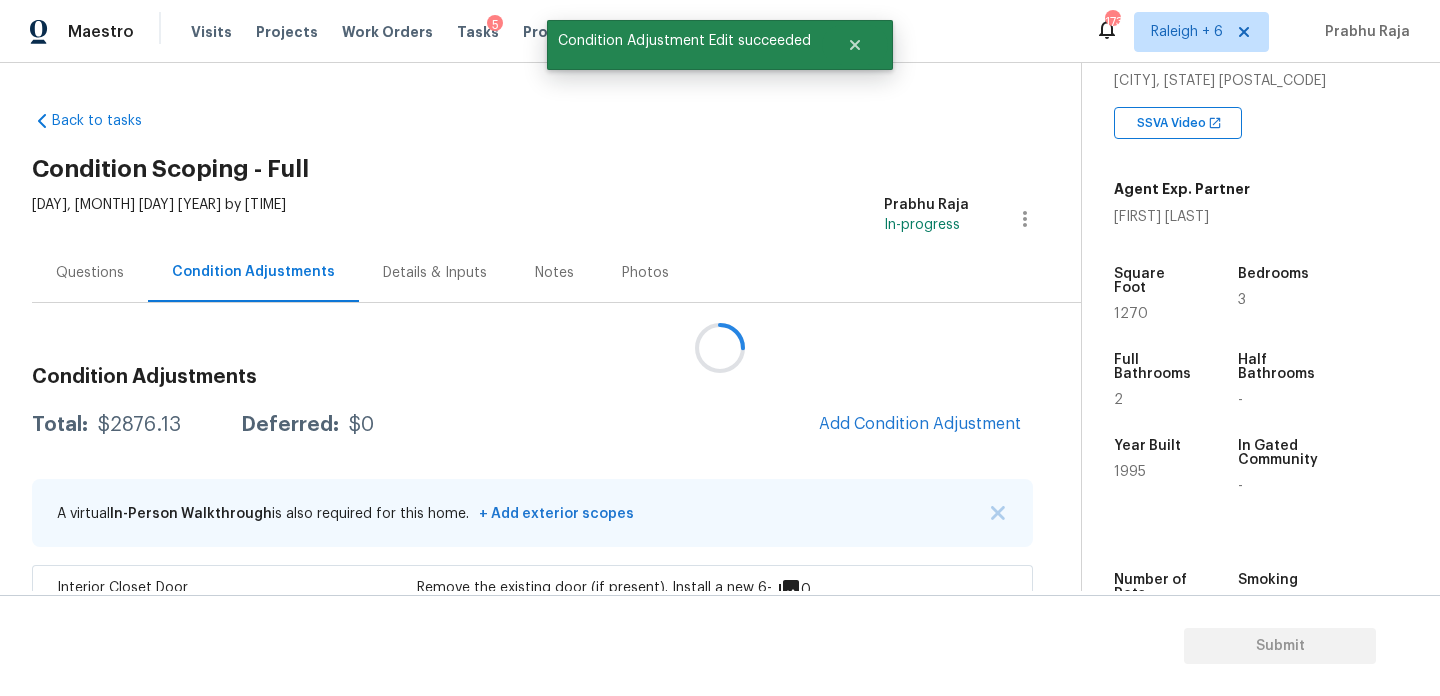 scroll, scrollTop: 44, scrollLeft: 0, axis: vertical 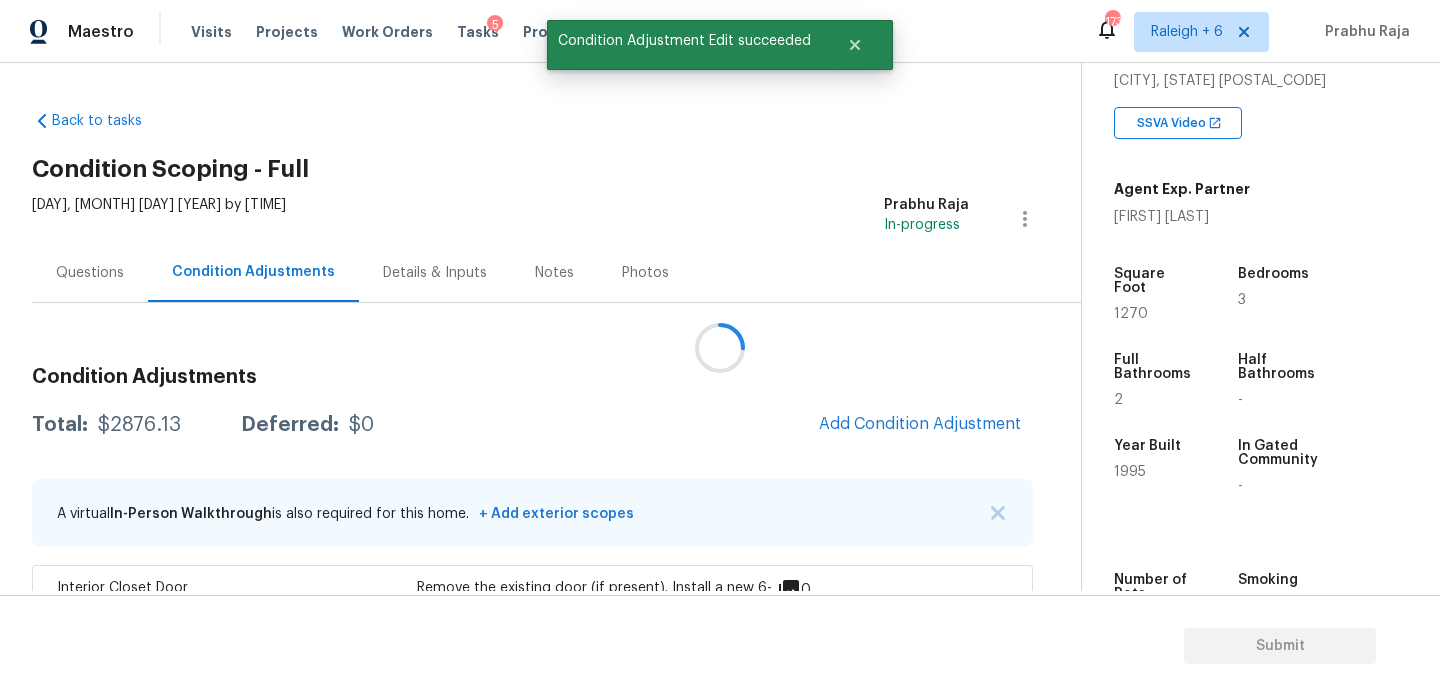 click at bounding box center [720, 348] 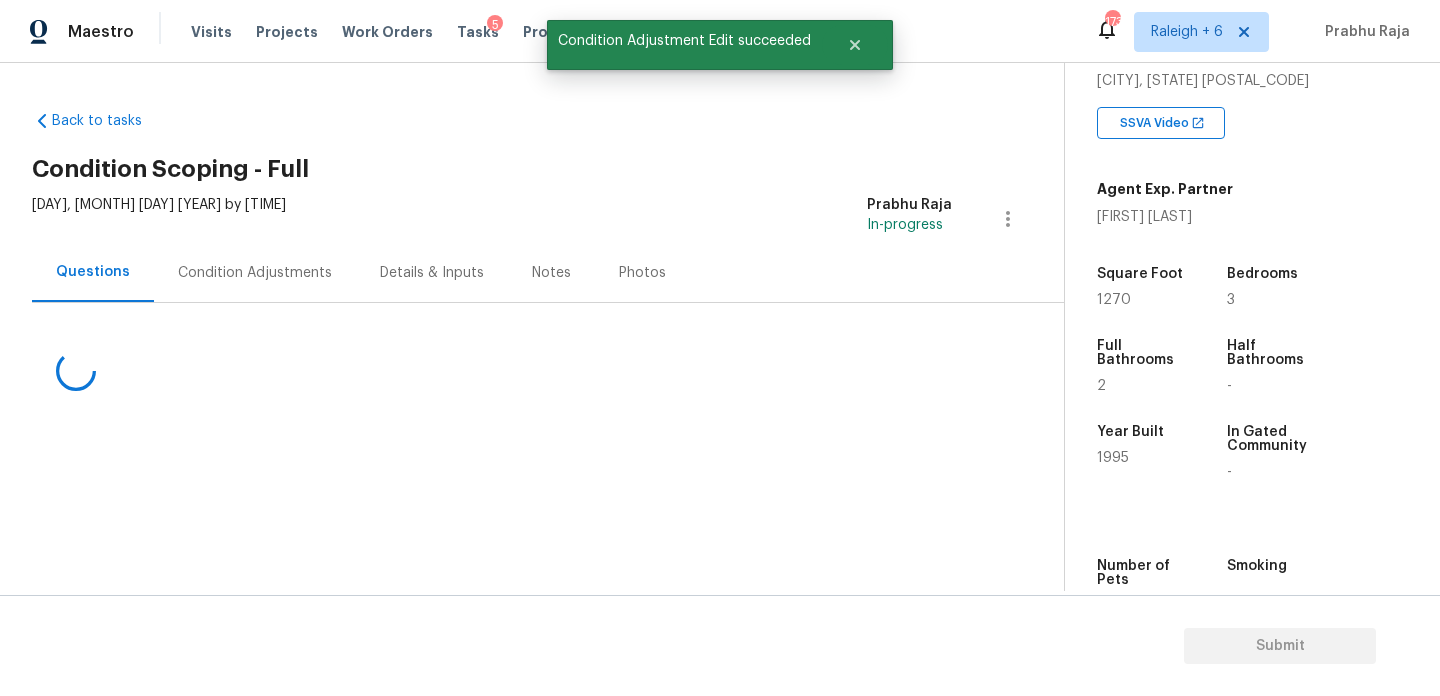 click on "Questions" at bounding box center (93, 272) 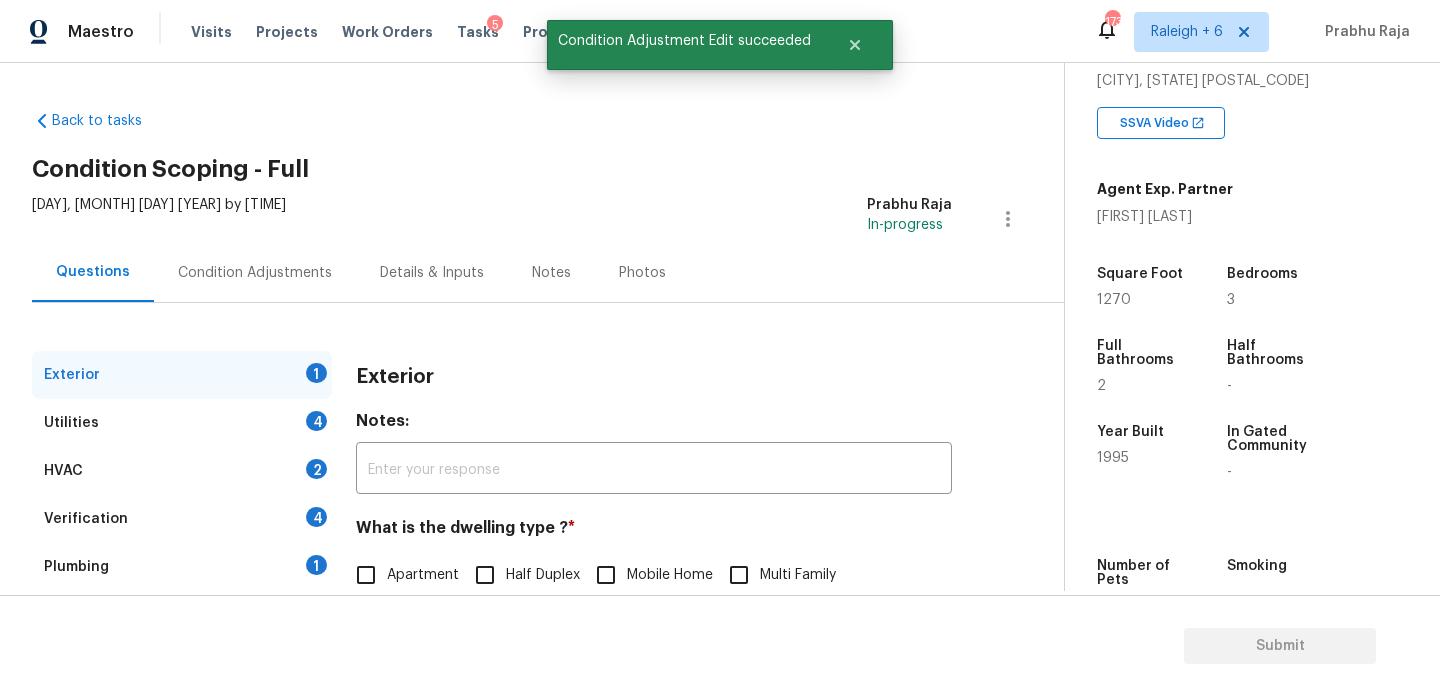 click on "Verification 4" at bounding box center (182, 519) 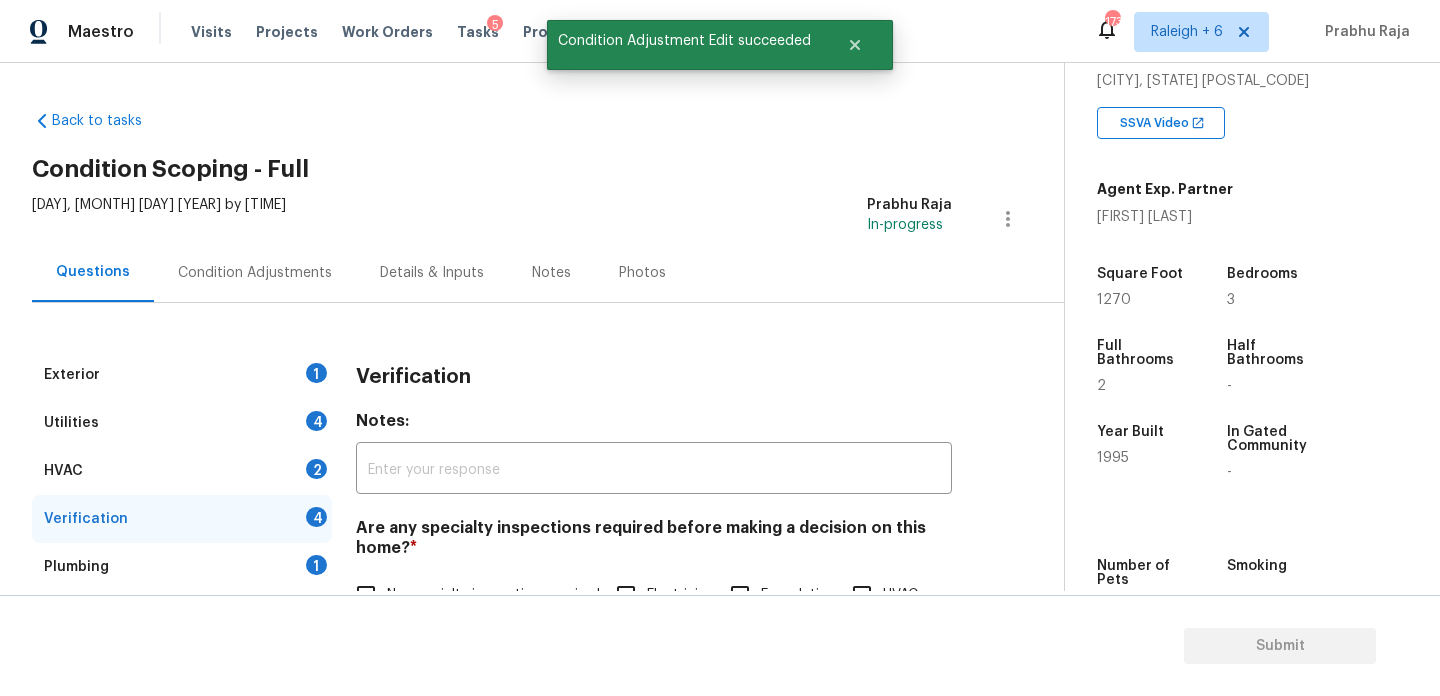 scroll, scrollTop: 507, scrollLeft: 0, axis: vertical 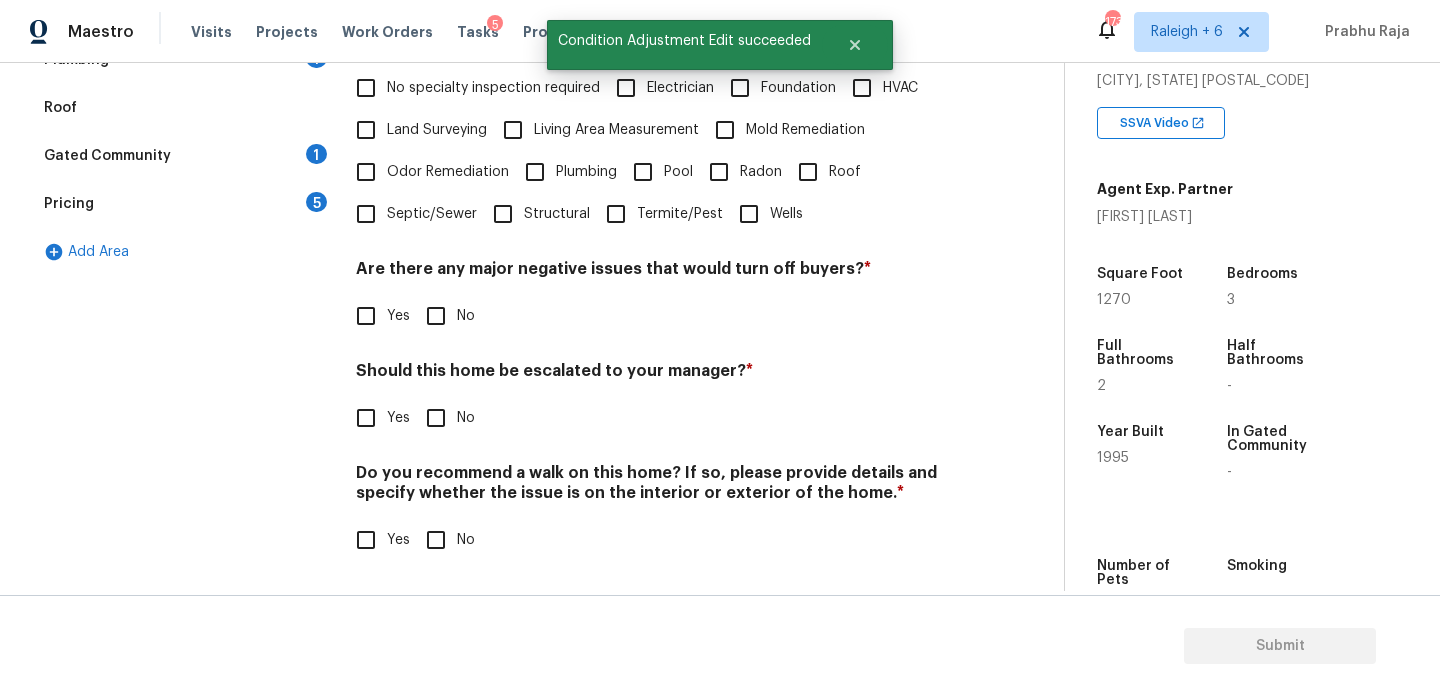 click on "Yes" at bounding box center [366, 418] 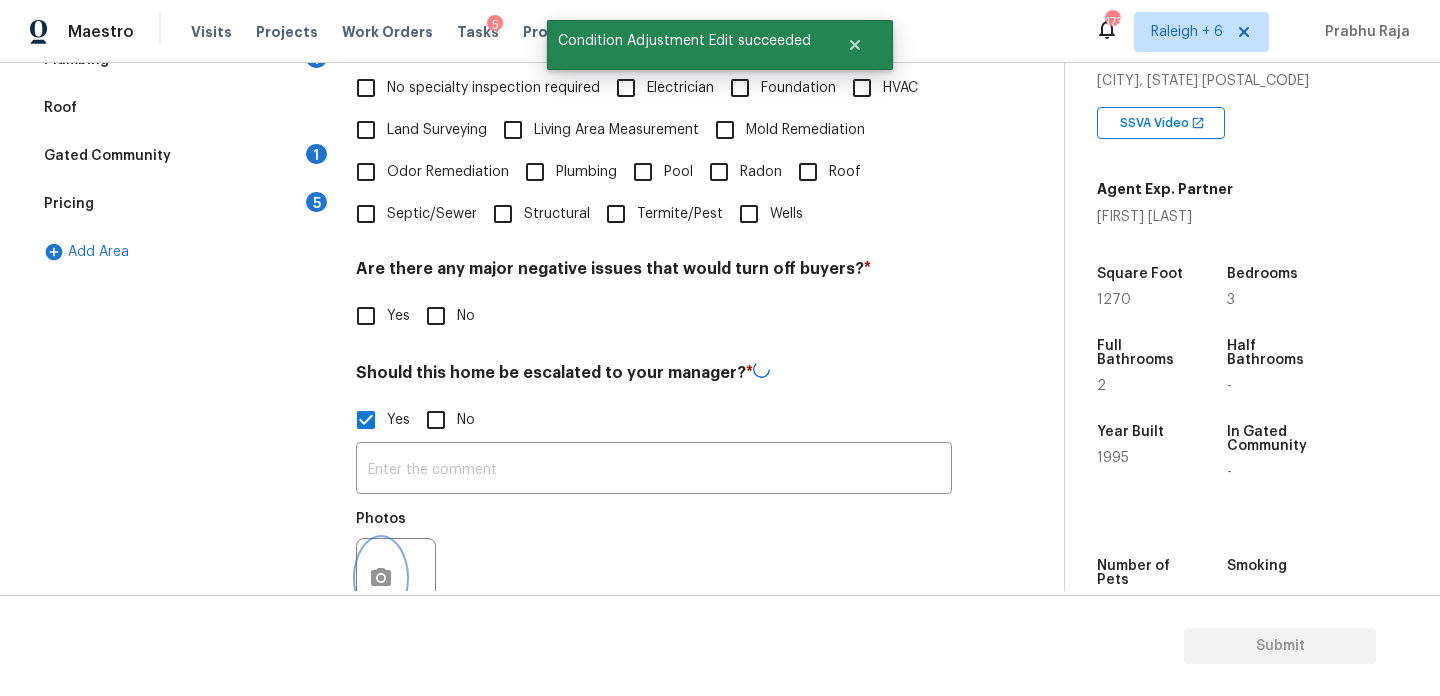 click at bounding box center (381, 578) 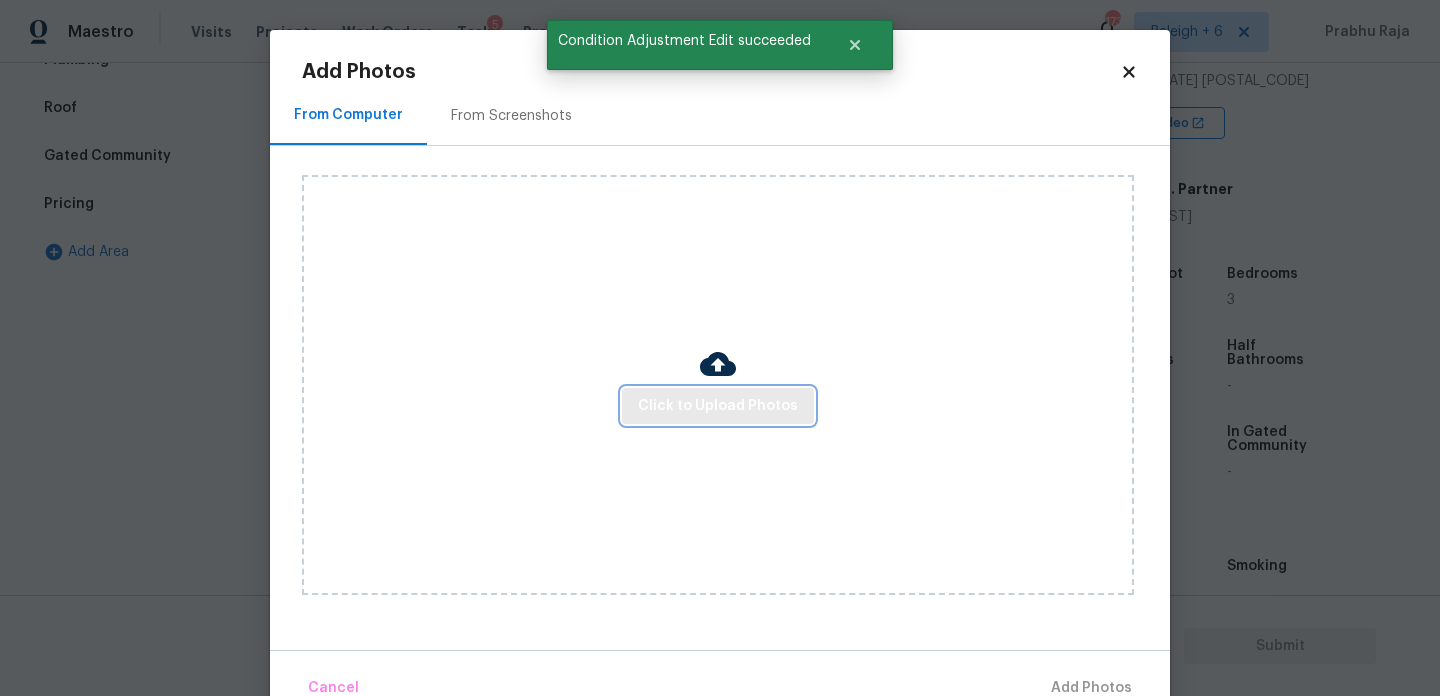 click on "Click to Upload Photos" at bounding box center (718, 406) 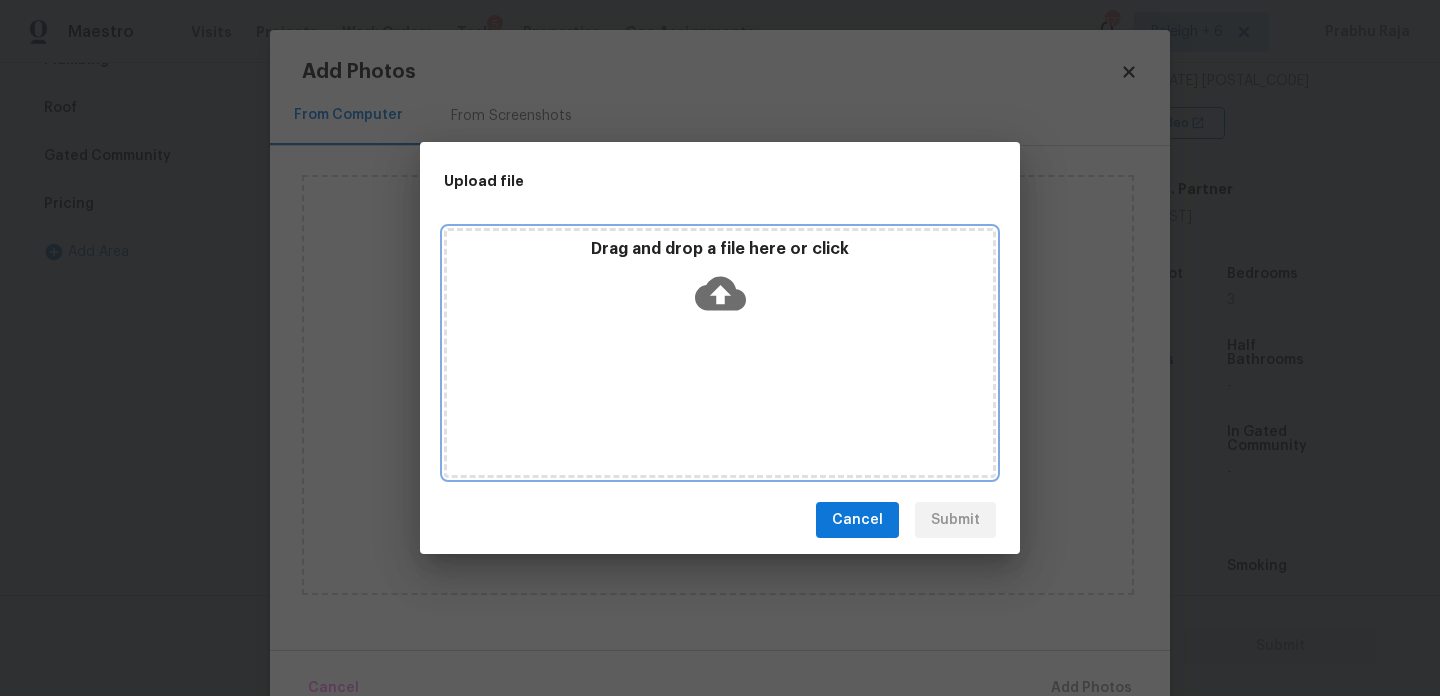 click on "Drag and drop a file here or click" at bounding box center (720, 353) 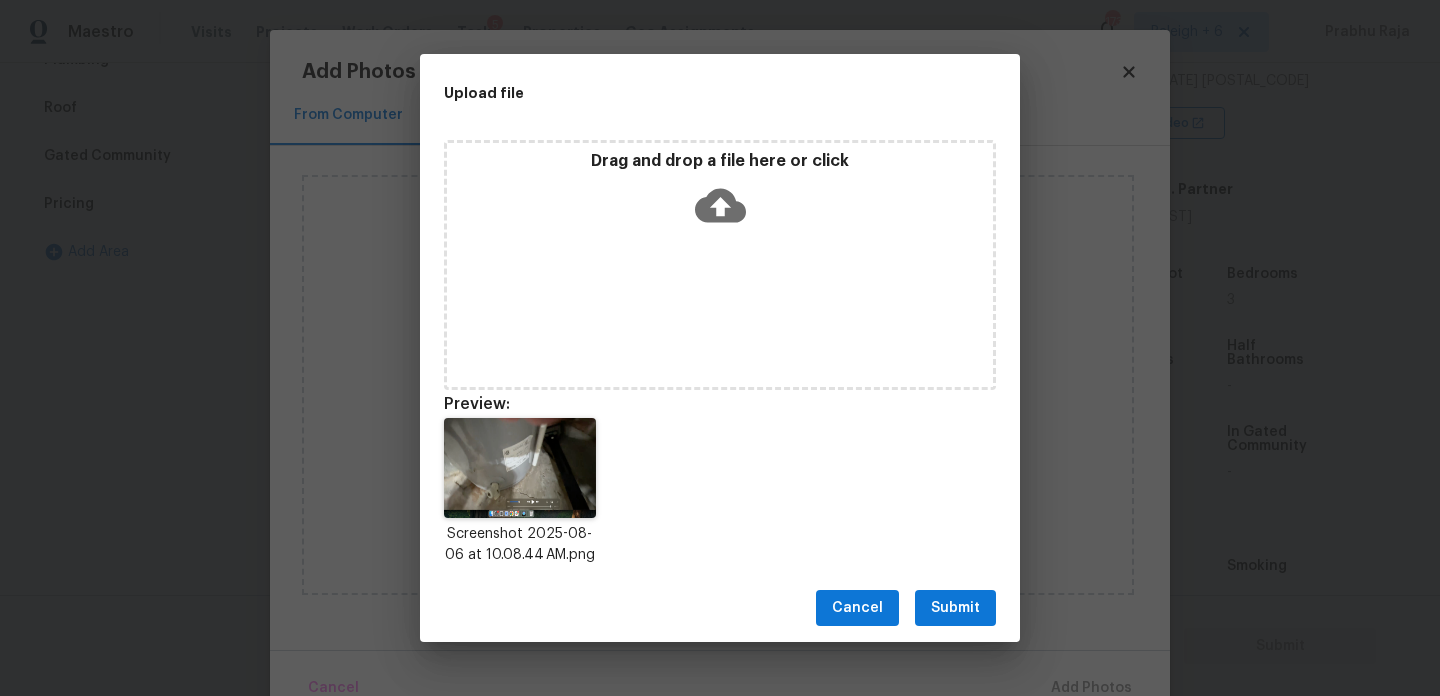 click on "Submit" at bounding box center (955, 608) 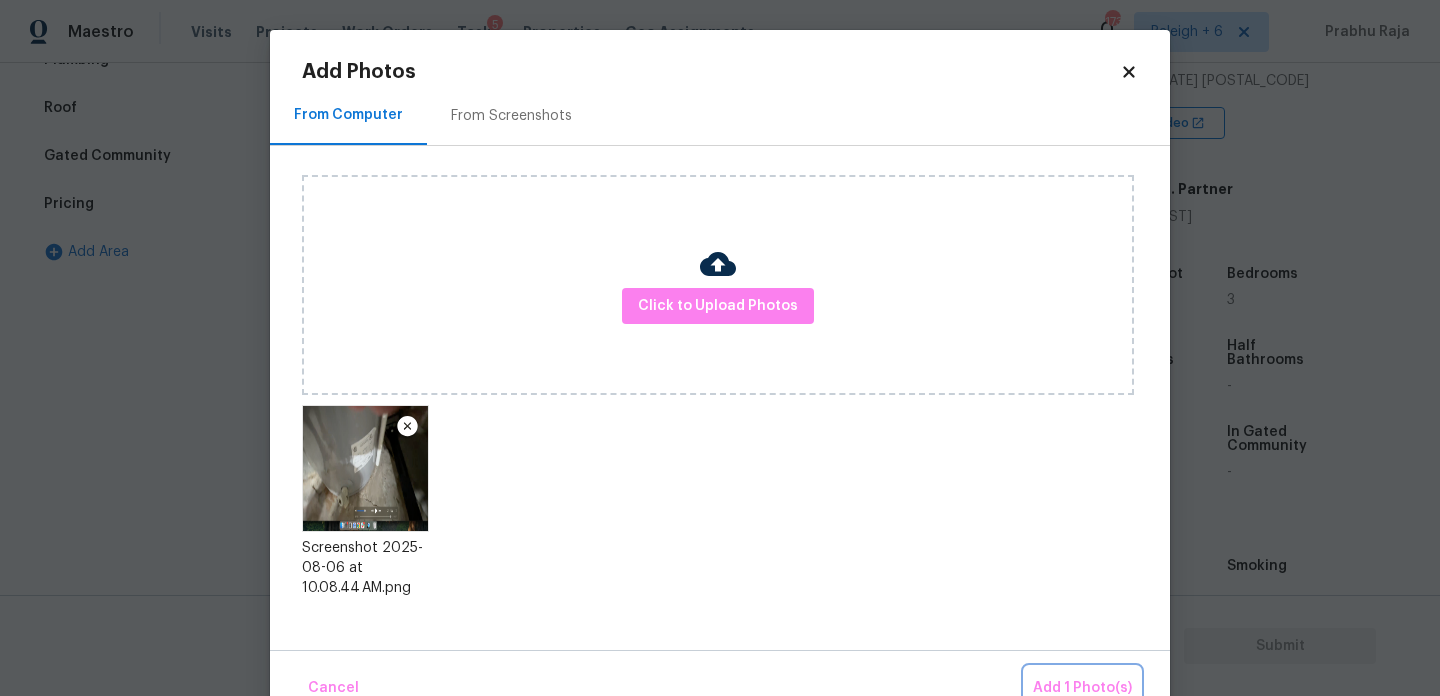 click on "Add 1 Photo(s)" at bounding box center (1082, 688) 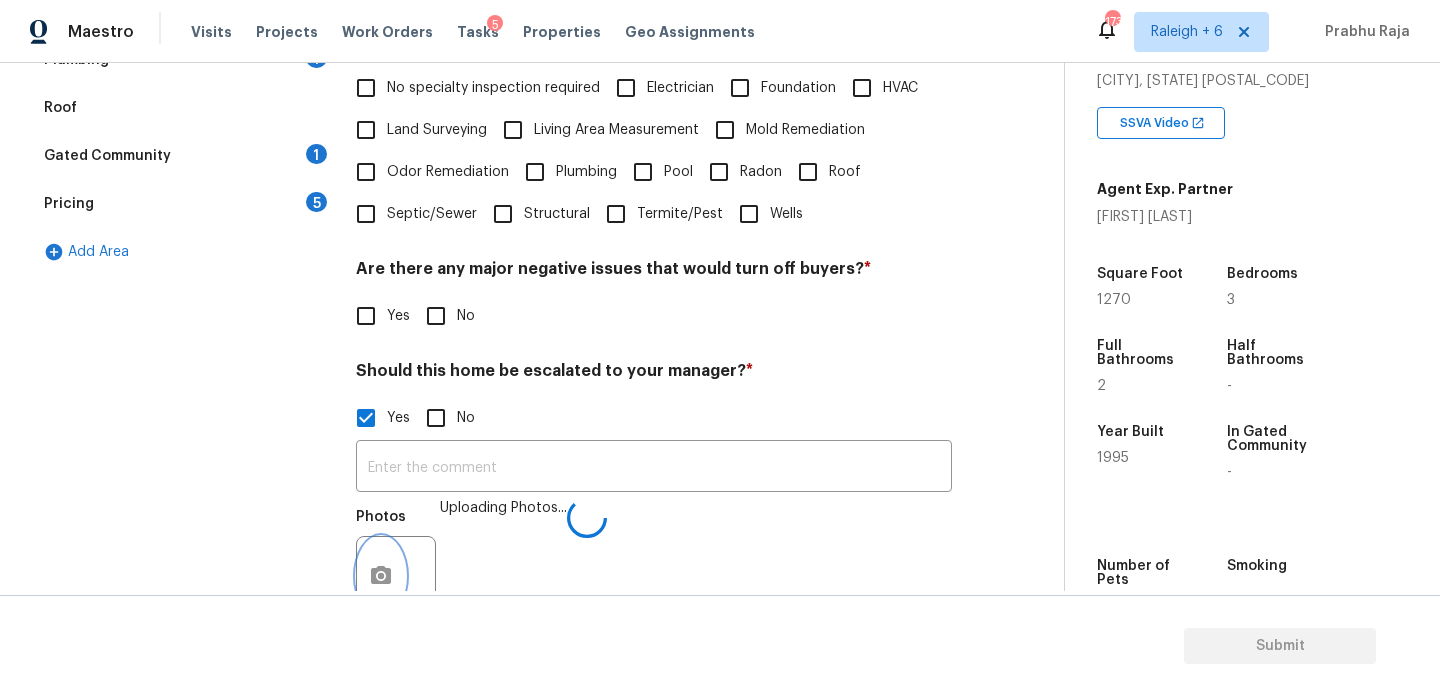scroll, scrollTop: 532, scrollLeft: 0, axis: vertical 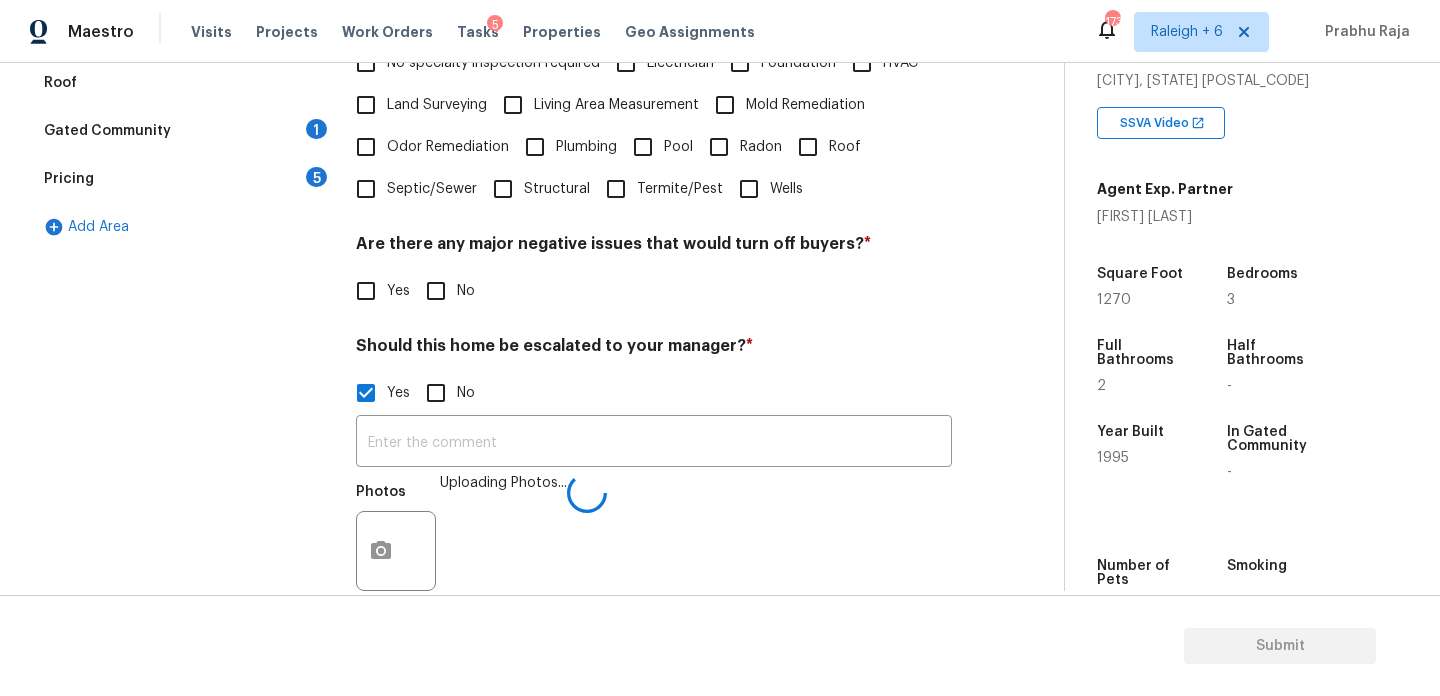 click on "No" at bounding box center (436, 291) 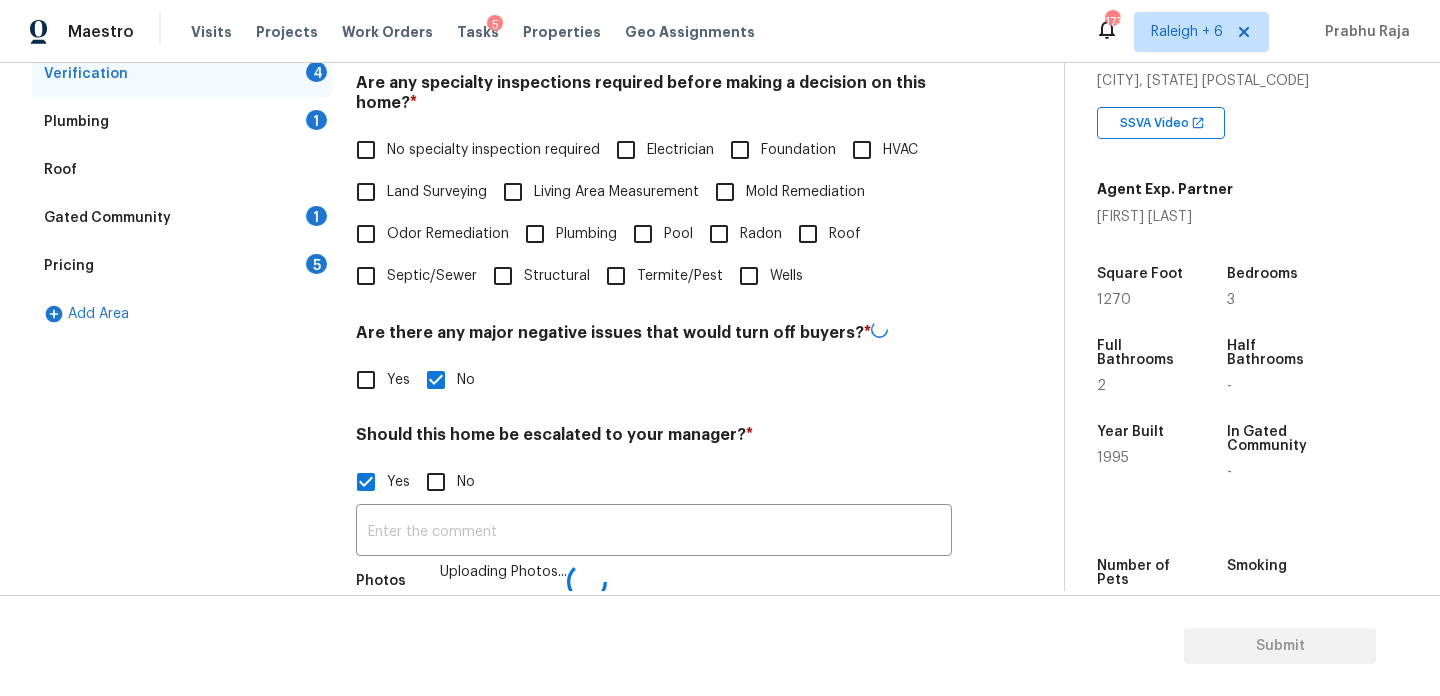scroll, scrollTop: 392, scrollLeft: 0, axis: vertical 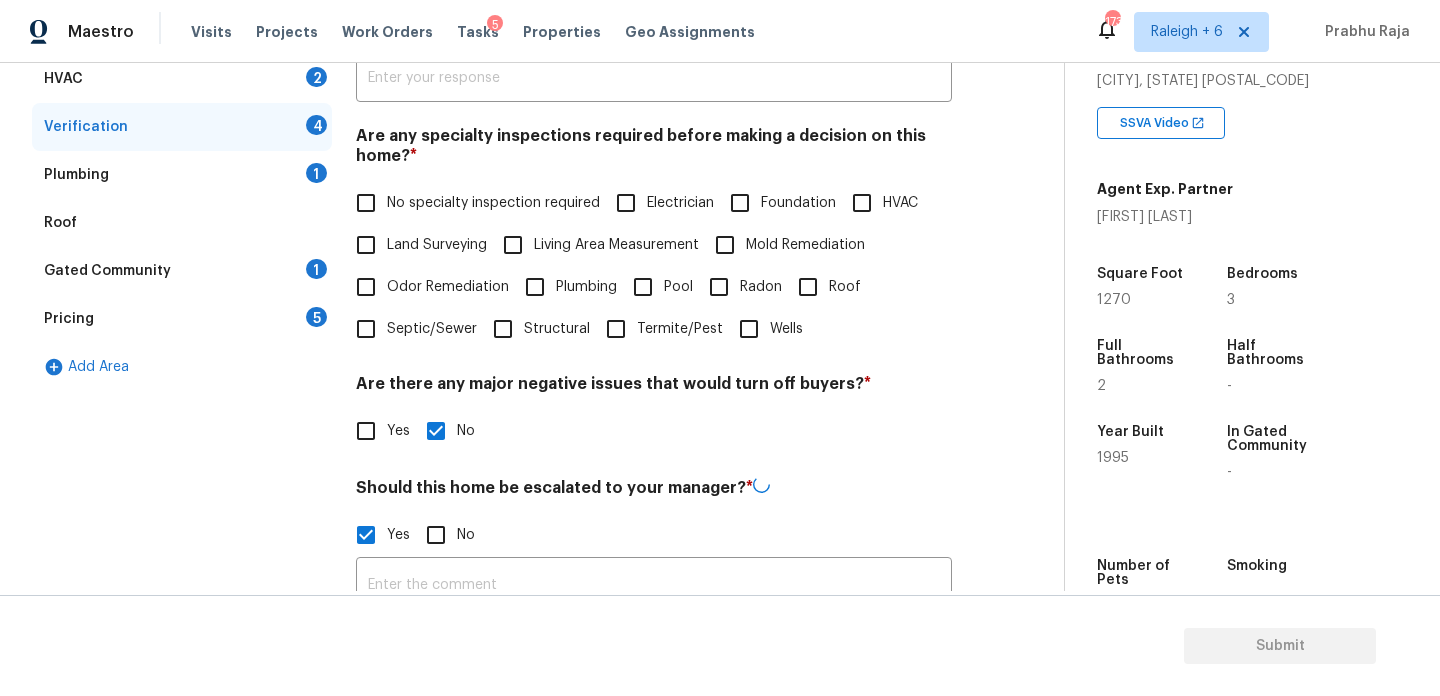 click on "No specialty inspection required" at bounding box center (472, 203) 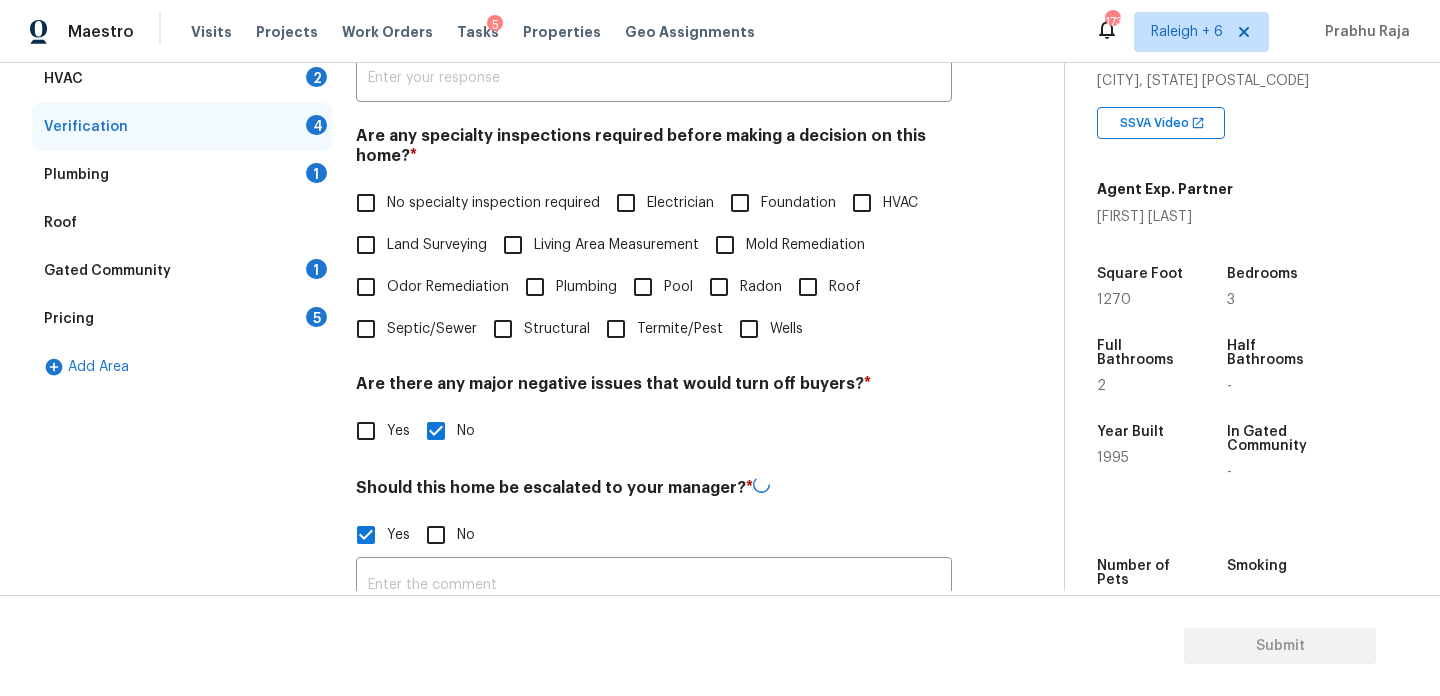 click on "No specialty inspection required" at bounding box center [366, 203] 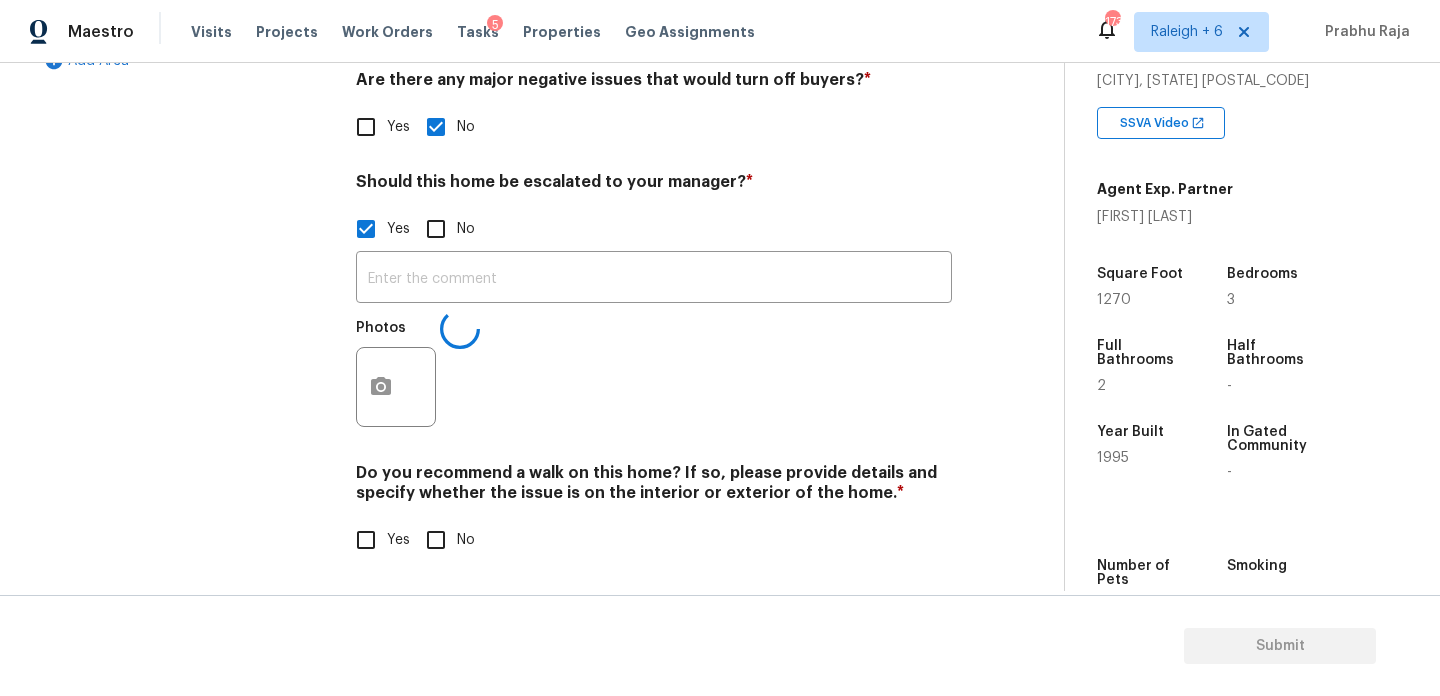 scroll, scrollTop: 699, scrollLeft: 0, axis: vertical 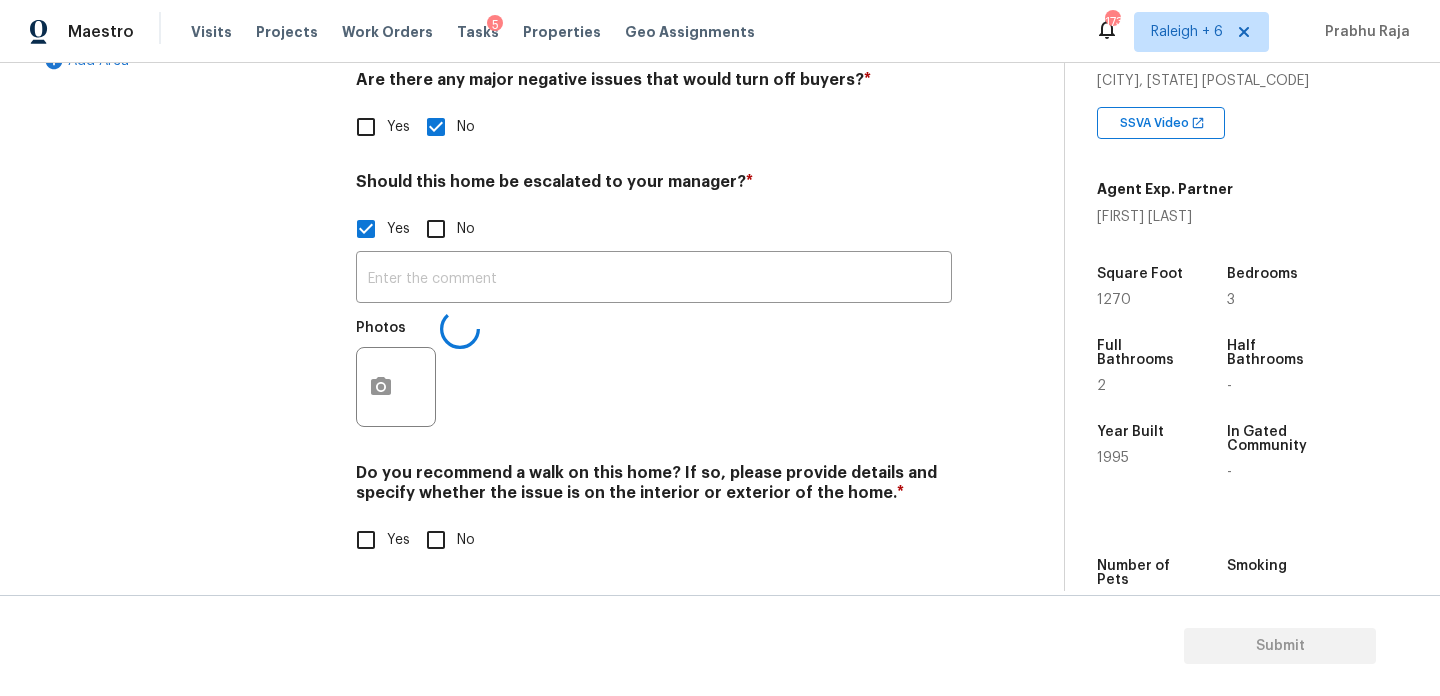 click on "No" at bounding box center [436, 540] 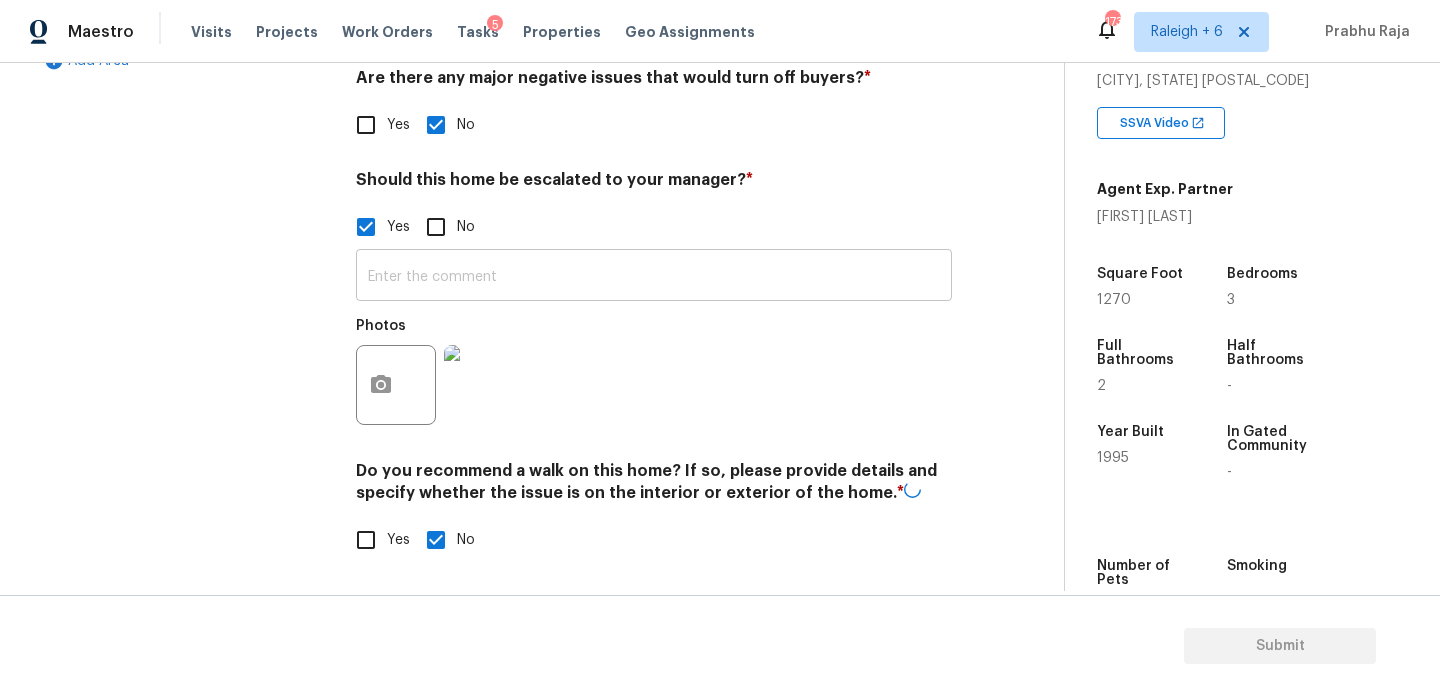 click at bounding box center (654, 277) 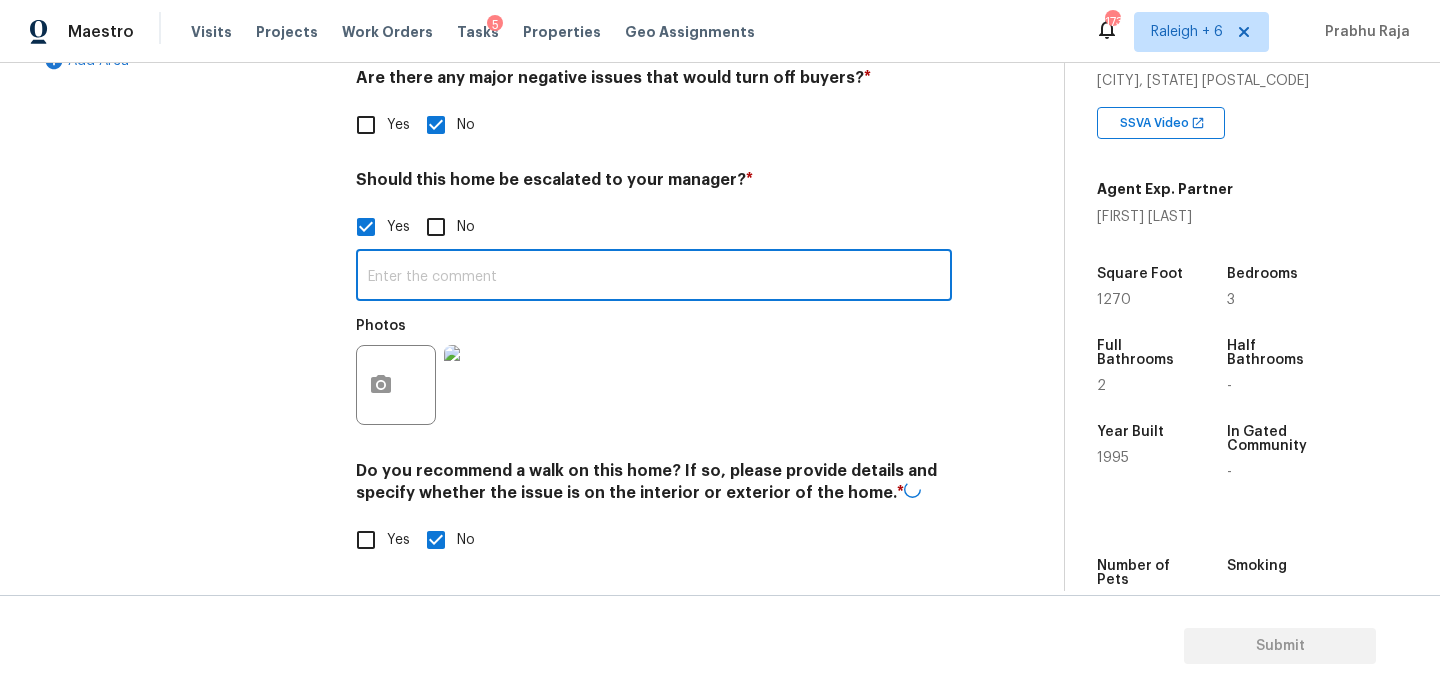 scroll, scrollTop: 697, scrollLeft: 0, axis: vertical 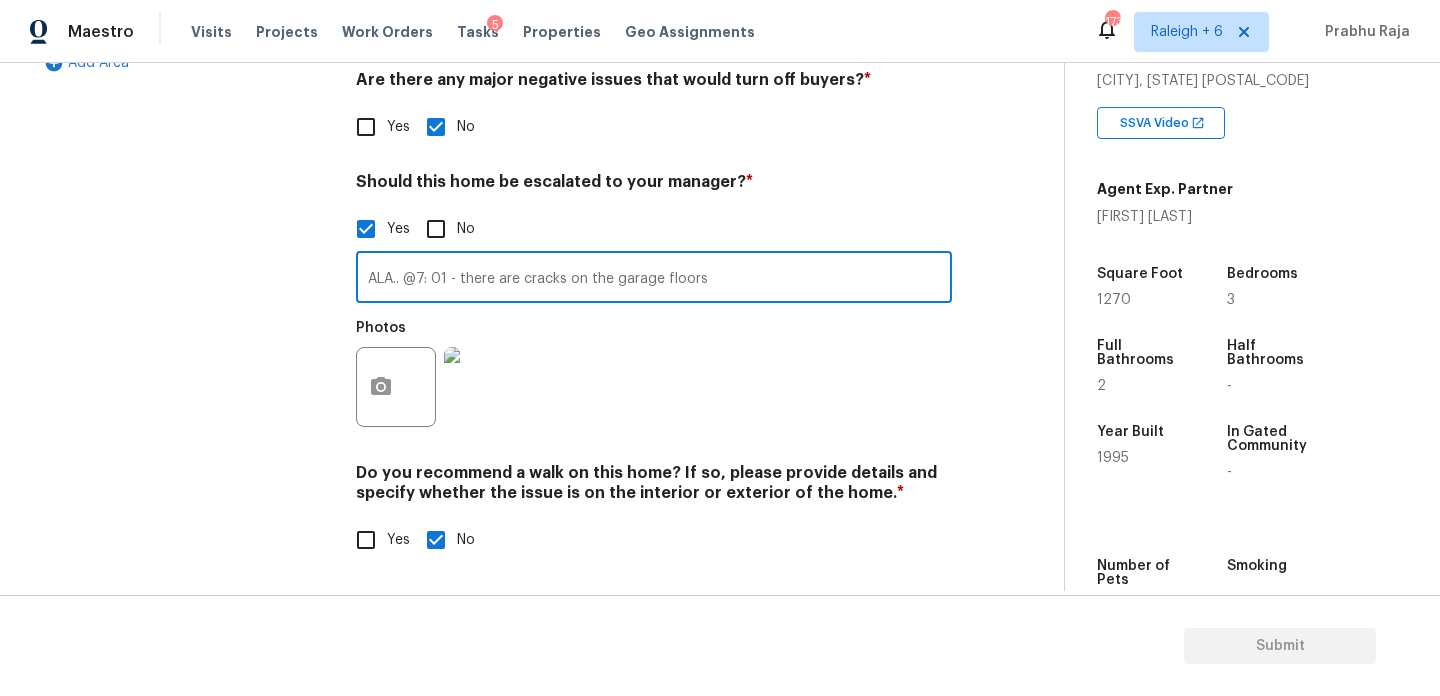 type on "ALA.. @7: 01 - there are cracks on the garage floors" 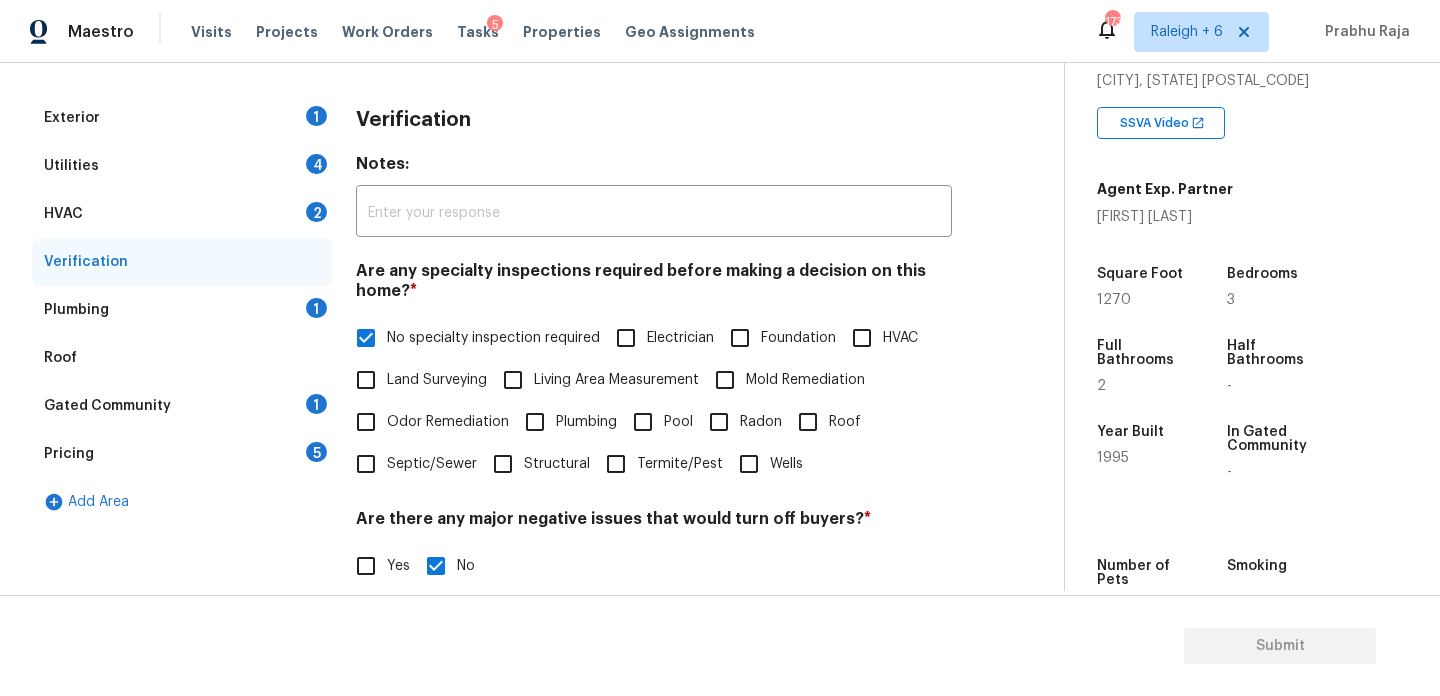 scroll, scrollTop: 99, scrollLeft: 0, axis: vertical 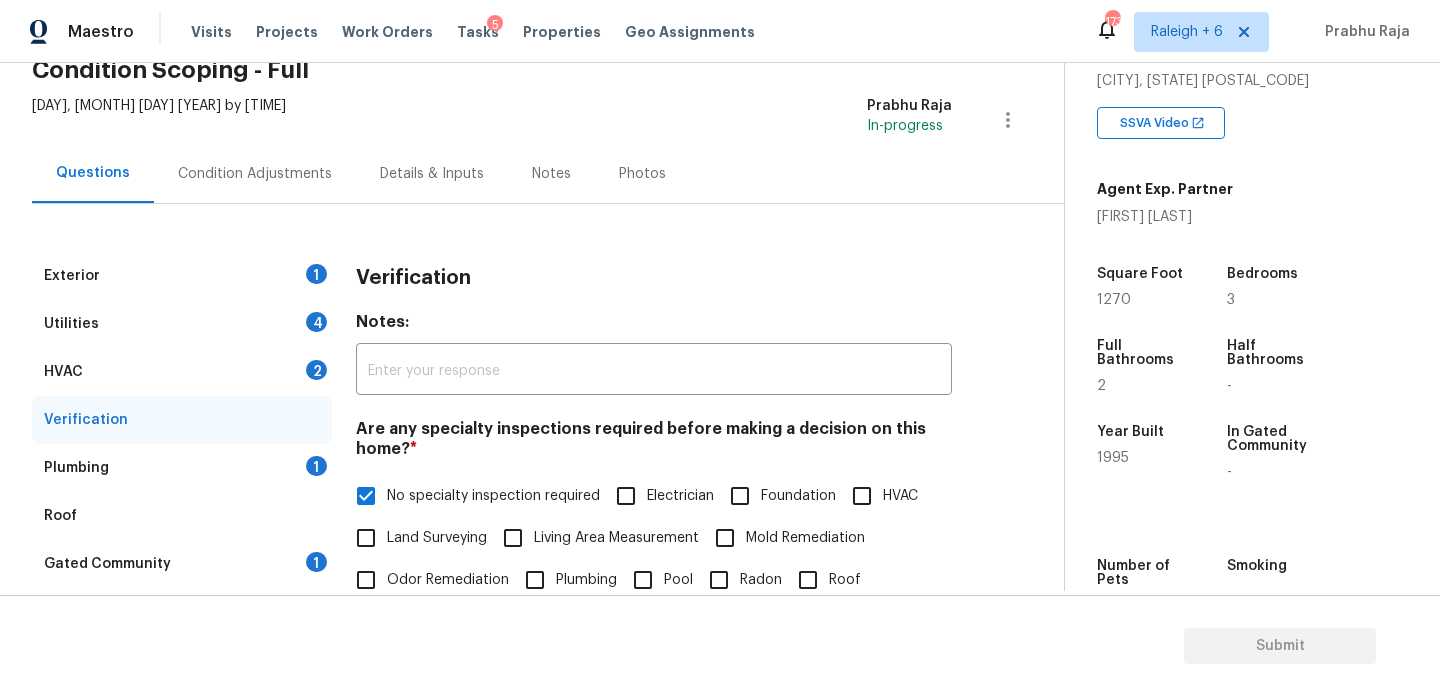 click on "Condition Adjustments" at bounding box center (255, 174) 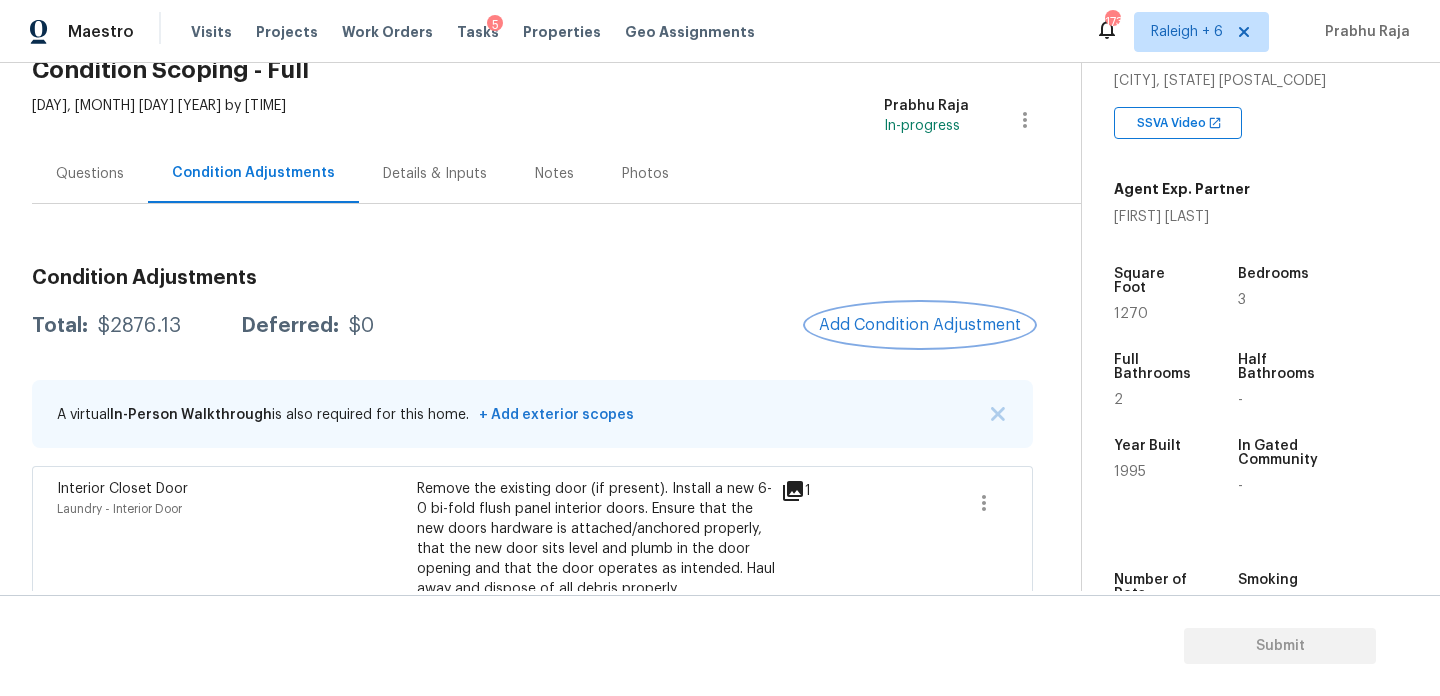 click on "Add Condition Adjustment" at bounding box center (920, 325) 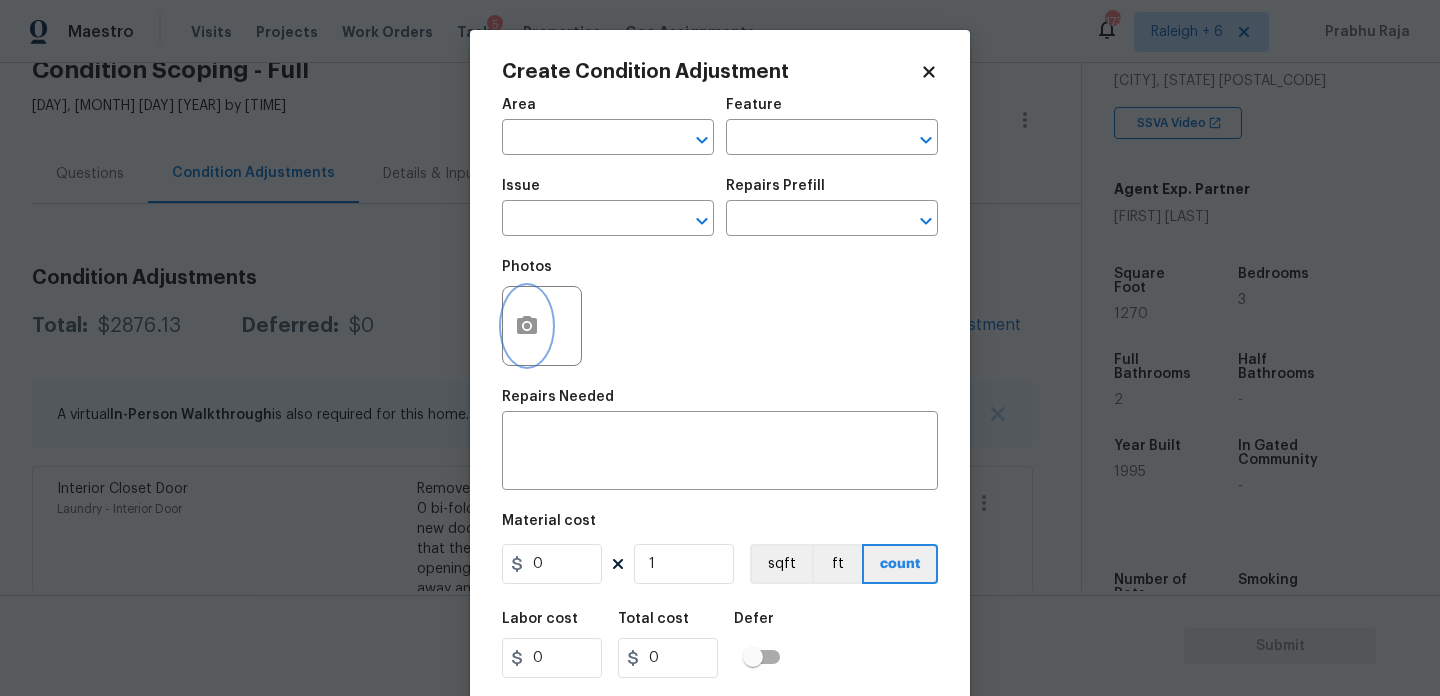 click at bounding box center (527, 326) 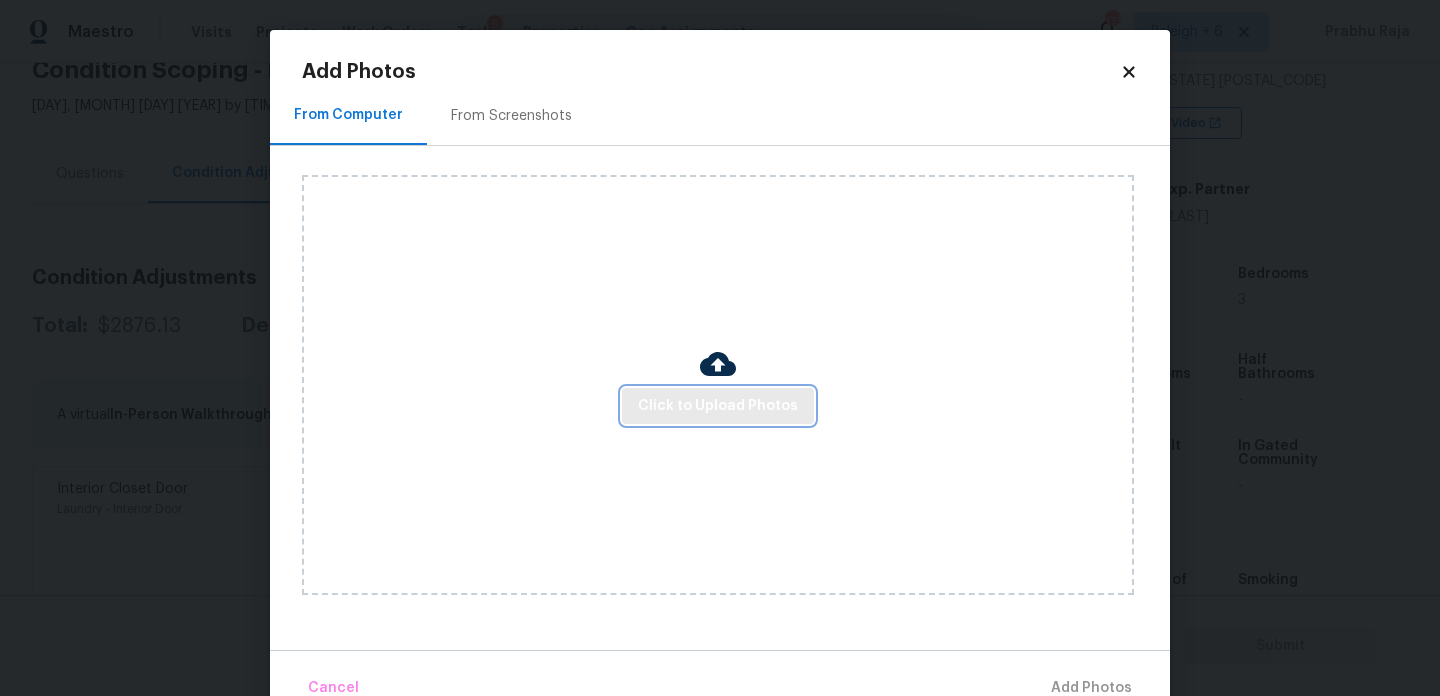 click on "Click to Upload Photos" at bounding box center (718, 406) 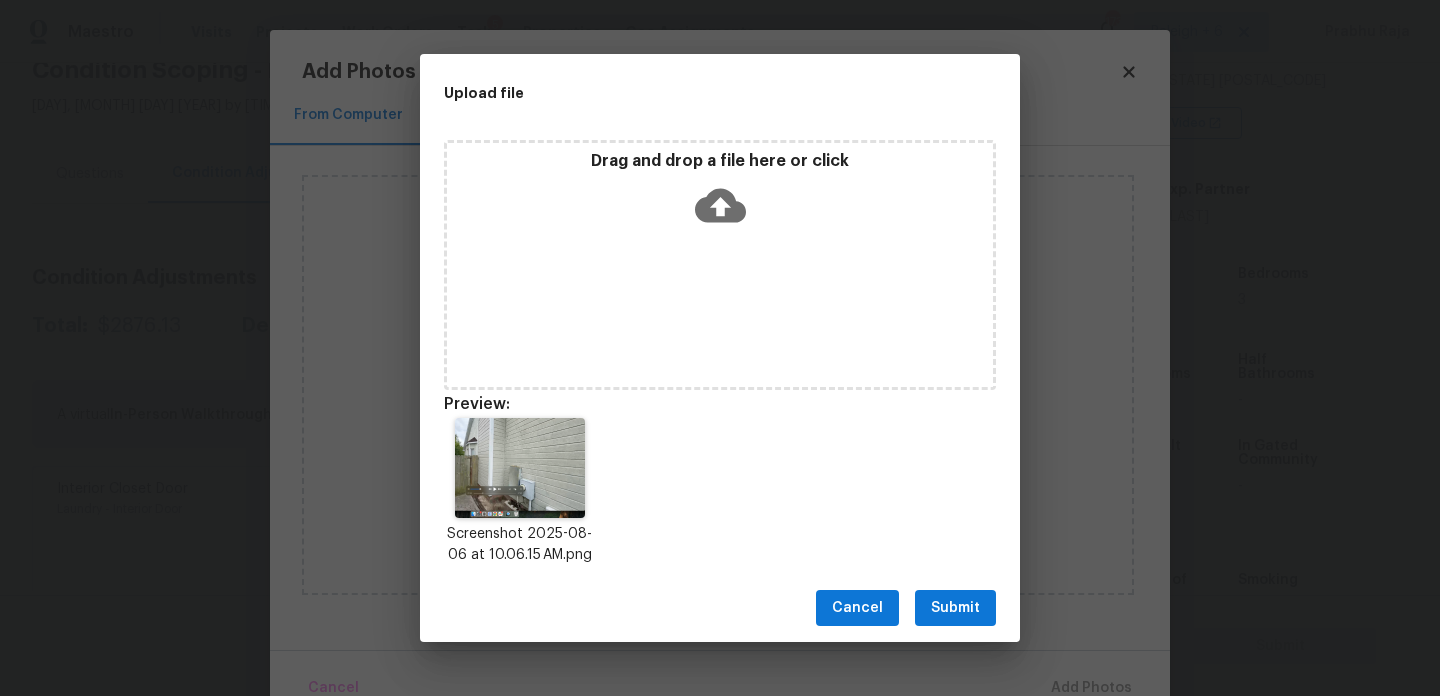 click on "Submit" at bounding box center [955, 608] 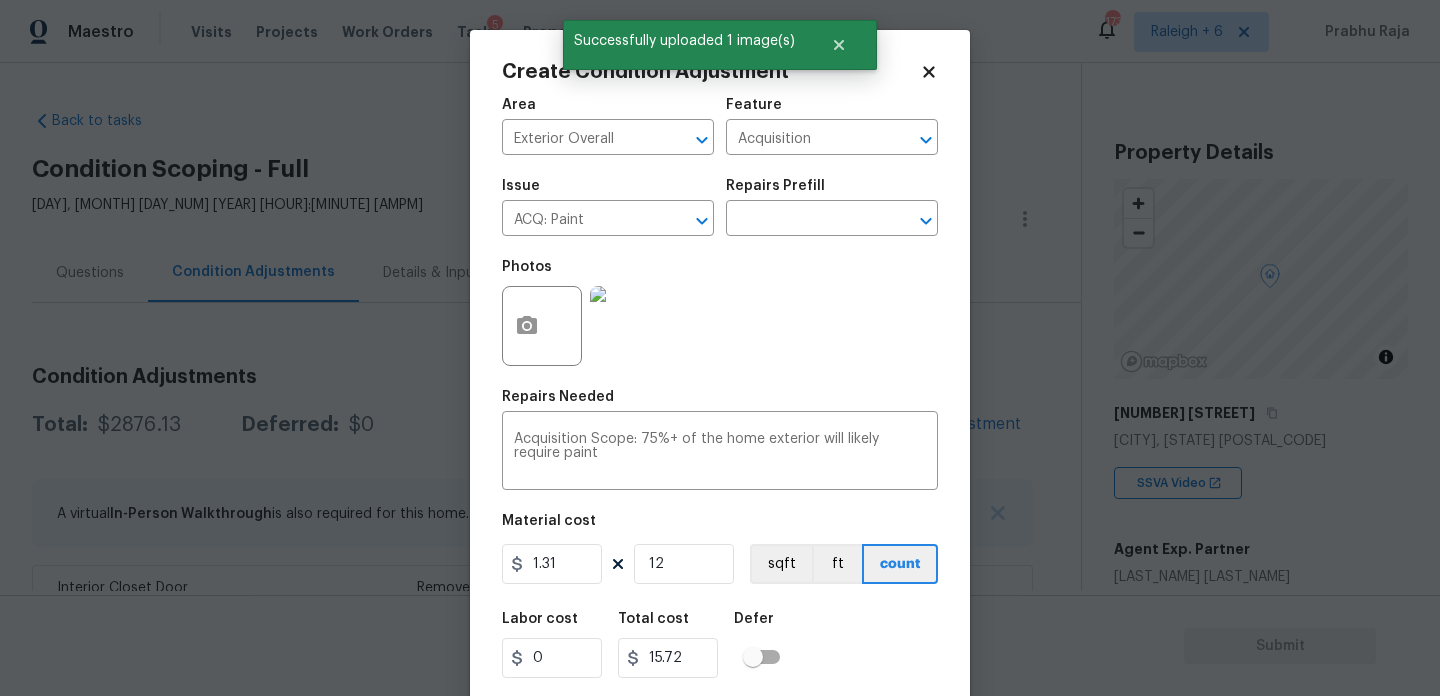 scroll, scrollTop: 0, scrollLeft: 0, axis: both 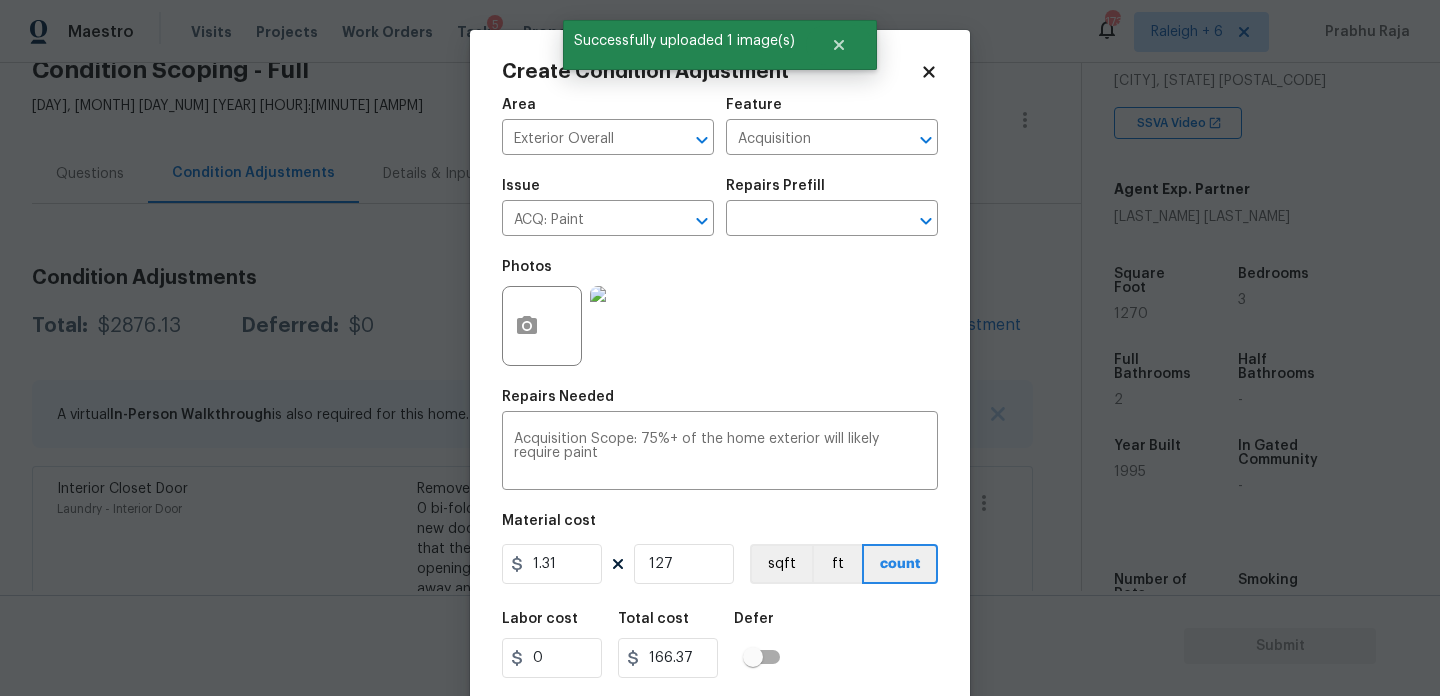 type on "1270" 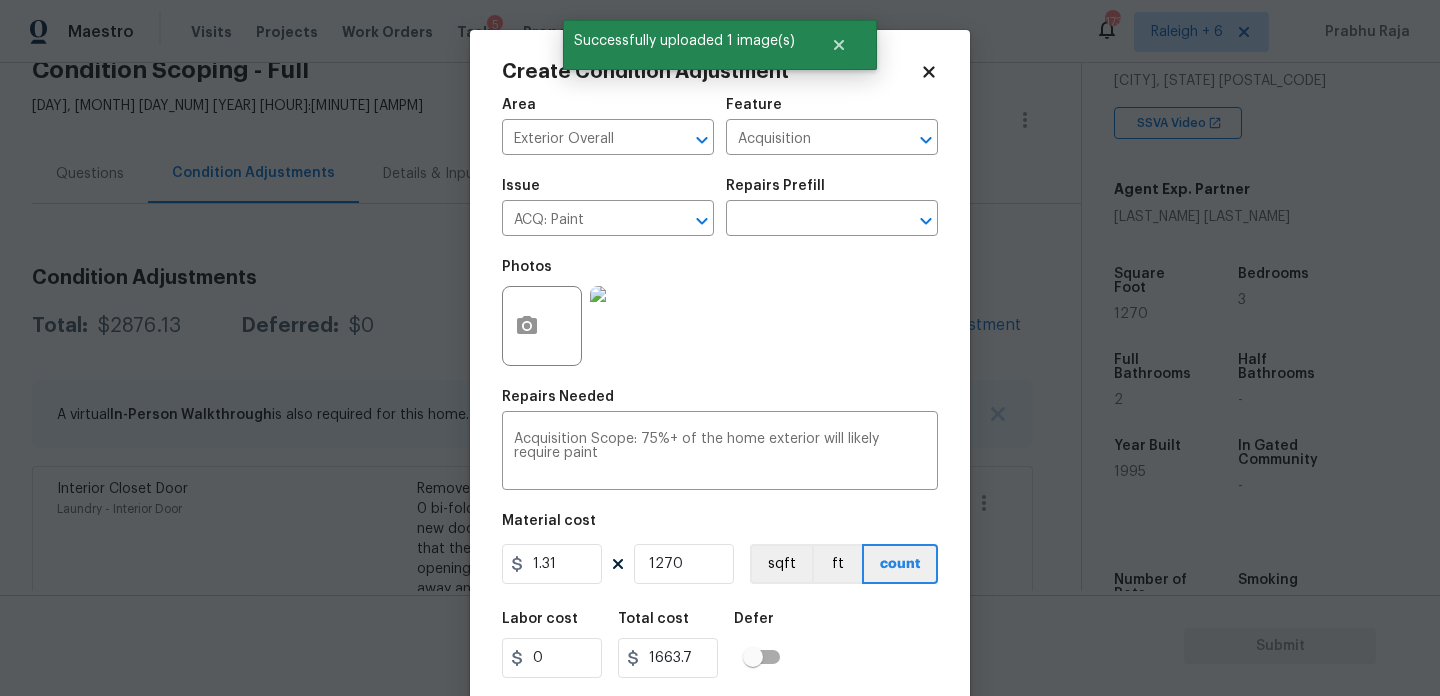 type on "1270" 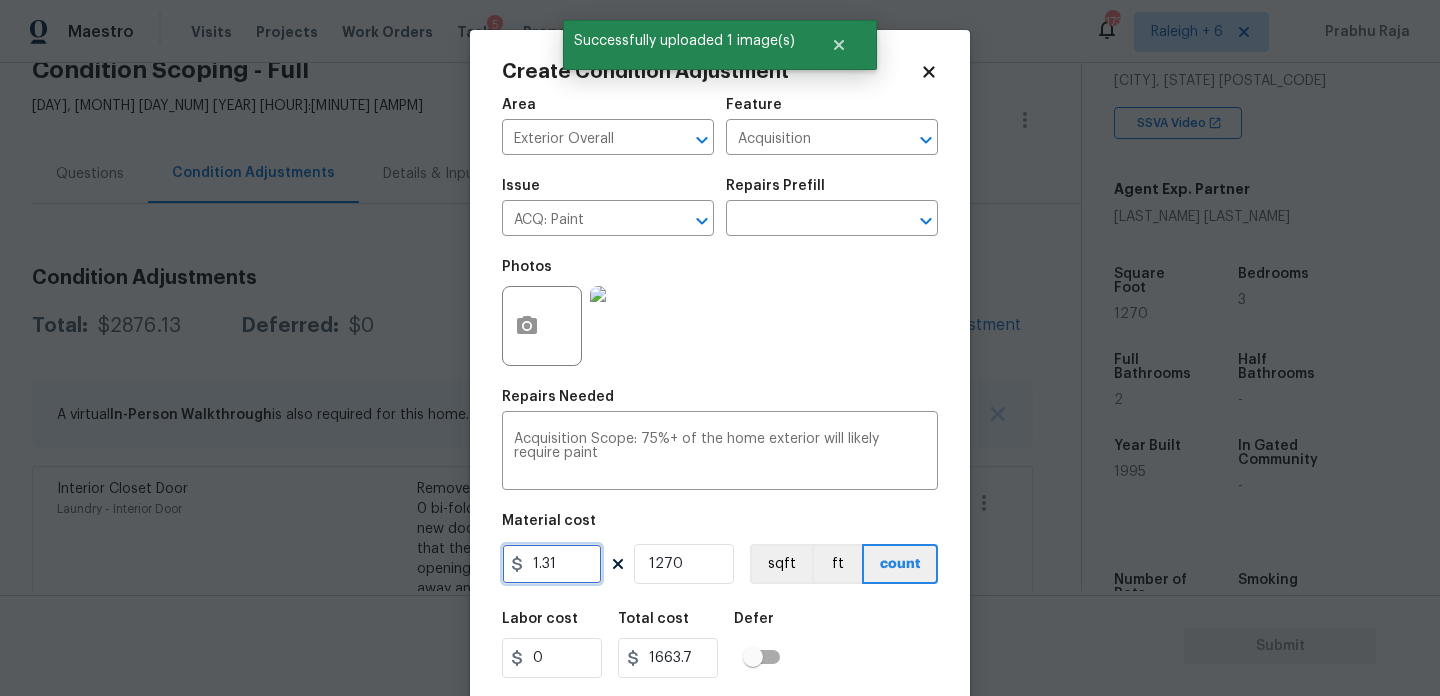 click on "1.31" at bounding box center (552, 564) 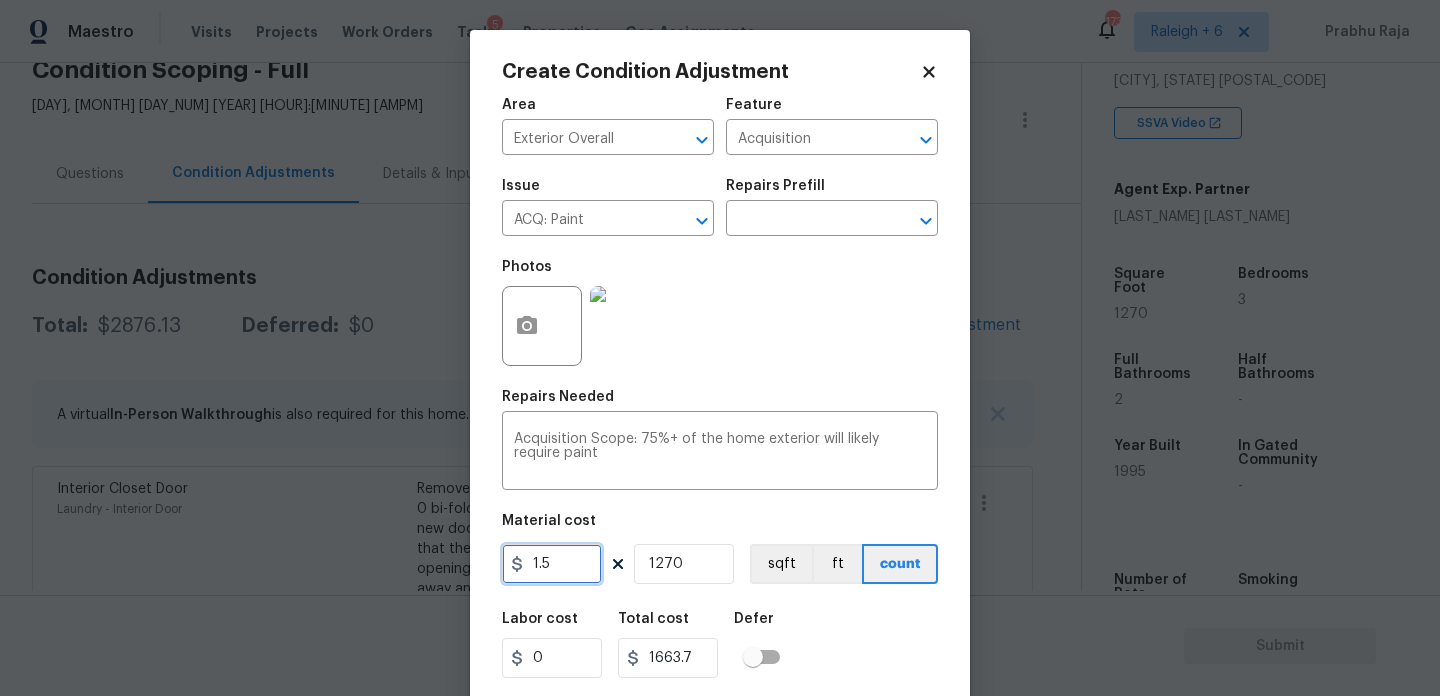 type on "1.5" 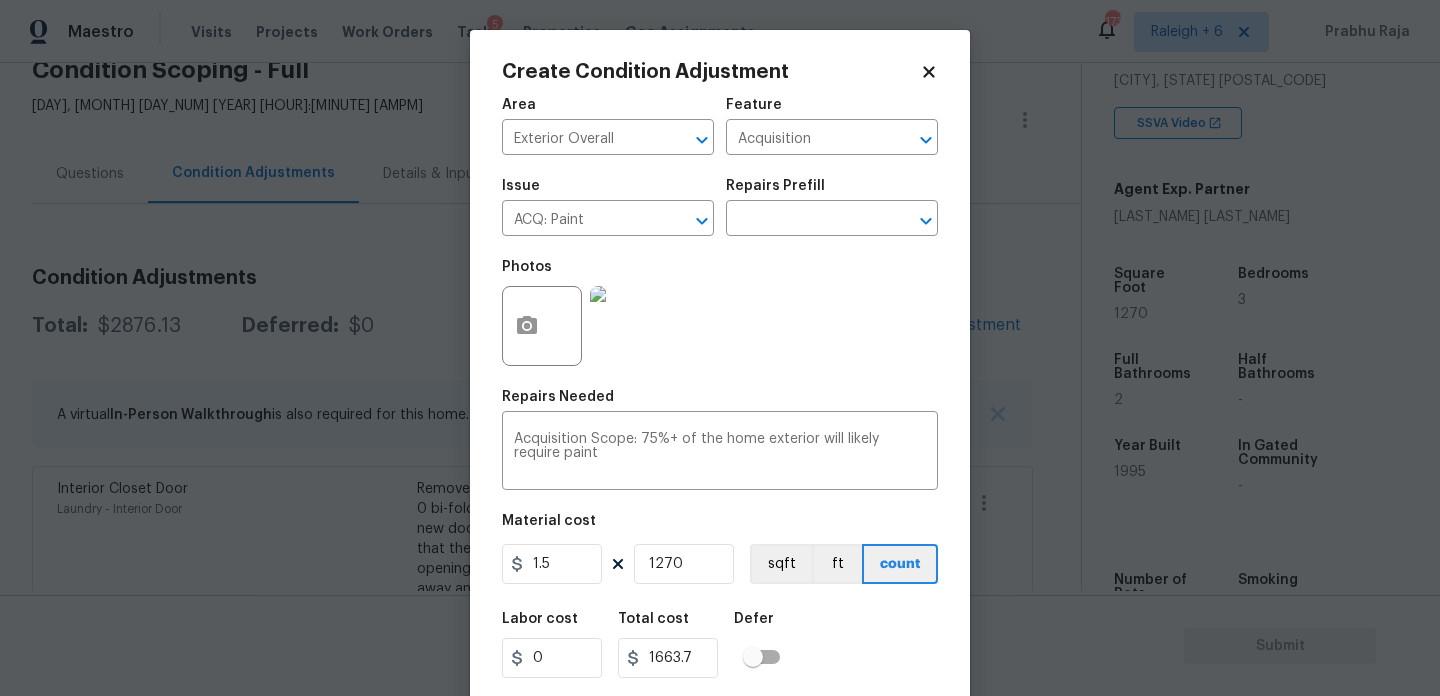 click on "Photos" at bounding box center (720, 313) 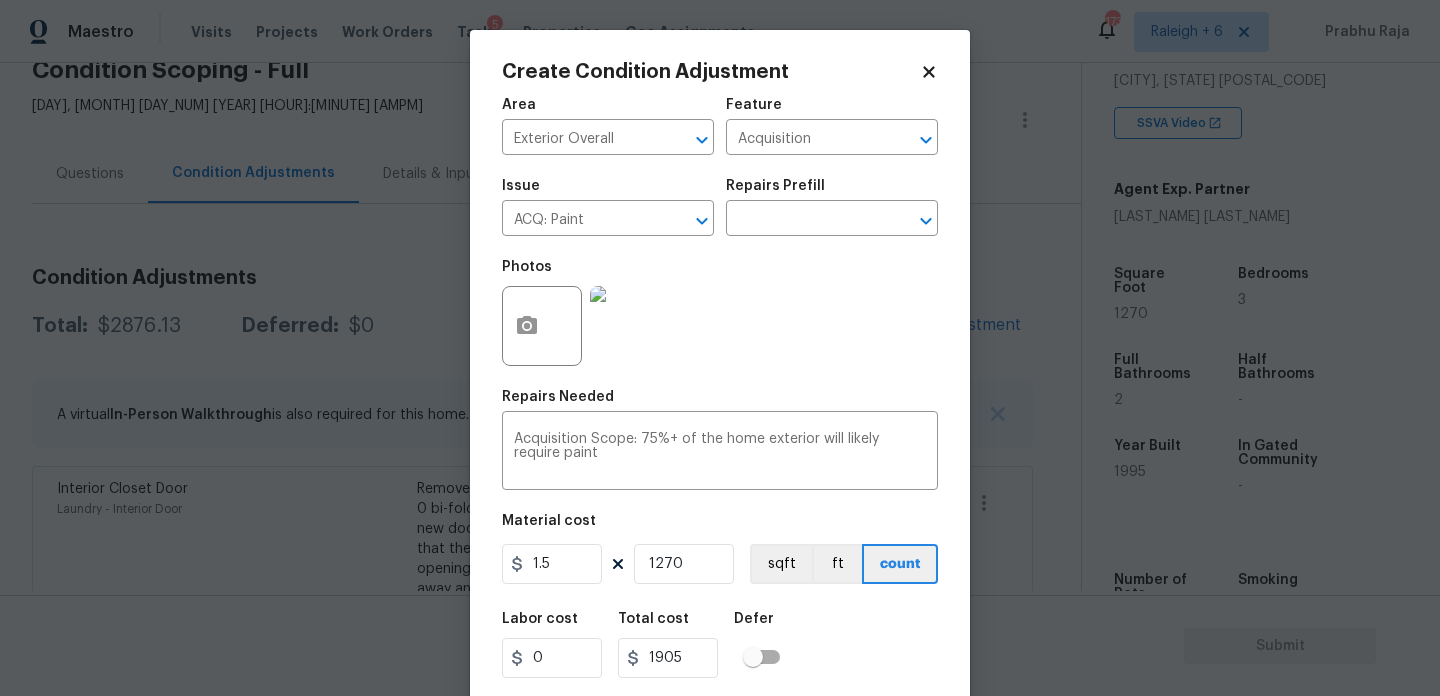 click on "Photos" at bounding box center [720, 313] 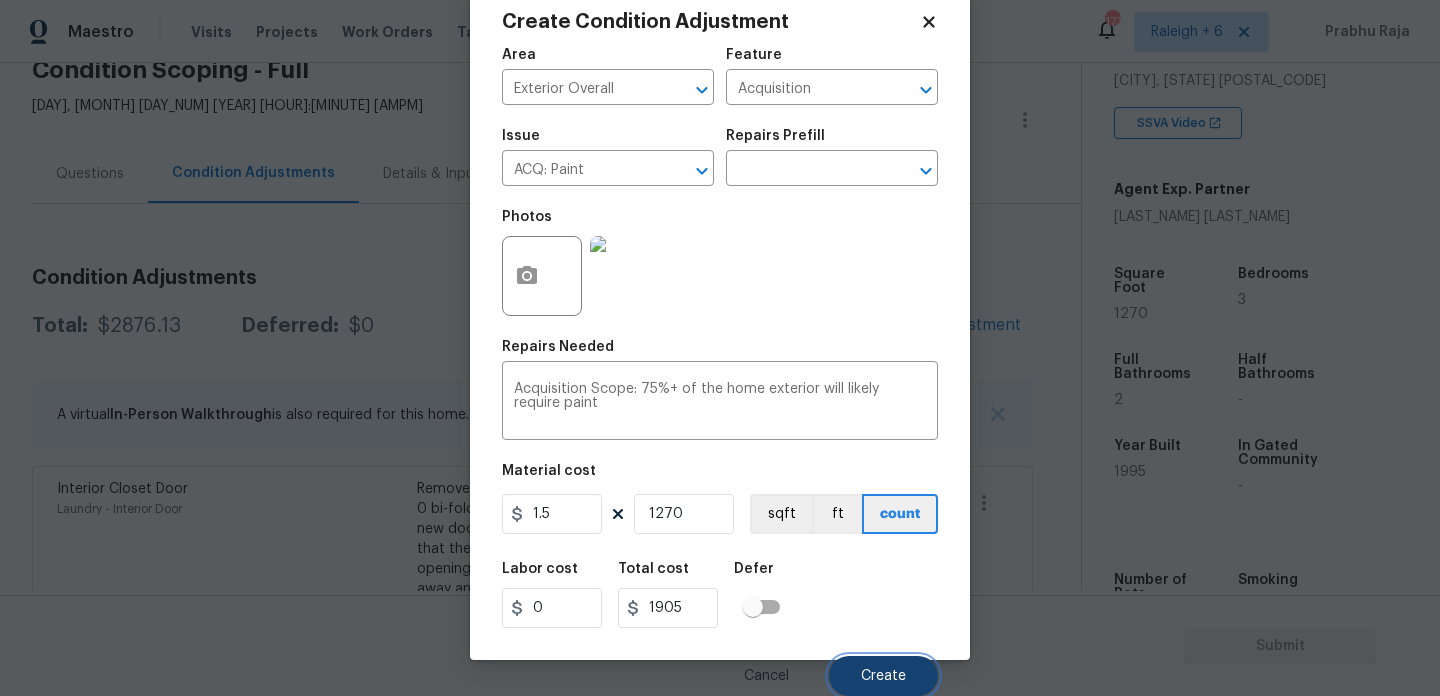 click on "Create" at bounding box center [883, 676] 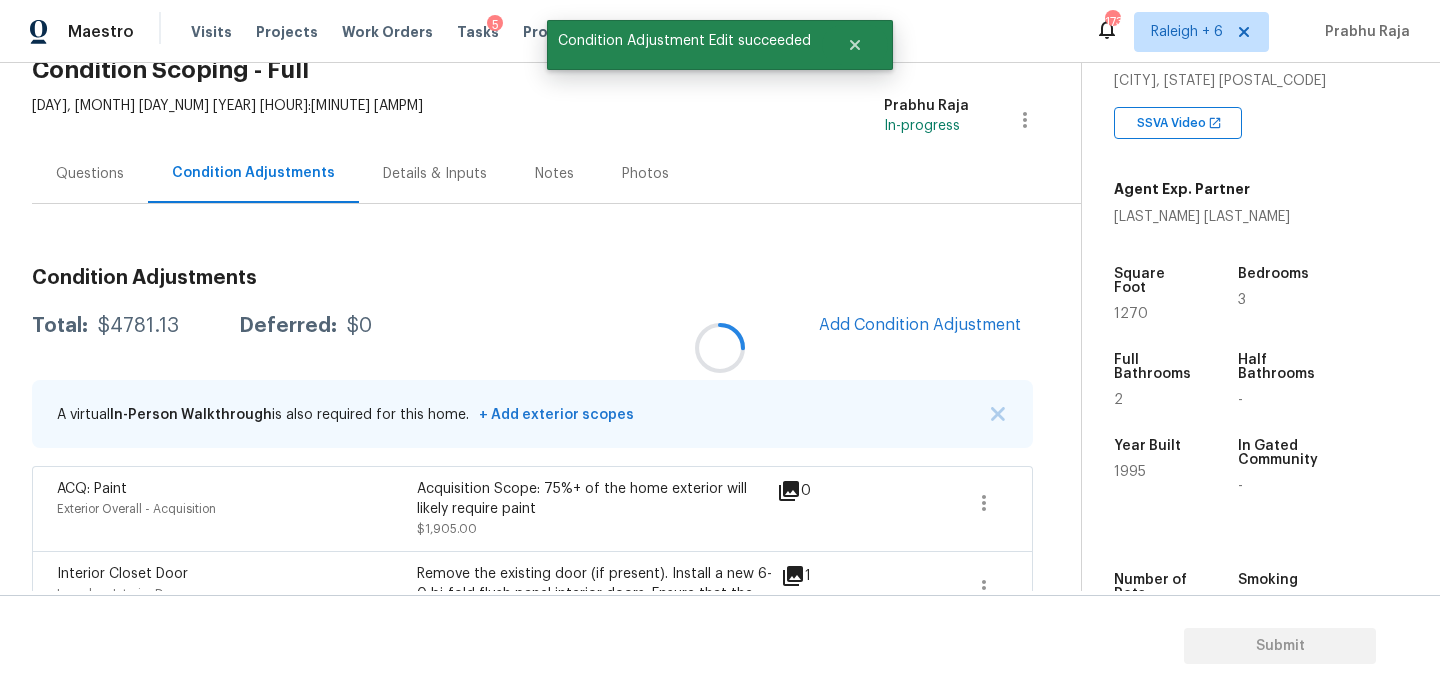 scroll, scrollTop: 44, scrollLeft: 0, axis: vertical 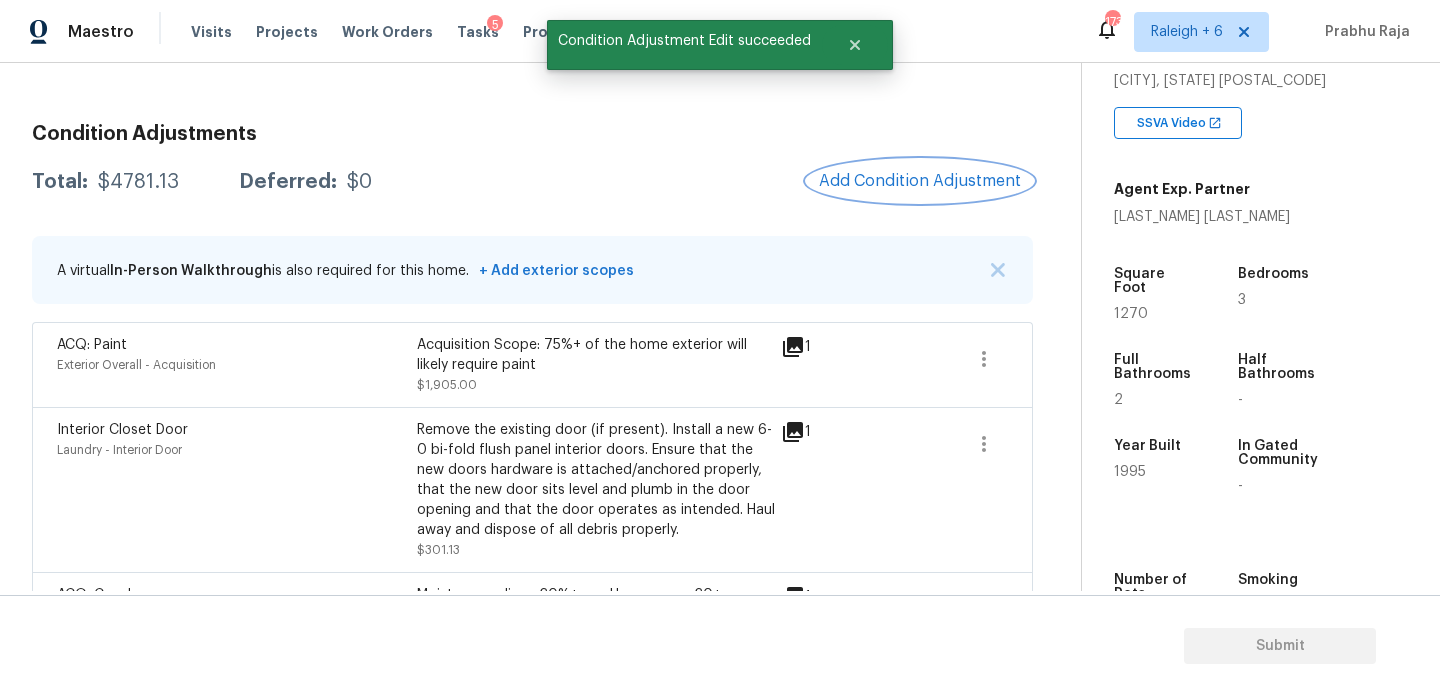 click on "Add Condition Adjustment" at bounding box center (920, 181) 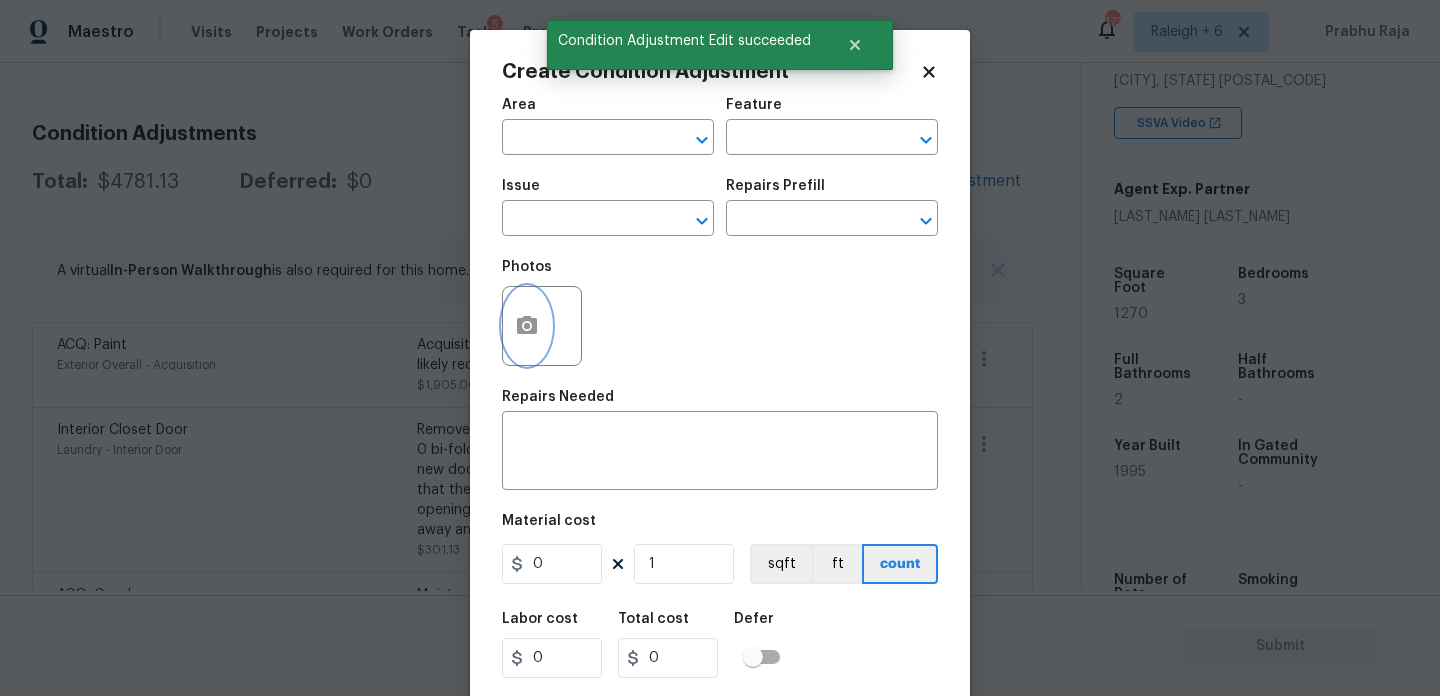 click 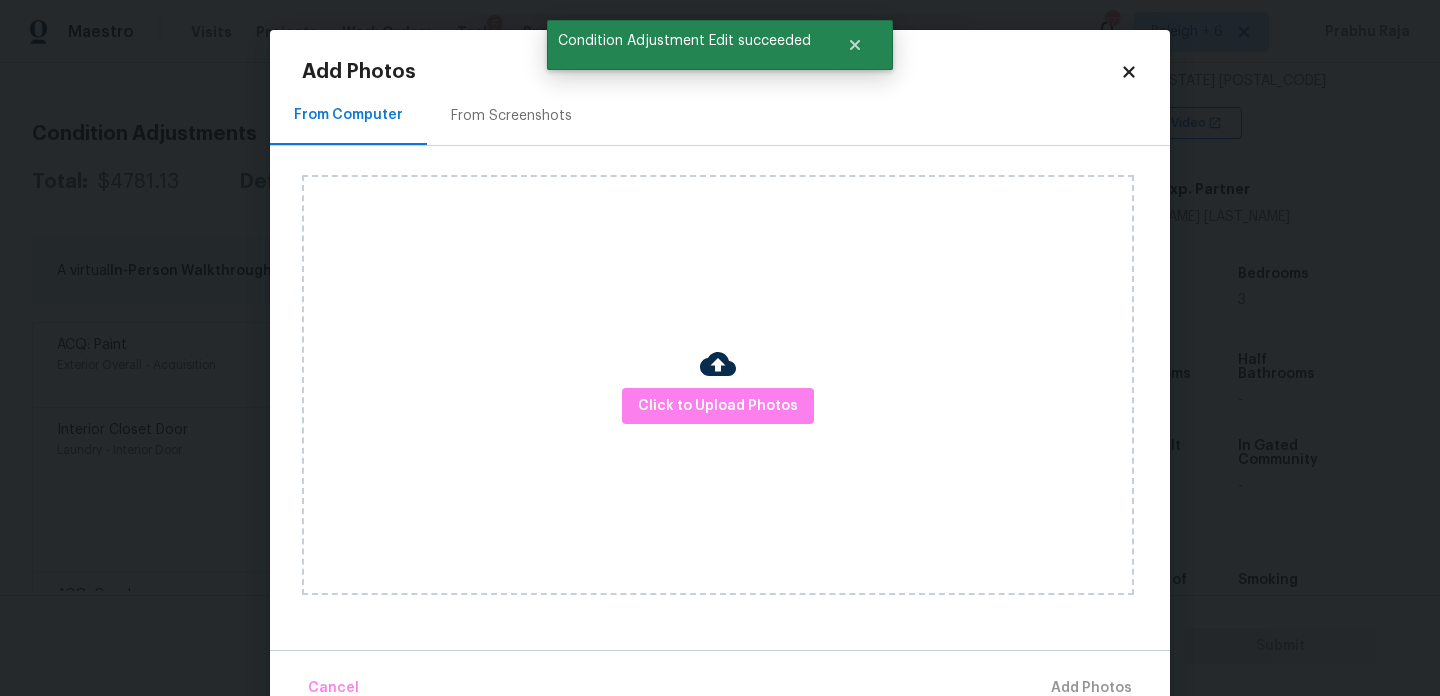 click on "Click to Upload Photos" at bounding box center (718, 385) 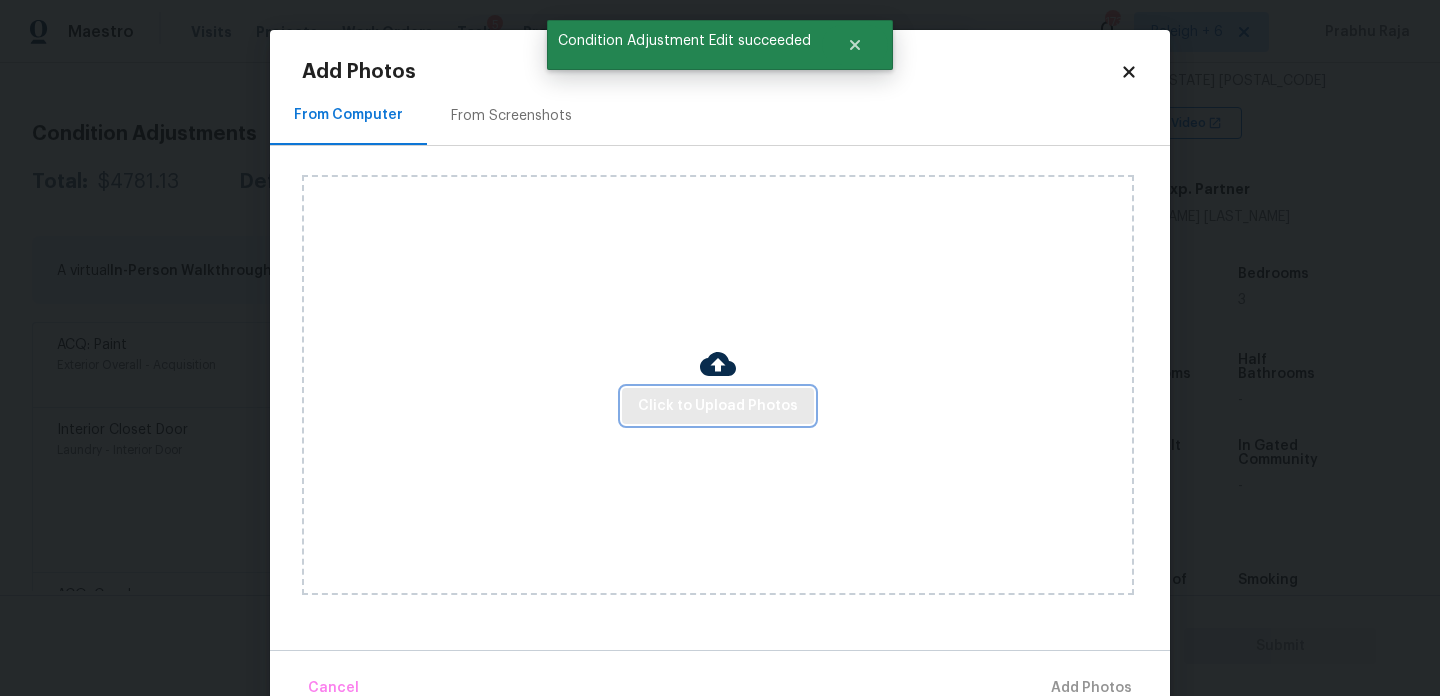 click on "Click to Upload Photos" at bounding box center (718, 406) 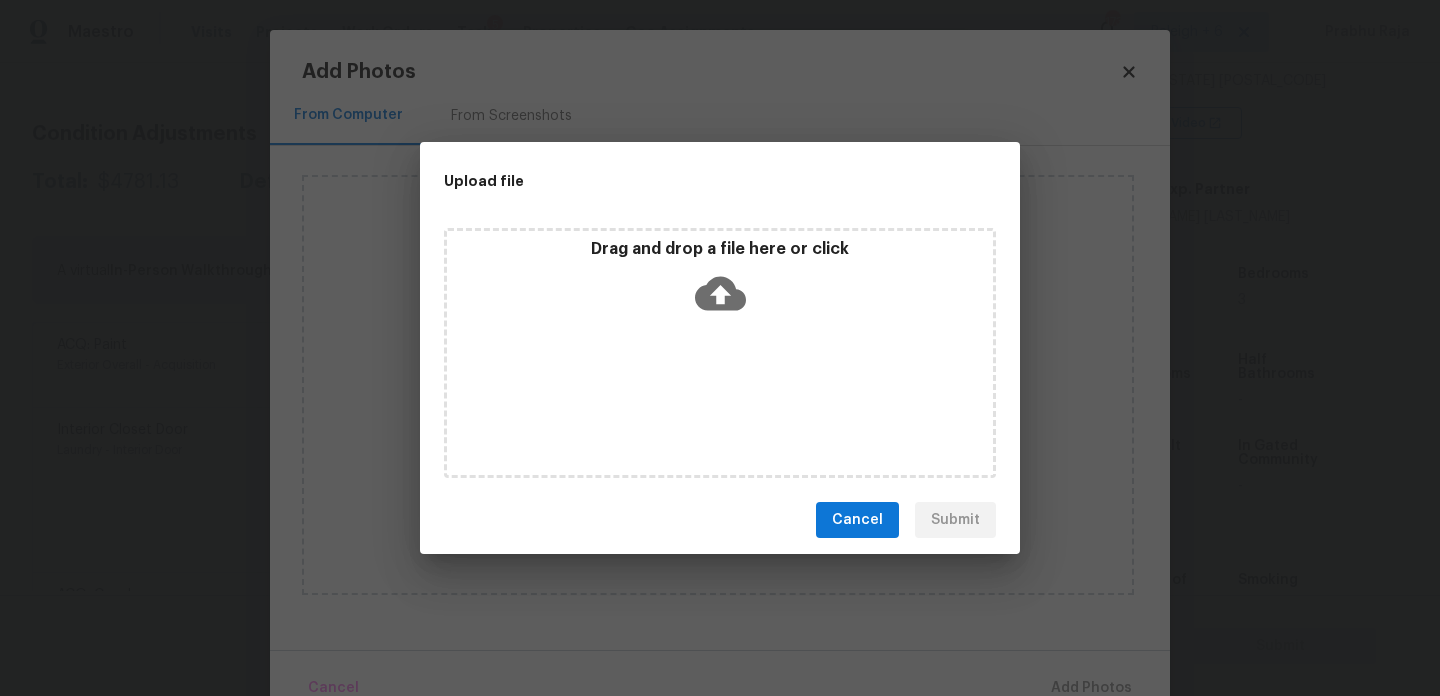 click on "Drag and drop a file here or click" at bounding box center (720, 353) 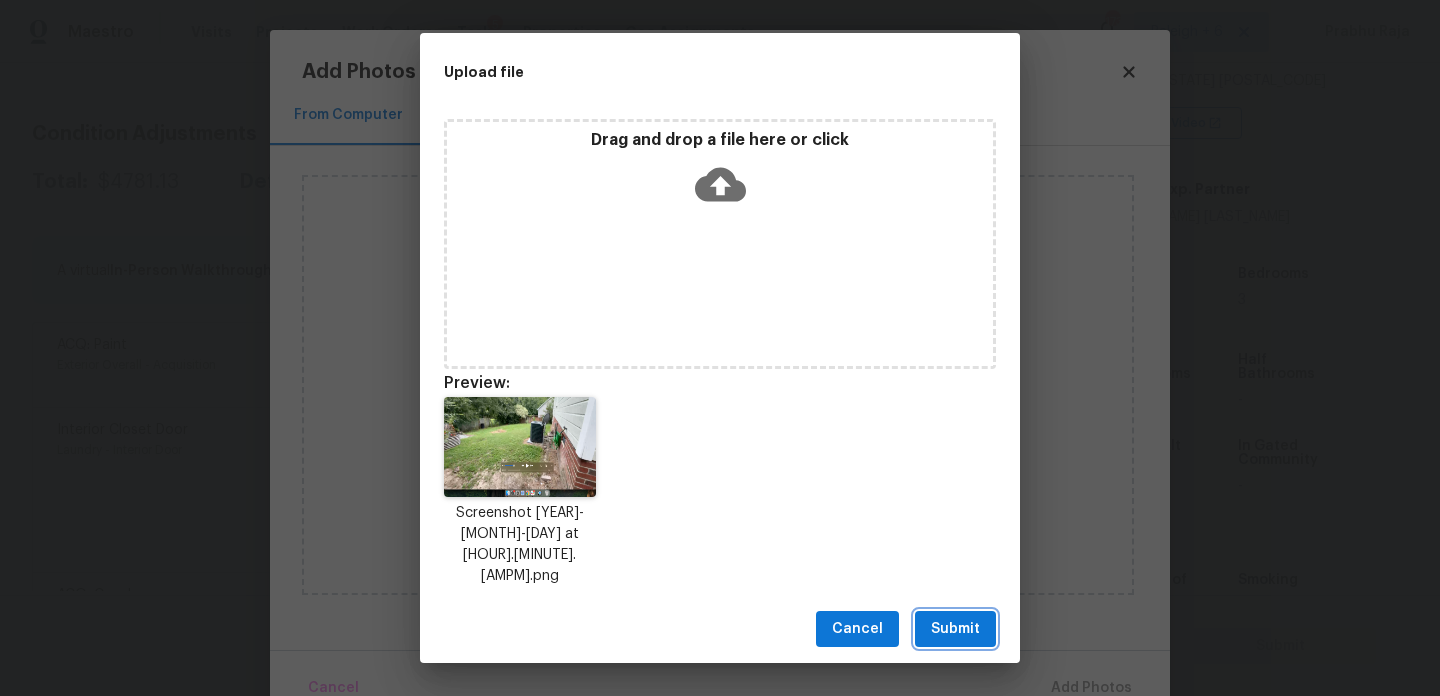click on "Submit" at bounding box center [955, 629] 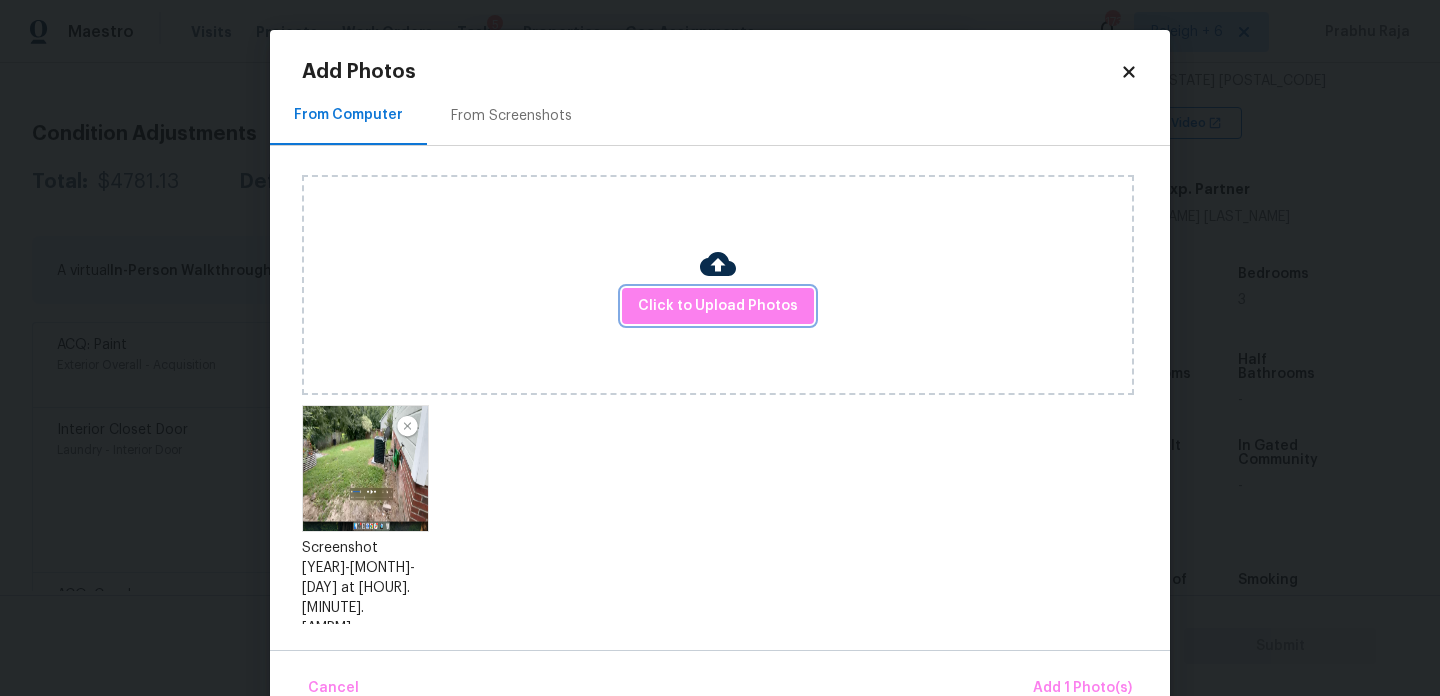 scroll, scrollTop: 44, scrollLeft: 0, axis: vertical 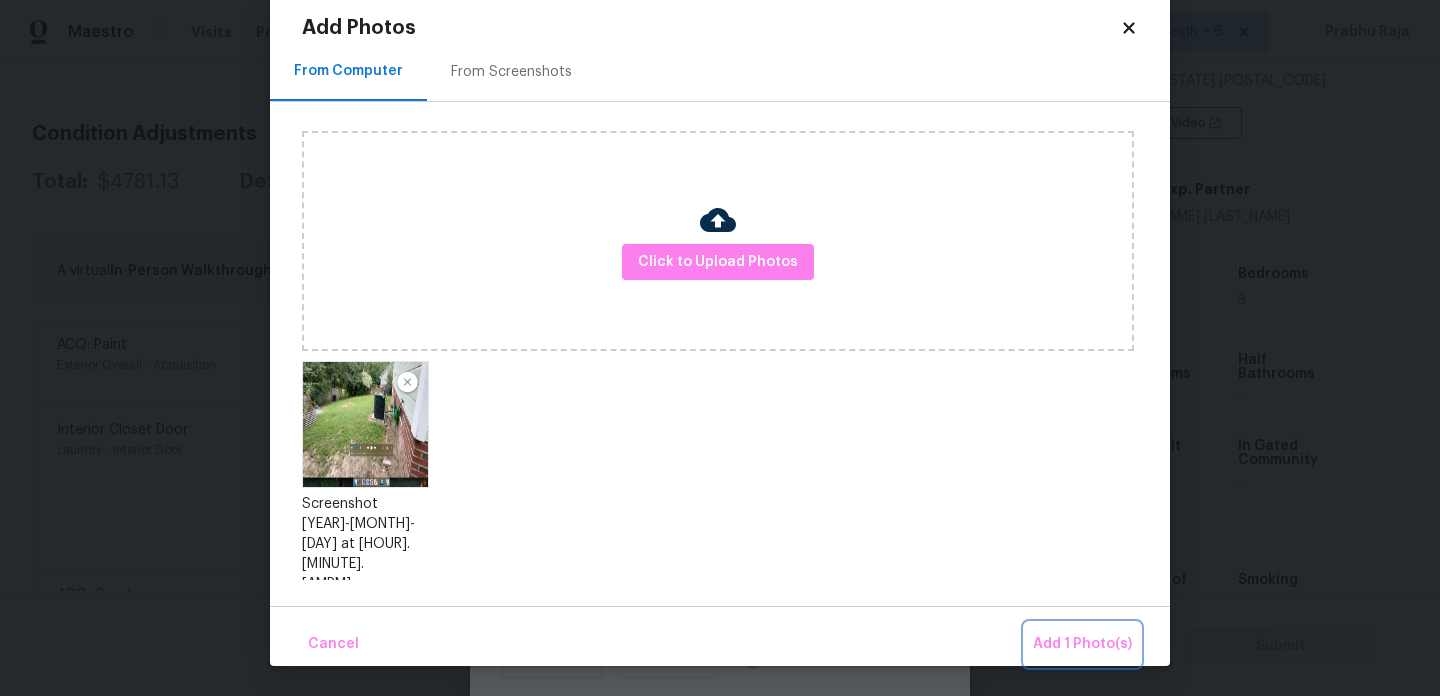 click on "Add 1 Photo(s)" at bounding box center [1082, 644] 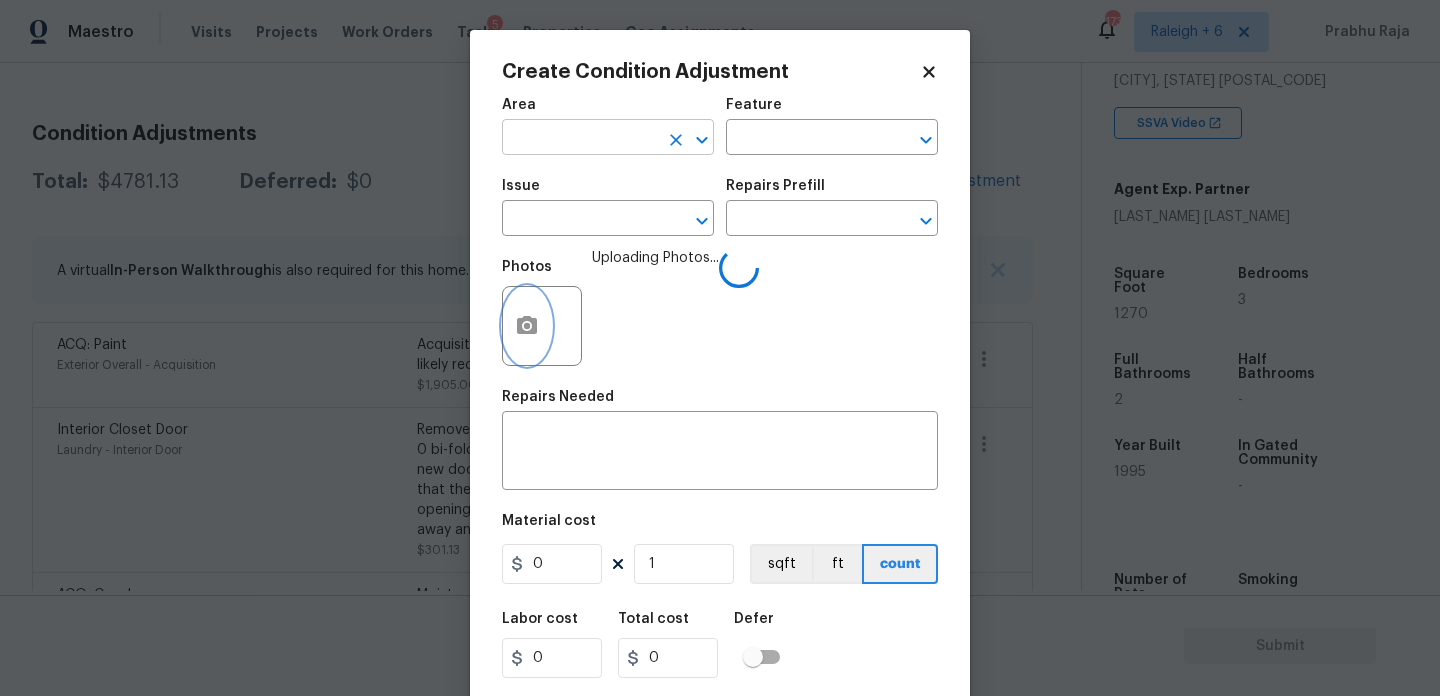 scroll, scrollTop: 0, scrollLeft: 0, axis: both 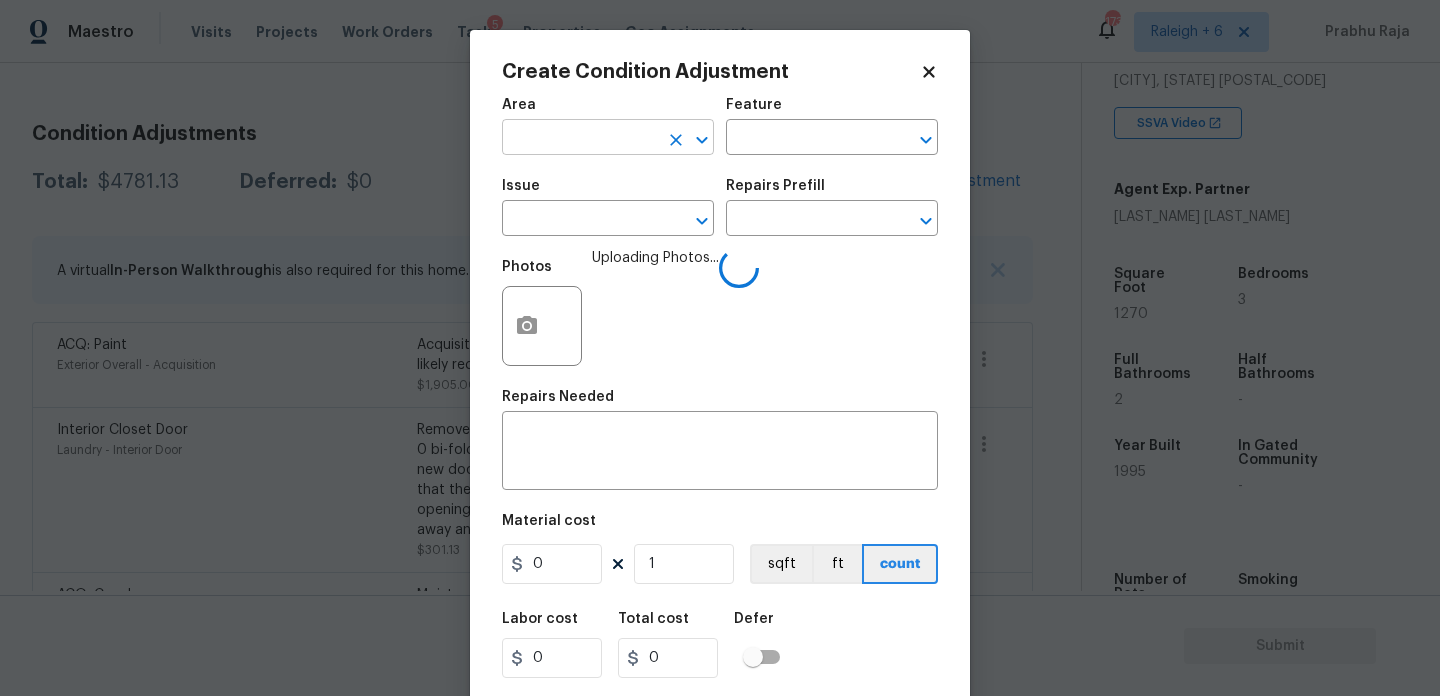 click at bounding box center (580, 139) 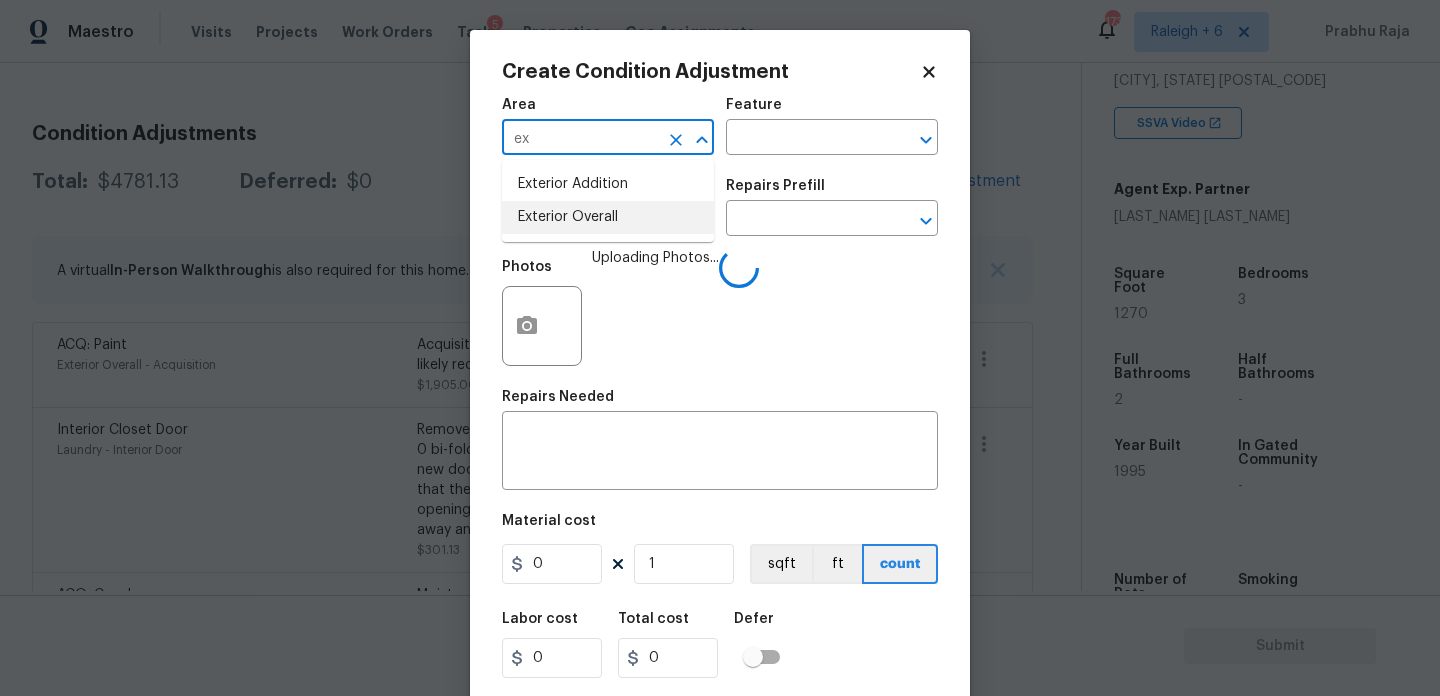 click on "Exterior Overall" at bounding box center [608, 217] 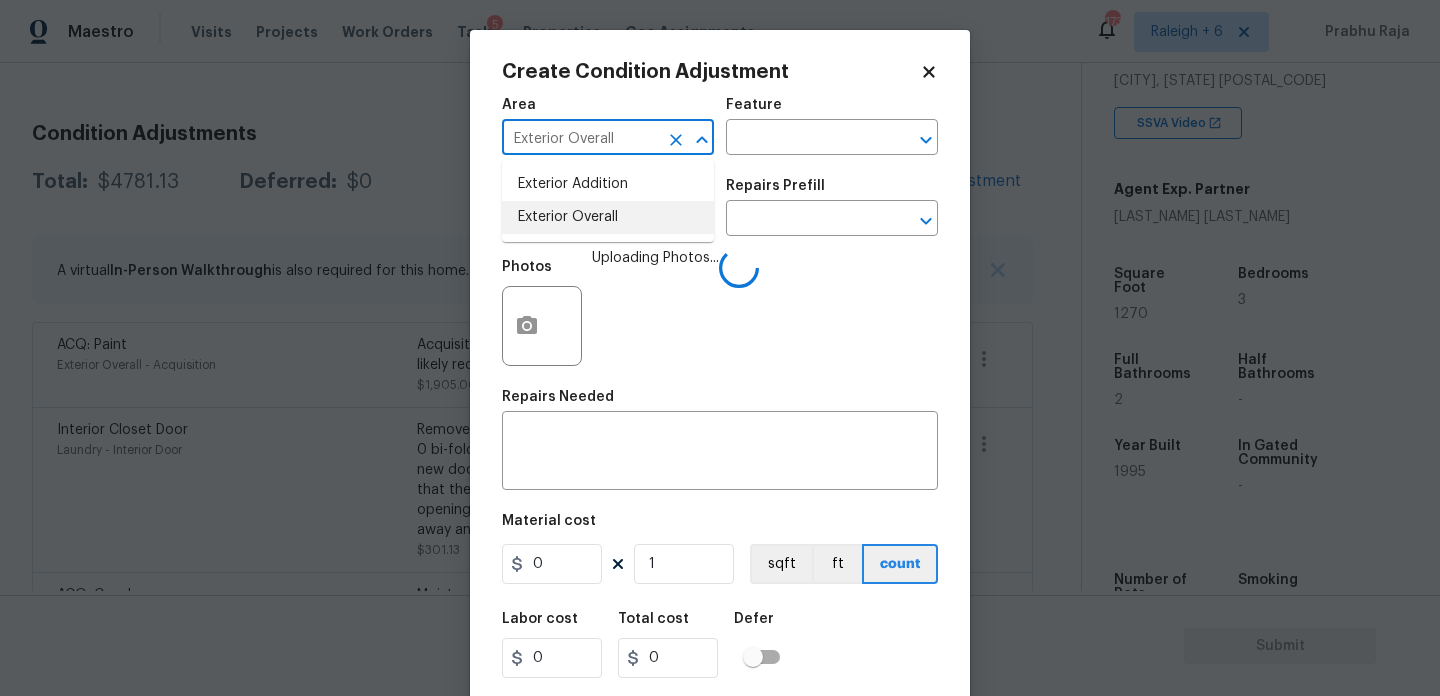 type on "Exterior Overall" 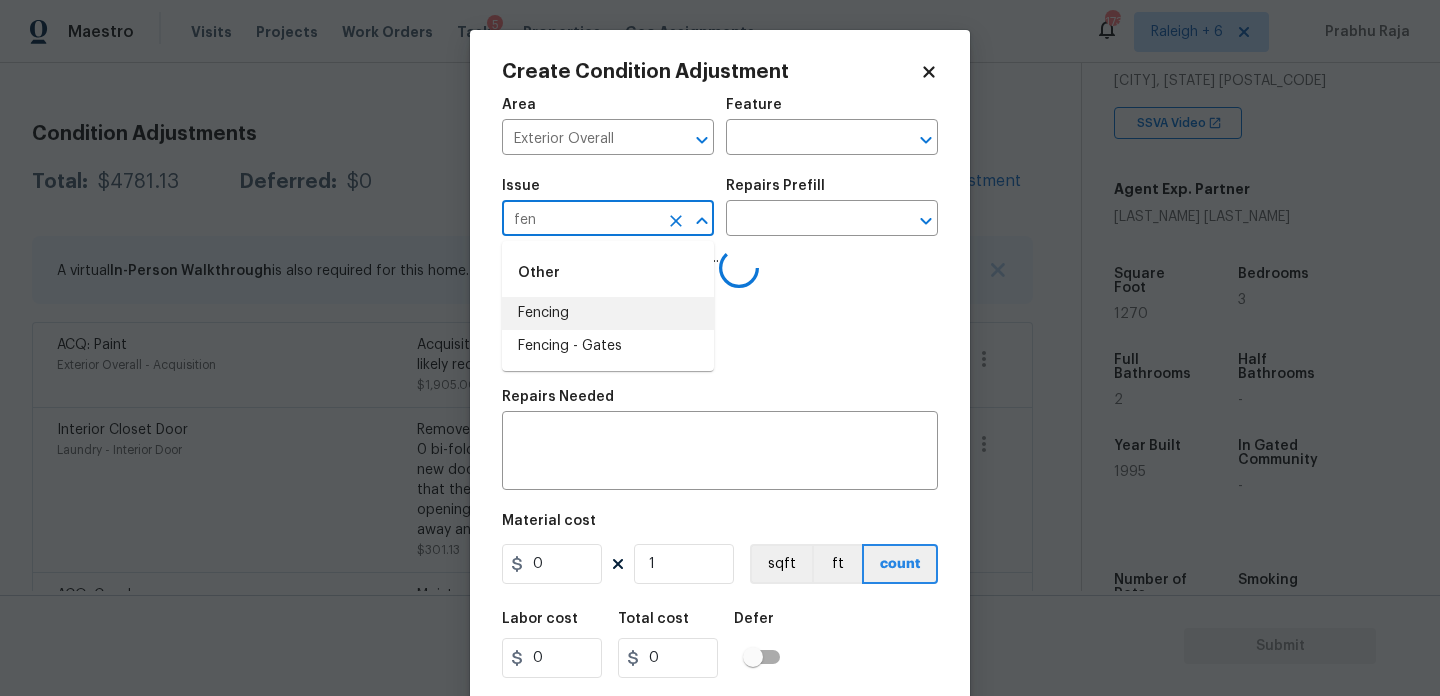 click on "Fencing" at bounding box center [608, 313] 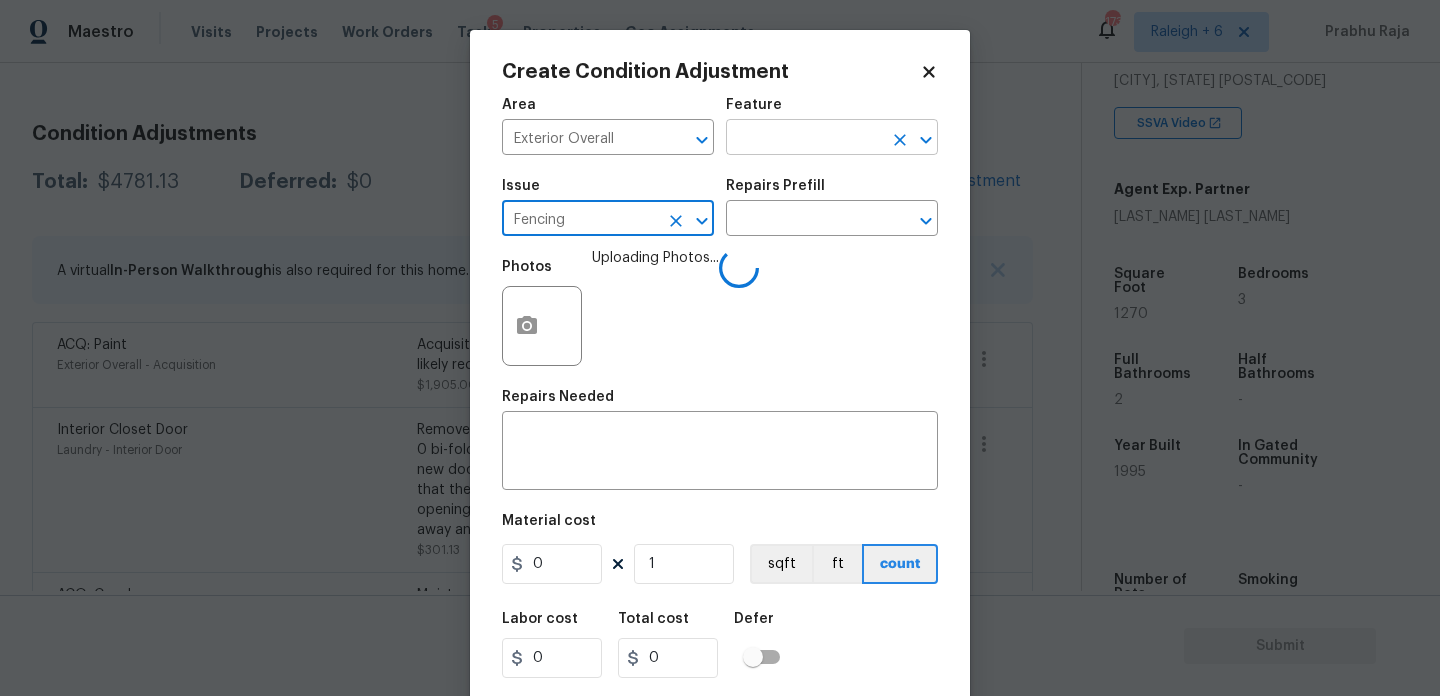 type on "Fencing" 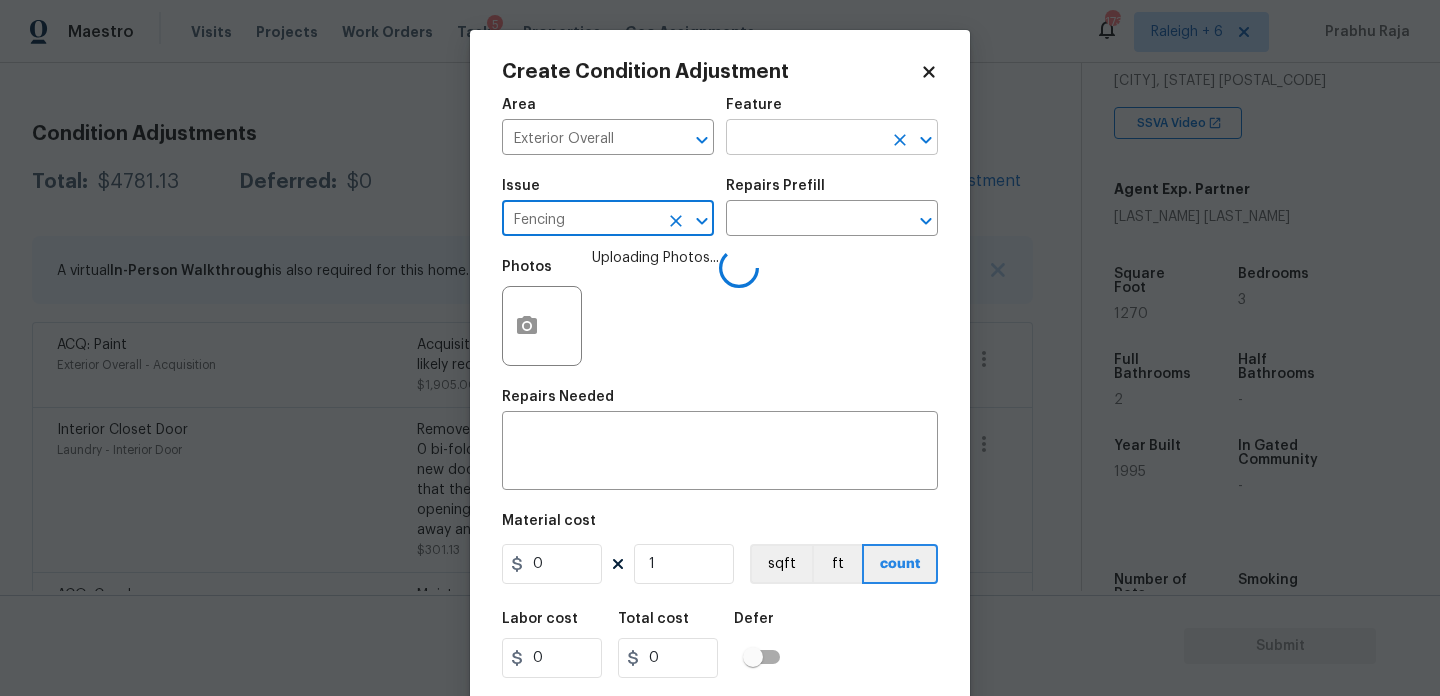 click at bounding box center (804, 139) 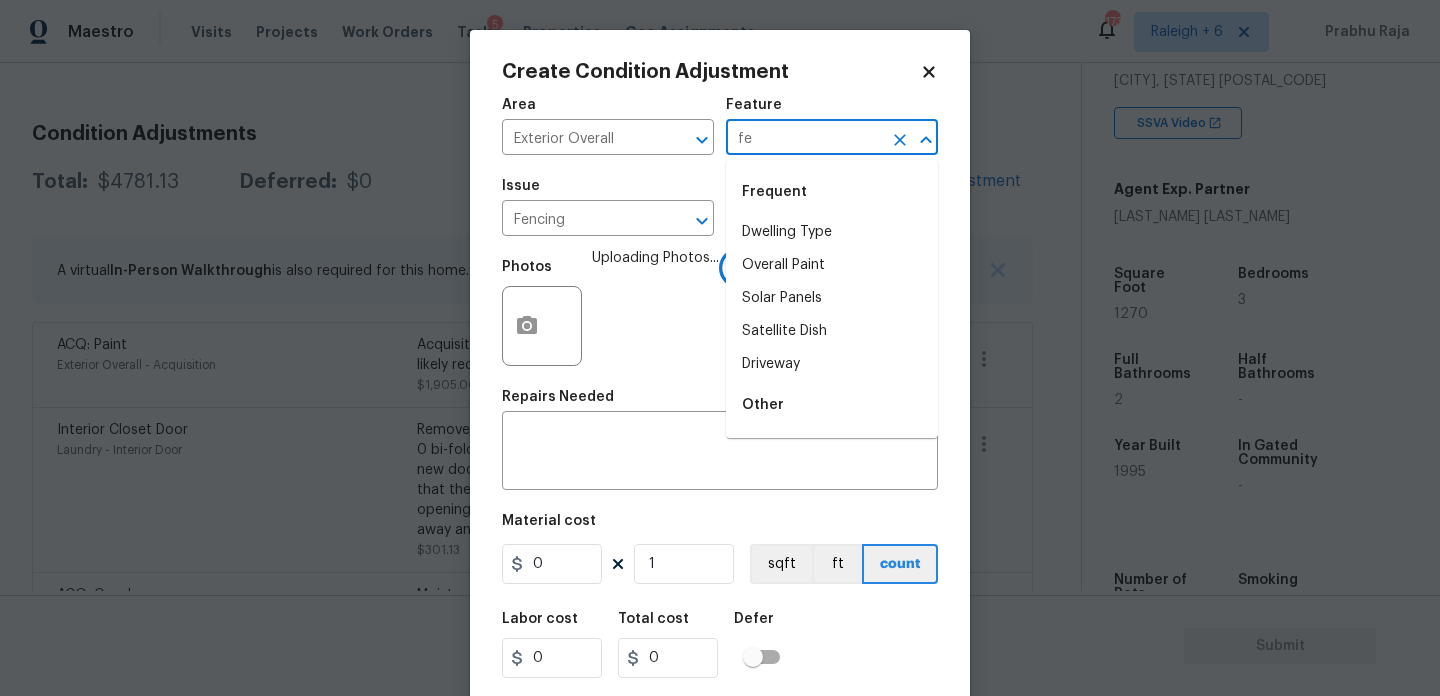 type on "fen" 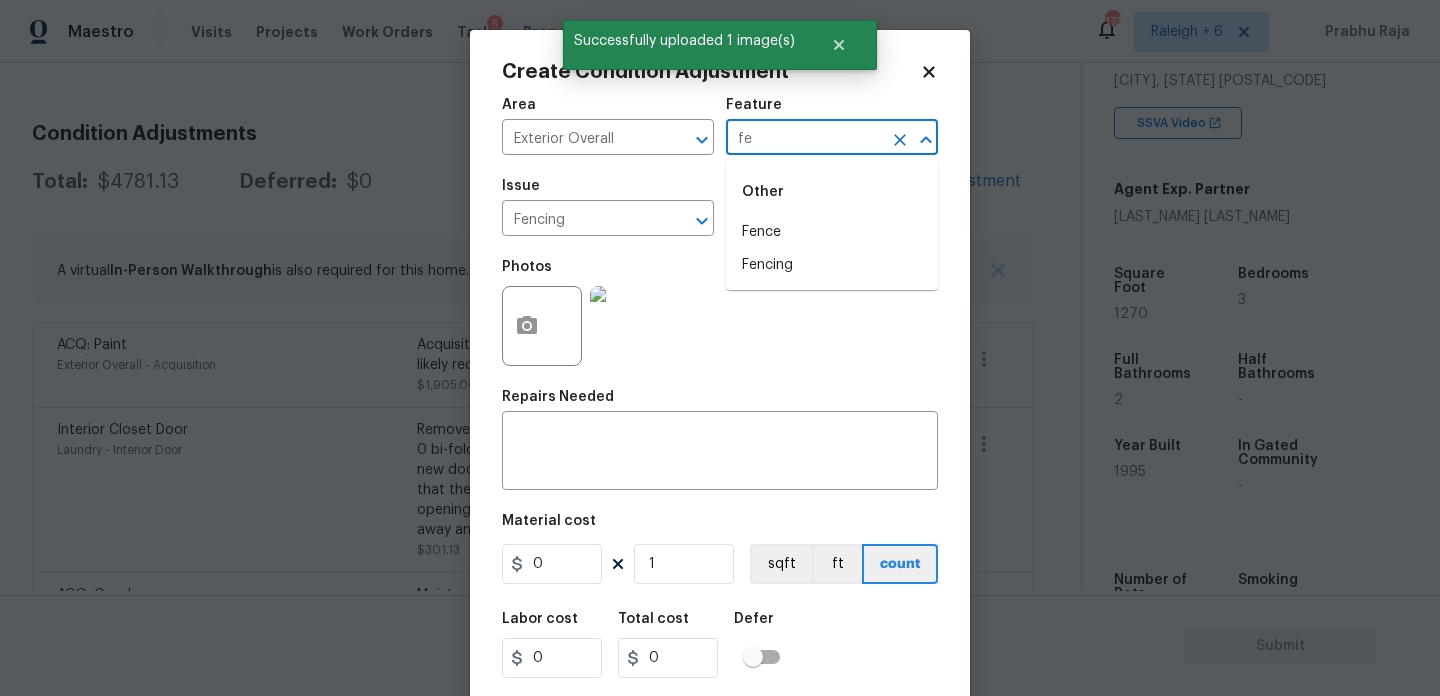 type on "fen" 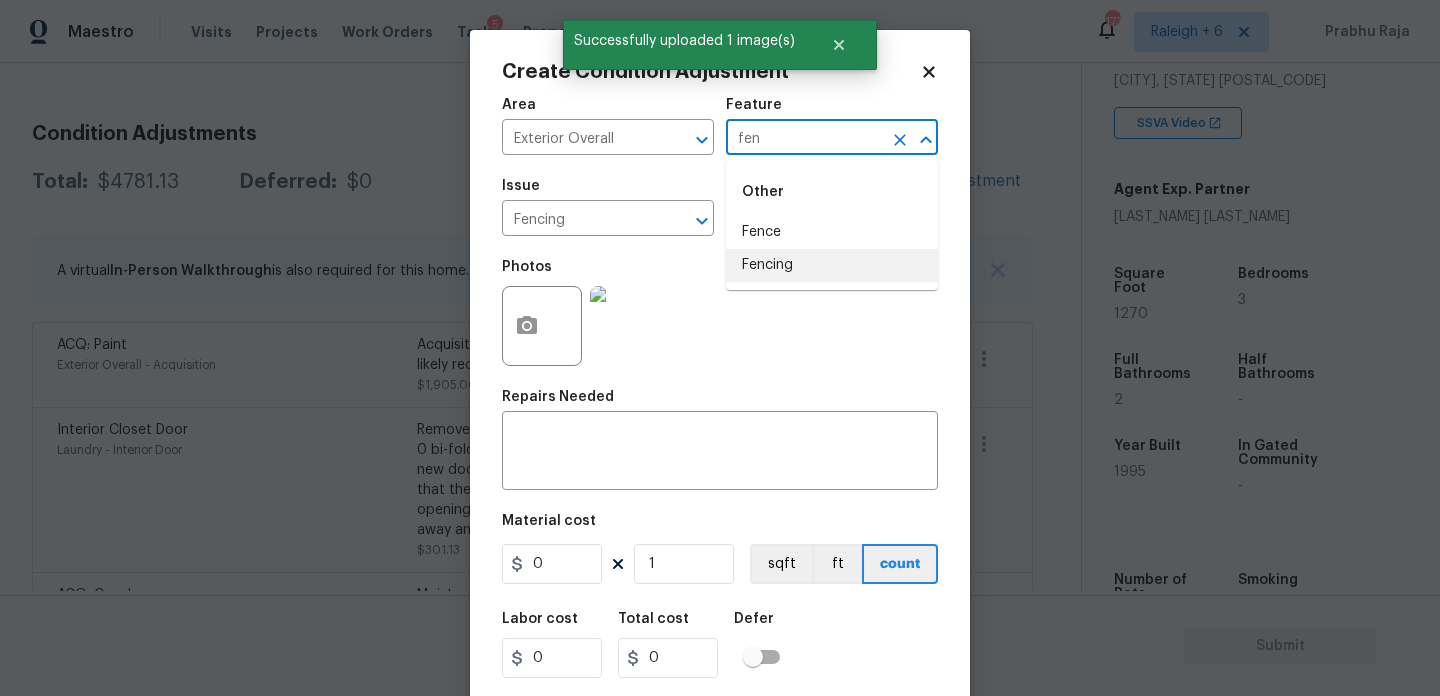 click on "Fencing" at bounding box center [832, 265] 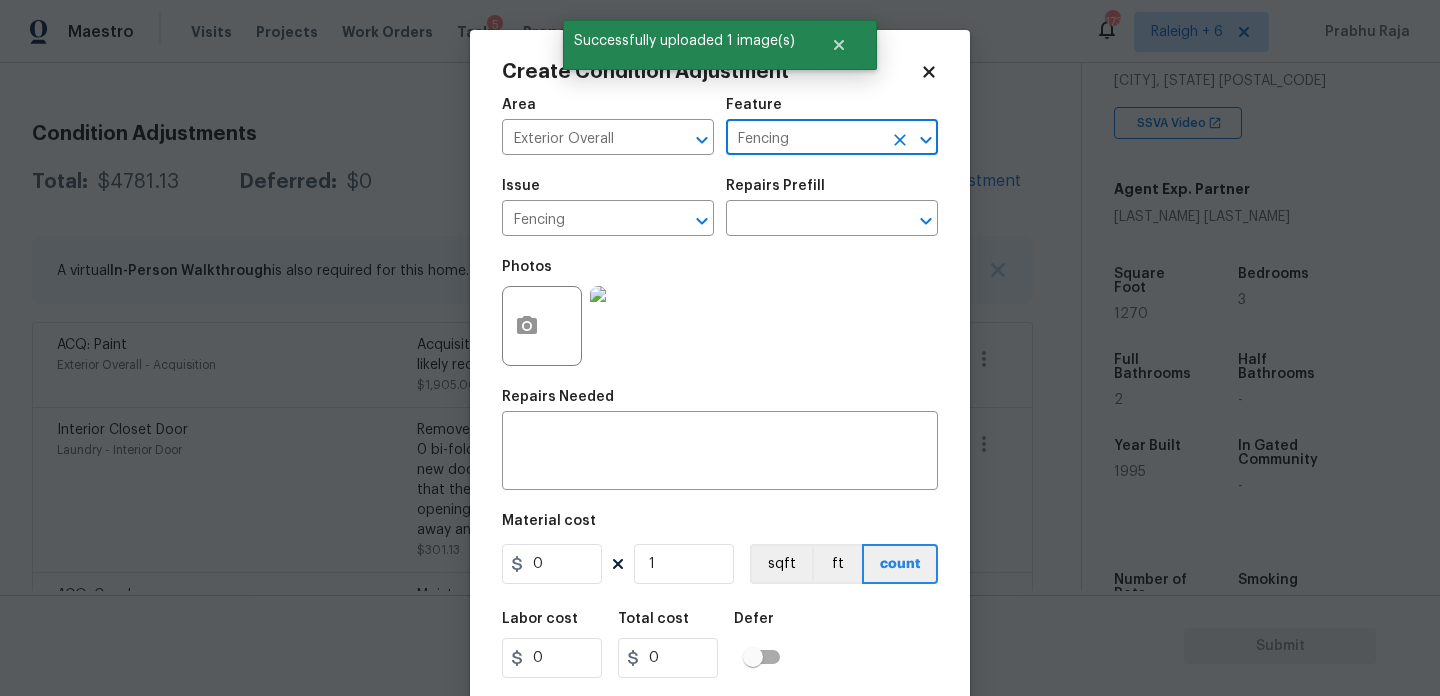 type on "Fencing" 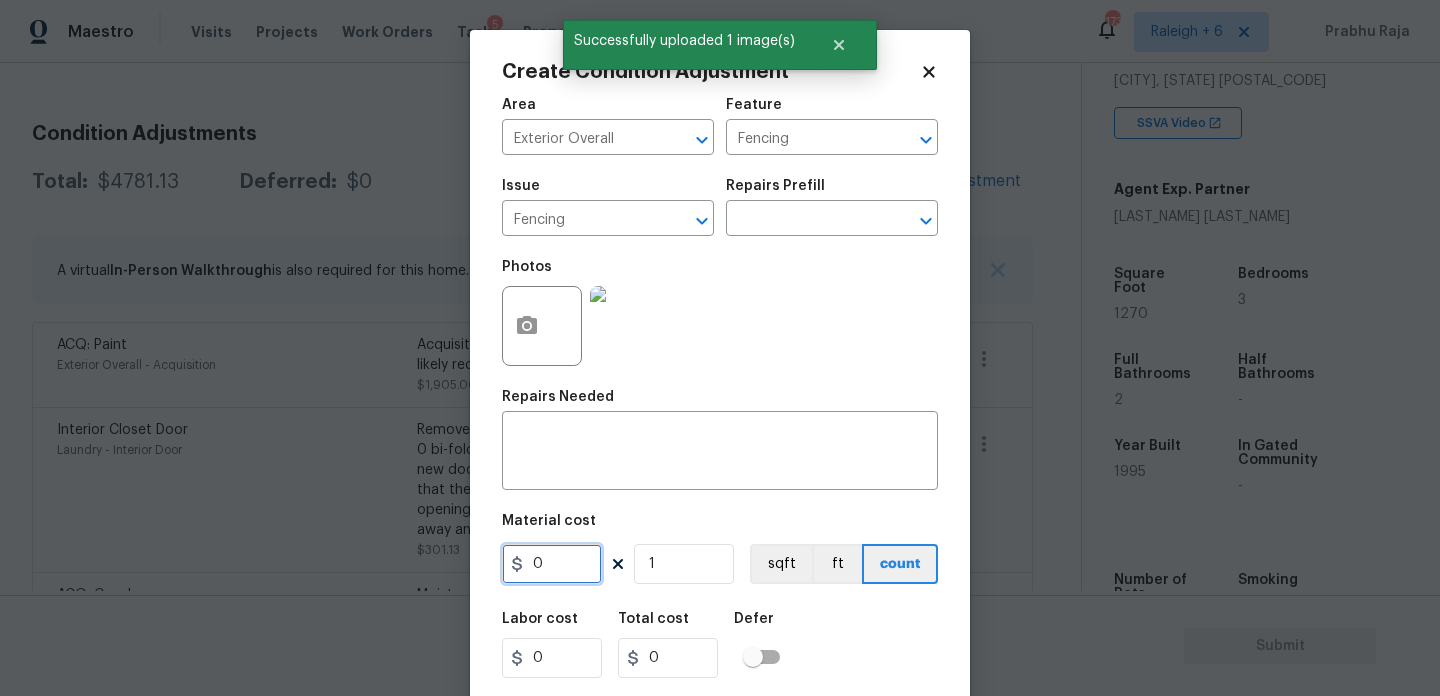 click on "0" at bounding box center (552, 564) 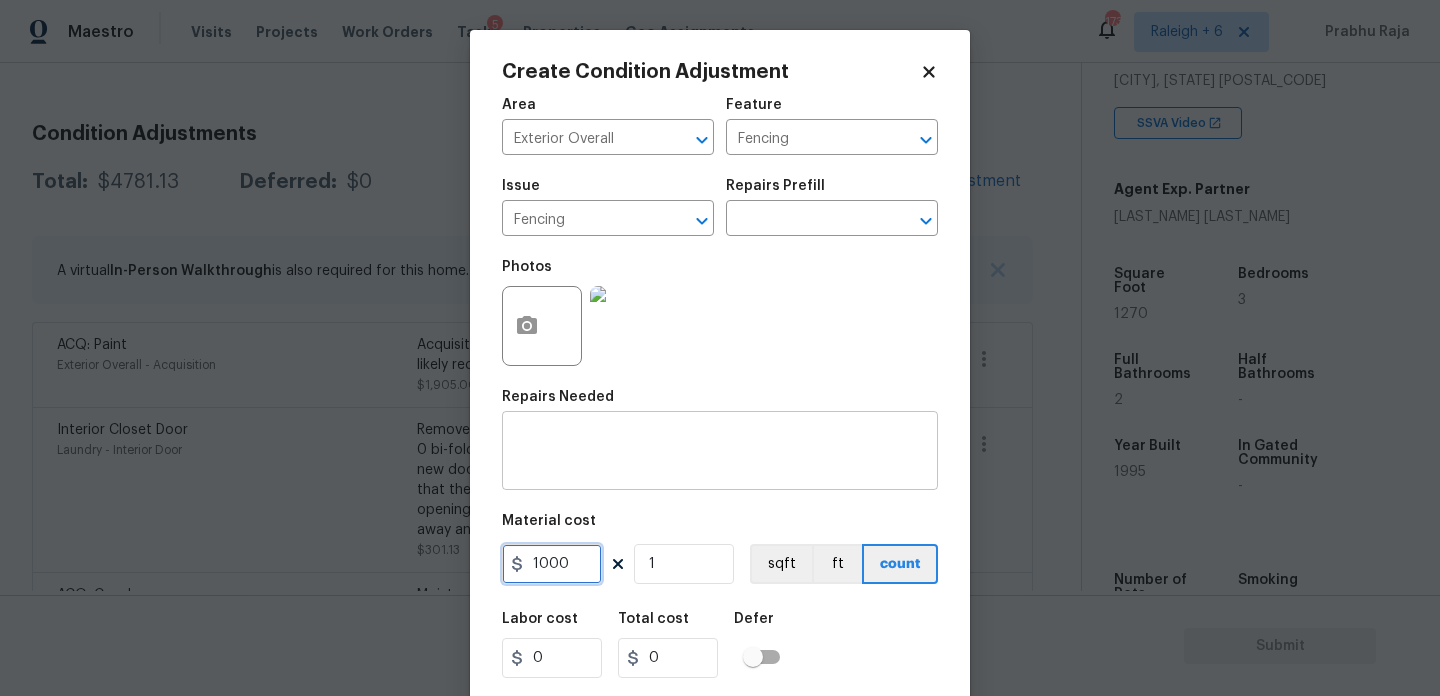 type on "1000" 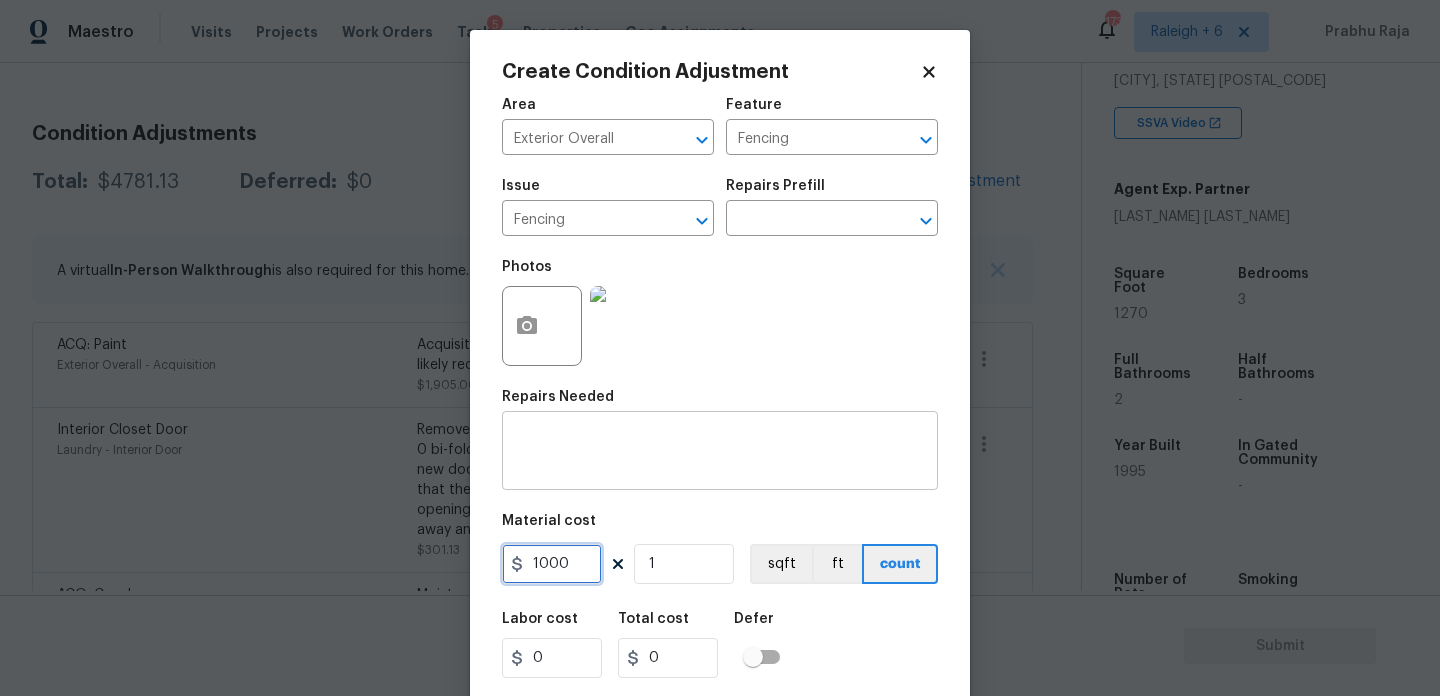 type on "1000" 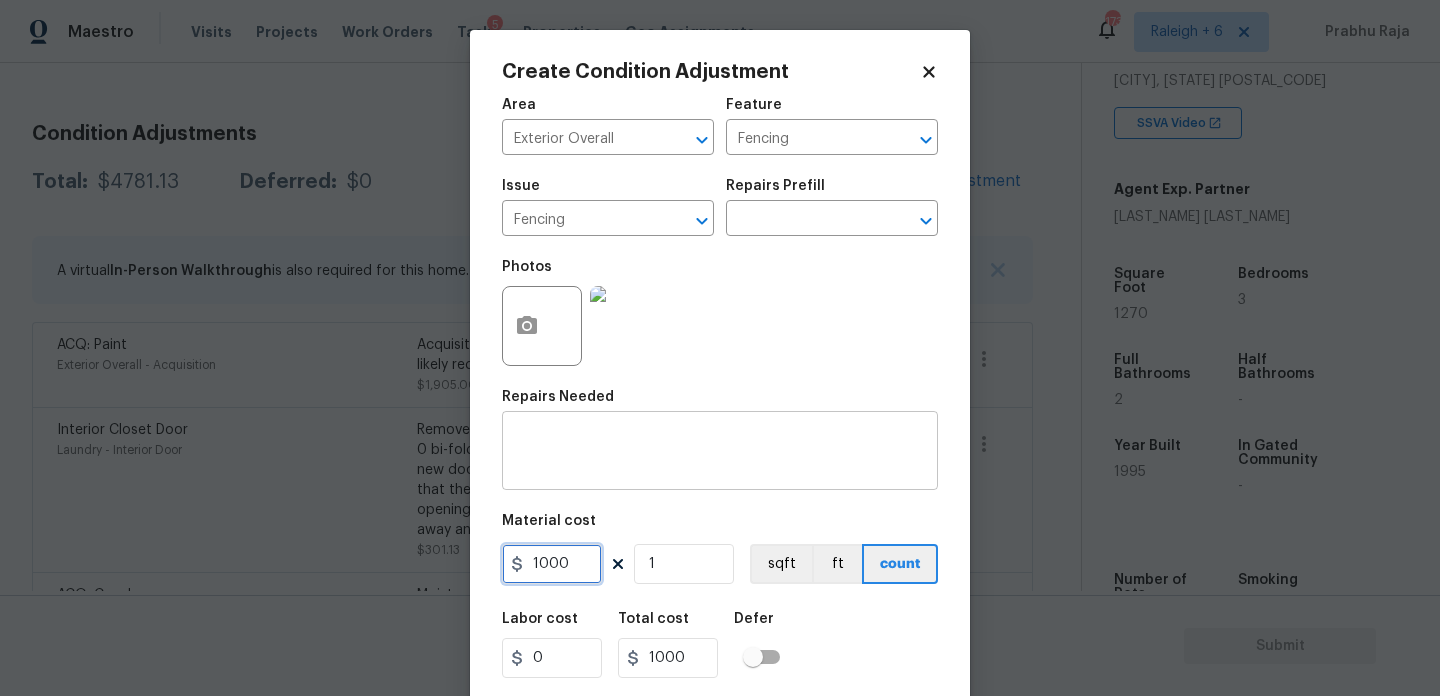 type on "1000" 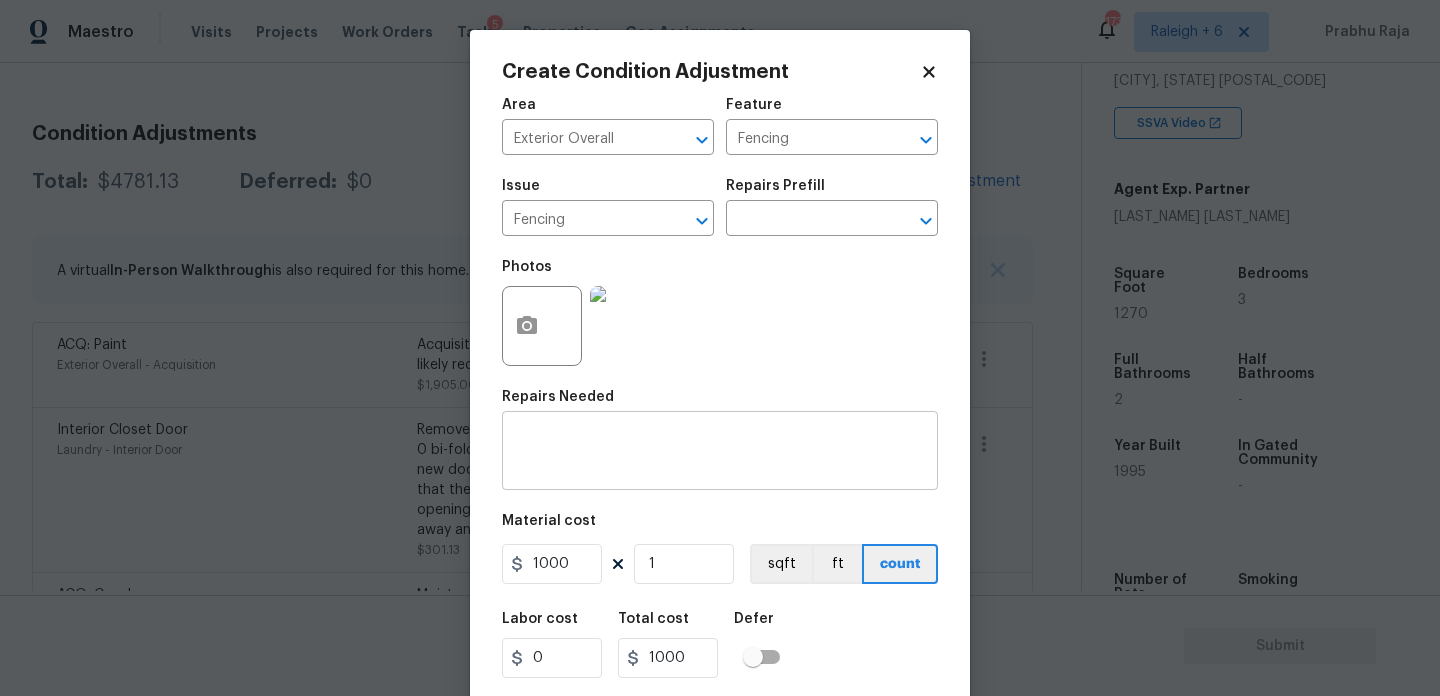 click at bounding box center (720, 453) 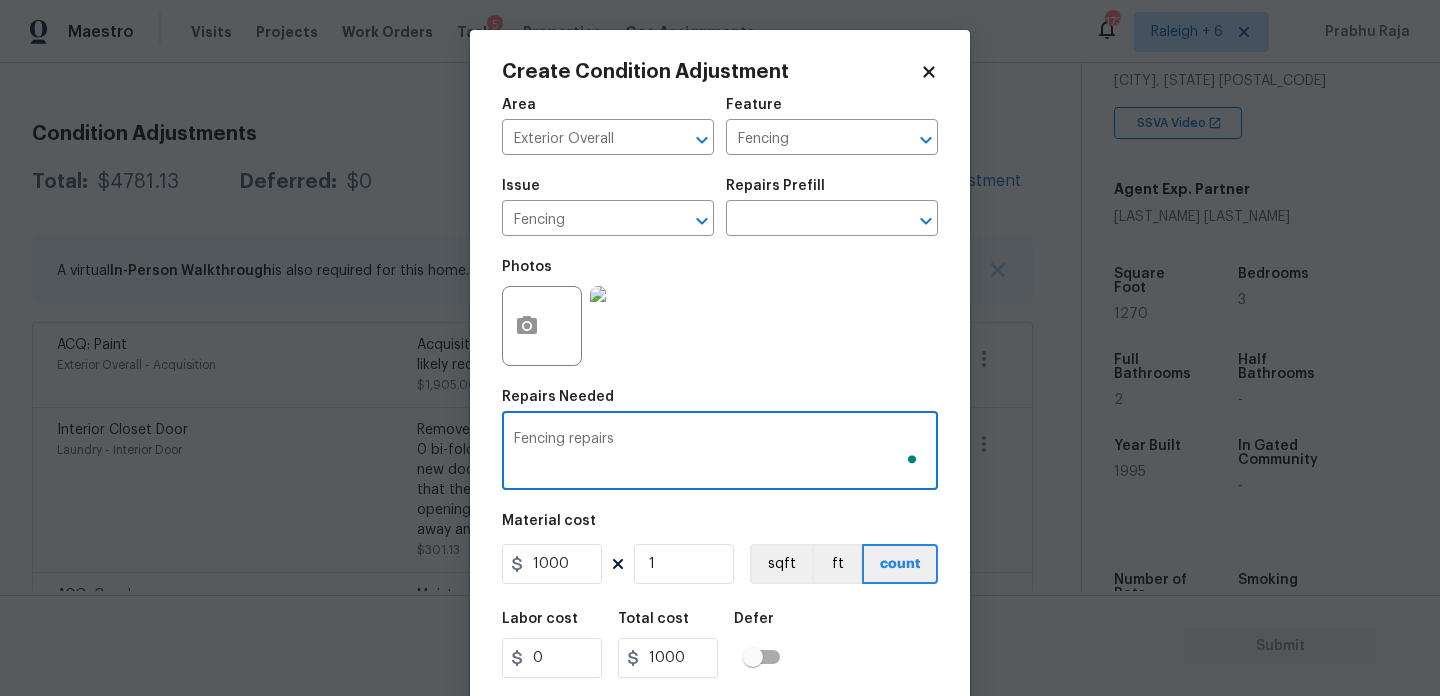 scroll, scrollTop: 51, scrollLeft: 0, axis: vertical 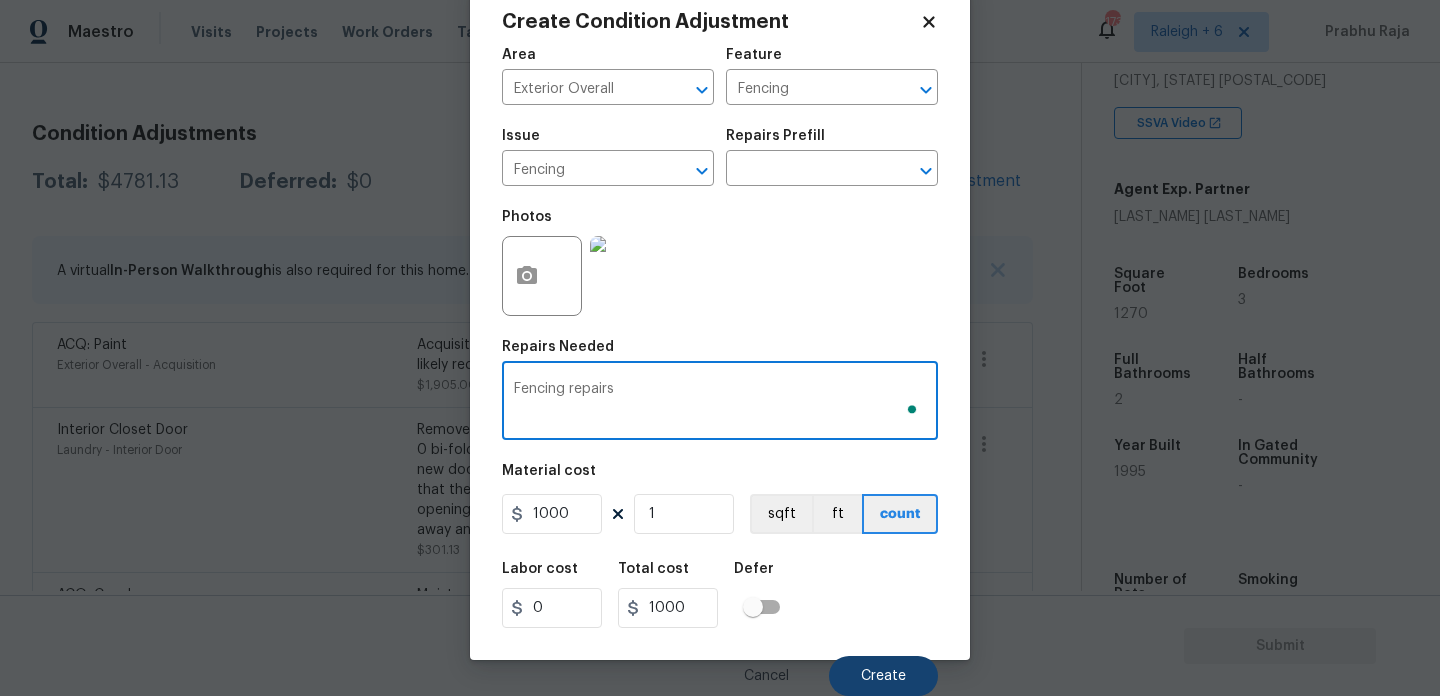type on "Fencing repairs" 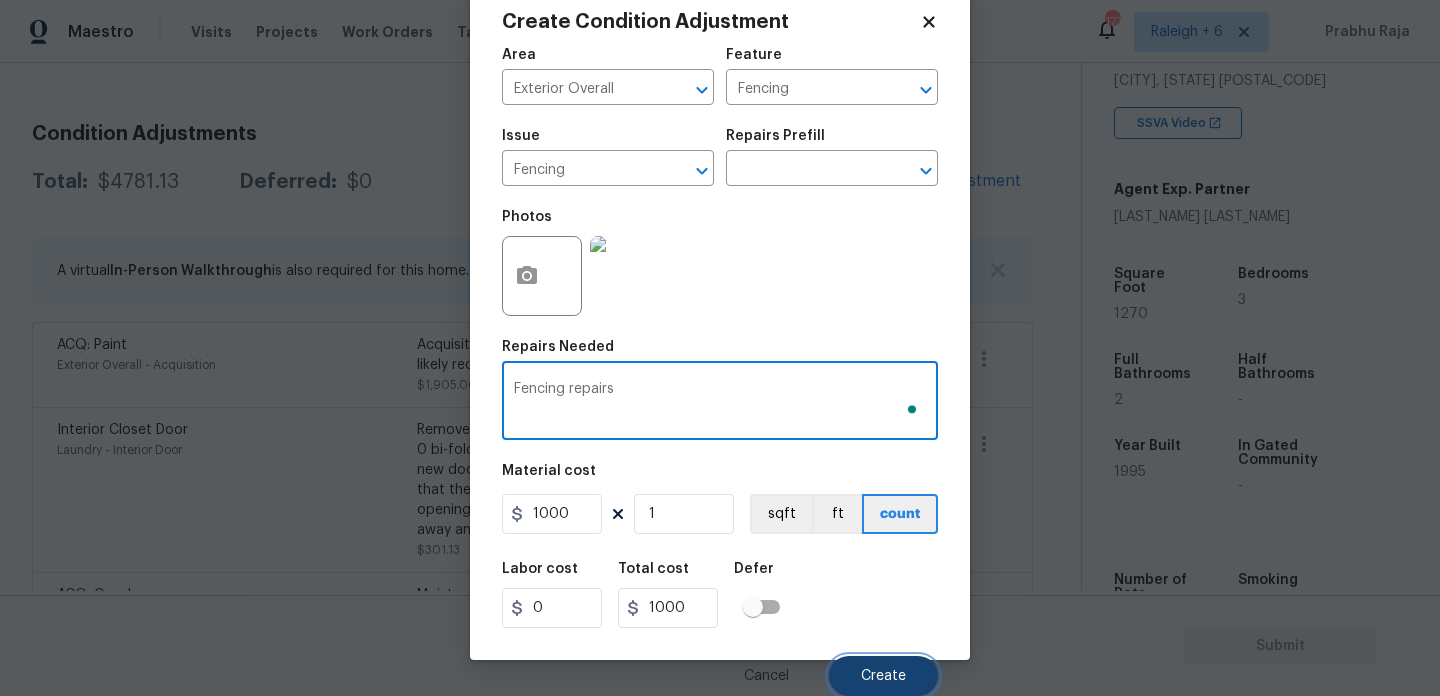 click on "Create" at bounding box center (883, 676) 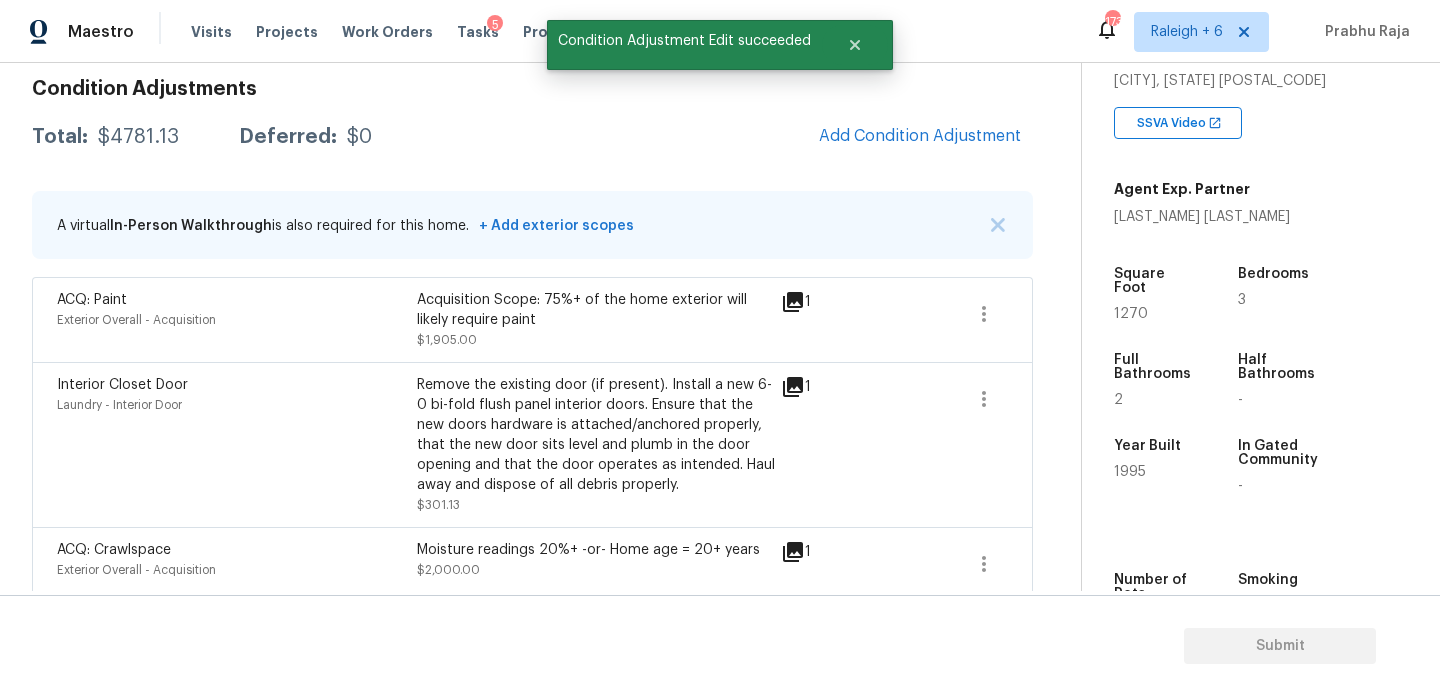 scroll, scrollTop: 243, scrollLeft: 0, axis: vertical 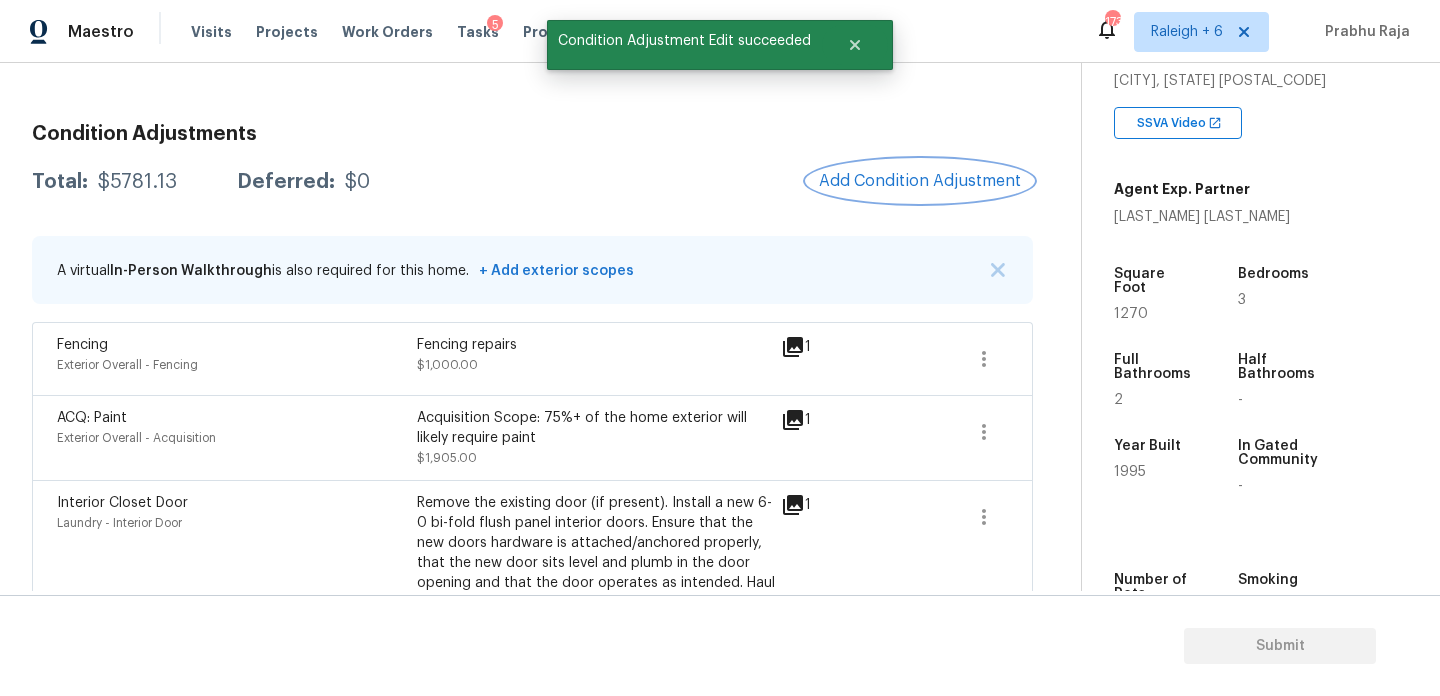 click on "Add Condition Adjustment" at bounding box center [920, 181] 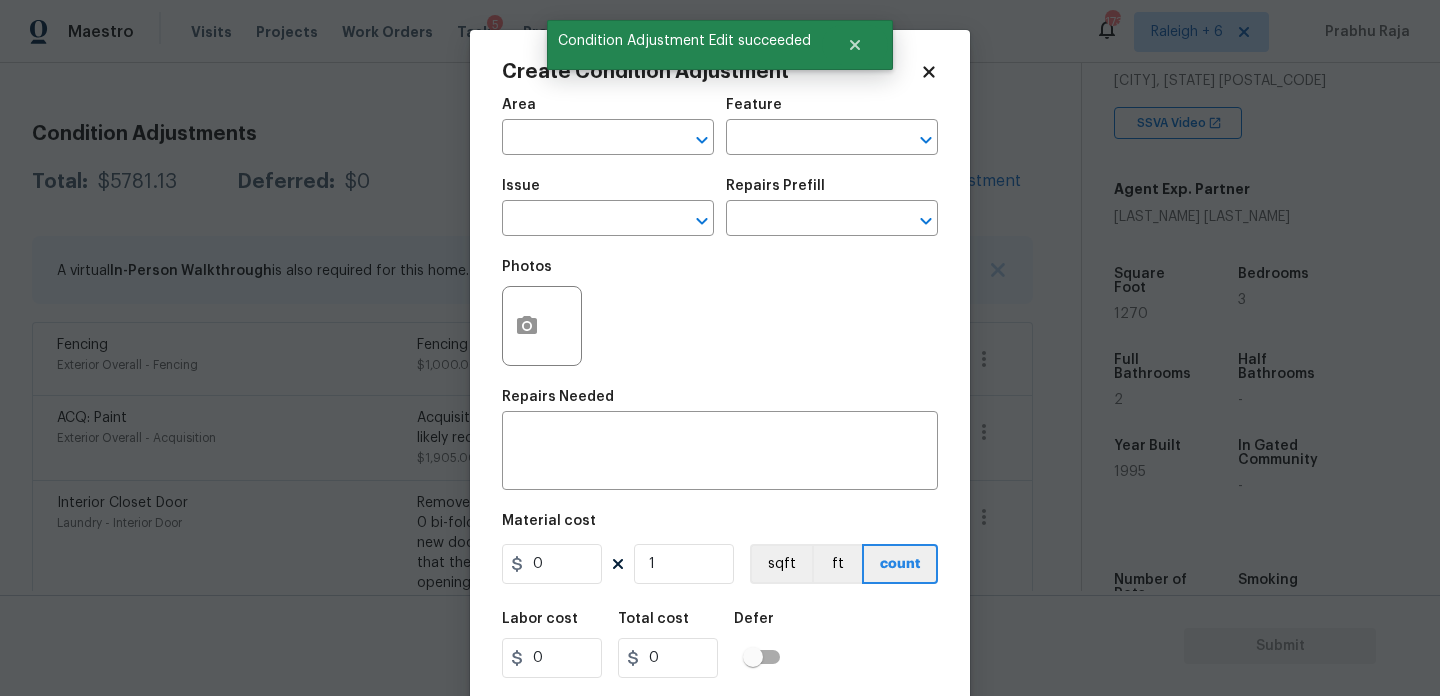 click on "Area ​ Feature ​ Issue ​ Repairs Prefill ​" at bounding box center [720, 167] 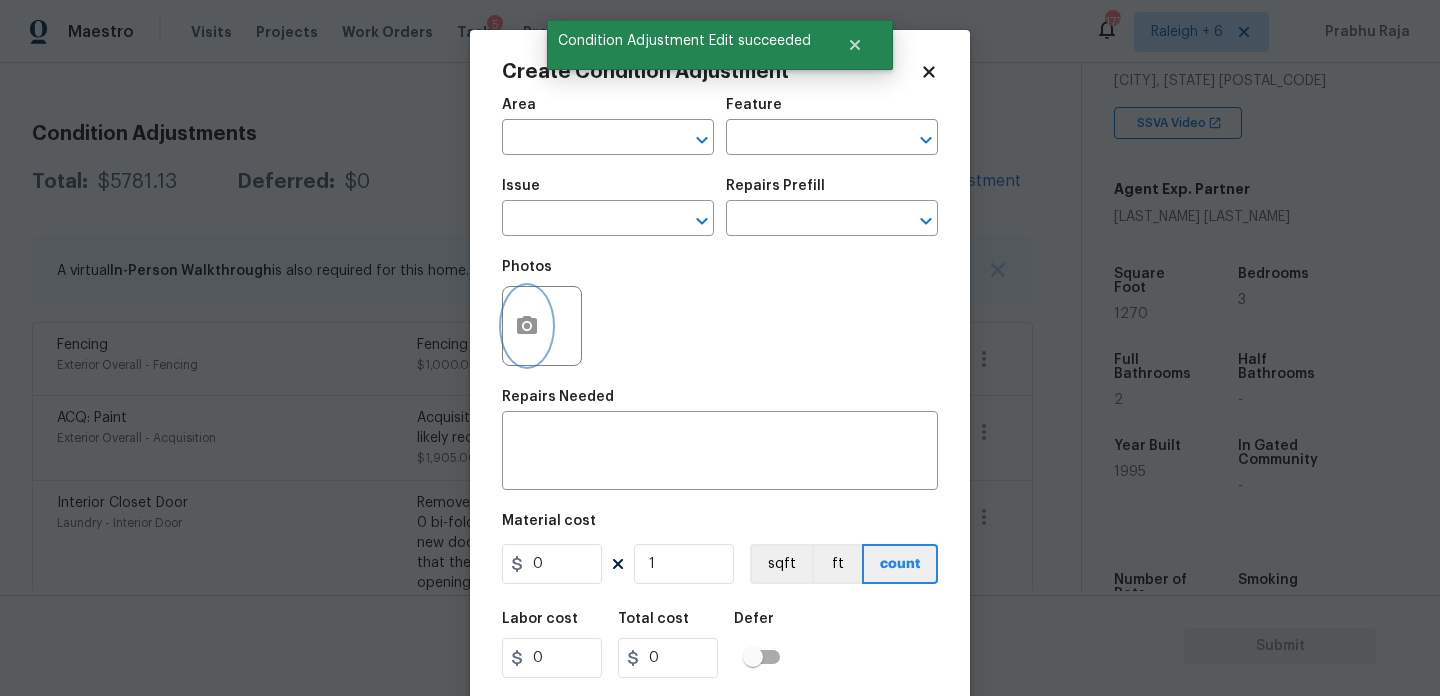 click 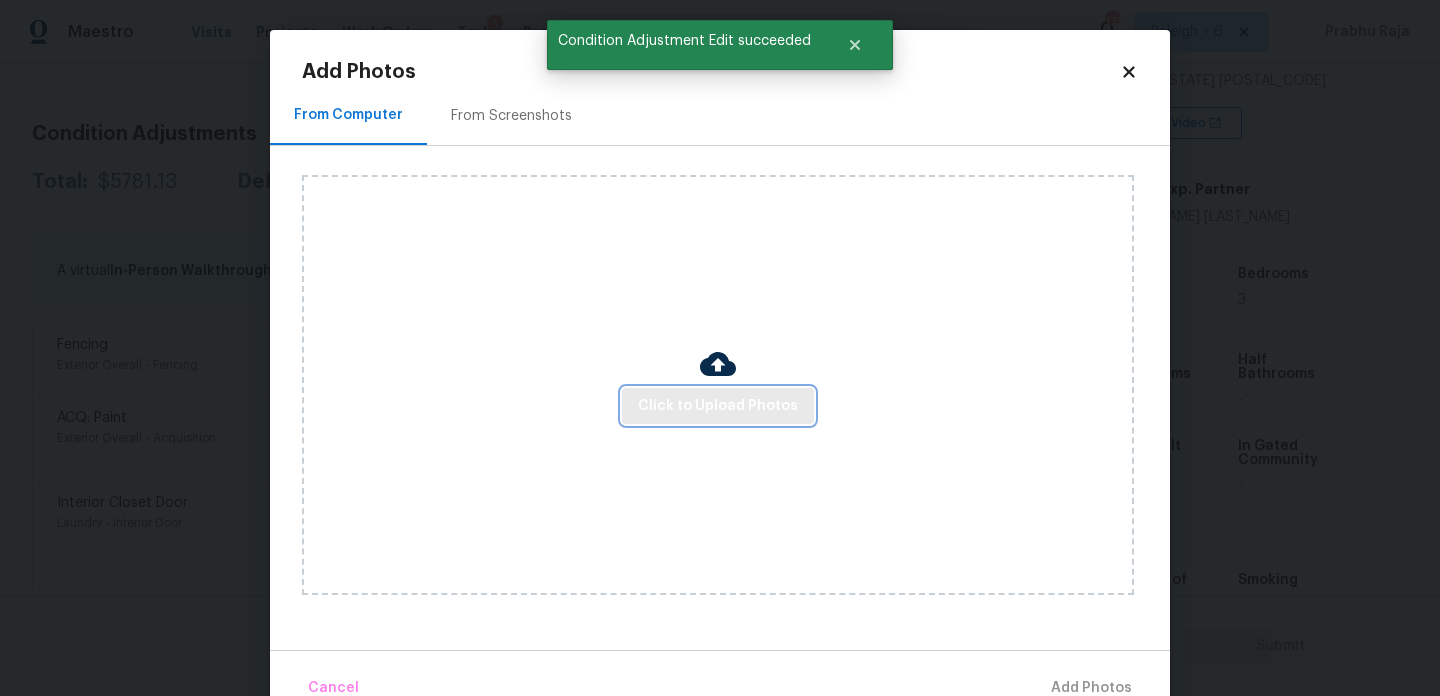 click on "Click to Upload Photos" at bounding box center (718, 406) 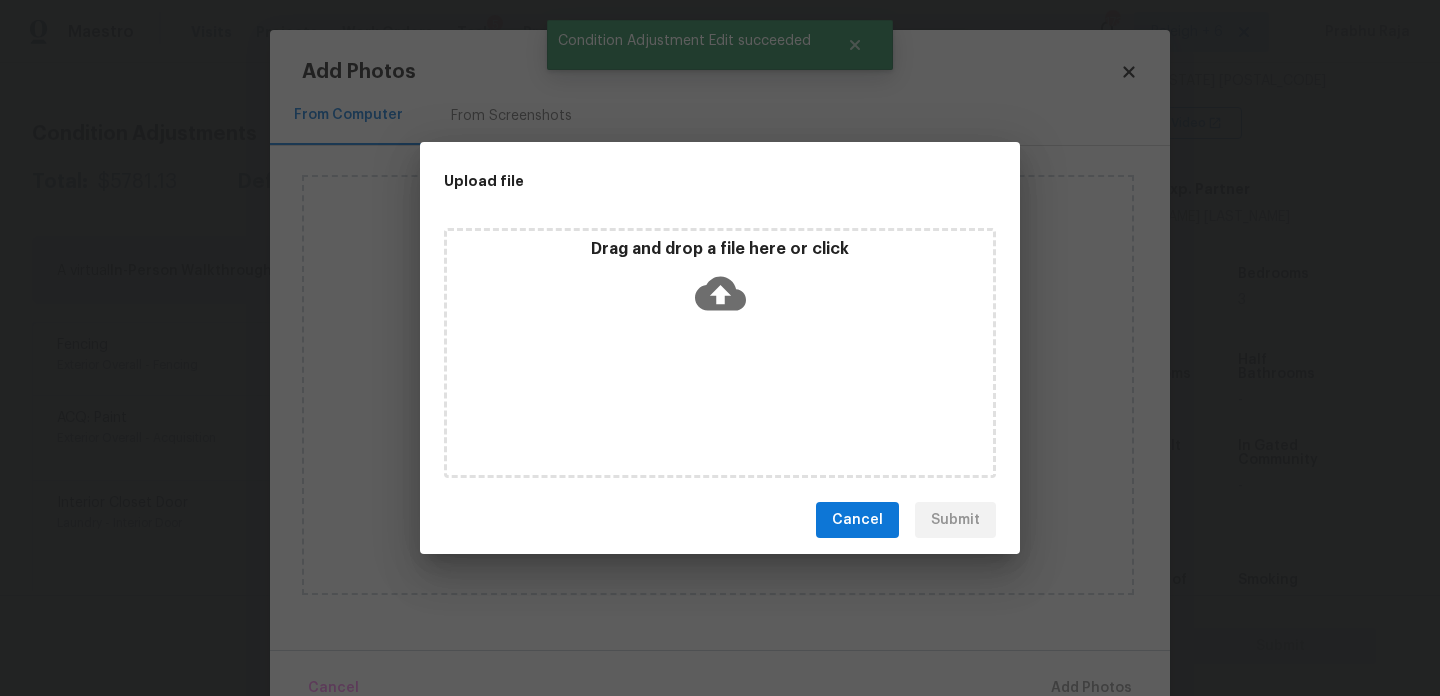 click on "Drag and drop a file here or click" at bounding box center (720, 353) 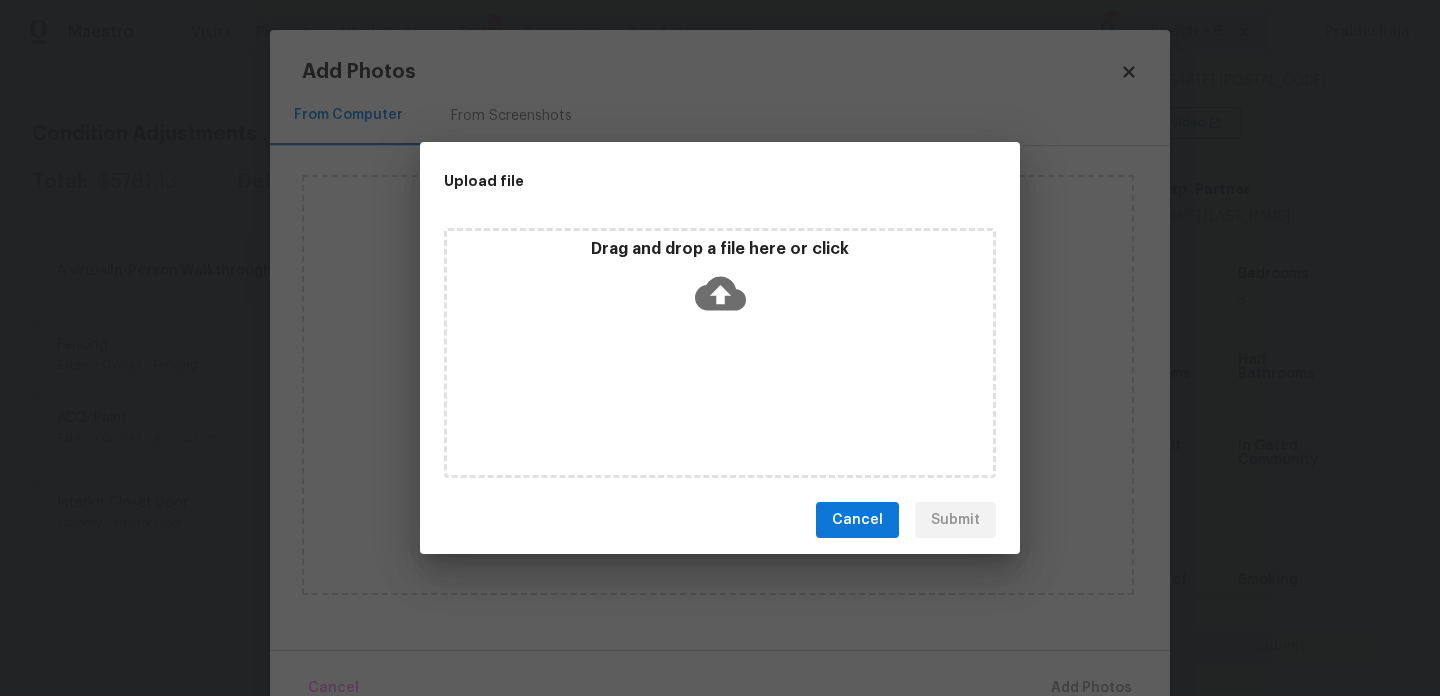 type 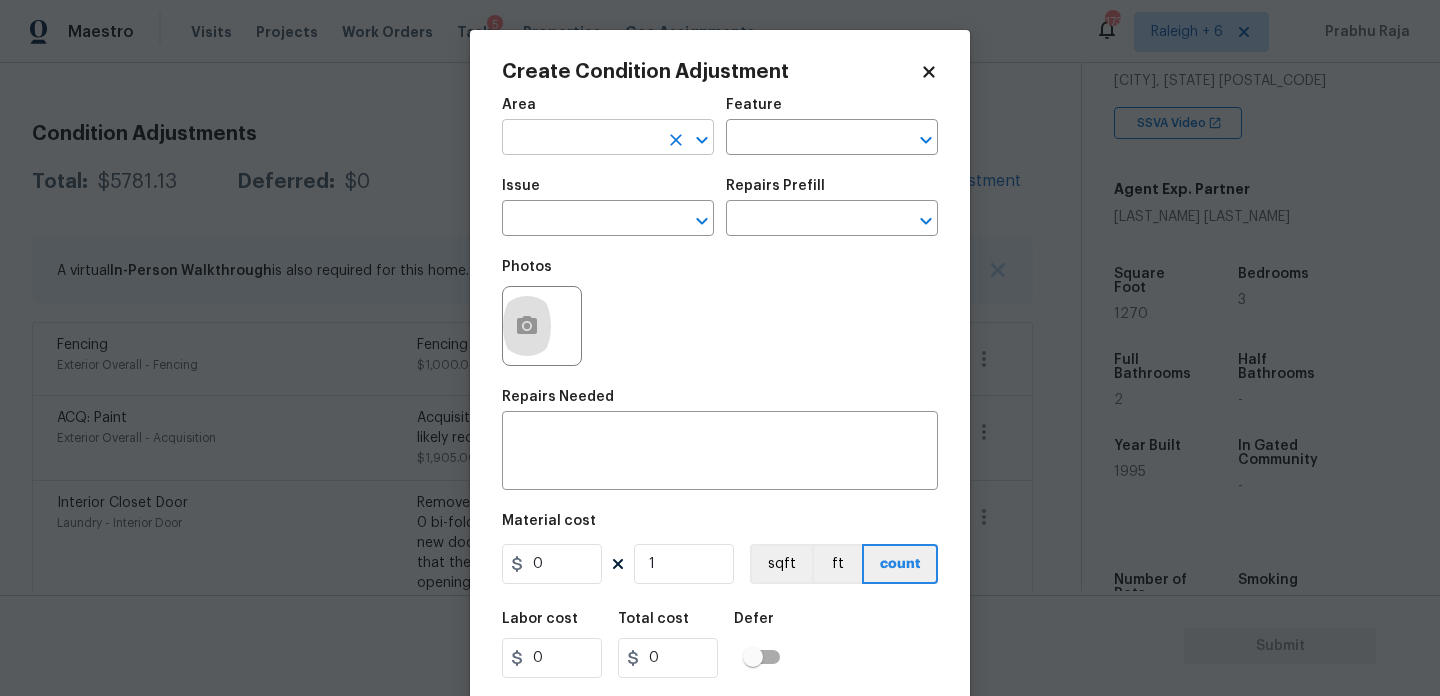 click at bounding box center [580, 139] 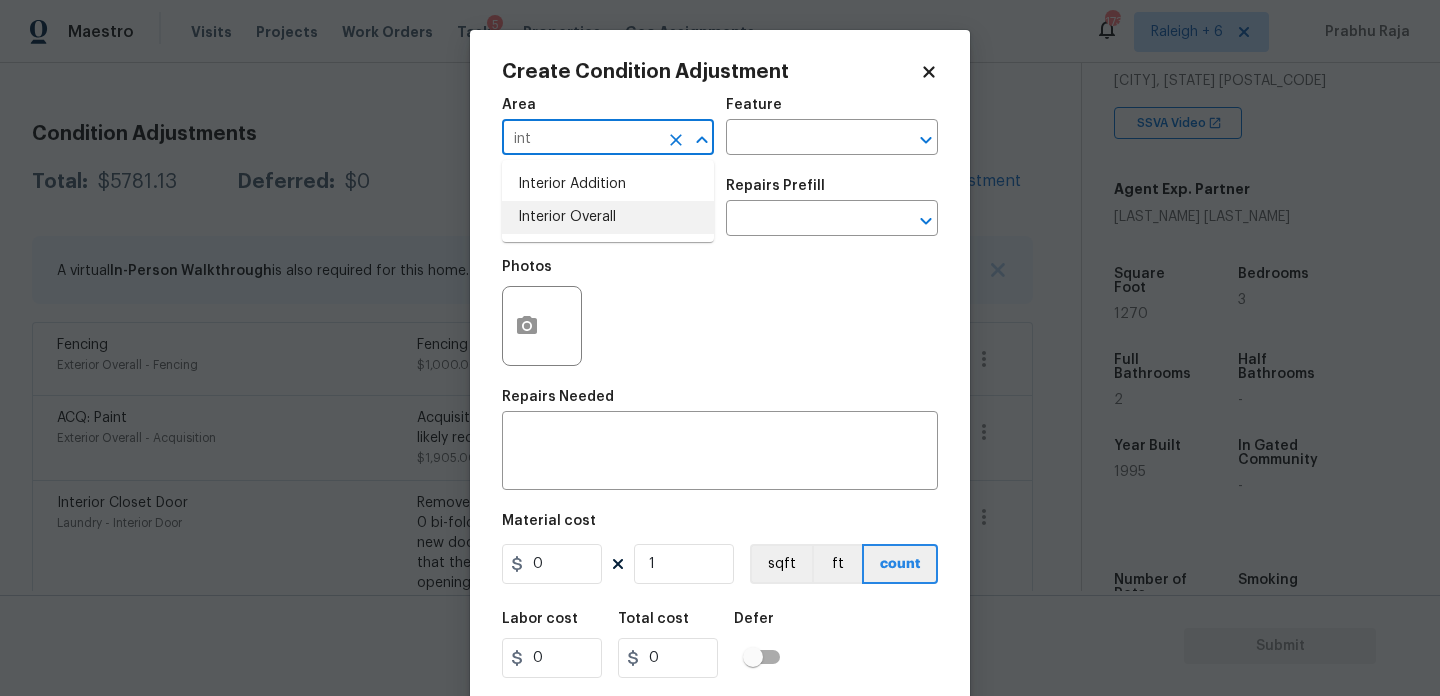 click on "Interior Overall" at bounding box center [608, 217] 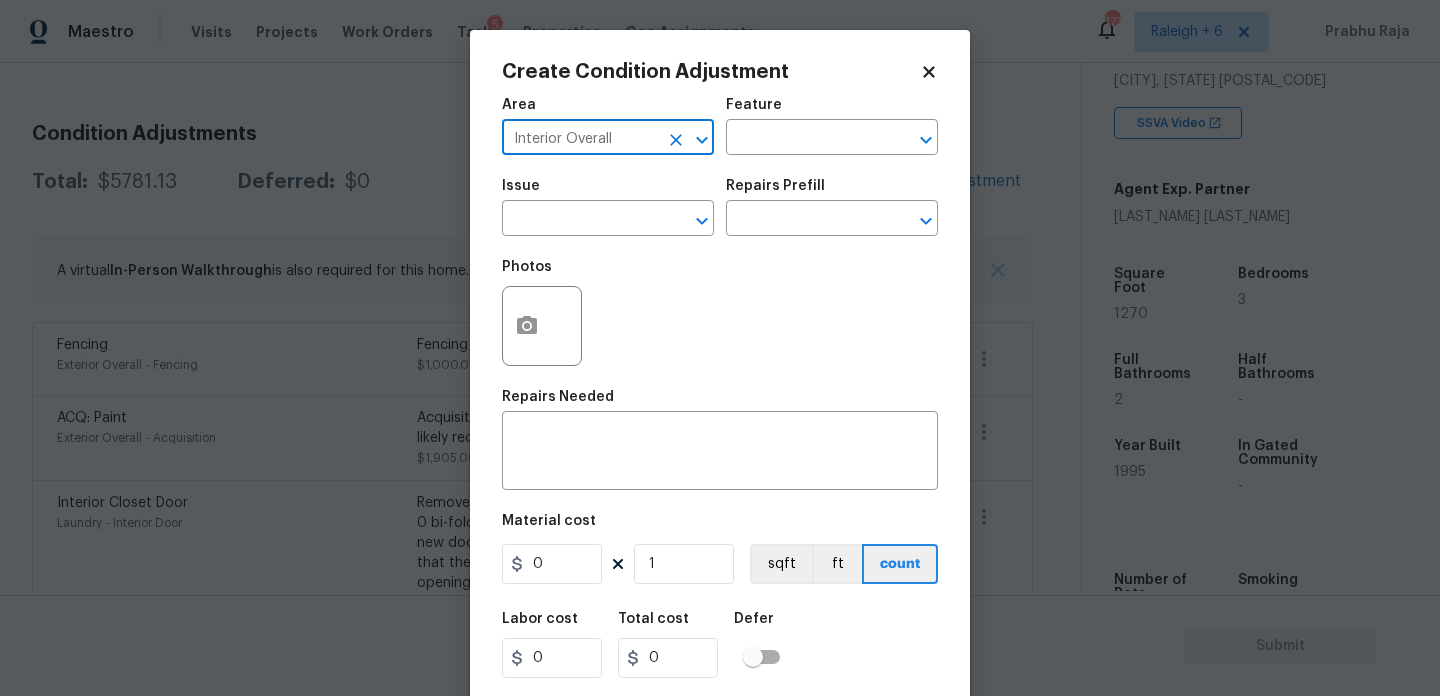 type on "Interior Overall" 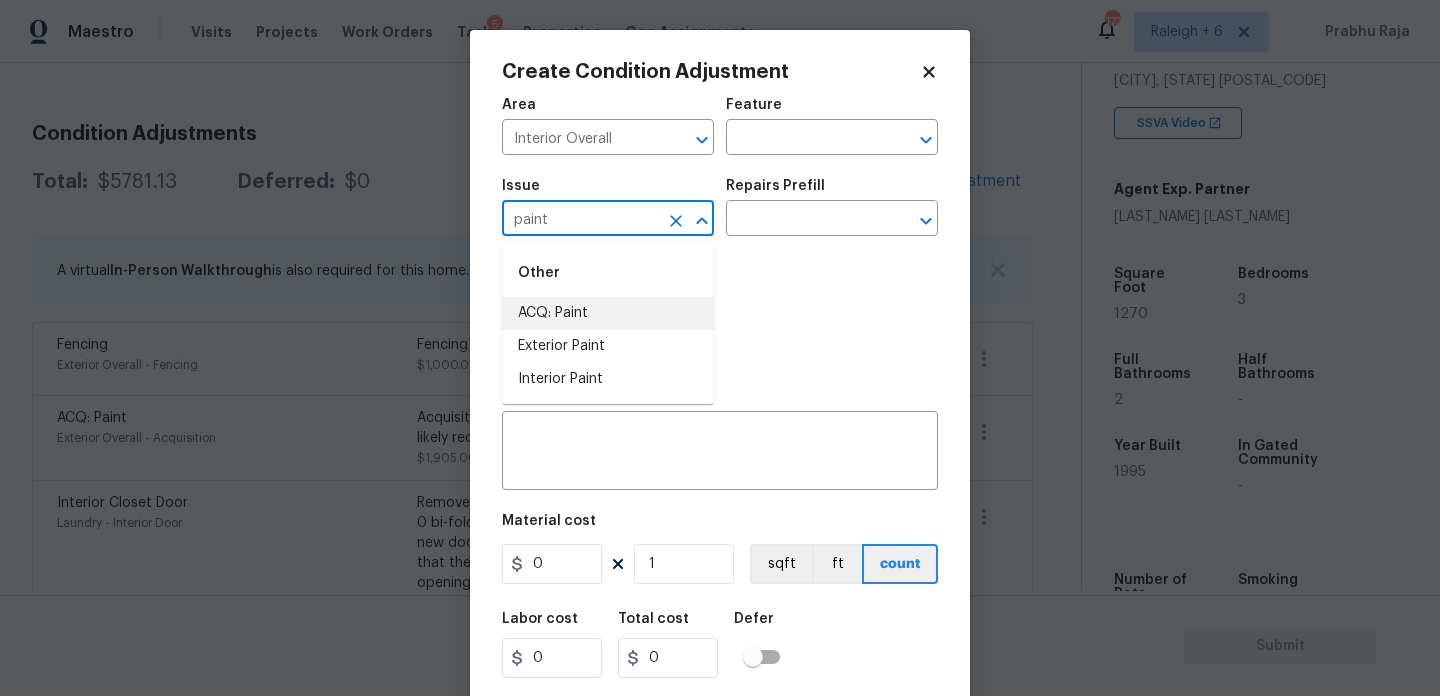 click on "ACQ: Paint" at bounding box center (608, 313) 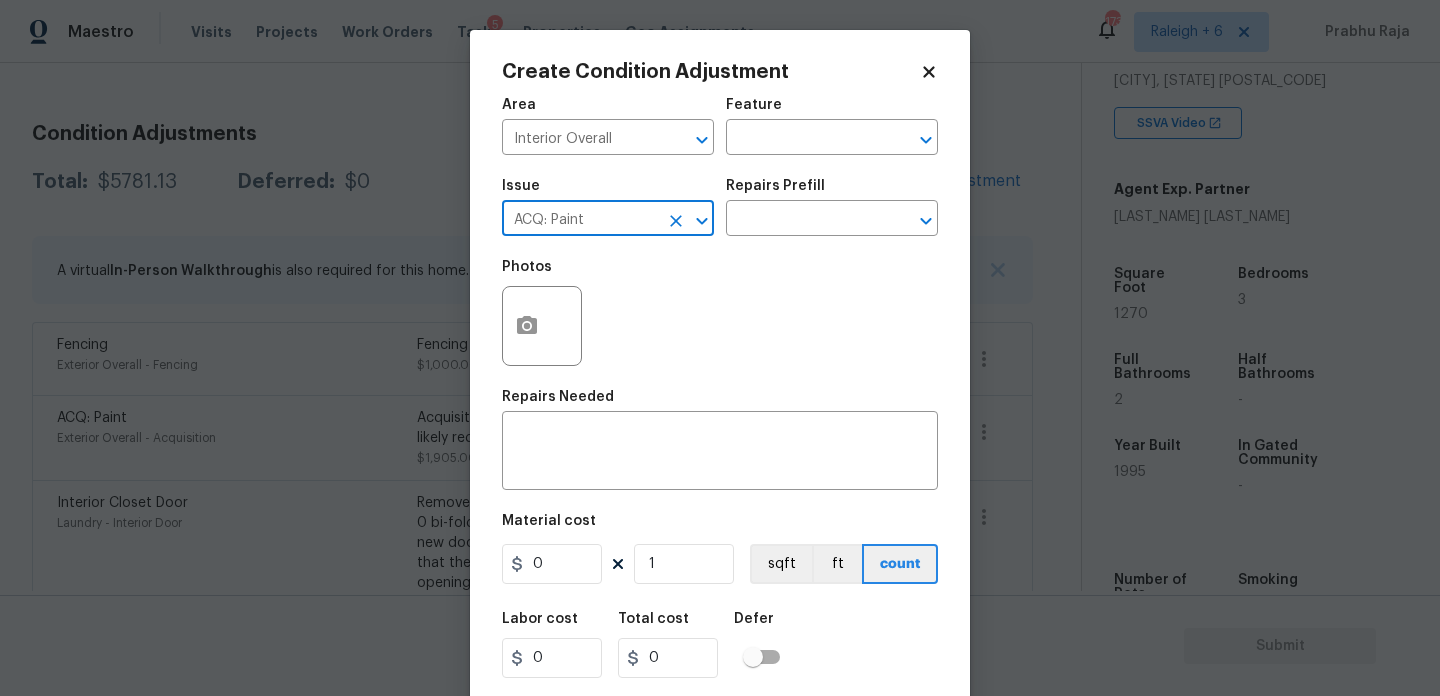 type on "ACQ: Paint" 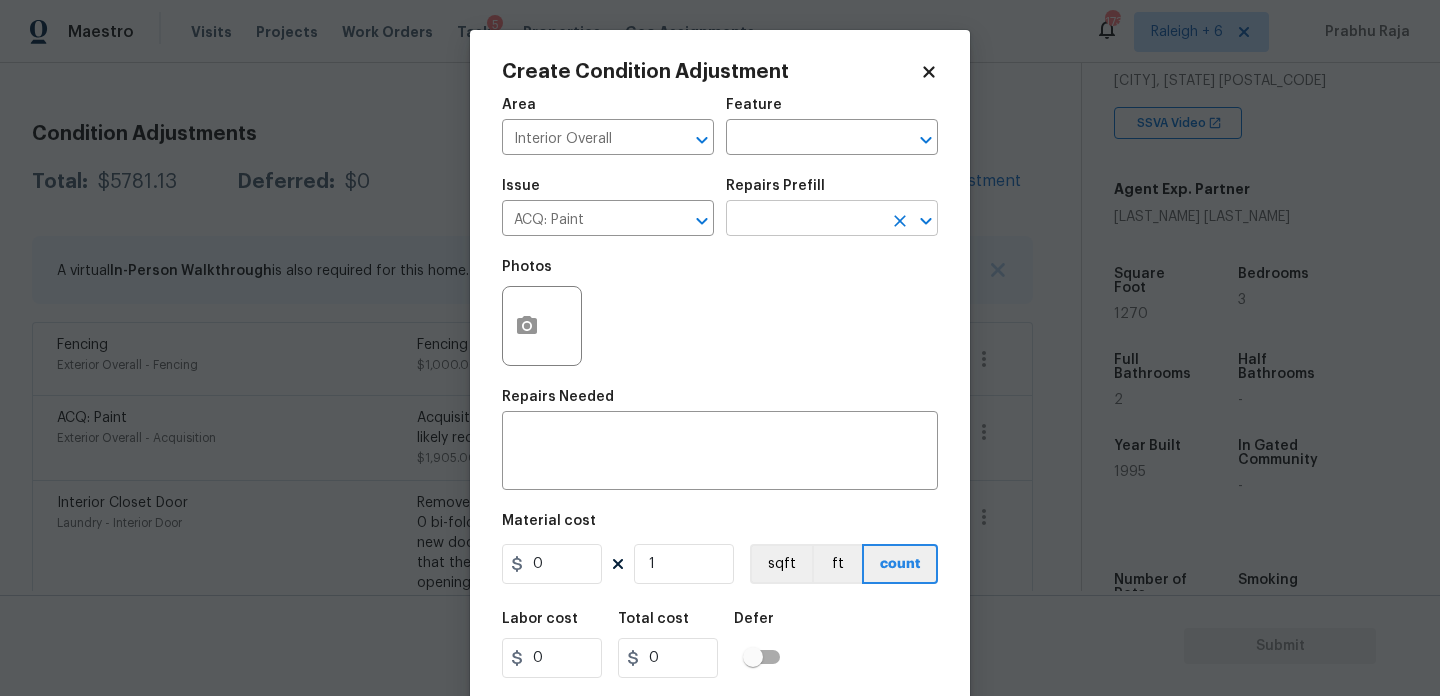 click at bounding box center [804, 220] 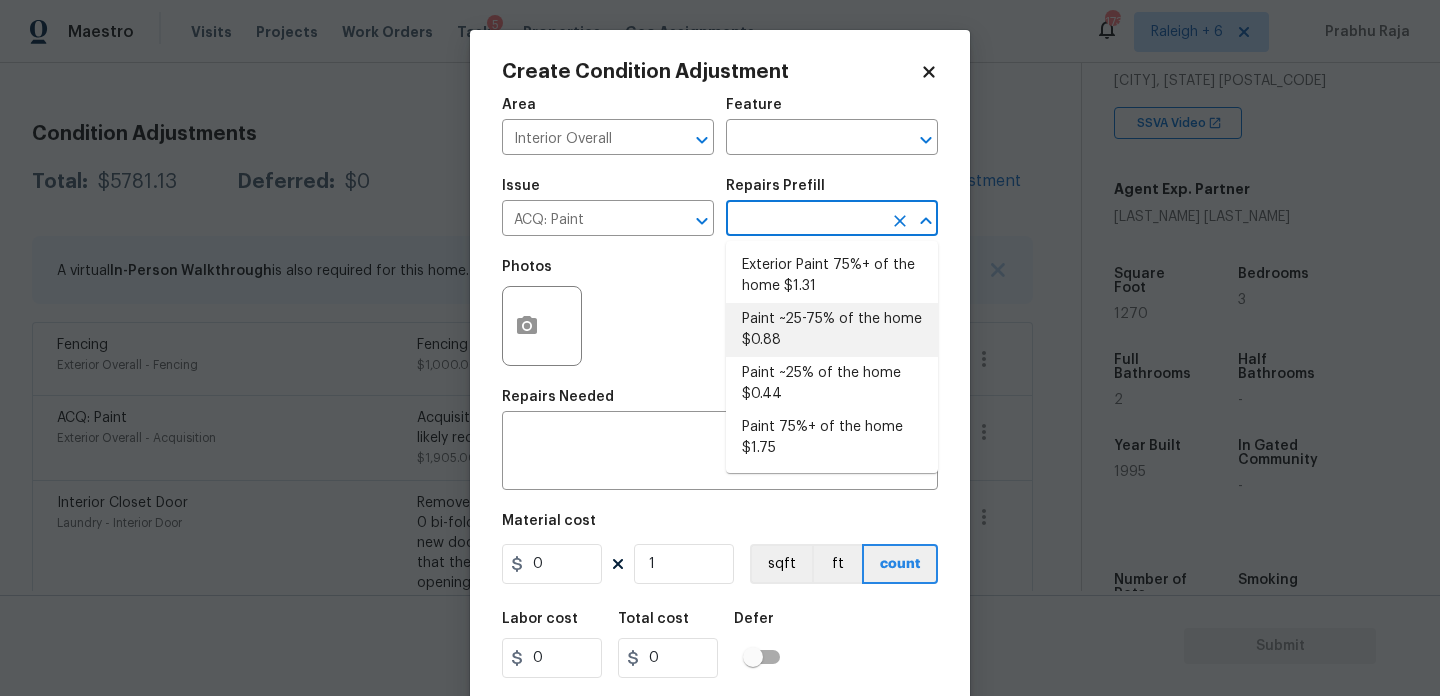 click on "Paint ~25-75% of the home $0.88" at bounding box center [832, 330] 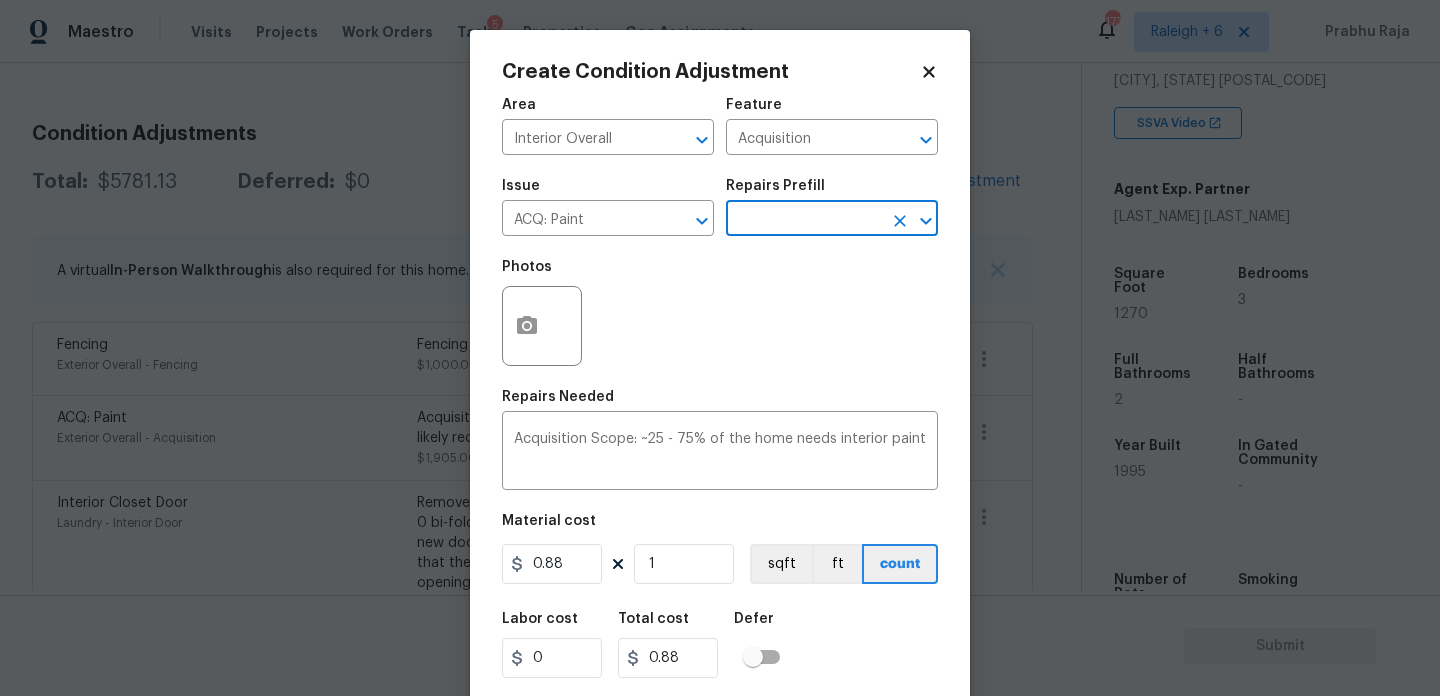 click at bounding box center (804, 220) 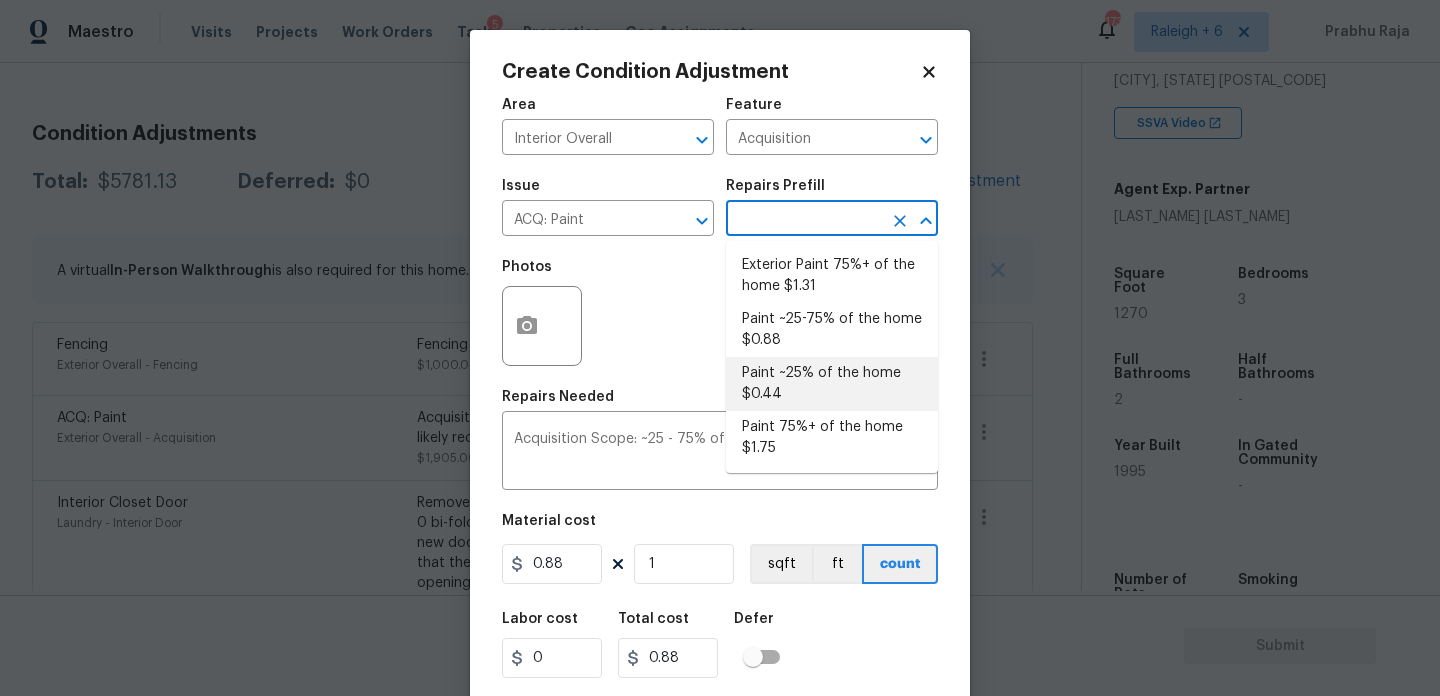 click on "Paint ~25% of the home $0.44" at bounding box center (832, 384) 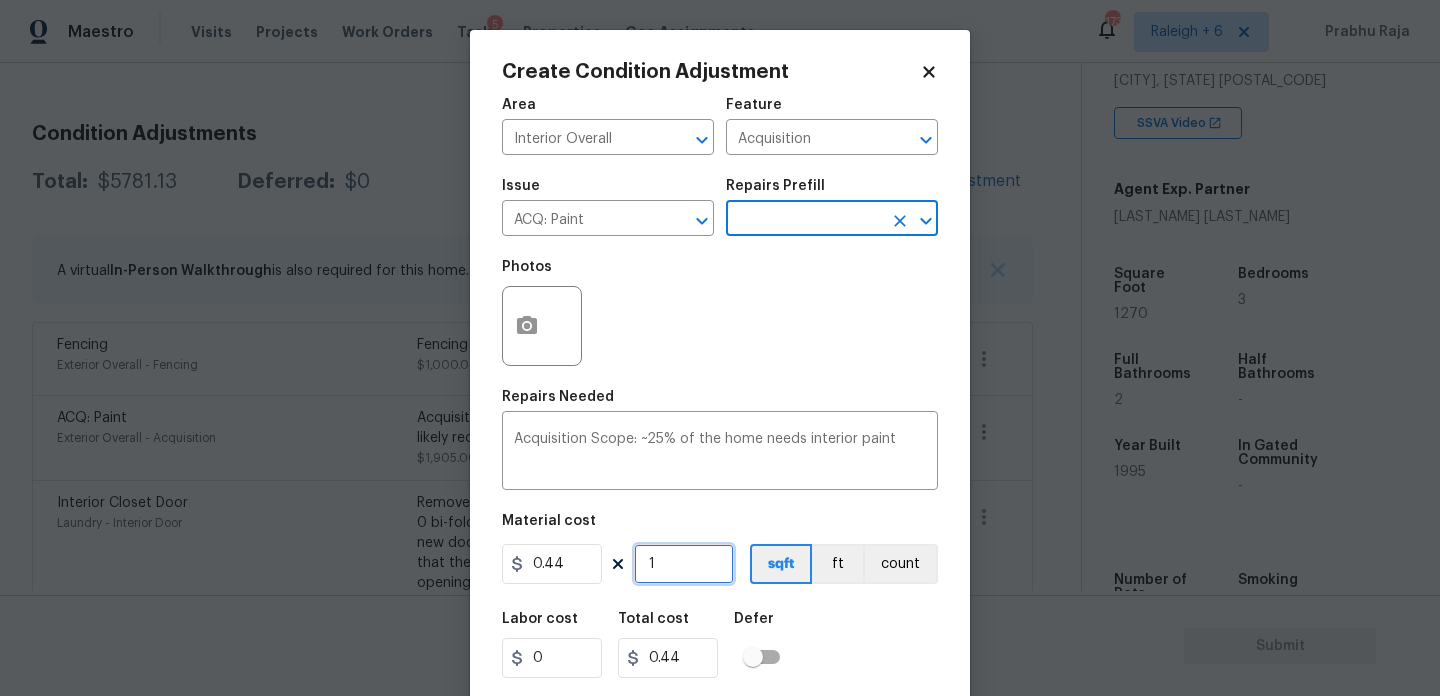 click on "1" at bounding box center [684, 564] 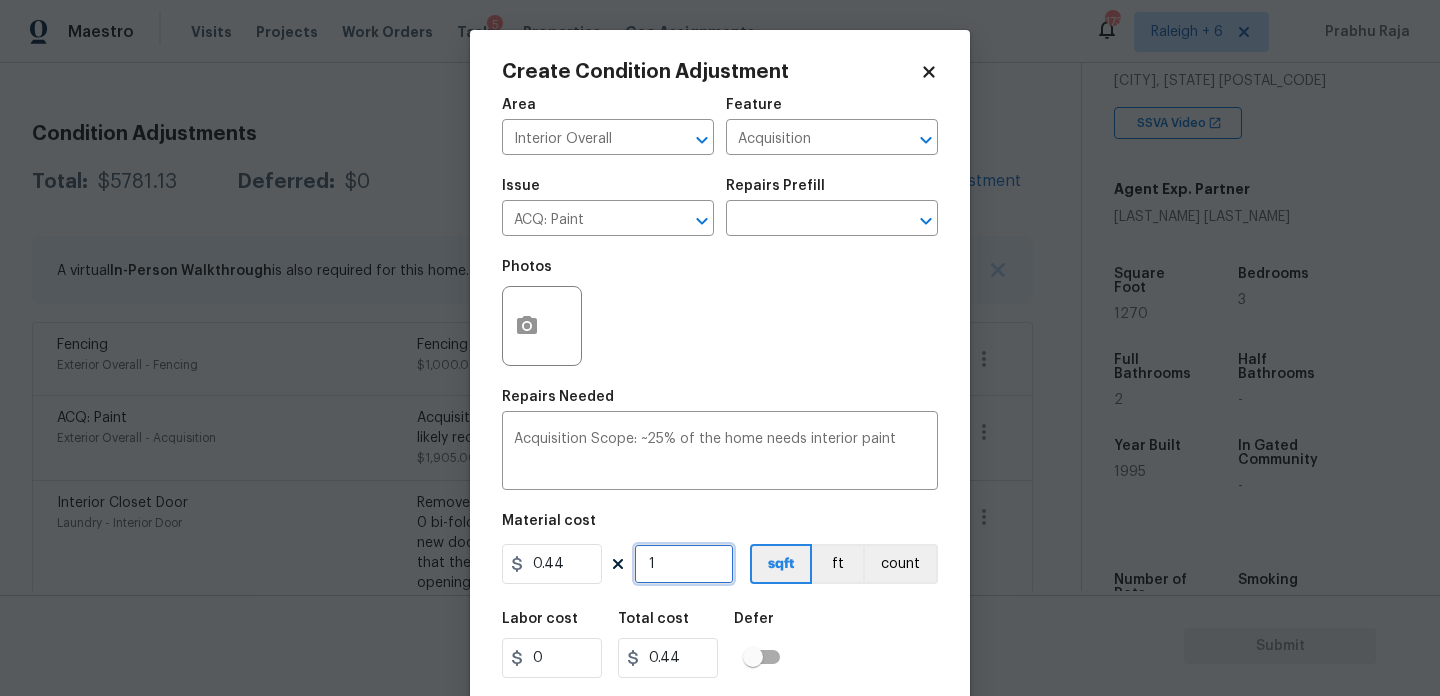 type on "0" 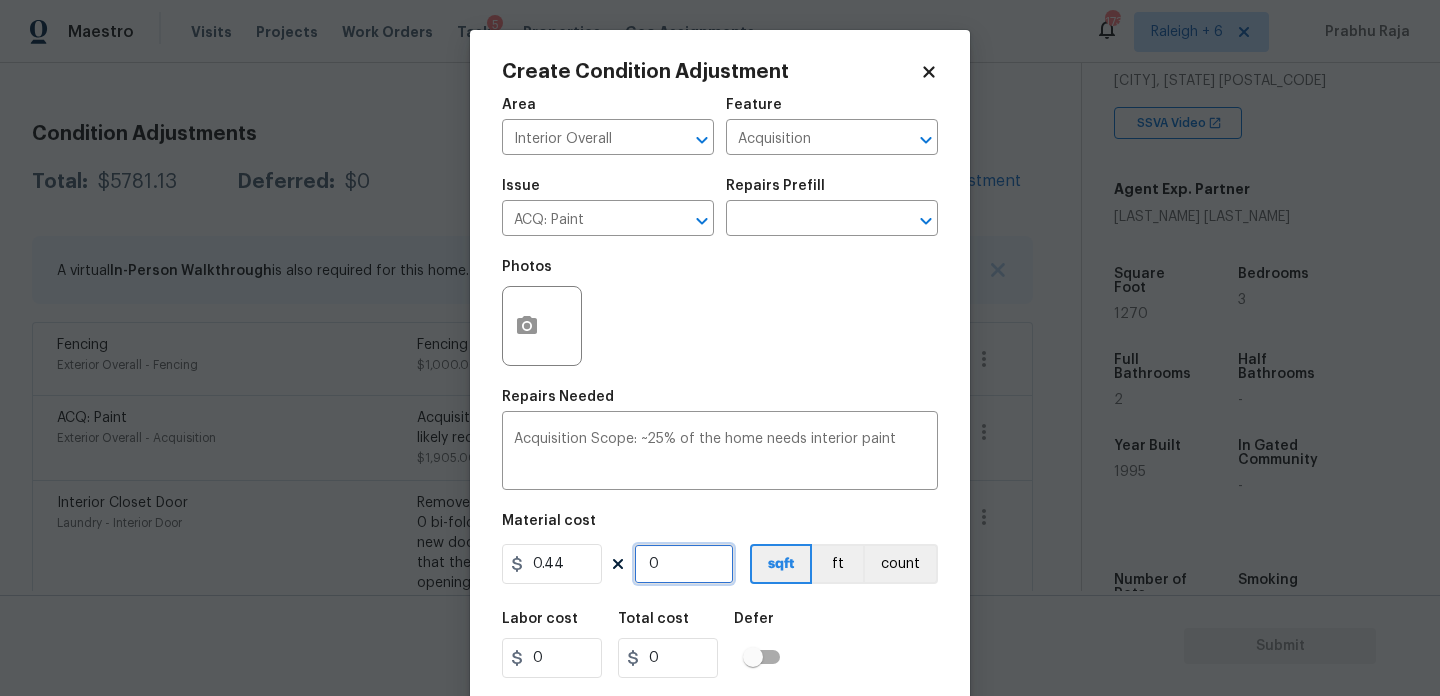 paste on "127" 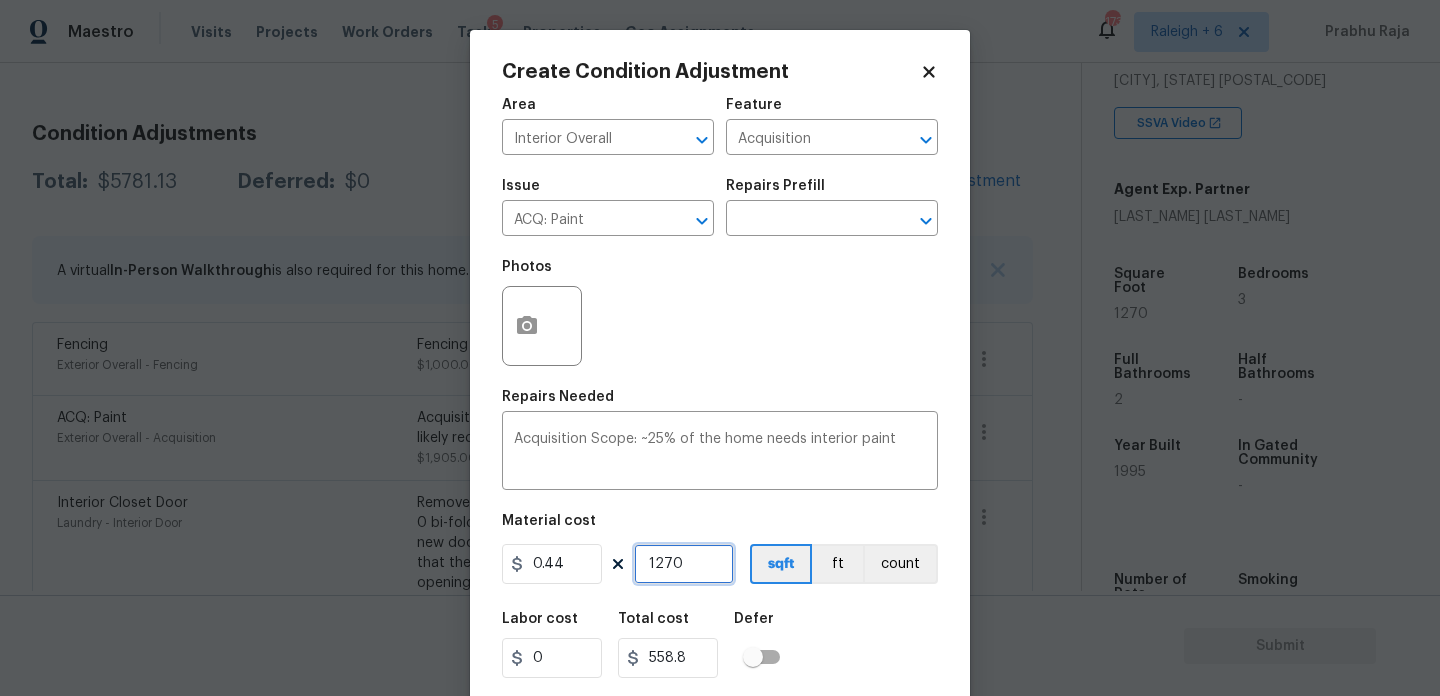 scroll, scrollTop: 51, scrollLeft: 0, axis: vertical 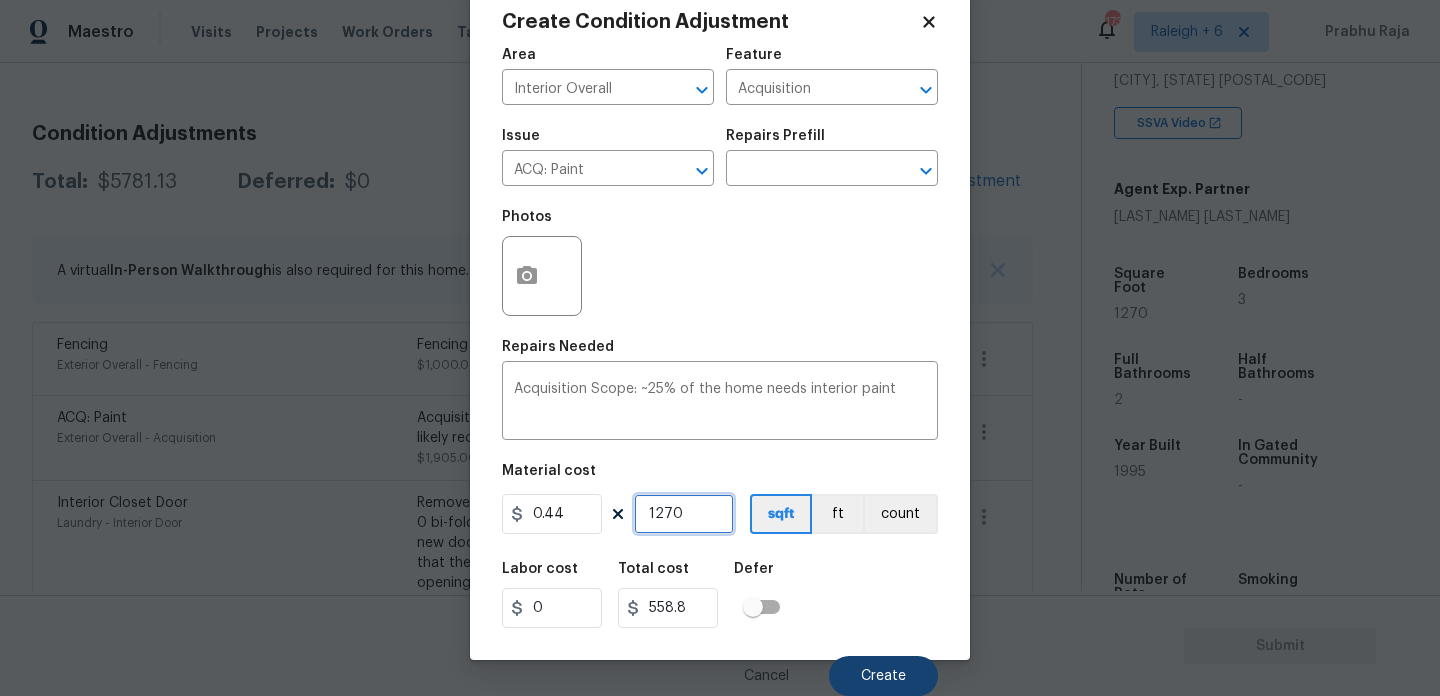 type on "1270" 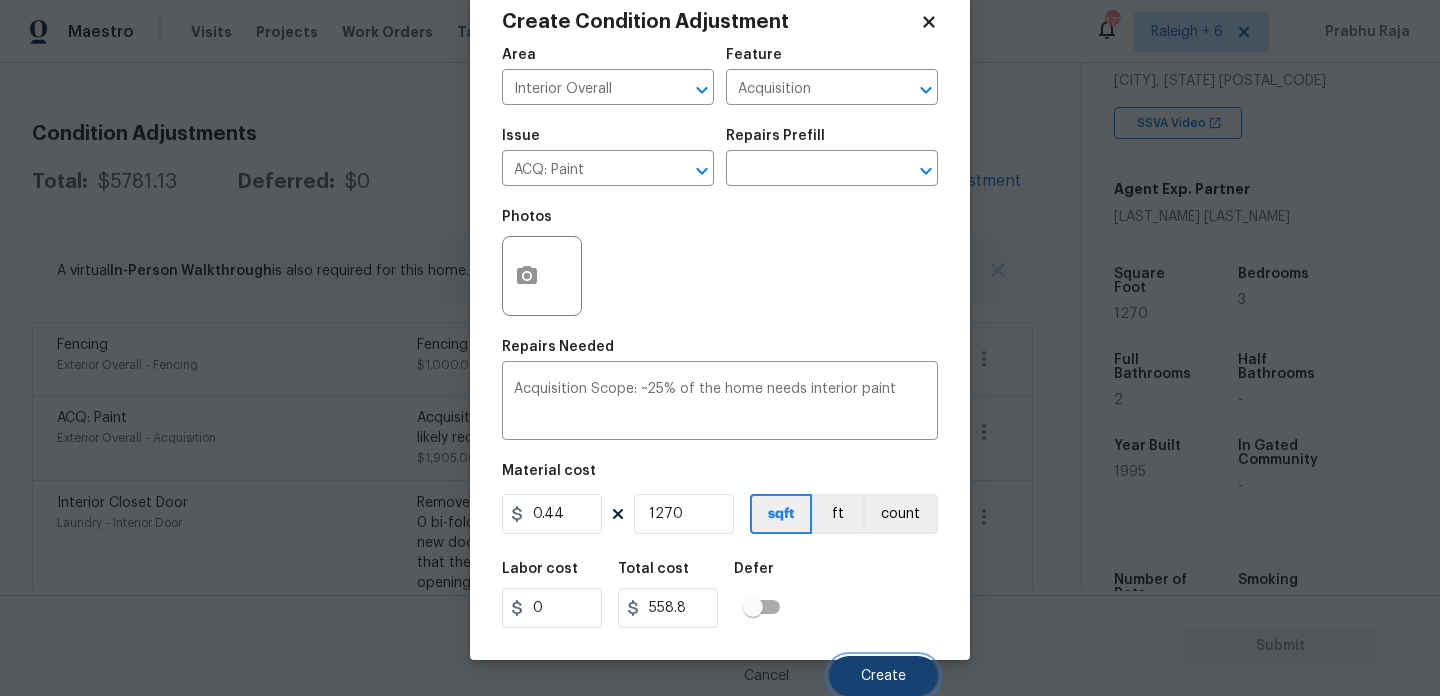 click on "Create" at bounding box center [883, 676] 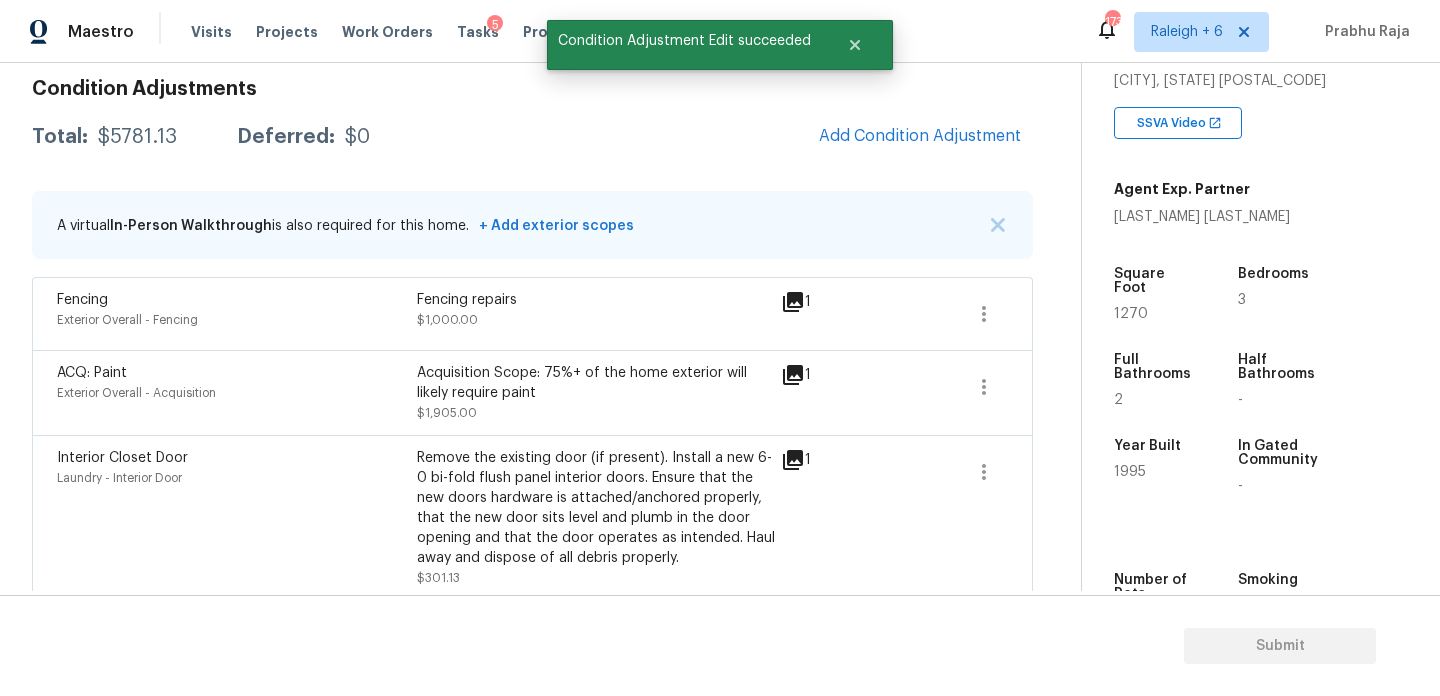scroll, scrollTop: 243, scrollLeft: 0, axis: vertical 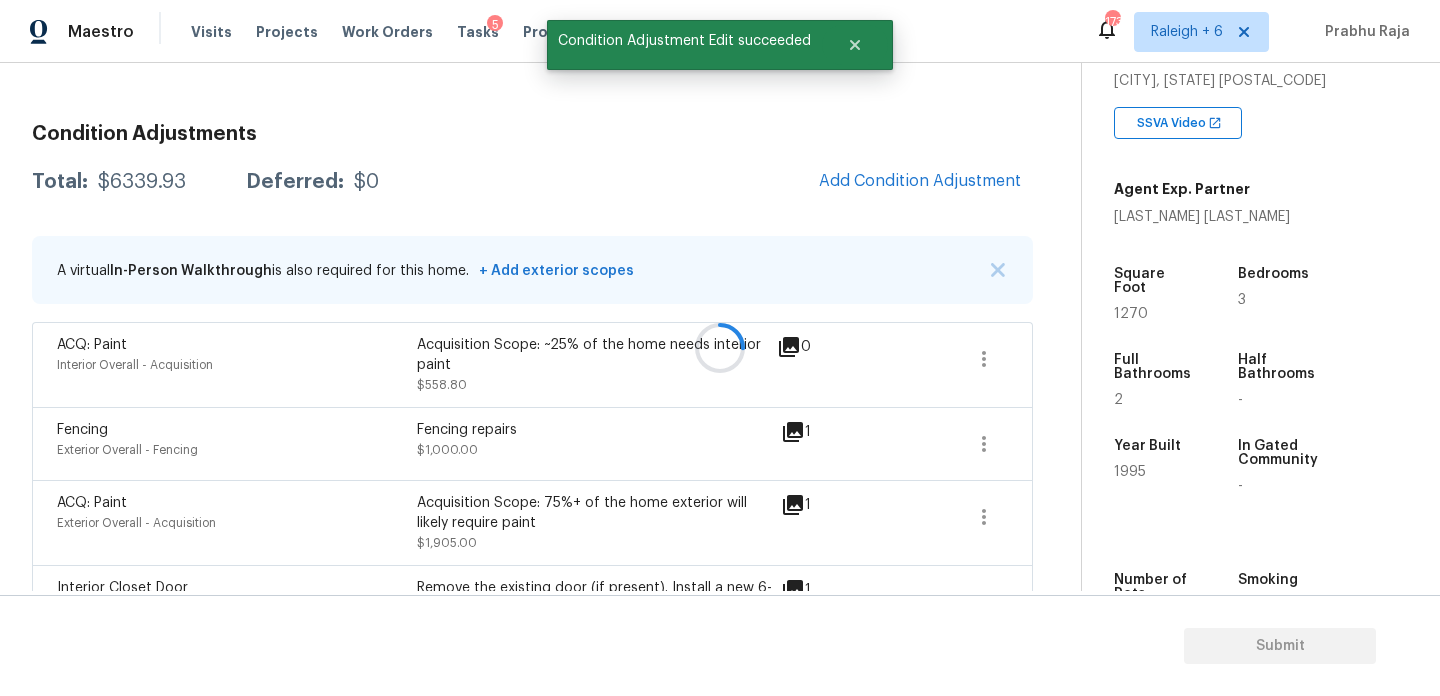 click at bounding box center [720, 348] 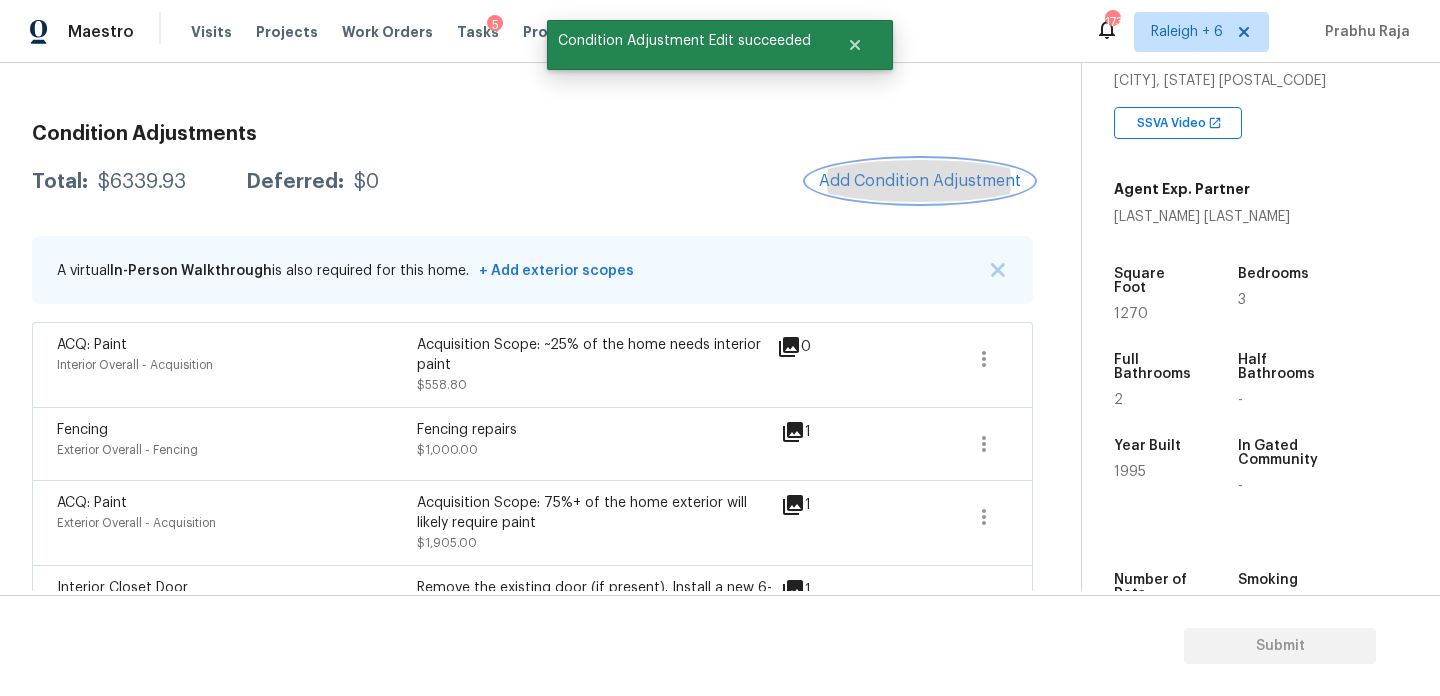 click on "Add Condition Adjustment" at bounding box center (920, 181) 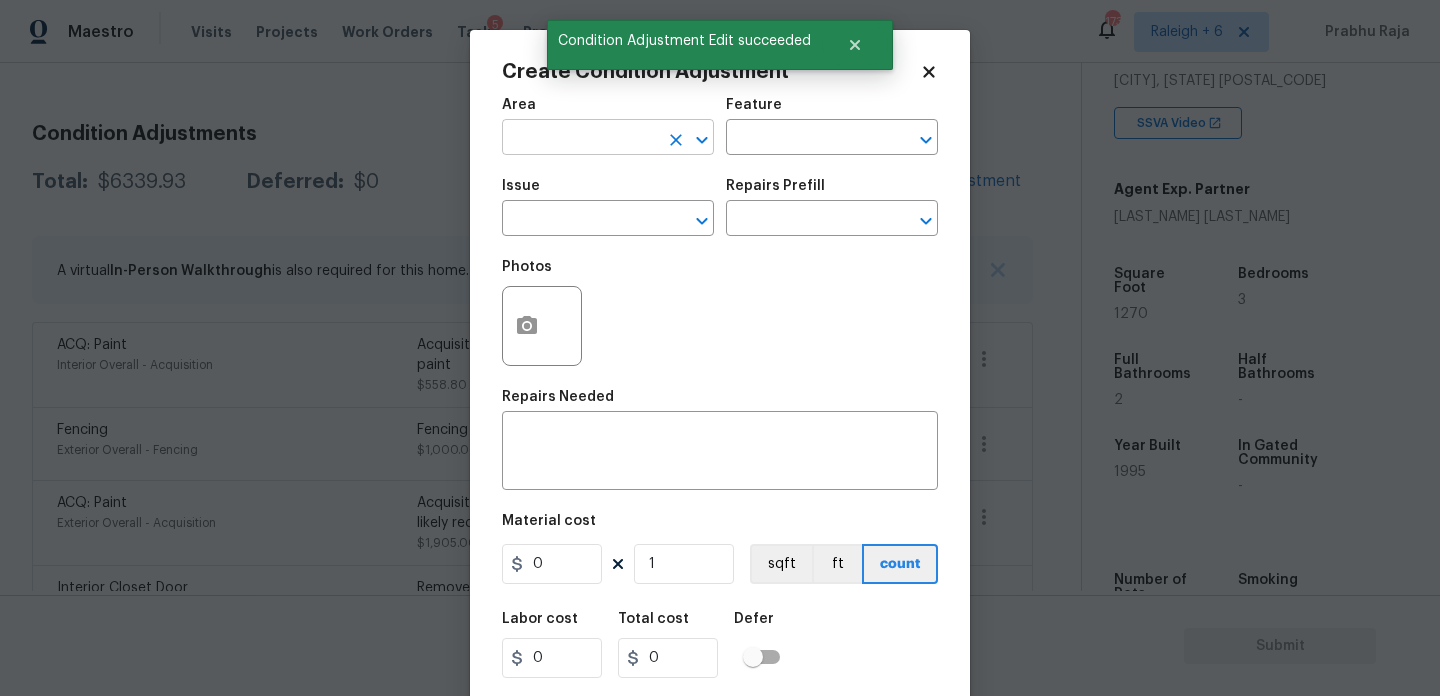 click at bounding box center (580, 139) 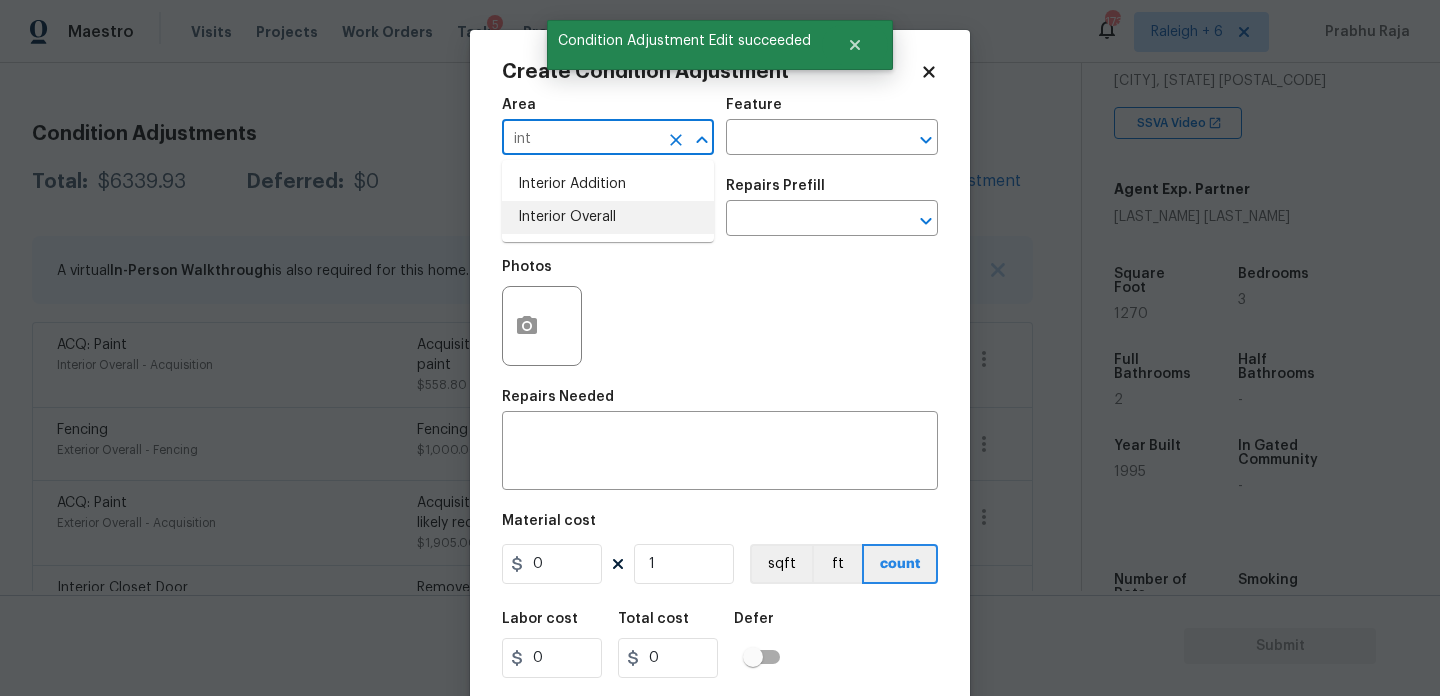 click on "Interior Overall" at bounding box center [608, 217] 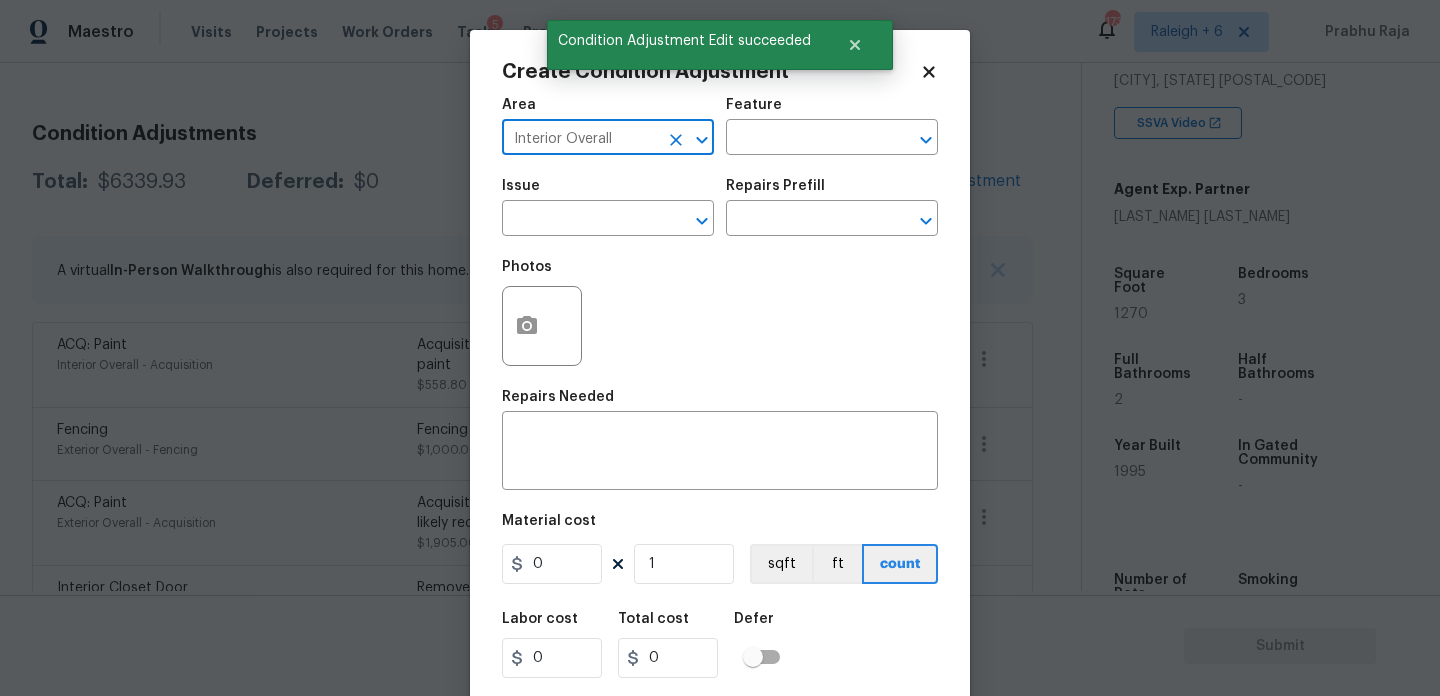 type on "Interior Overall" 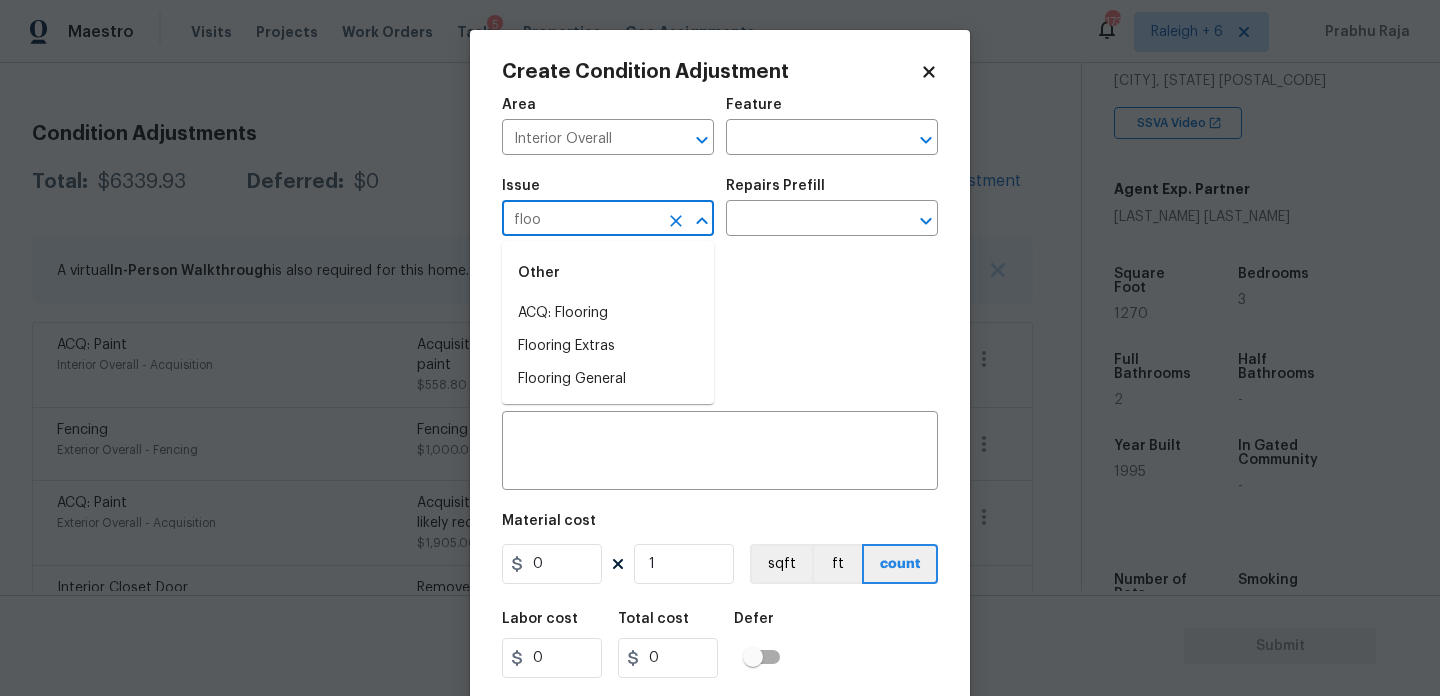 click on "Other" at bounding box center [608, 273] 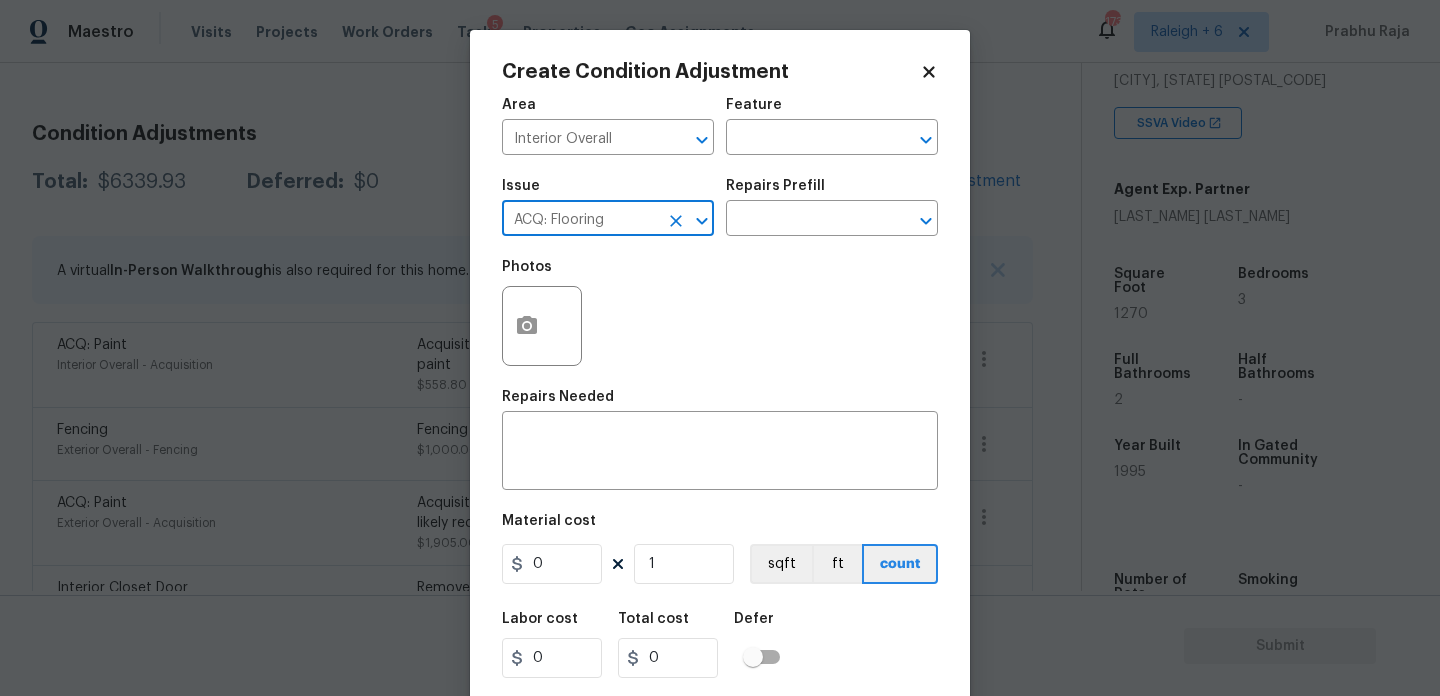 type on "ACQ: Flooring" 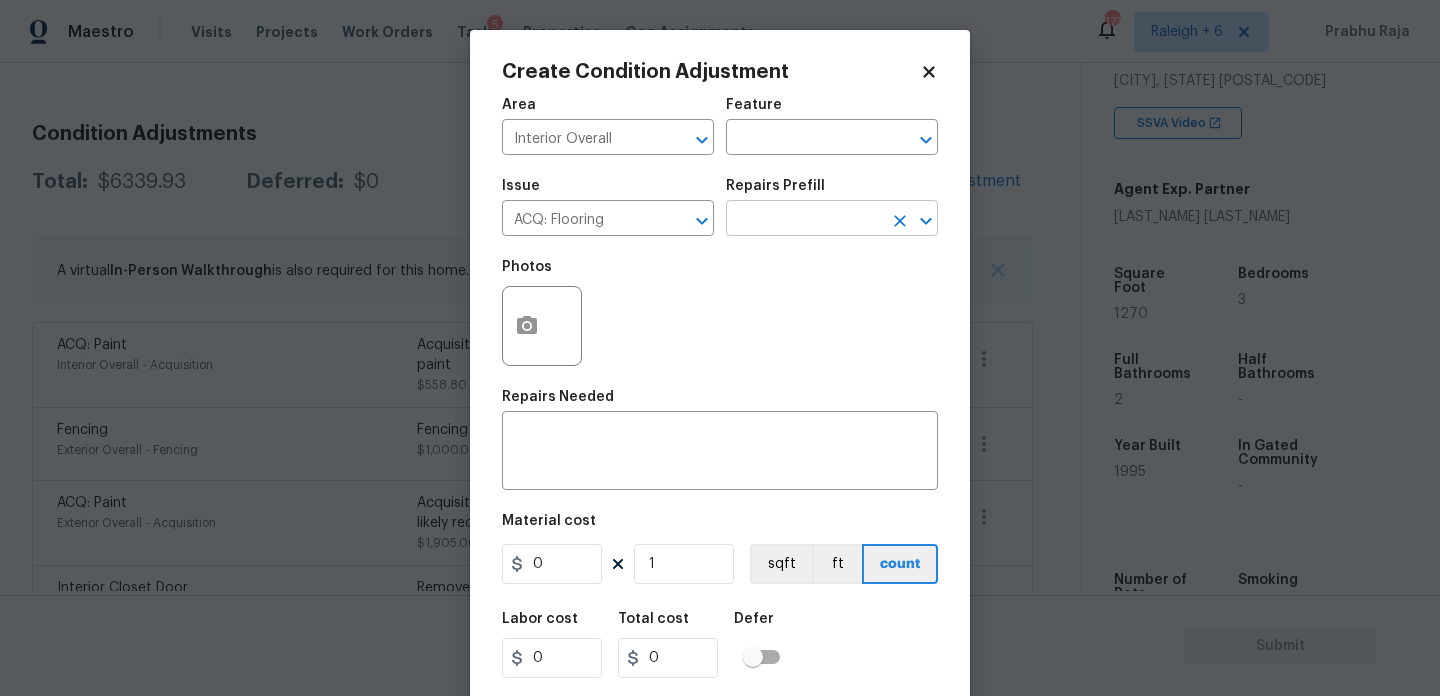 click at bounding box center (804, 220) 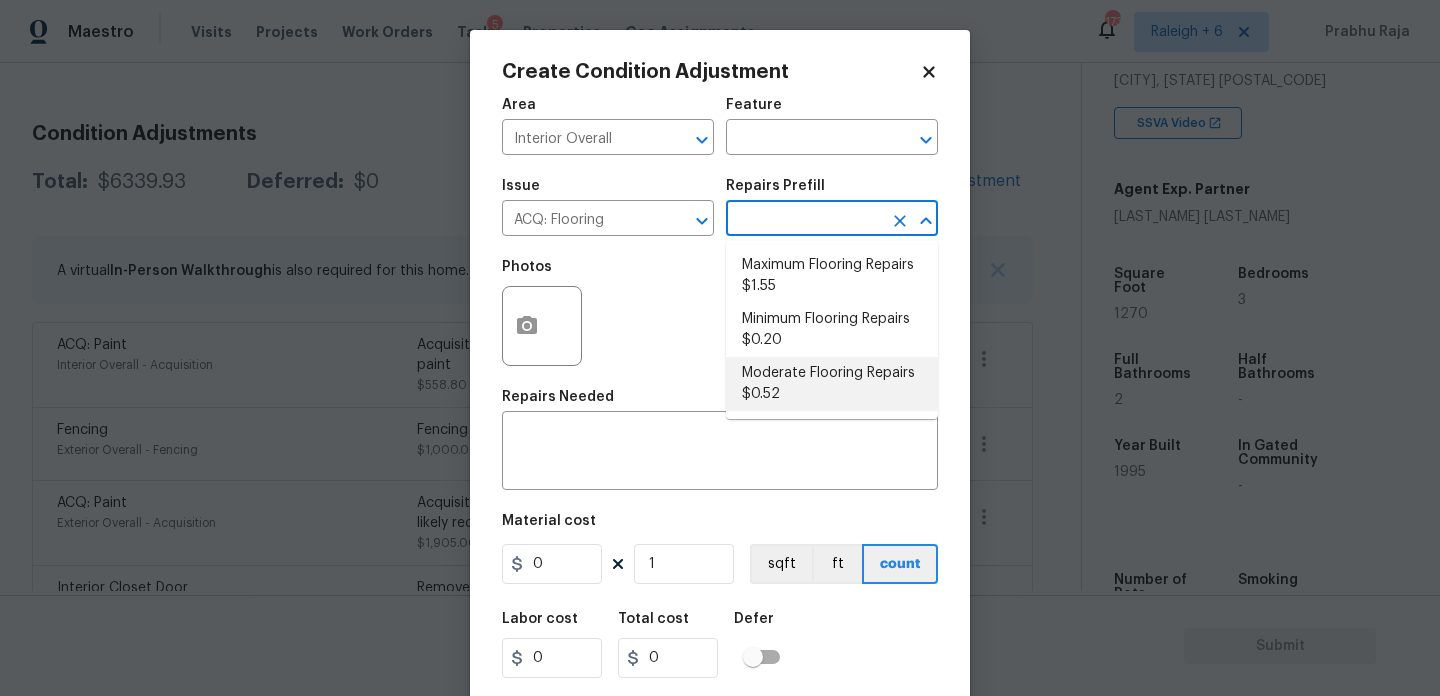 click on "Moderate Flooring Repairs $0.52" at bounding box center [832, 384] 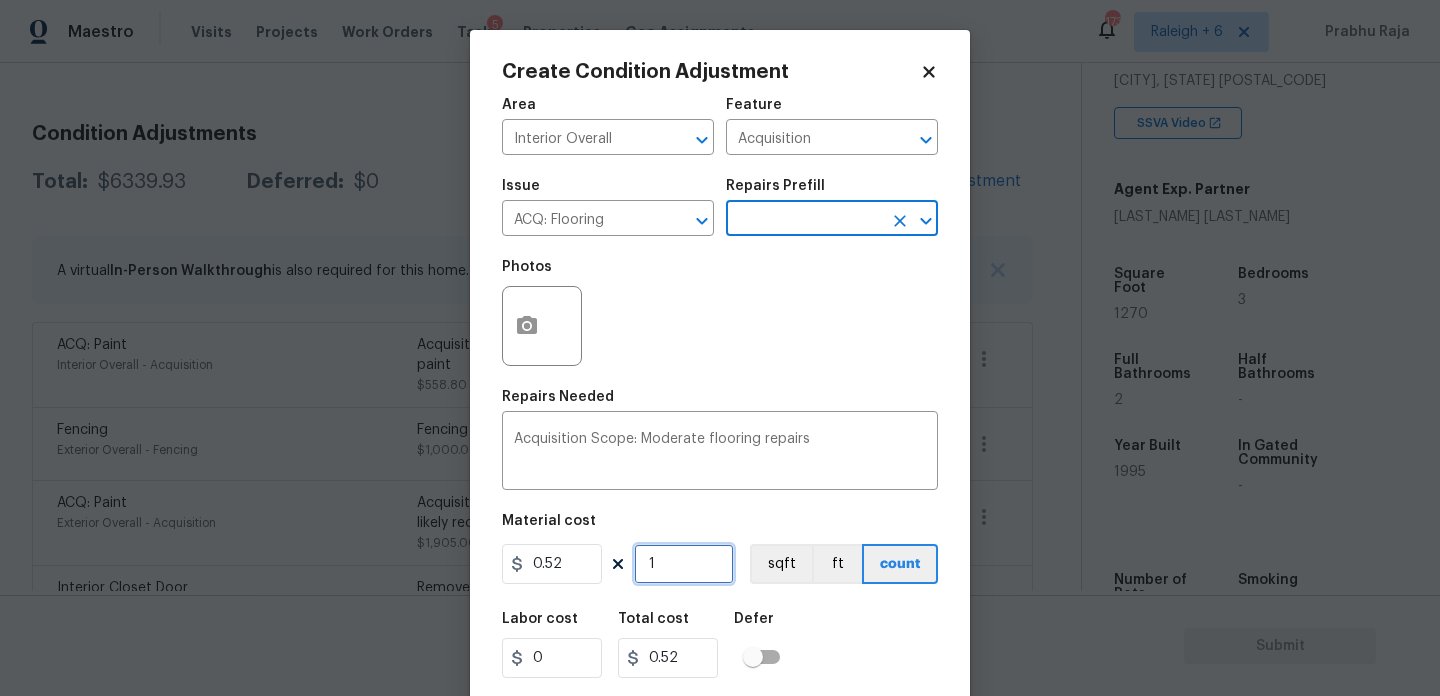 click on "1" at bounding box center [684, 564] 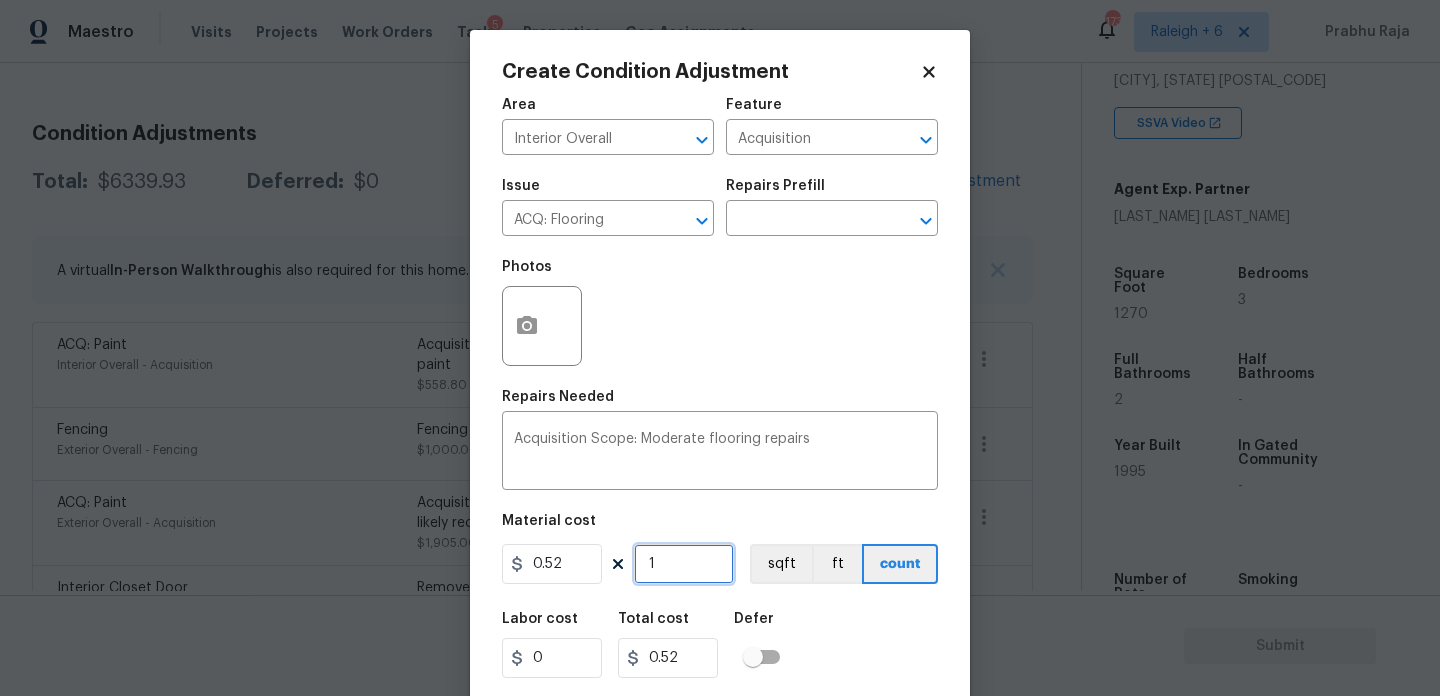 type on "0" 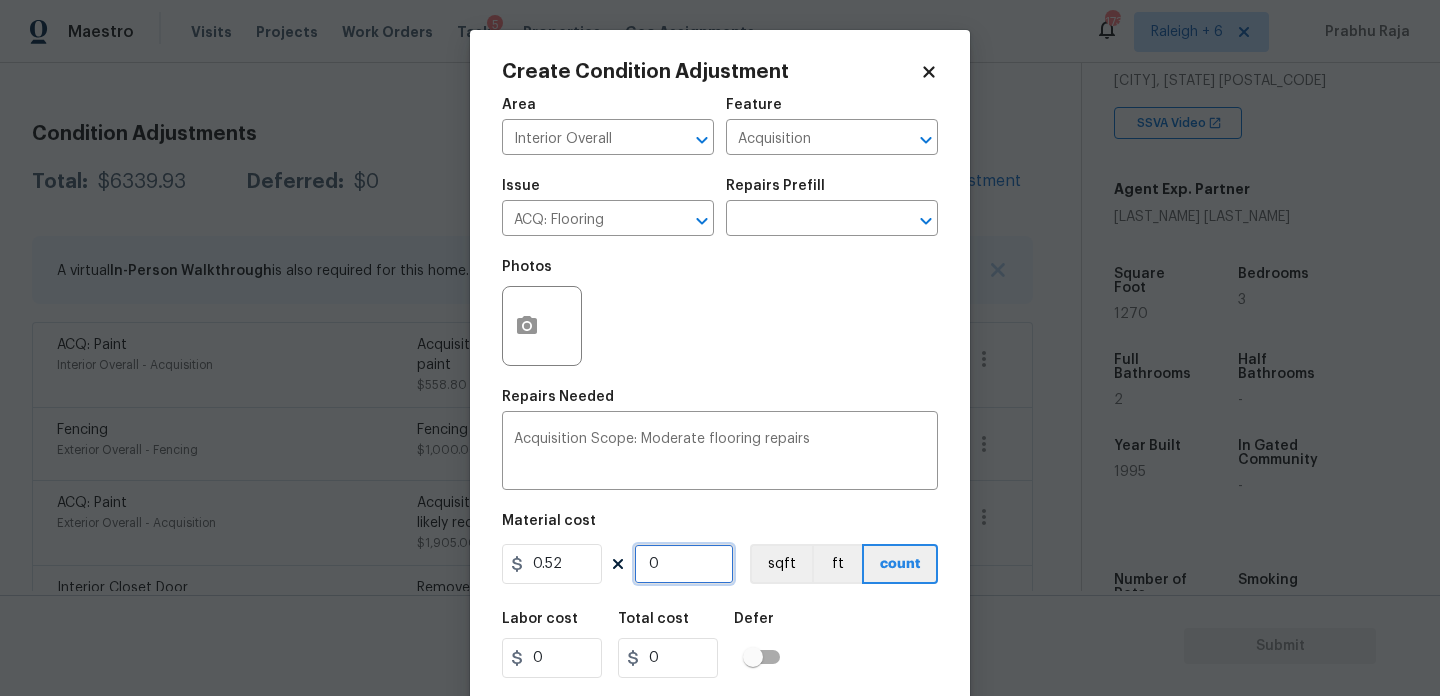paste on "127" 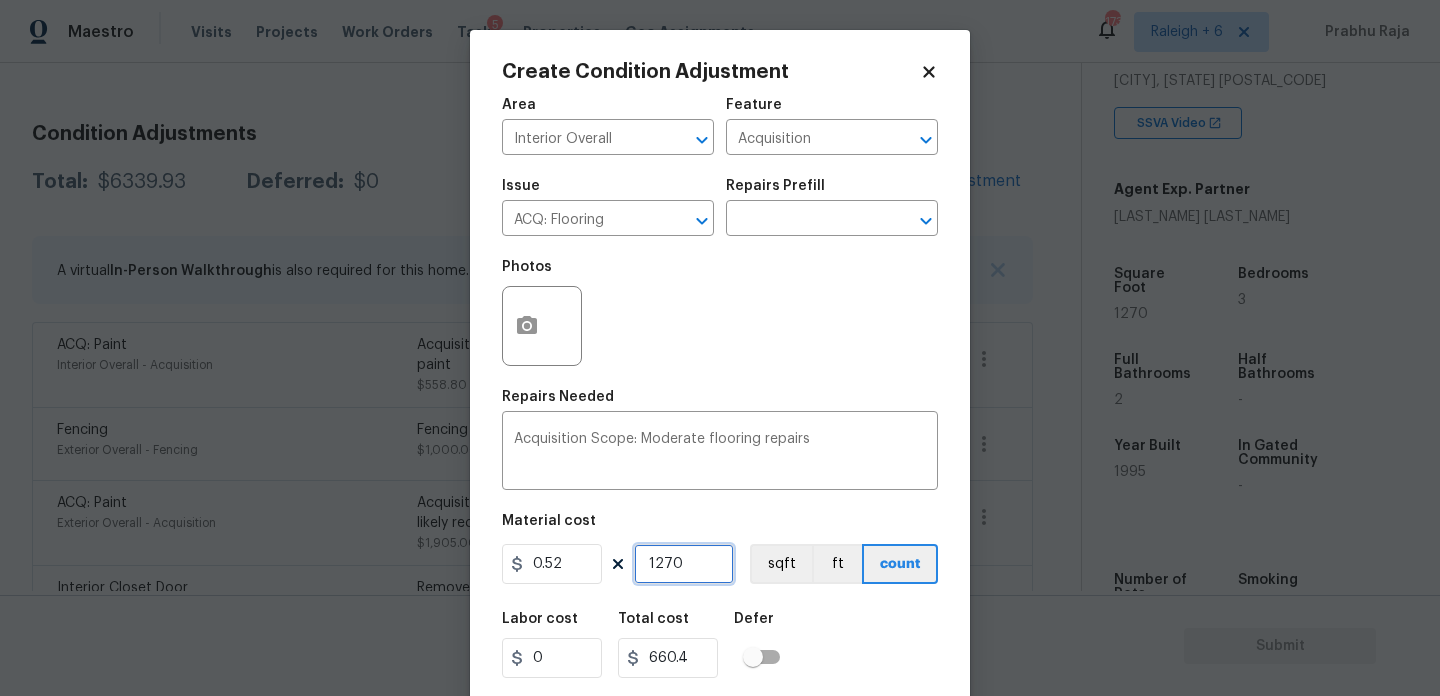 type on "1270" 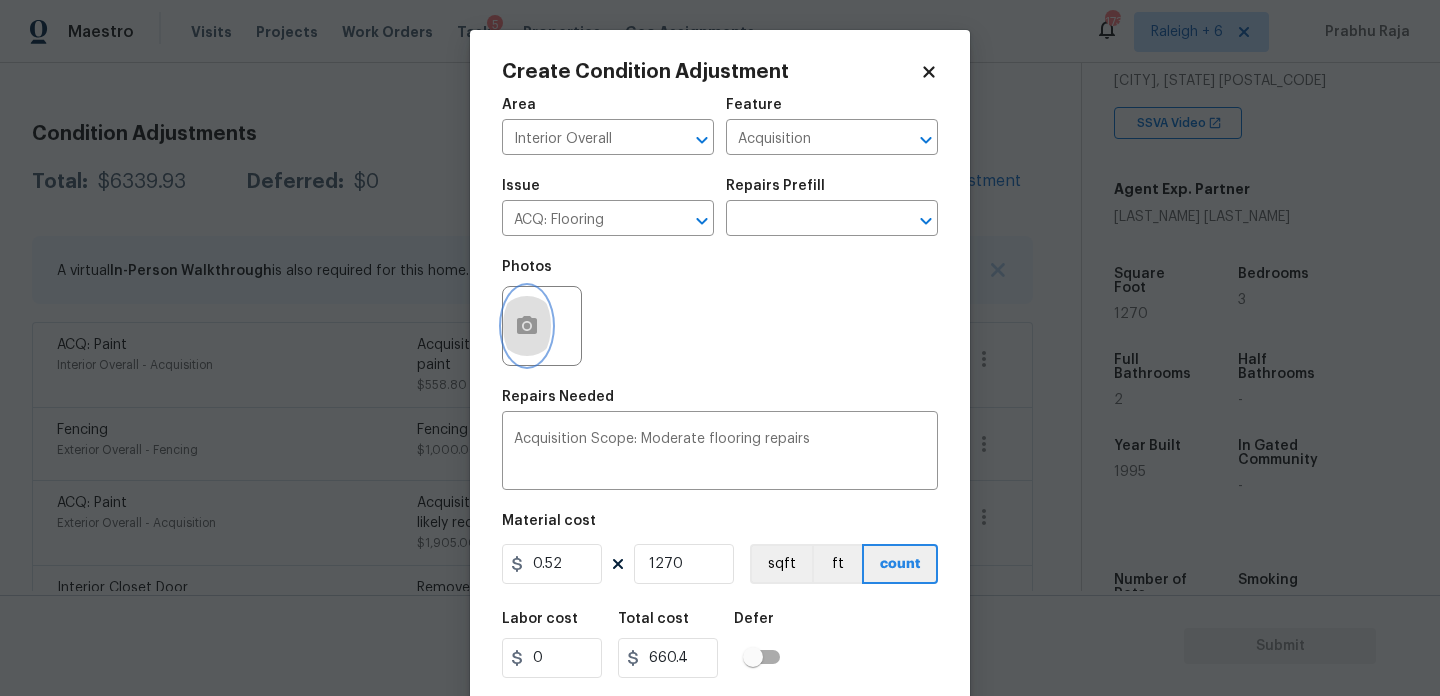 click 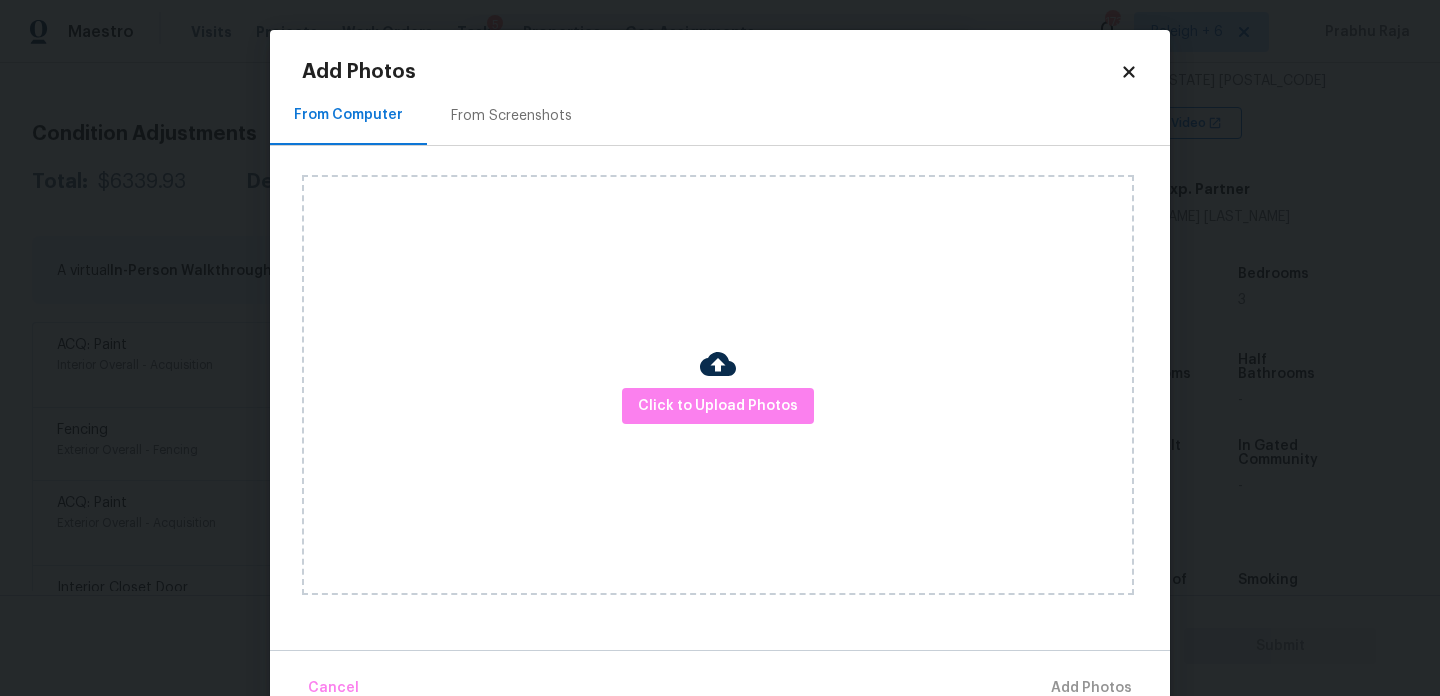 click on "From Screenshots" at bounding box center [511, 115] 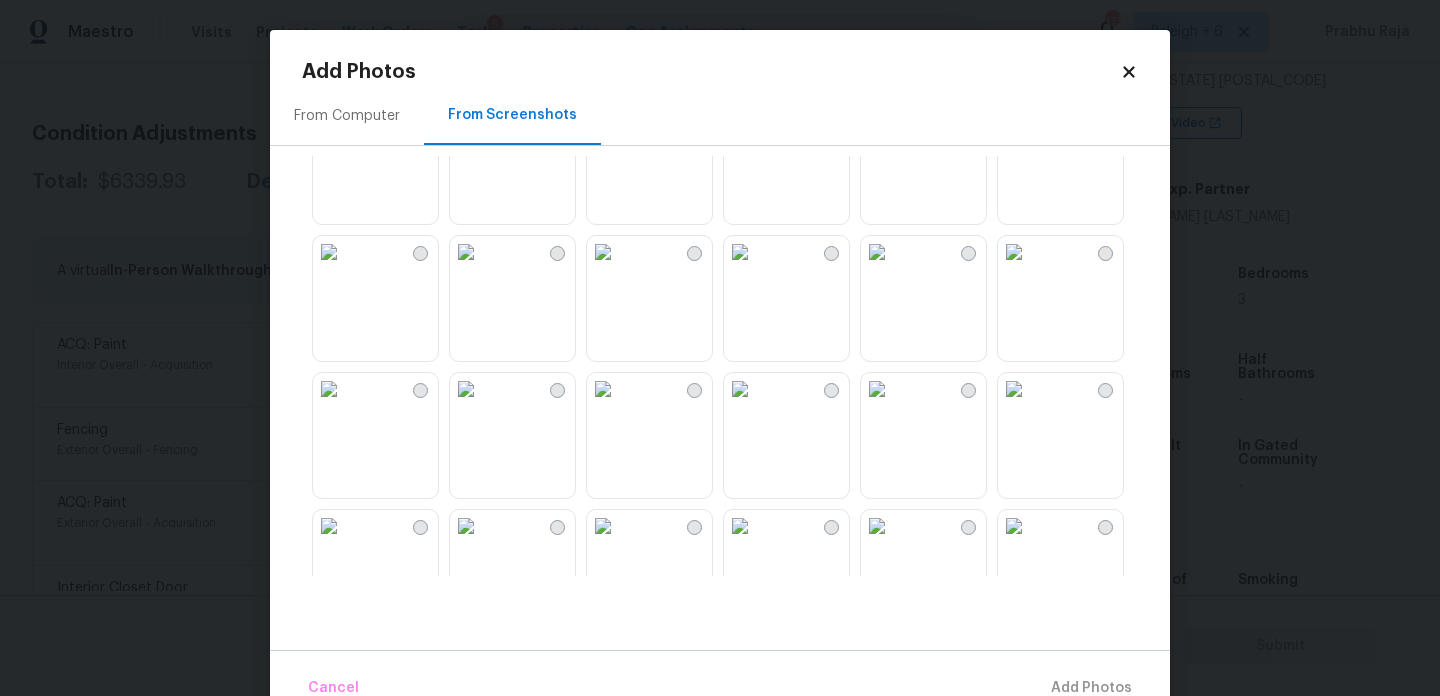 click at bounding box center (740, 252) 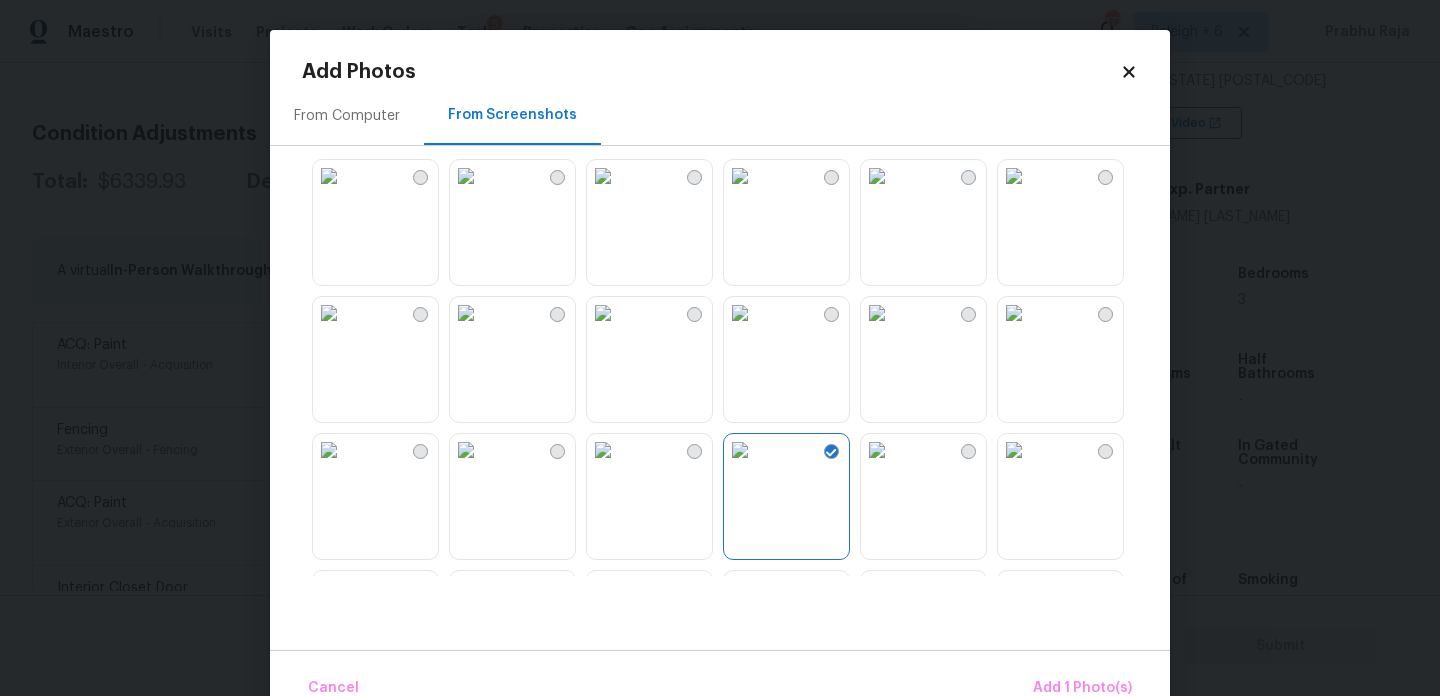 scroll, scrollTop: 0, scrollLeft: 0, axis: both 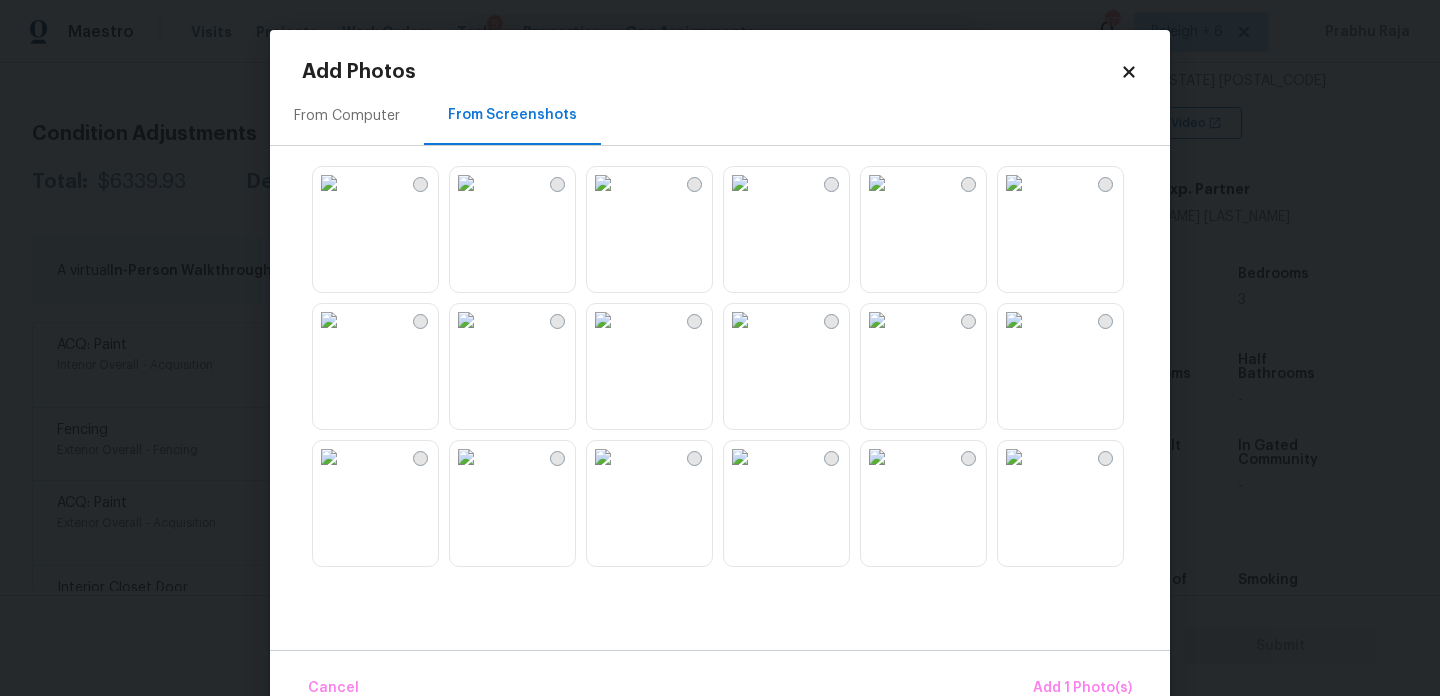 click at bounding box center [329, 320] 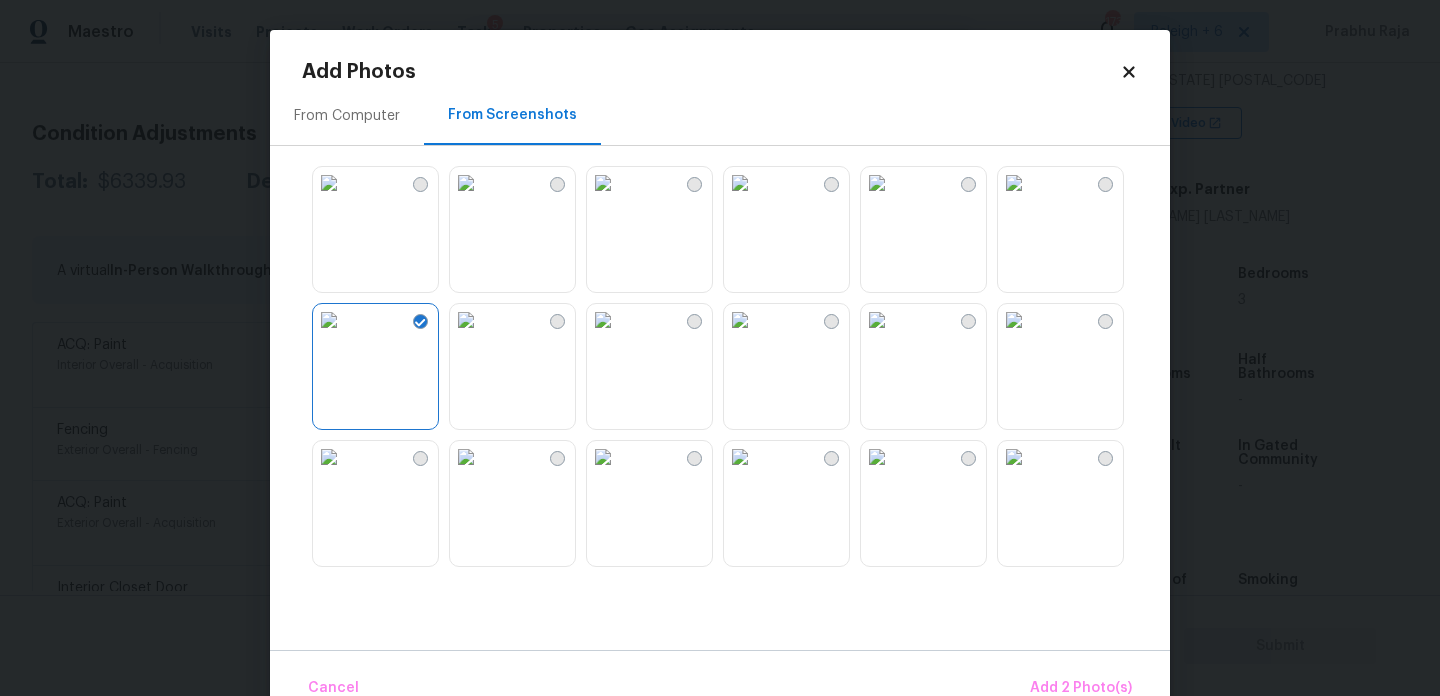 click at bounding box center [466, 183] 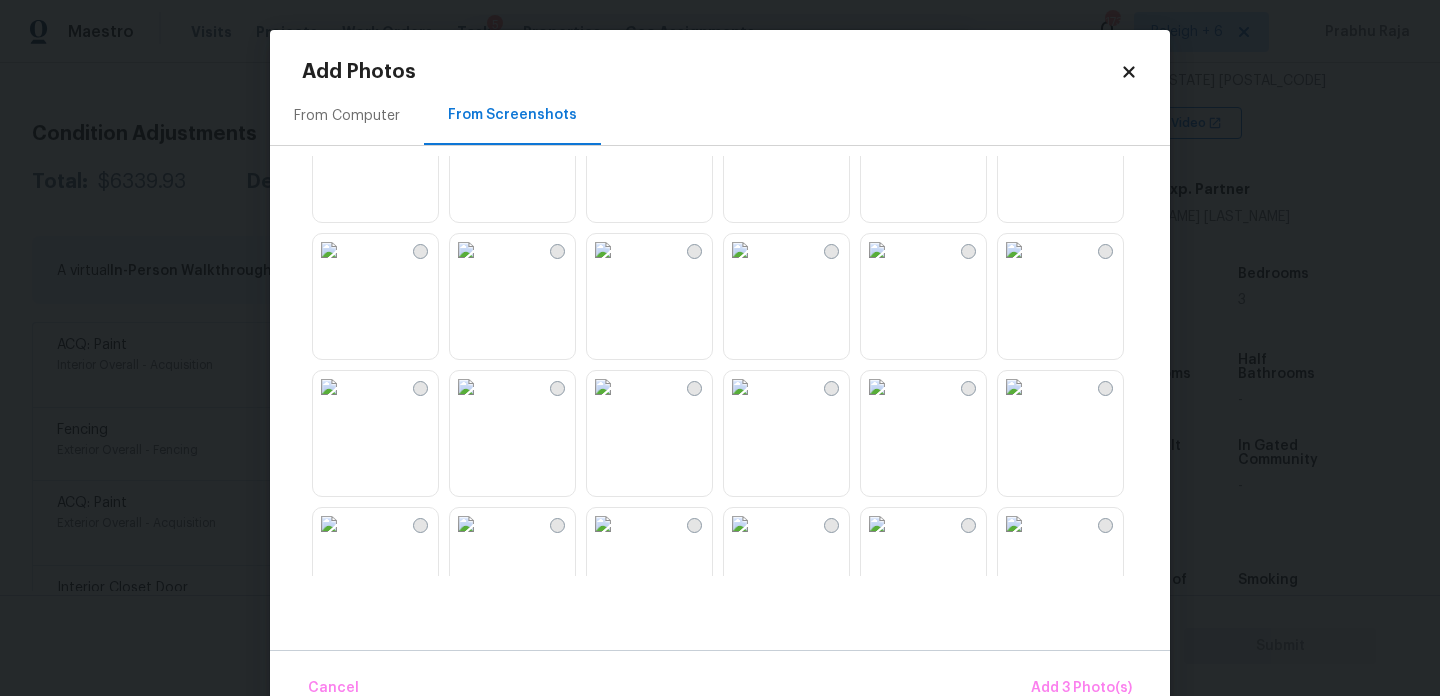 scroll, scrollTop: 1033, scrollLeft: 0, axis: vertical 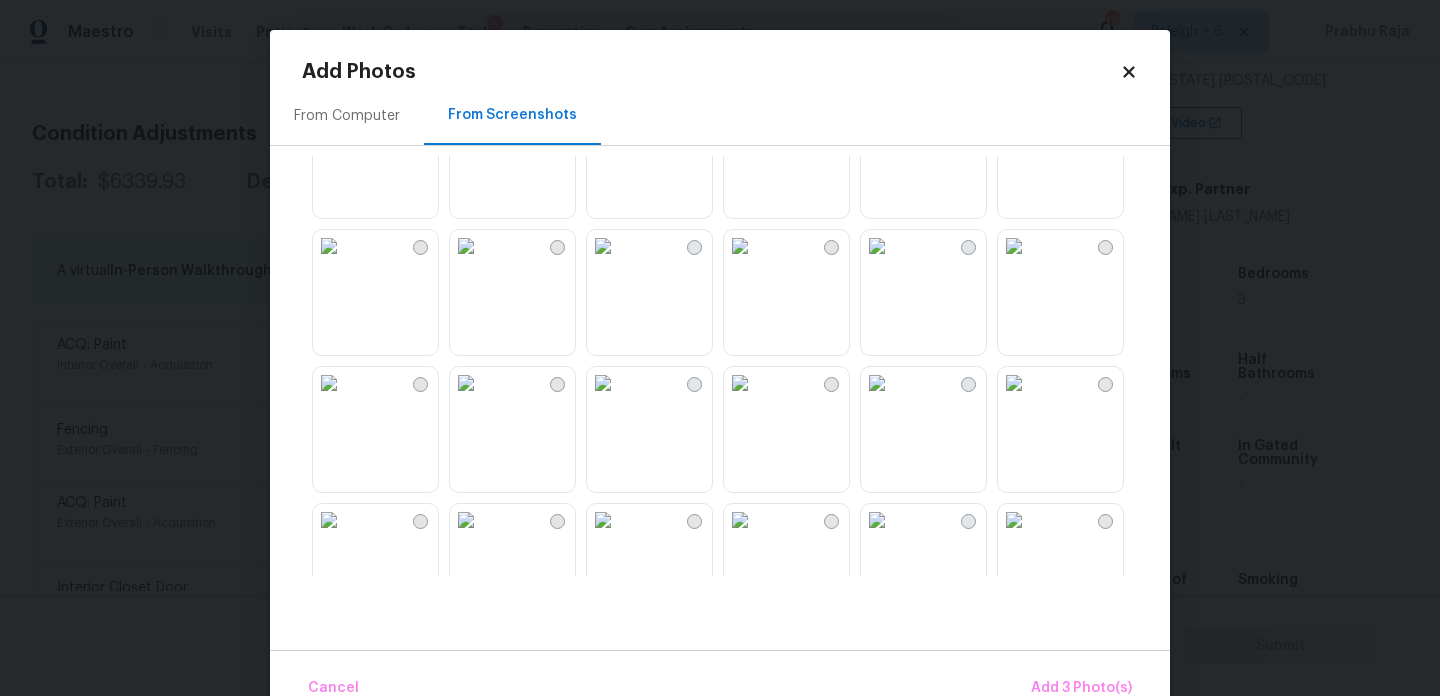 click at bounding box center (740, 109) 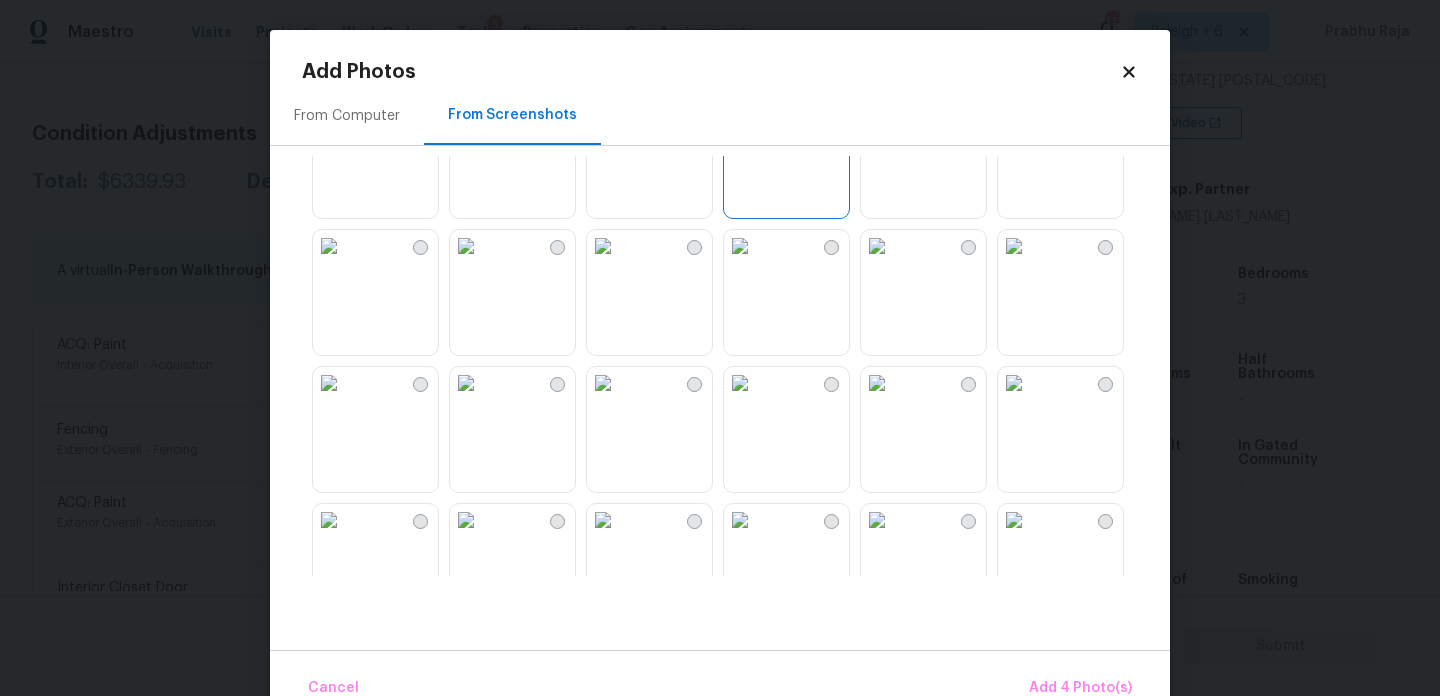 click at bounding box center [740, 383] 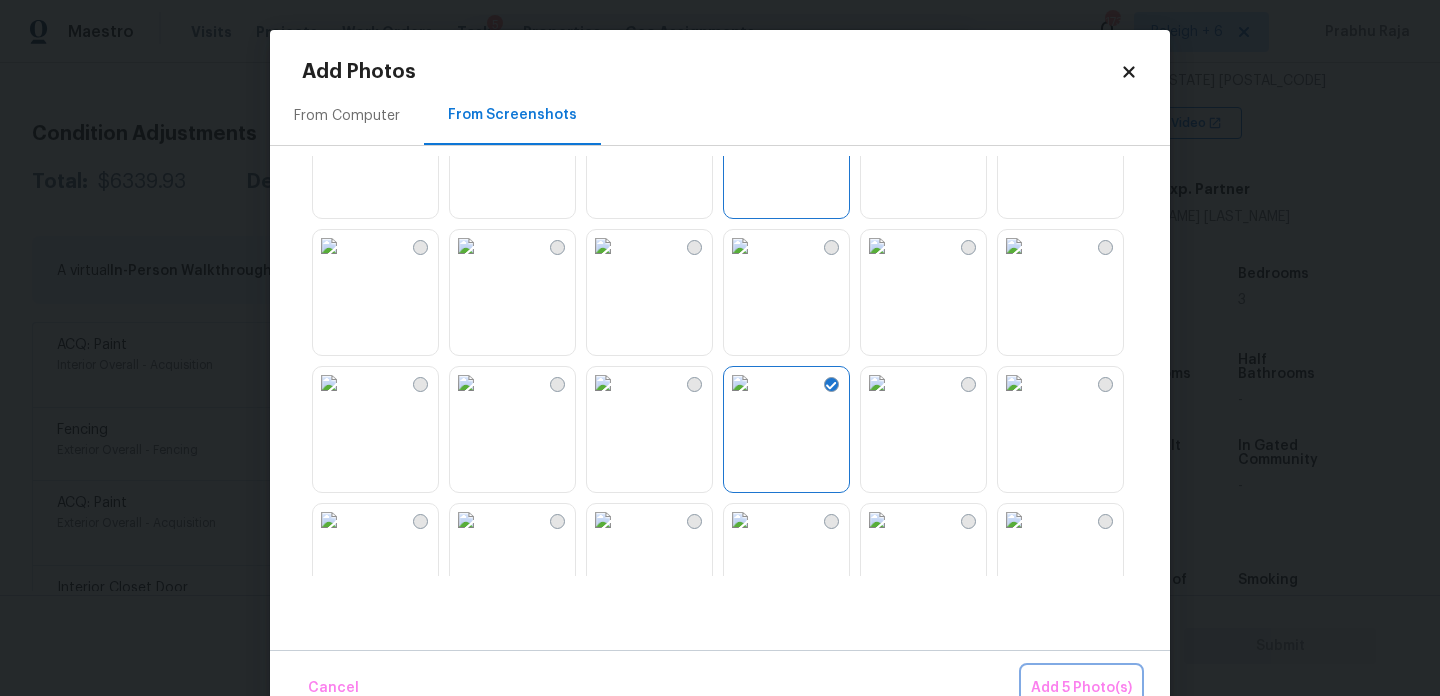 click on "Add 5 Photo(s)" at bounding box center (1081, 688) 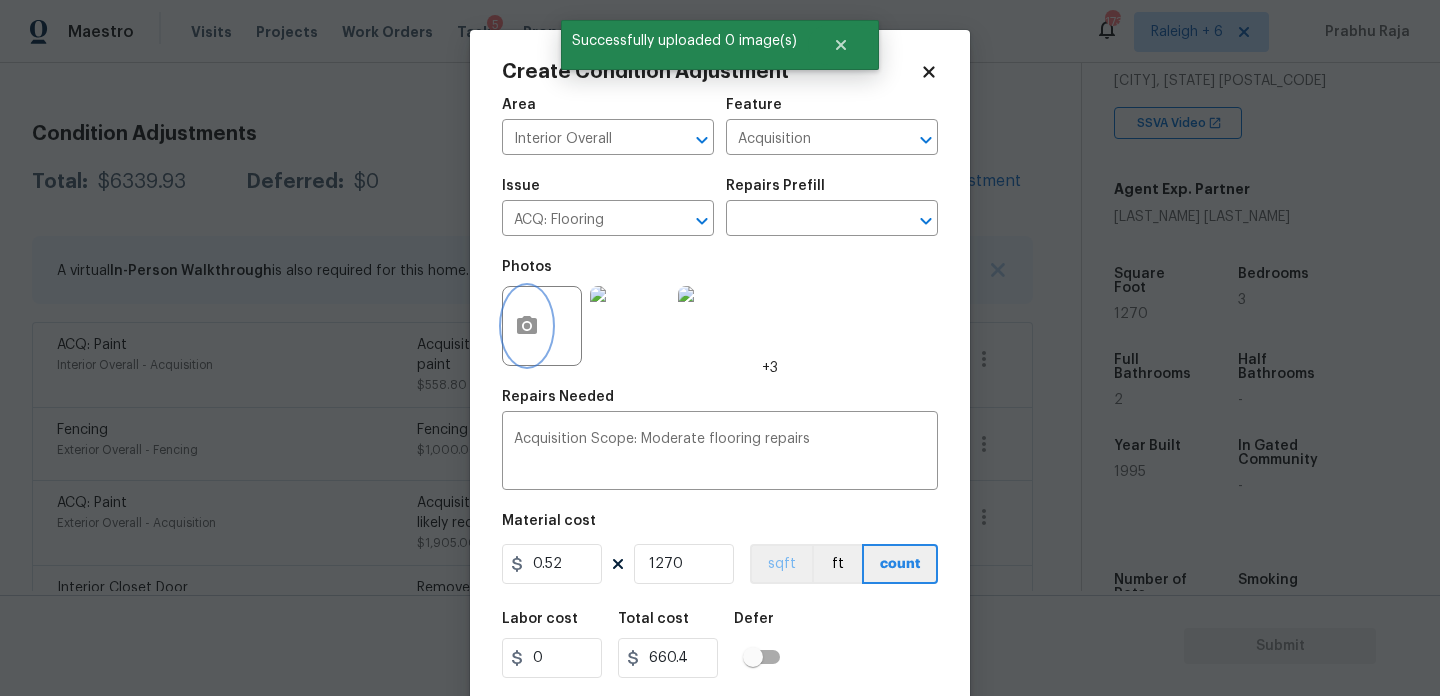 scroll, scrollTop: 51, scrollLeft: 0, axis: vertical 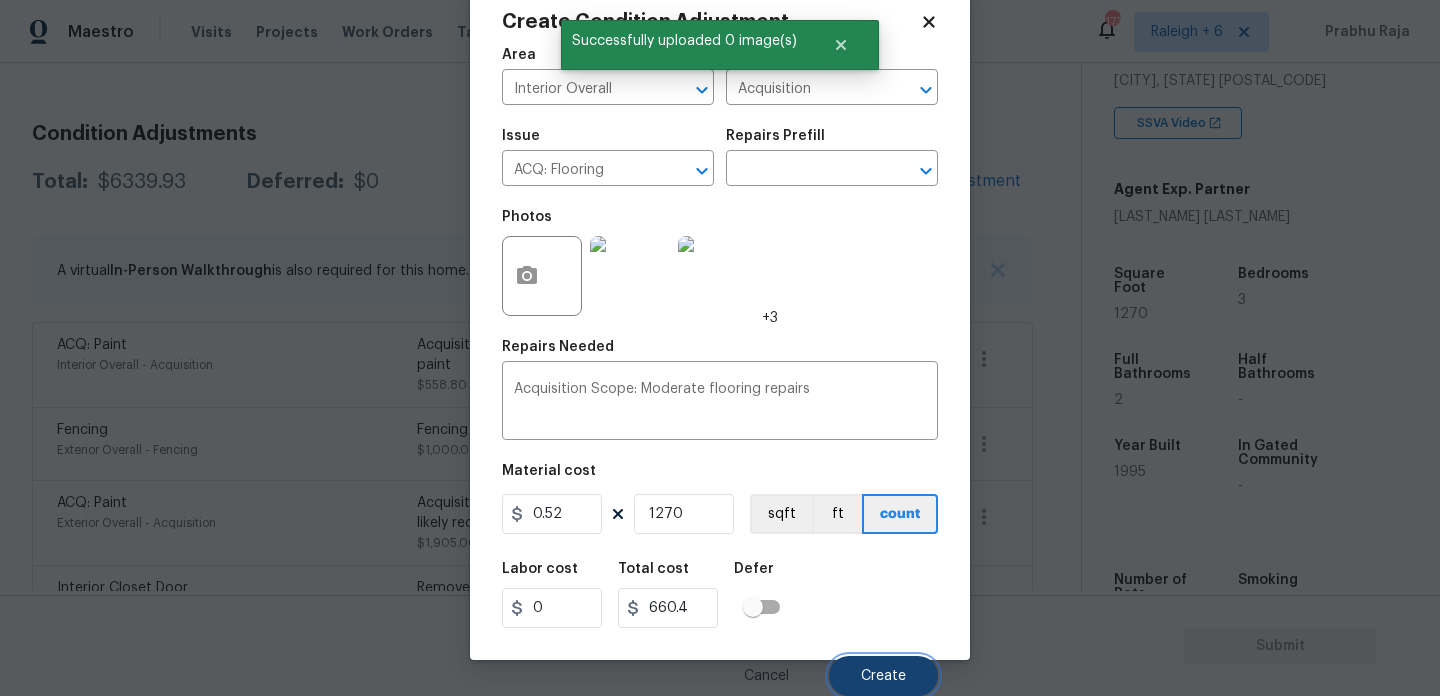 click on "Create" at bounding box center [883, 676] 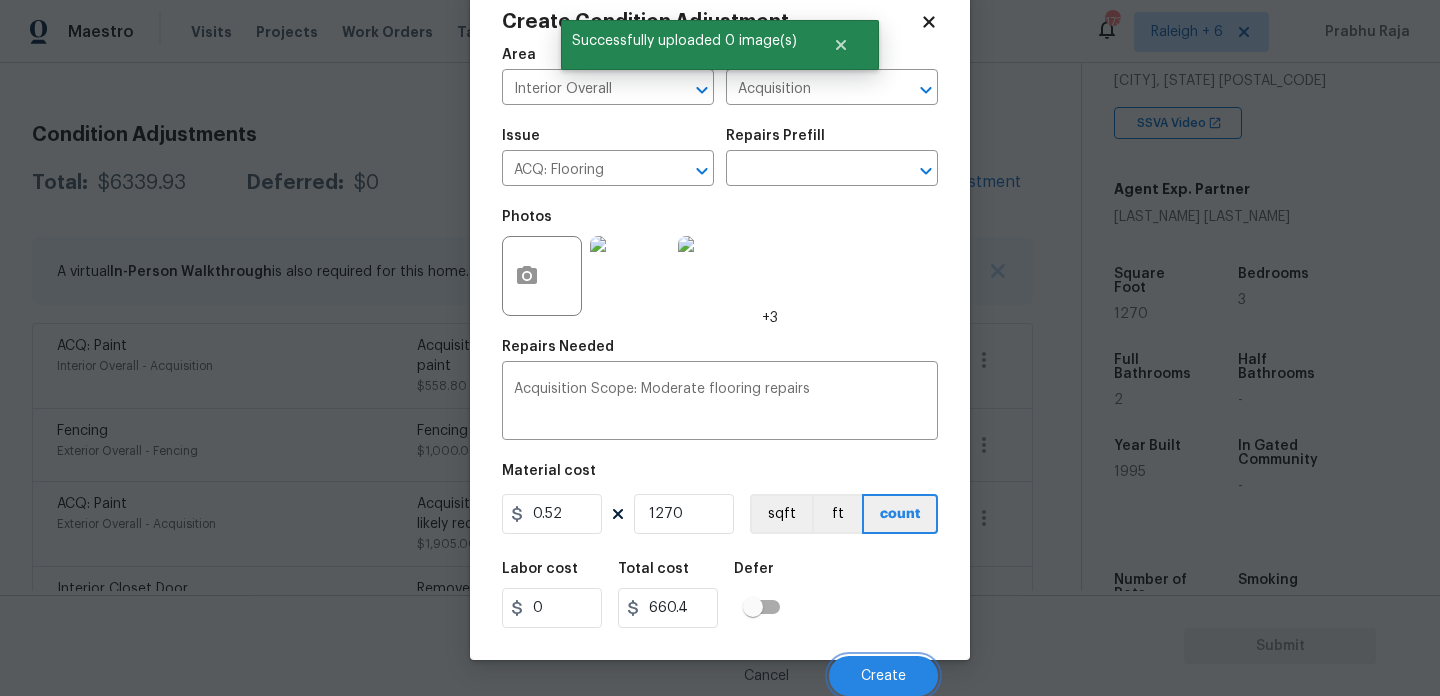 scroll, scrollTop: 243, scrollLeft: 0, axis: vertical 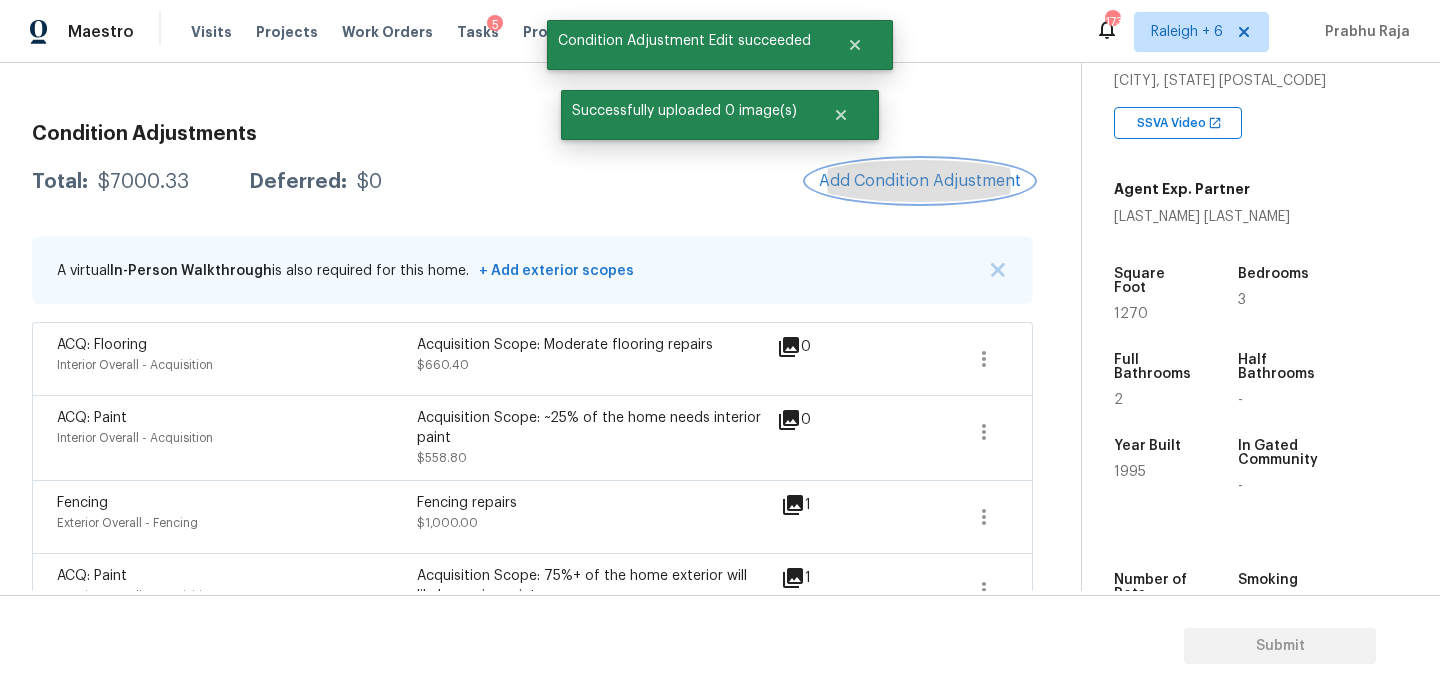 click on "Add Condition Adjustment" at bounding box center [920, 181] 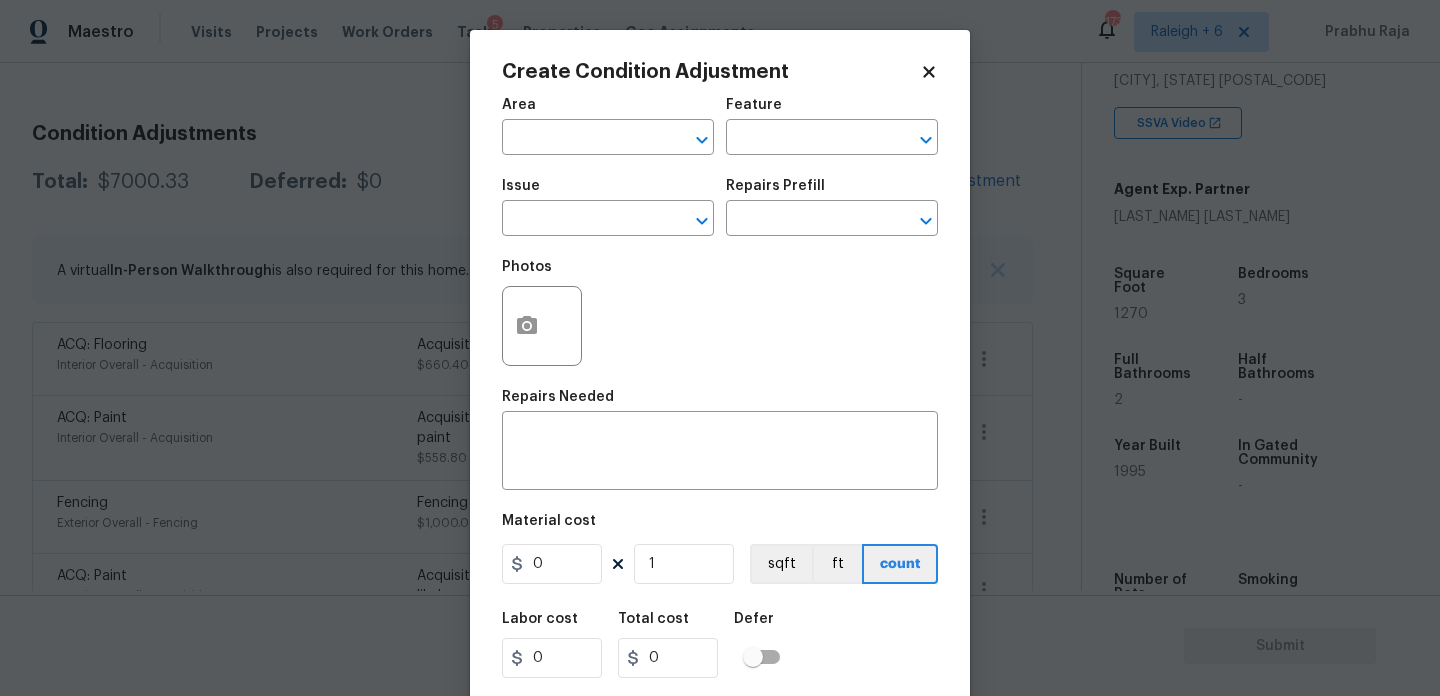 click on "Area ​" at bounding box center (608, 126) 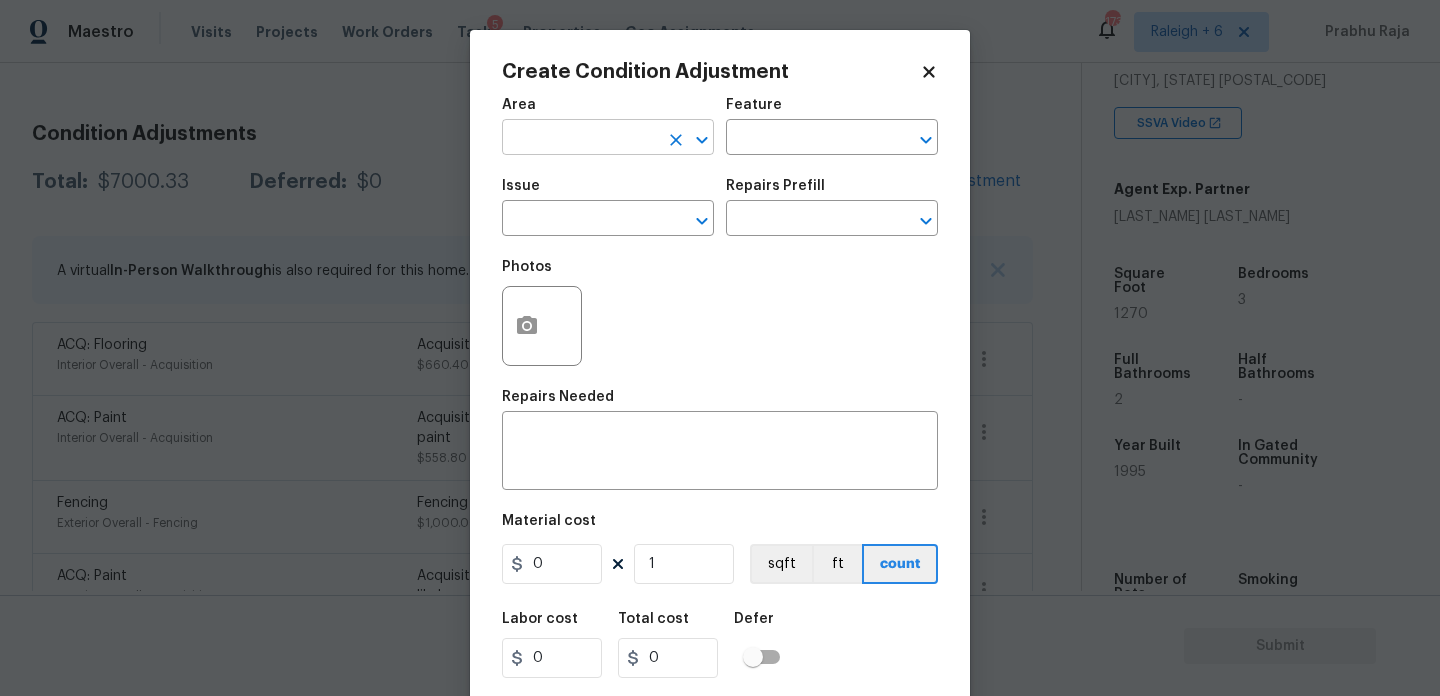 click at bounding box center (580, 139) 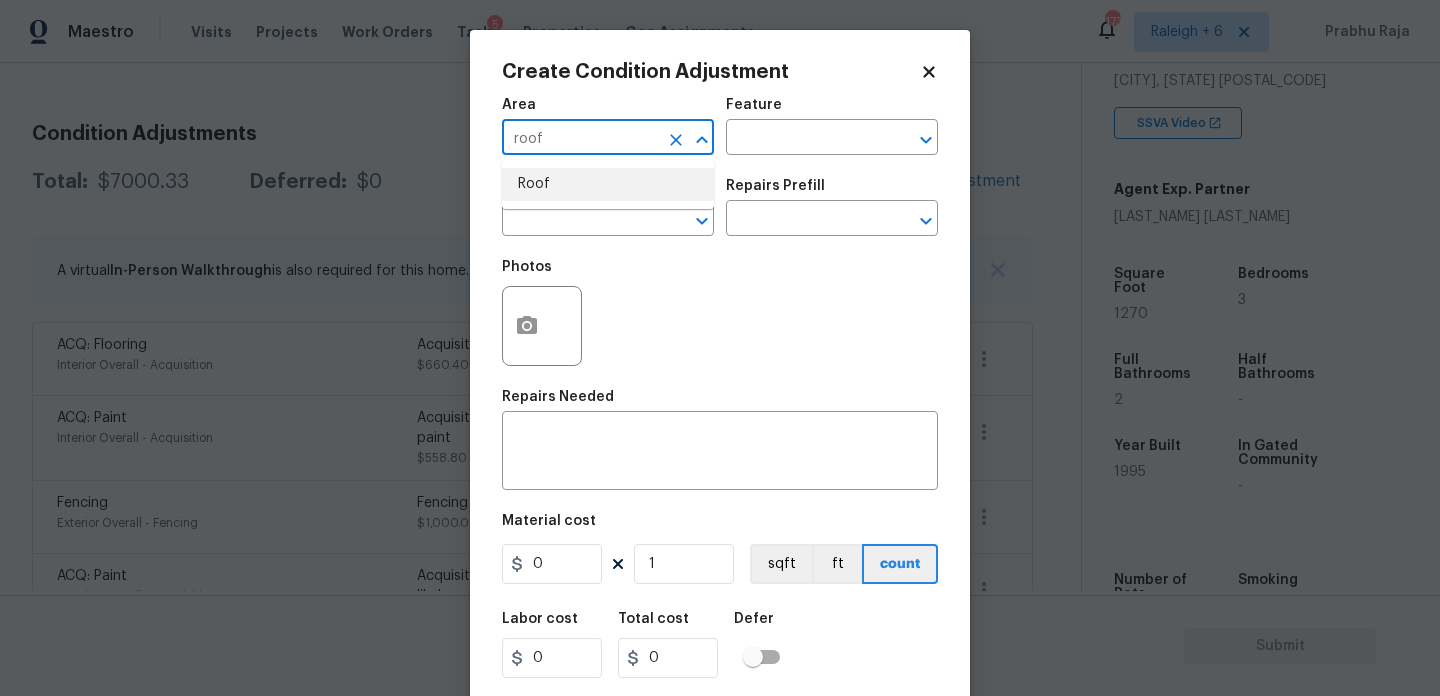 click on "Roof" at bounding box center [608, 184] 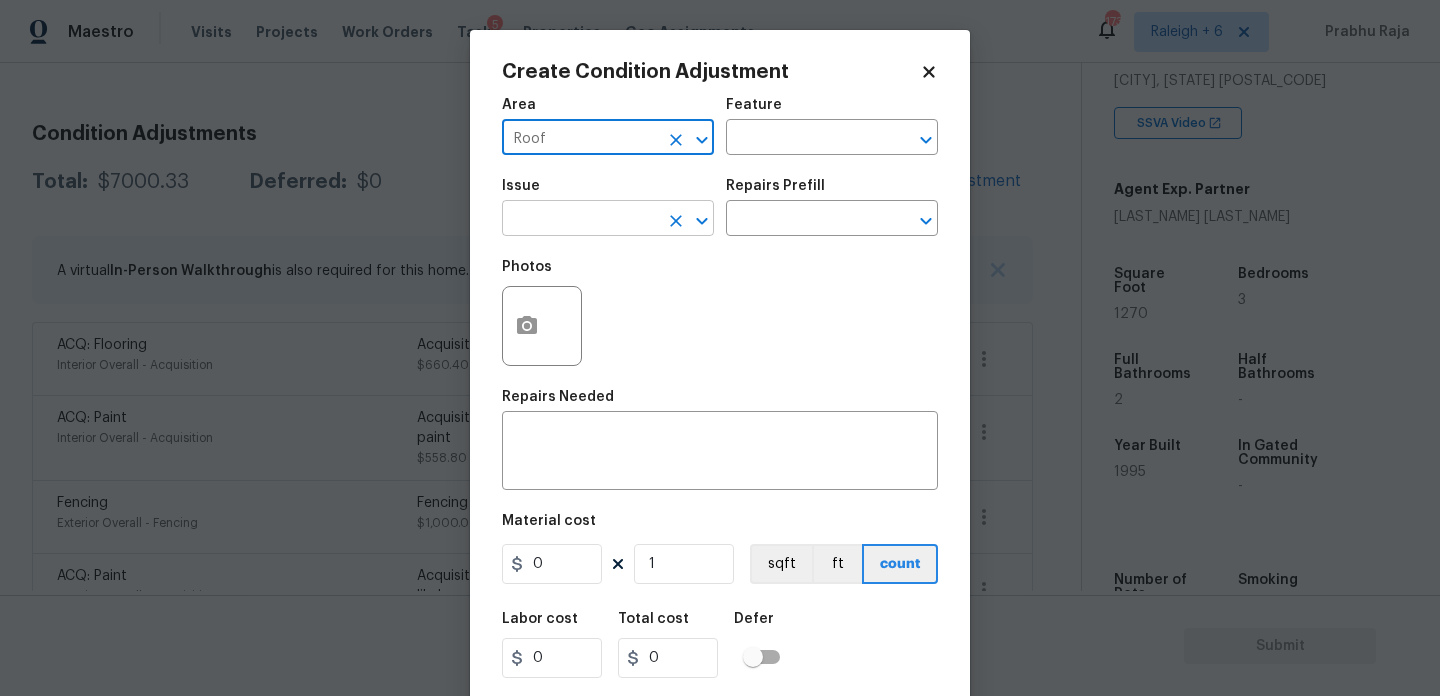 type on "Roof" 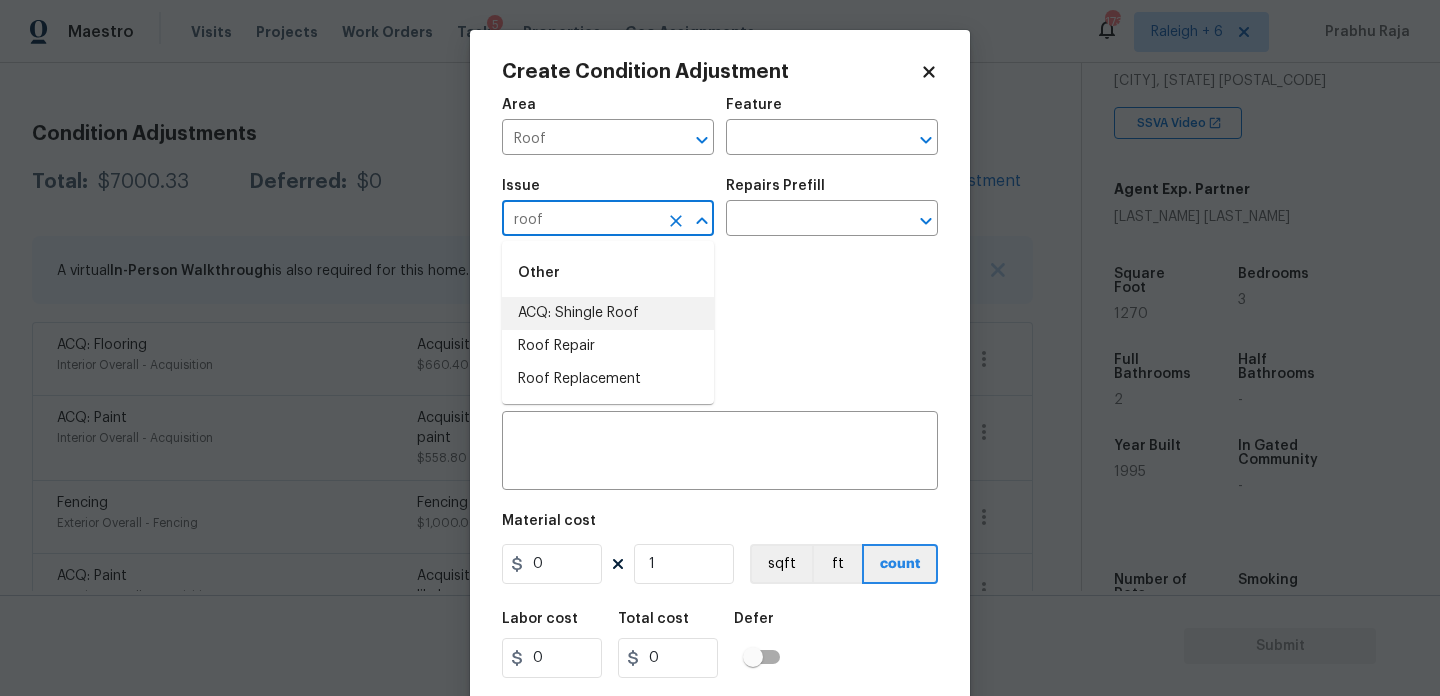 click on "ACQ: Shingle Roof" at bounding box center [608, 313] 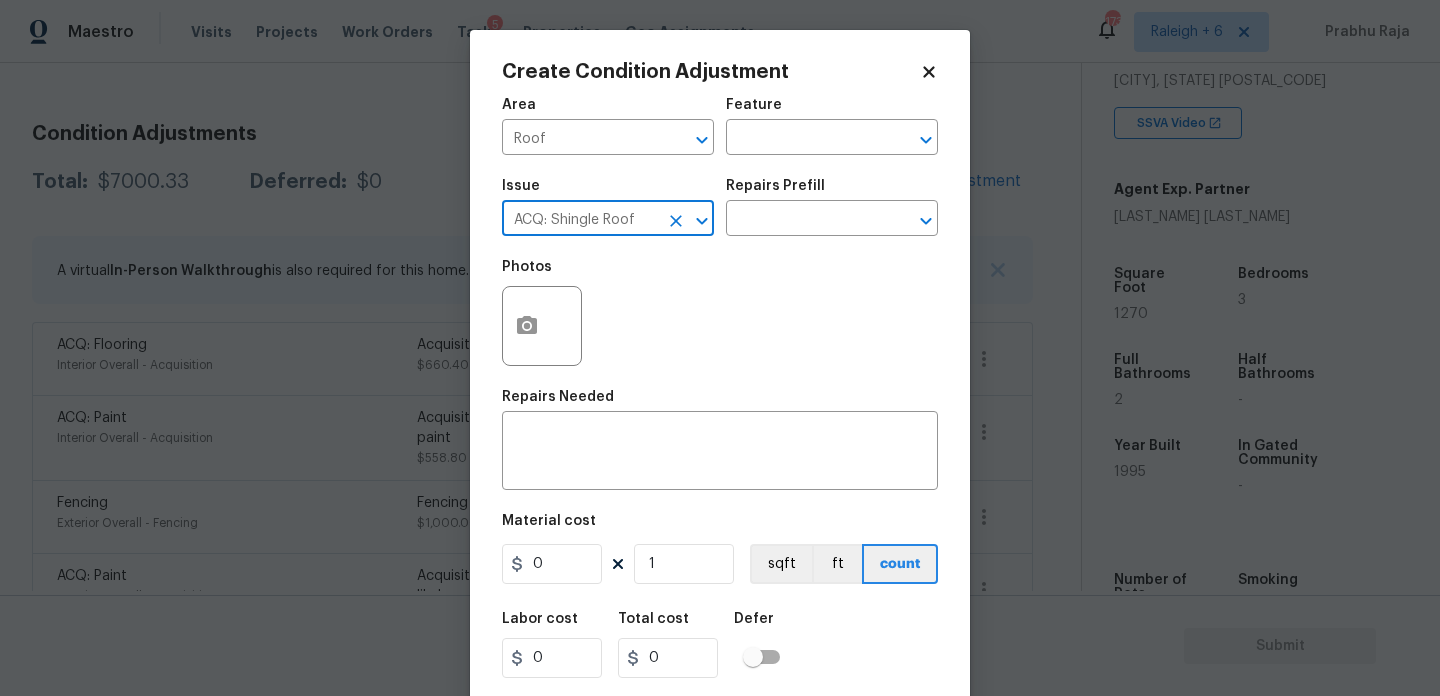 type on "ACQ: Shingle Roof" 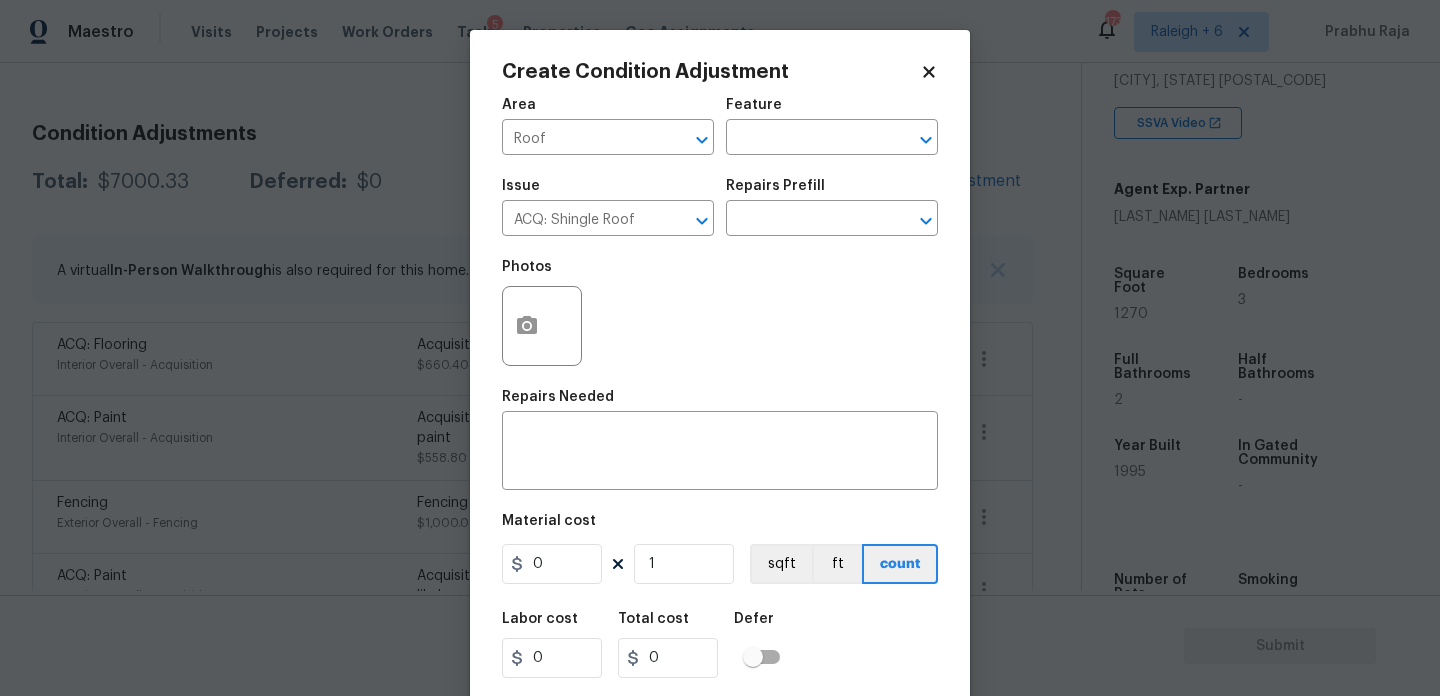 click on "Photos" at bounding box center [720, 313] 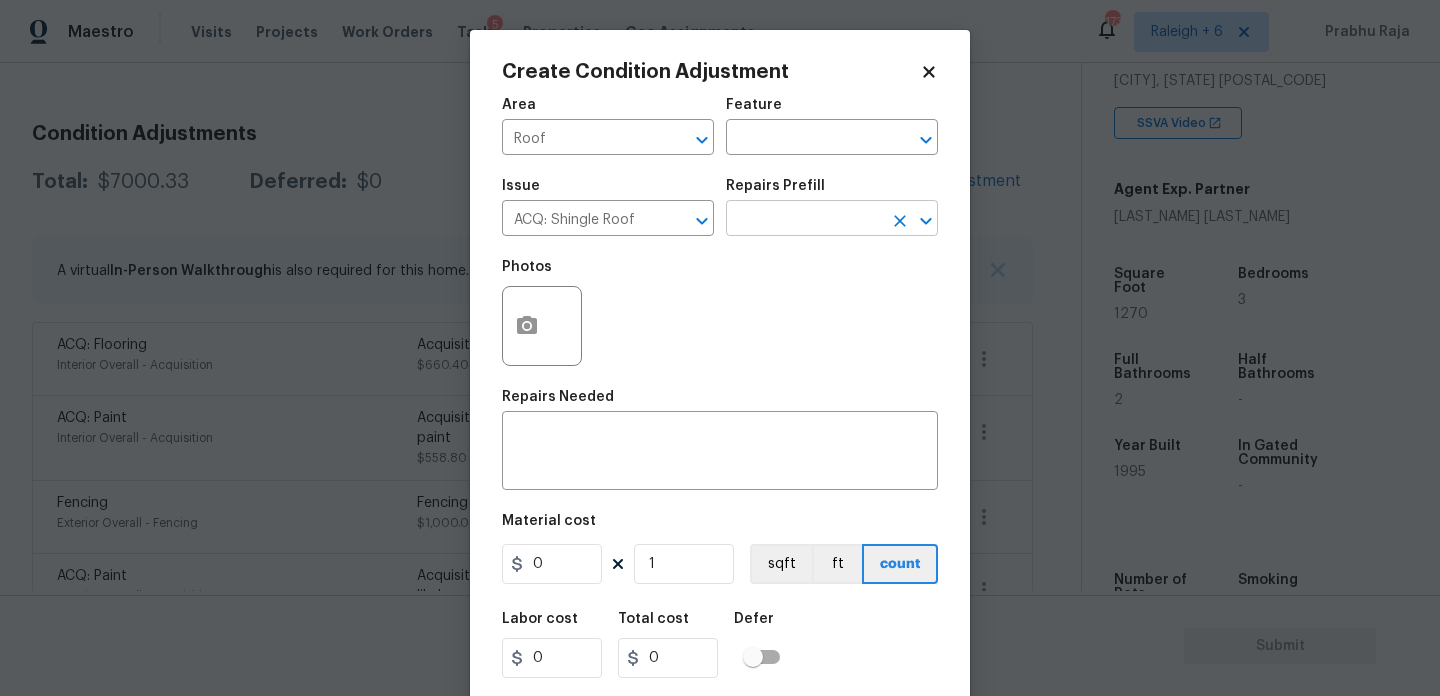 click at bounding box center (804, 220) 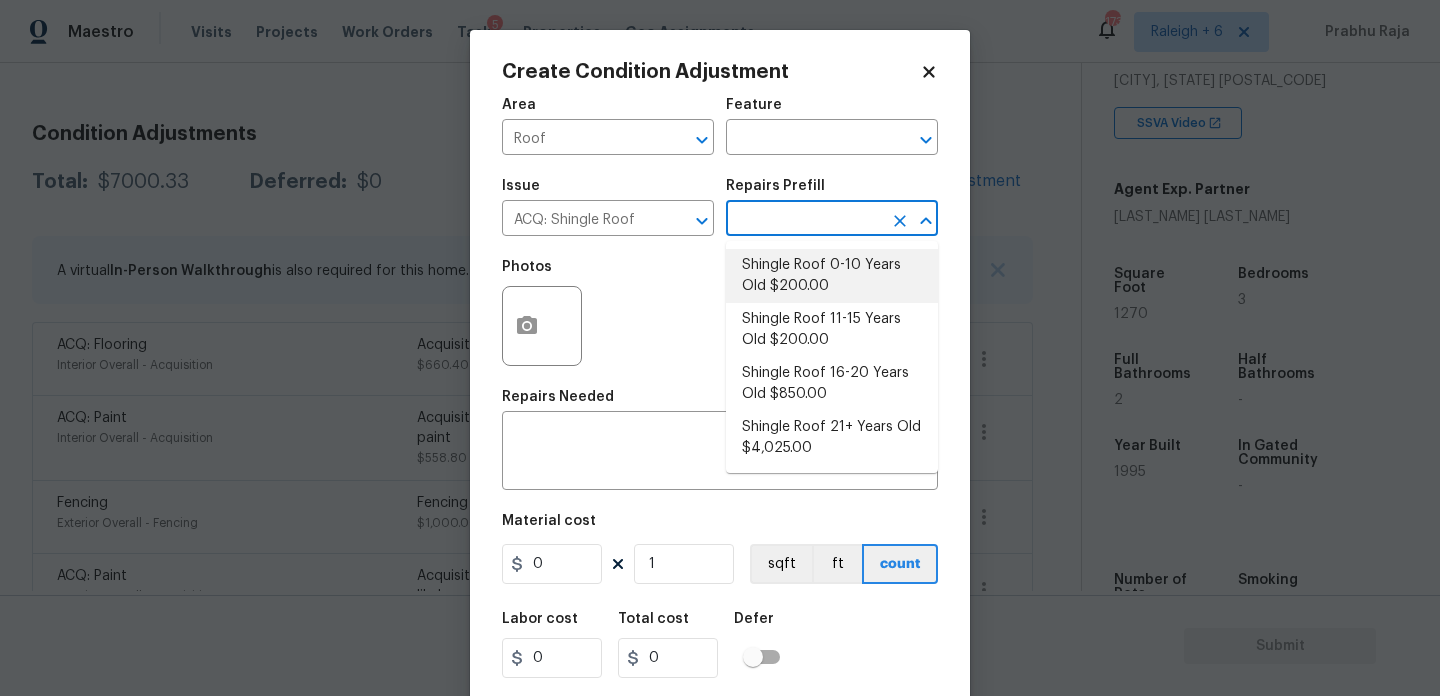 click on "Shingle Roof 0-10 Years Old $200.00" at bounding box center (832, 276) 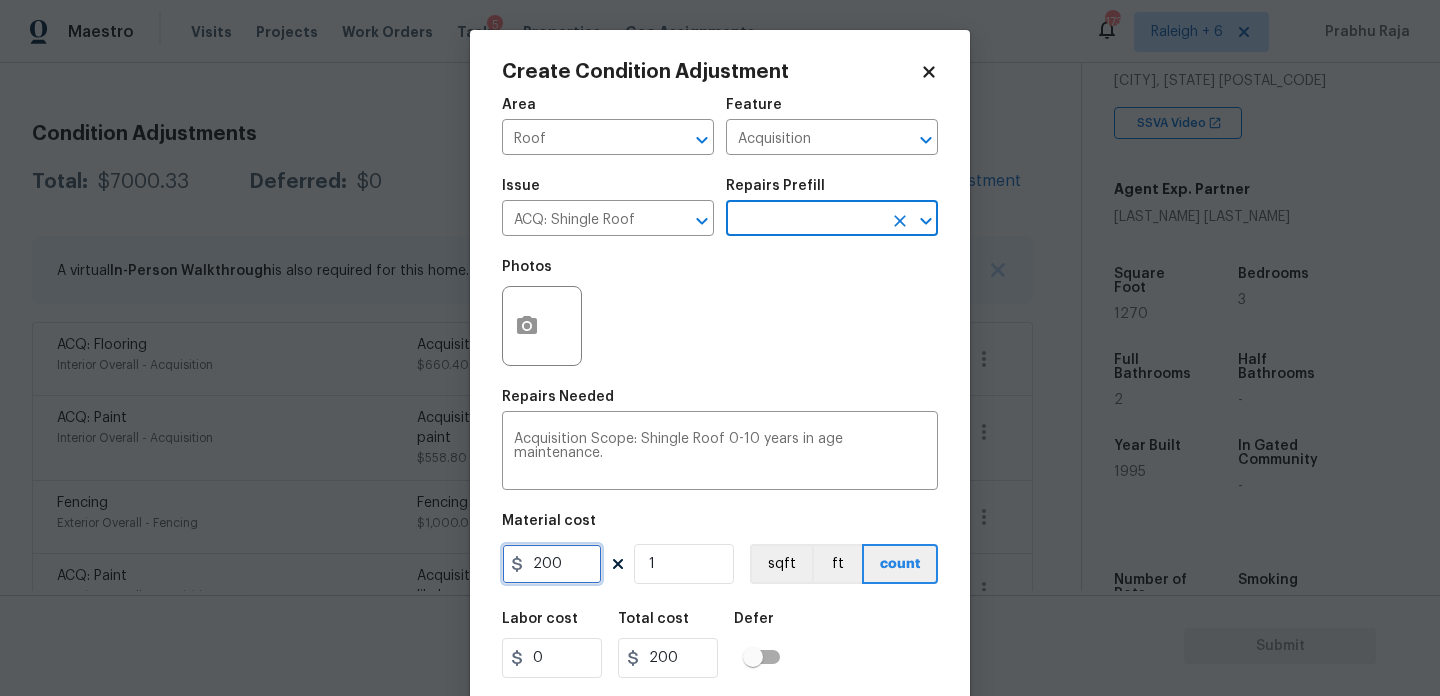 click on "200" at bounding box center (552, 564) 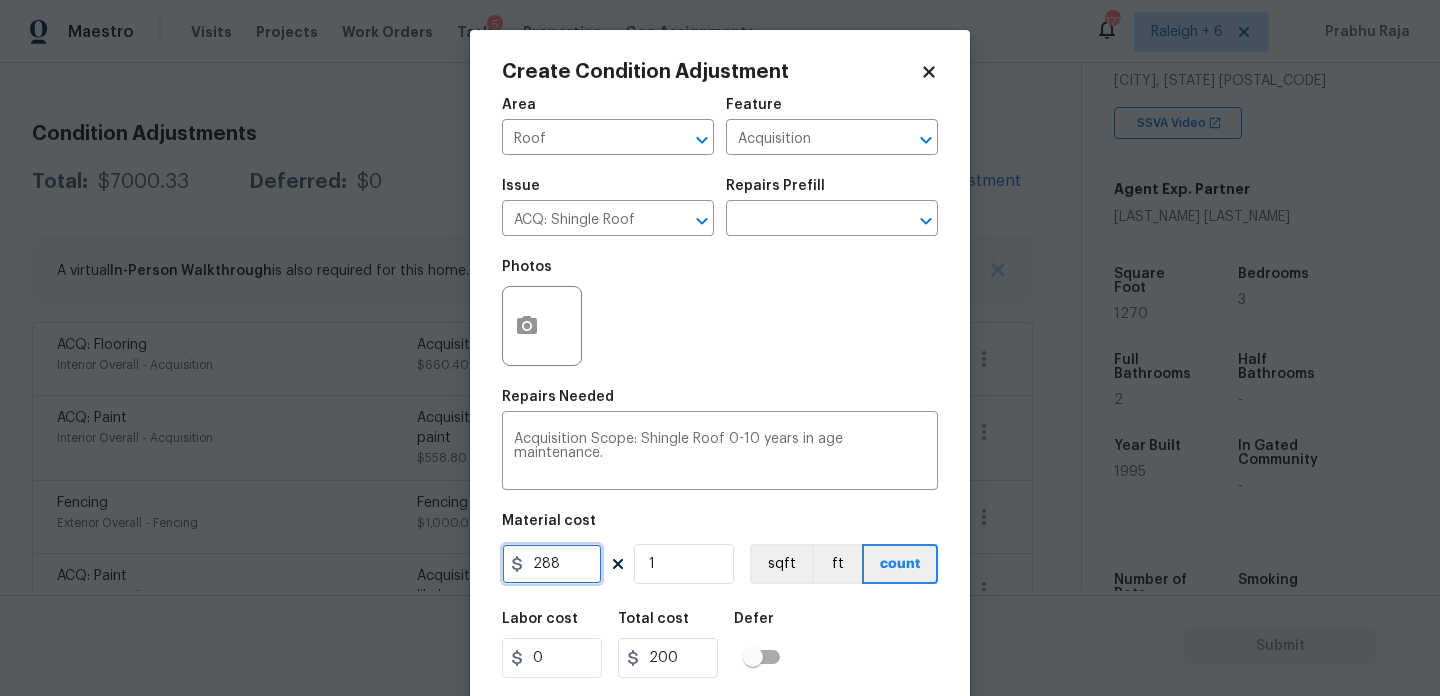 type on "288" 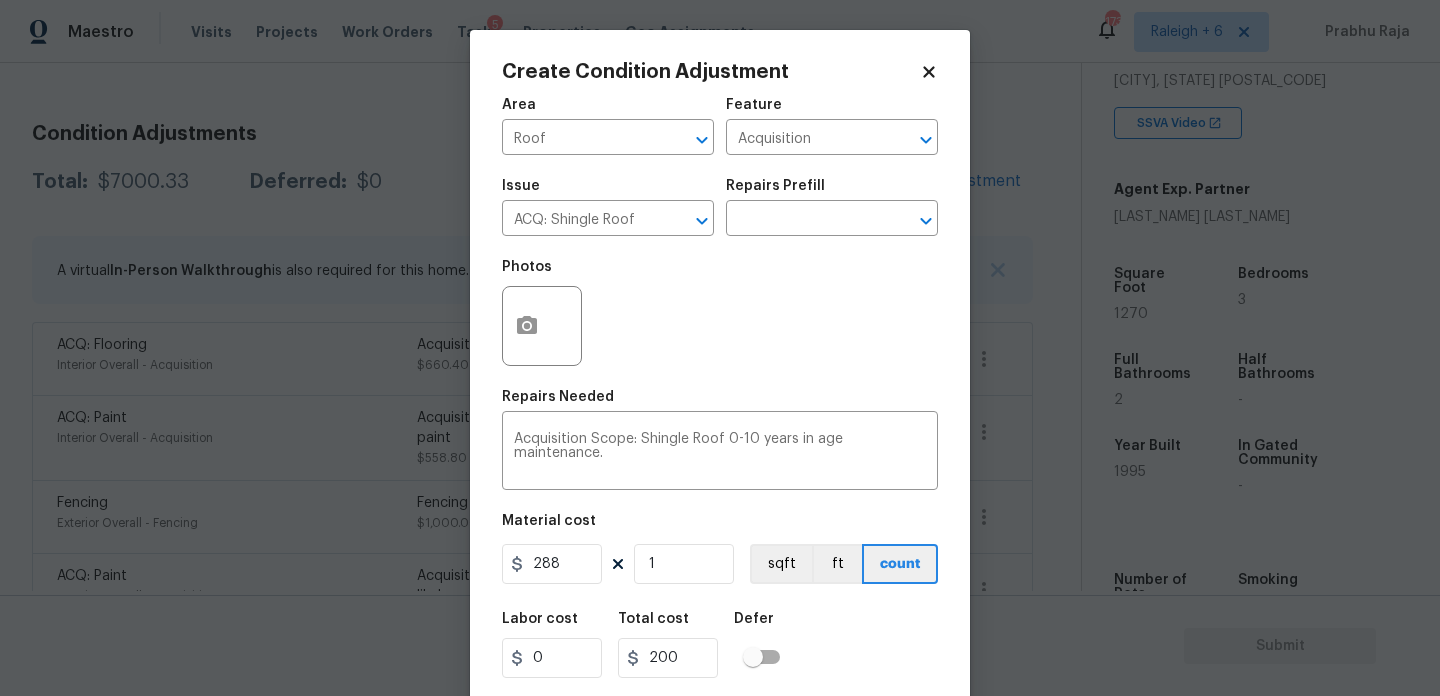 type on "288" 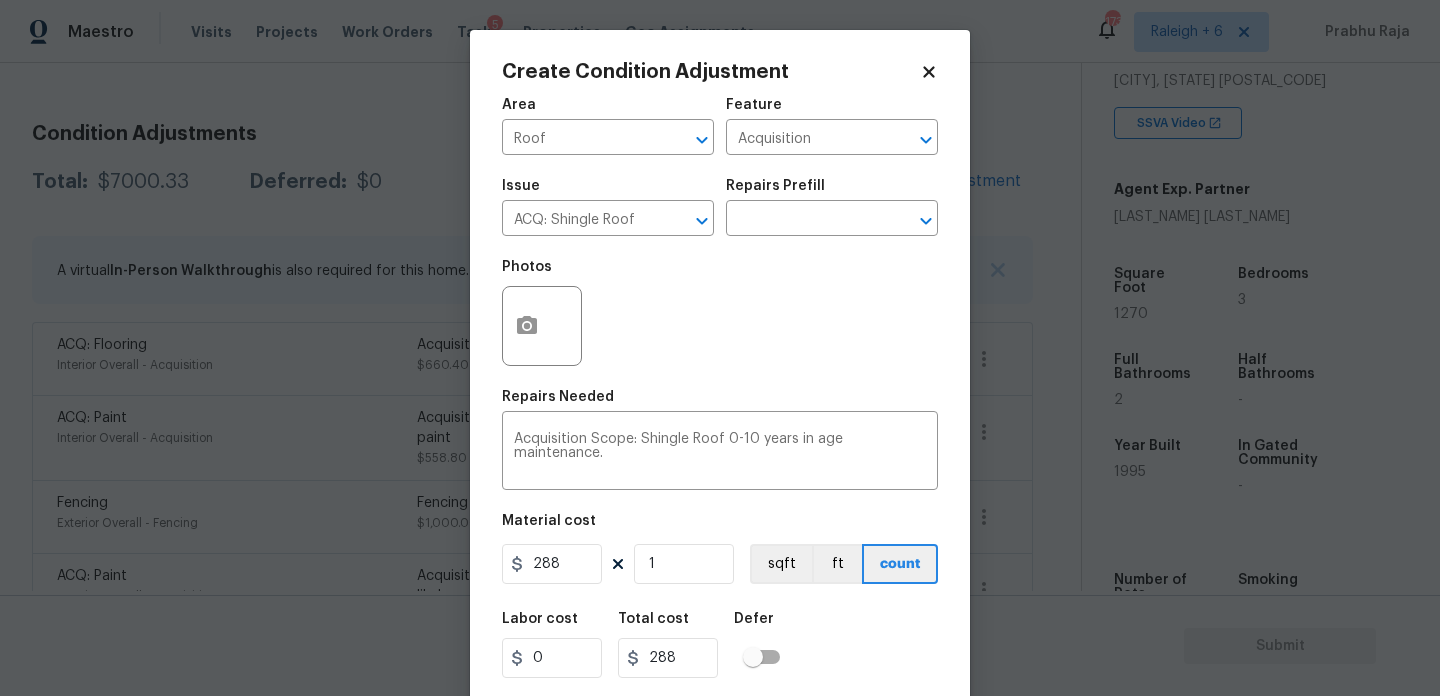 click on "Area Roof ​ Feature Acquisition ​ Issue ACQ: Shingle Roof ​ Repairs Prefill ​ Photos Repairs Needed Acquisition Scope: Shingle Roof 0-10 years in age maintenance. x ​ Material cost 288 1 sqft ft count Labor cost 0 Total cost 288 Defer Cancel Create" at bounding box center (720, 416) 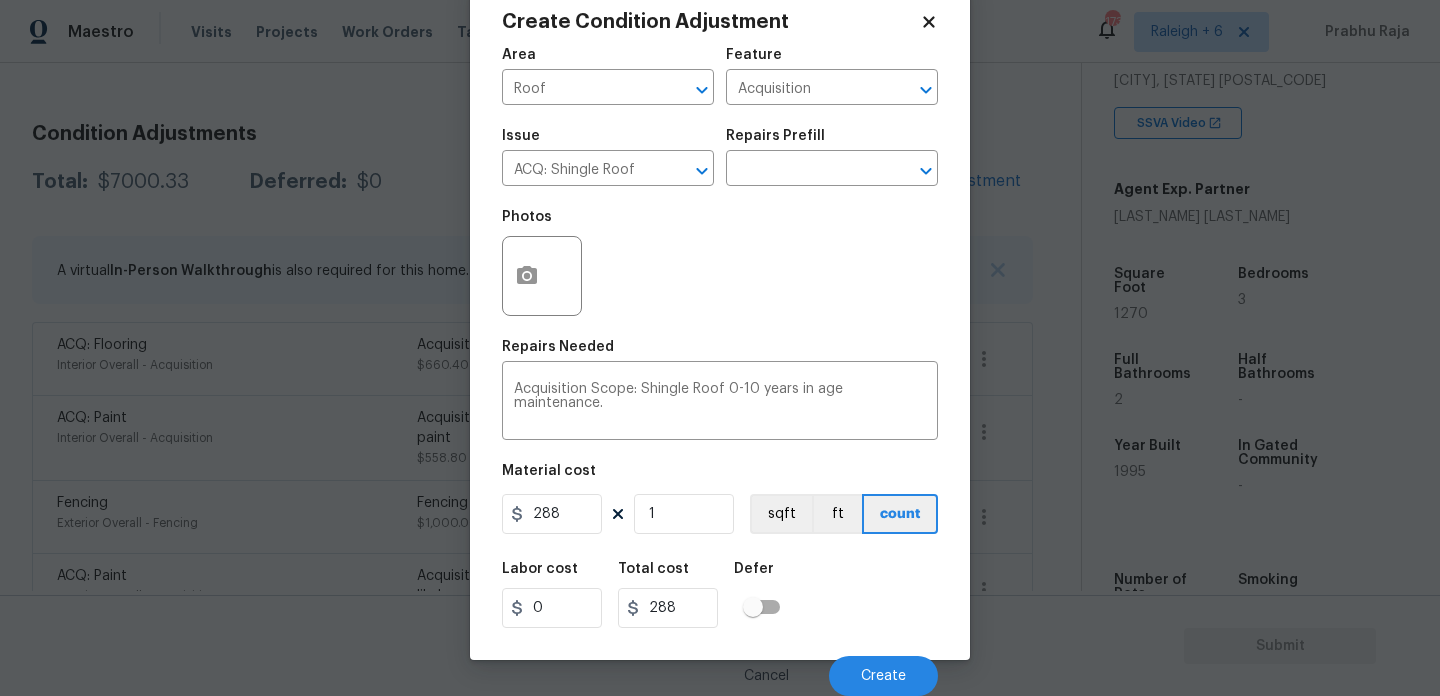 click on "Cancel Create" at bounding box center [720, 668] 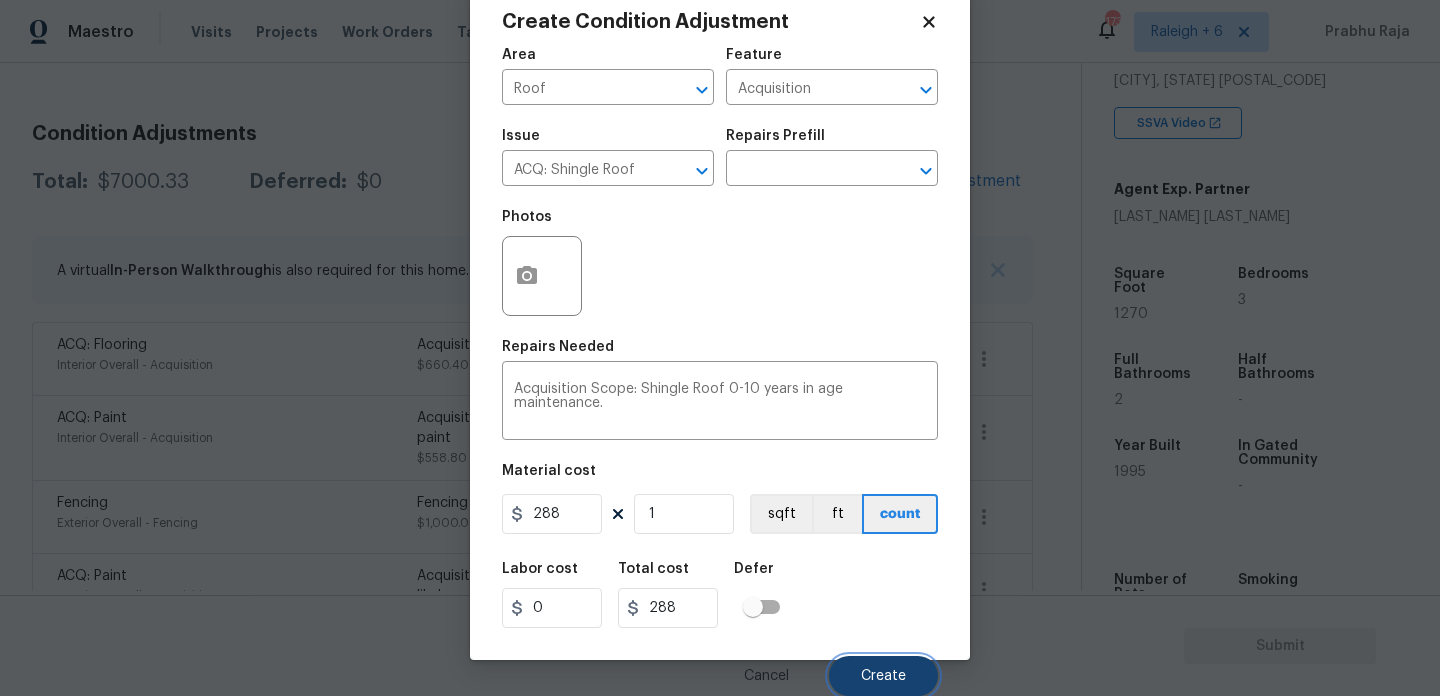 click on "Create" at bounding box center (883, 676) 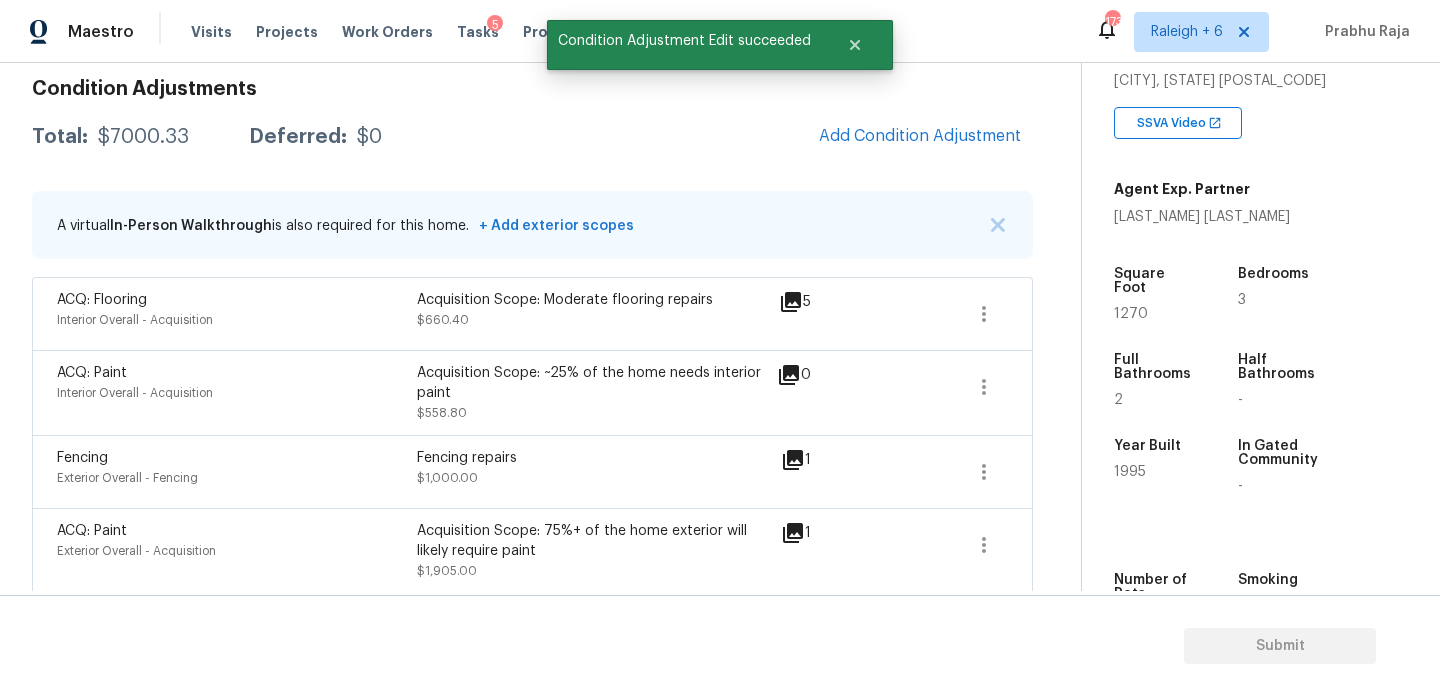 scroll, scrollTop: 243, scrollLeft: 0, axis: vertical 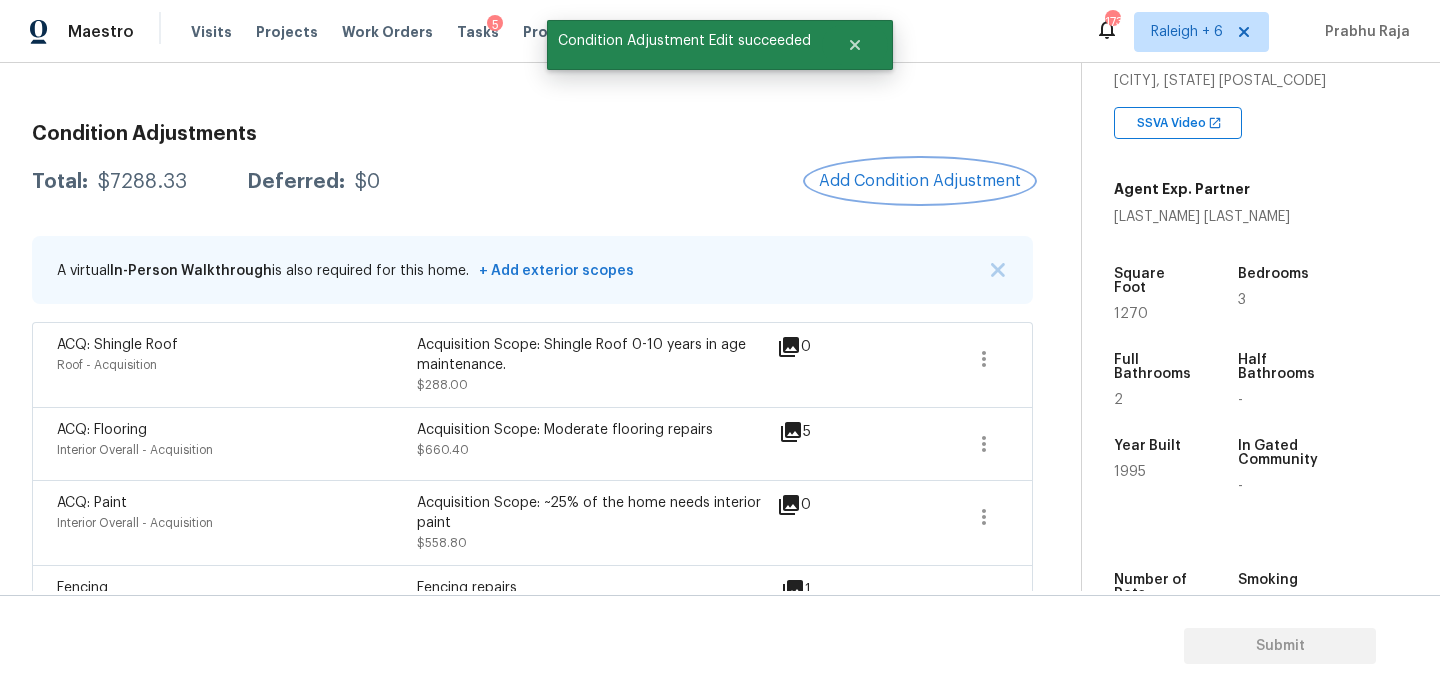 click on "Add Condition Adjustment" at bounding box center [920, 181] 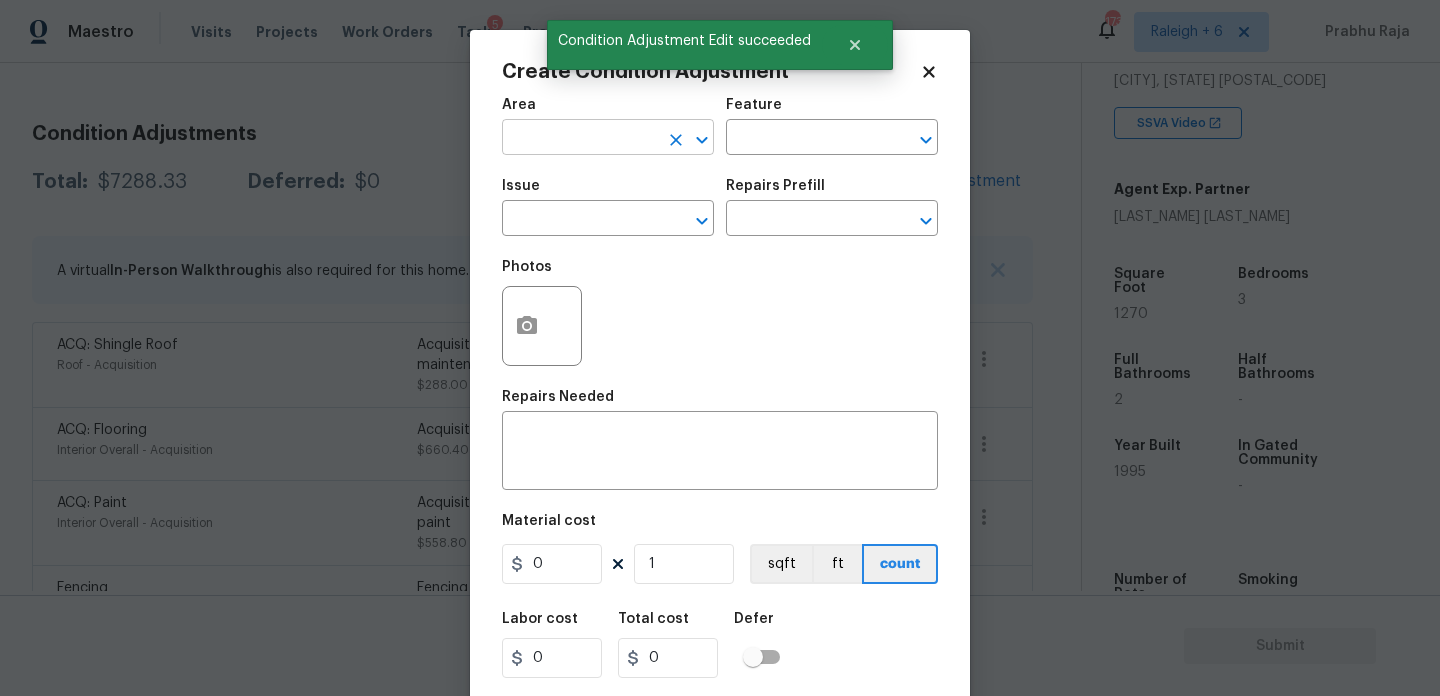 click at bounding box center [580, 139] 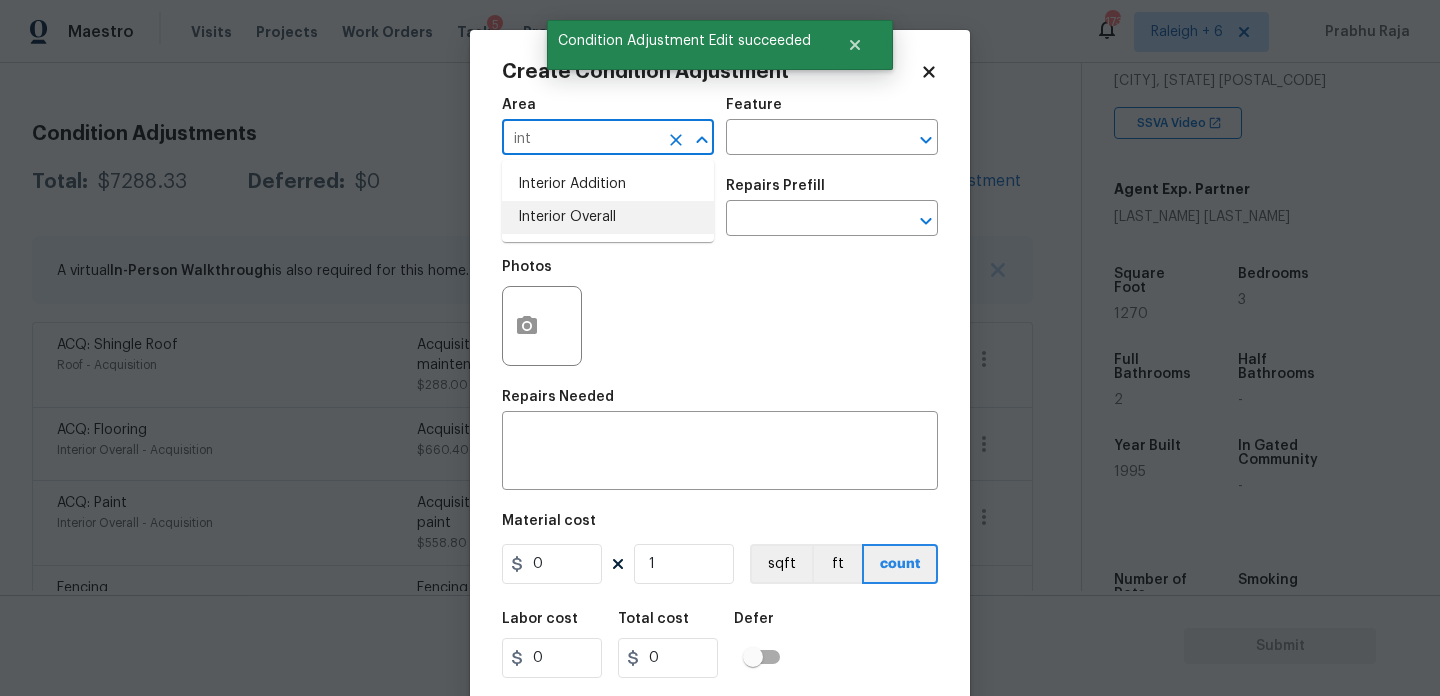click on "Interior Overall" at bounding box center [608, 217] 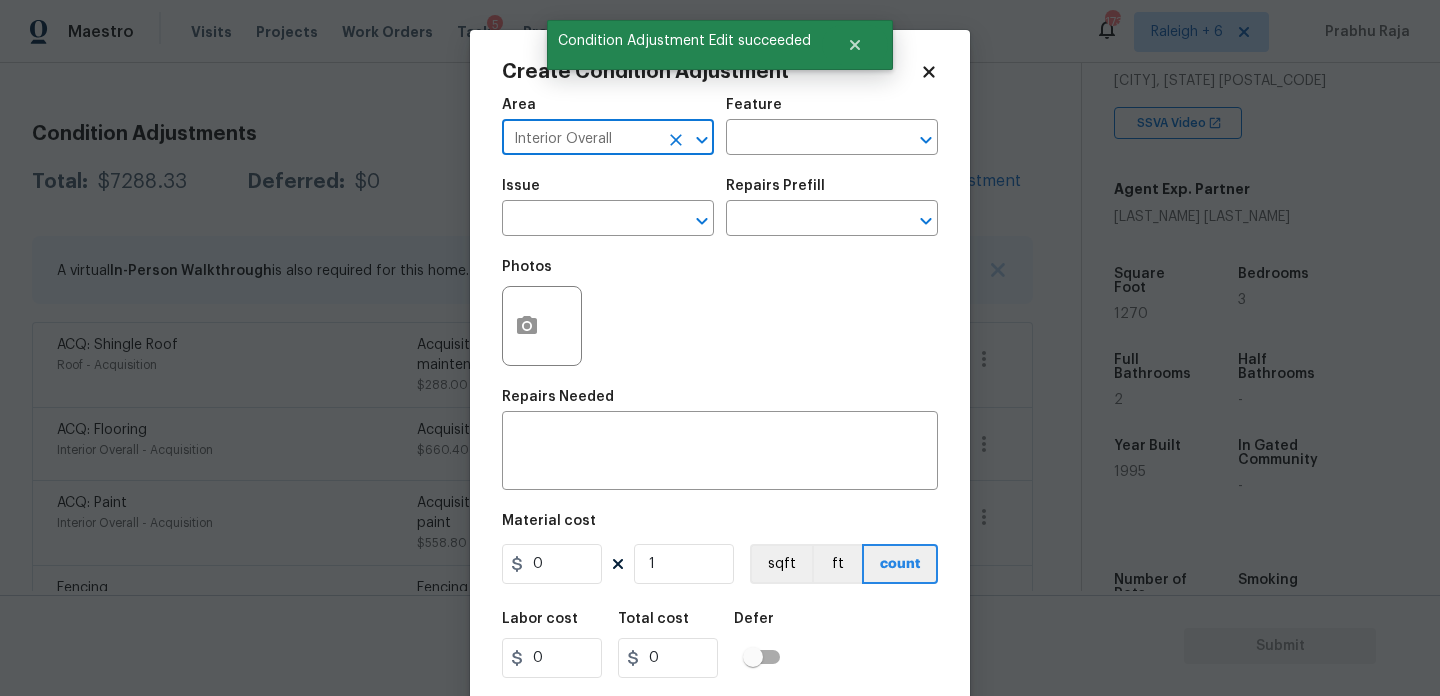 type on "Interior Overall" 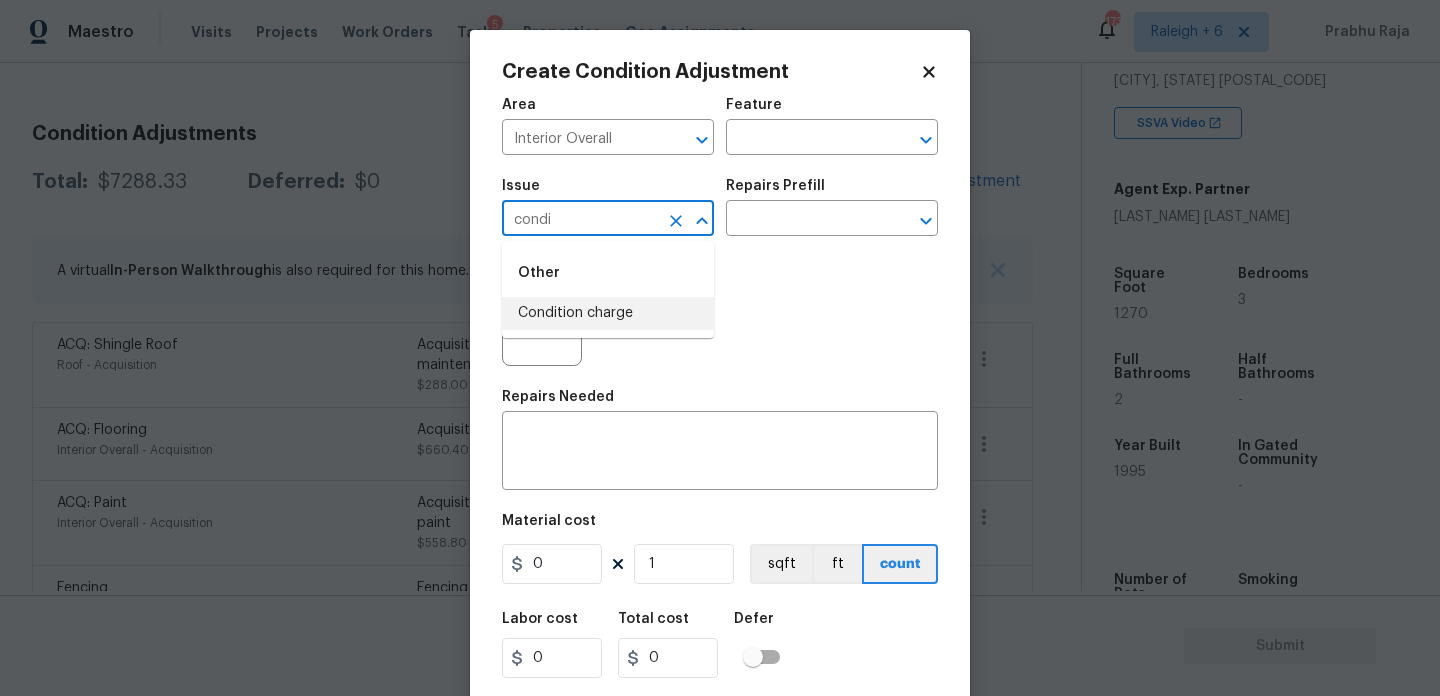 click on "Condition charge" at bounding box center [608, 313] 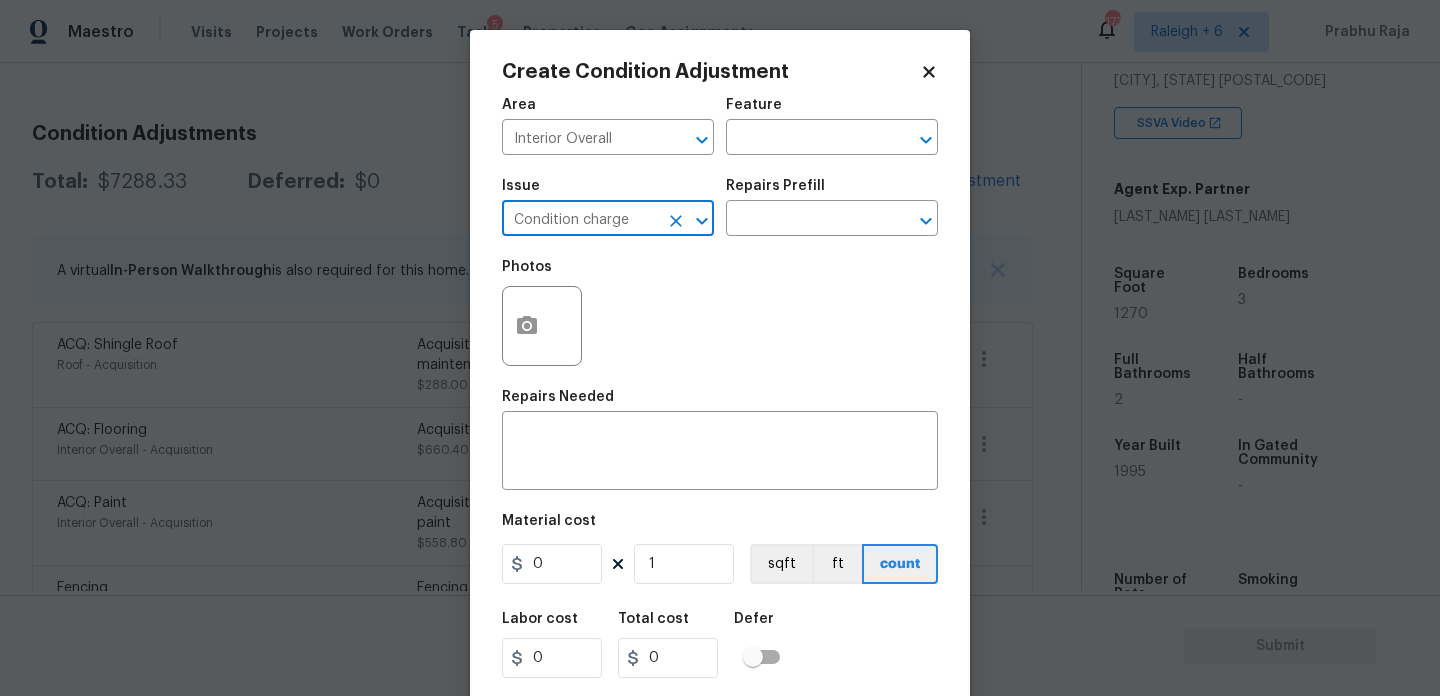 type on "Condition charge" 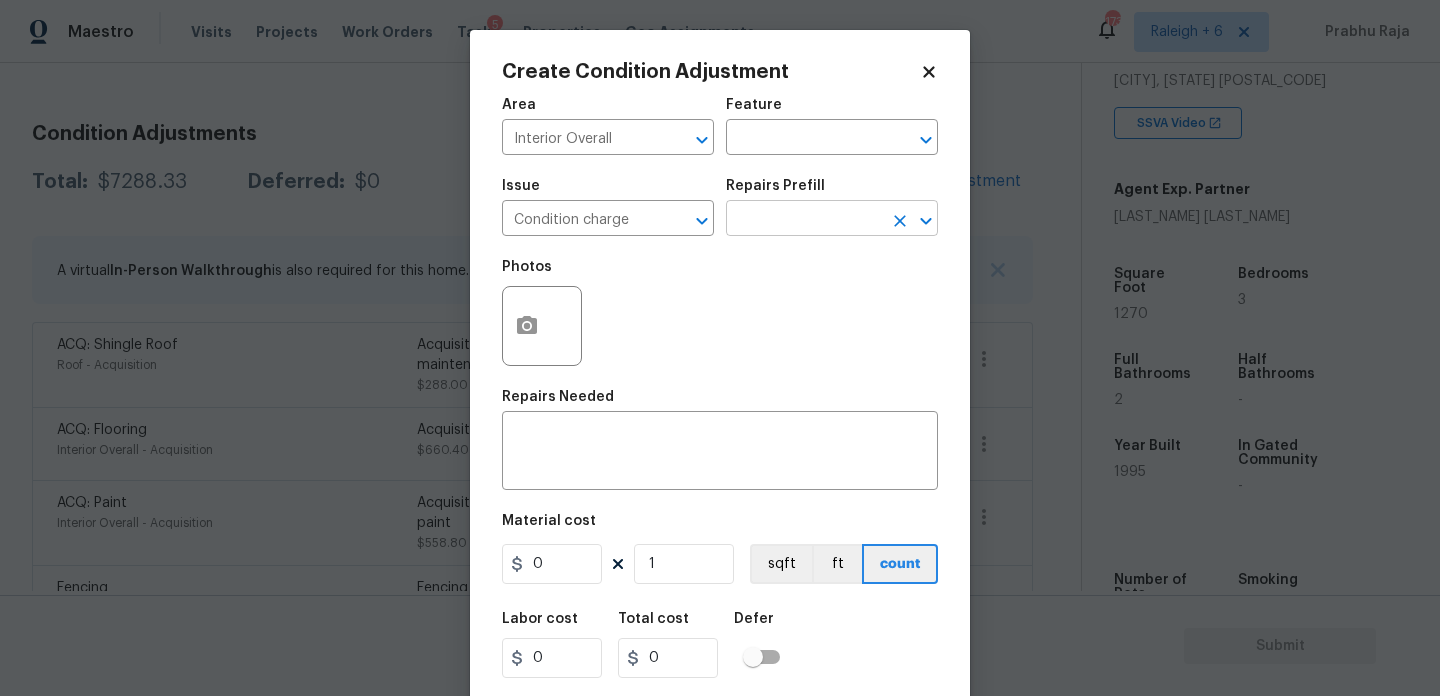 click at bounding box center (804, 220) 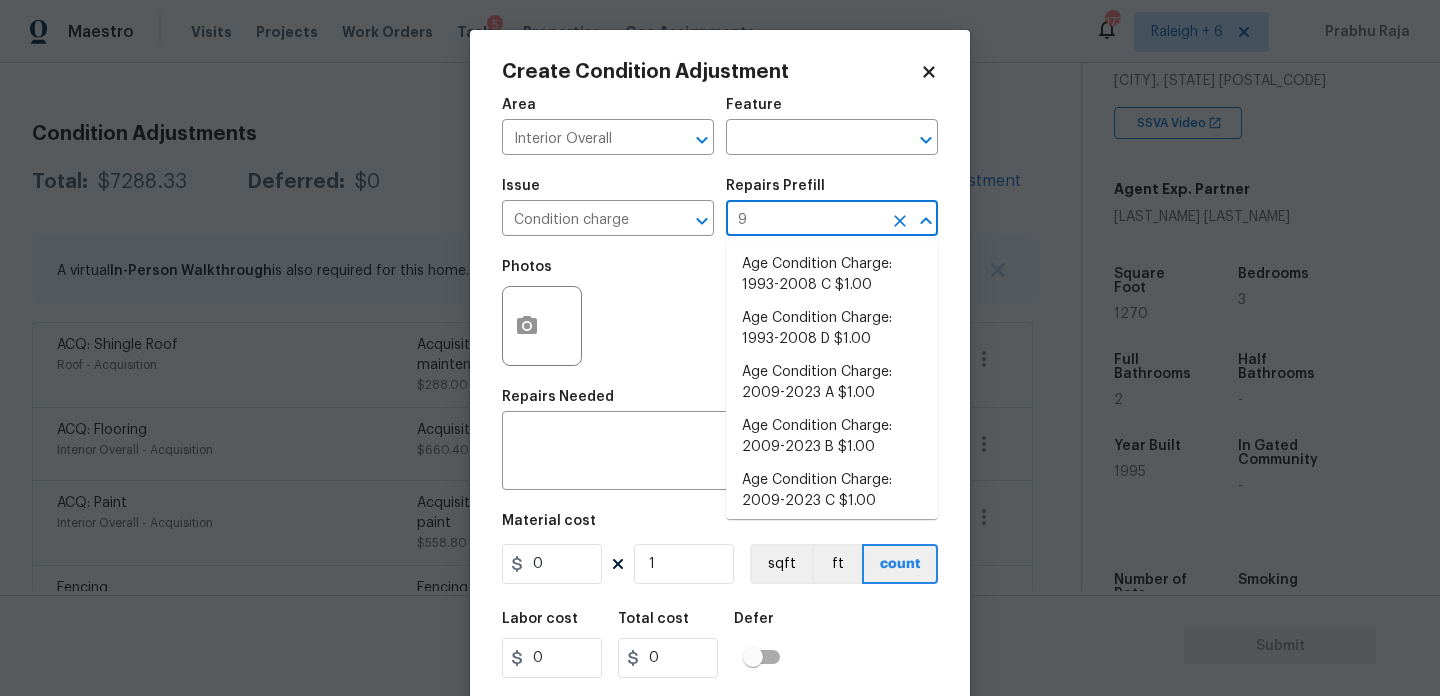 scroll, scrollTop: 0, scrollLeft: 0, axis: both 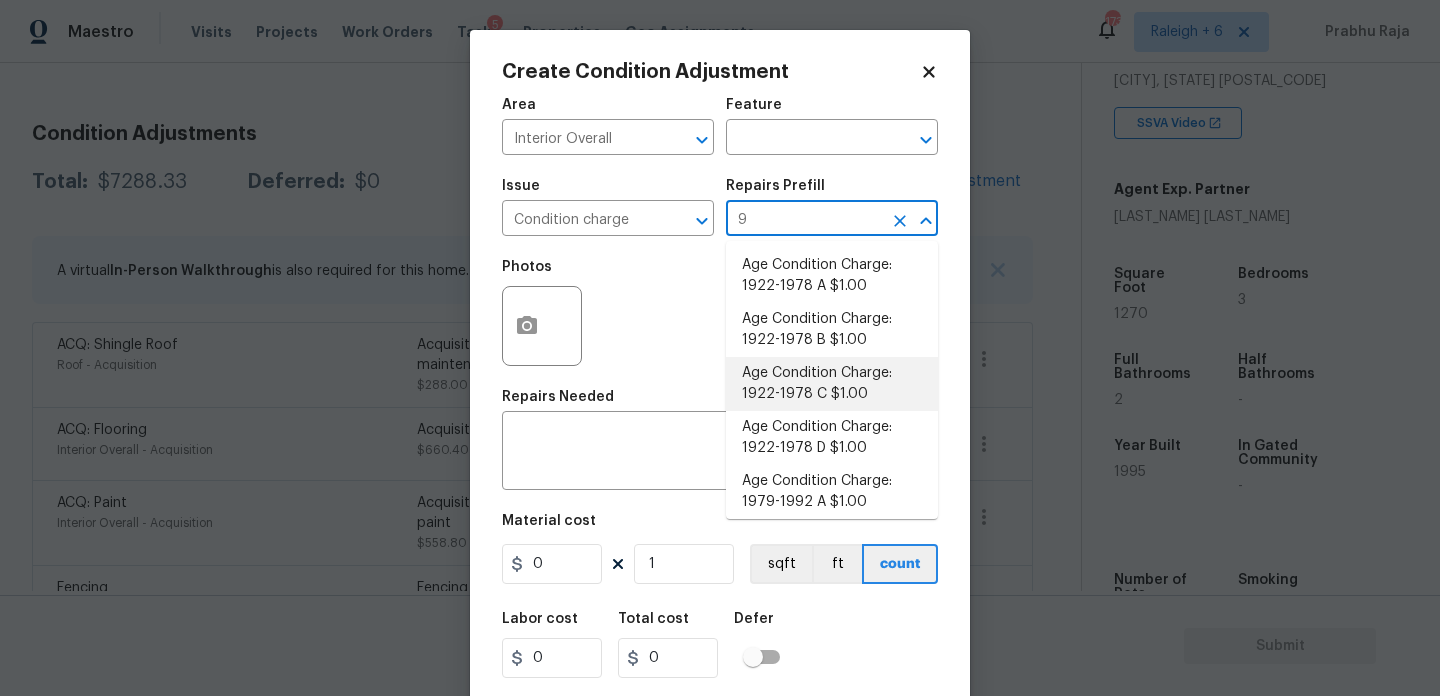 type on "93" 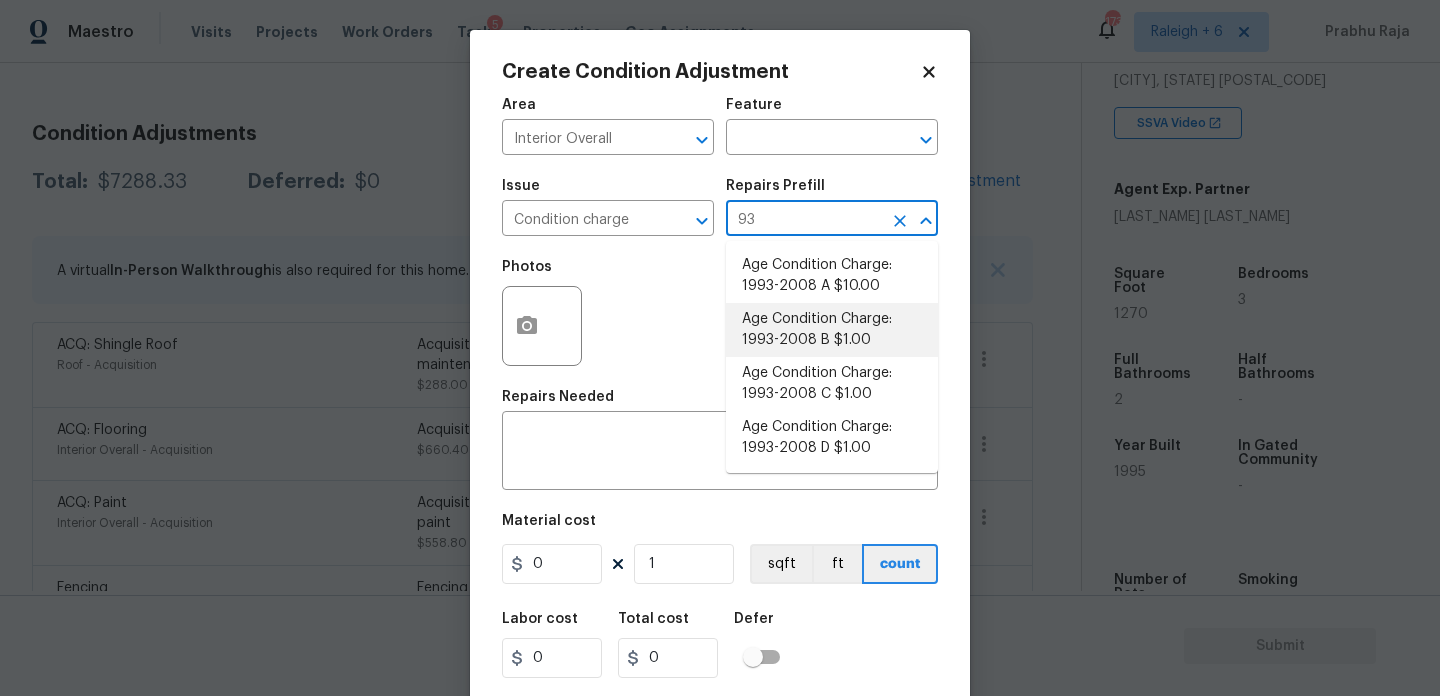 click on "Age Condition Charge: 1993-2008 B	 $1.00" at bounding box center (832, 330) 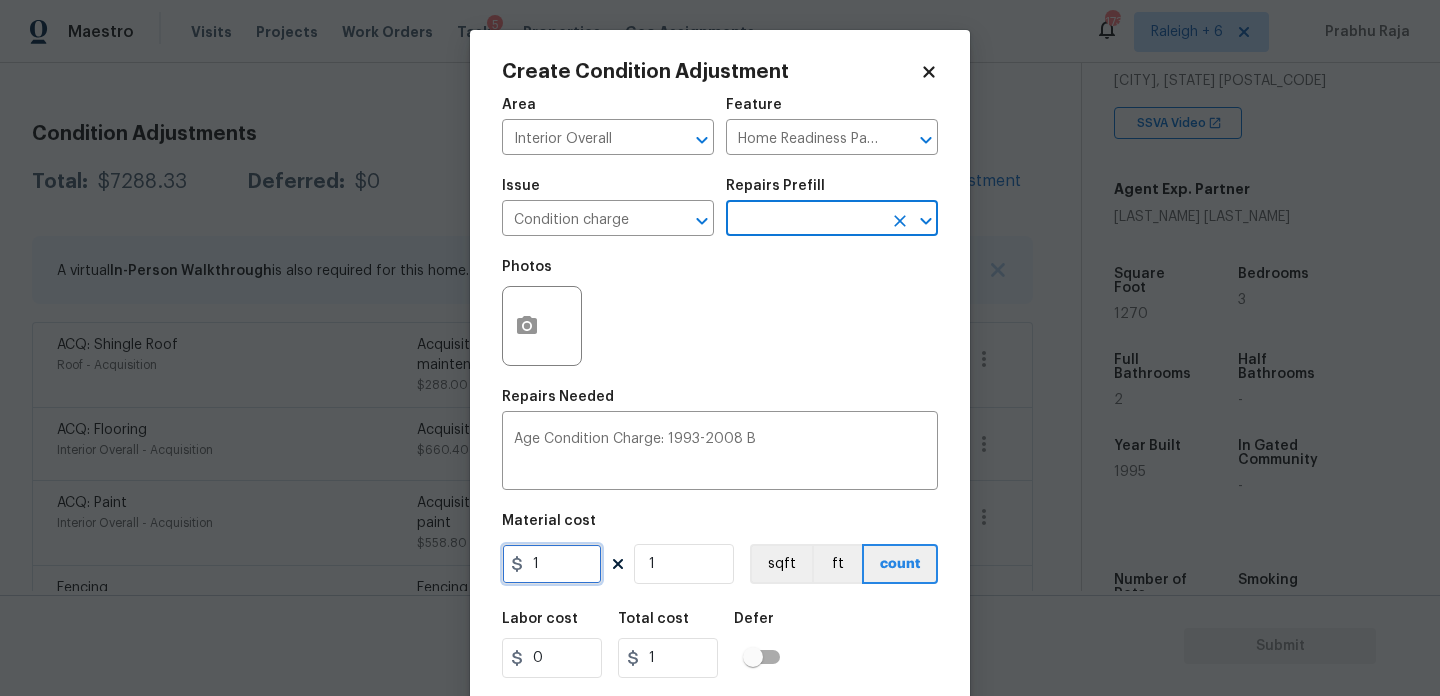 click on "1" at bounding box center (552, 564) 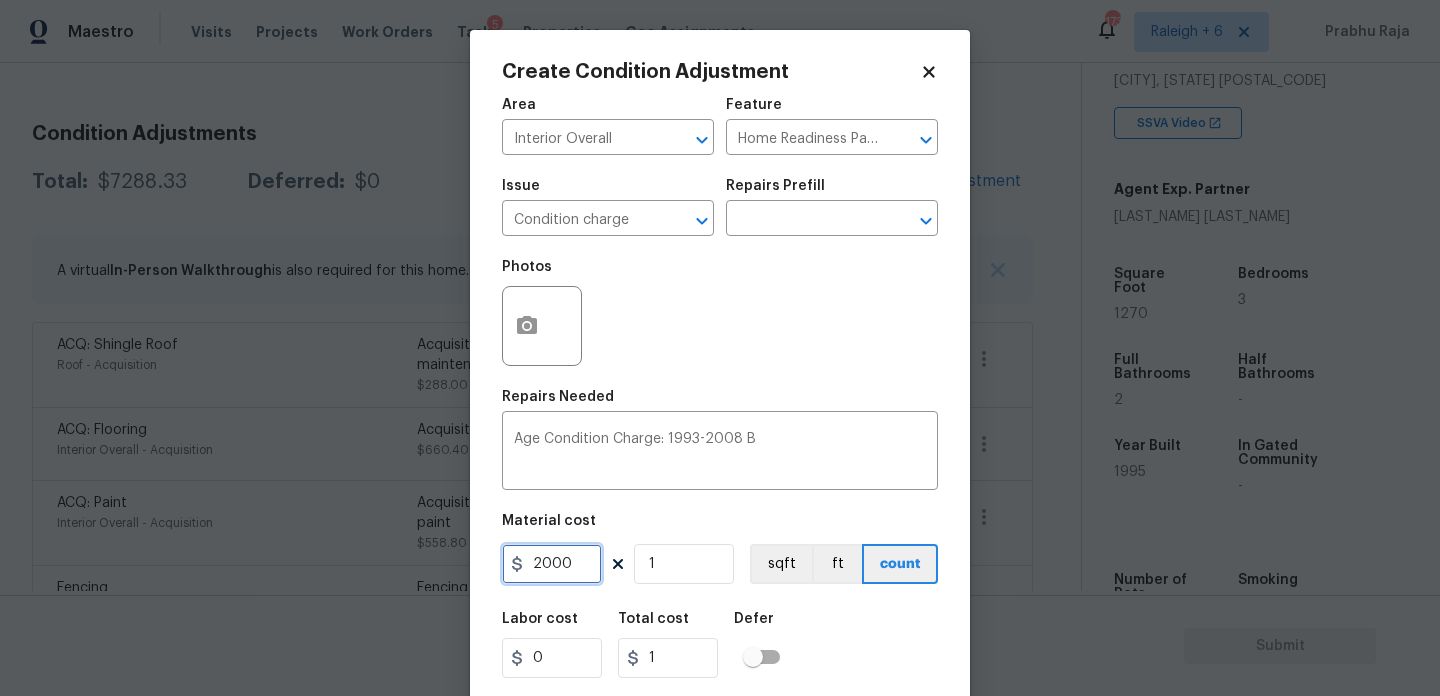 type on "2000" 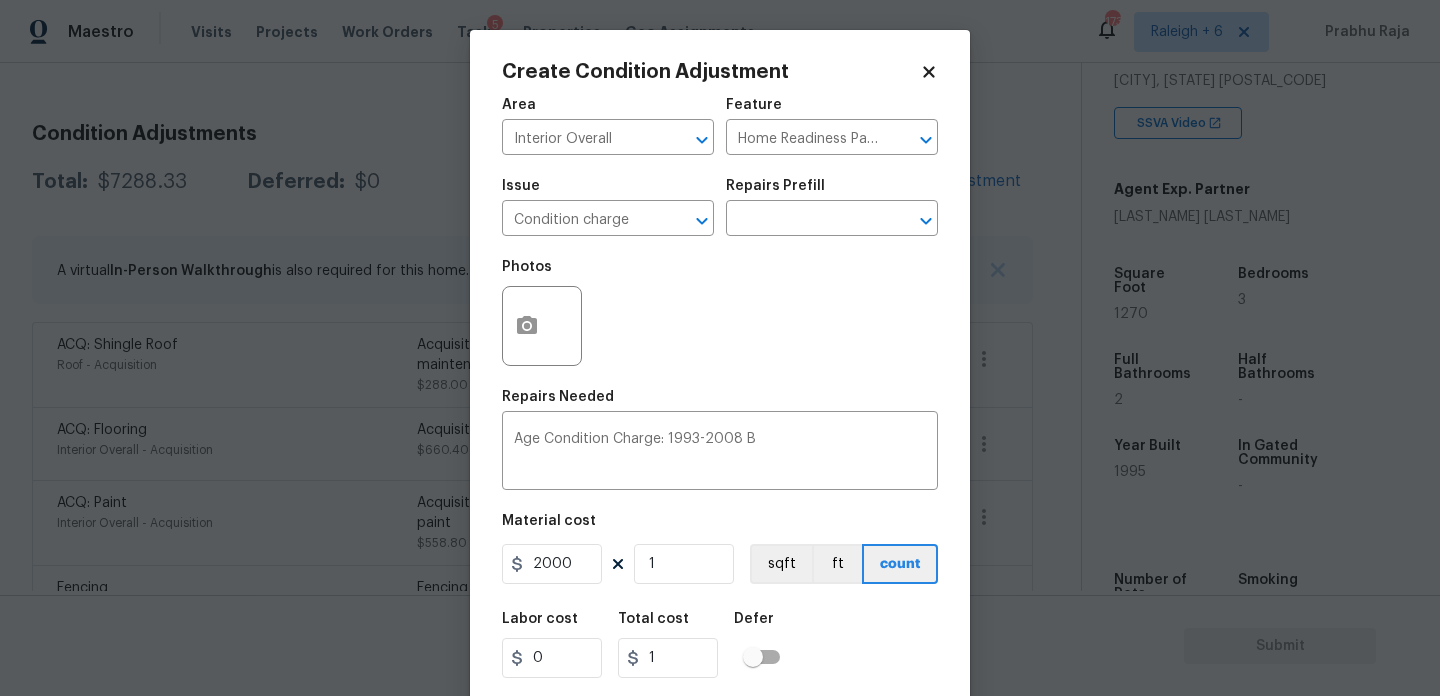 click on "Photos" at bounding box center (720, 313) 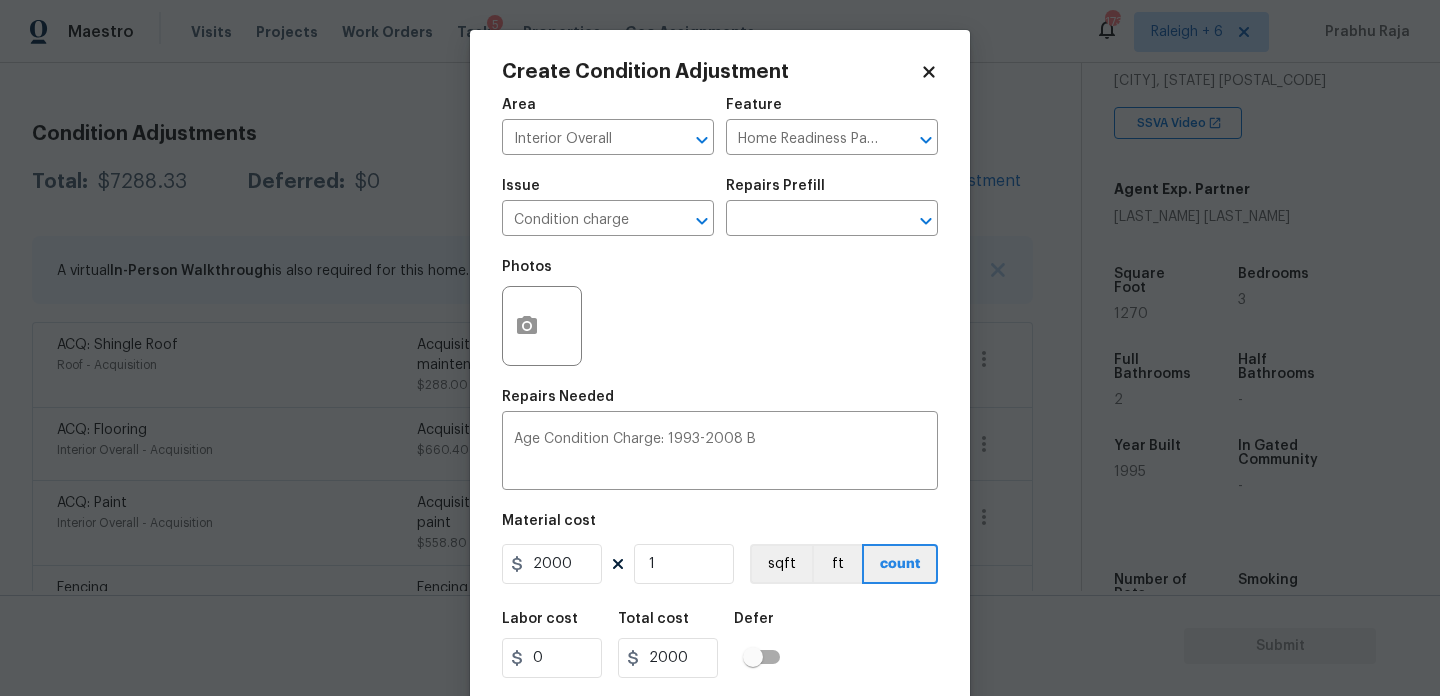 scroll, scrollTop: 51, scrollLeft: 0, axis: vertical 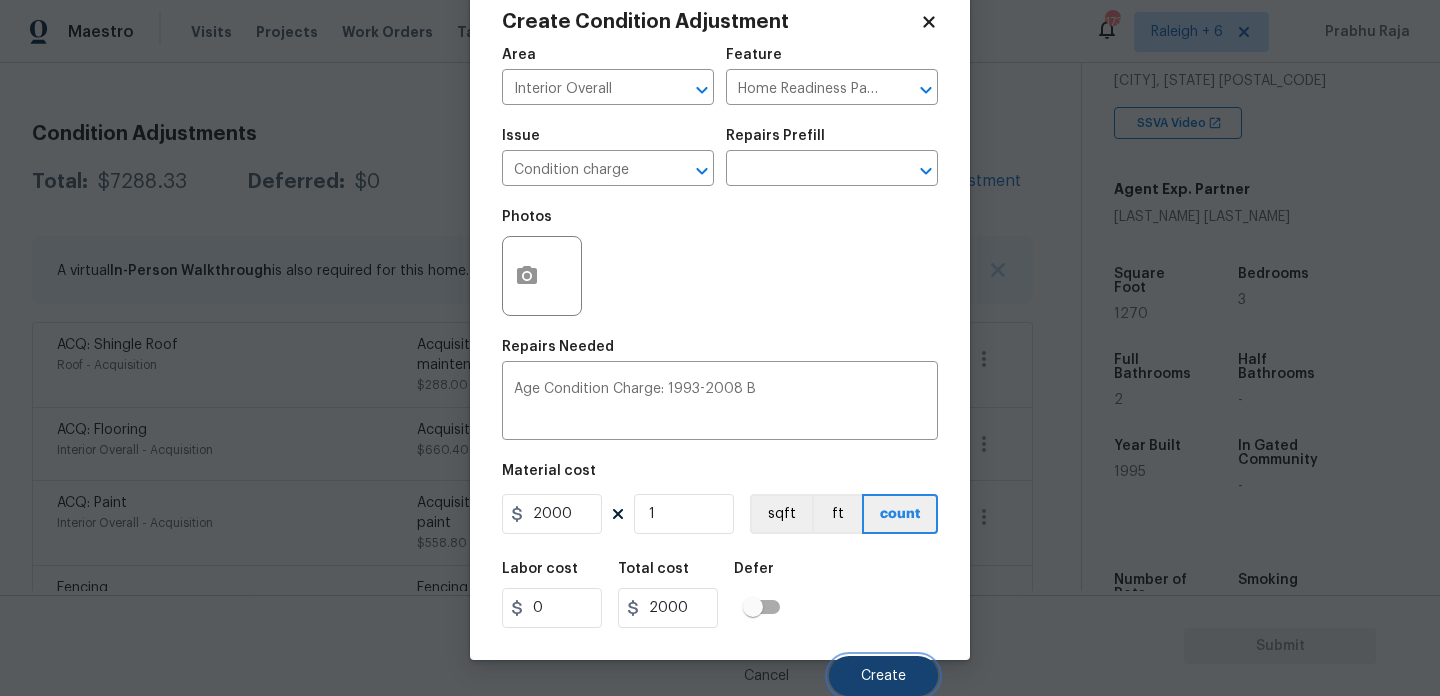 click on "Create" at bounding box center [883, 676] 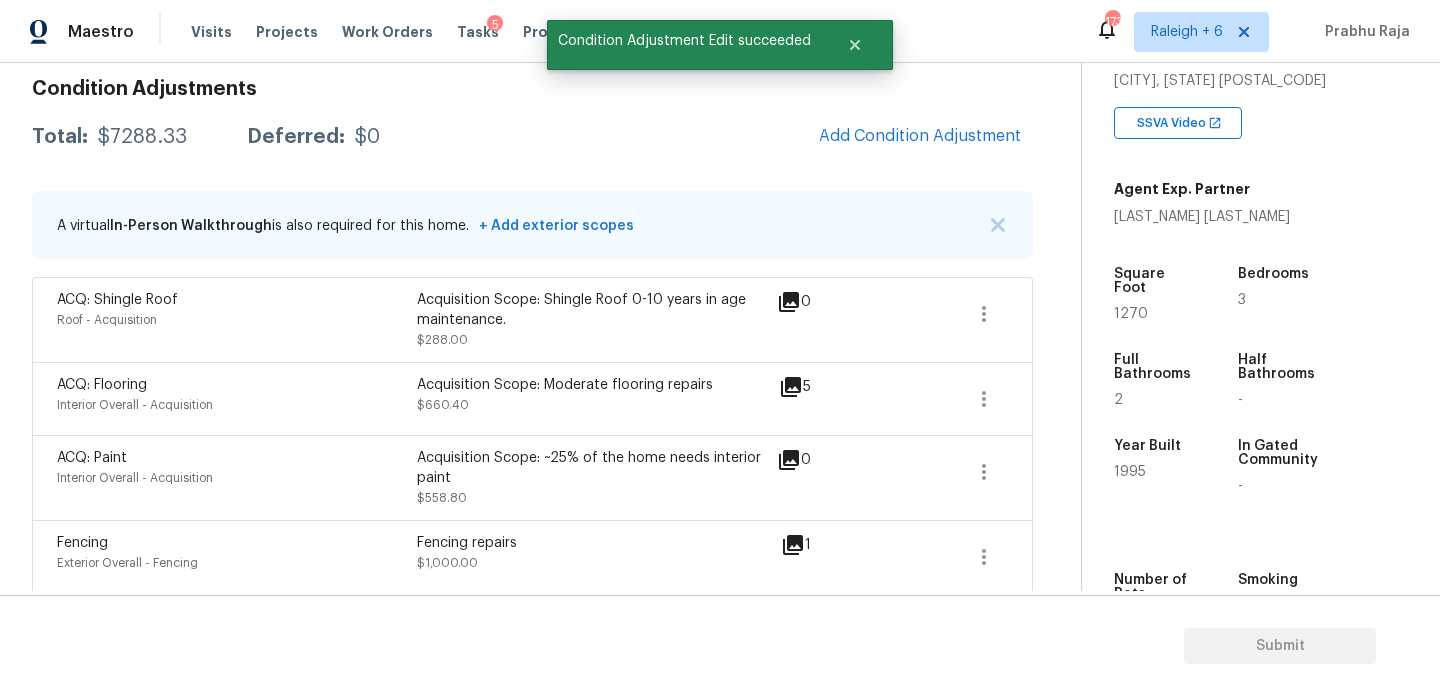 scroll, scrollTop: 243, scrollLeft: 0, axis: vertical 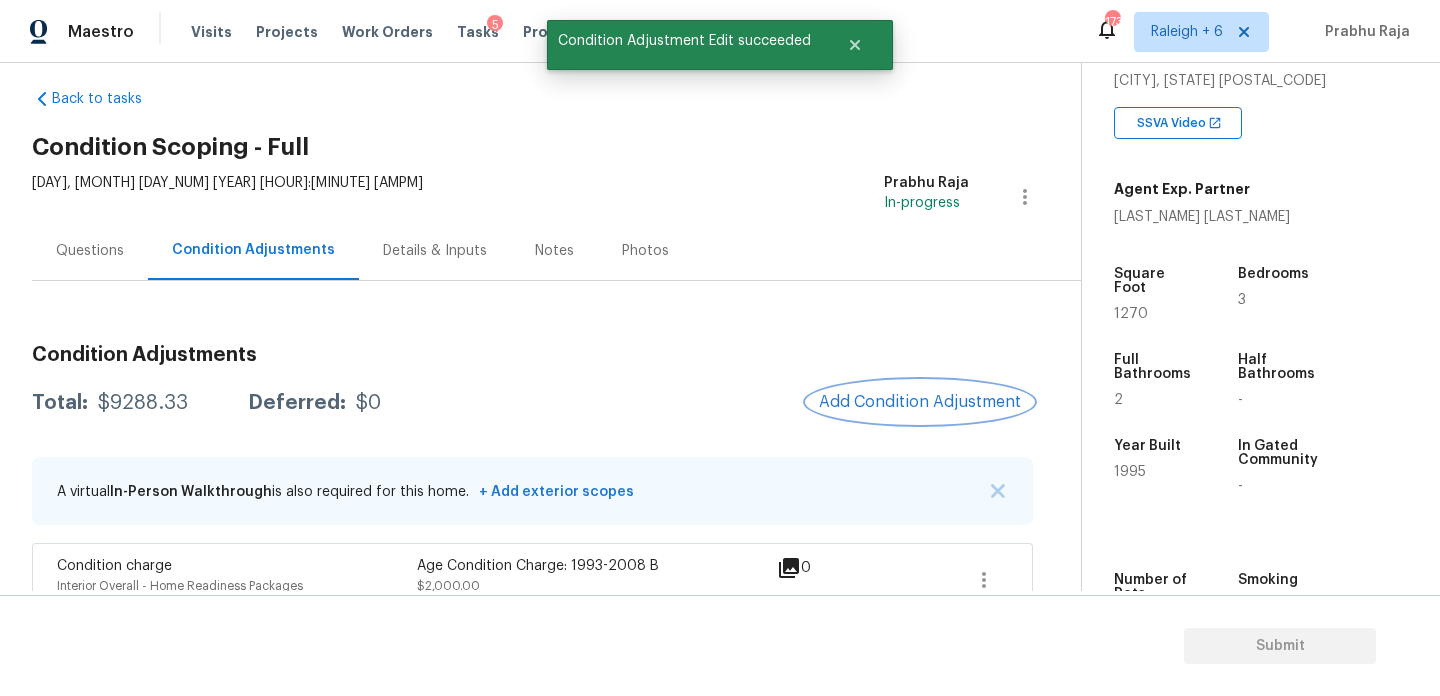 click on "Add Condition Adjustment" at bounding box center (920, 402) 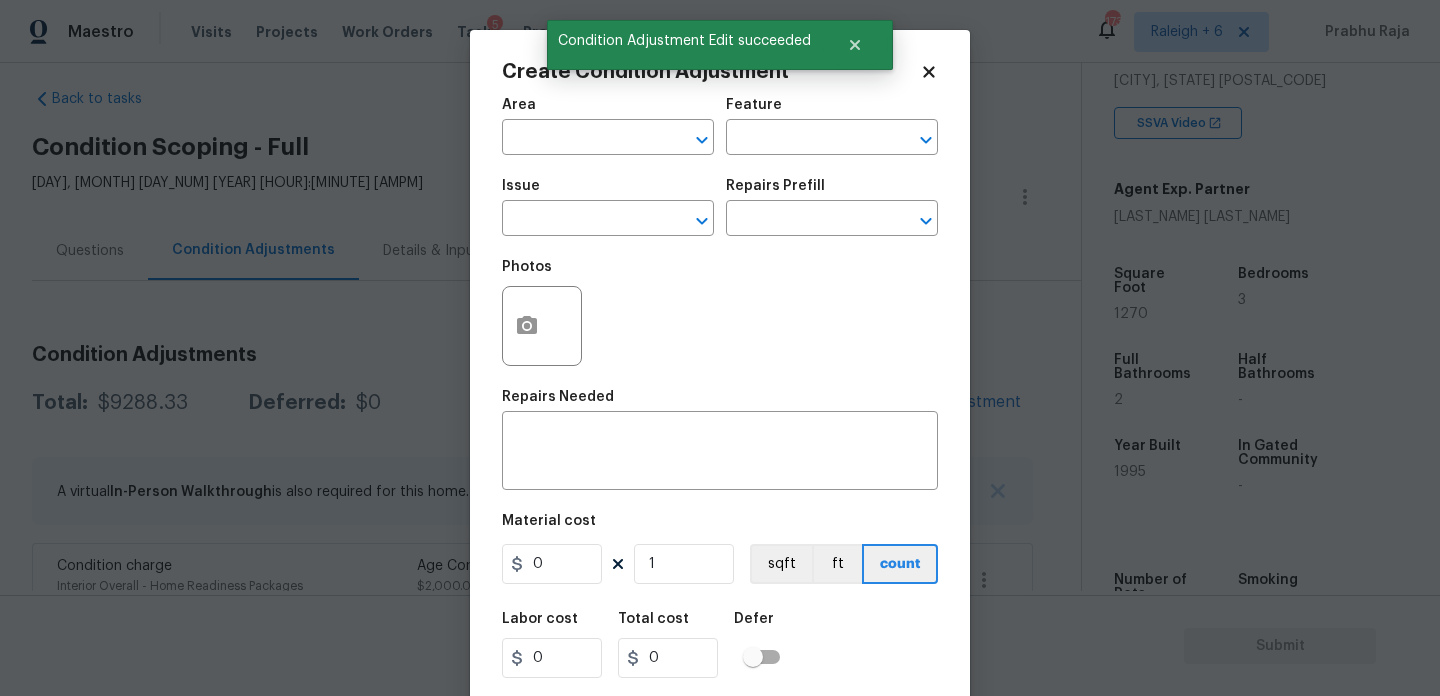 click on "Create Condition Adjustment Area ​ Feature ​ Issue ​ Repairs Prefill ​ Photos Repairs Needed x ​ Material cost 0 1 sqft ft count Labor cost 0 Total cost 0 Defer Cancel Create" at bounding box center (720, 370) 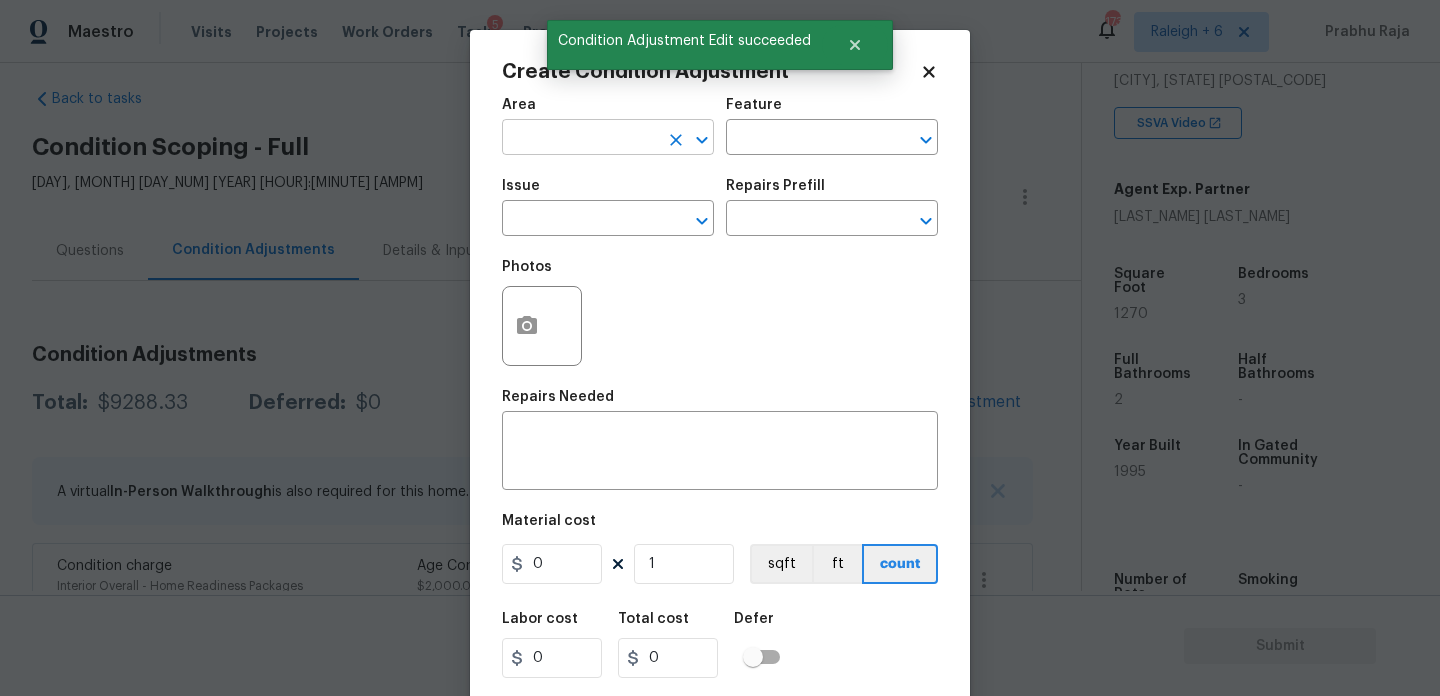 click at bounding box center (580, 139) 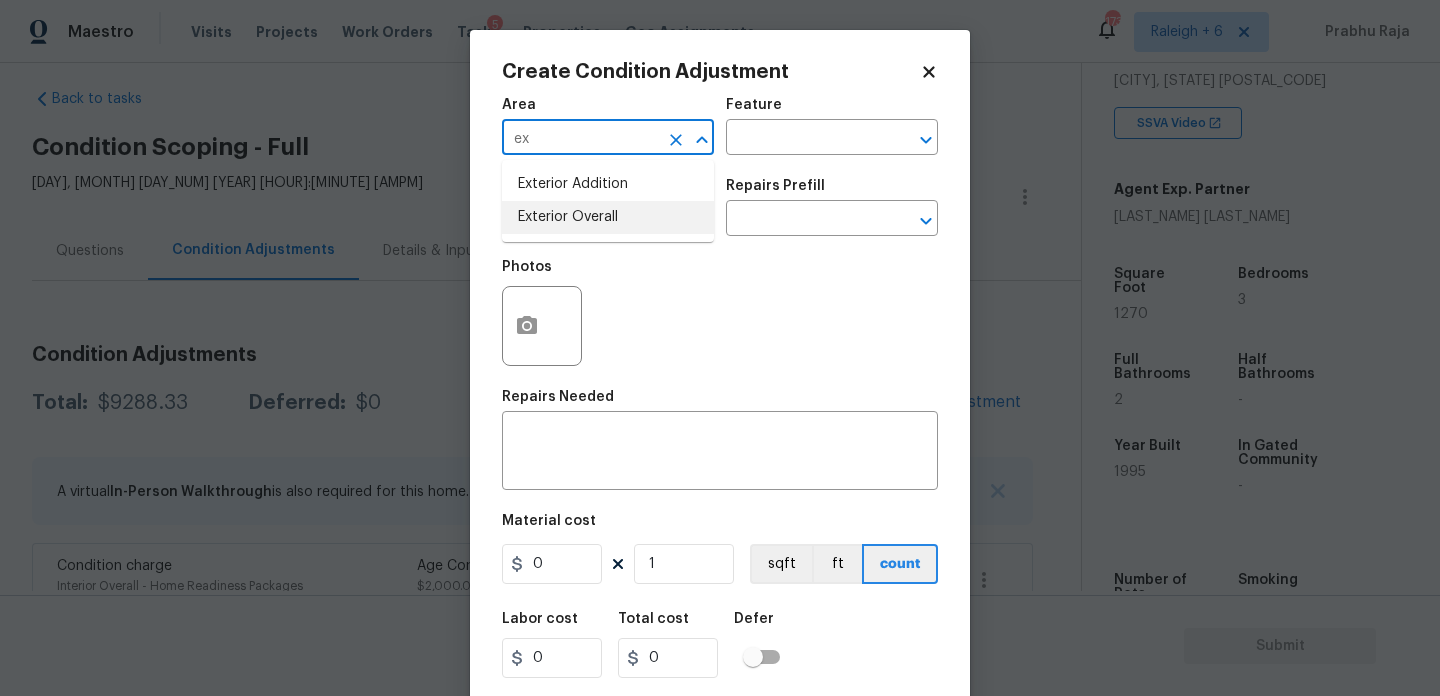 click on "Exterior Overall" at bounding box center (608, 217) 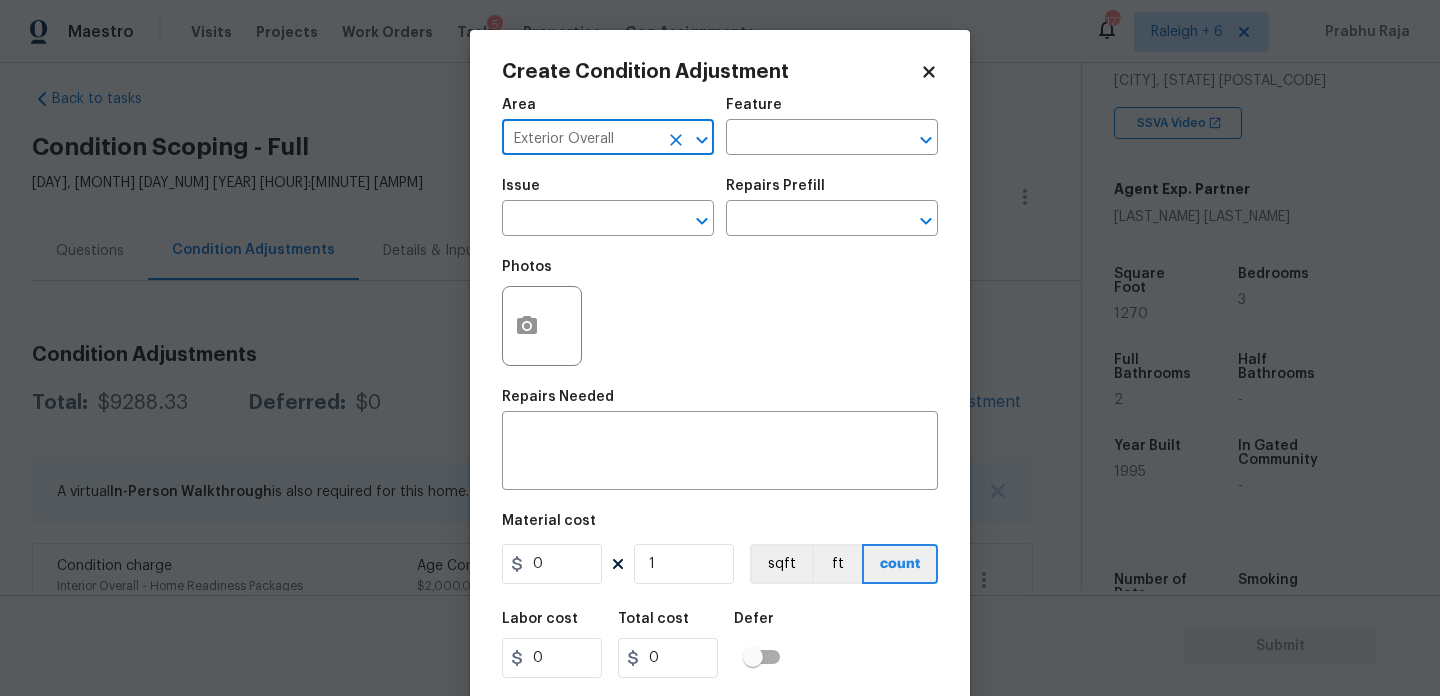 type on "Exterior Overall" 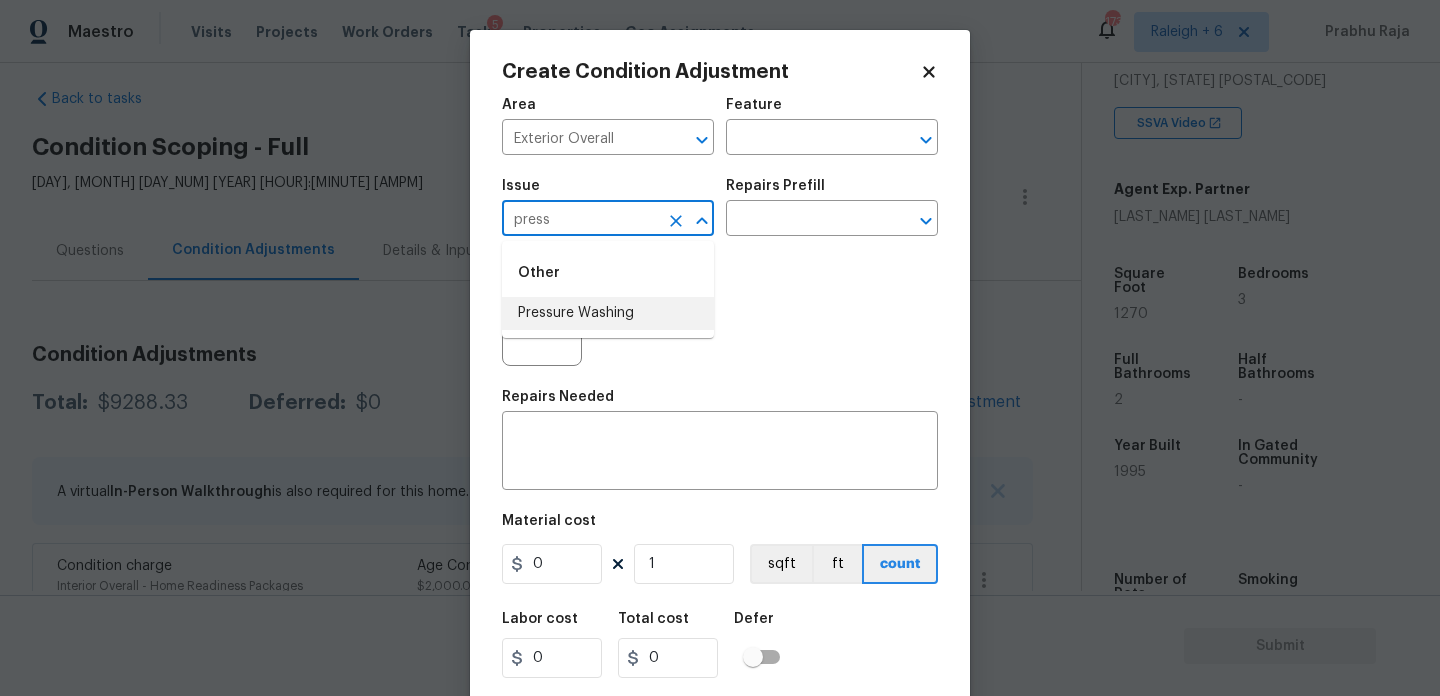 click on "Pressure Washing" at bounding box center [608, 313] 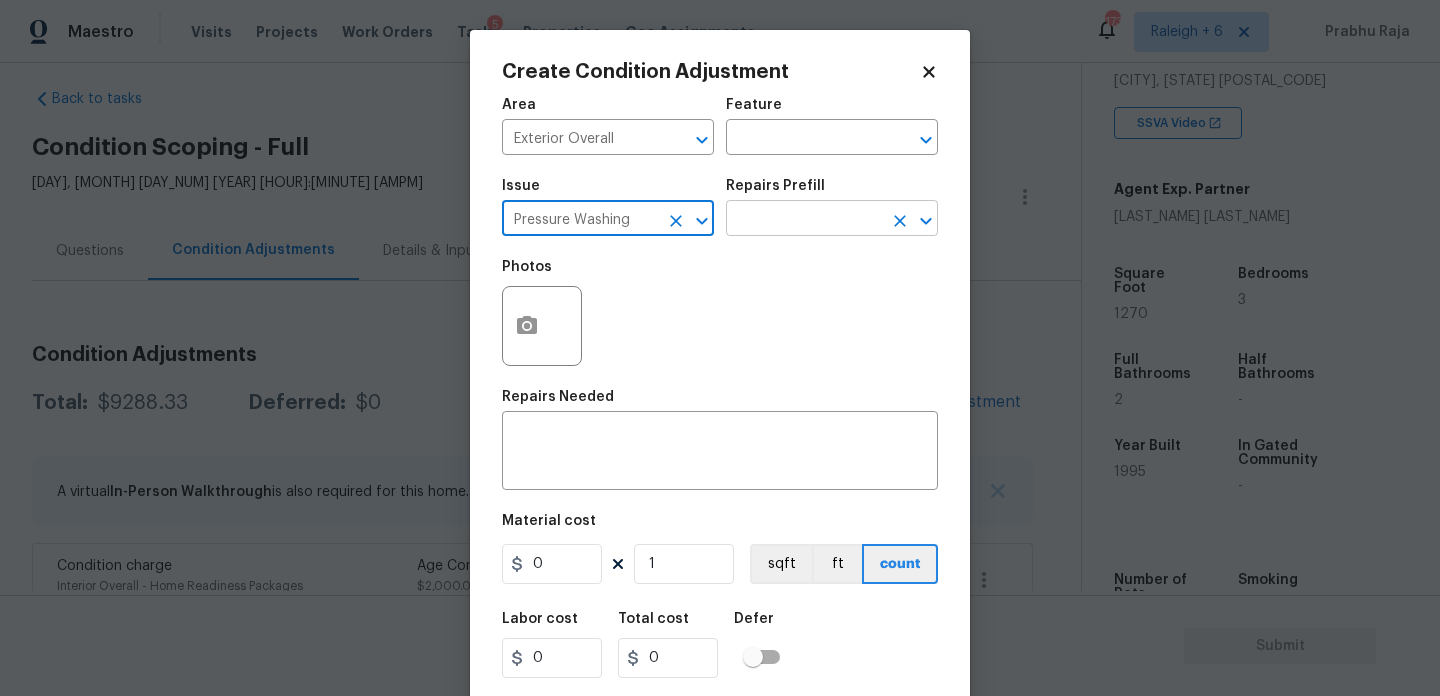 type on "Pressure Washing" 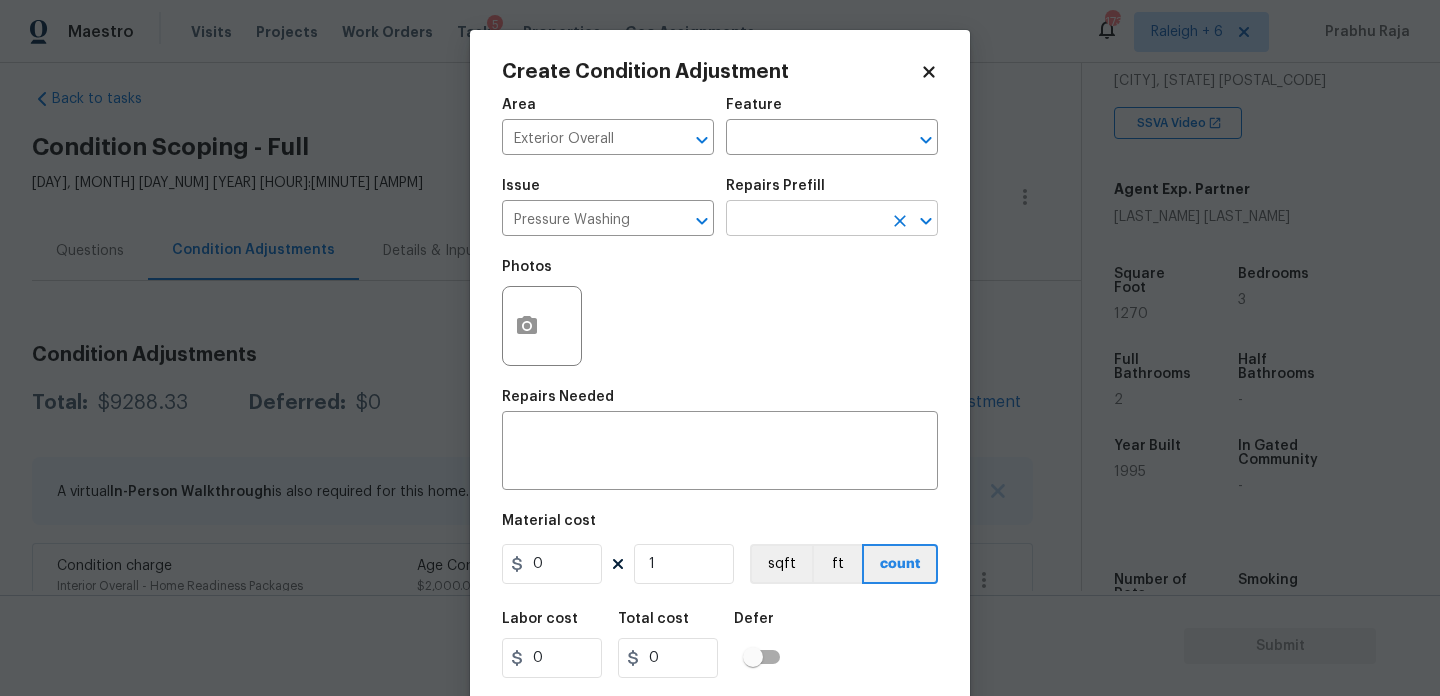 click at bounding box center [804, 220] 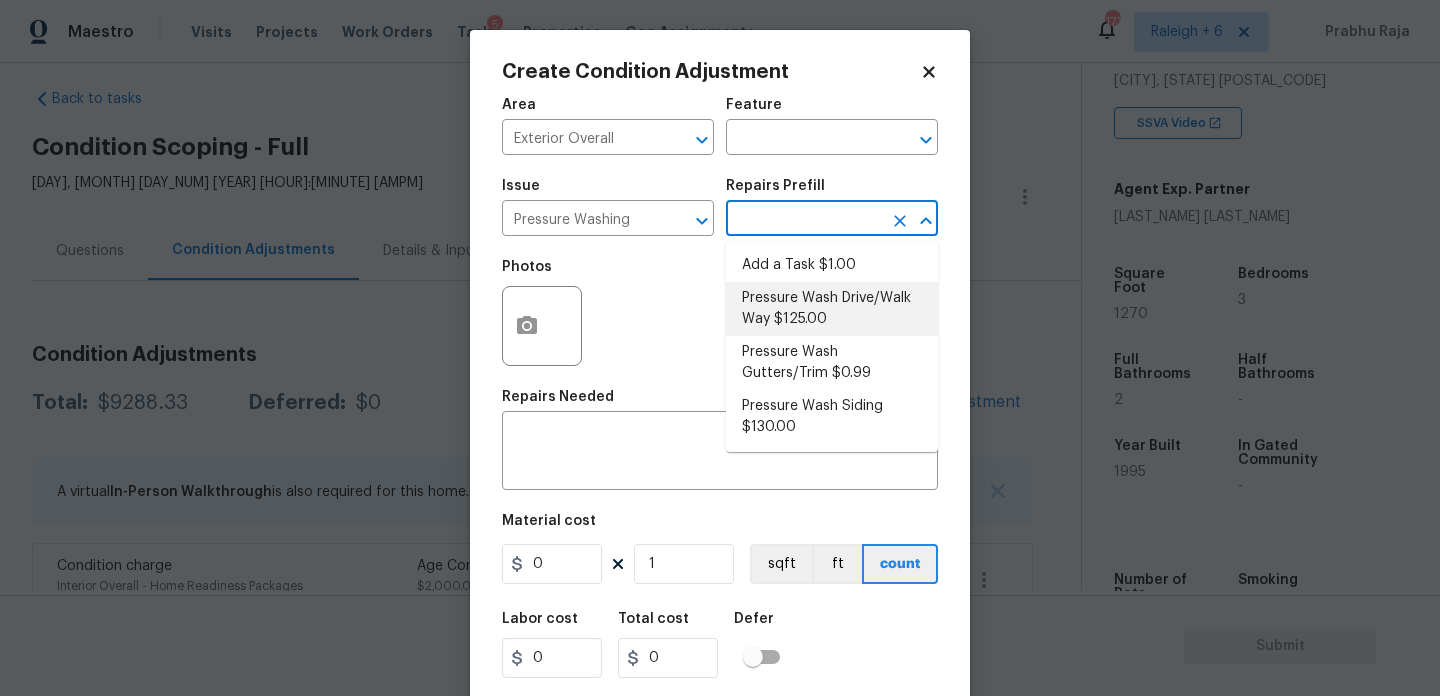 click on "Pressure Wash Drive/Walk Way $125.00" at bounding box center [832, 309] 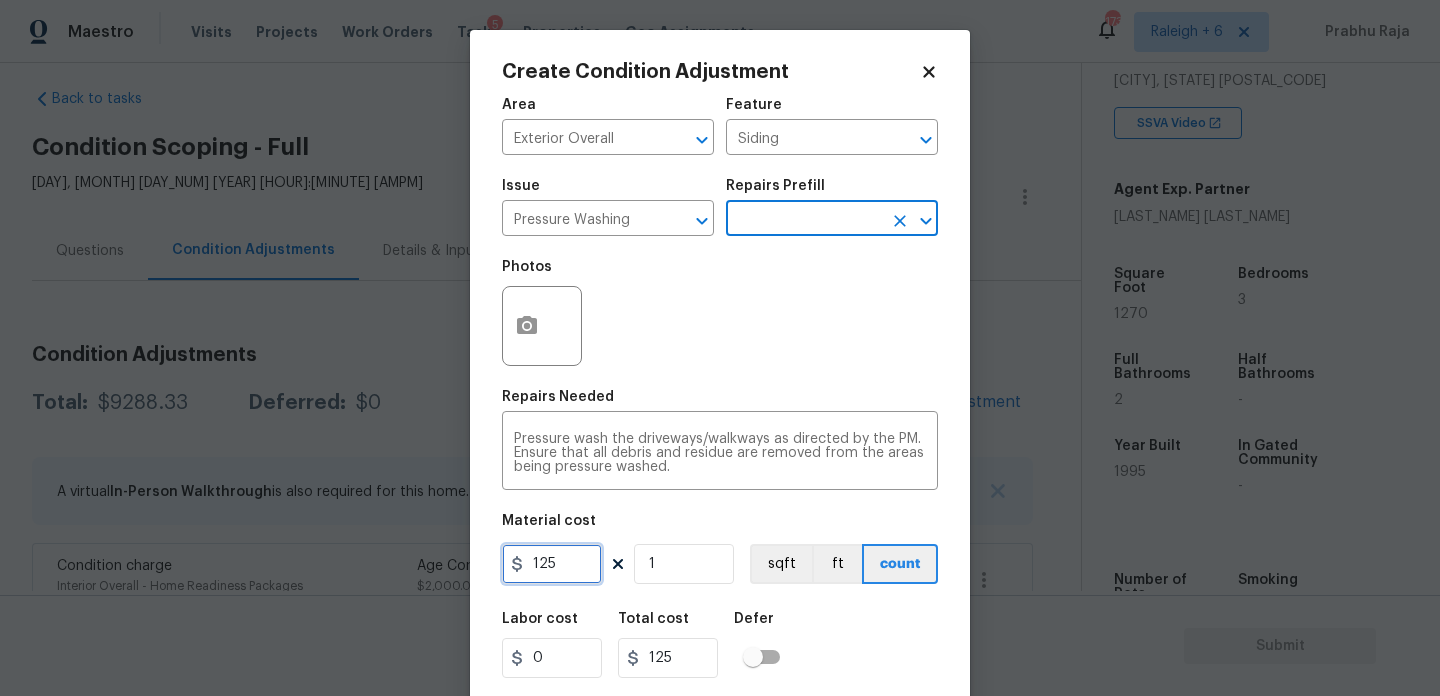 drag, startPoint x: 581, startPoint y: 559, endPoint x: 486, endPoint y: 559, distance: 95 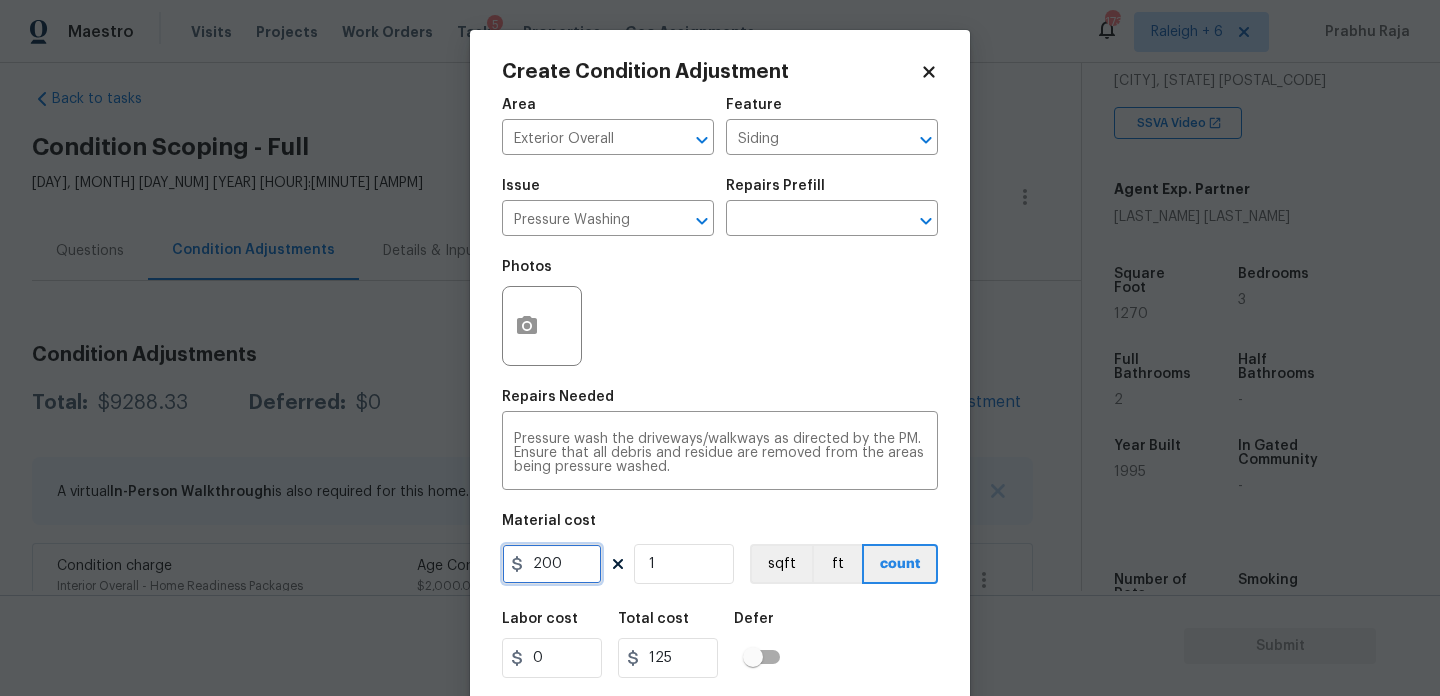 type on "200" 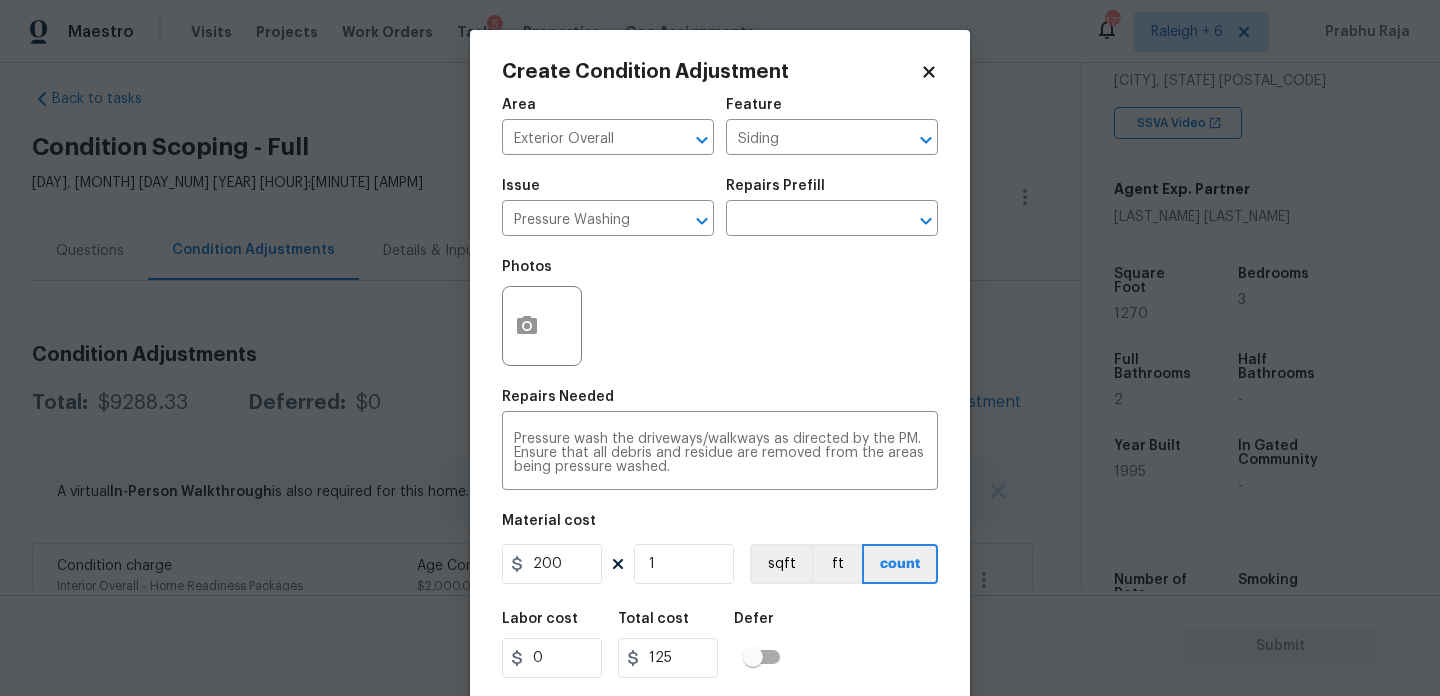 click on "Repairs Needed" at bounding box center (720, 403) 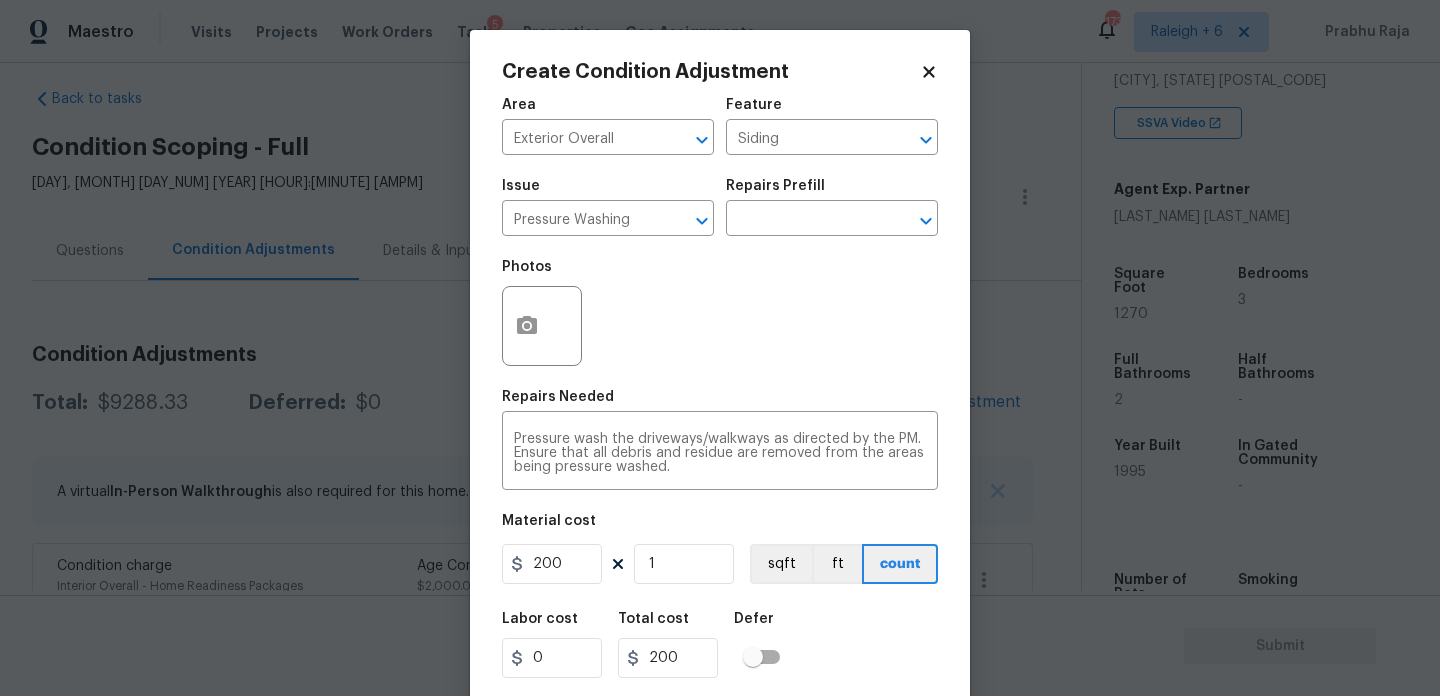 scroll, scrollTop: 51, scrollLeft: 0, axis: vertical 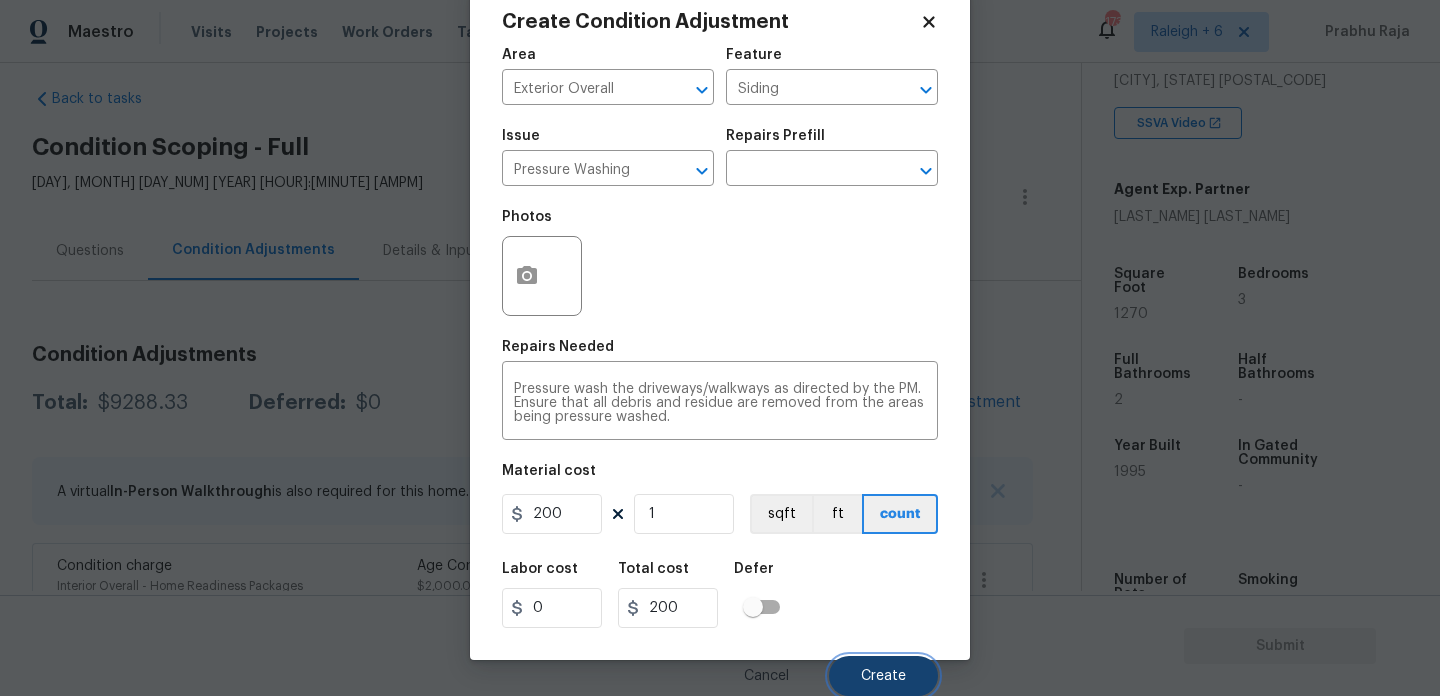 click on "Create" at bounding box center (883, 676) 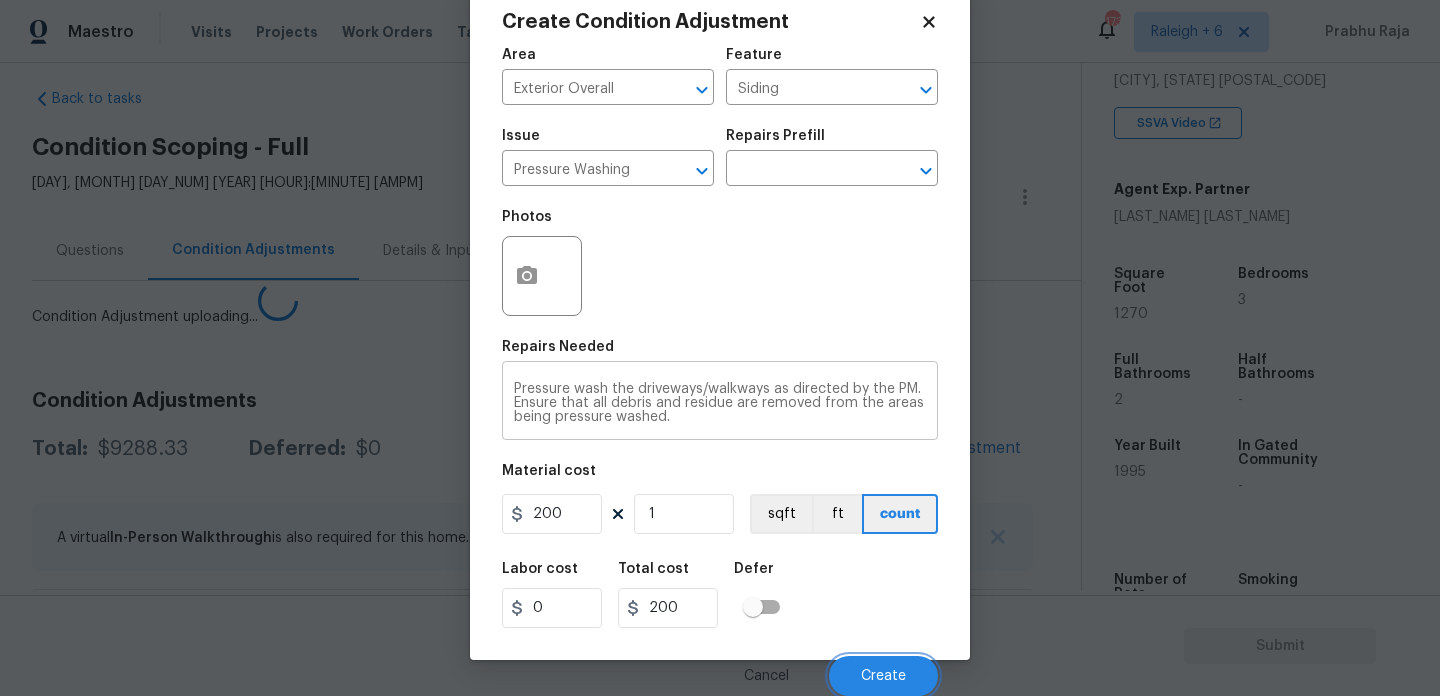 scroll, scrollTop: 44, scrollLeft: 0, axis: vertical 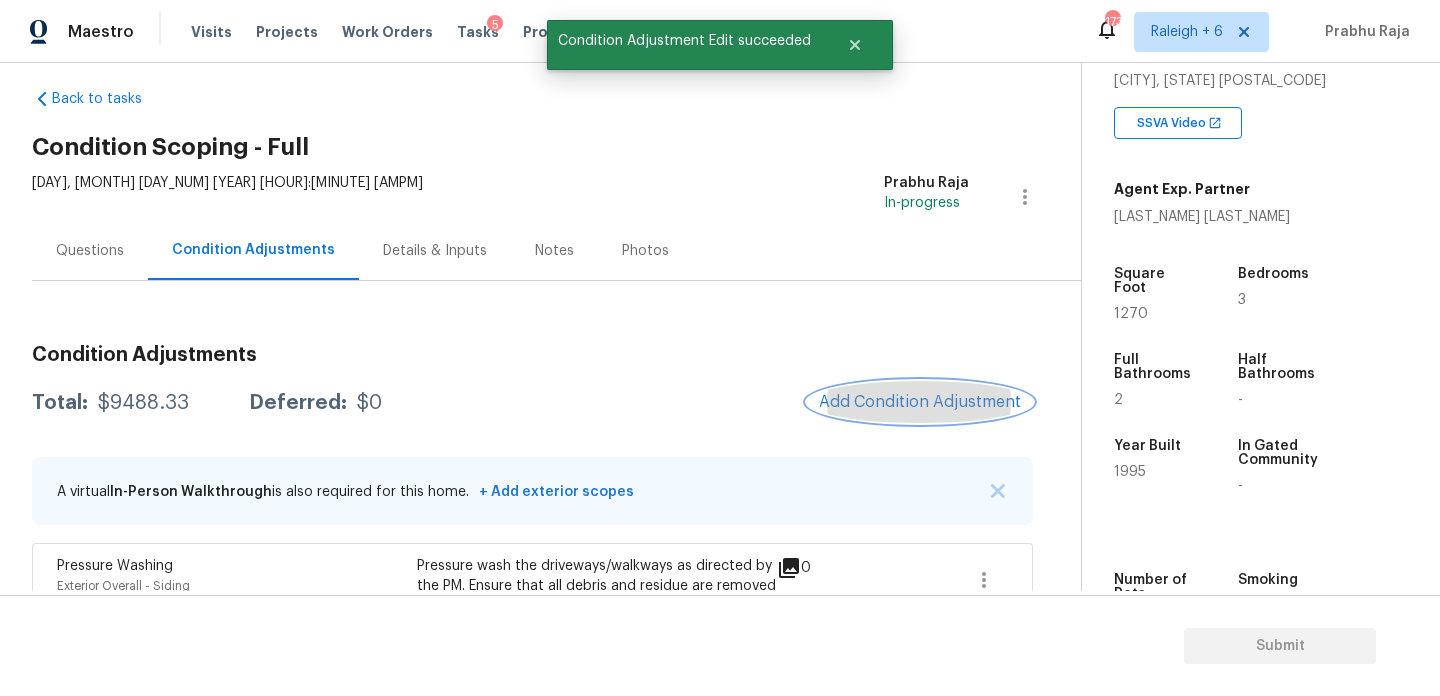 click on "Add Condition Adjustment" at bounding box center (920, 402) 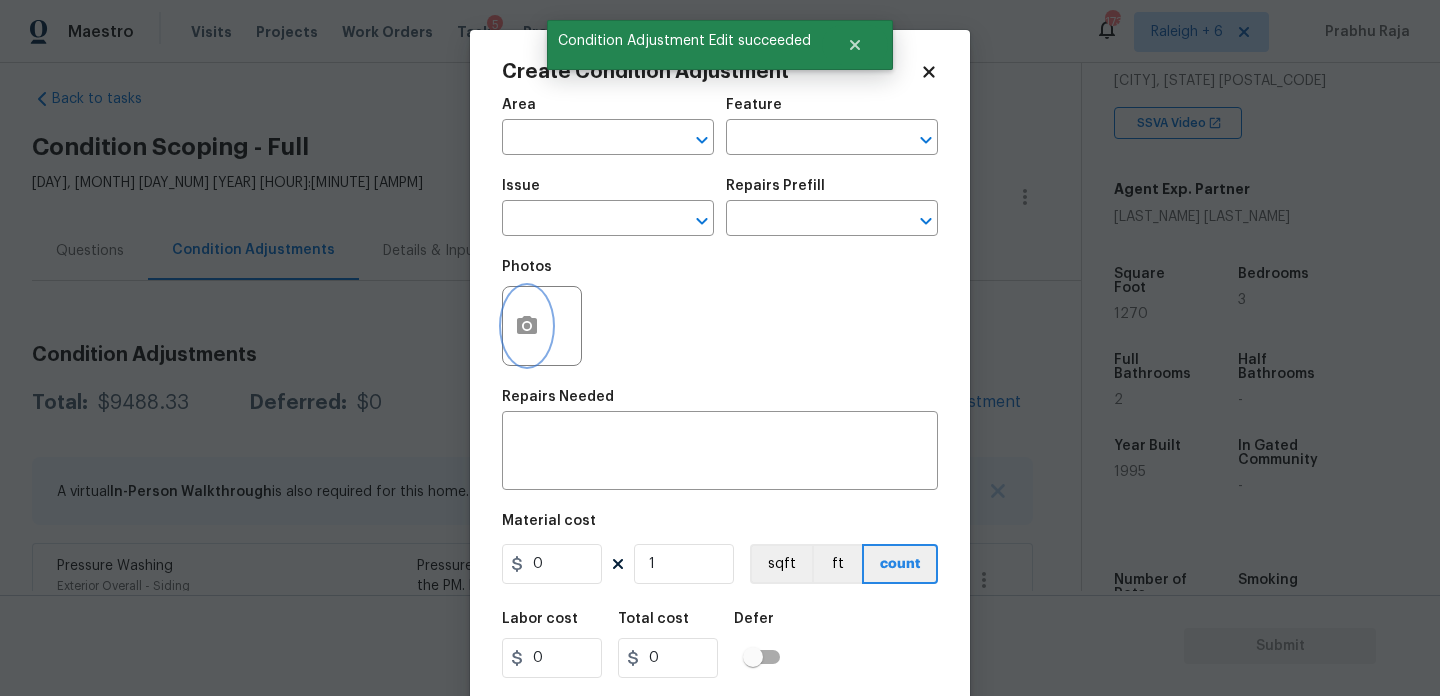 click 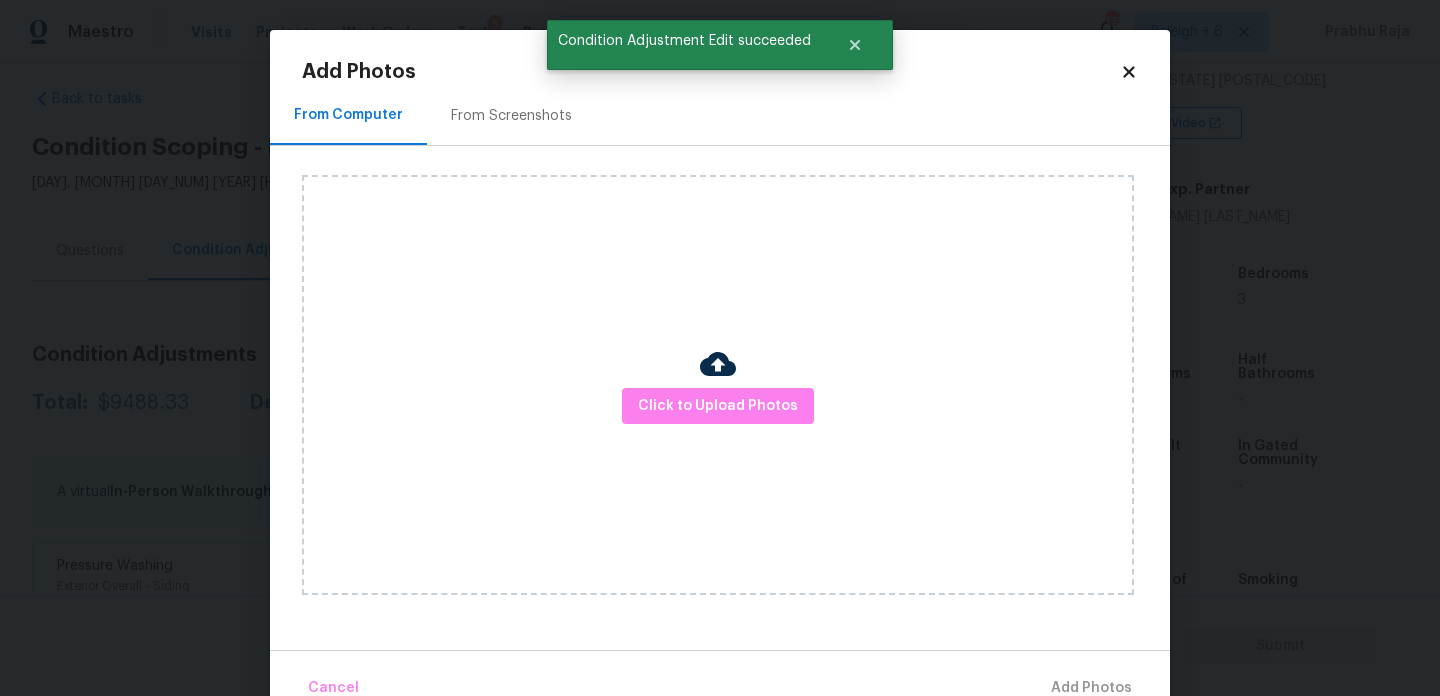 click on "From Screenshots" at bounding box center [511, 116] 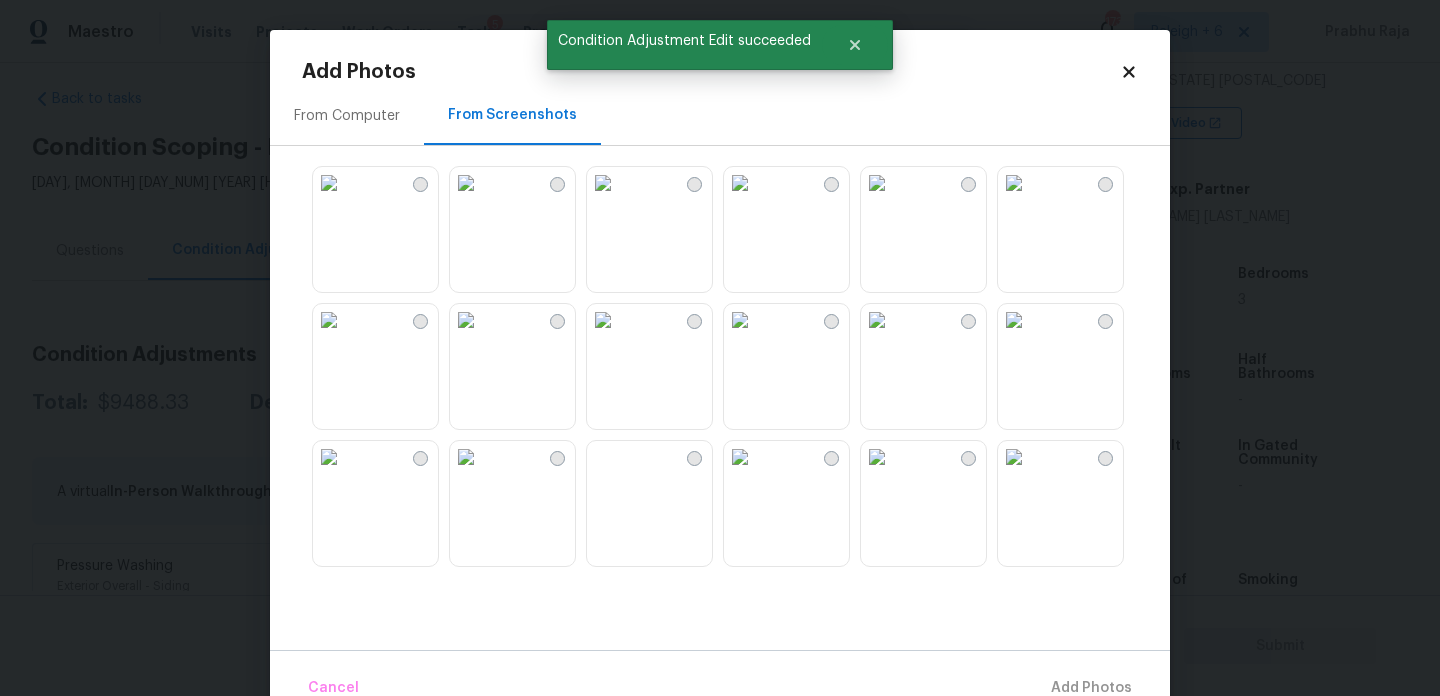 click at bounding box center (603, 320) 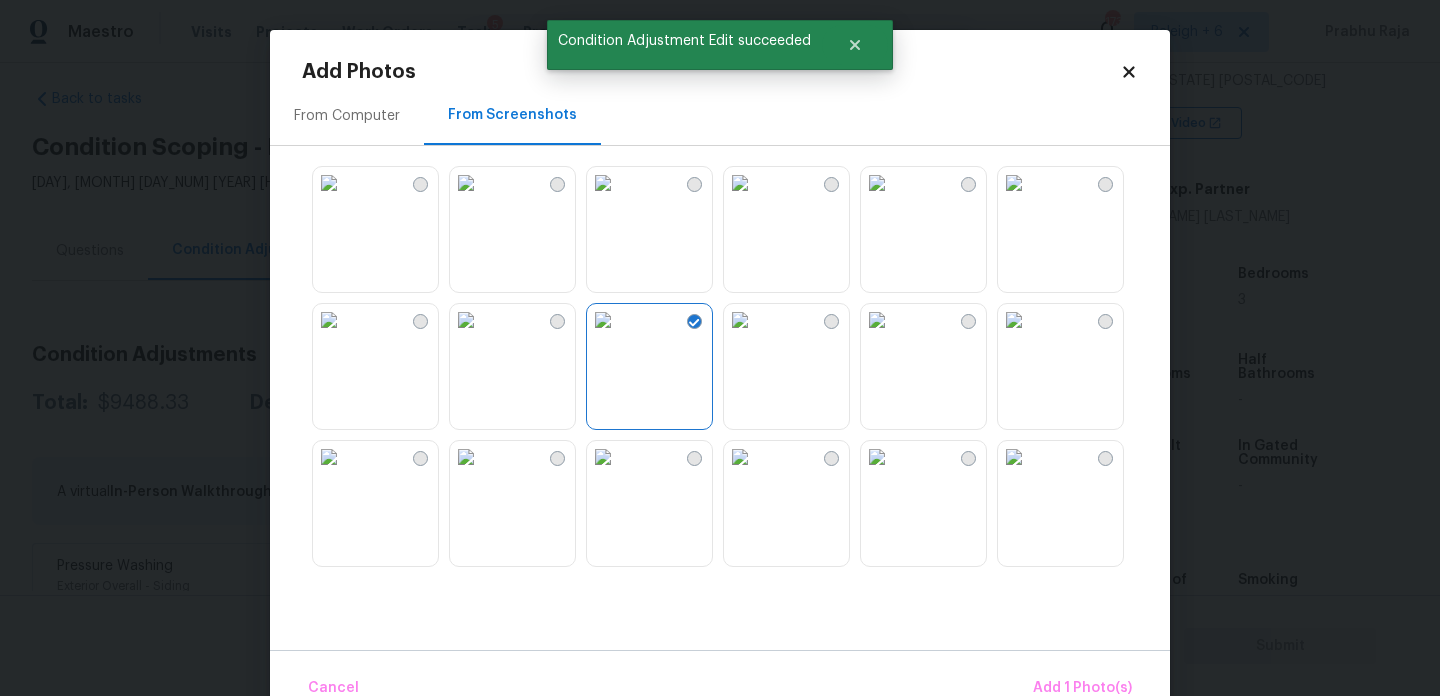 click at bounding box center (466, 320) 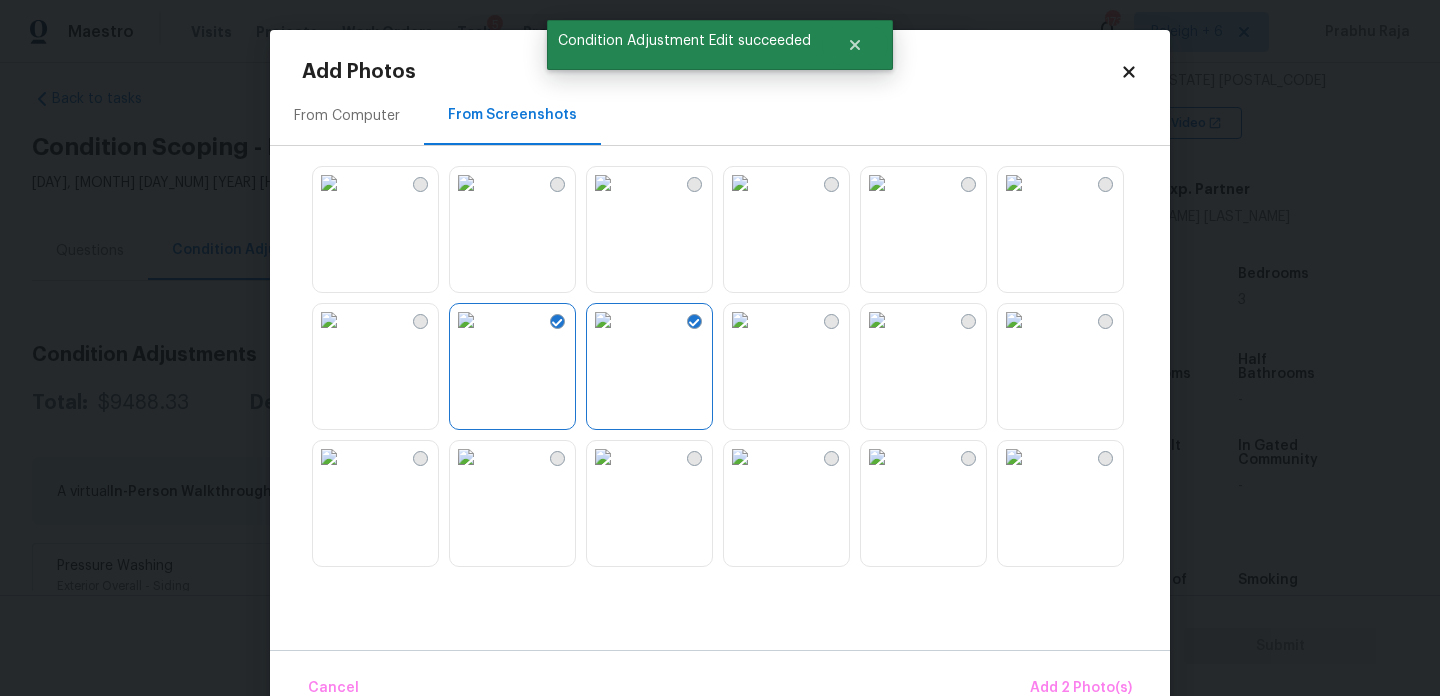 click at bounding box center (329, 457) 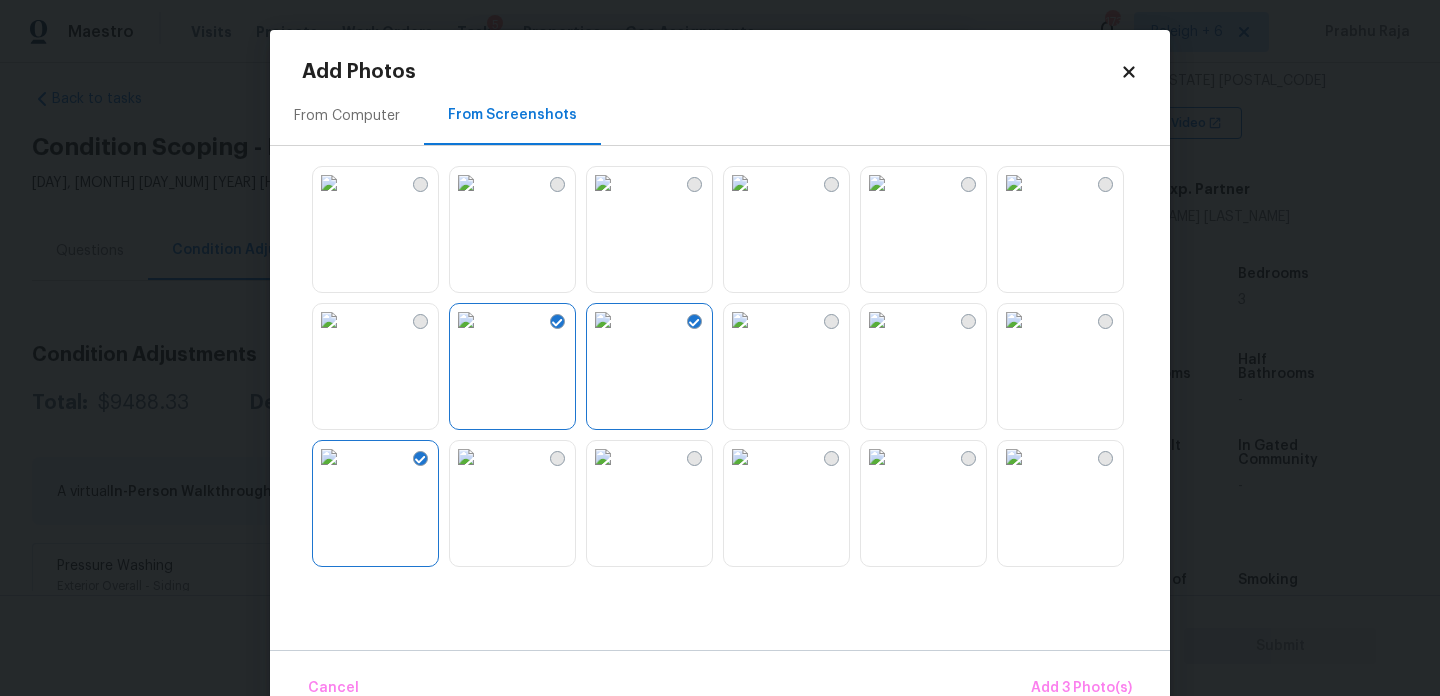 click on "Cancel Add 3 Photo(s)" at bounding box center (720, 680) 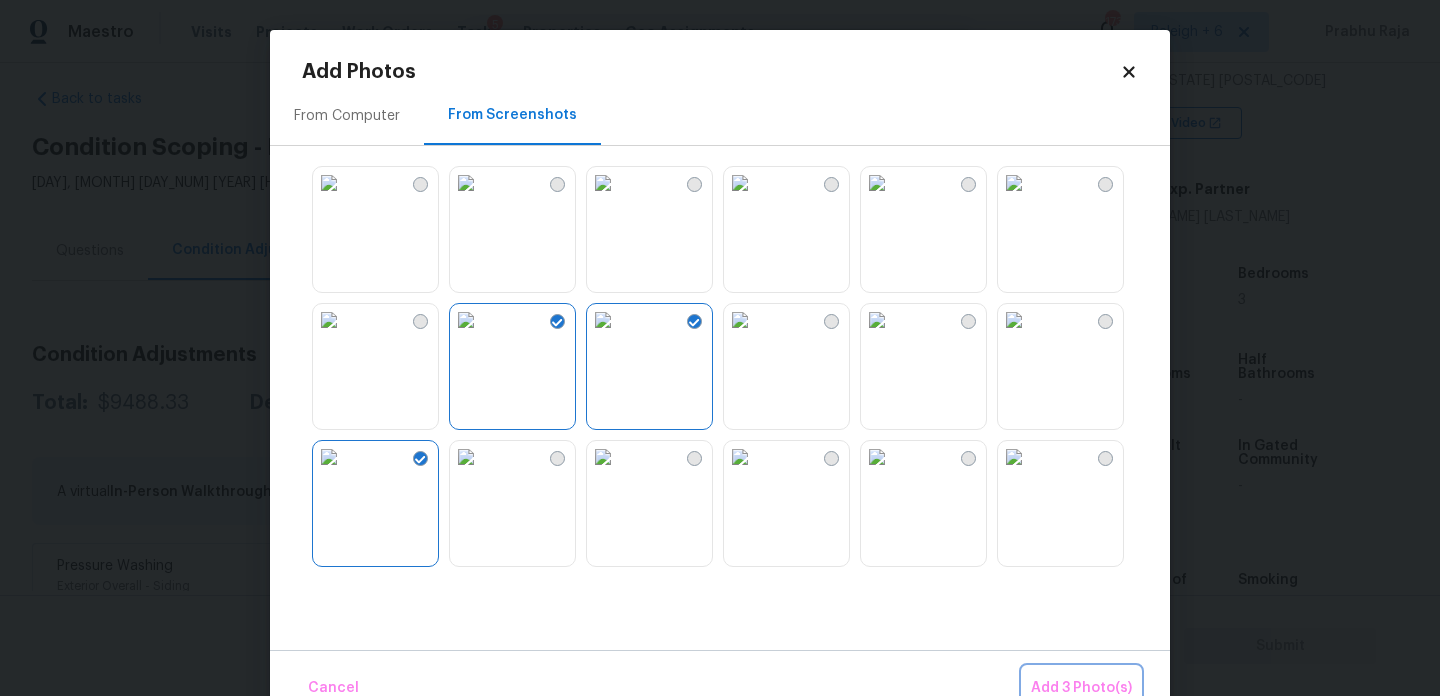 click on "Add 3 Photo(s)" at bounding box center [1081, 688] 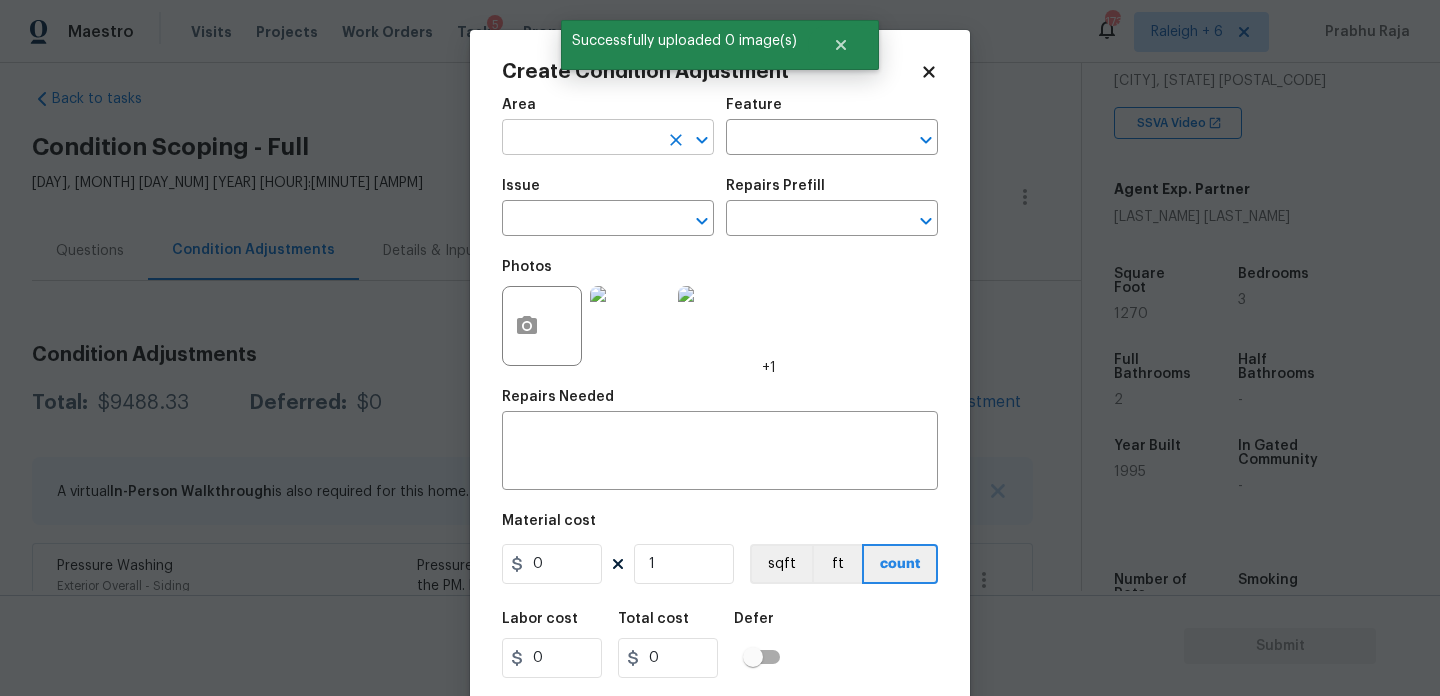 click at bounding box center (580, 139) 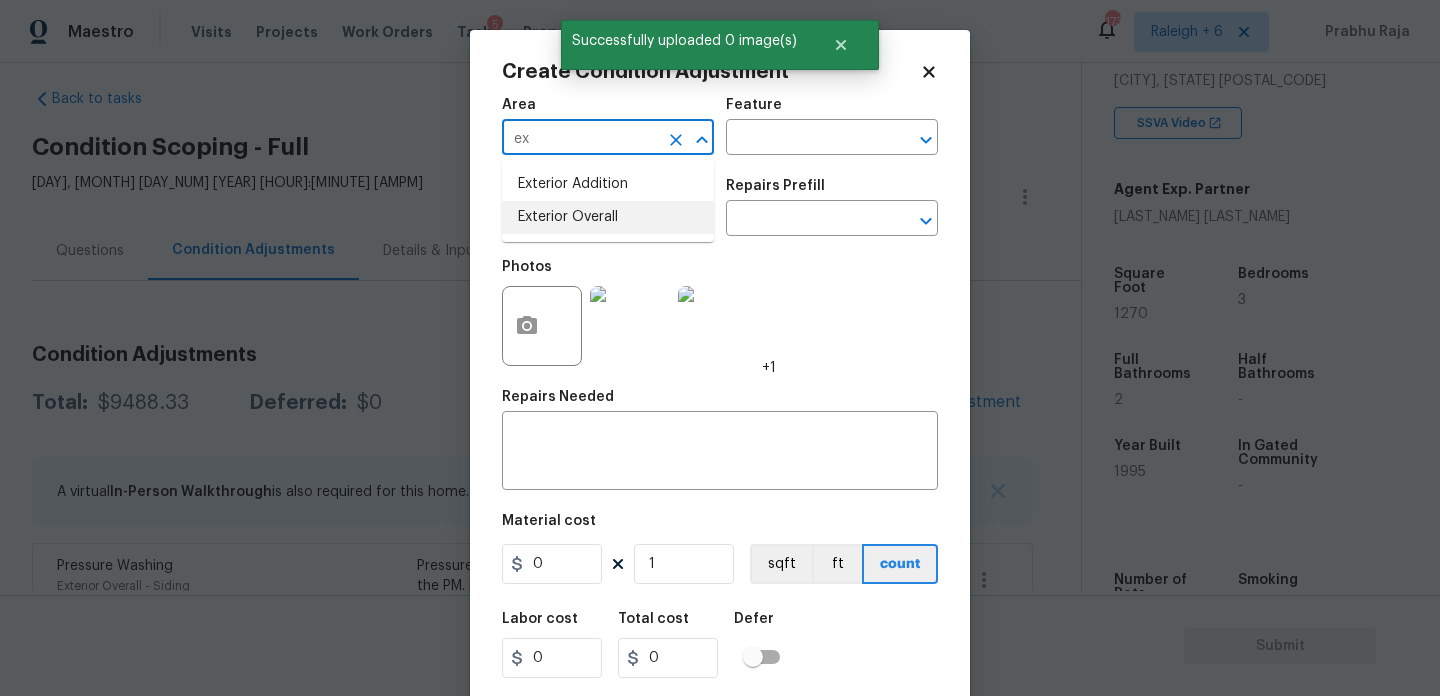 click on "Exterior Overall" at bounding box center [608, 217] 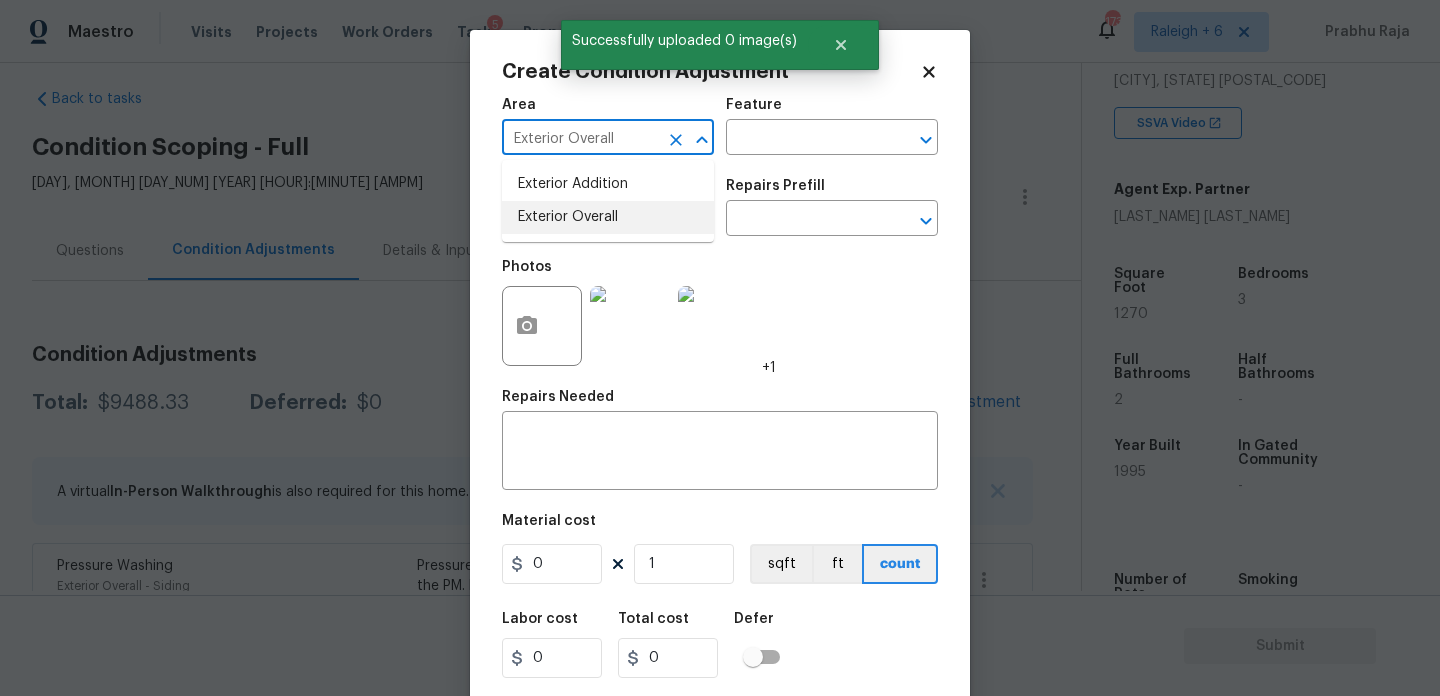 type on "Exterior Overall" 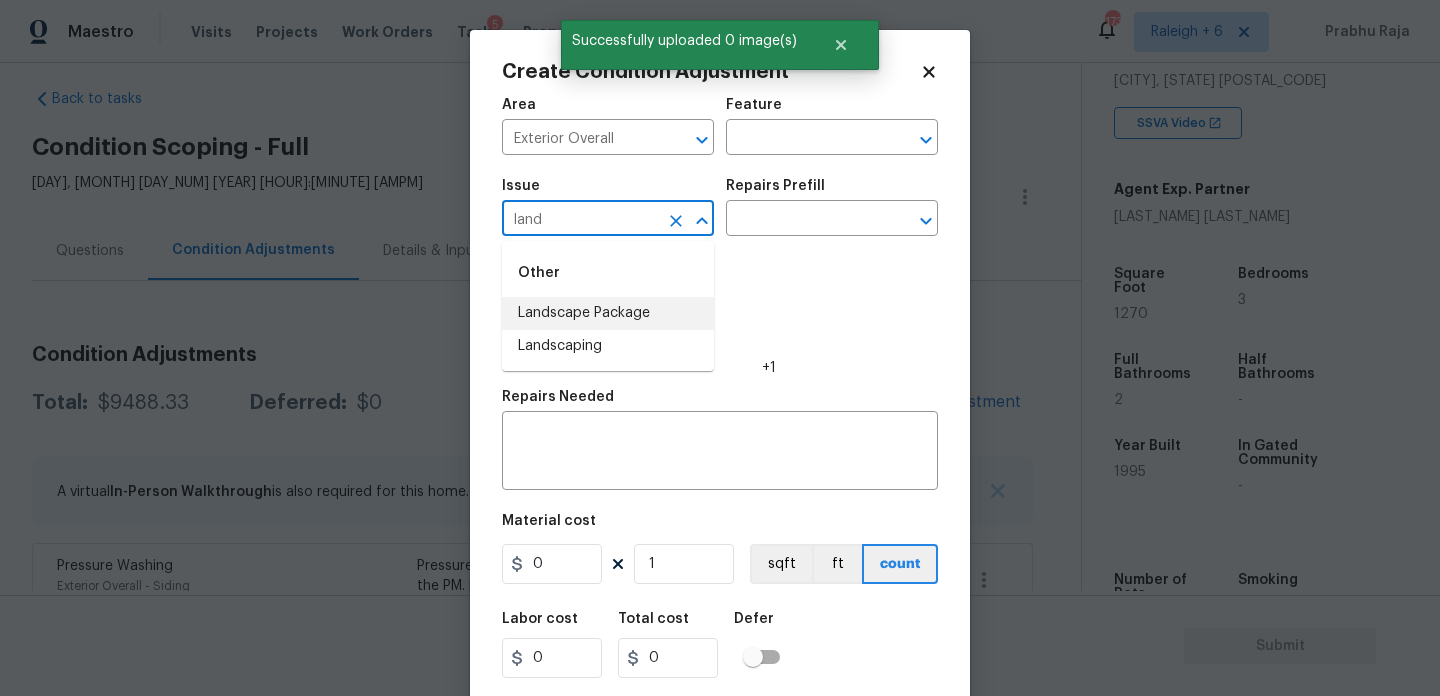 click on "Landscape Package" at bounding box center (608, 313) 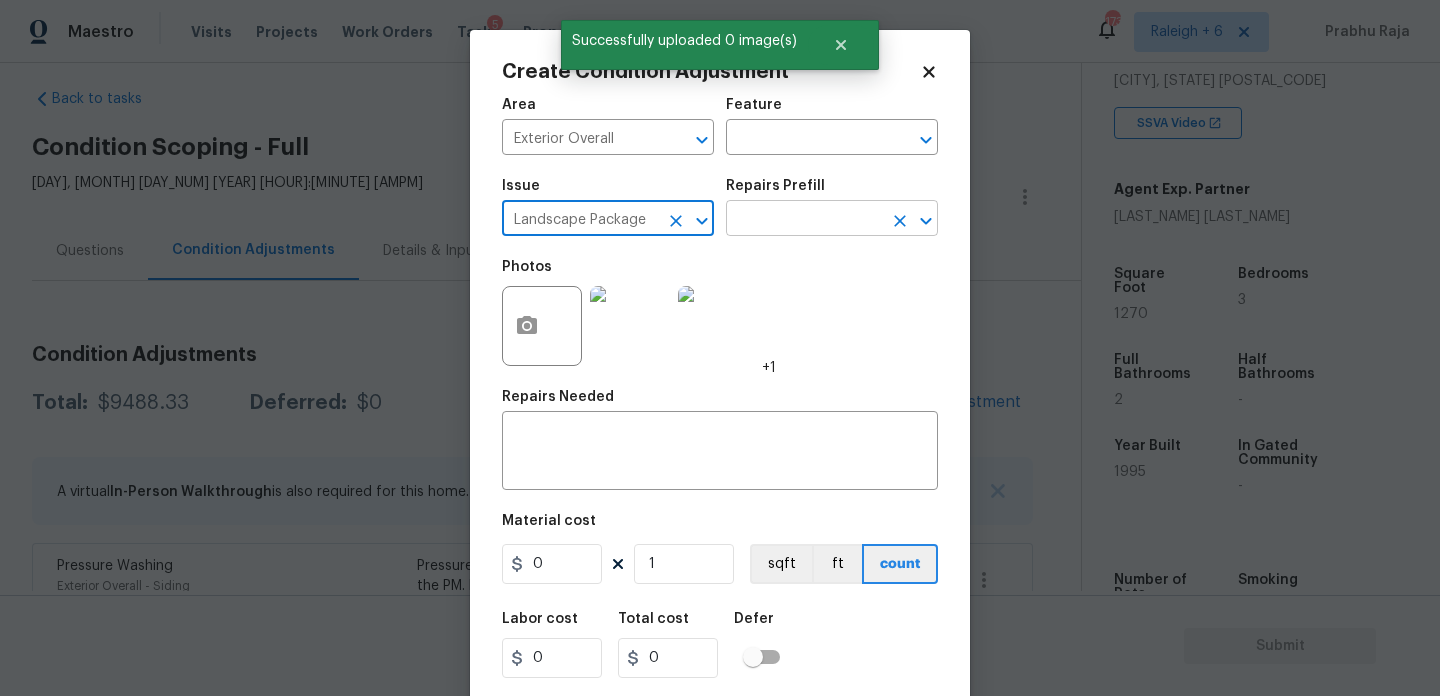 type on "Landscape Package" 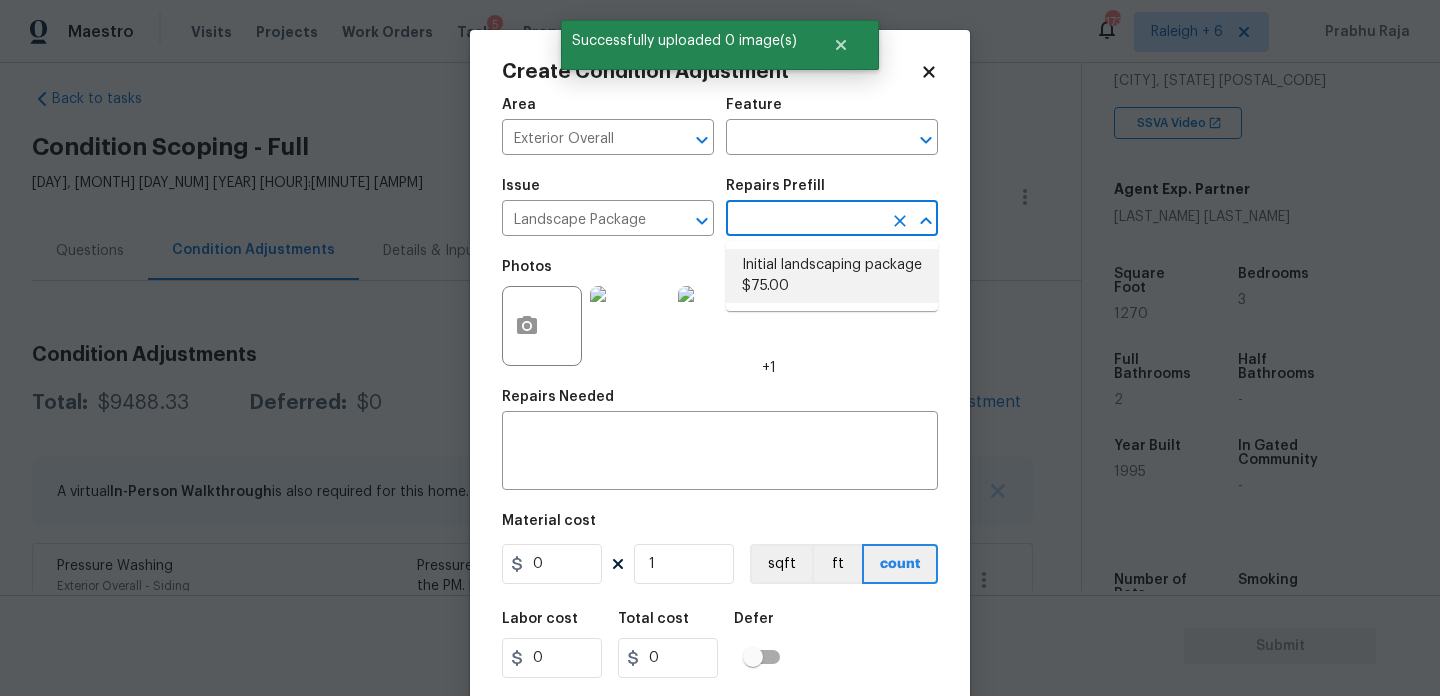 click on "Initial landscaping package $75.00" at bounding box center (832, 276) 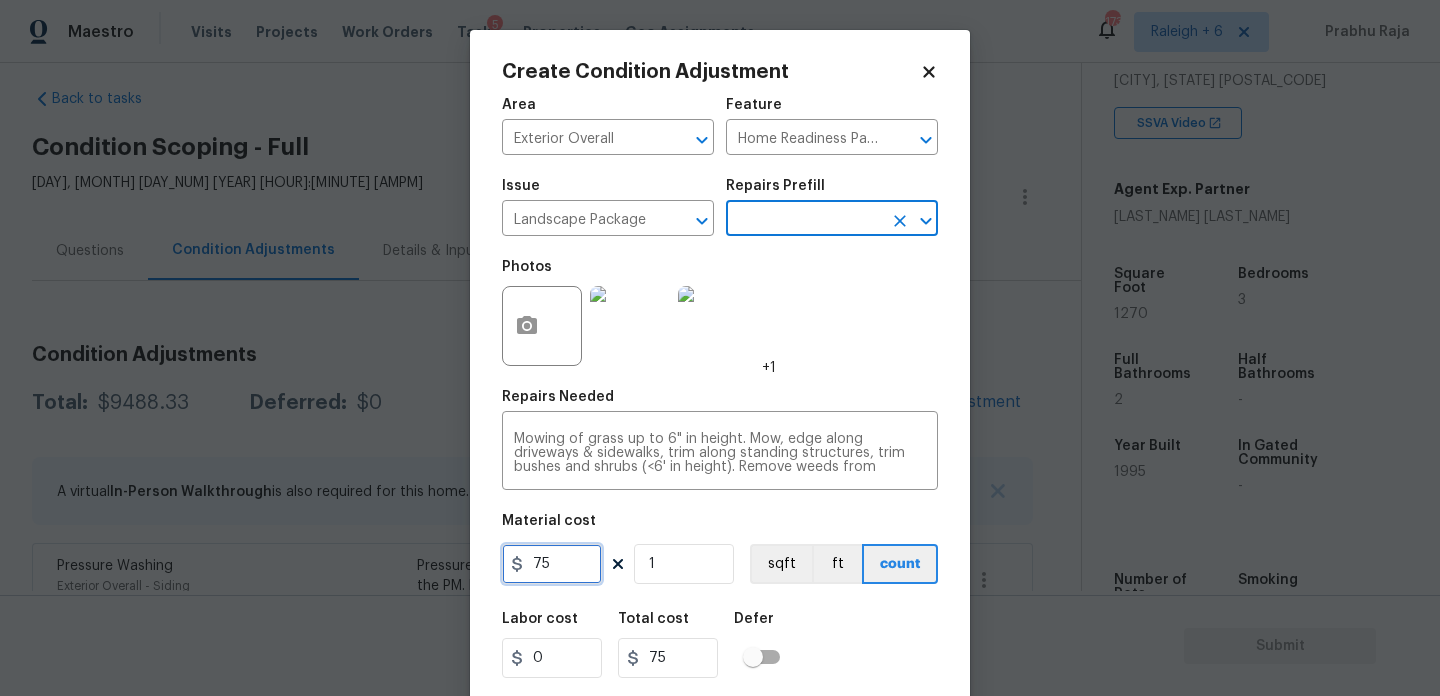 drag, startPoint x: 565, startPoint y: 572, endPoint x: 454, endPoint y: 571, distance: 111.0045 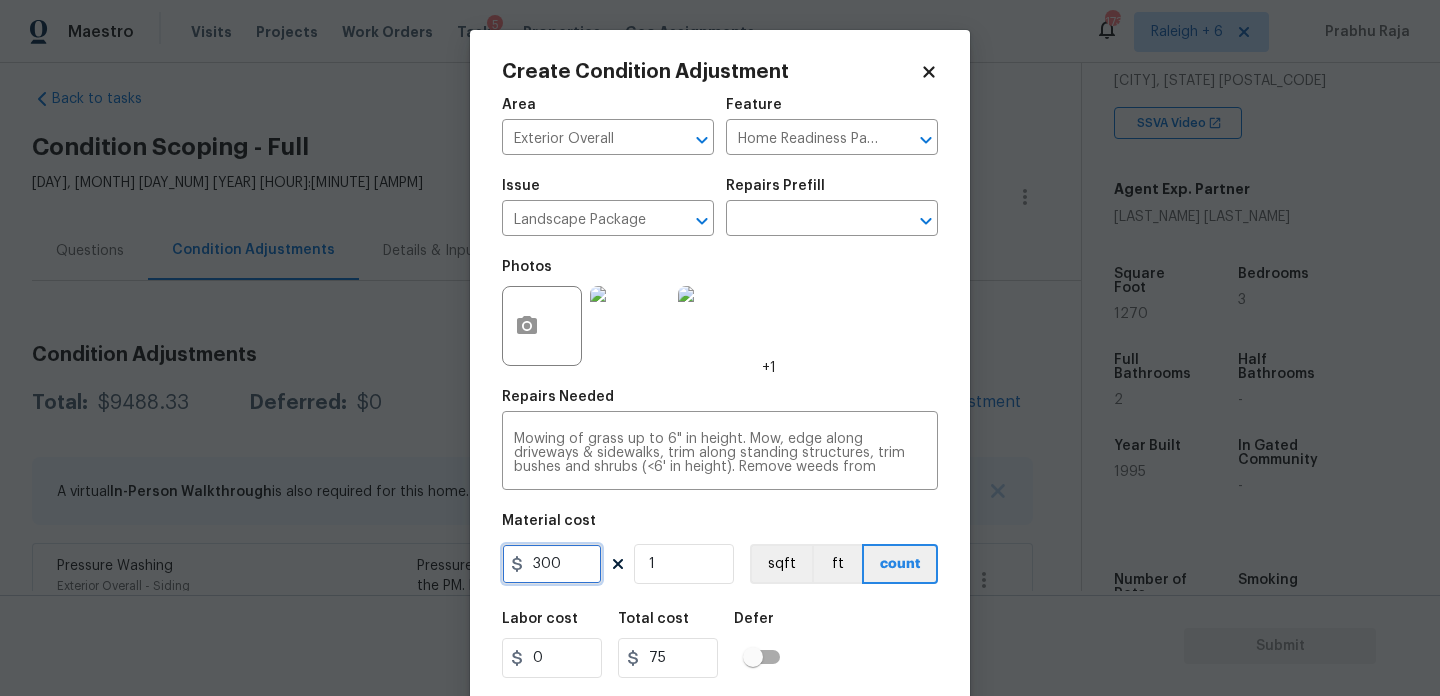 type on "300" 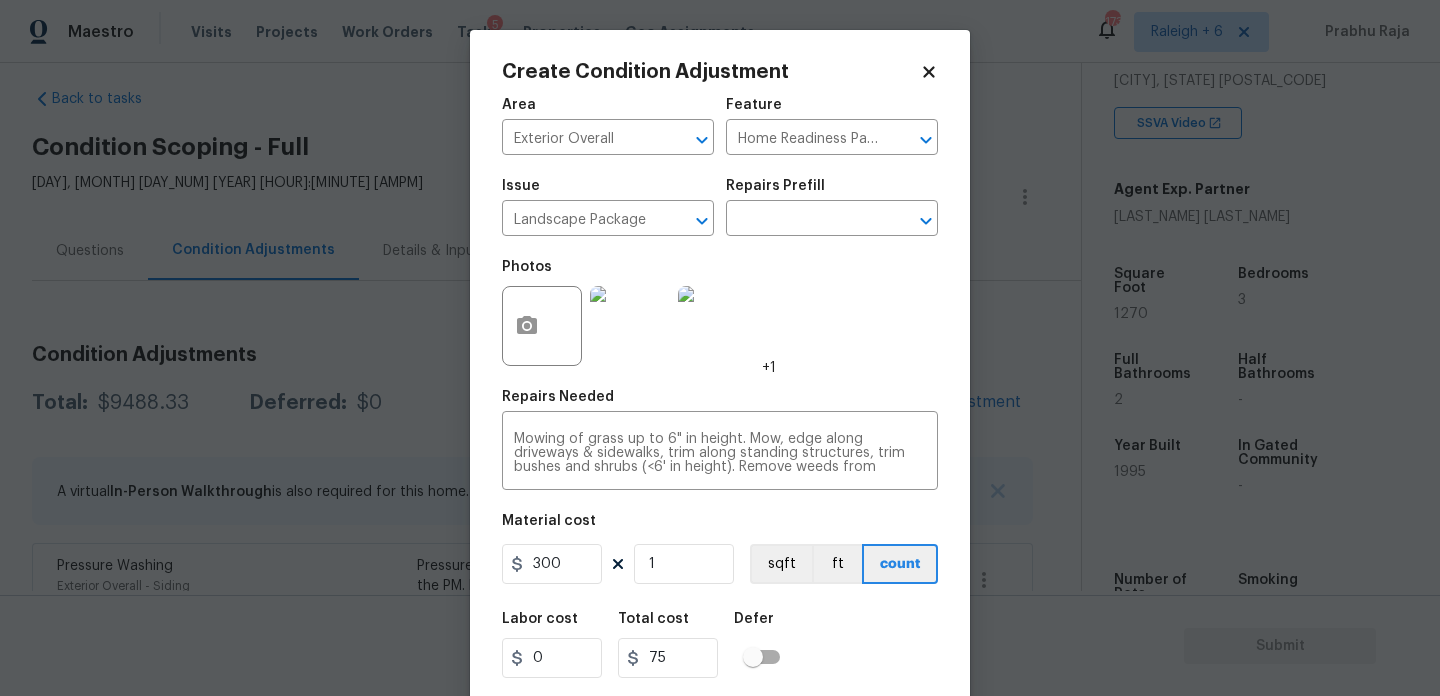 type on "300" 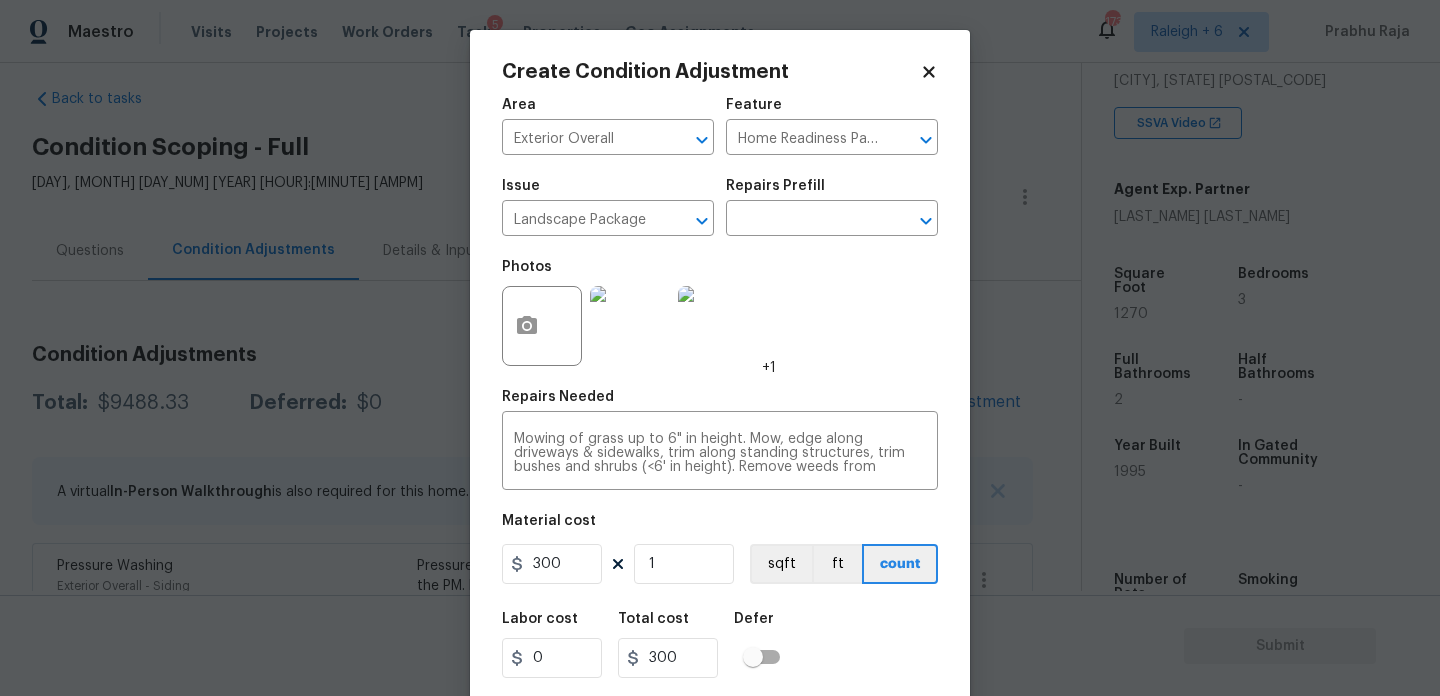 click on "Photos  +1" at bounding box center [720, 313] 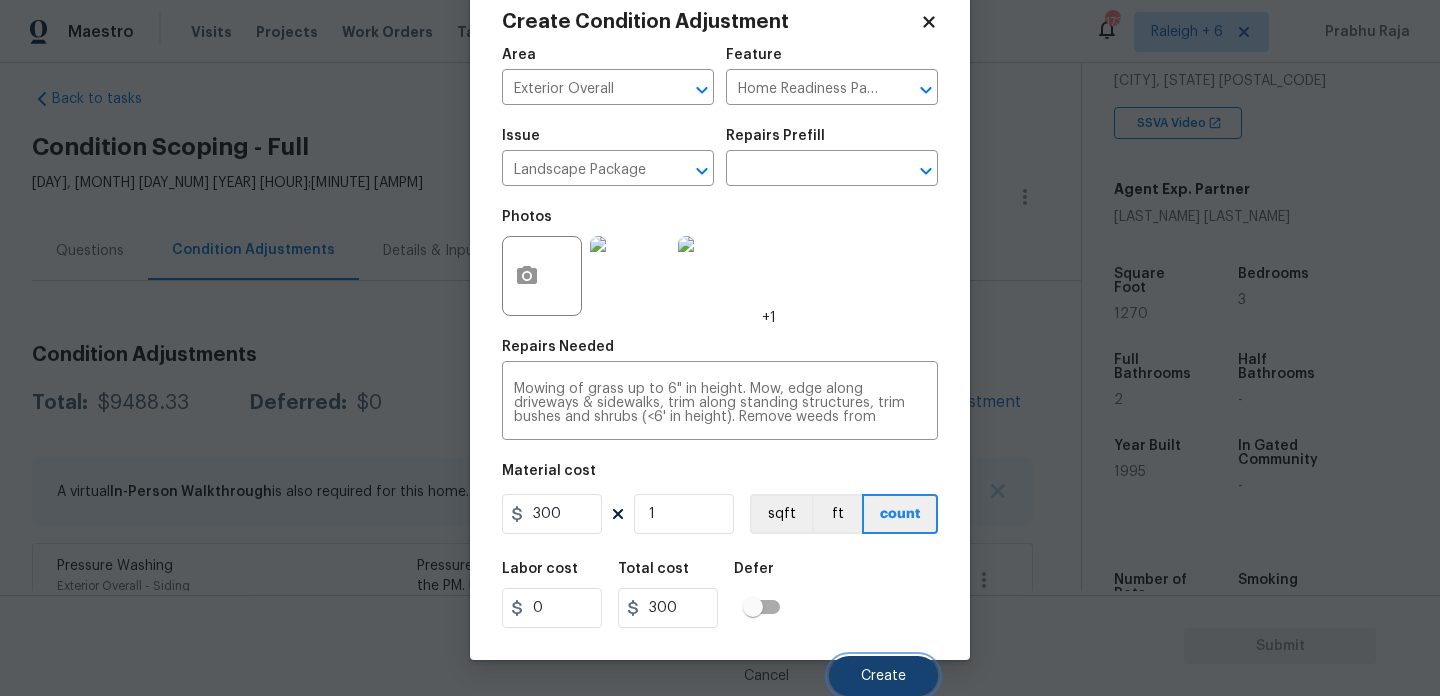click on "Create" at bounding box center [883, 676] 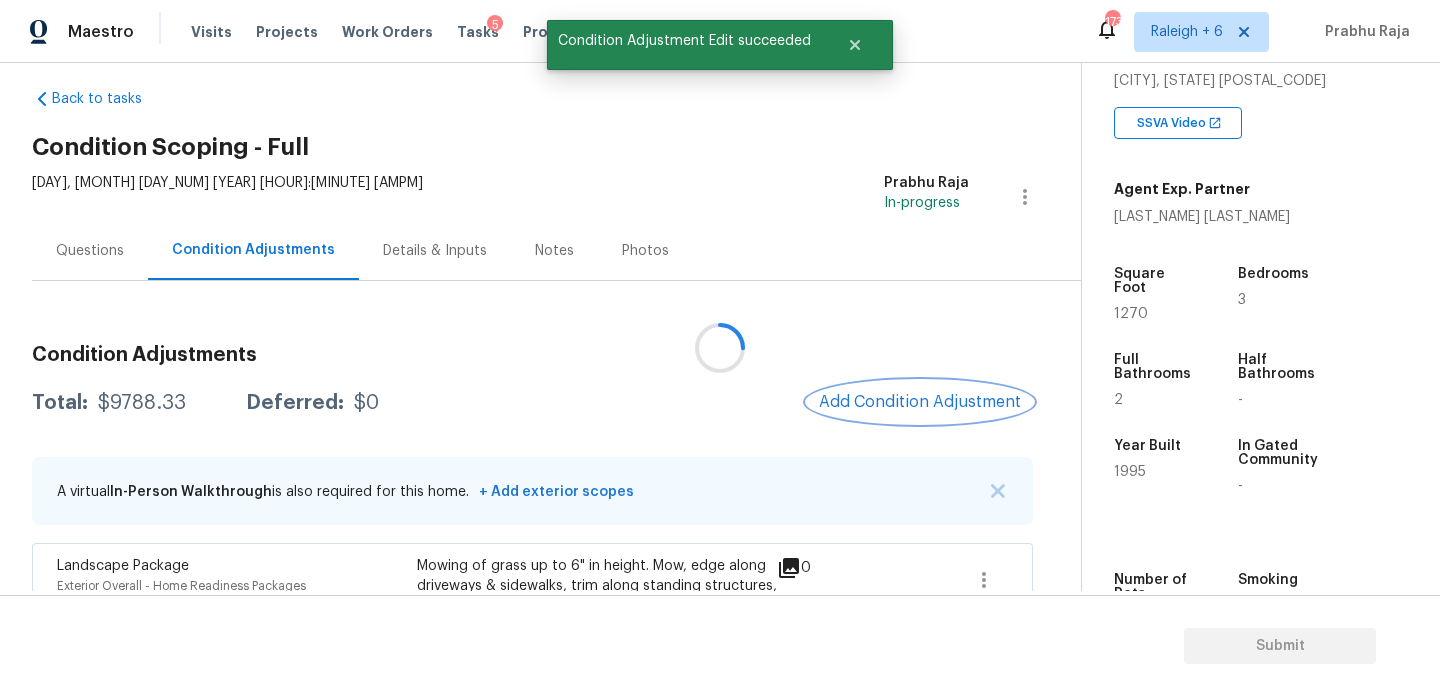 scroll, scrollTop: 0, scrollLeft: 0, axis: both 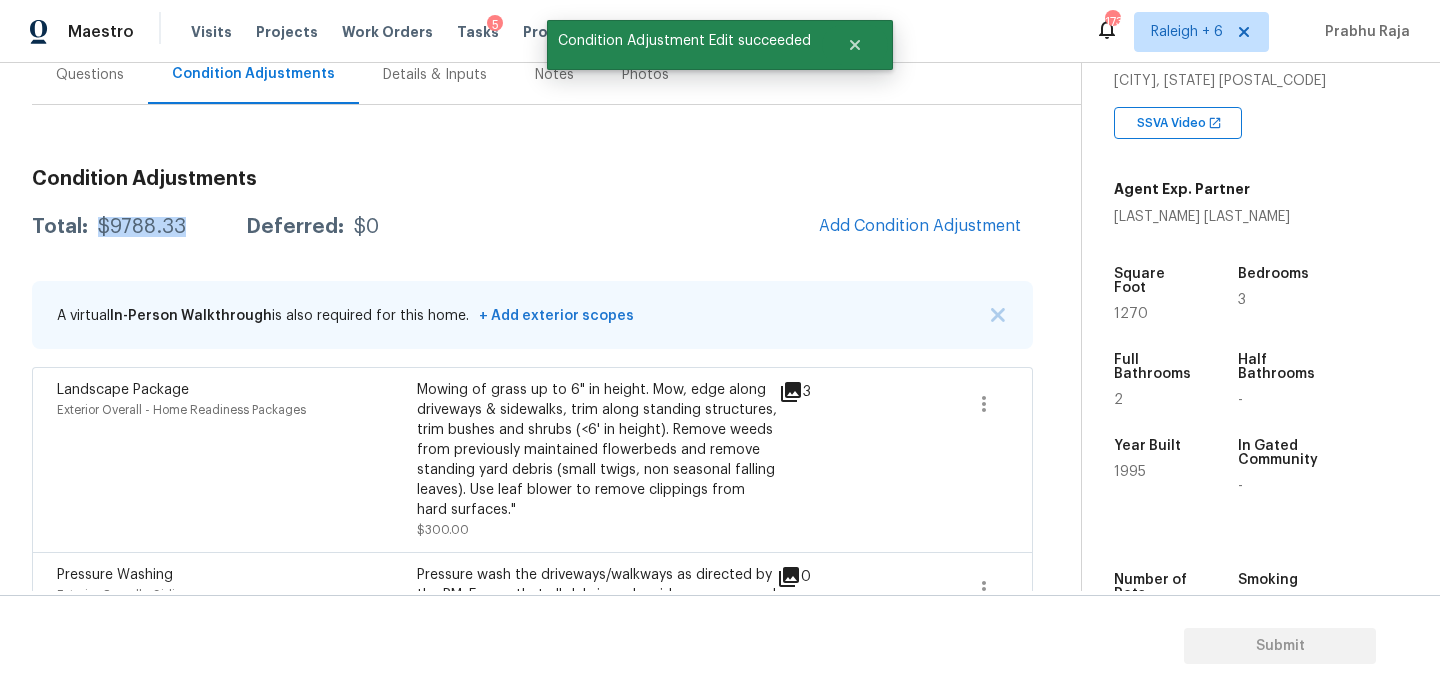drag, startPoint x: 96, startPoint y: 225, endPoint x: 187, endPoint y: 224, distance: 91.00549 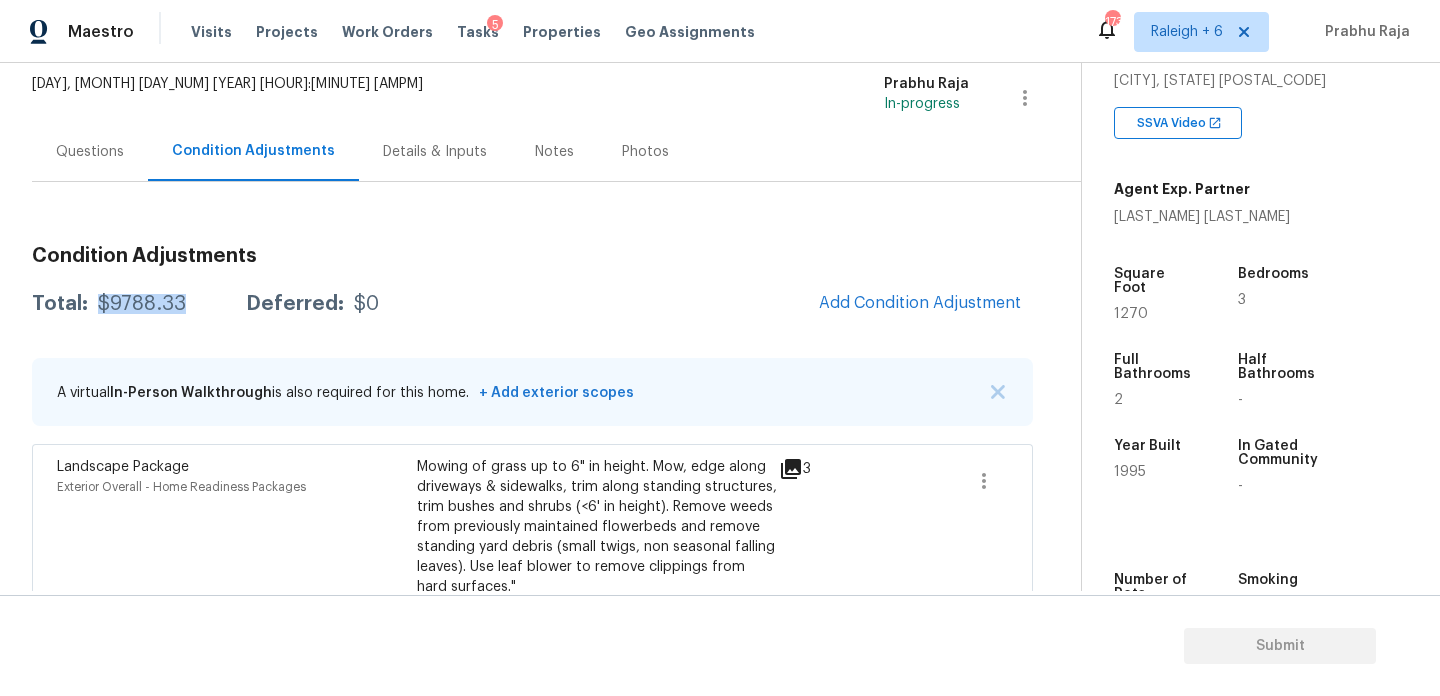 scroll, scrollTop: 12, scrollLeft: 0, axis: vertical 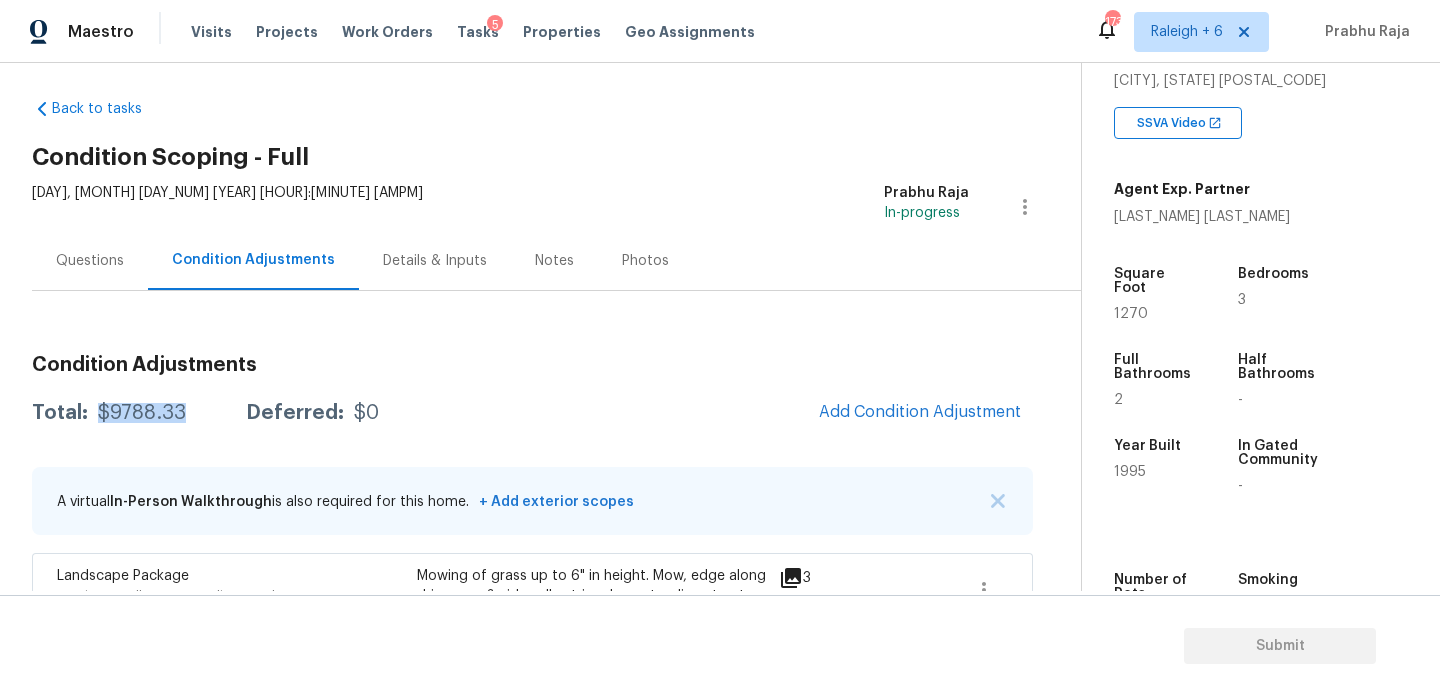 click on "Questions" at bounding box center (90, 261) 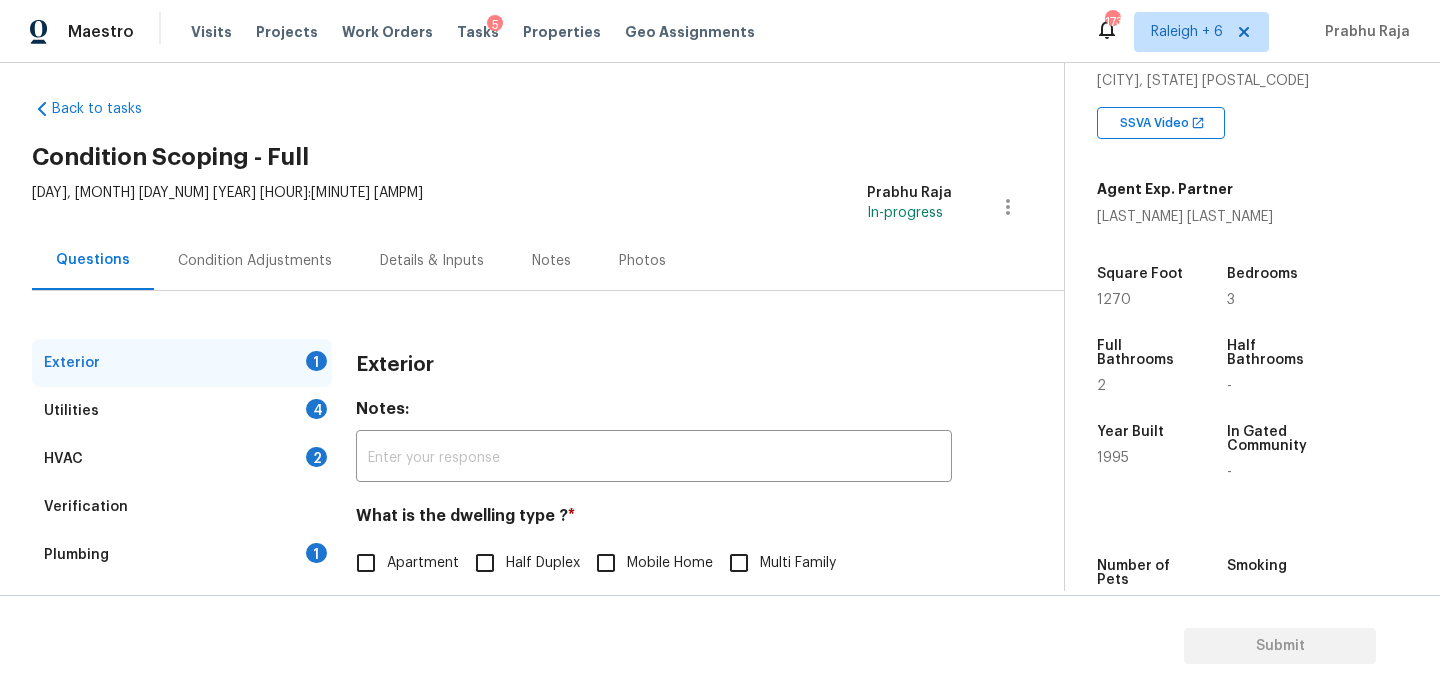 scroll, scrollTop: 205, scrollLeft: 0, axis: vertical 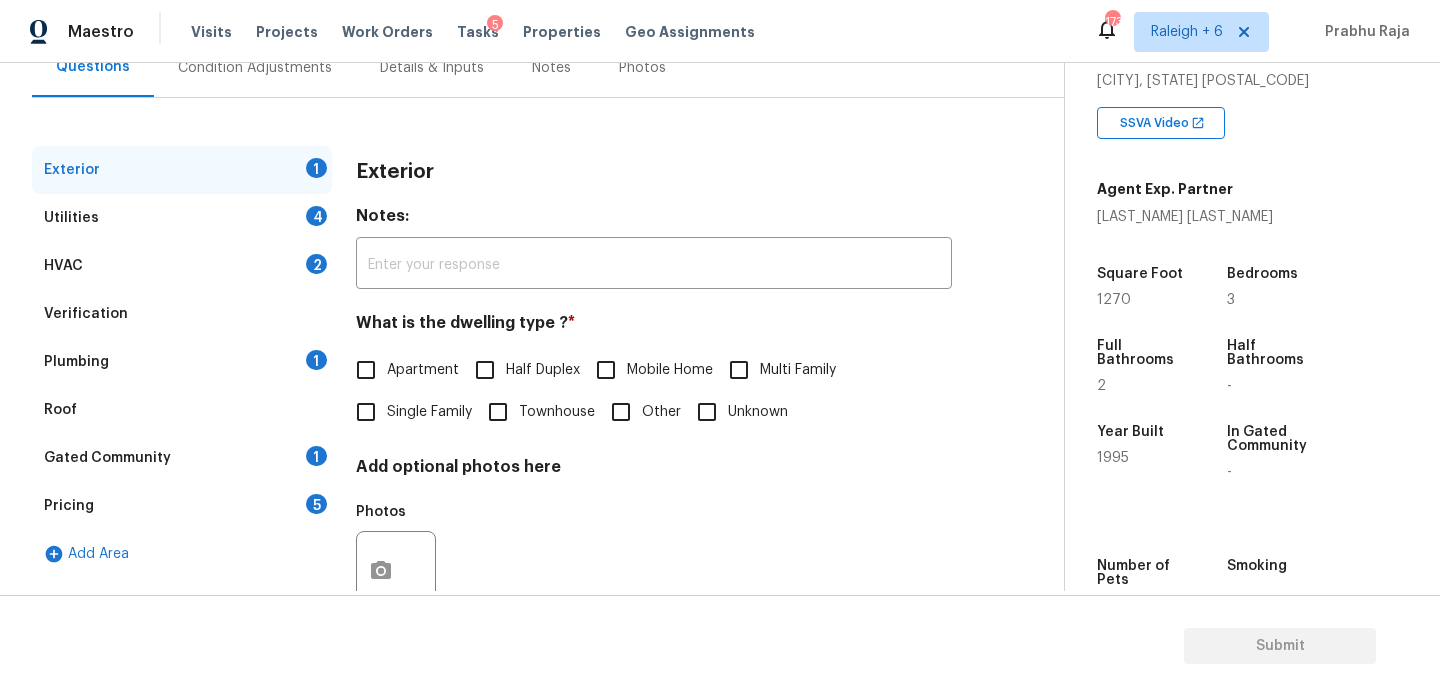 click on "Single Family" at bounding box center (366, 412) 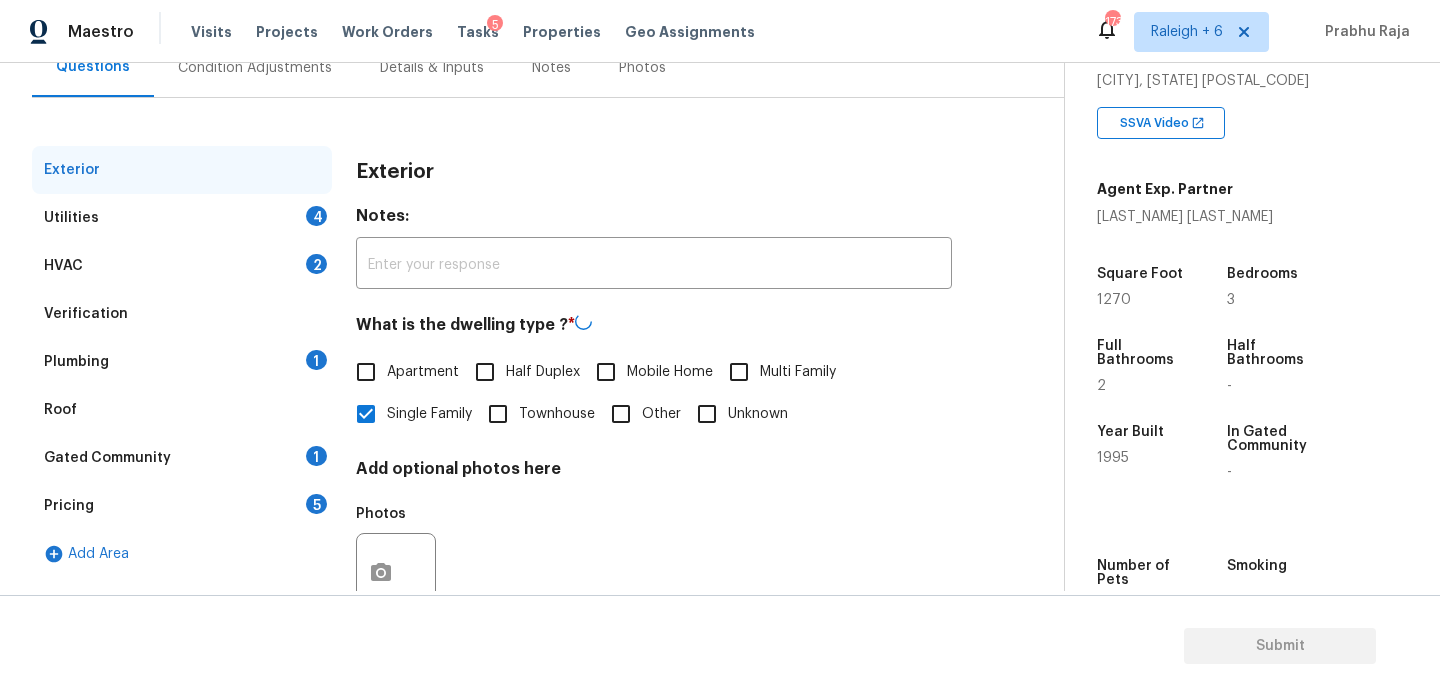click on "Utilities 4" at bounding box center [182, 218] 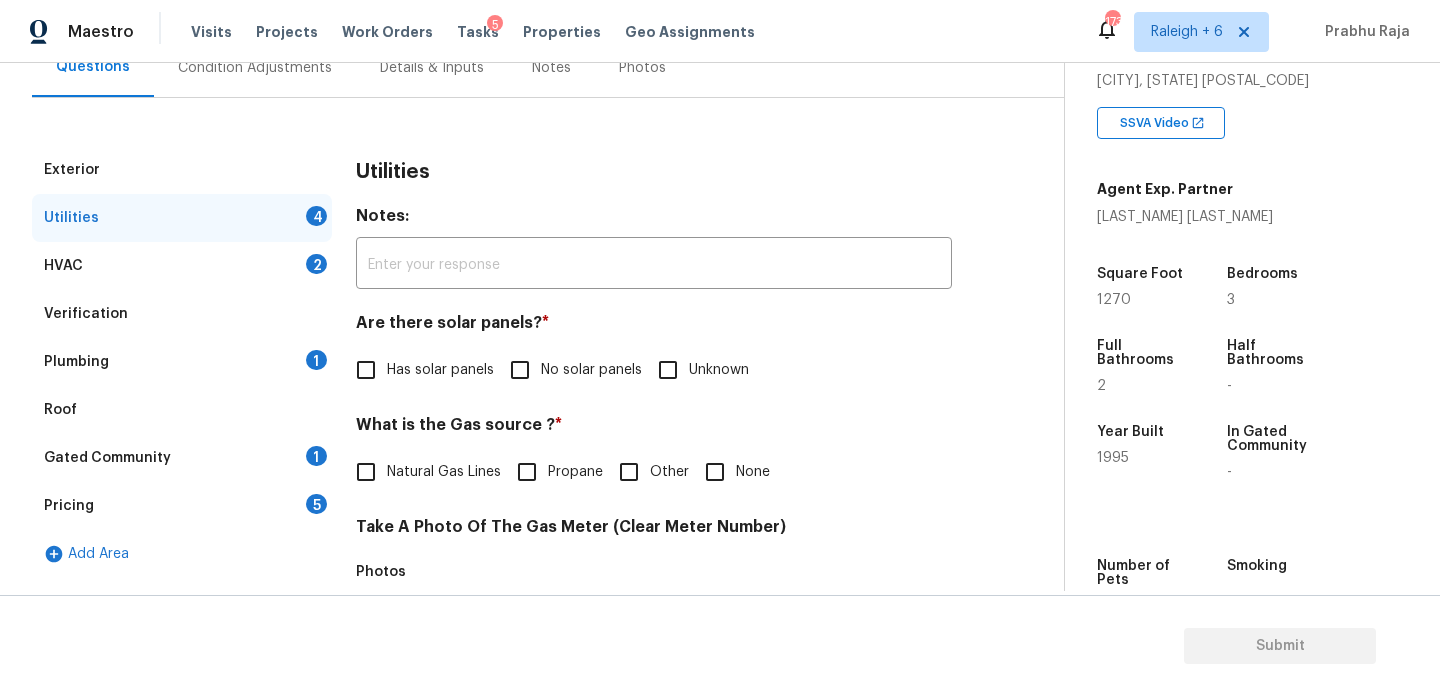 click on "No solar panels" at bounding box center (520, 370) 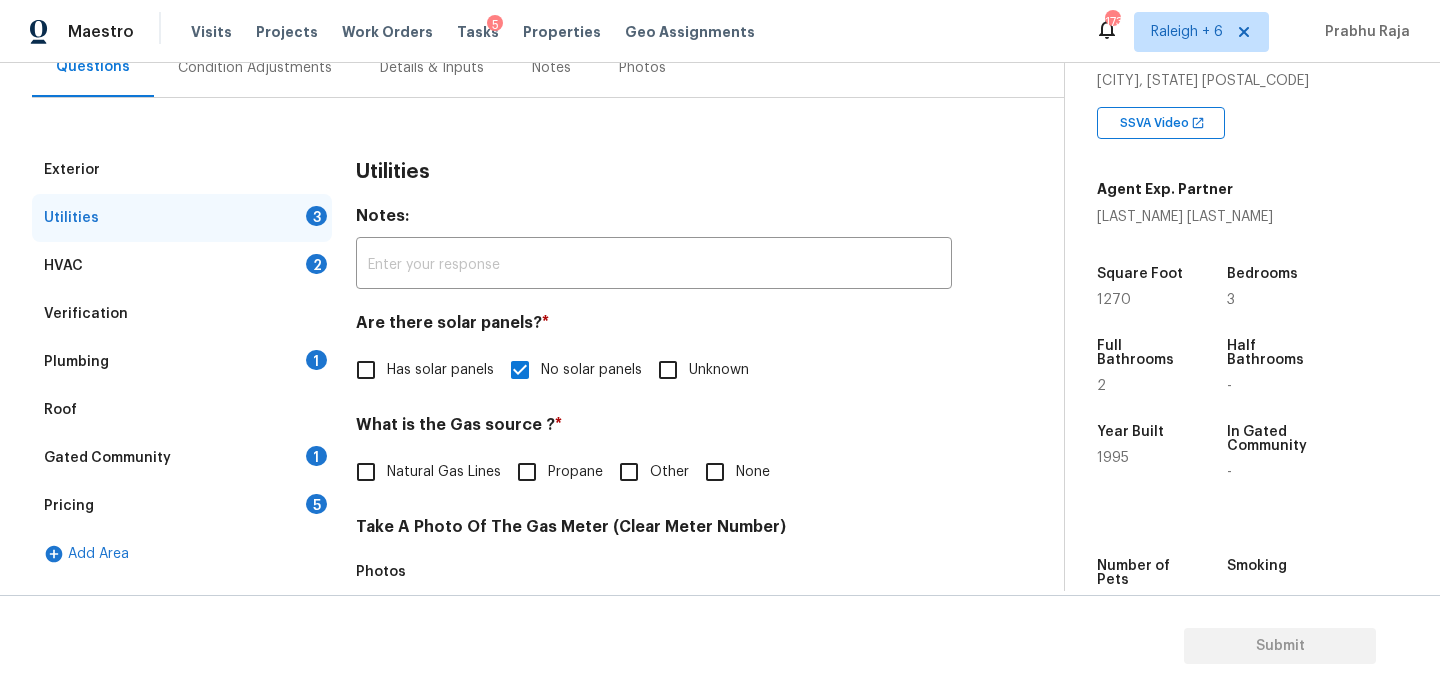 click on "What is the Gas source ?  * Natural Gas Lines Propane Other None" at bounding box center [654, 454] 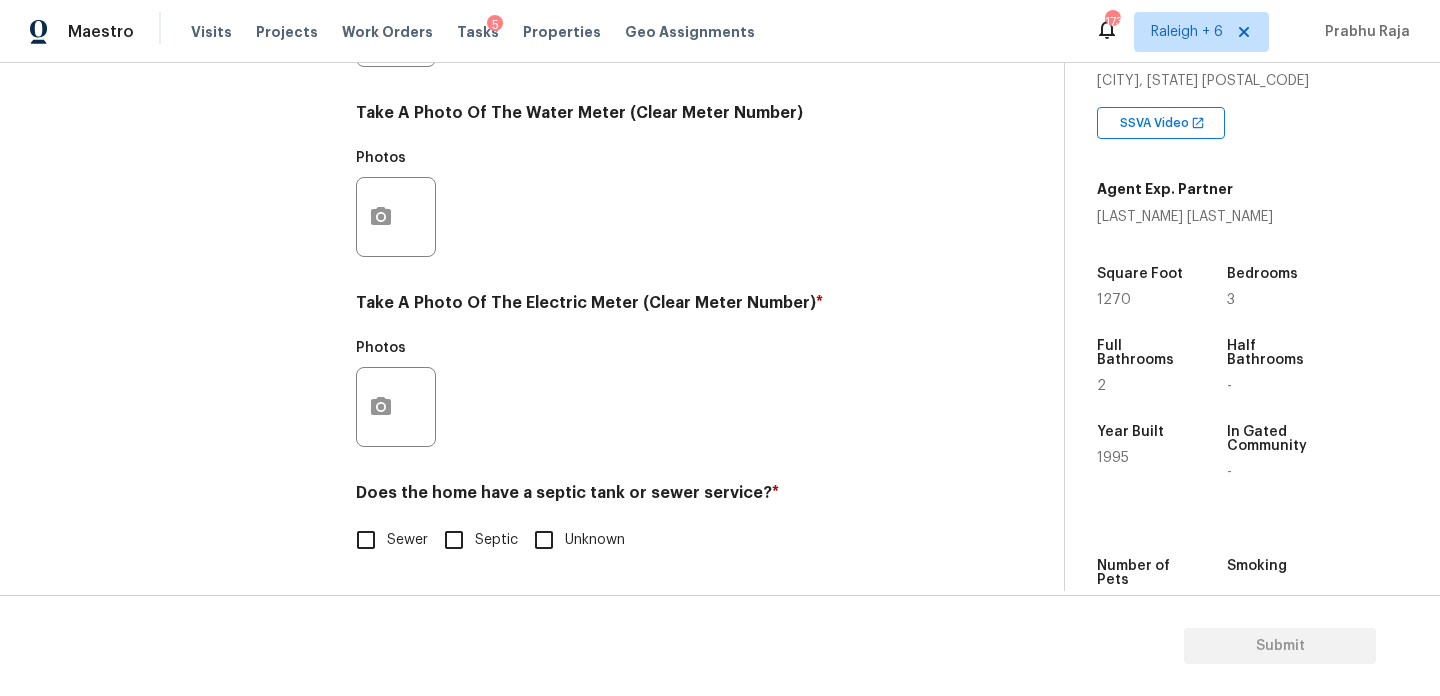 scroll, scrollTop: 809, scrollLeft: 0, axis: vertical 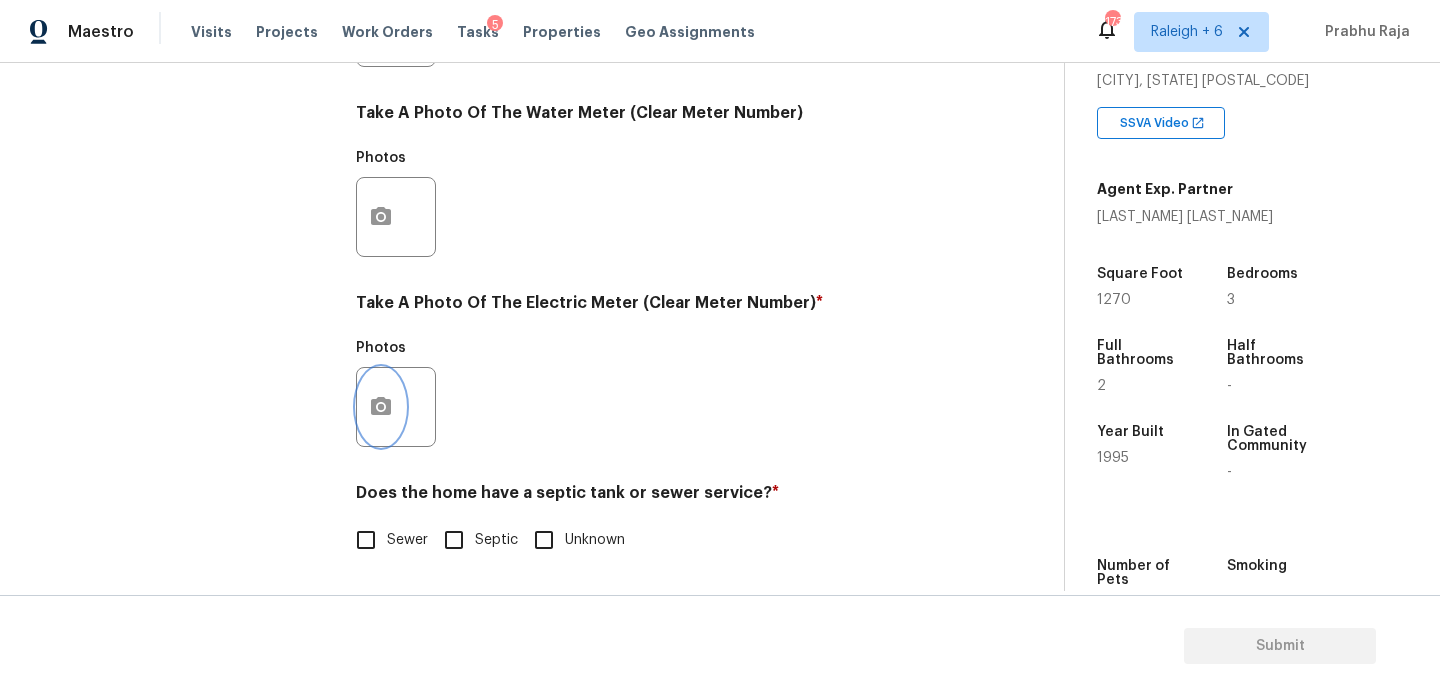 click 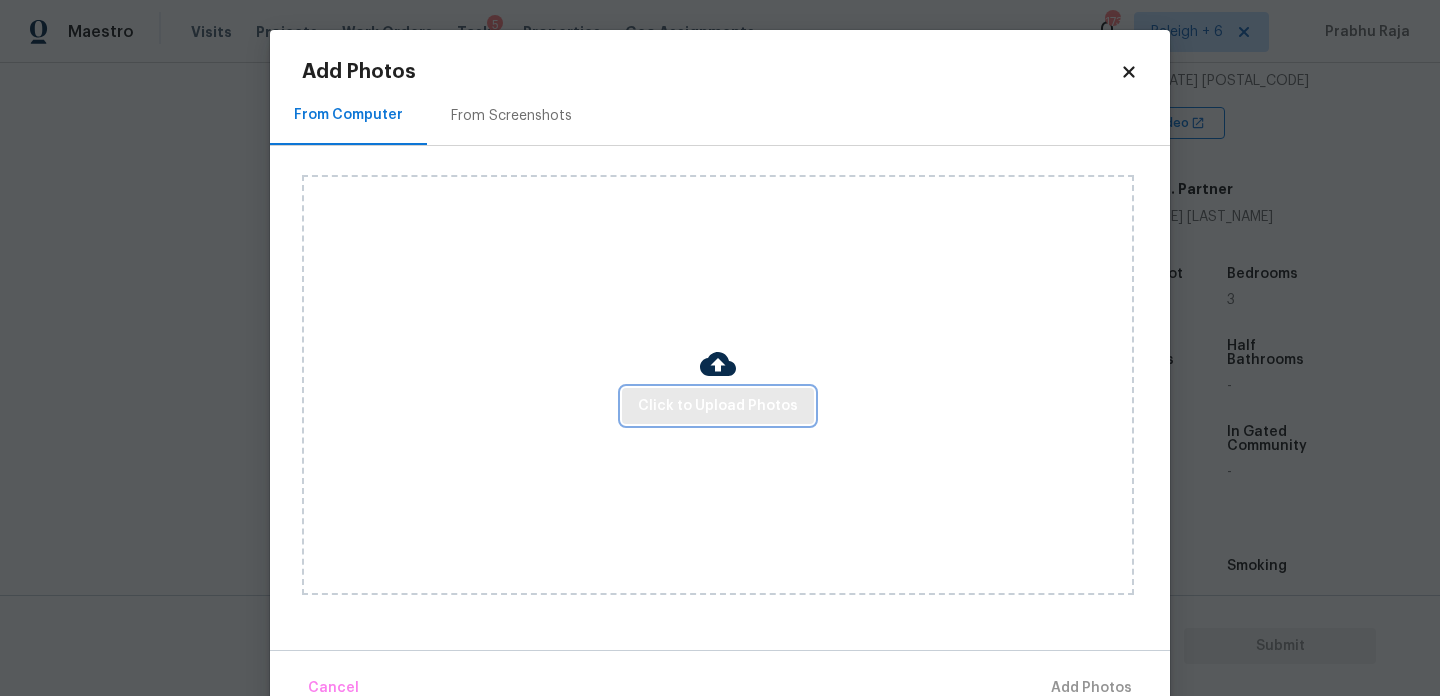 click on "Click to Upload Photos" at bounding box center (718, 406) 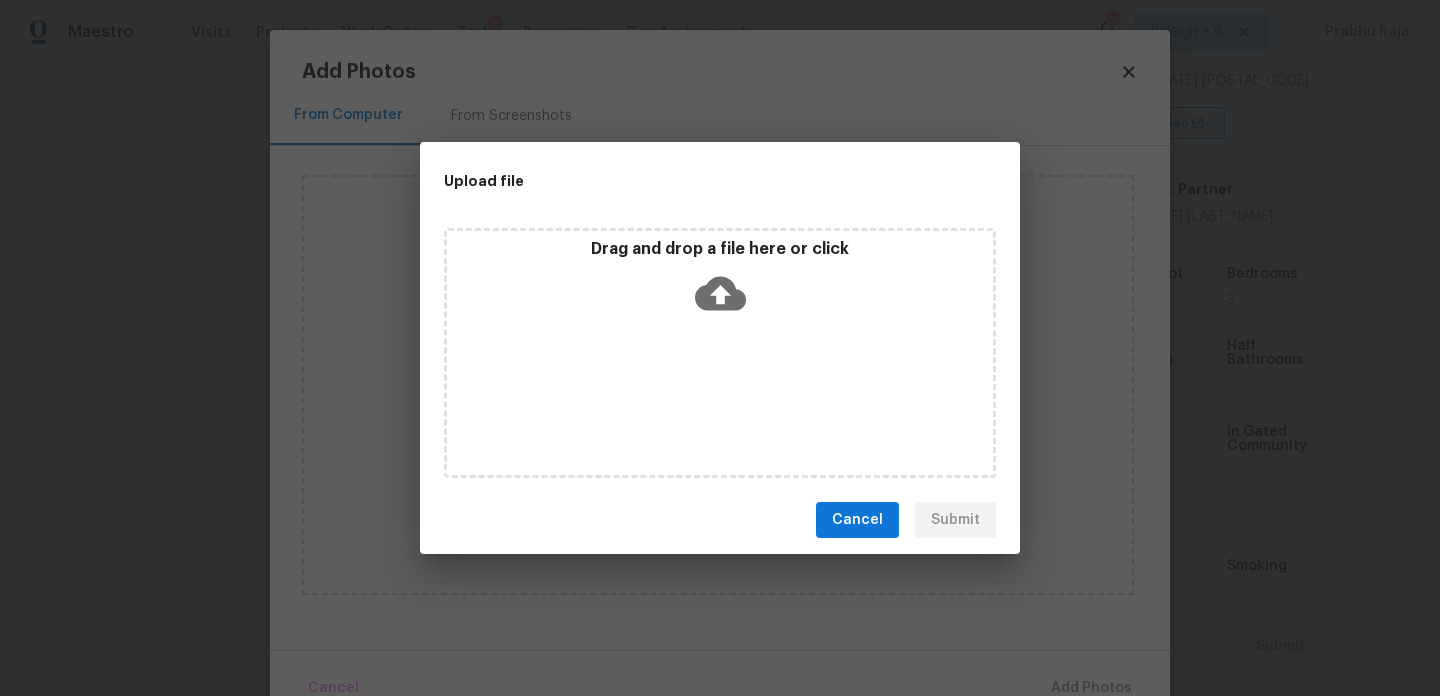 click on "Drag and drop a file here or click" at bounding box center (720, 353) 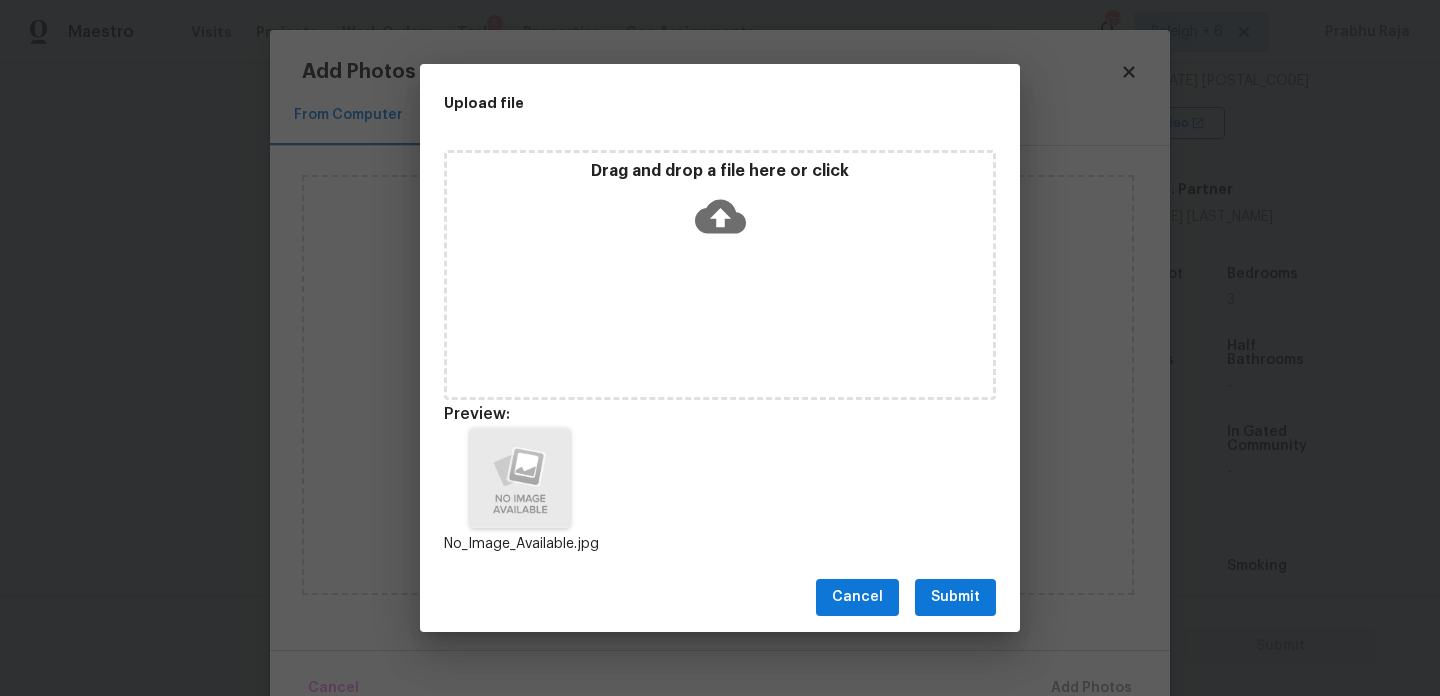scroll, scrollTop: 16, scrollLeft: 0, axis: vertical 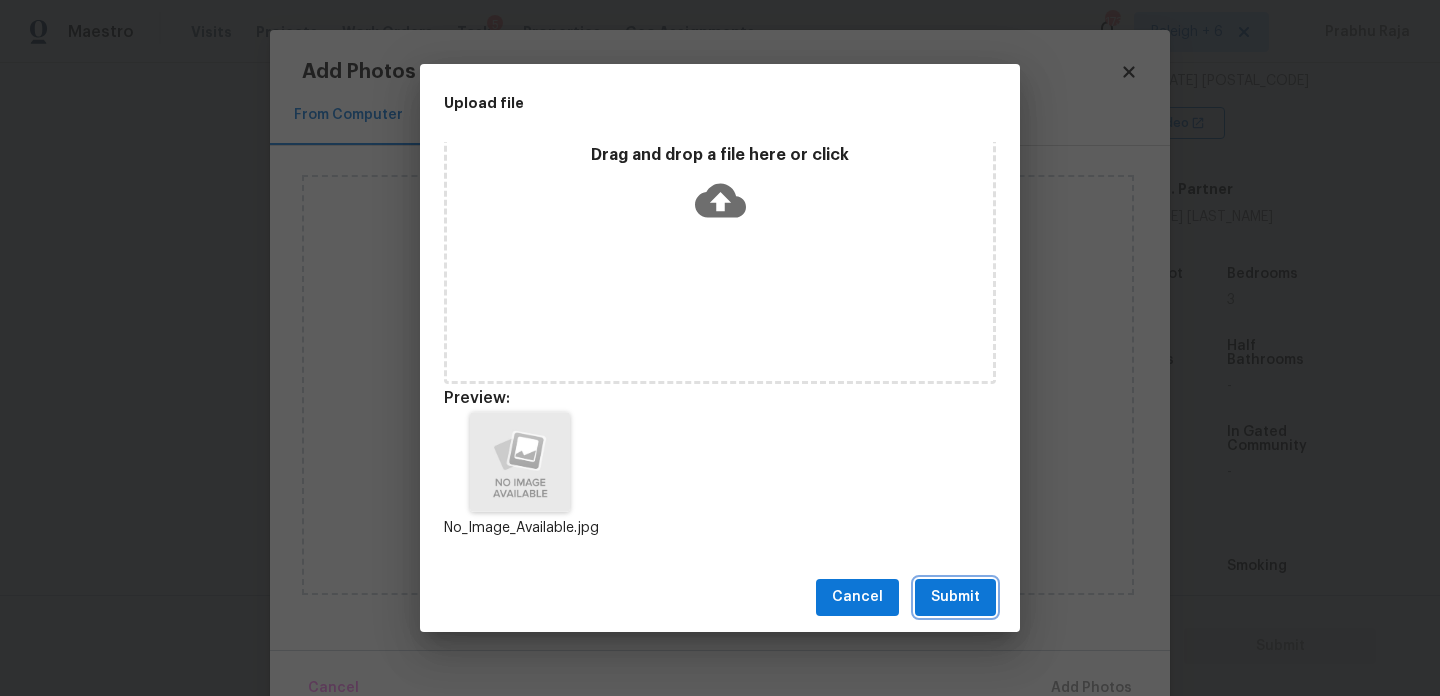 click on "Submit" at bounding box center (955, 597) 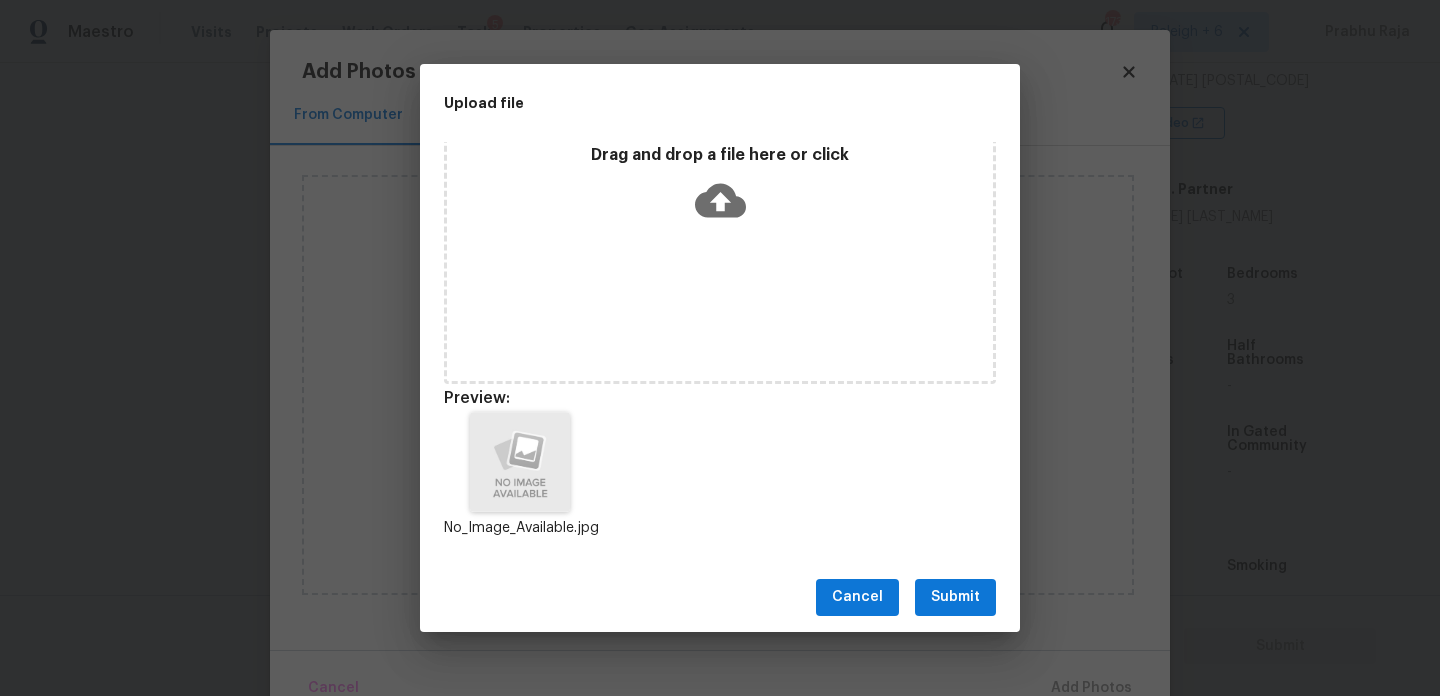 scroll, scrollTop: 0, scrollLeft: 0, axis: both 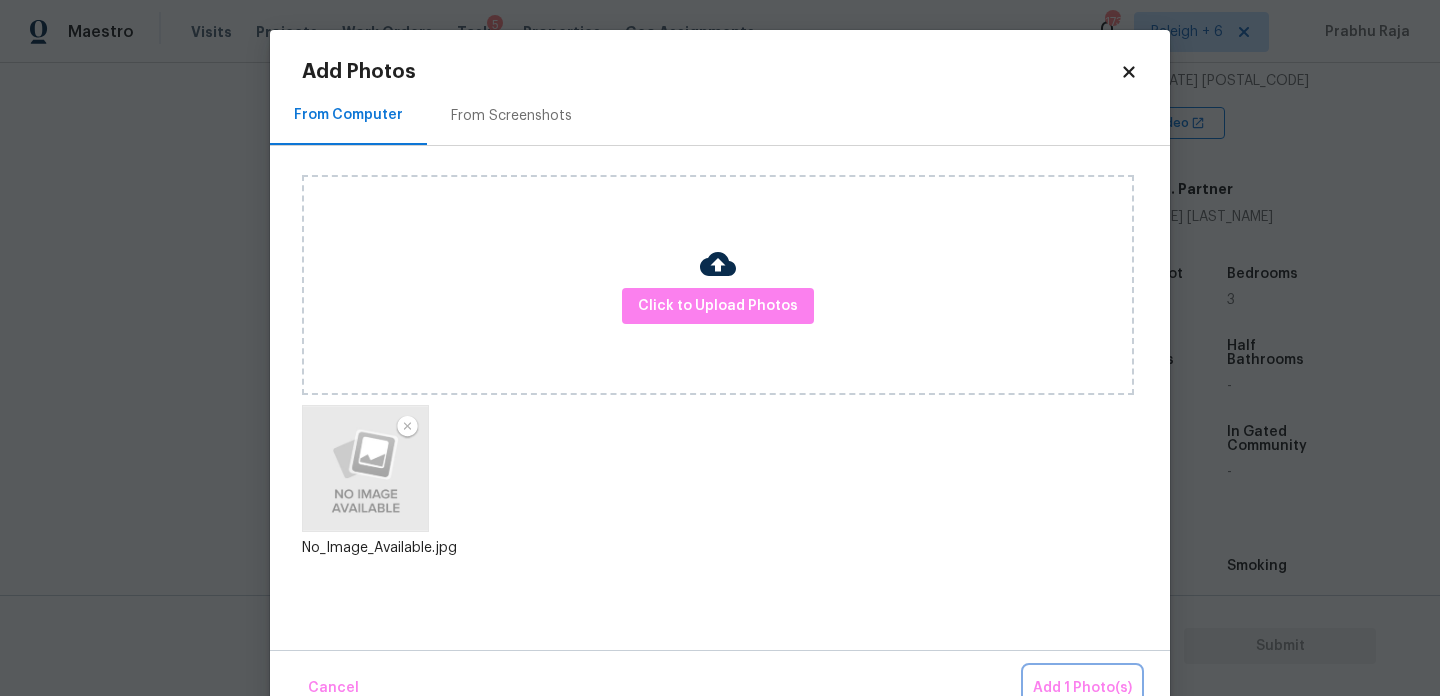 click on "Add 1 Photo(s)" at bounding box center [1082, 688] 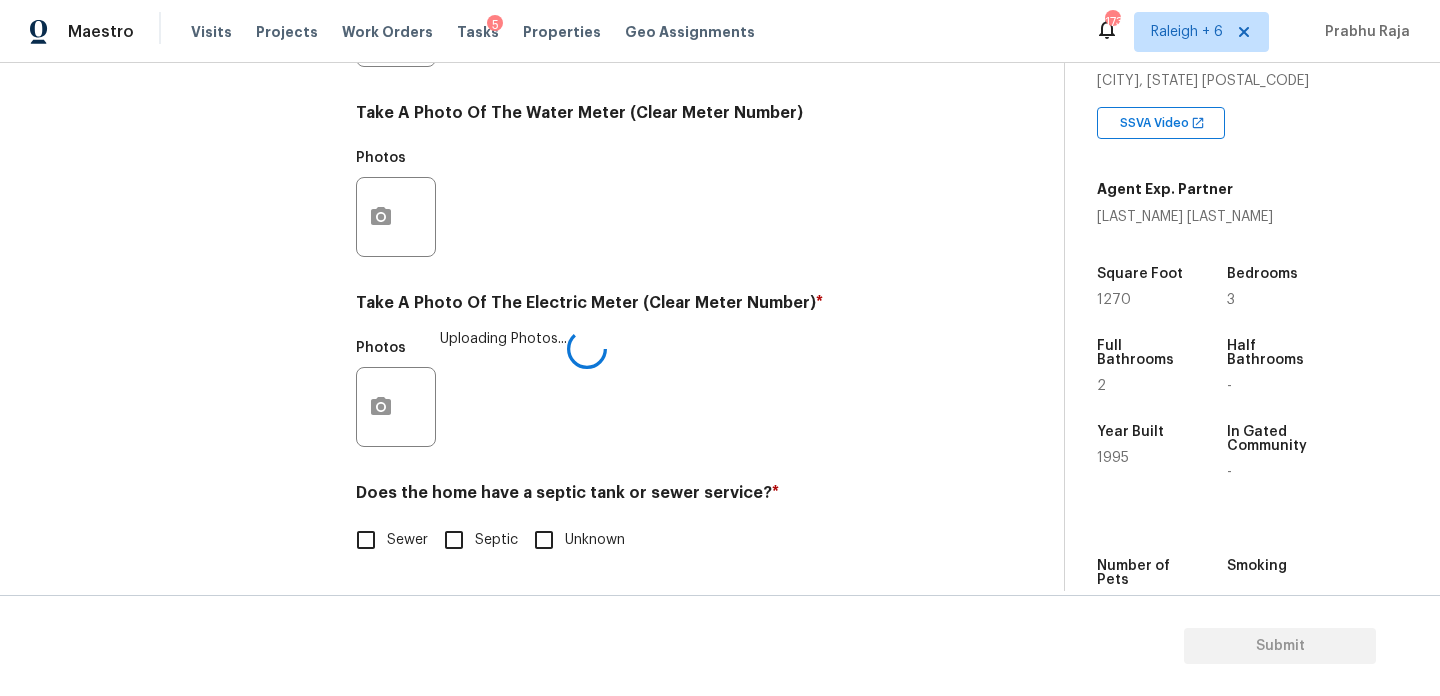 click on "Sewer" at bounding box center (386, 540) 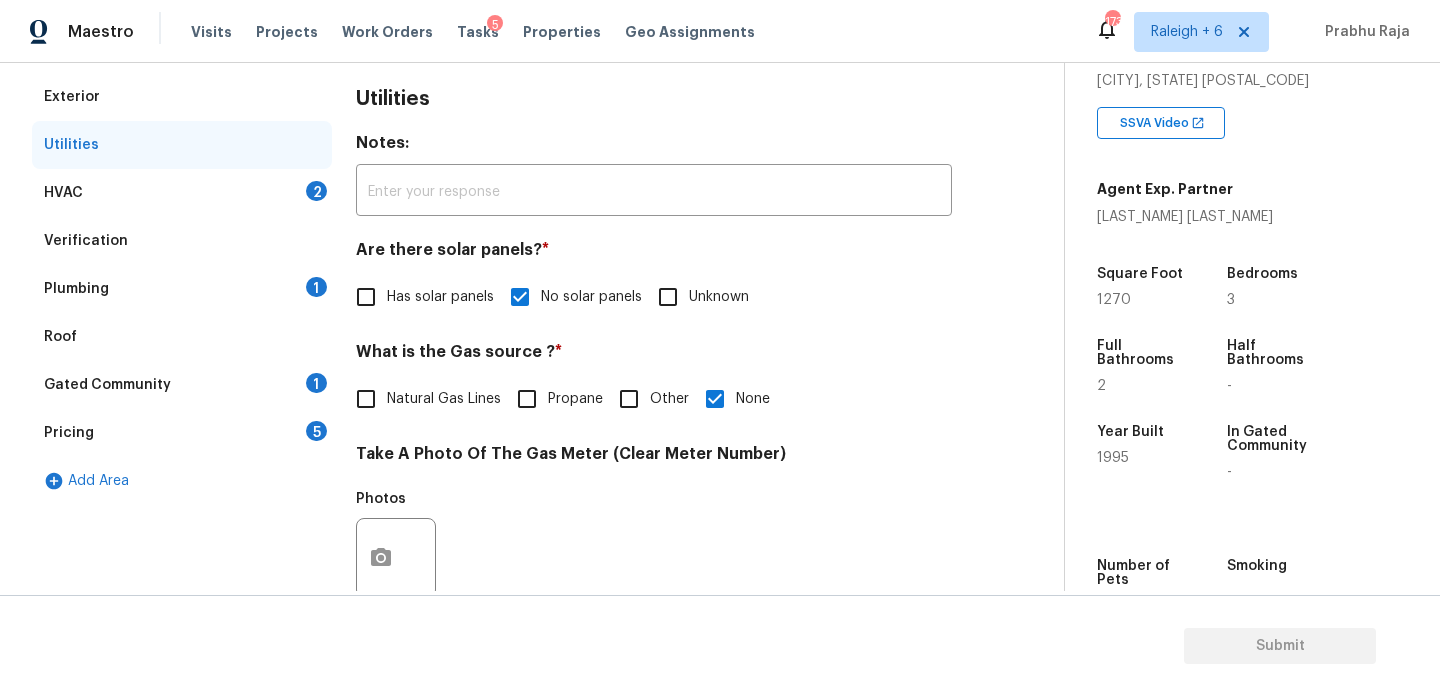 scroll, scrollTop: 261, scrollLeft: 0, axis: vertical 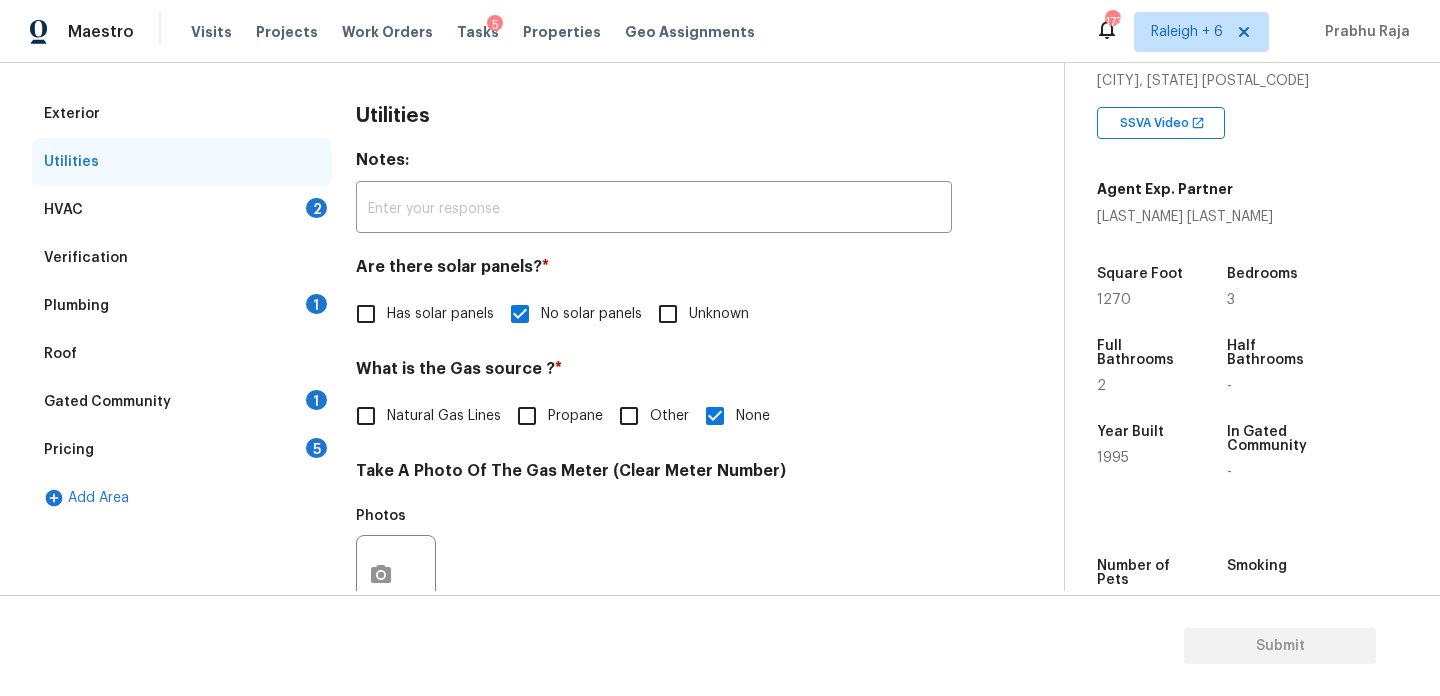 click on "HVAC 2" at bounding box center [182, 210] 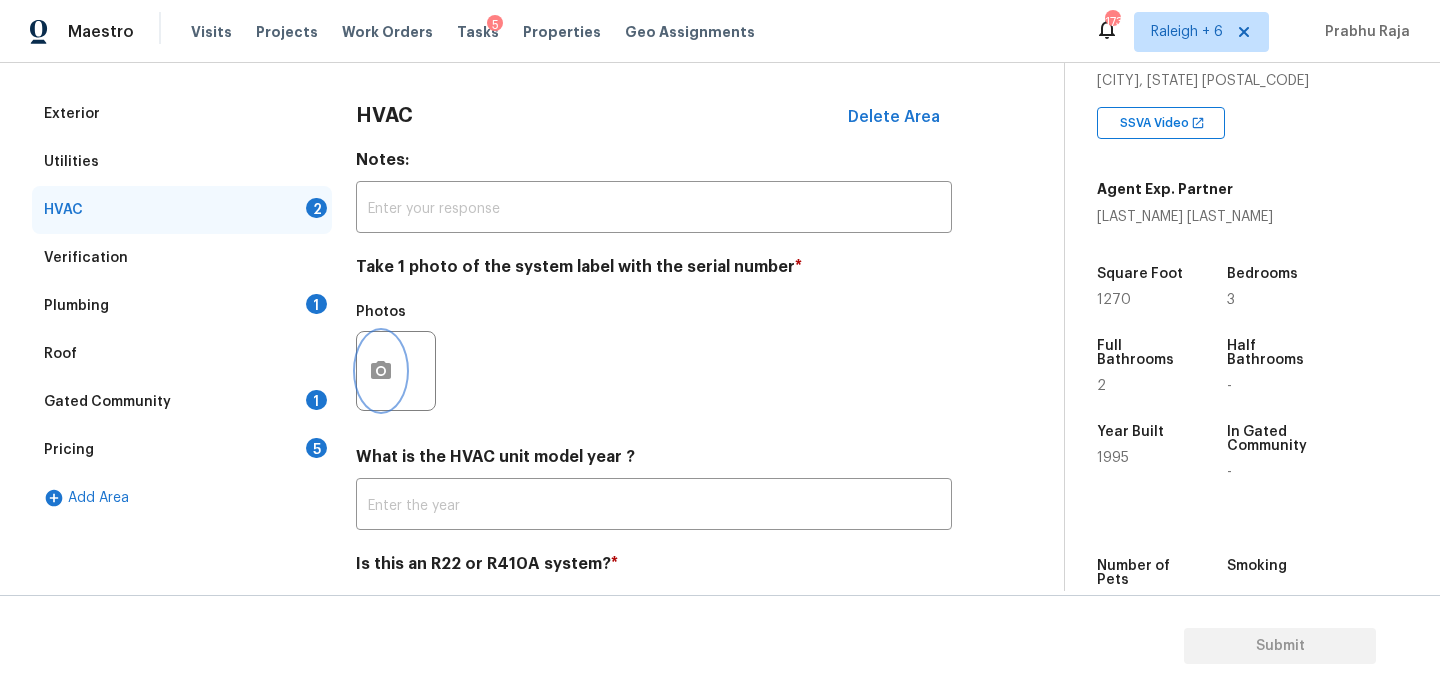click at bounding box center (381, 371) 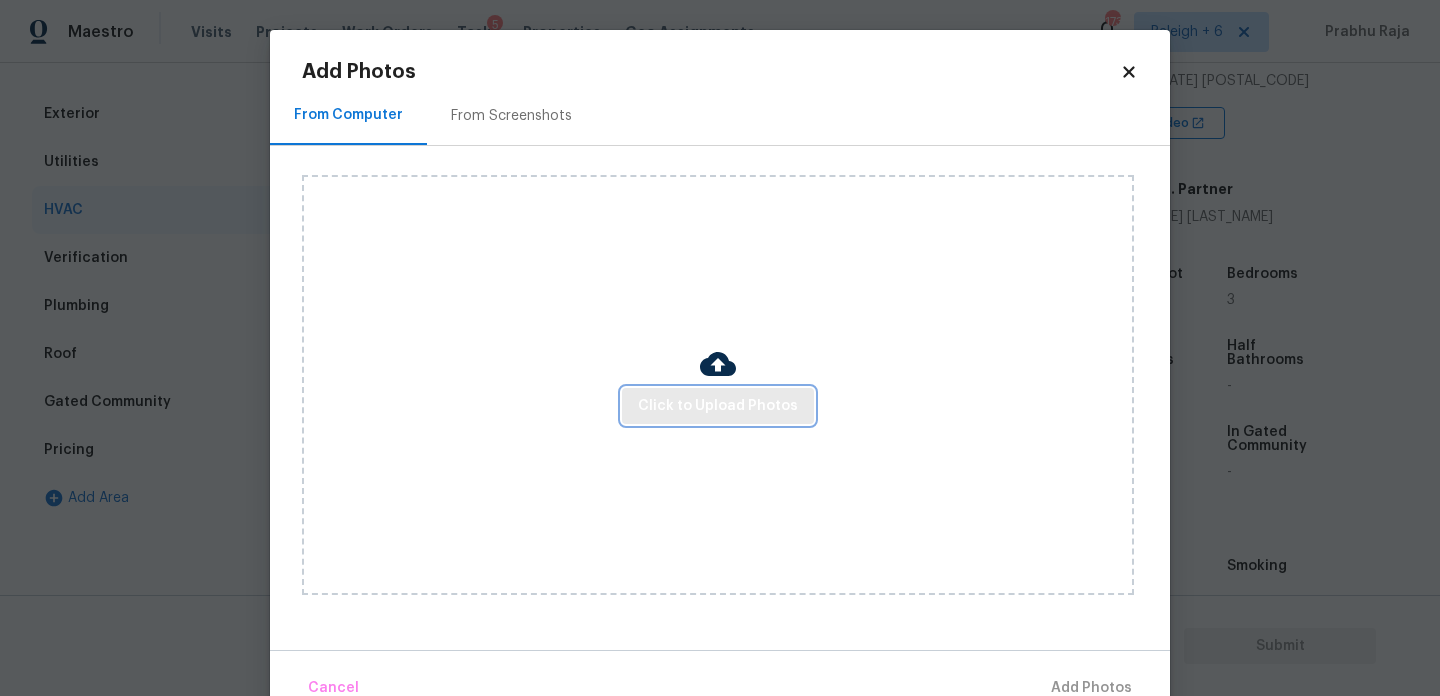click on "Click to Upload Photos" at bounding box center [718, 406] 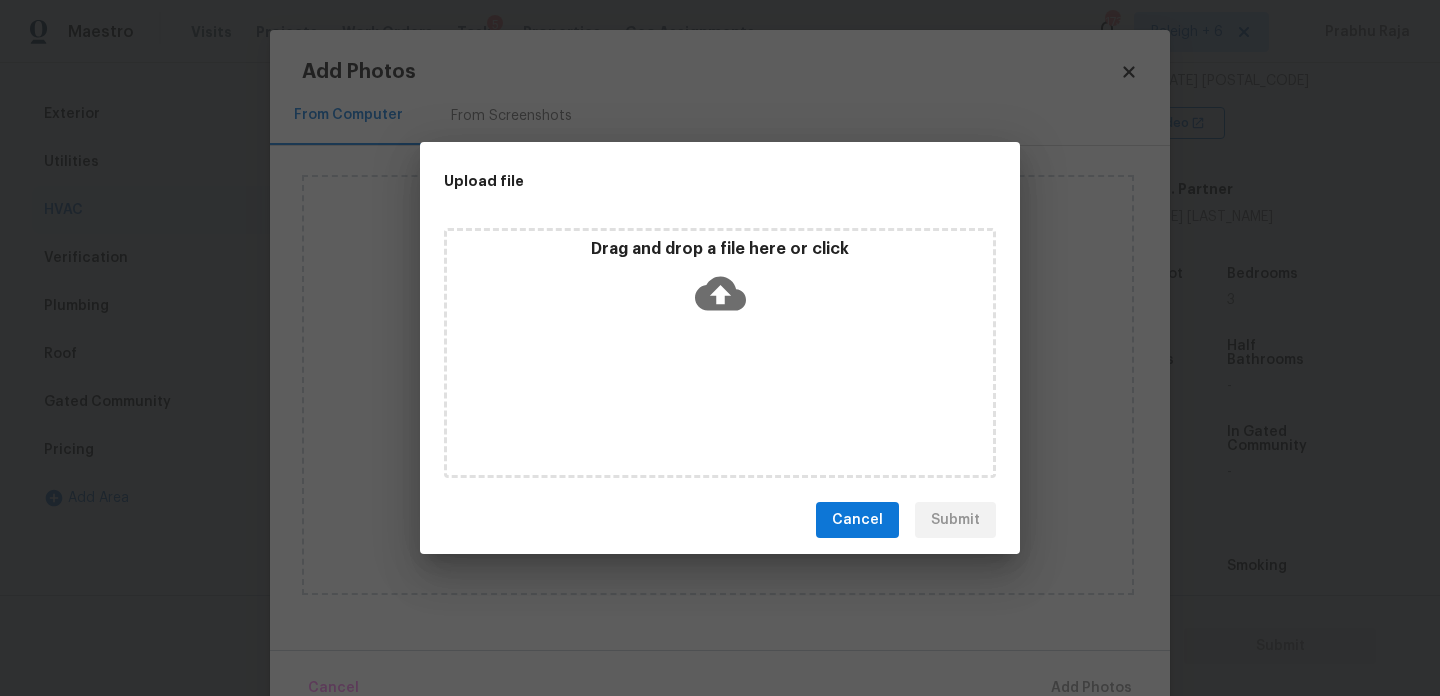 click on "Drag and drop a file here or click" at bounding box center (720, 353) 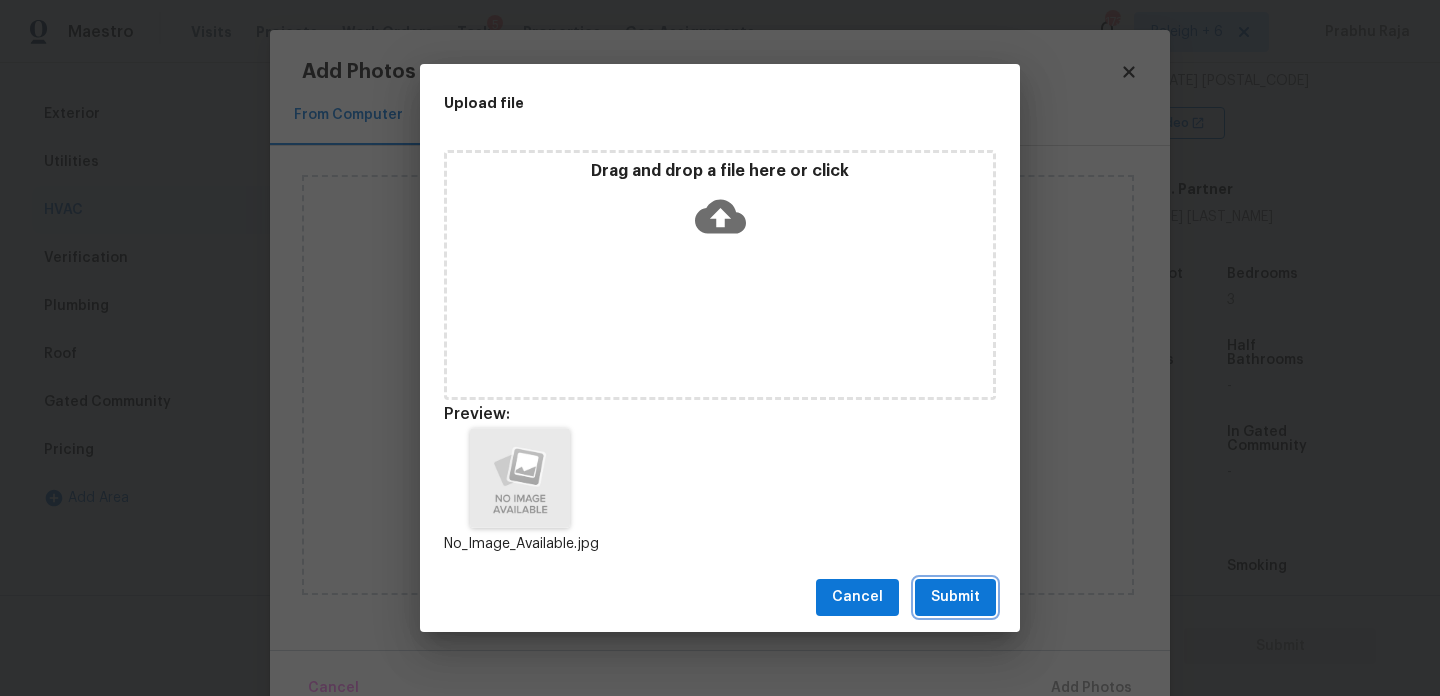 click on "Submit" at bounding box center [955, 597] 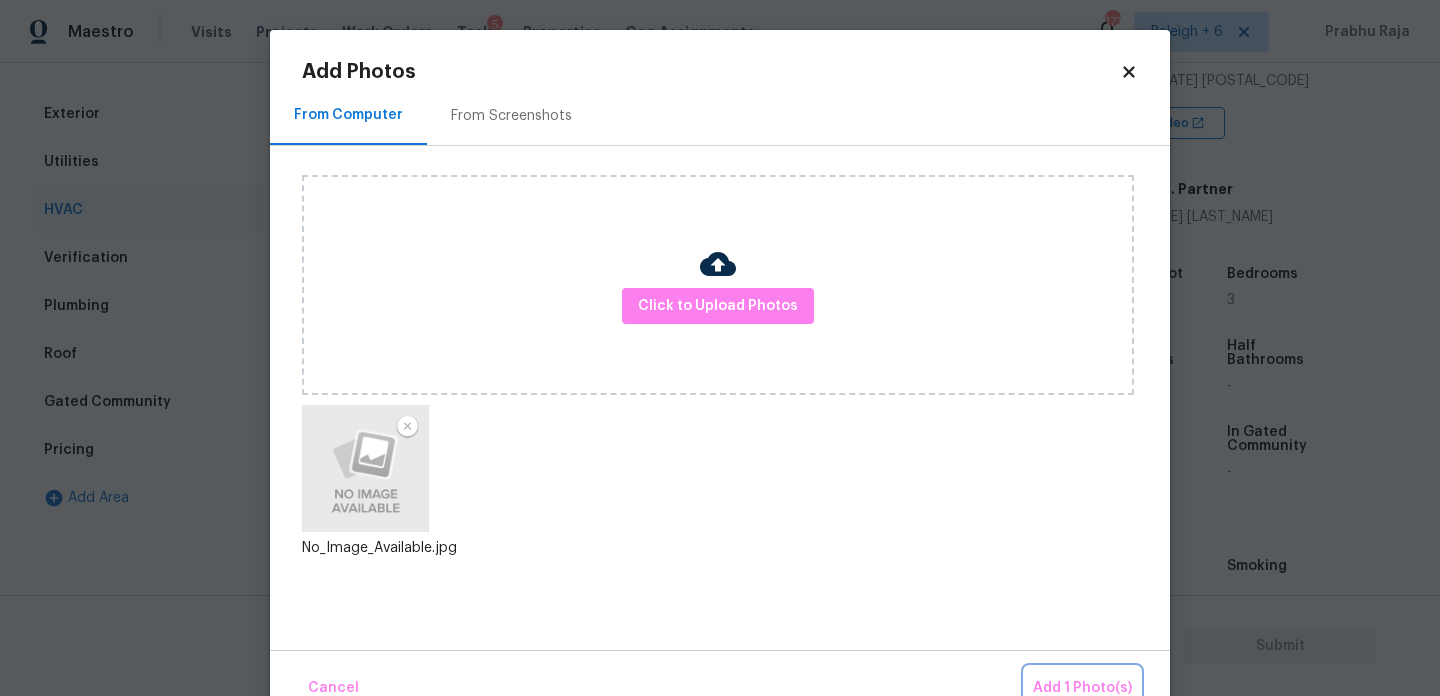 click on "Add 1 Photo(s)" at bounding box center [1082, 688] 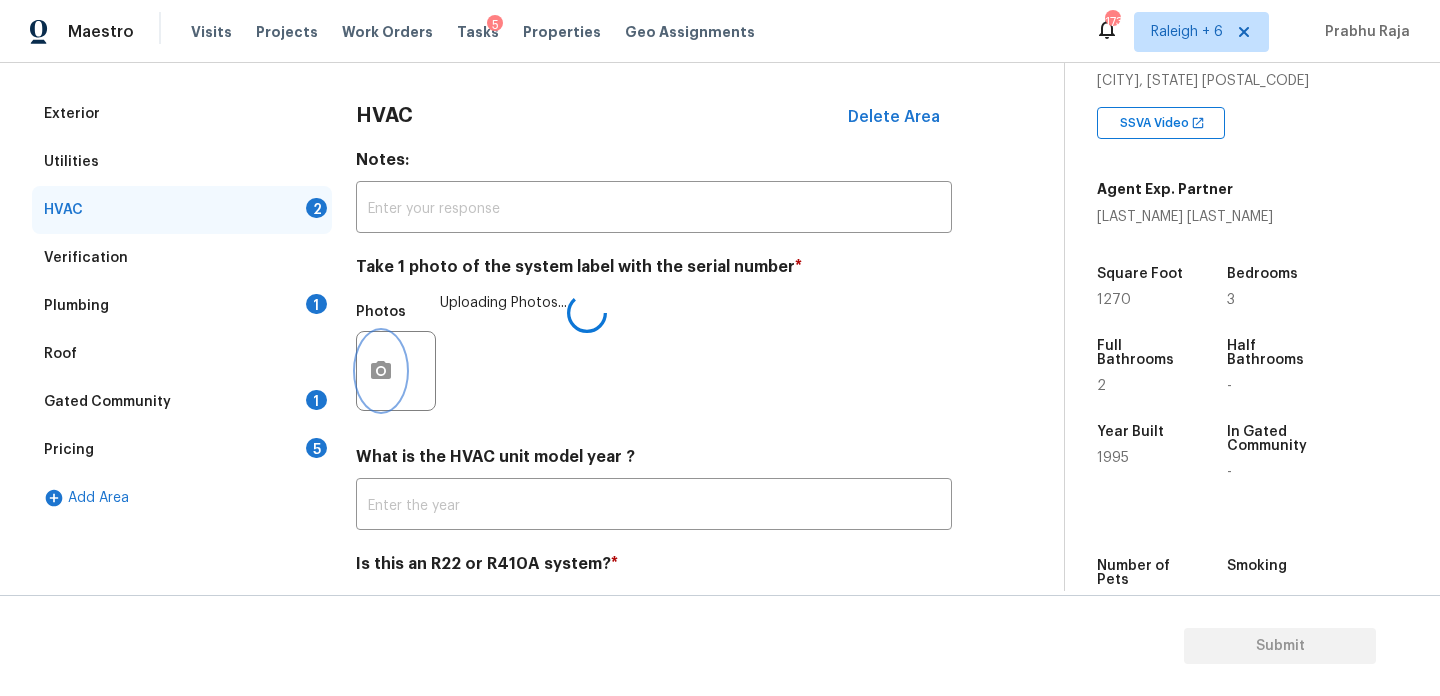 scroll, scrollTop: 333, scrollLeft: 0, axis: vertical 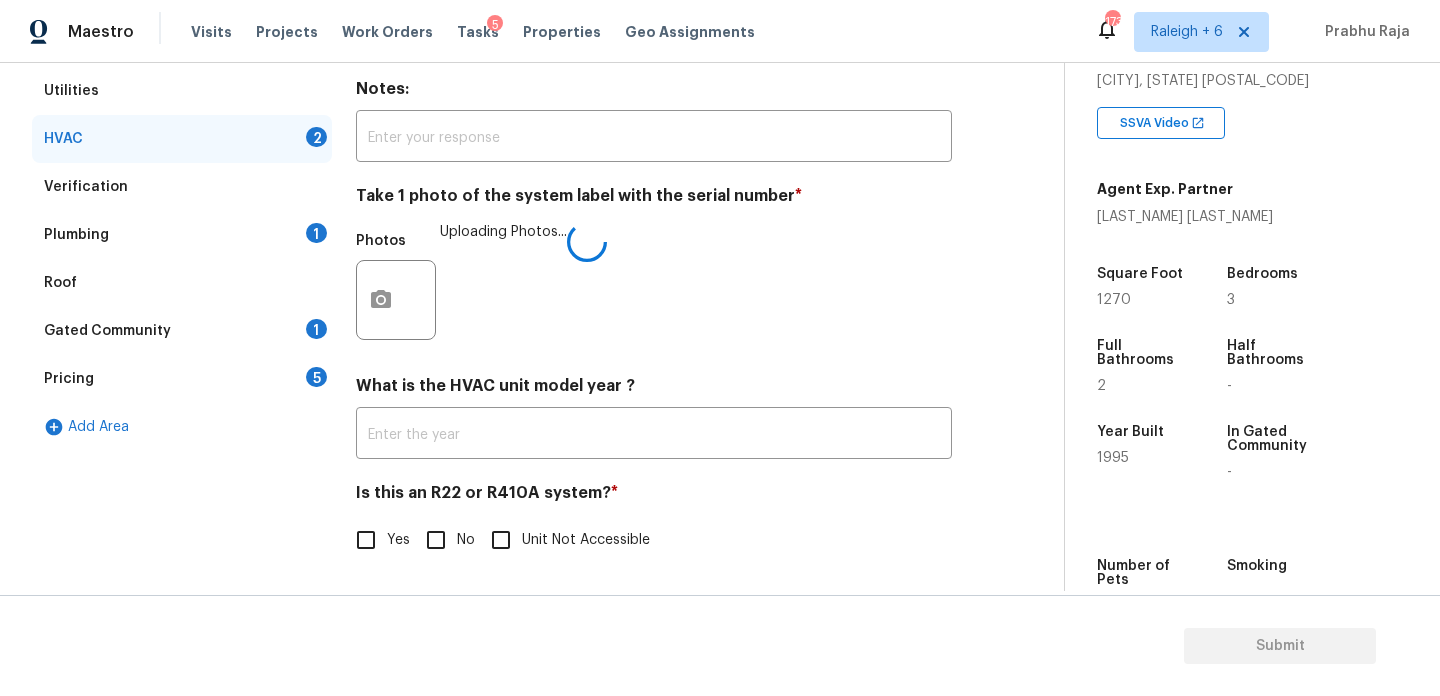 click on "Yes" at bounding box center (366, 540) 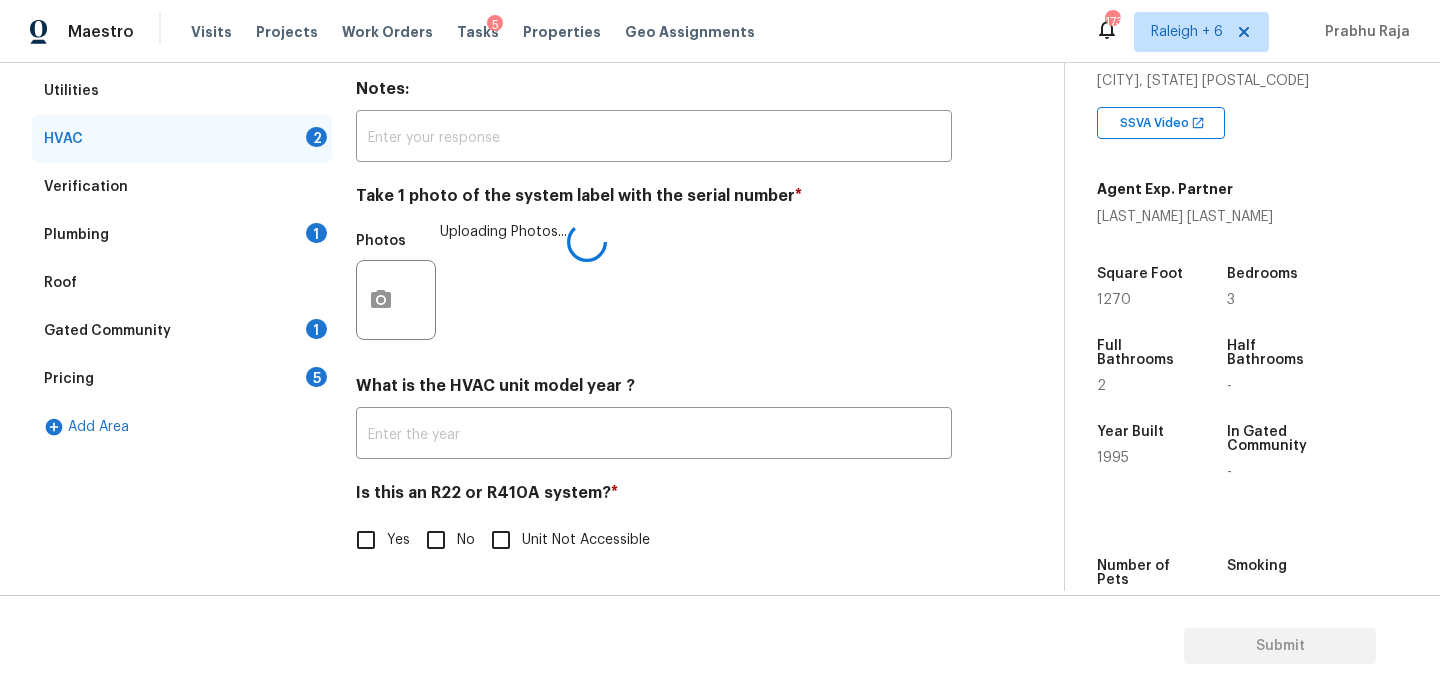 checkbox on "true" 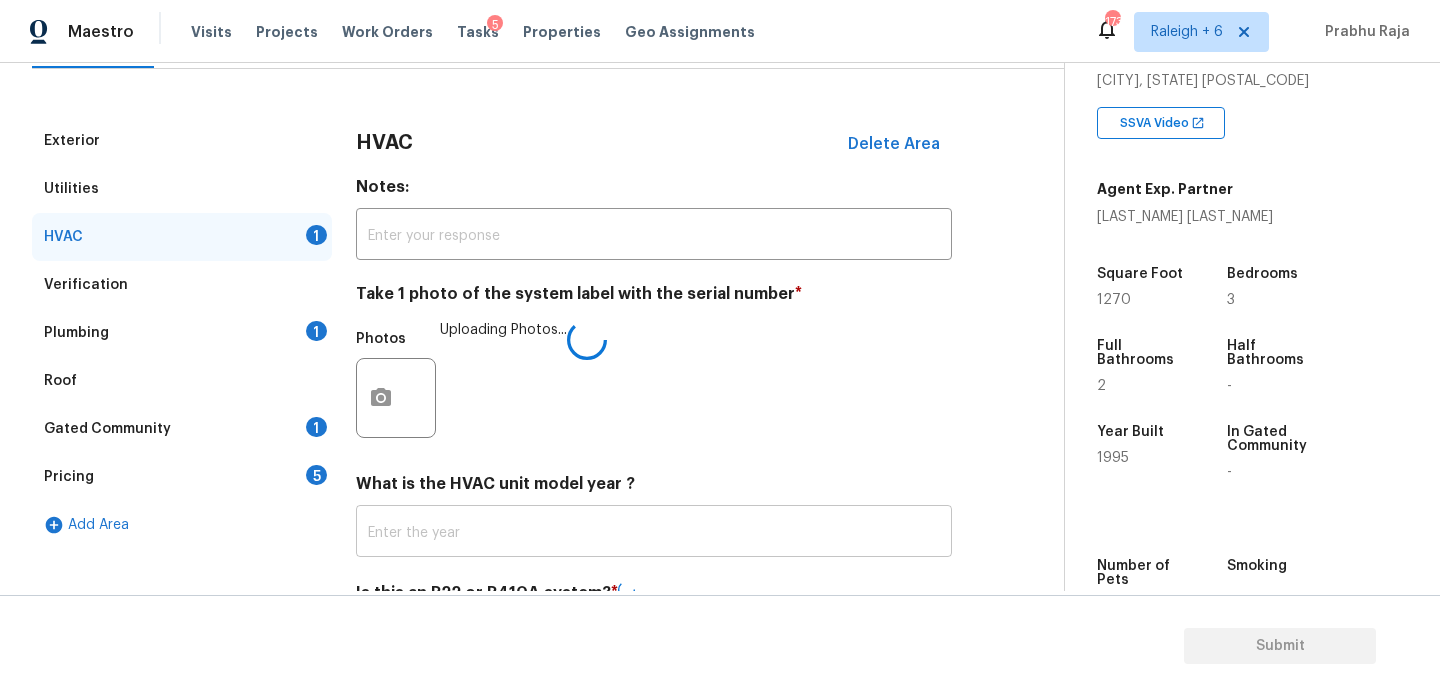 scroll, scrollTop: 218, scrollLeft: 0, axis: vertical 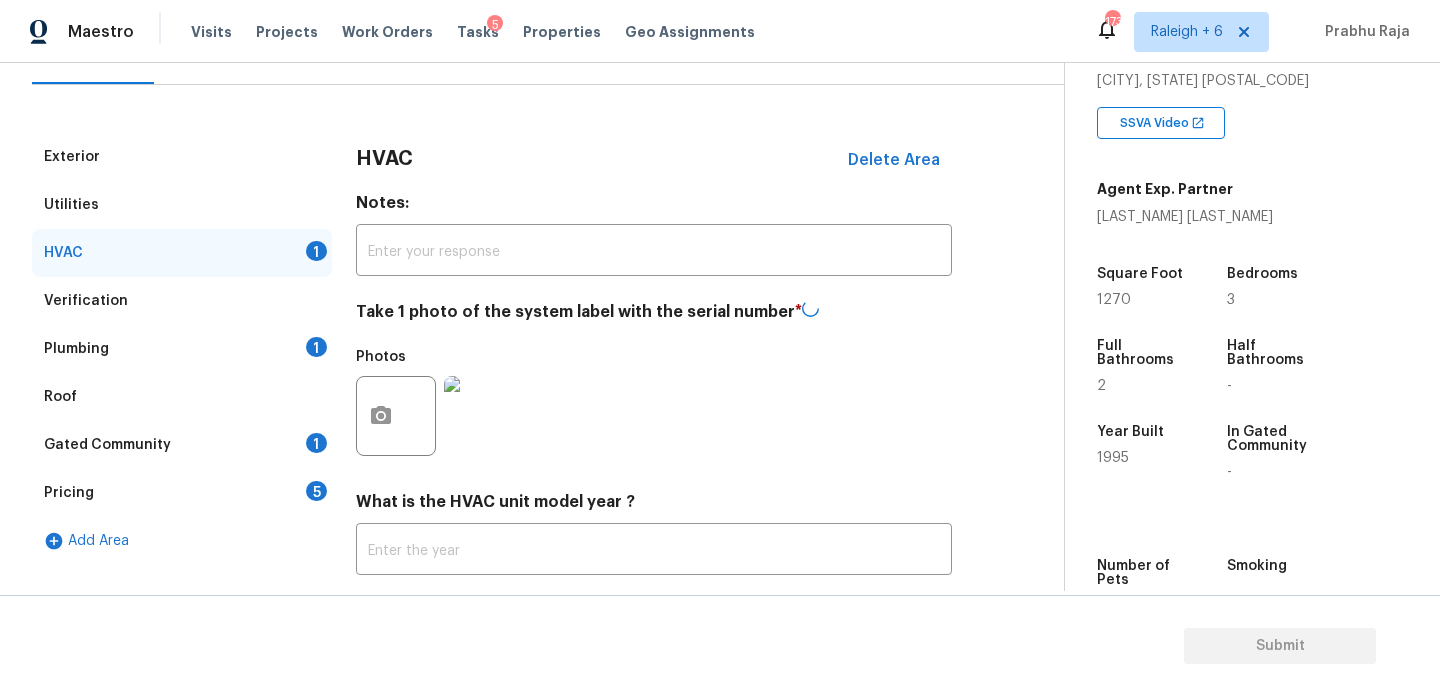 click on "Plumbing 1" at bounding box center [182, 349] 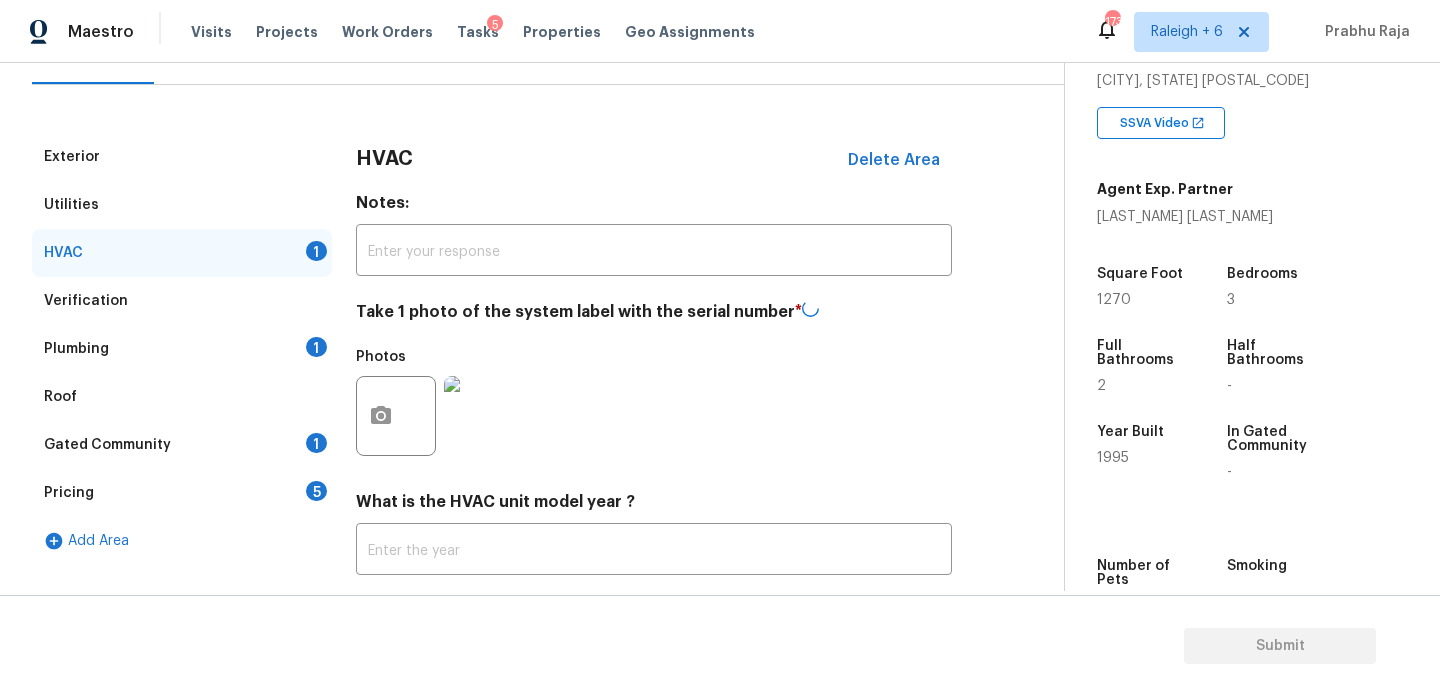 scroll, scrollTop: 198, scrollLeft: 0, axis: vertical 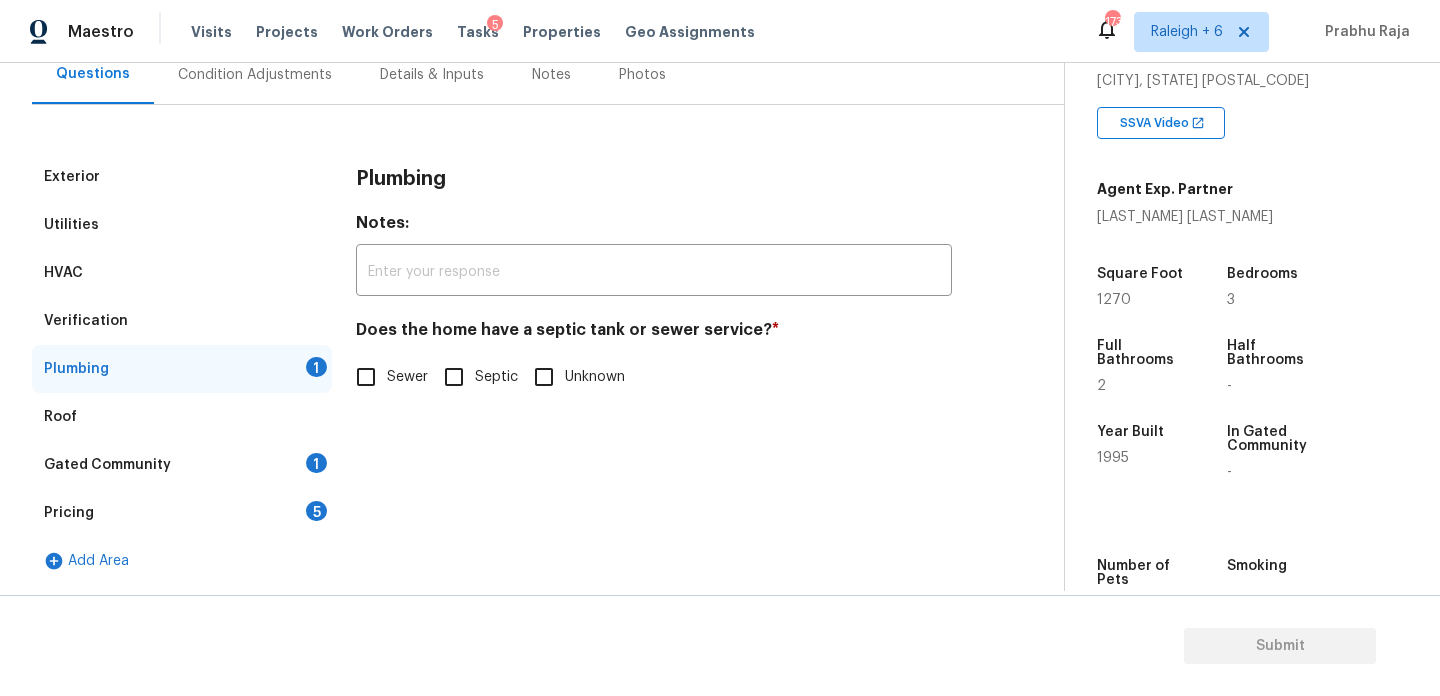 click on "Sewer" at bounding box center [366, 377] 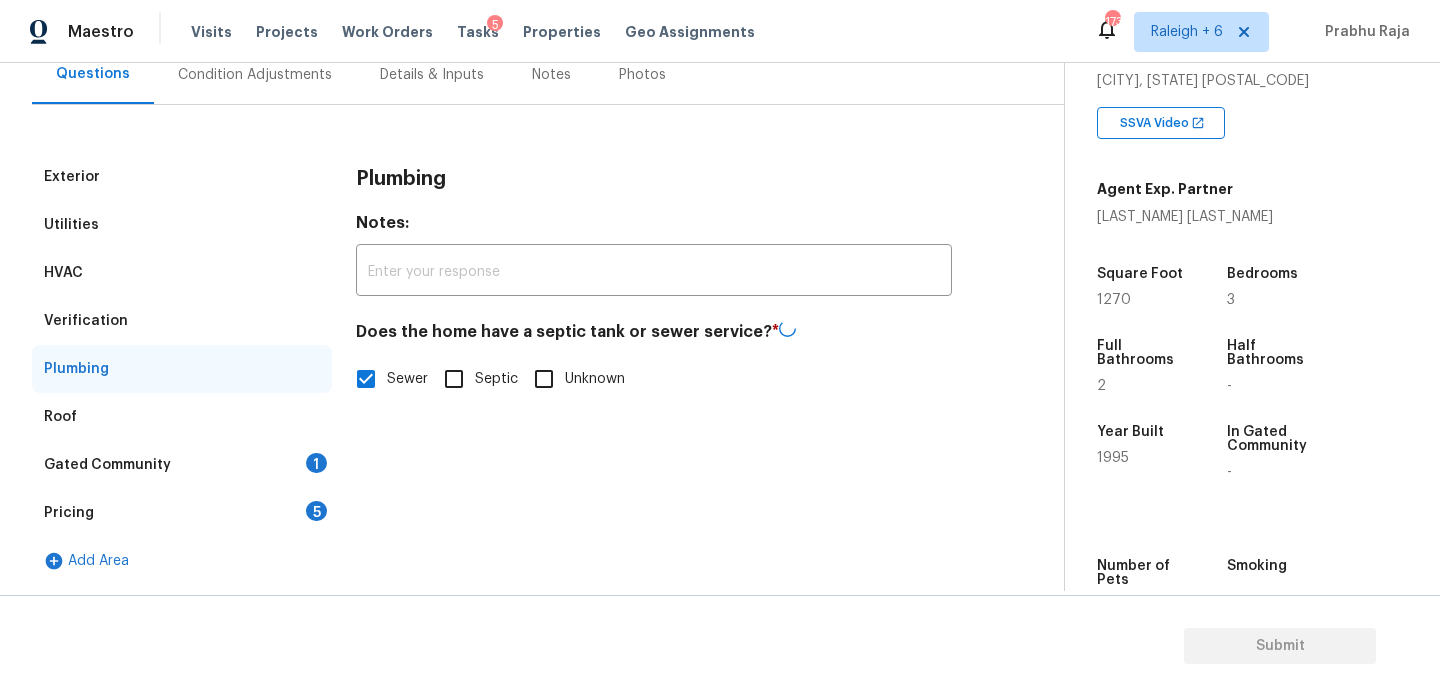 click on "Gated Community 1" at bounding box center (182, 465) 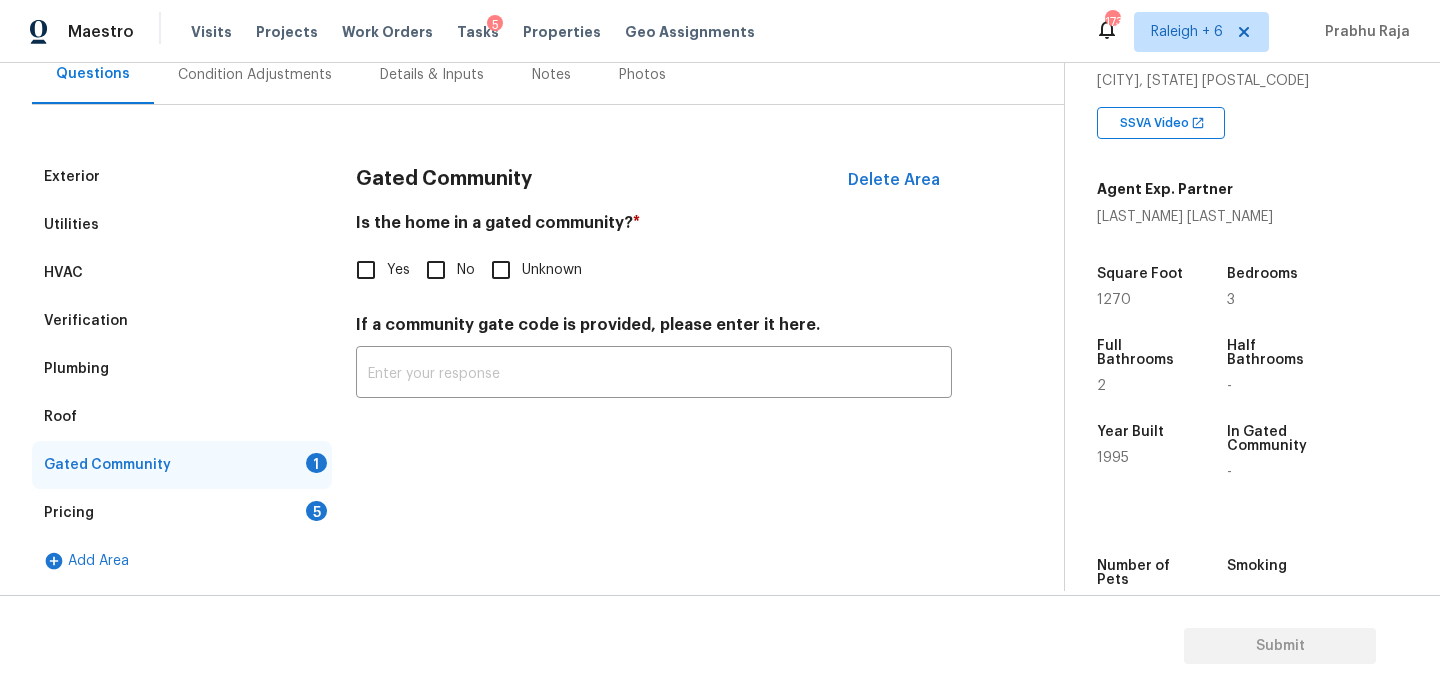 click on "Gated Community Delete Area Is the home in a gated community?  * Yes No Unknown If a community gate code is provided, please enter it here. ​" at bounding box center [654, 287] 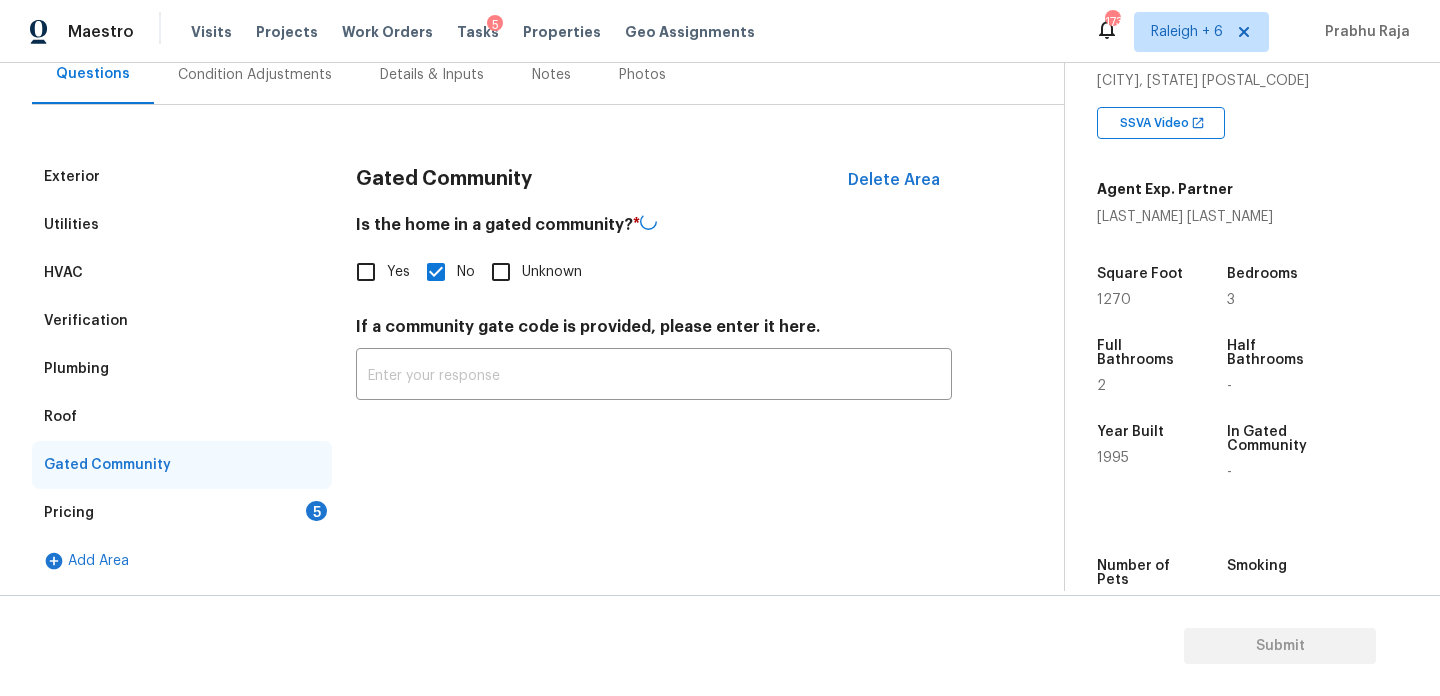 click on "Pricing 5" at bounding box center (182, 513) 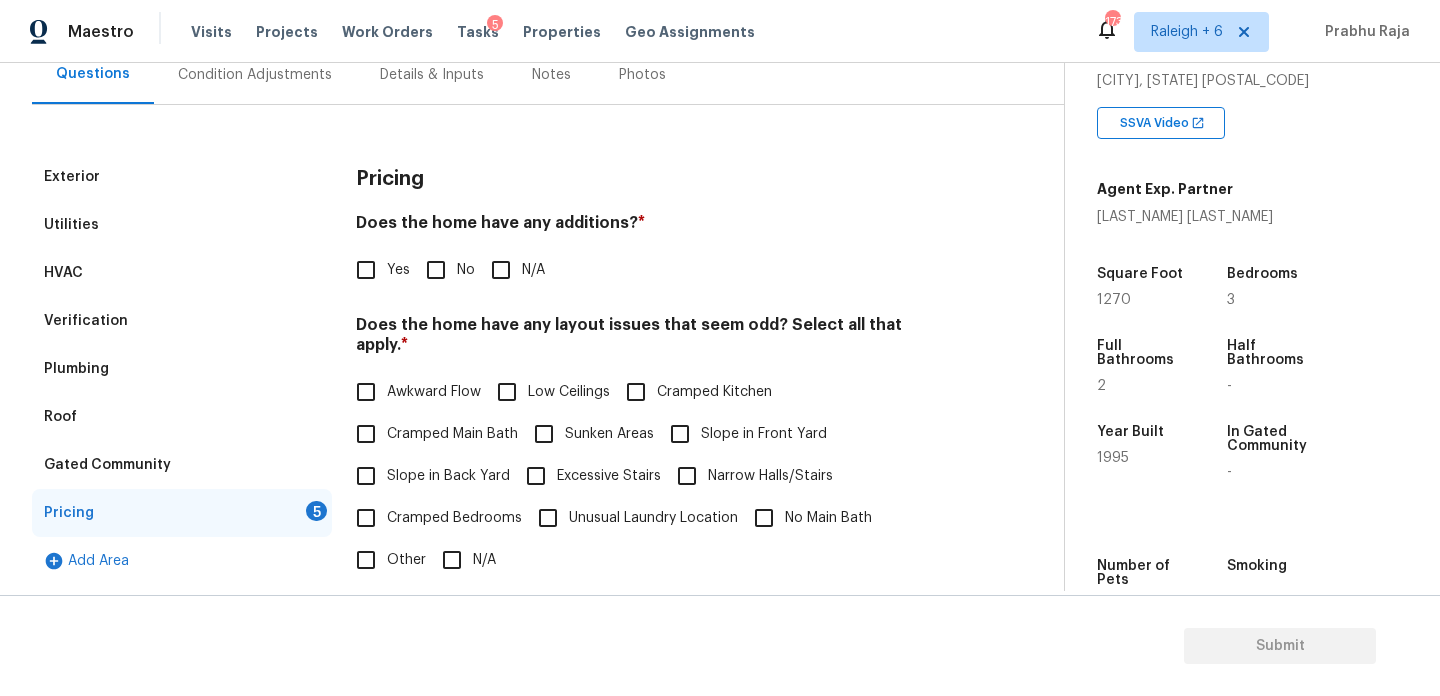 click on "No" at bounding box center [445, 270] 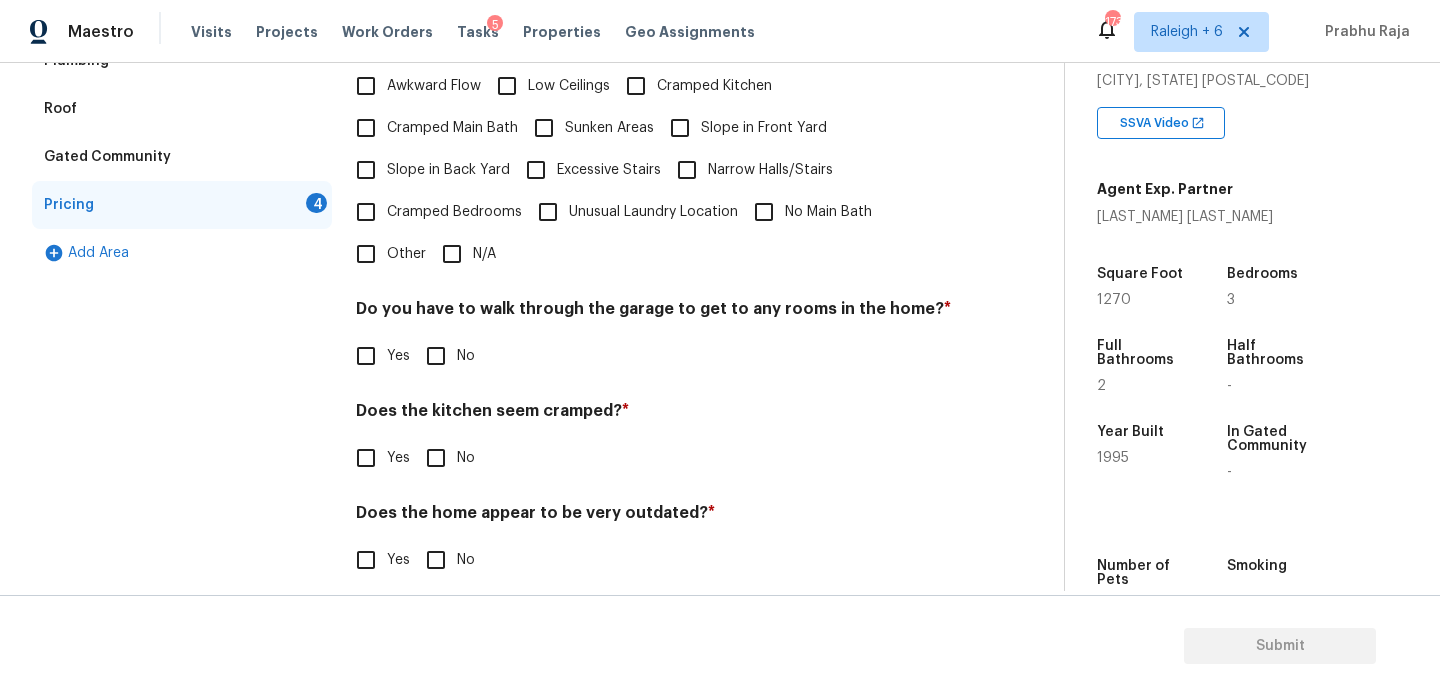 scroll, scrollTop: 504, scrollLeft: 0, axis: vertical 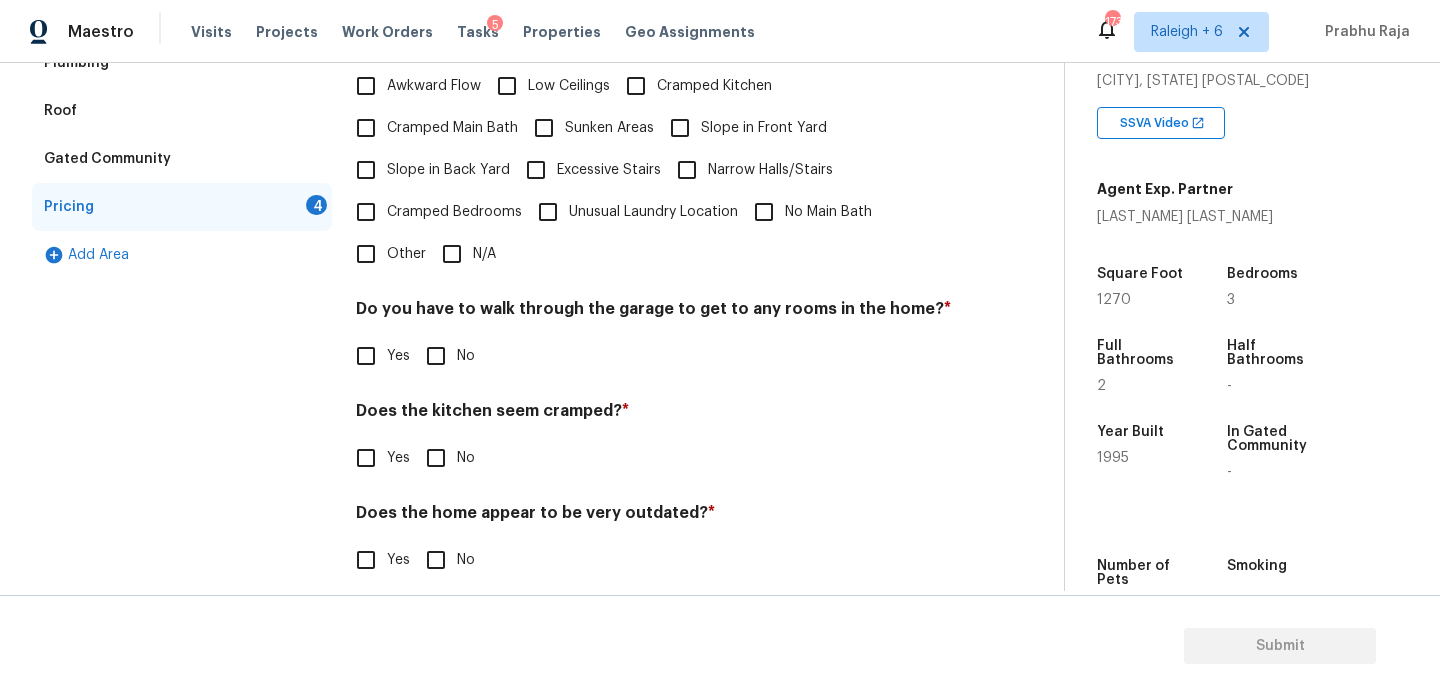 click on "N/A" at bounding box center [452, 254] 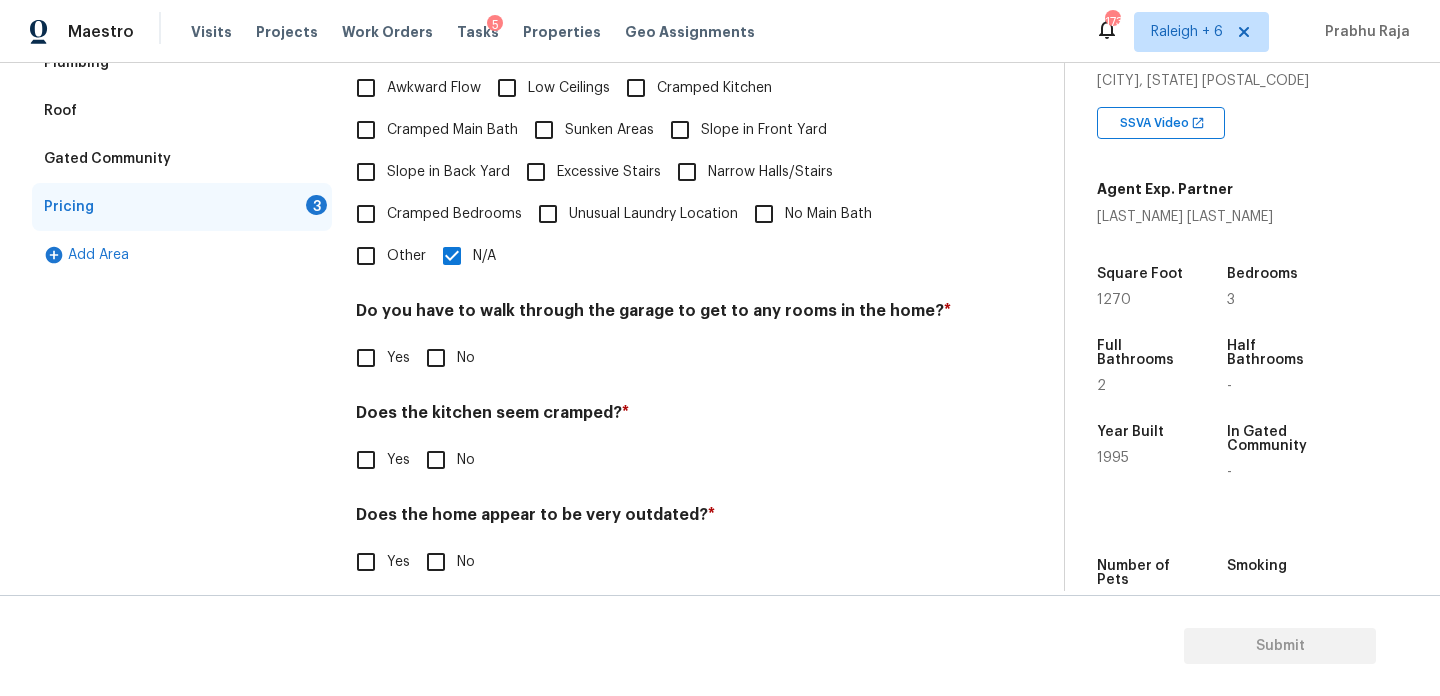 click on "Do you have to walk through the garage to get to any rooms in the home?  *" at bounding box center (654, 315) 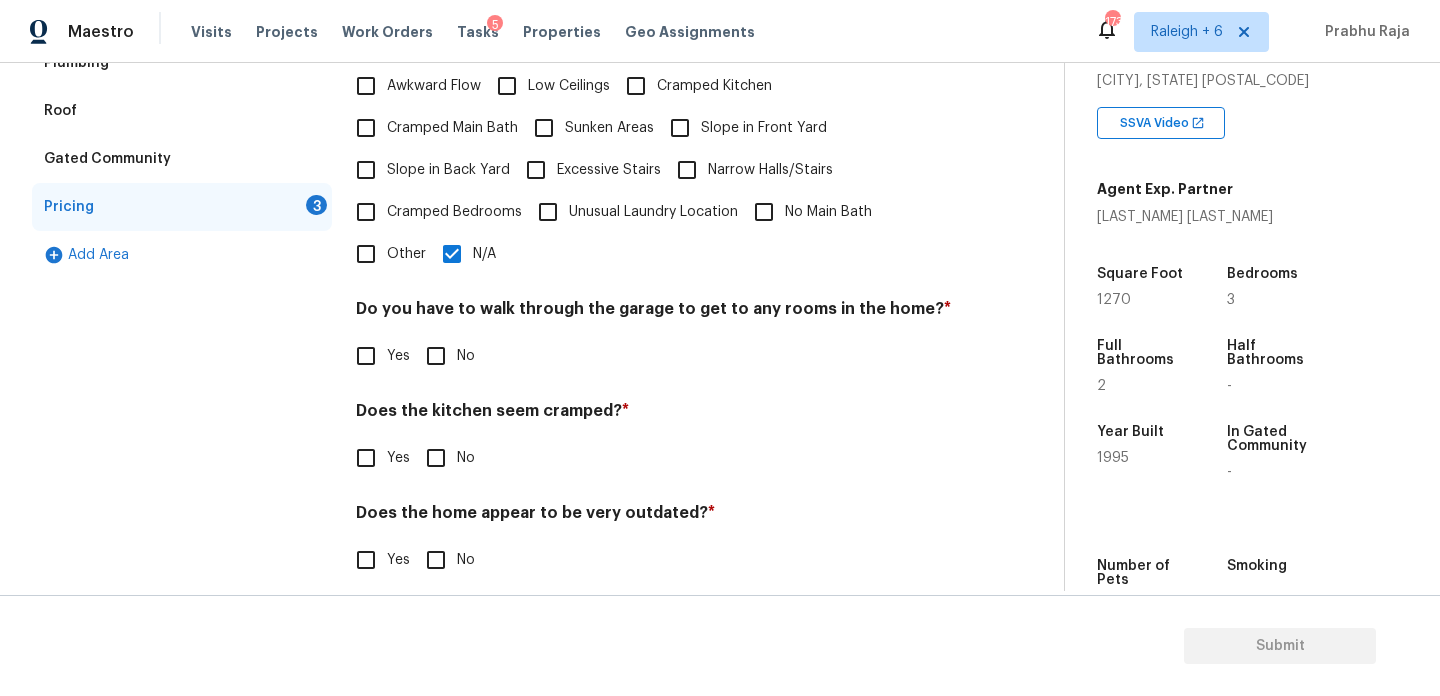 click on "No" at bounding box center [436, 356] 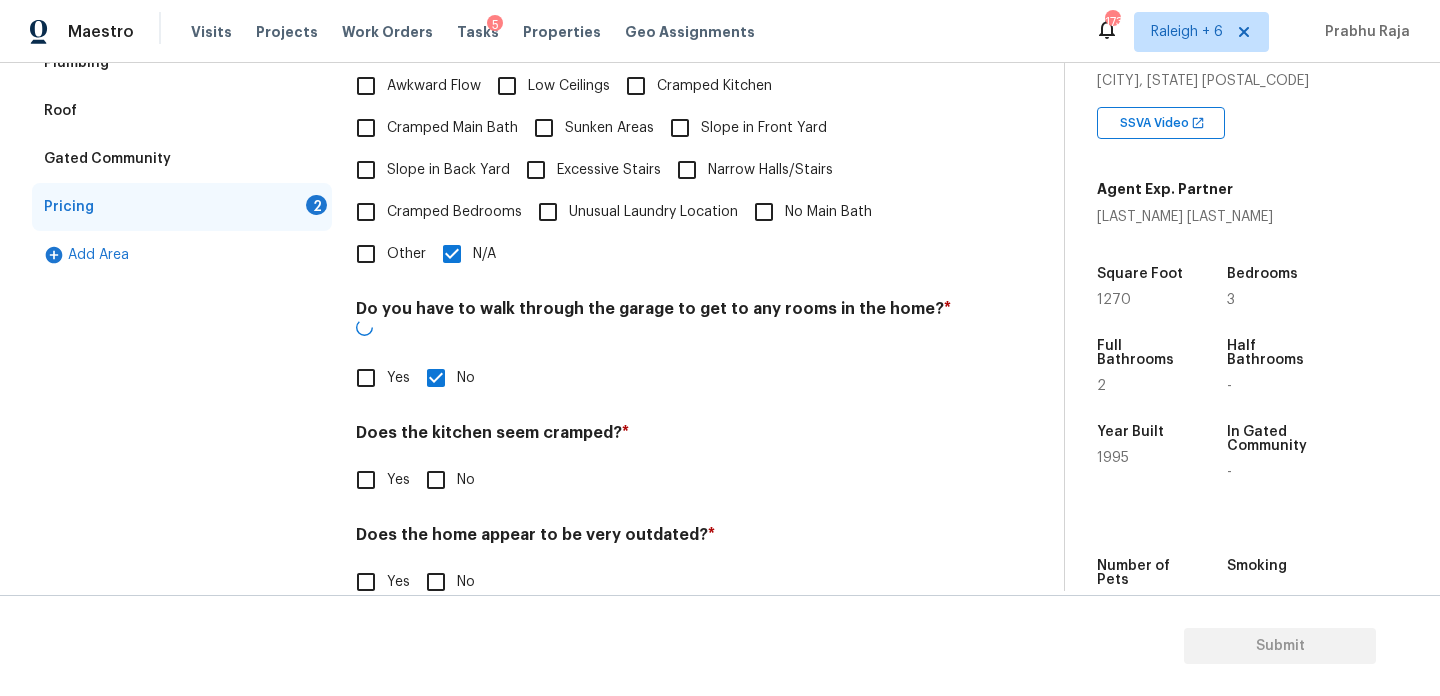 click on "No" at bounding box center (436, 480) 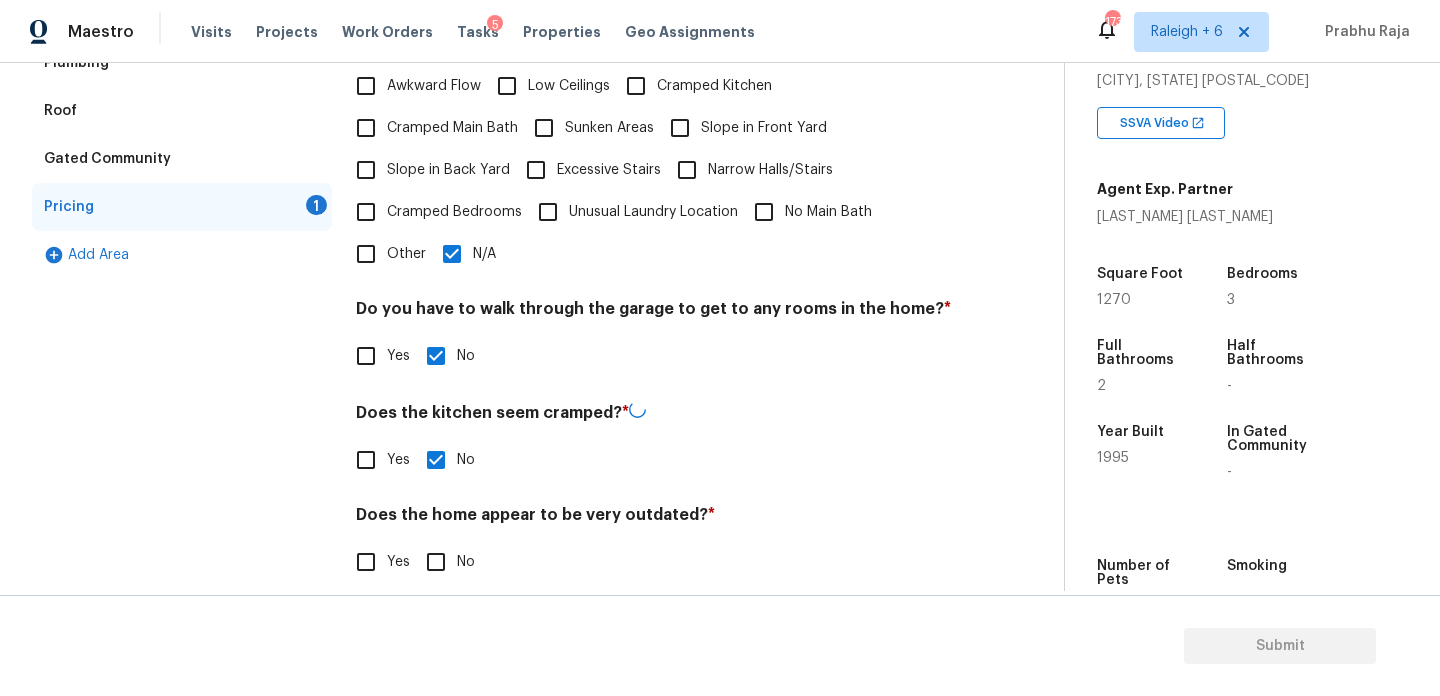 click on "Does the home appear to be very outdated?  * Yes No" at bounding box center (654, 544) 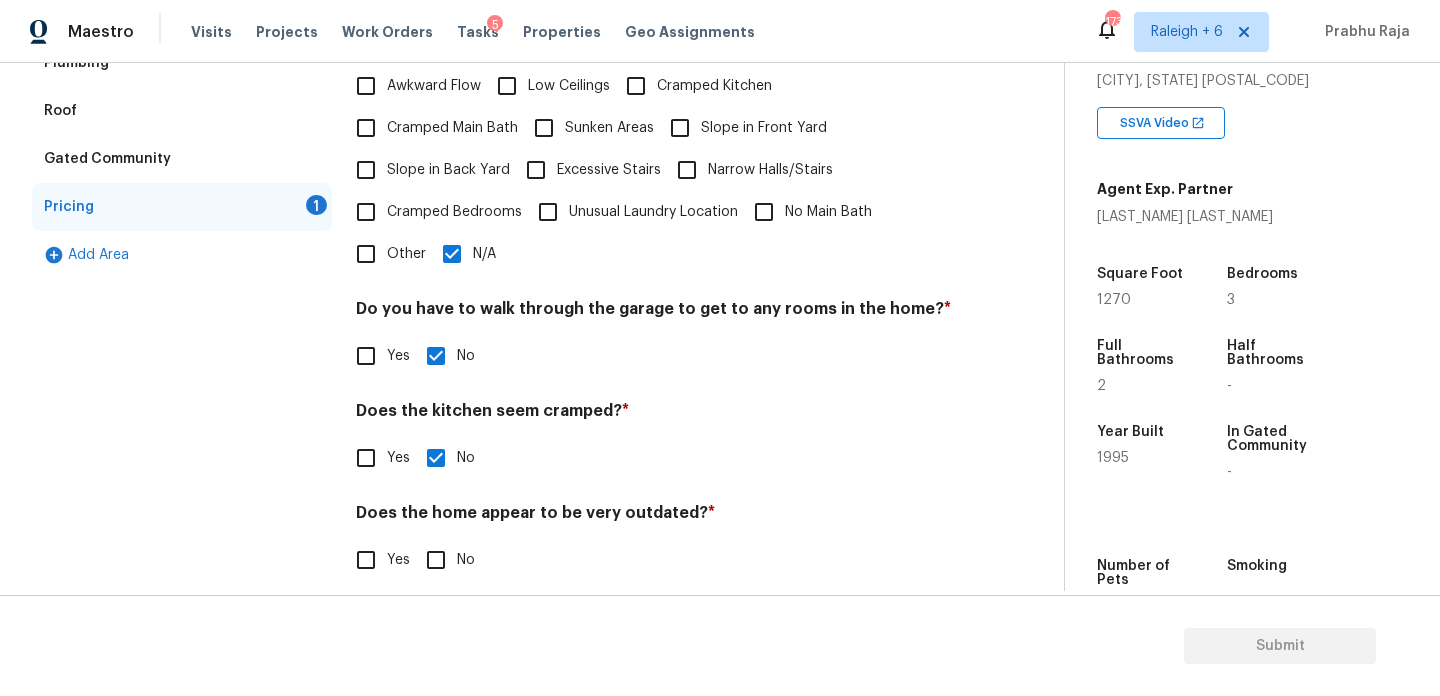 click on "No" at bounding box center [436, 560] 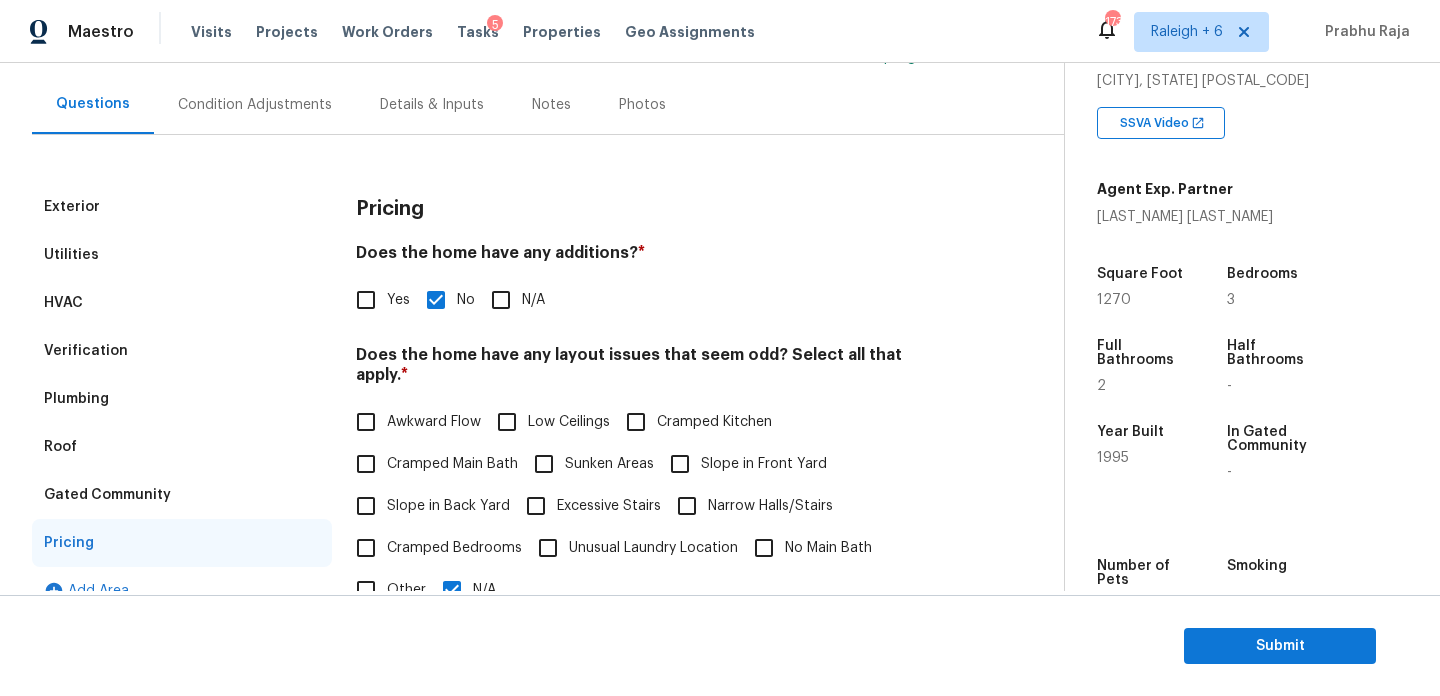 scroll, scrollTop: 73, scrollLeft: 0, axis: vertical 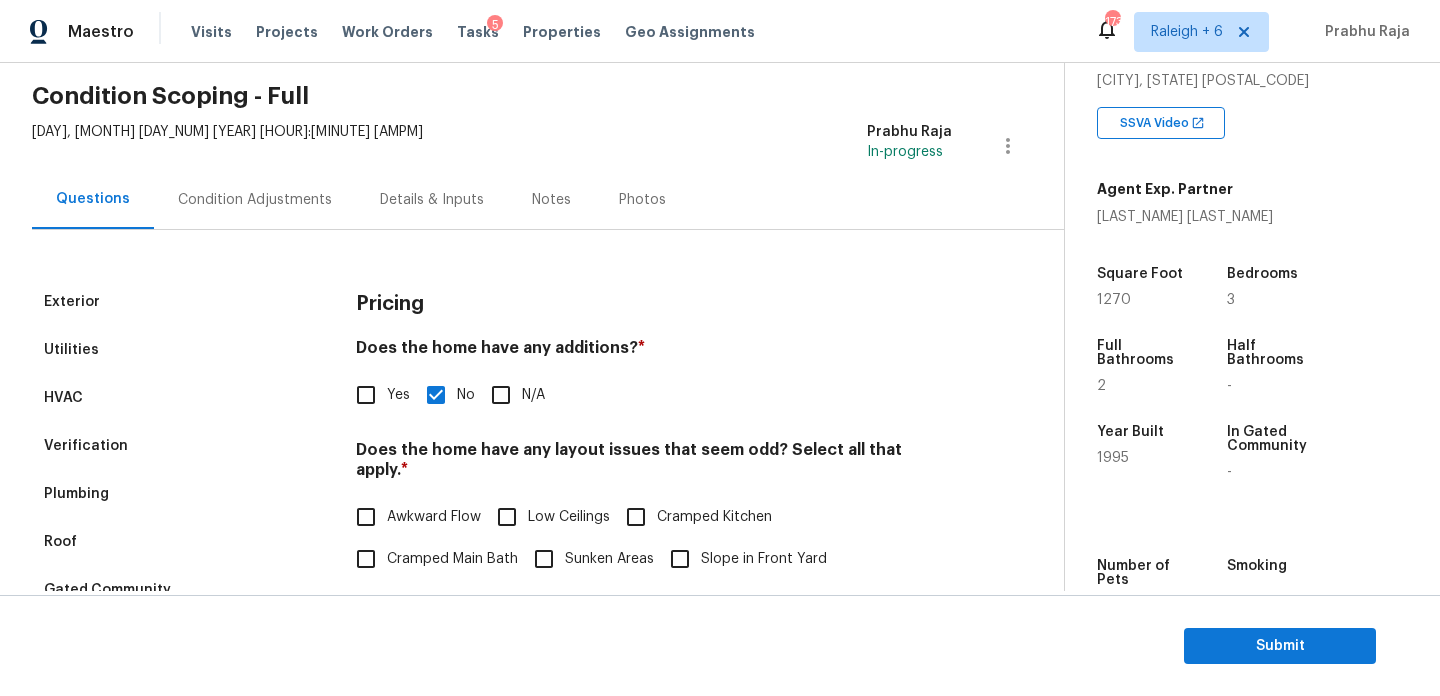 click on "Exterior Utilities HVAC Verification Plumbing Roof Gated Community Pricing Add Area Pricing Does the home have any additions?  * Yes No N/A Does the home have any layout issues that seem odd? Select all that apply.  * Awkward Flow Low Ceilings Cramped Kitchen Cramped Main Bath Sunken Areas Slope in Front Yard Slope in Back Yard Excessive Stairs Narrow Halls/Stairs Cramped Bedrooms Unusual Laundry Location No Main Bath Other N/A Do you have to walk through the garage to get to any rooms in the home?  * Yes No Does the kitchen seem cramped?  * Yes No Does the home appear to be very outdated?  * Yes No" at bounding box center [524, 633] 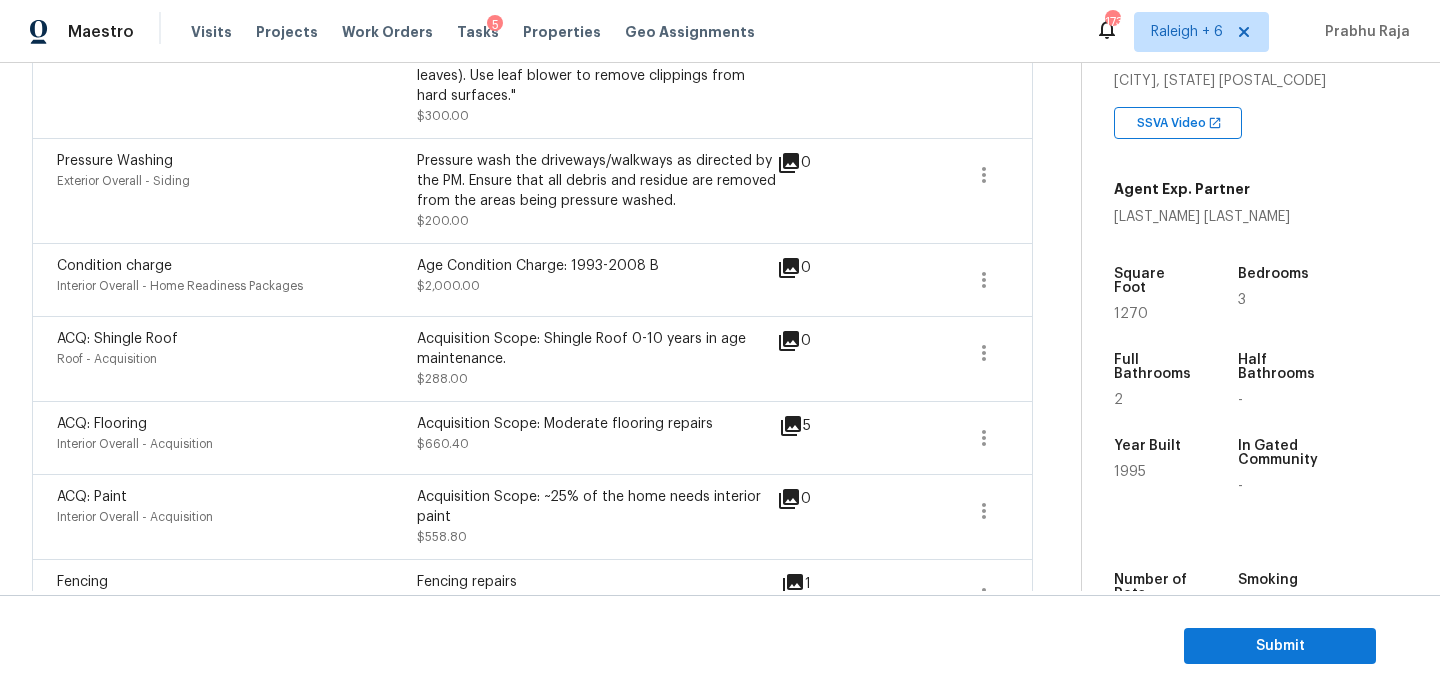 scroll, scrollTop: 613, scrollLeft: 0, axis: vertical 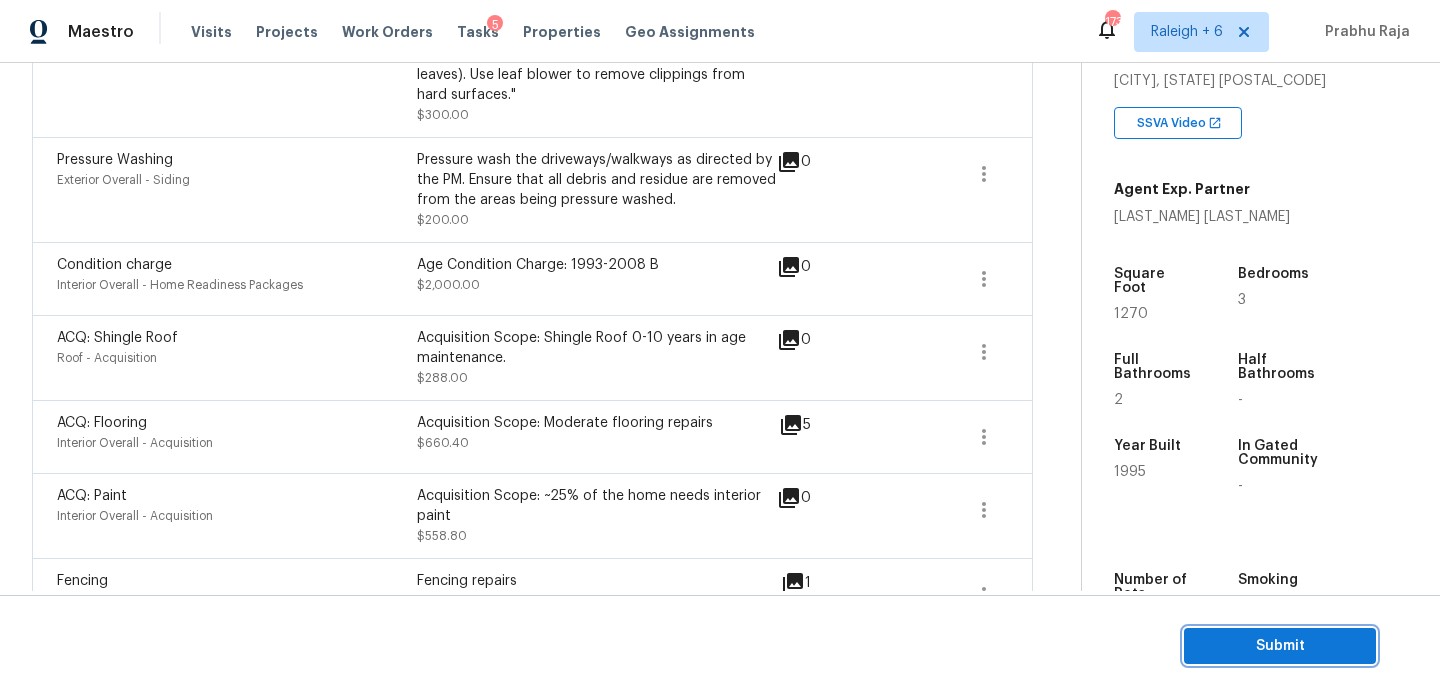 click on "Submit" at bounding box center (1280, 646) 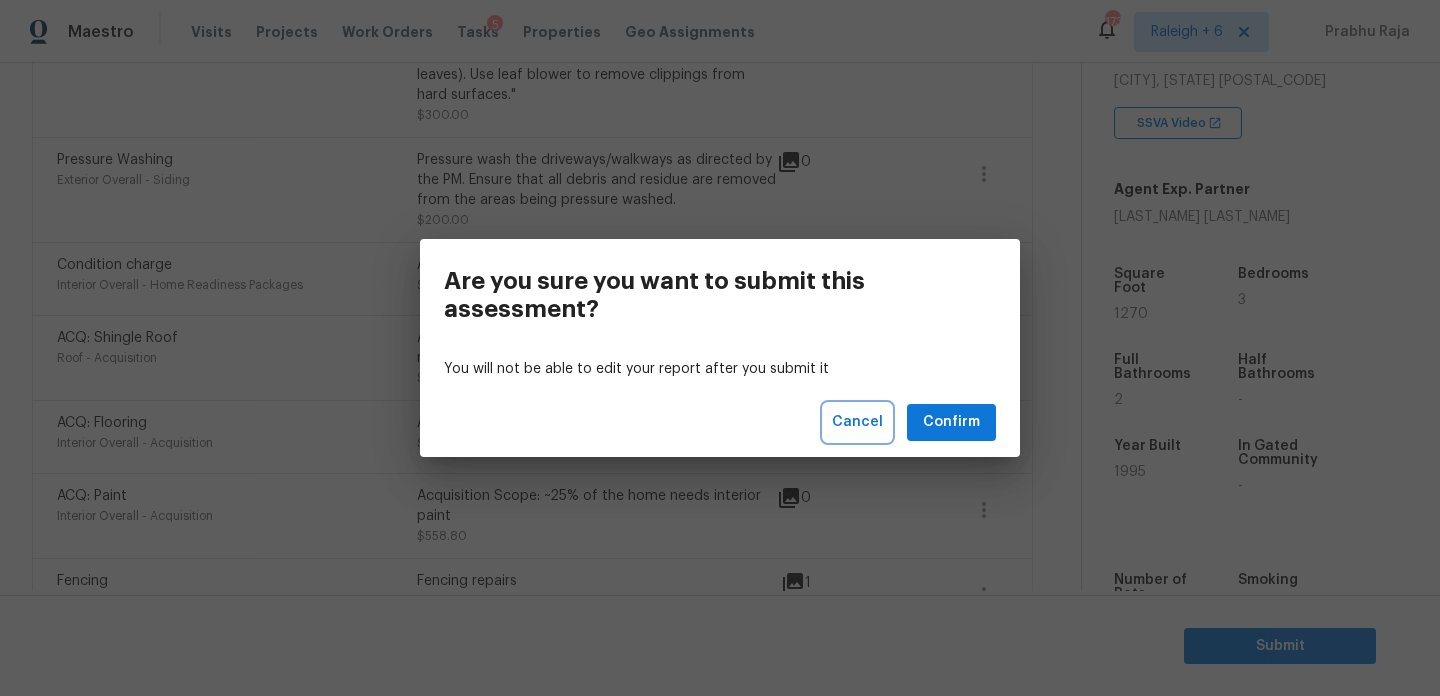 click on "Cancel" at bounding box center (857, 422) 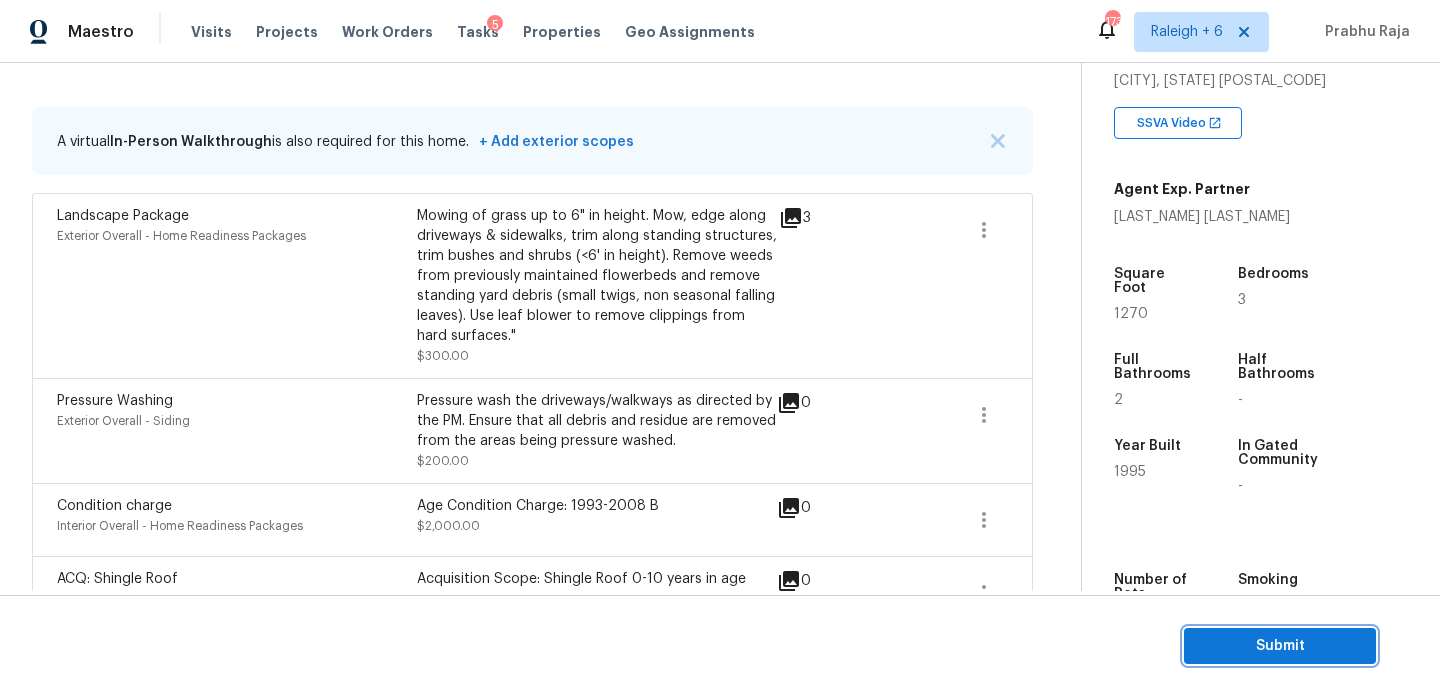 scroll, scrollTop: 514, scrollLeft: 0, axis: vertical 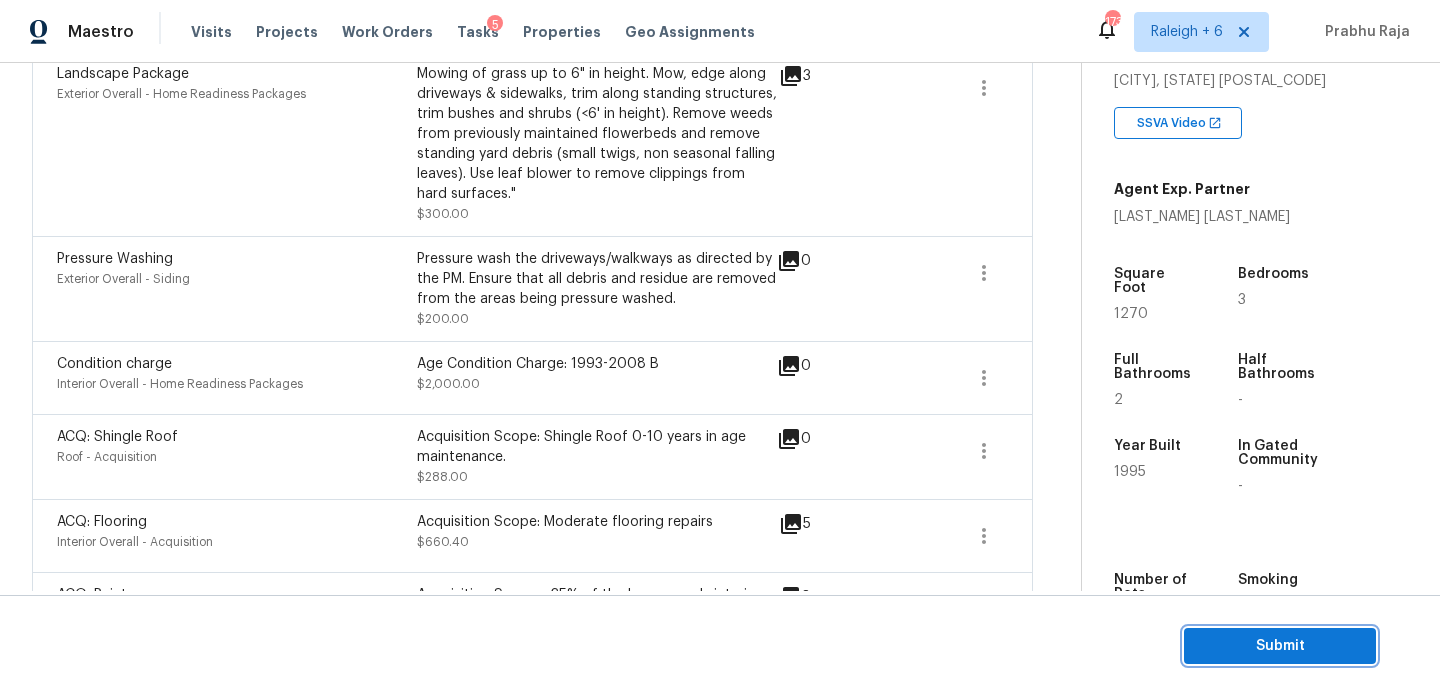click on "Submit" at bounding box center (1280, 646) 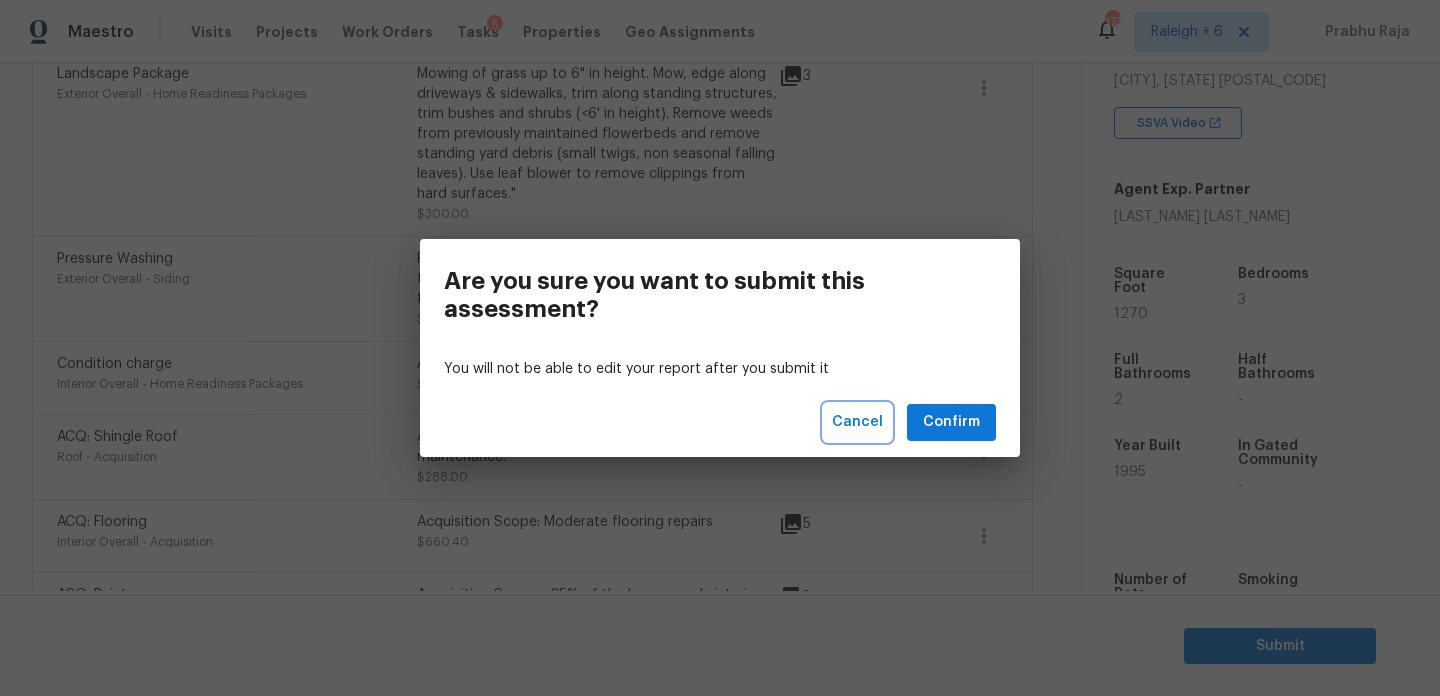 click on "Cancel" at bounding box center [857, 422] 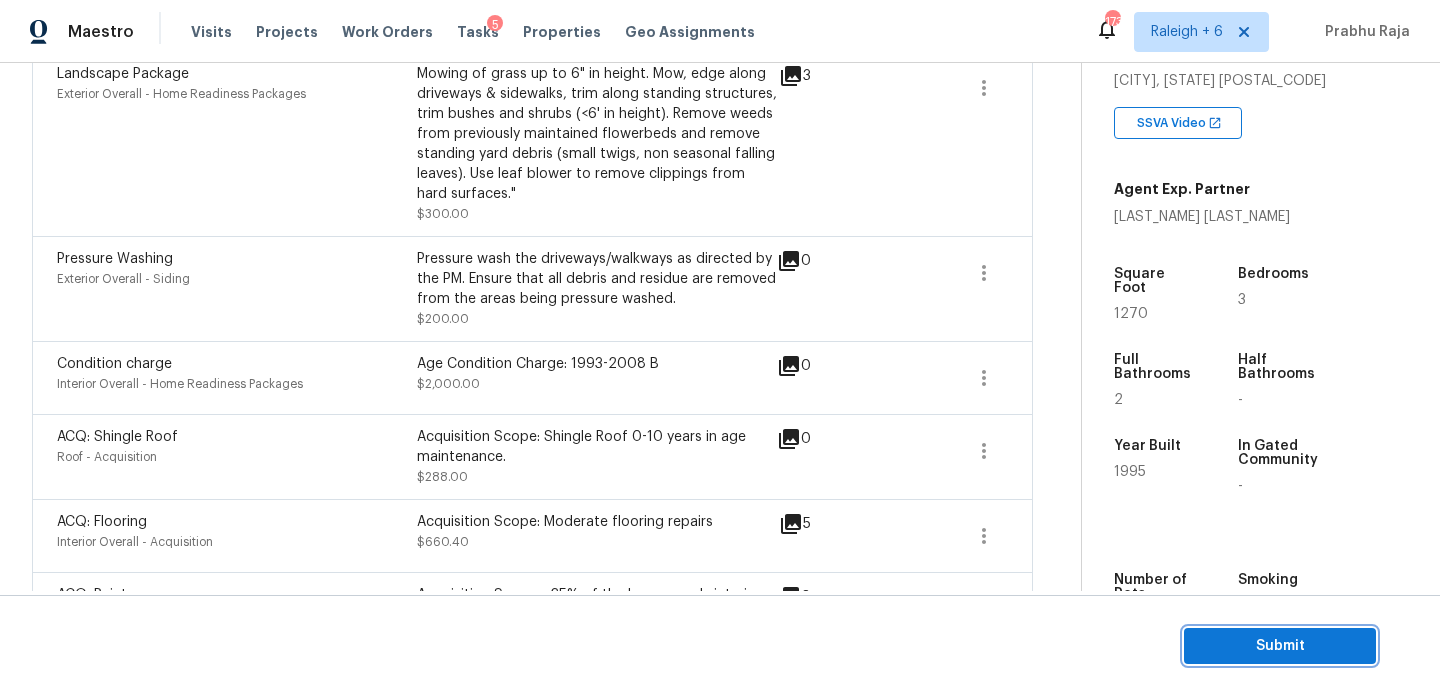scroll, scrollTop: 478, scrollLeft: 0, axis: vertical 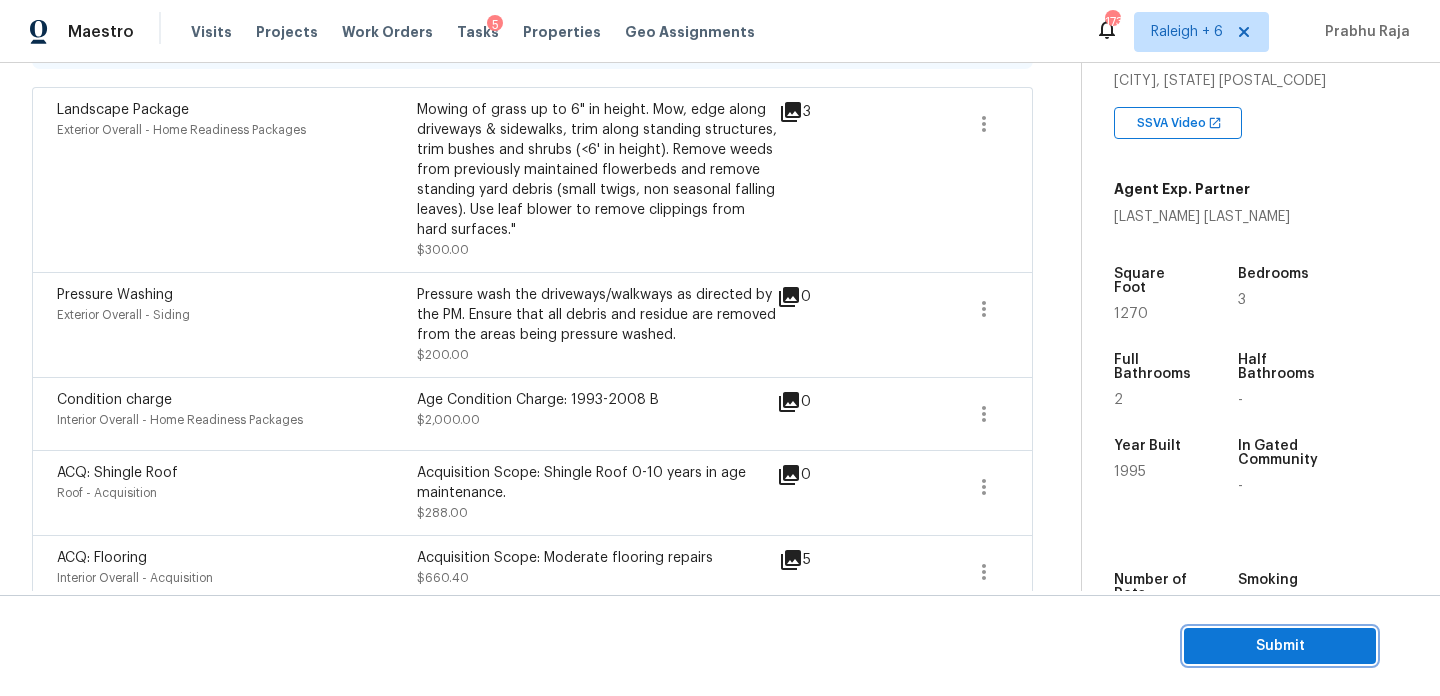 click on "Submit" at bounding box center [1280, 646] 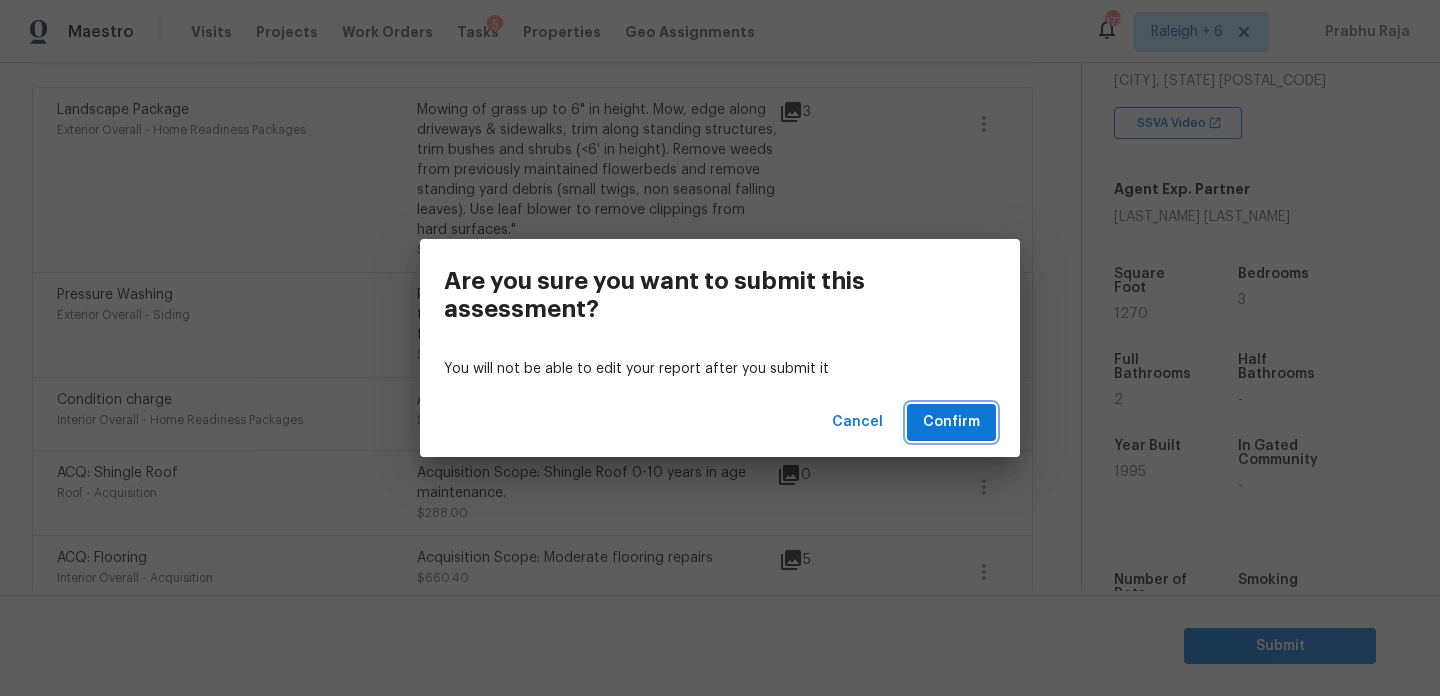 click on "Confirm" at bounding box center [951, 422] 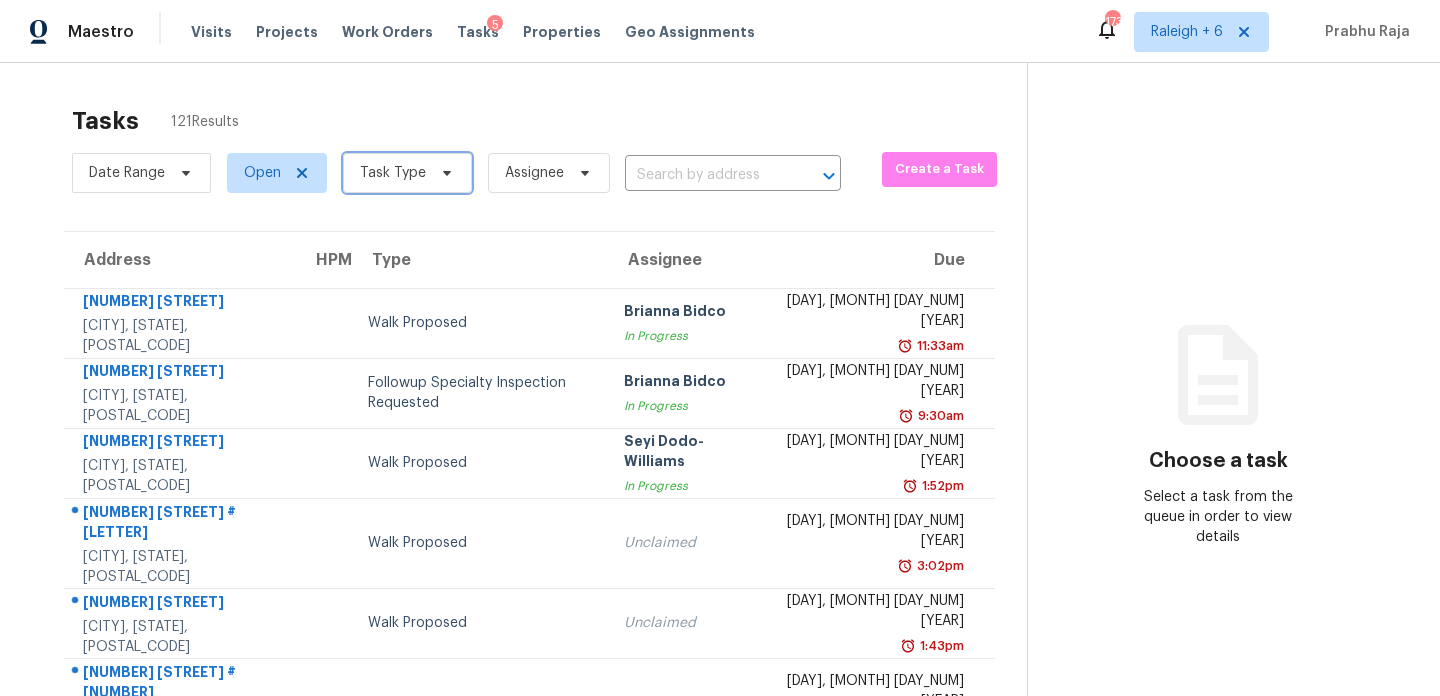 click on "Task Type" at bounding box center [393, 173] 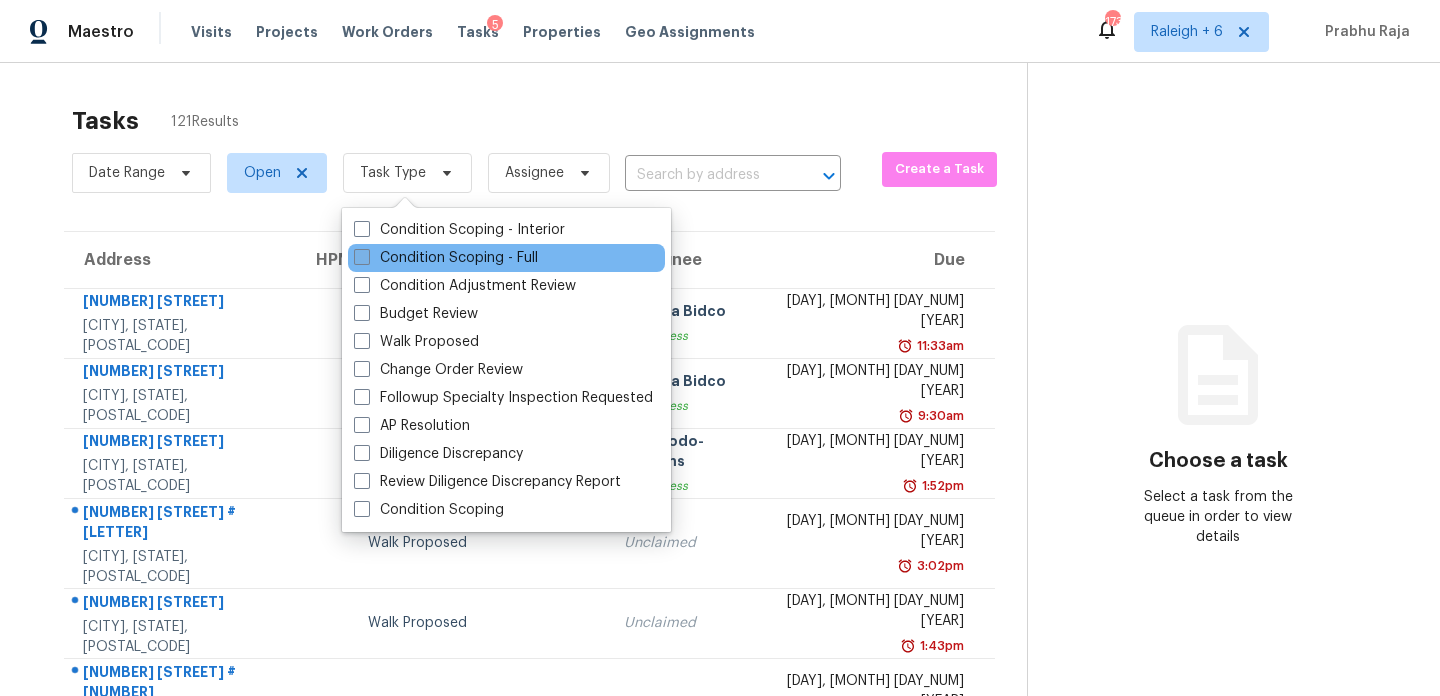 click on "Condition Scoping - Full" at bounding box center [446, 258] 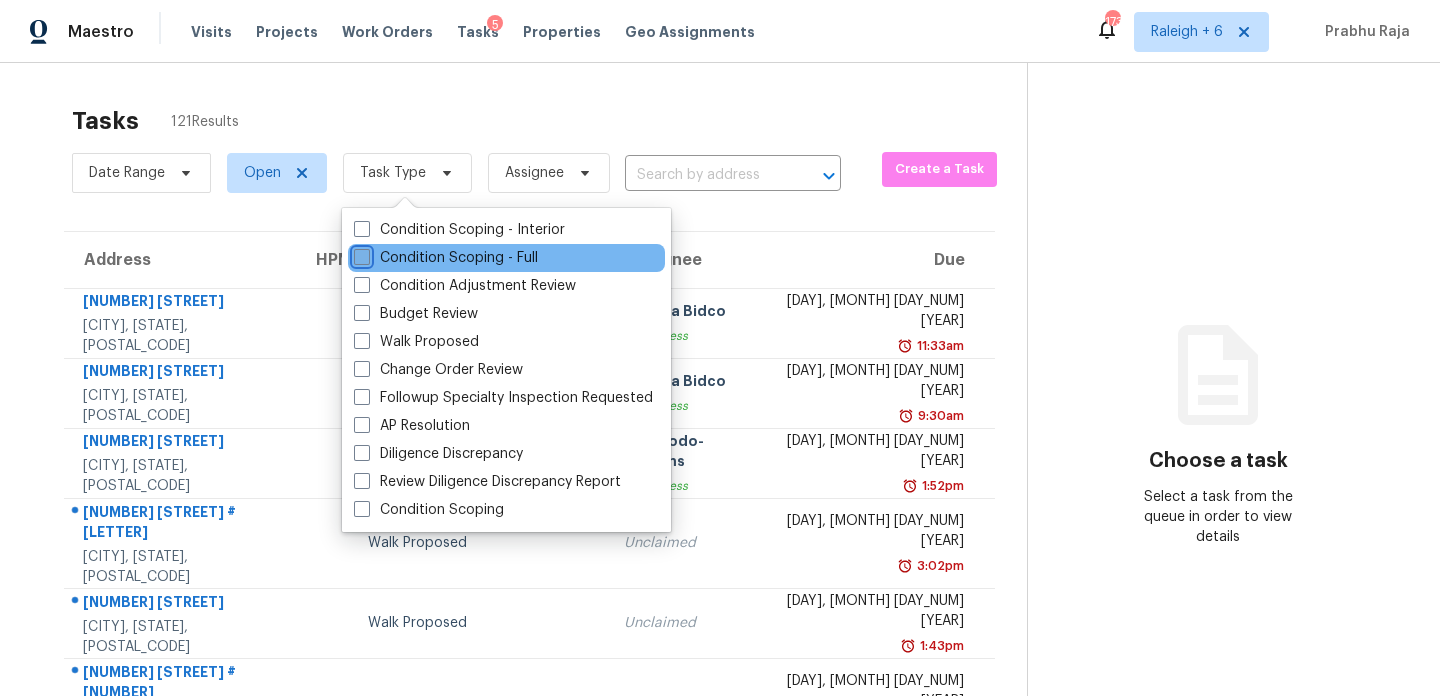 click on "Condition Scoping - Full" at bounding box center [360, 254] 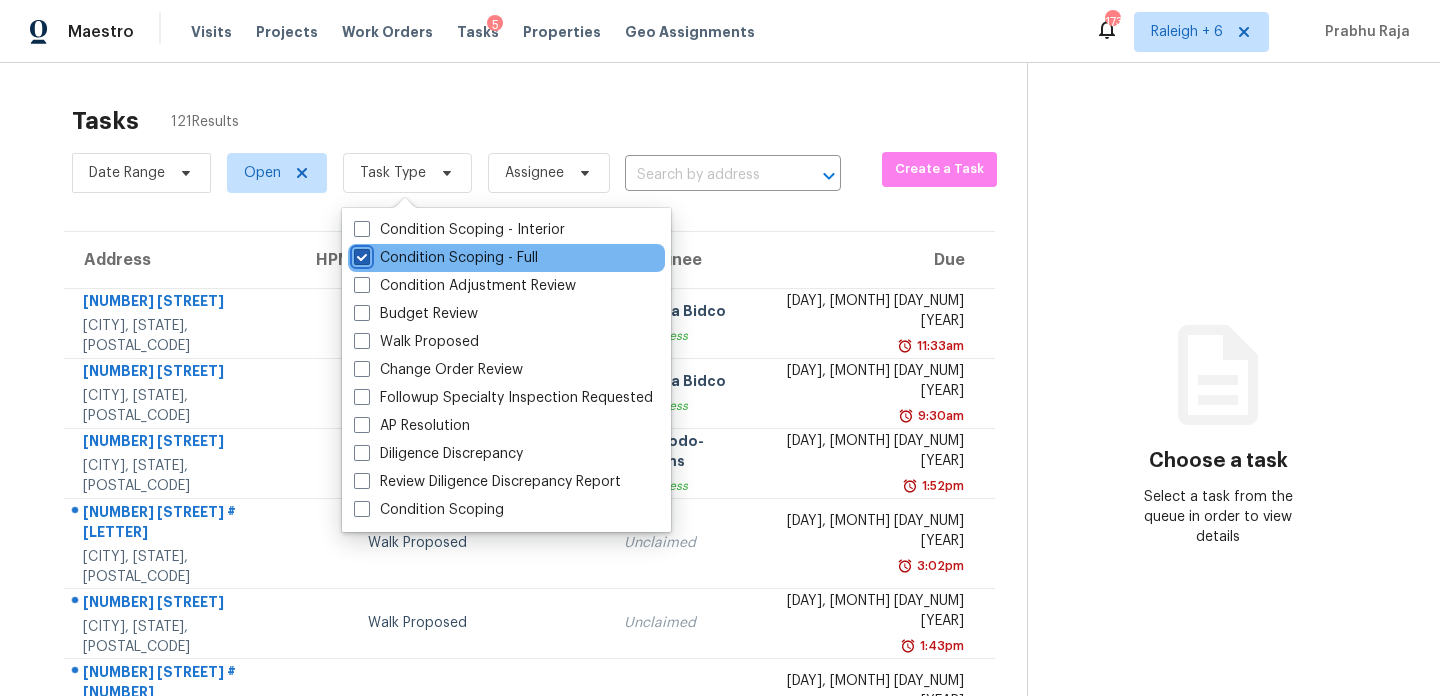 checkbox on "true" 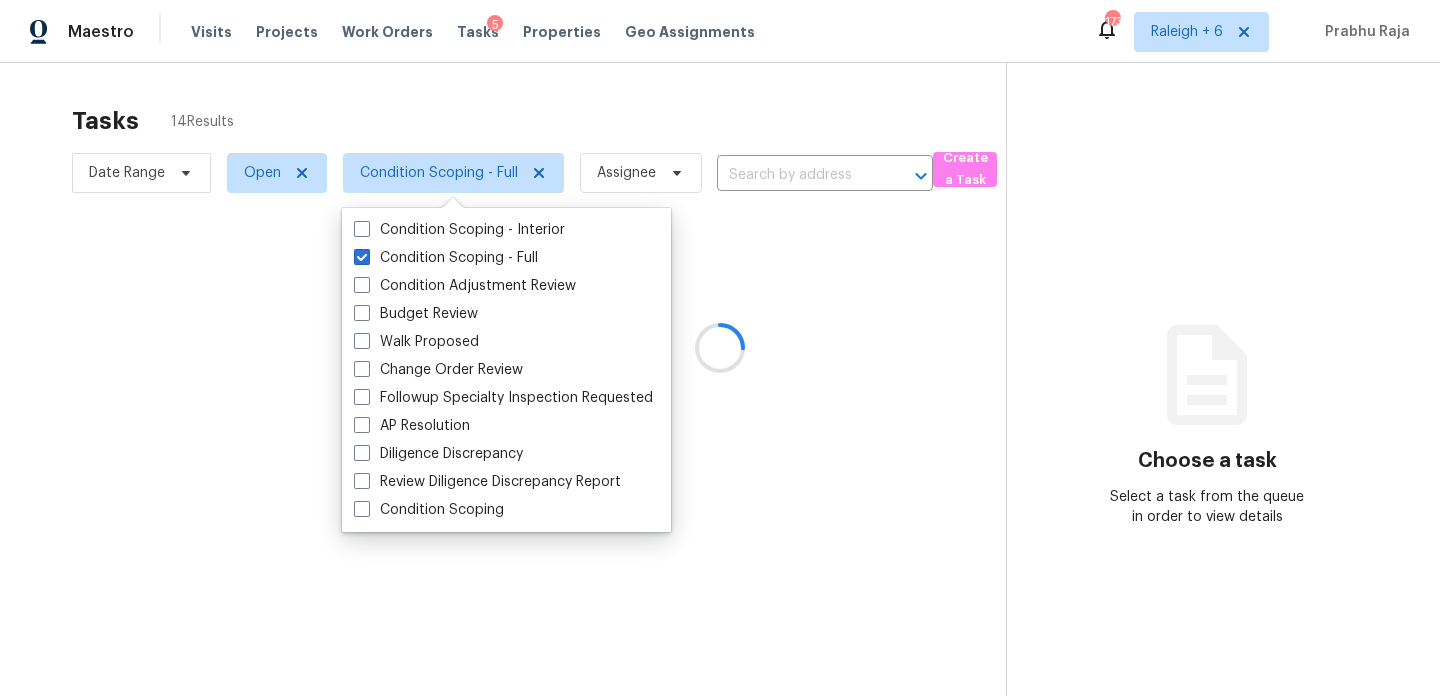 click at bounding box center [720, 348] 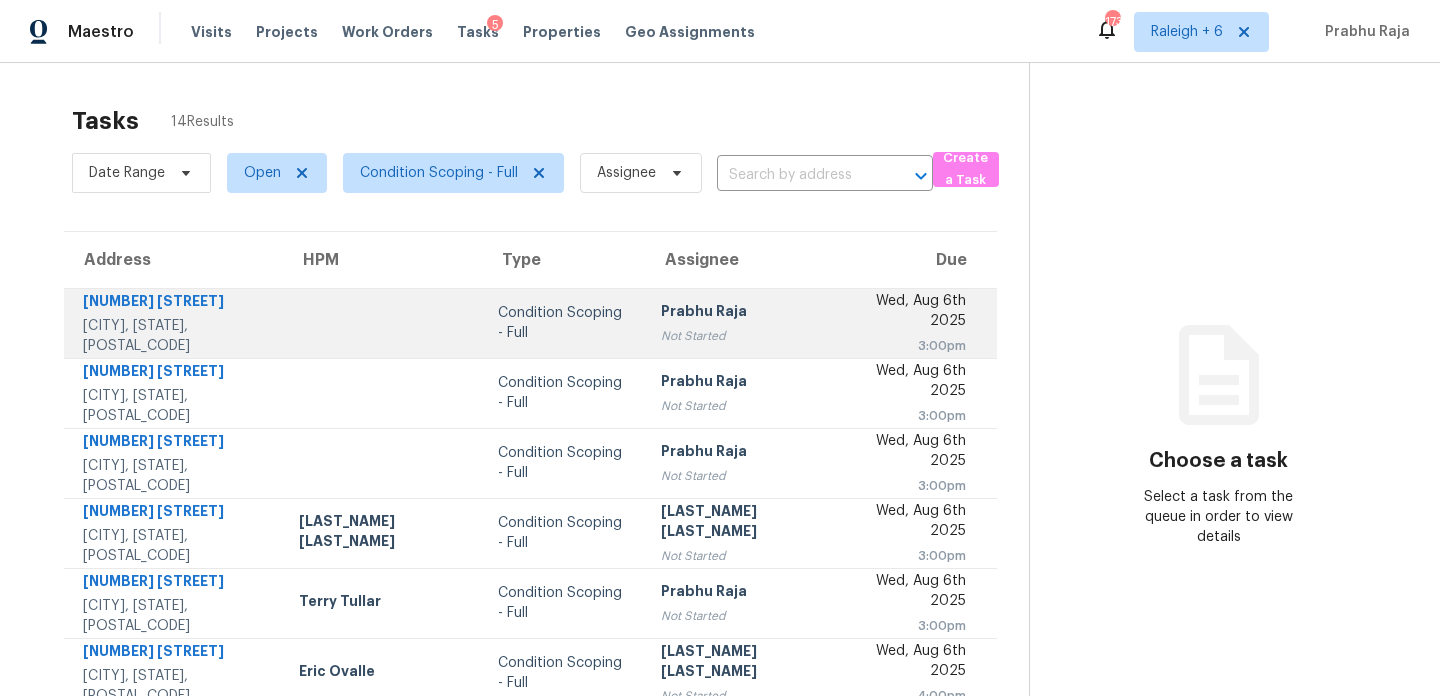 click on "[LAST_NAME] [LAST_NAME] Not Started" at bounding box center [744, 323] 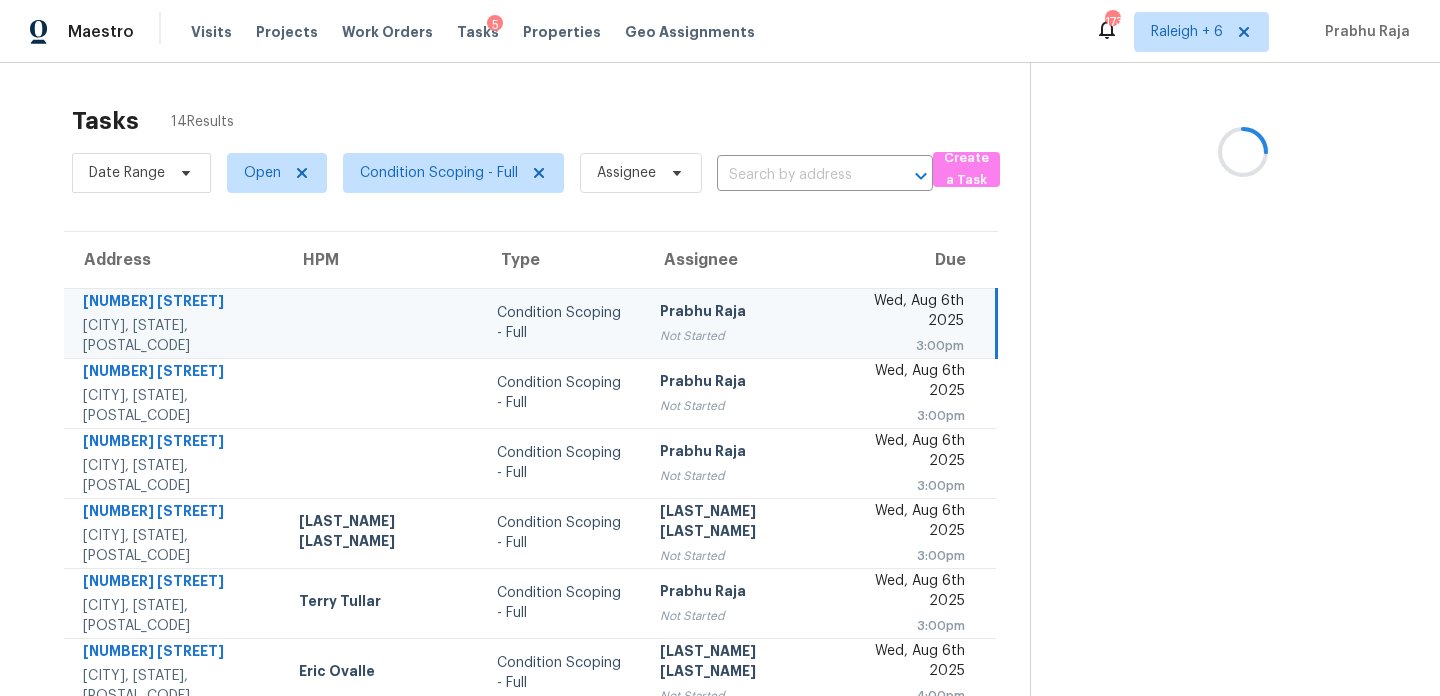 click on "[DAY], [MONTH] [DAY_NUM] [YEAR] [HOUR]:[MINUTE][AMPM]" at bounding box center (919, 323) 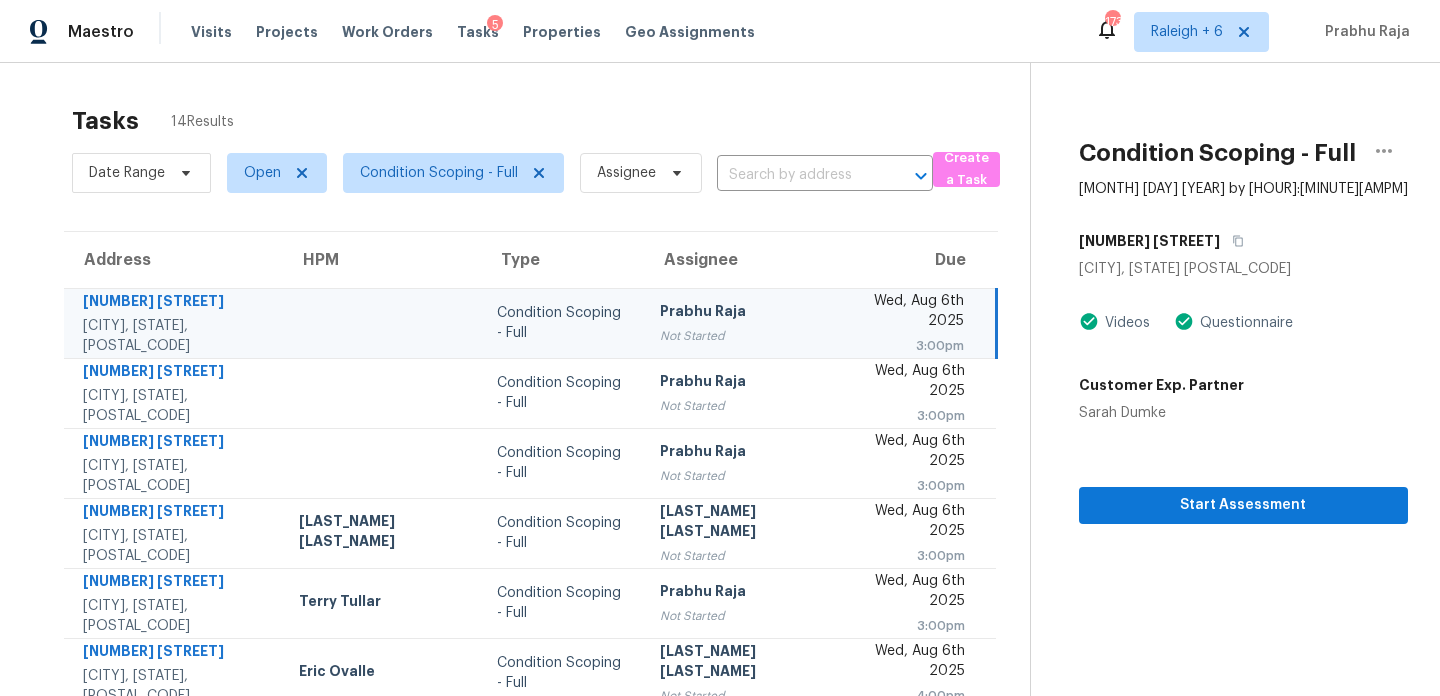 click on "Wed, Aug 6th 2025" at bounding box center (911, 313) 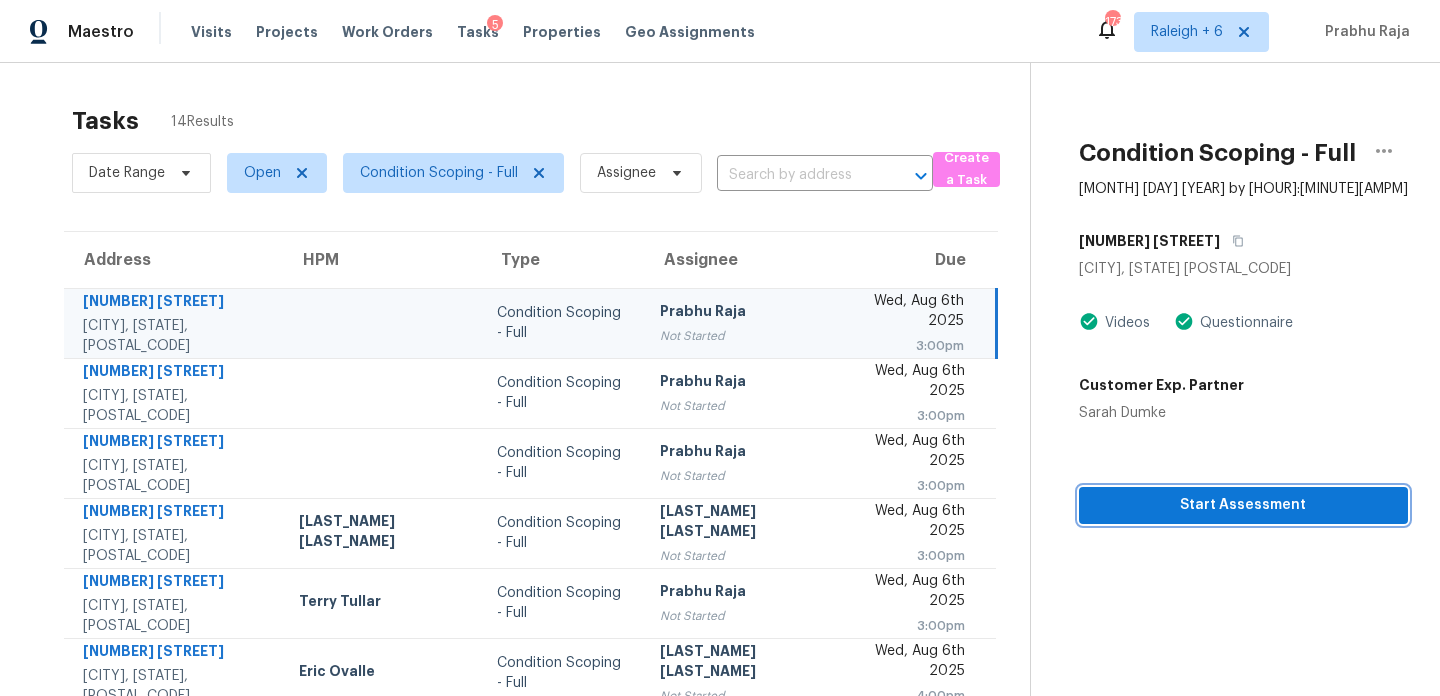 click on "Start Assessment" at bounding box center (1243, 505) 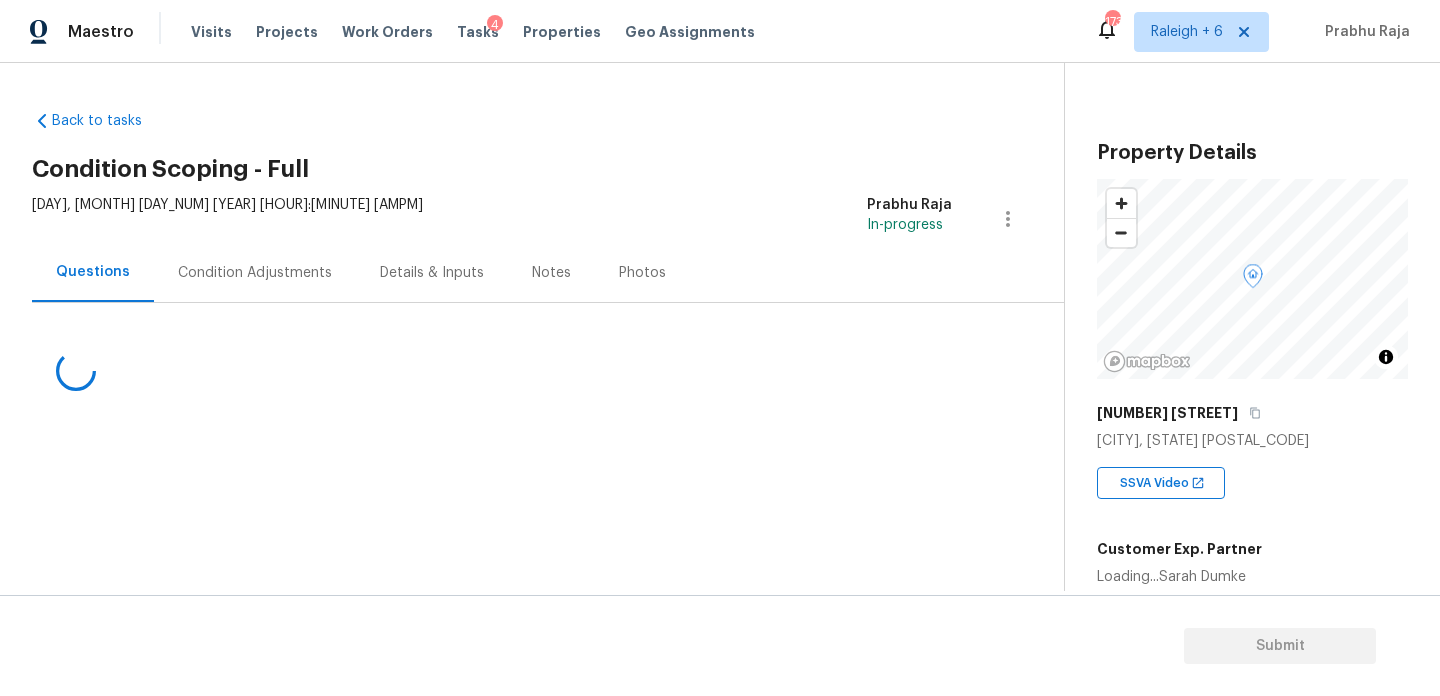 click on "Condition Adjustments" at bounding box center (255, 273) 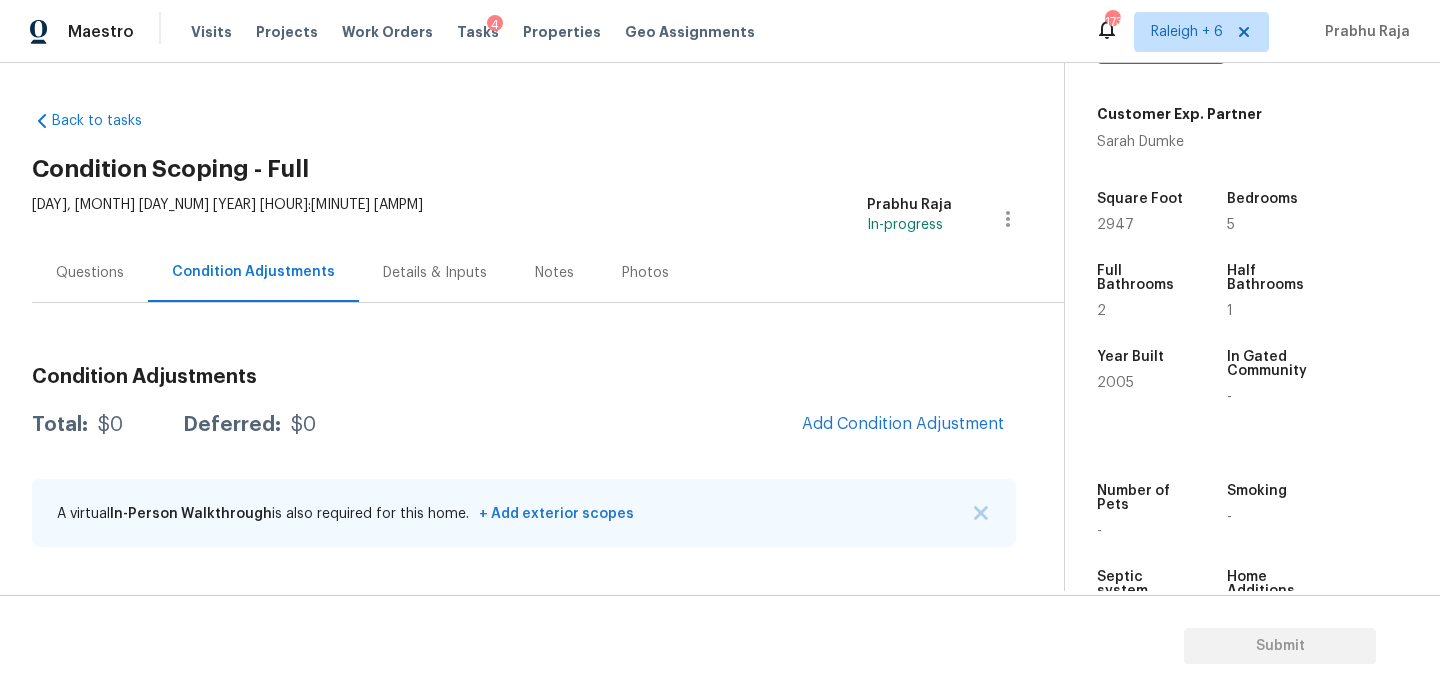 scroll, scrollTop: 437, scrollLeft: 0, axis: vertical 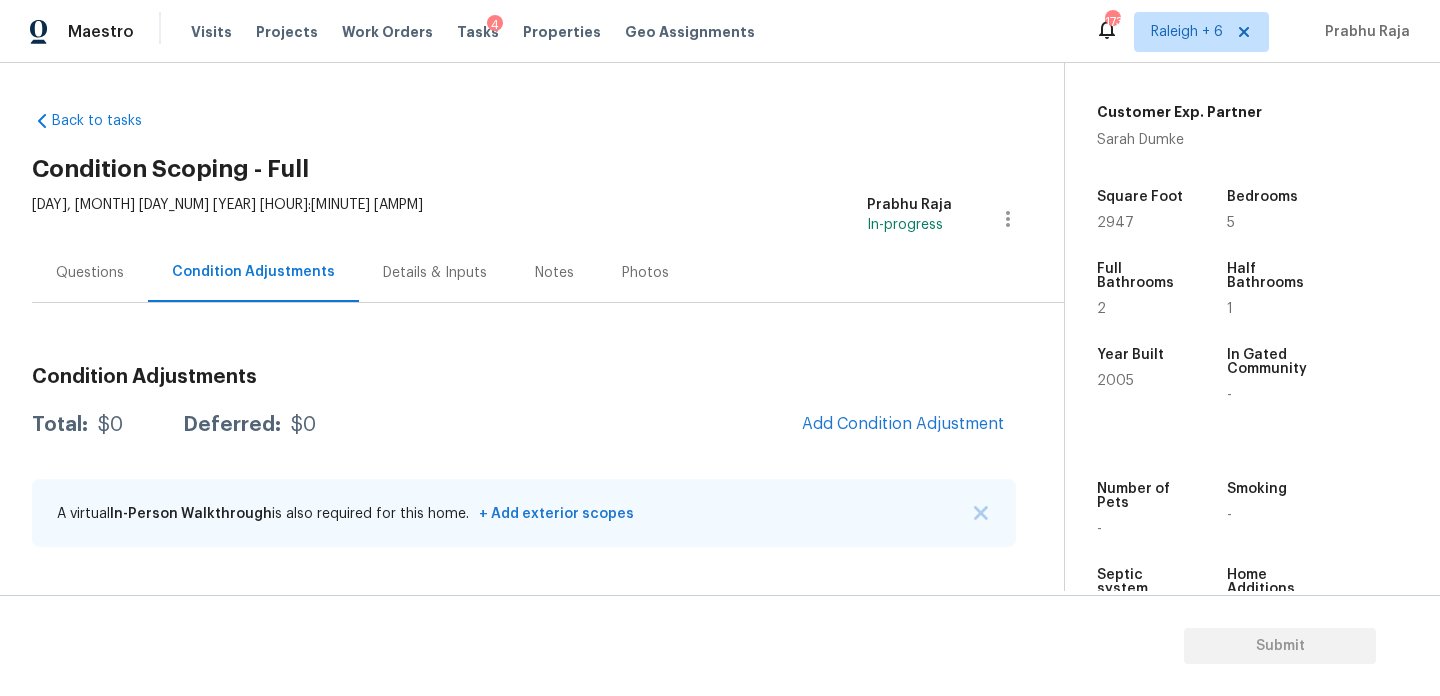 click on "Add Condition Adjustment" at bounding box center [903, 425] 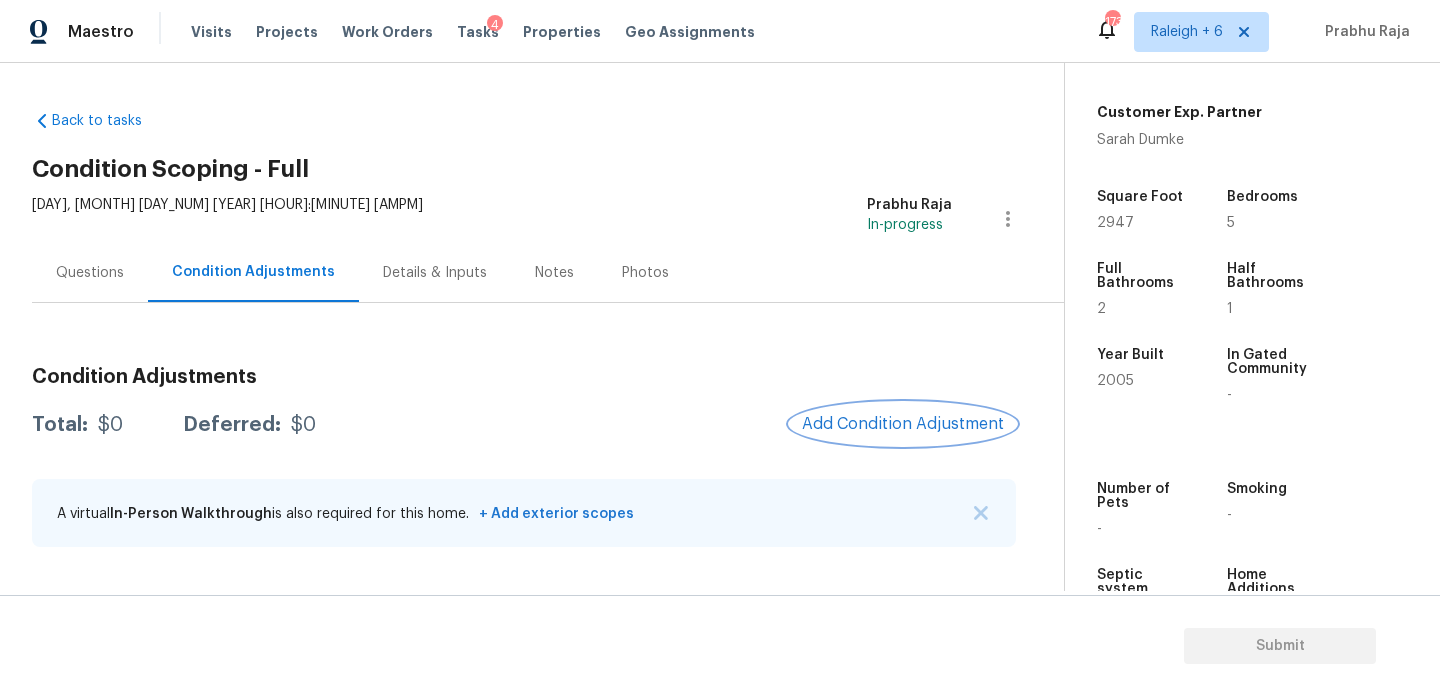 click on "Add Condition Adjustment" at bounding box center (903, 424) 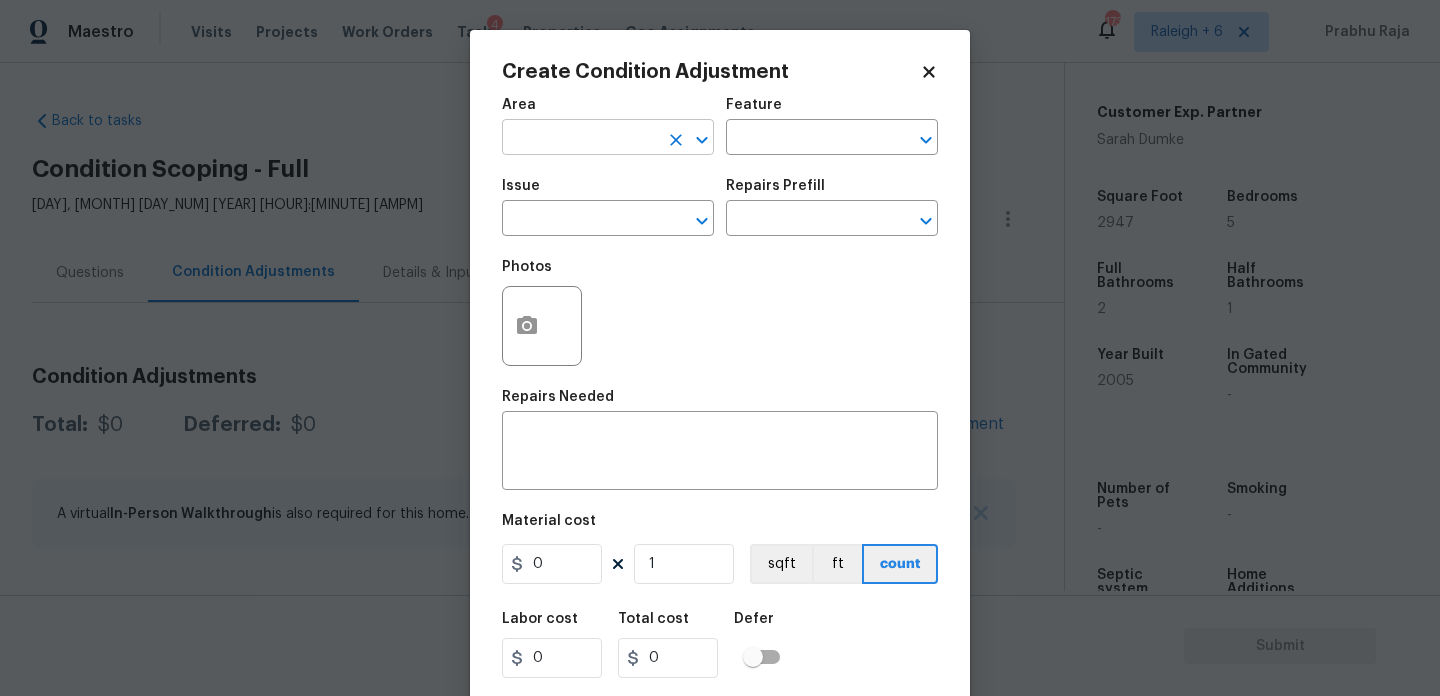 click at bounding box center [580, 139] 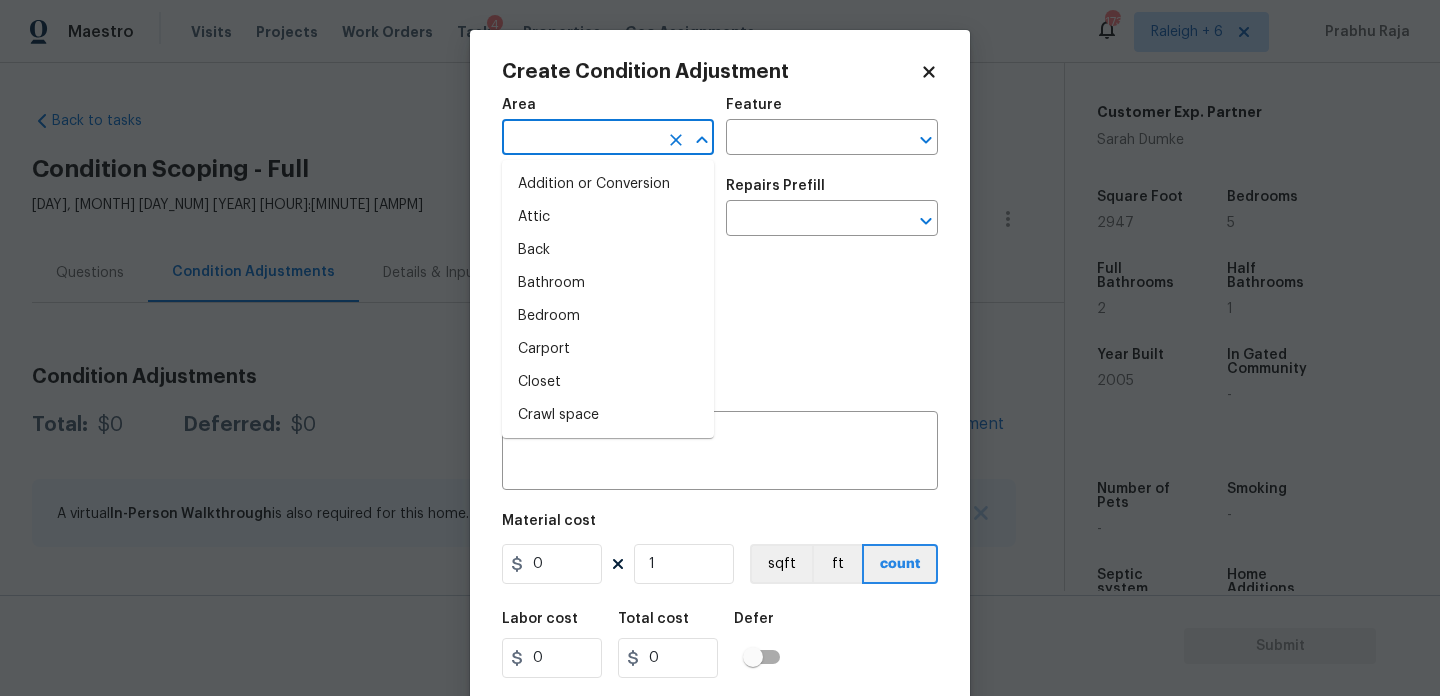 type on "h" 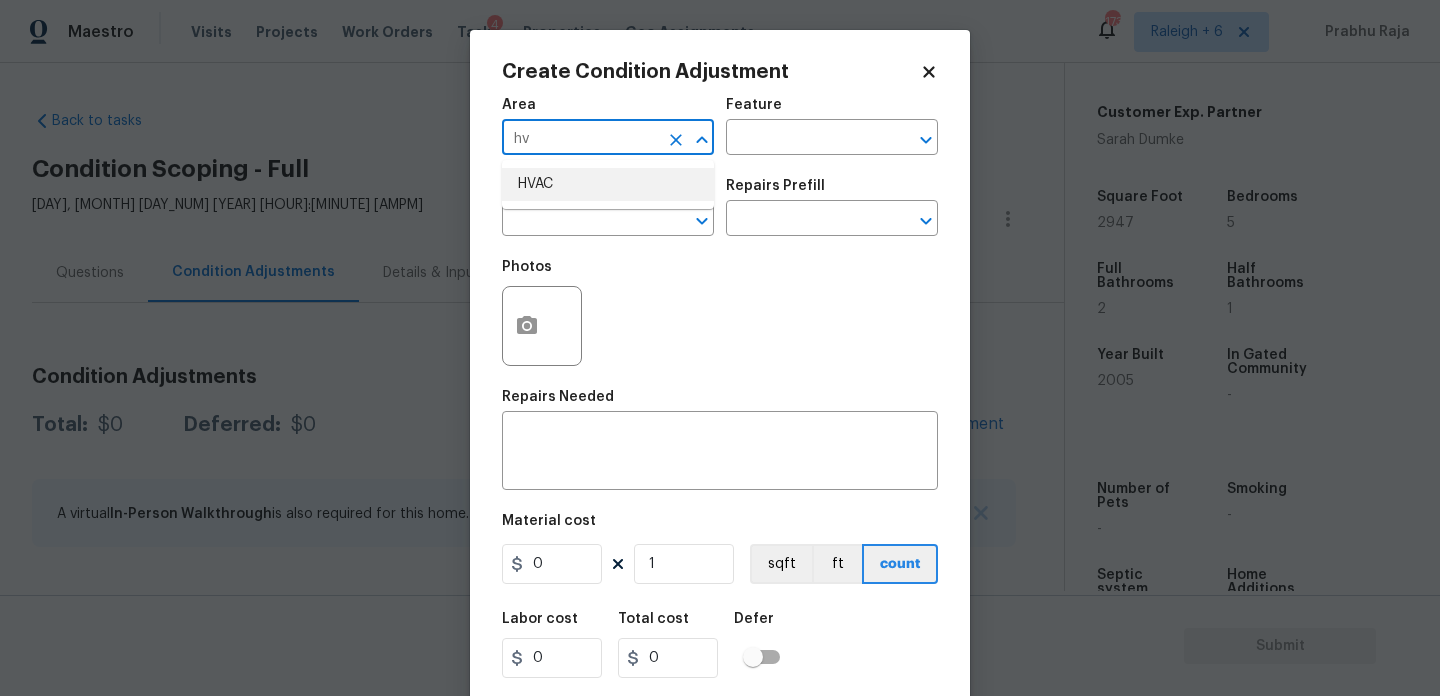 click on "HVAC" at bounding box center [608, 184] 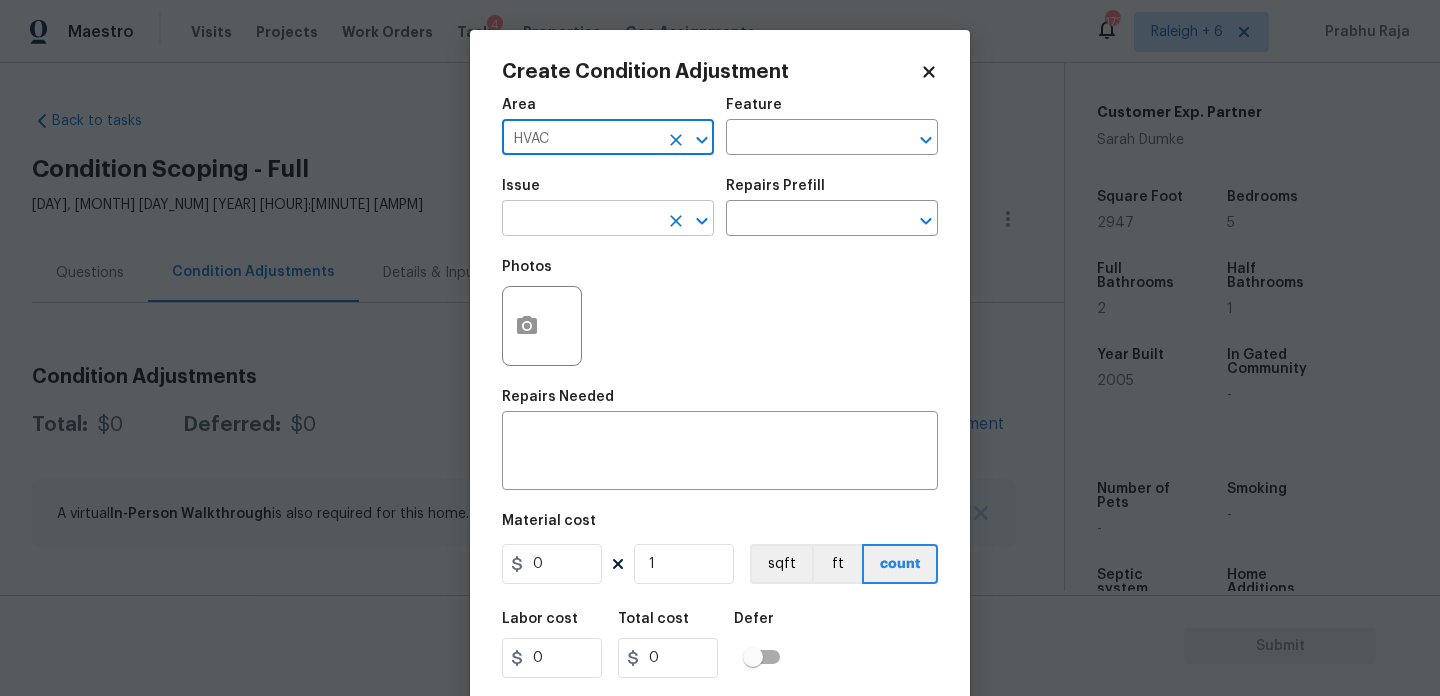 type on "HVAC" 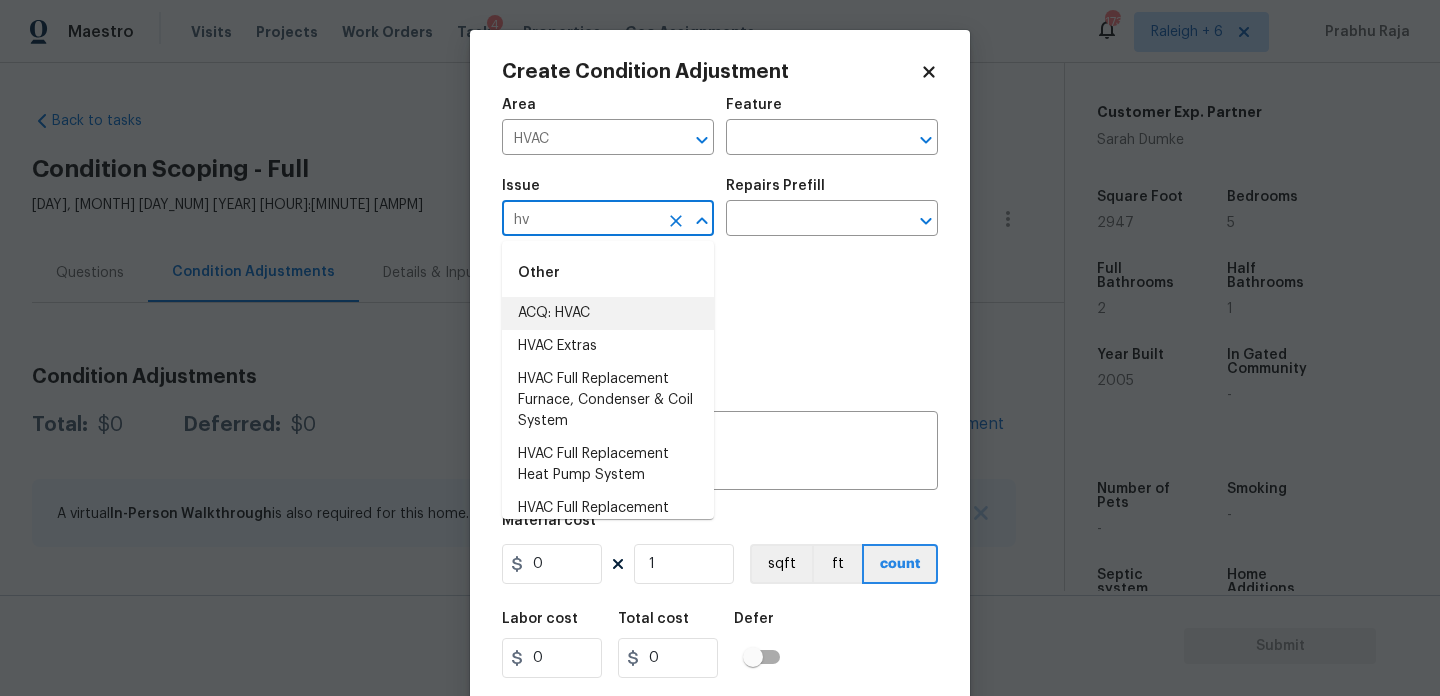 click on "ACQ: HVAC" at bounding box center [608, 313] 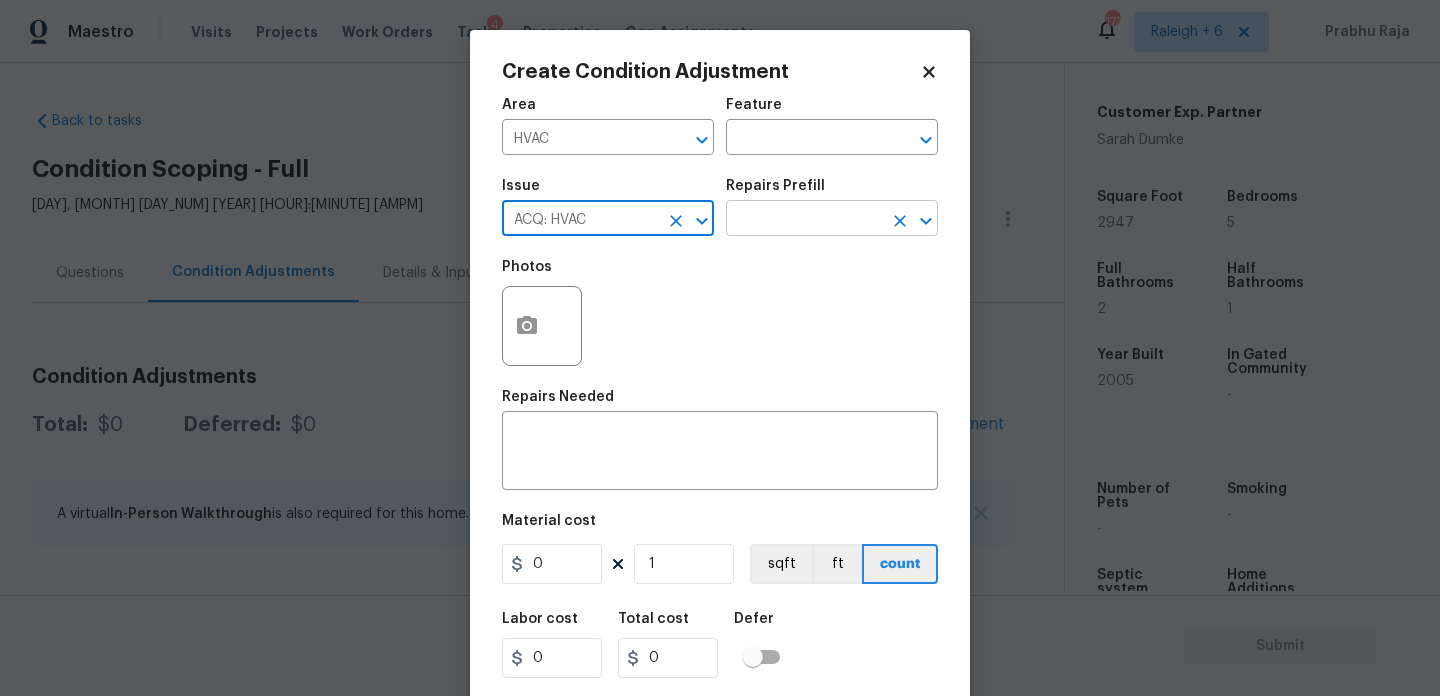 type on "ACQ: HVAC" 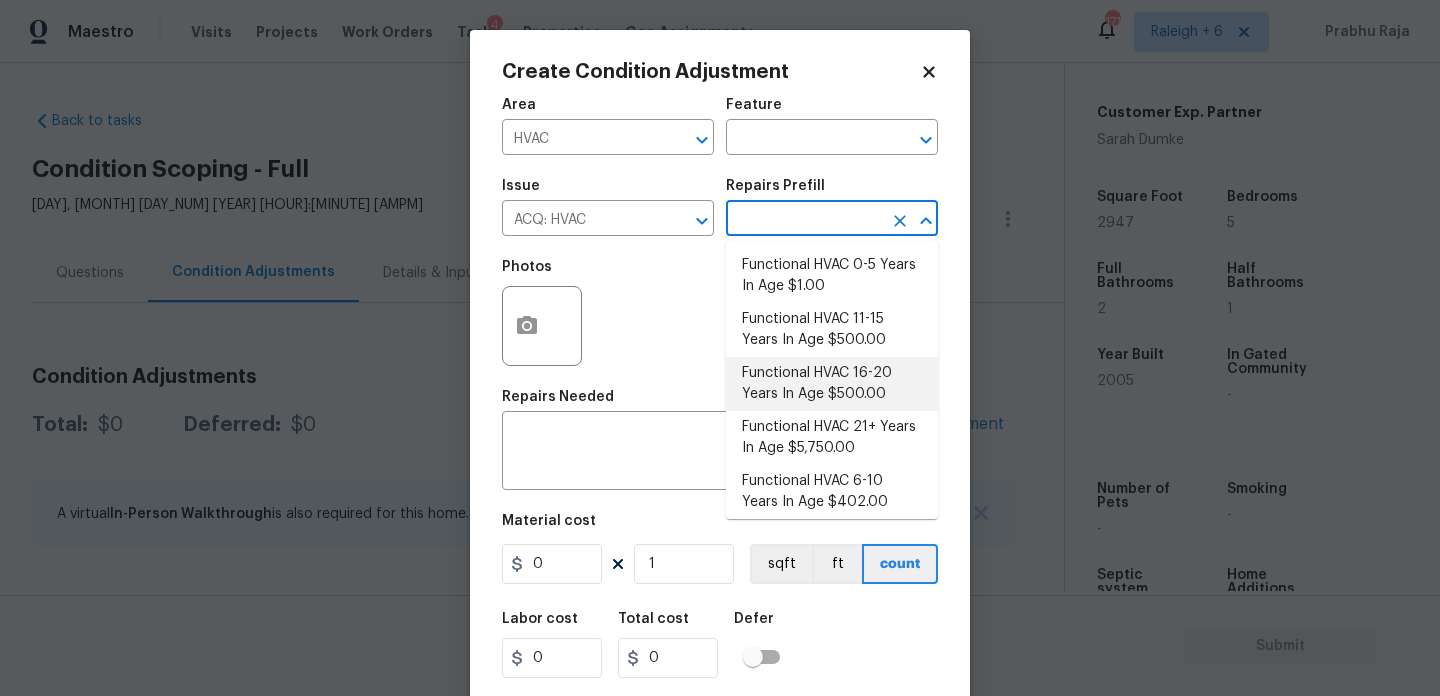 click on "Functional HVAC 16-20 Years In Age $500.00" at bounding box center (832, 384) 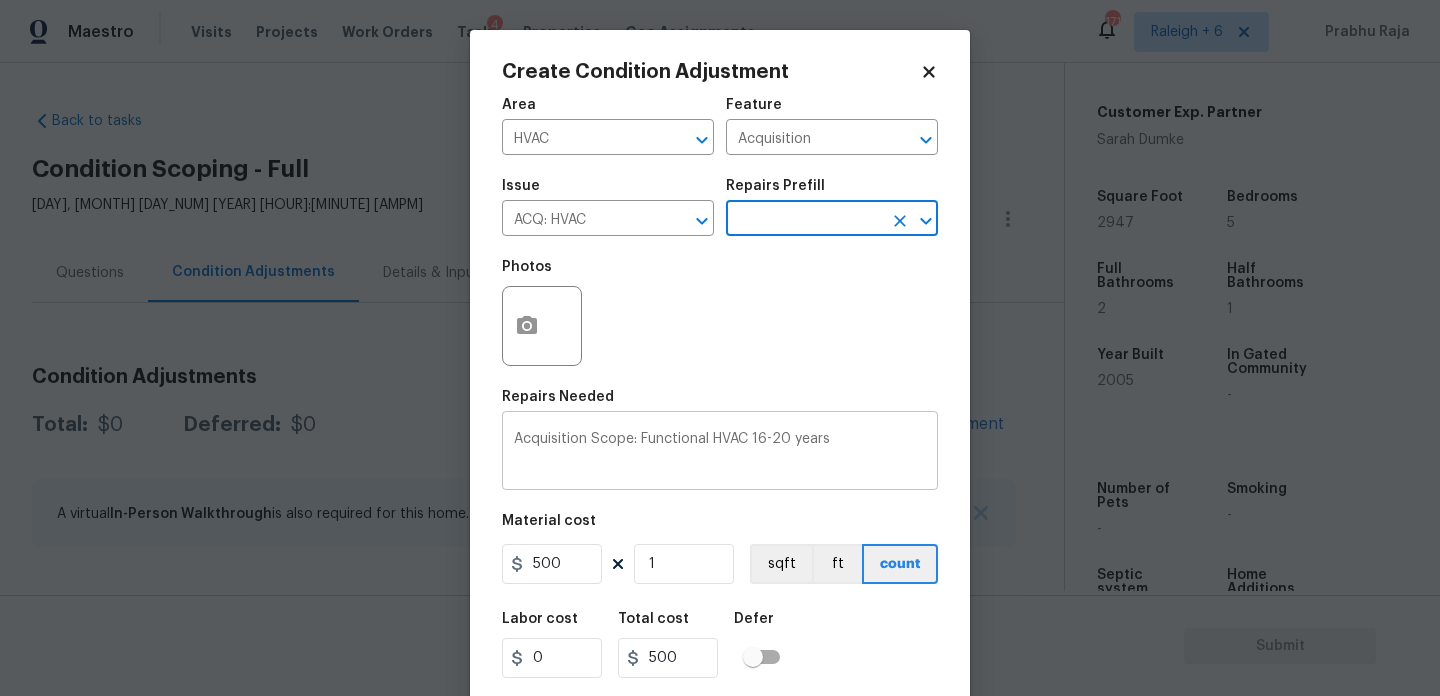 scroll, scrollTop: 51, scrollLeft: 0, axis: vertical 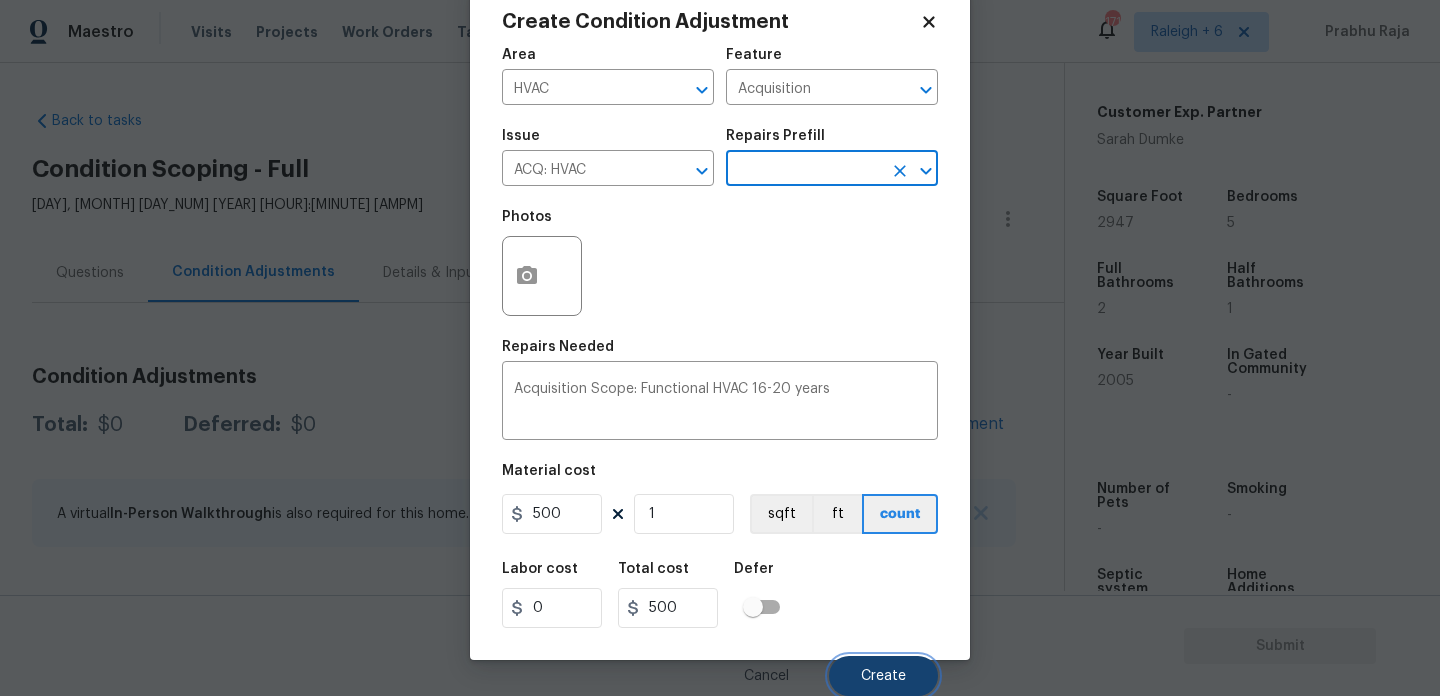 click on "Create" at bounding box center (883, 676) 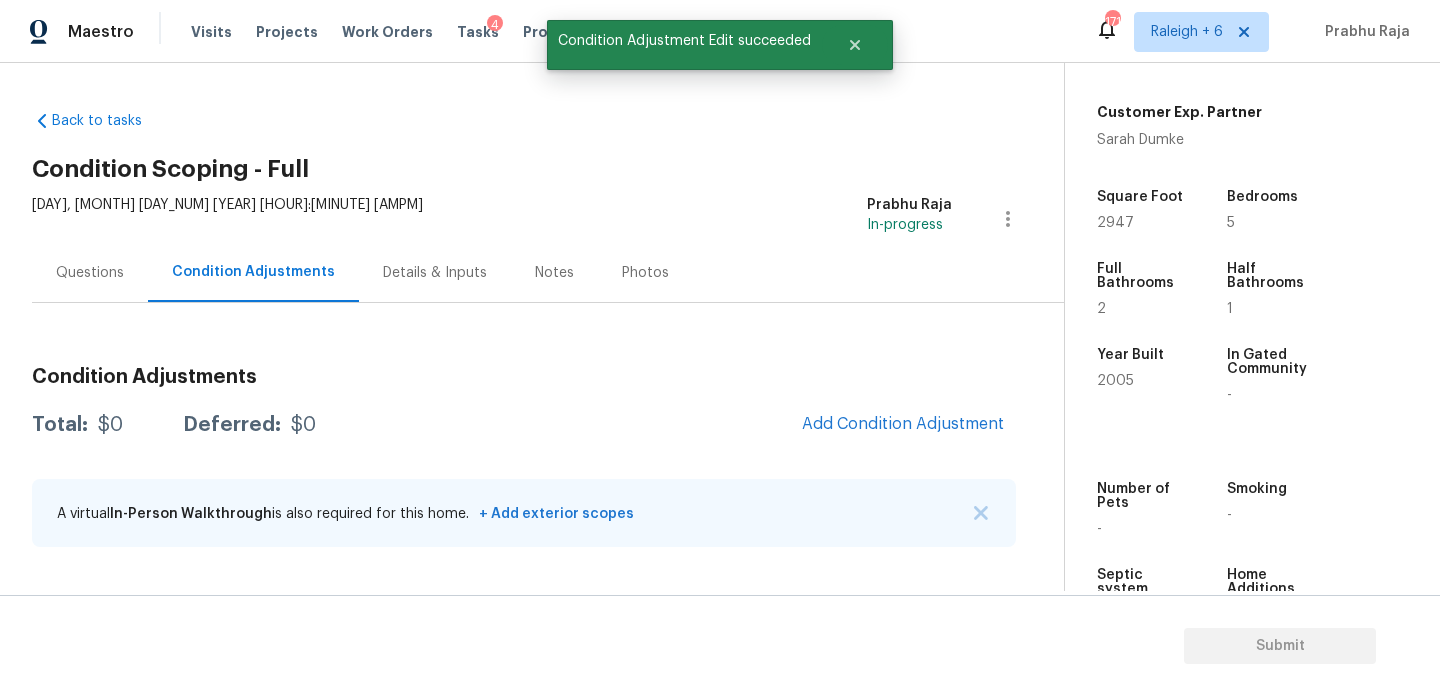 scroll, scrollTop: 44, scrollLeft: 0, axis: vertical 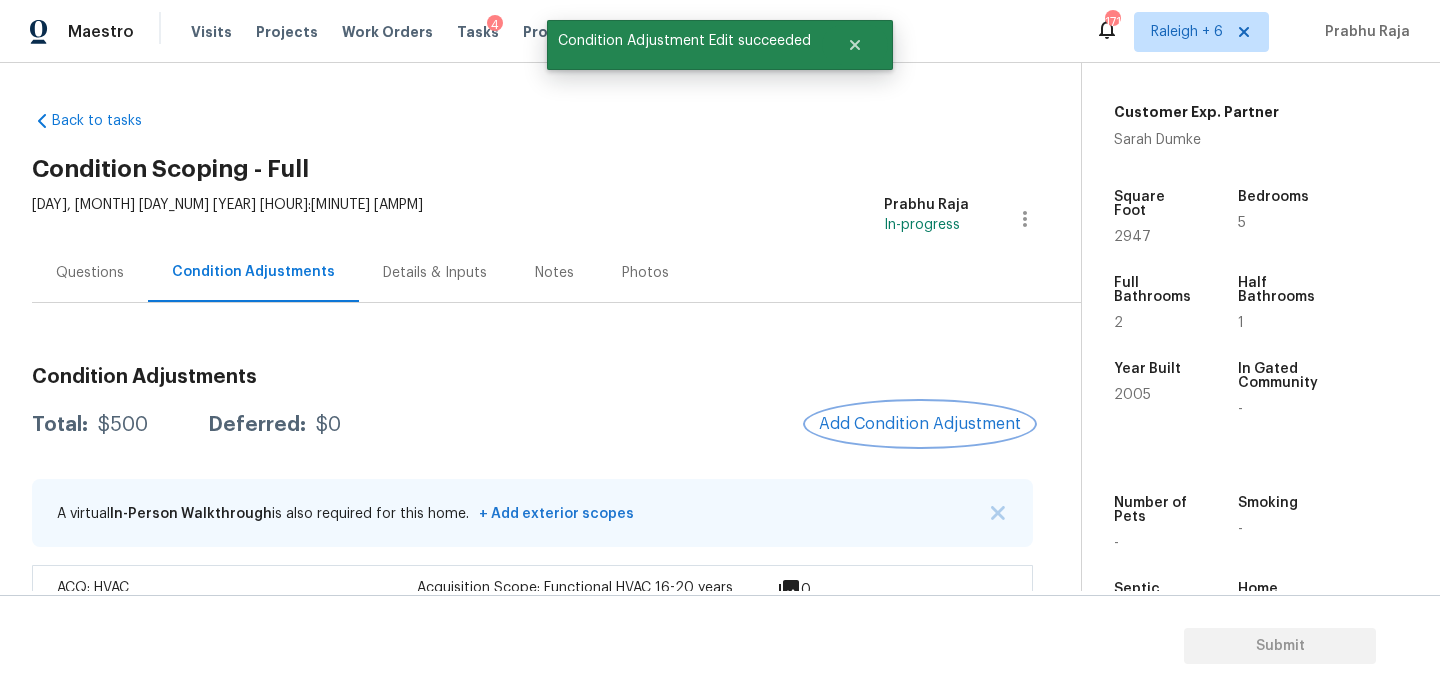 click on "Add Condition Adjustment" at bounding box center [920, 424] 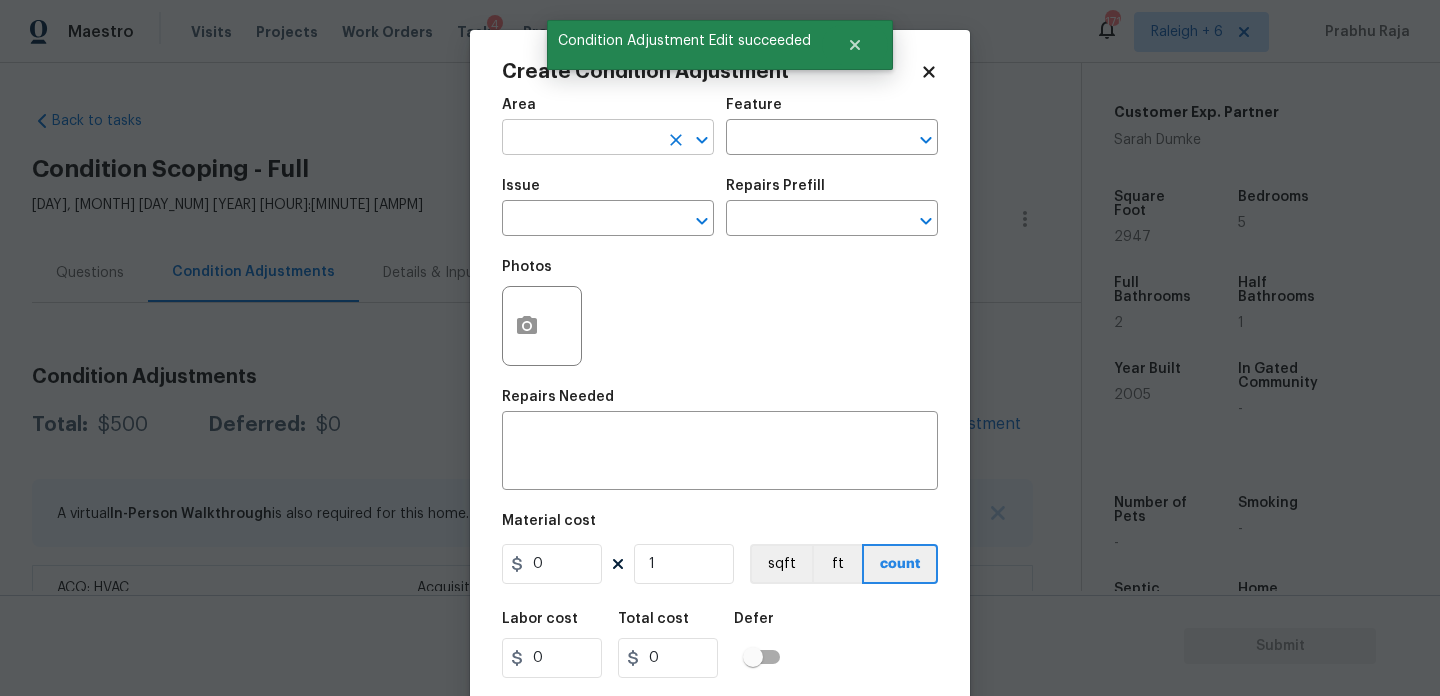 click at bounding box center [580, 139] 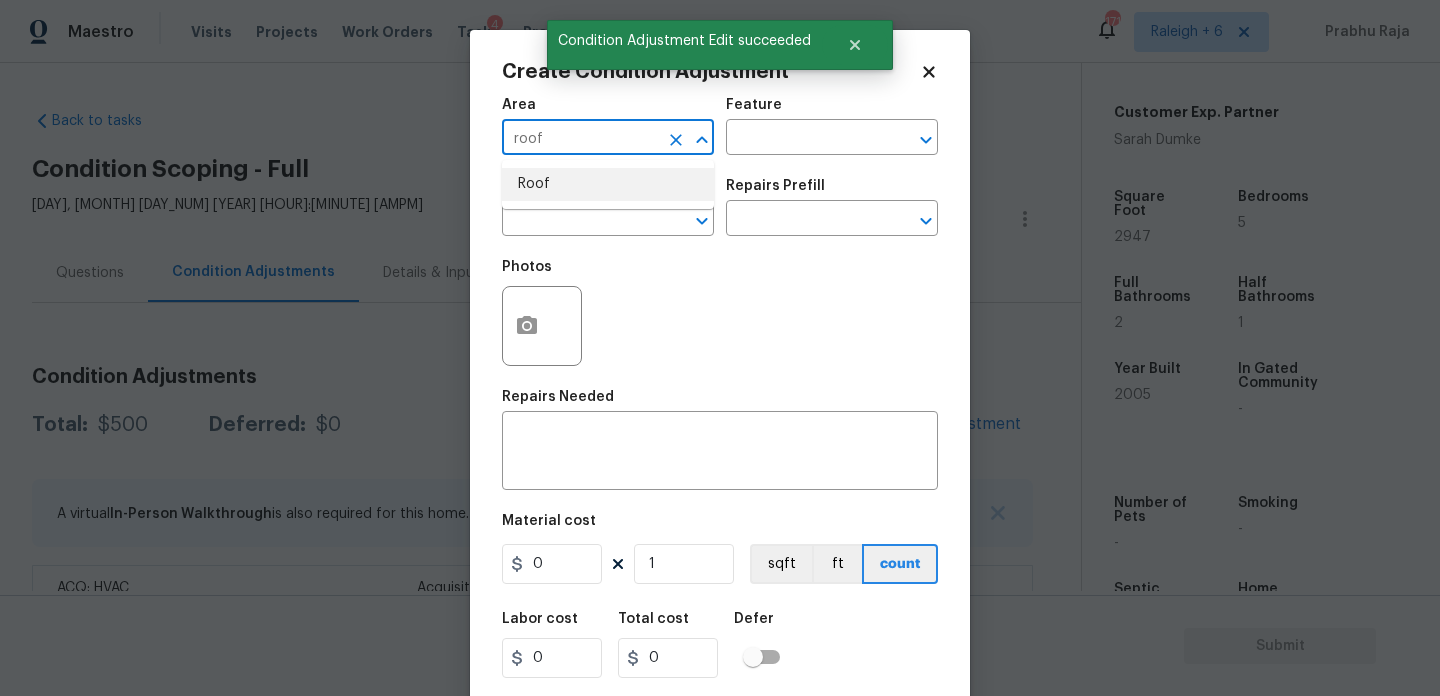 click on "Roof" at bounding box center [608, 184] 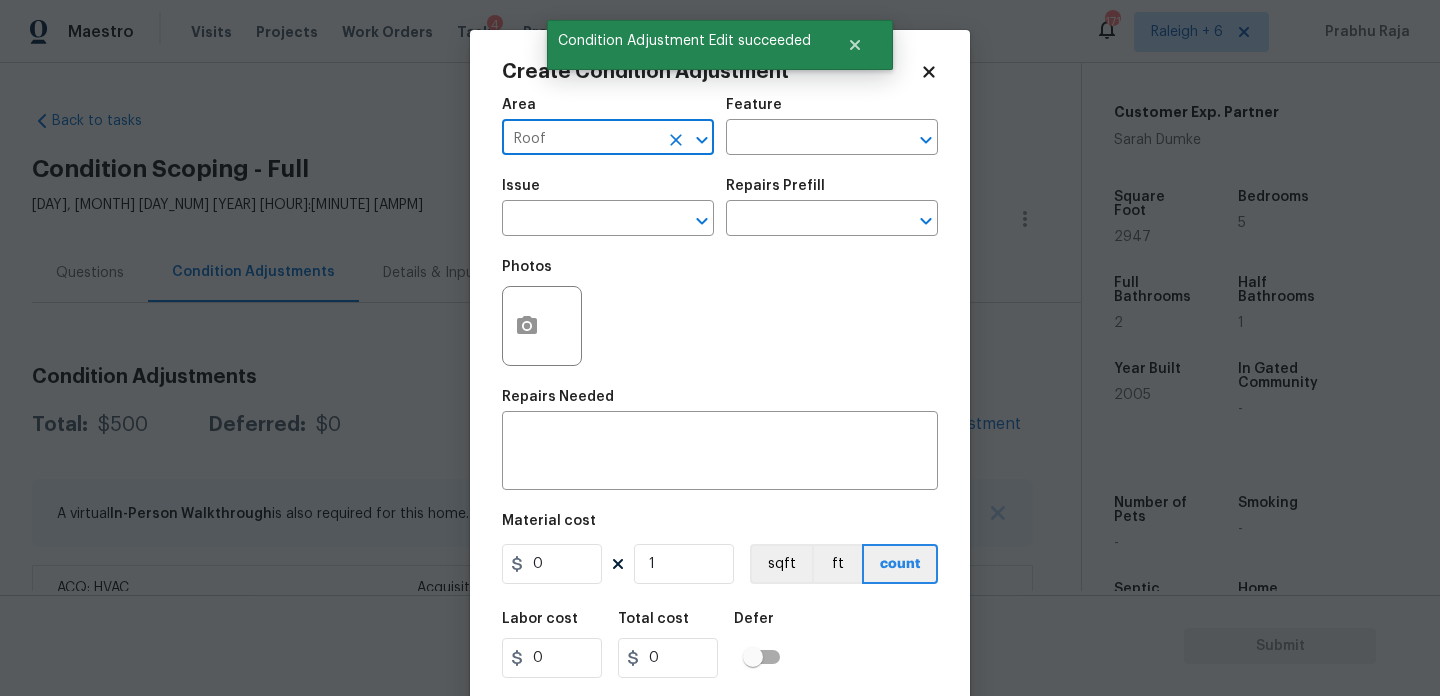 type on "Roof" 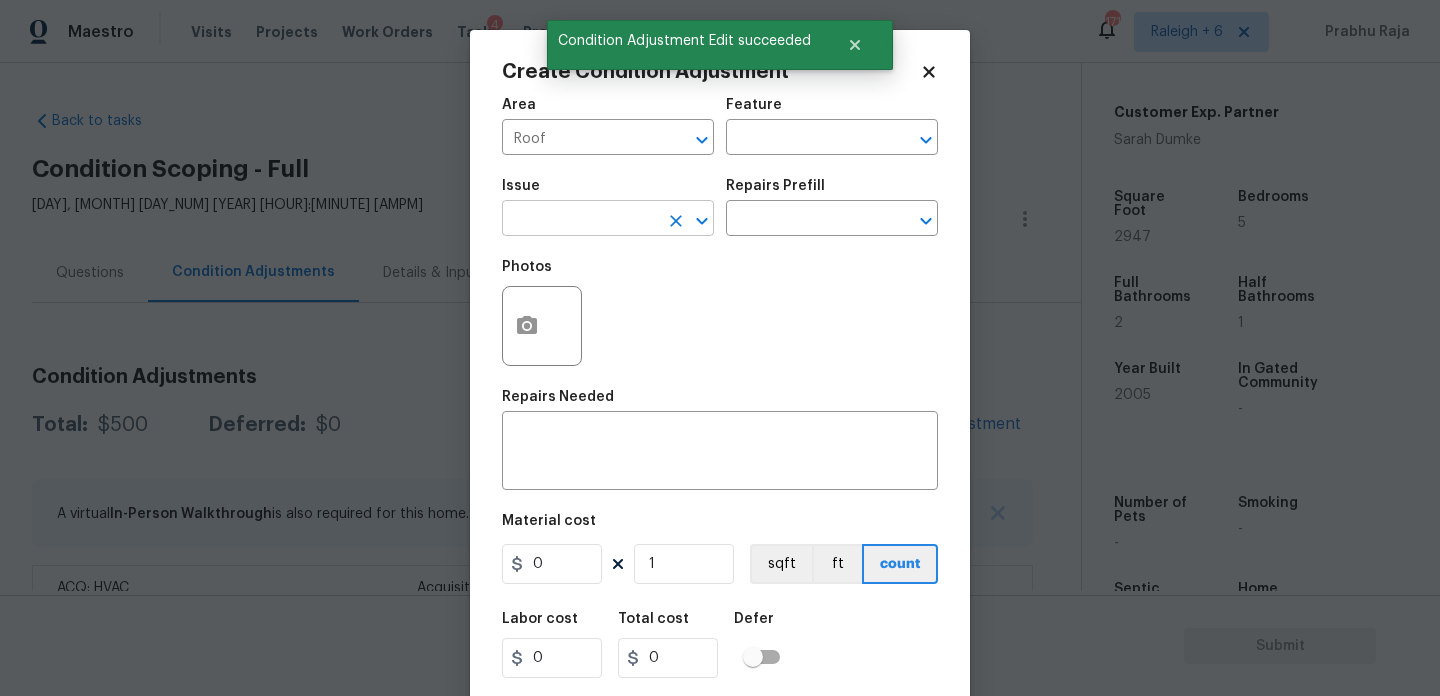 click at bounding box center [580, 220] 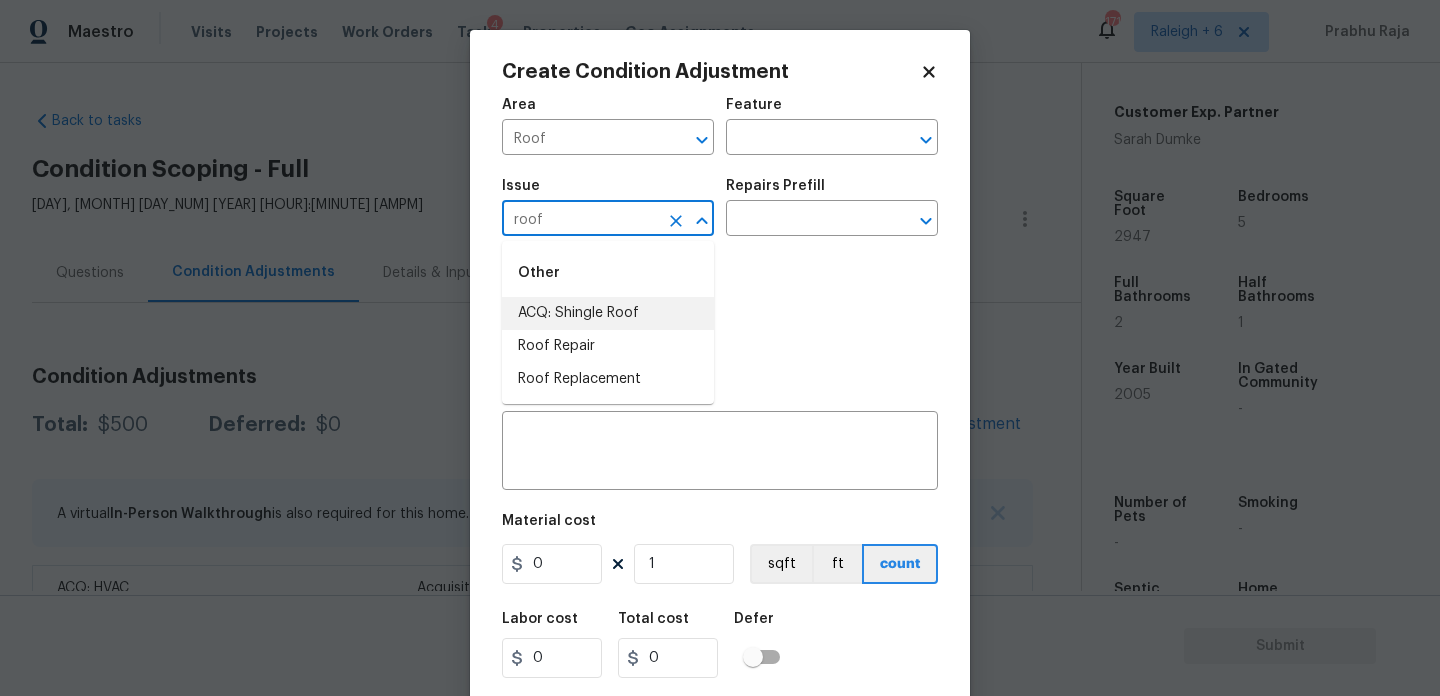 click on "ACQ: Shingle Roof" at bounding box center (608, 313) 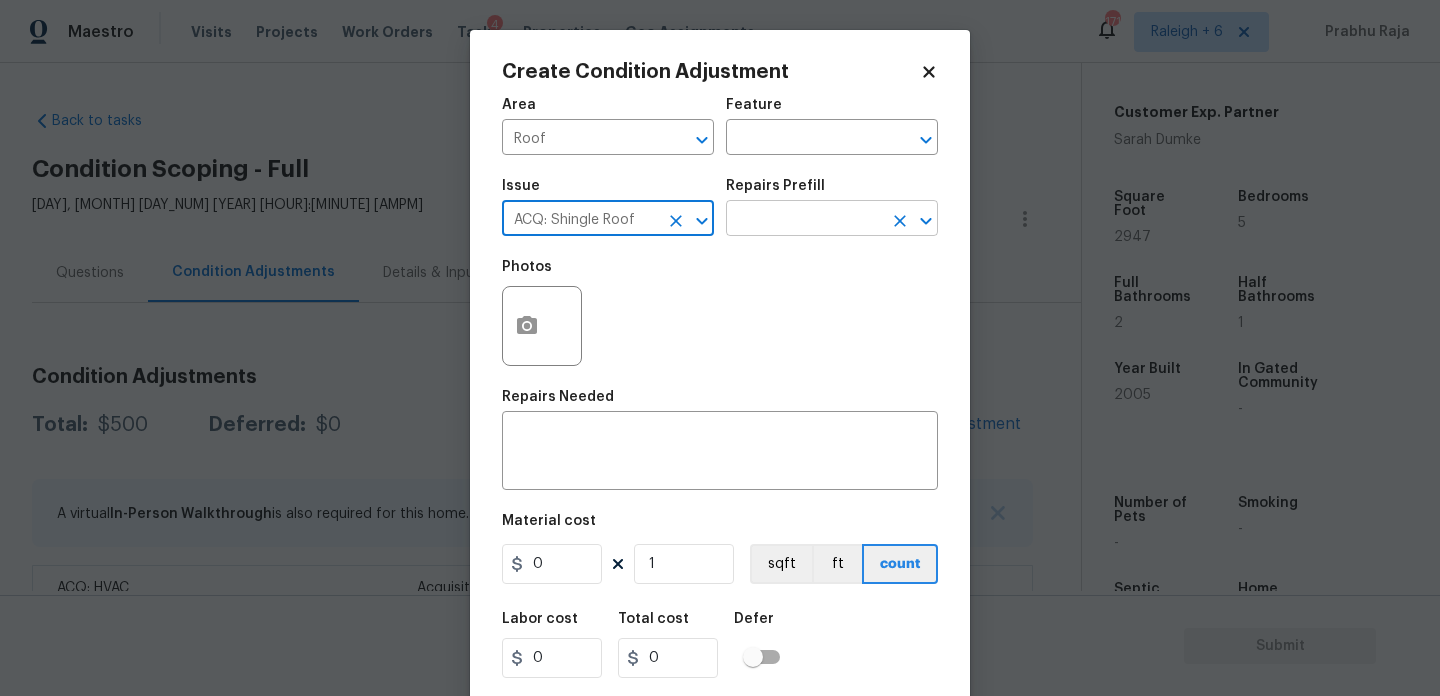 type on "ACQ: Shingle Roof" 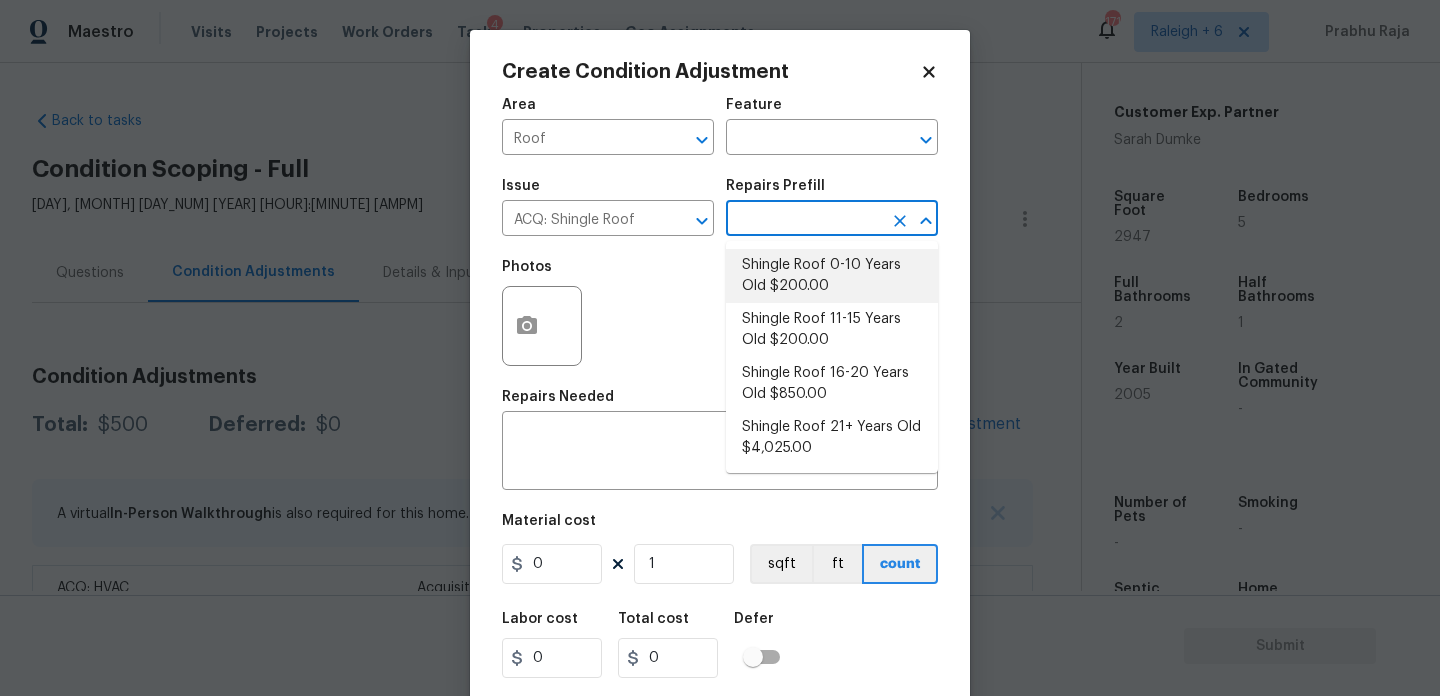 click on "Shingle Roof 0-10 Years Old $200.00" at bounding box center [832, 276] 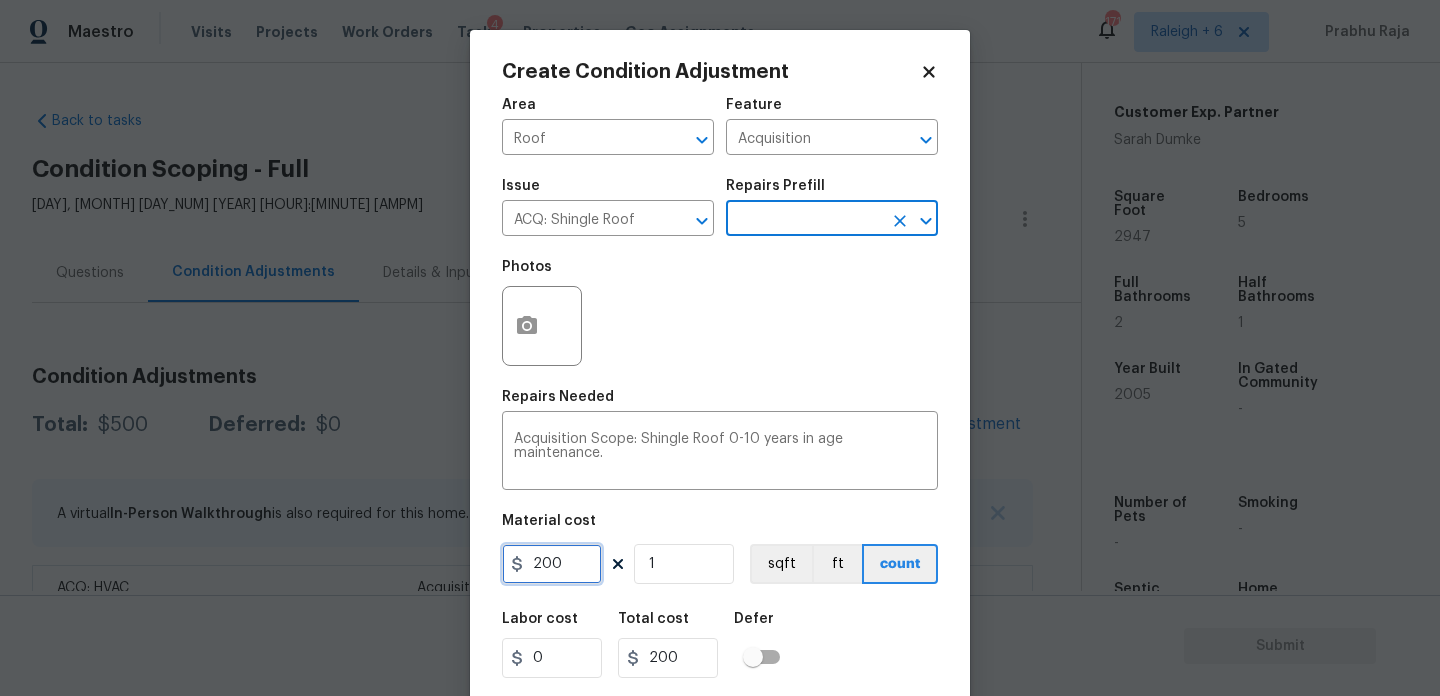 click on "200" at bounding box center (552, 564) 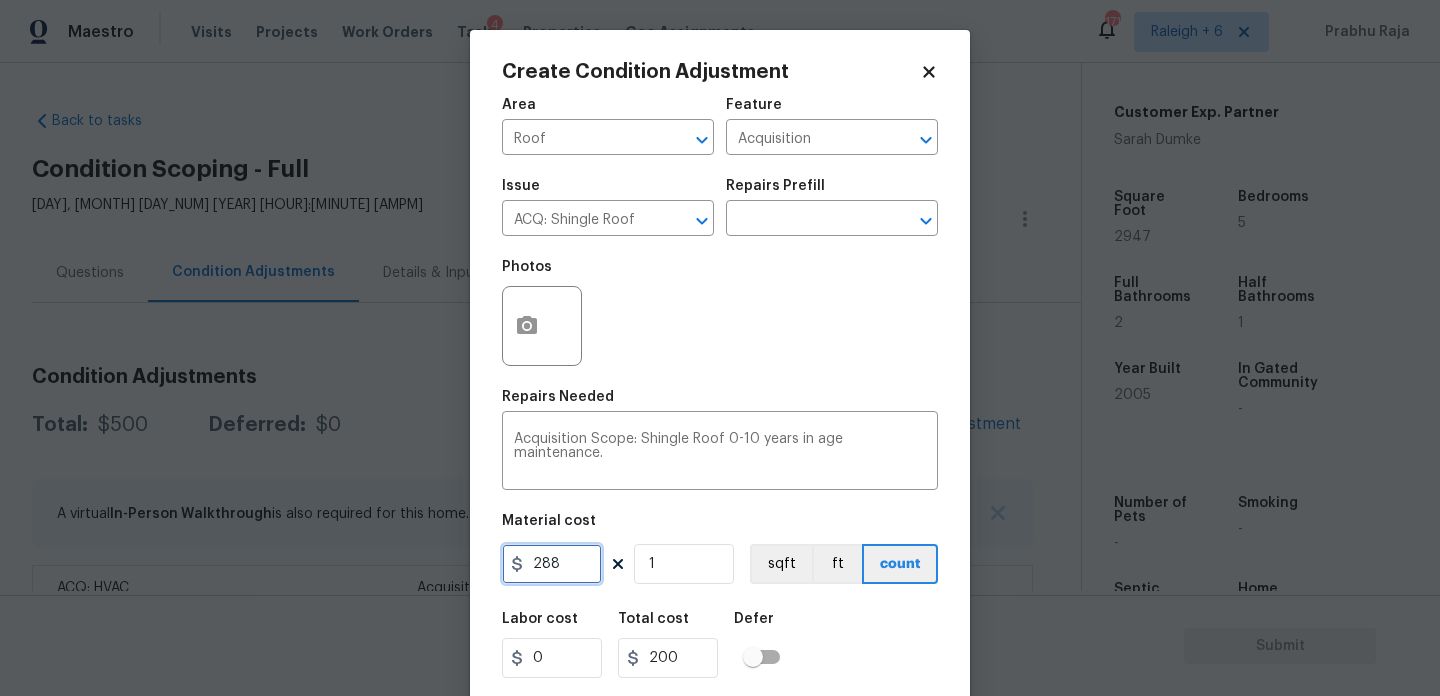 type on "288" 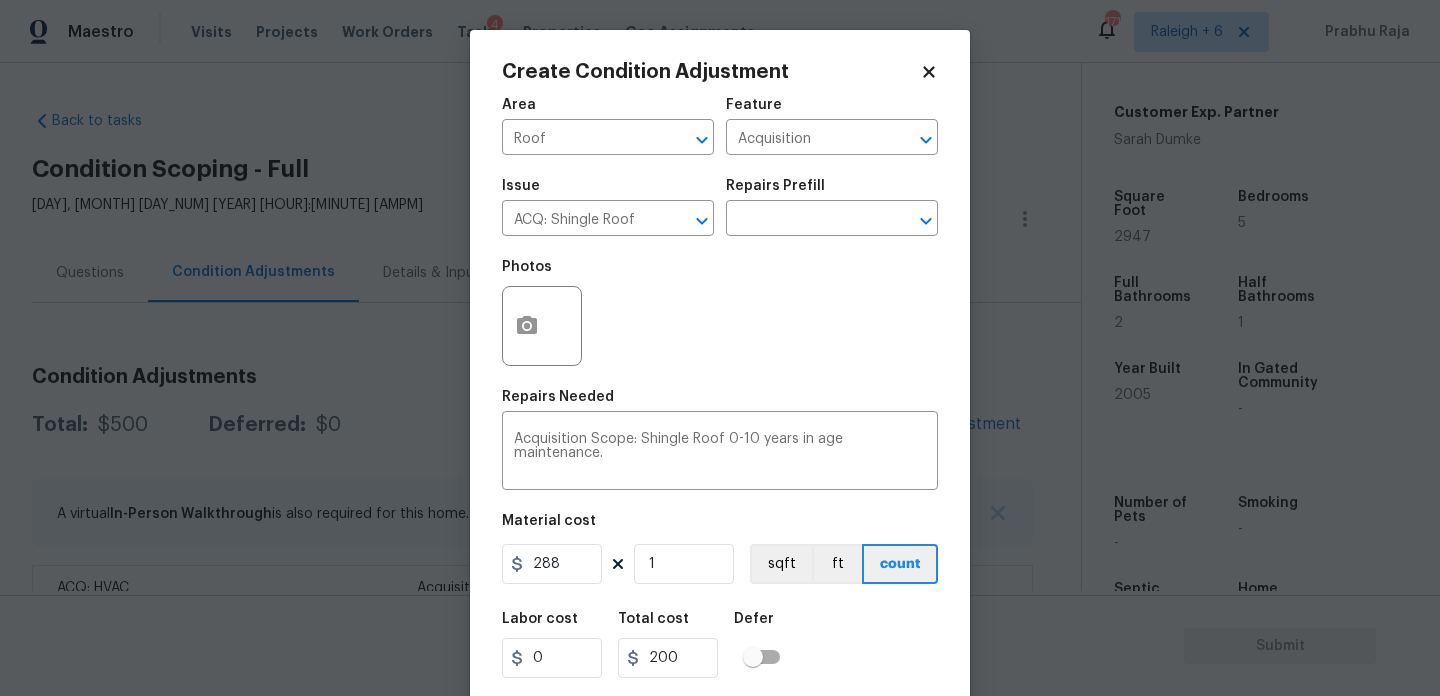 click on "Photos" at bounding box center [720, 313] 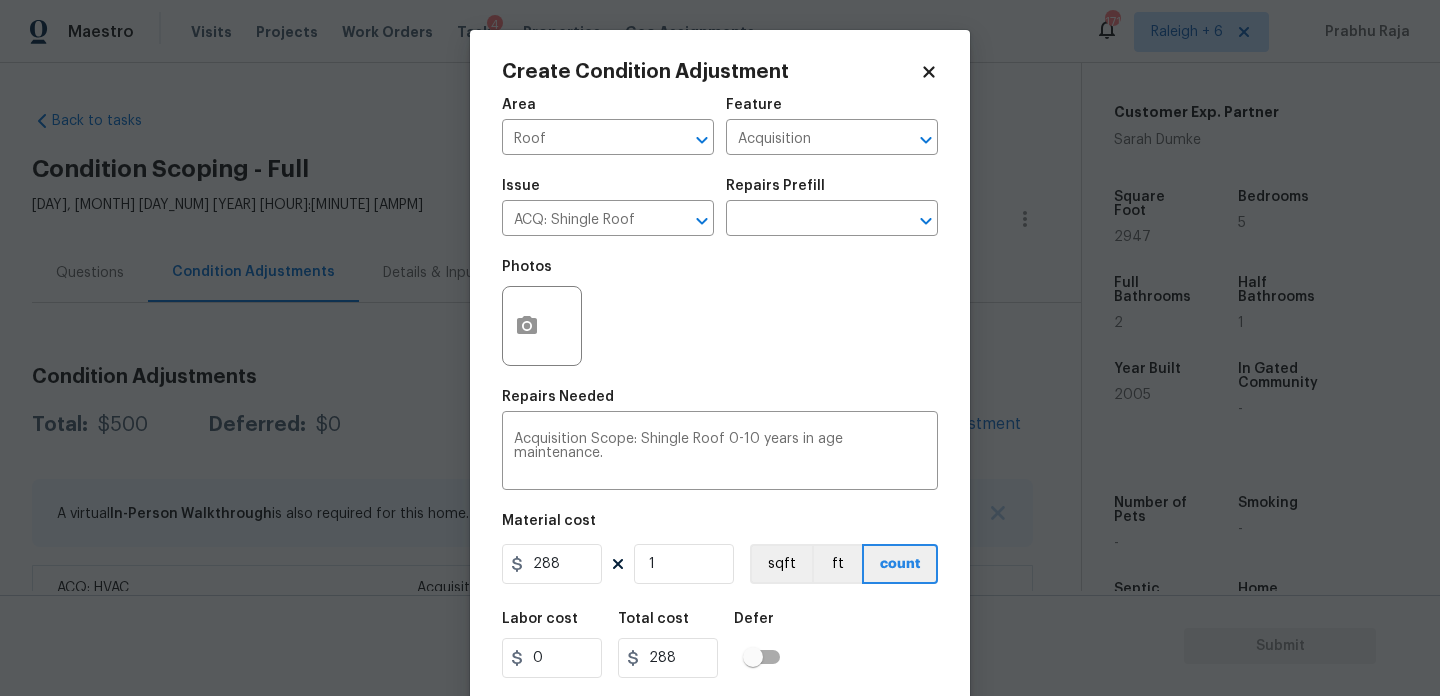 scroll, scrollTop: 51, scrollLeft: 0, axis: vertical 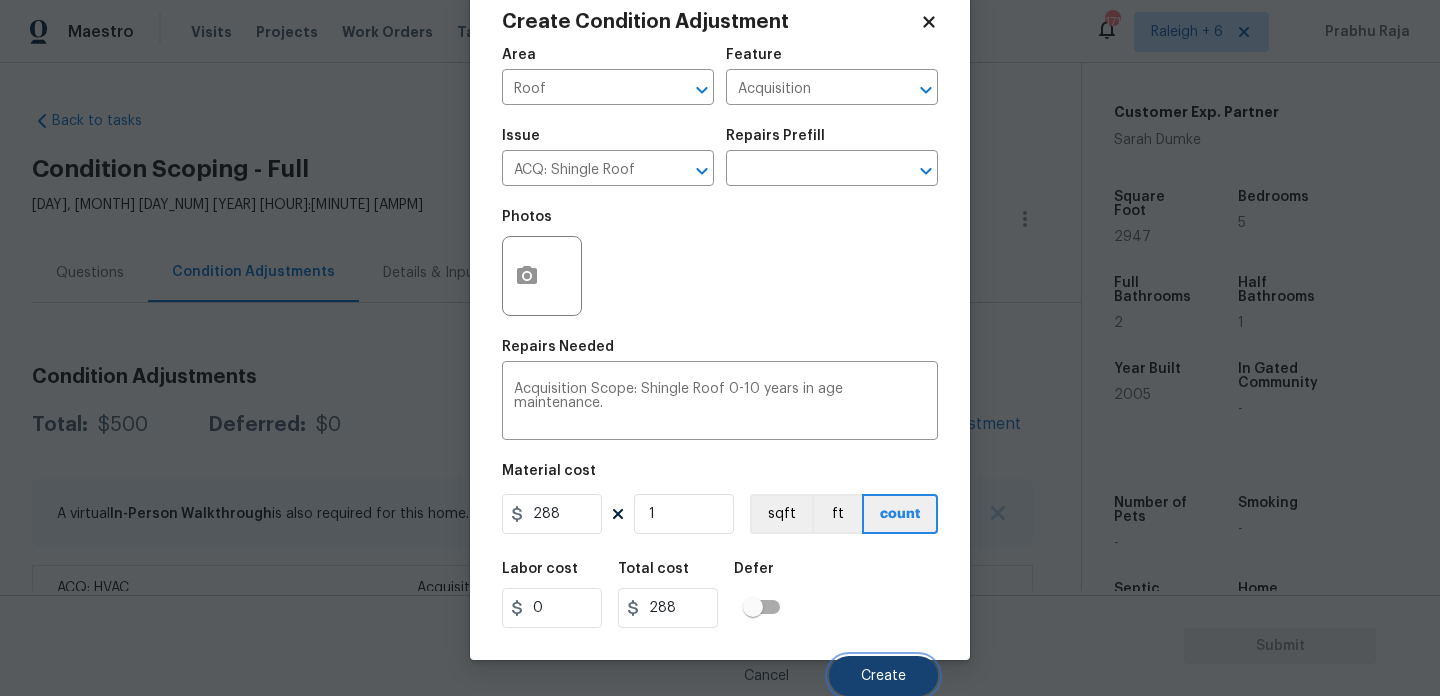 click on "Create" at bounding box center (883, 676) 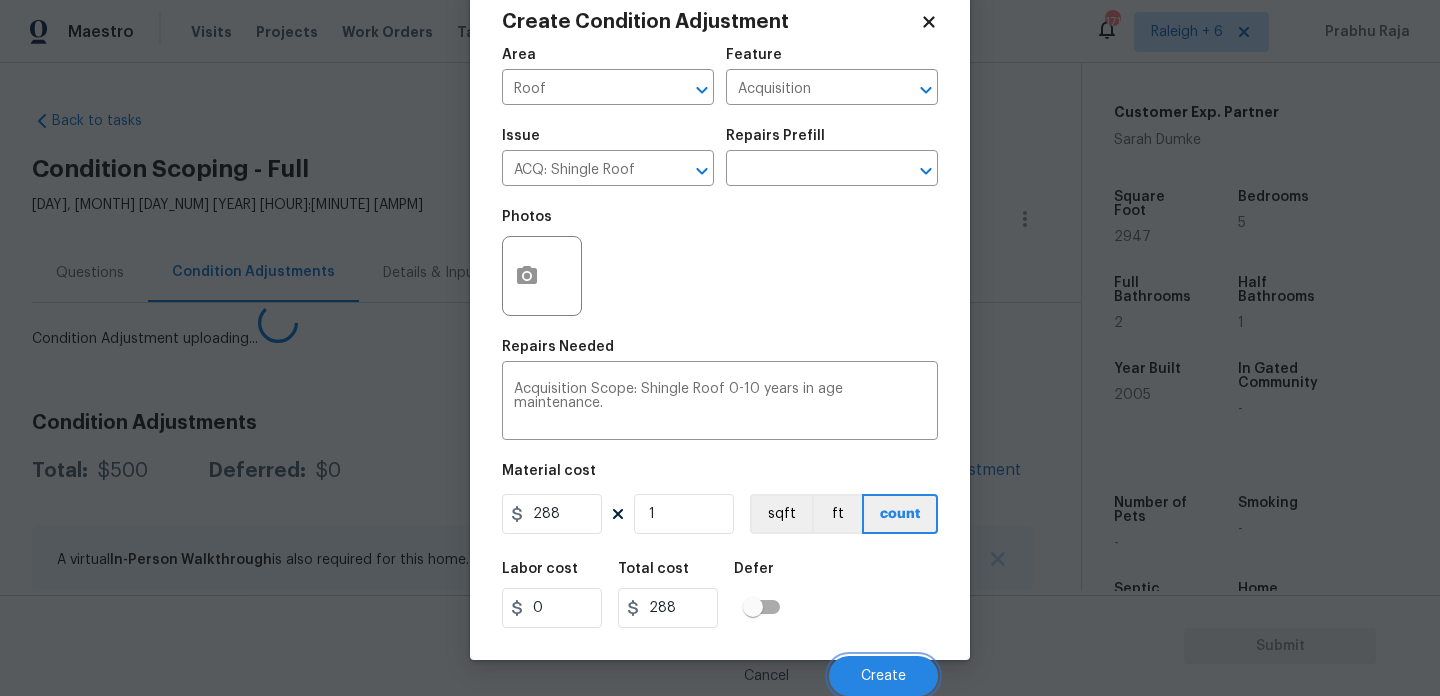 scroll, scrollTop: 44, scrollLeft: 0, axis: vertical 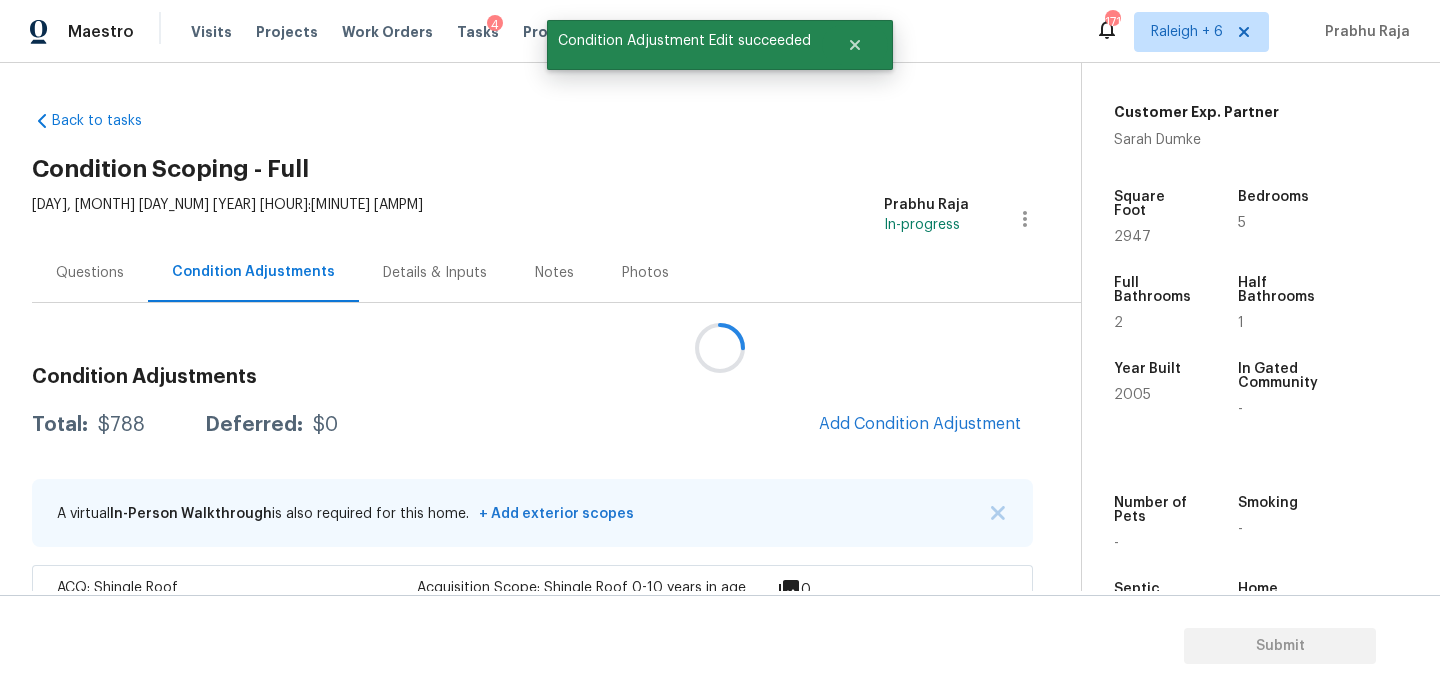 click on "2947" at bounding box center (1132, 237) 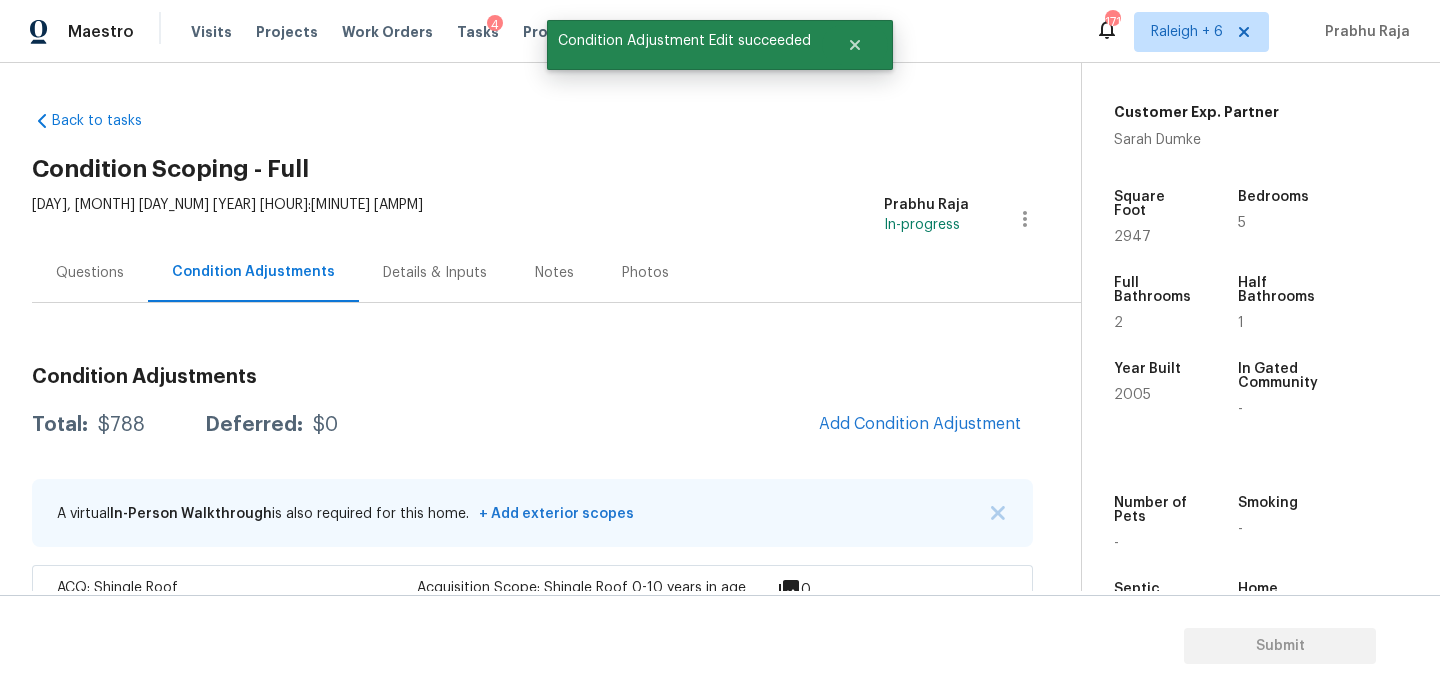 click on "2947" at bounding box center [1132, 237] 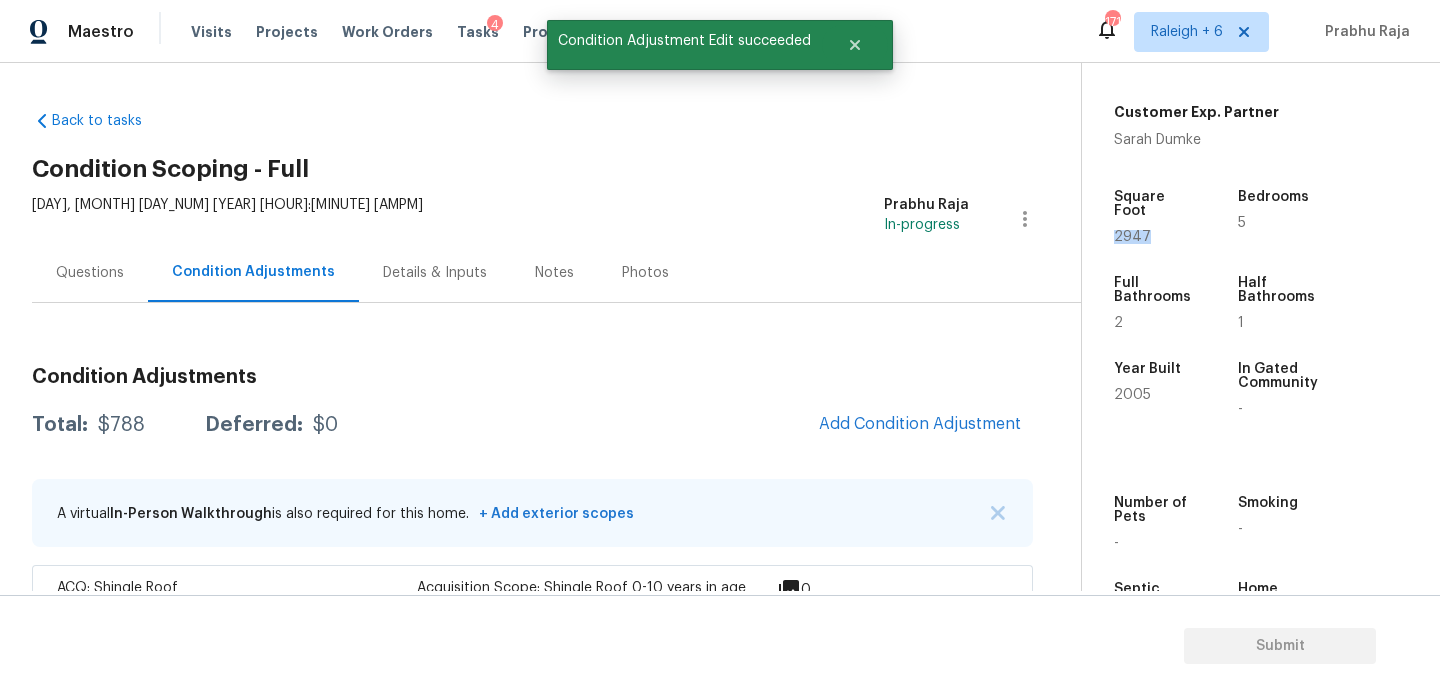 copy on "2947" 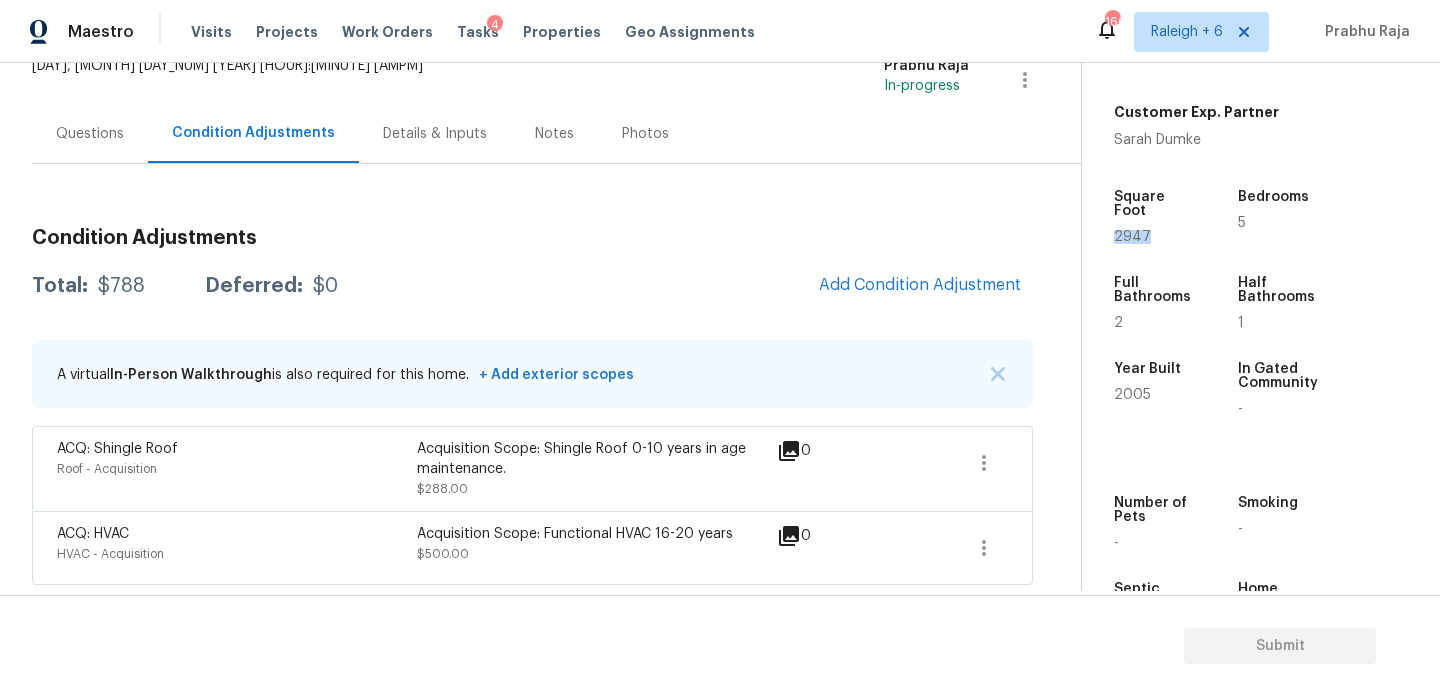 click on "Questions" at bounding box center [90, 134] 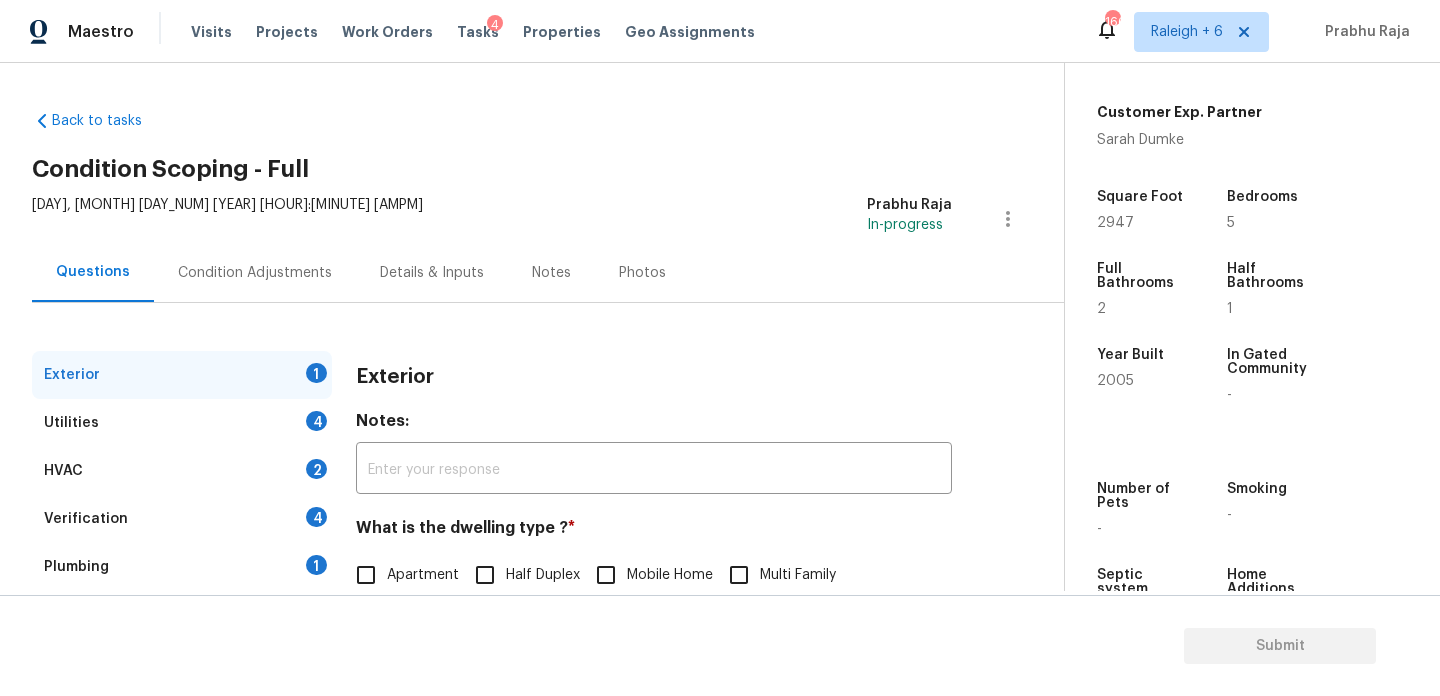 scroll, scrollTop: 267, scrollLeft: 0, axis: vertical 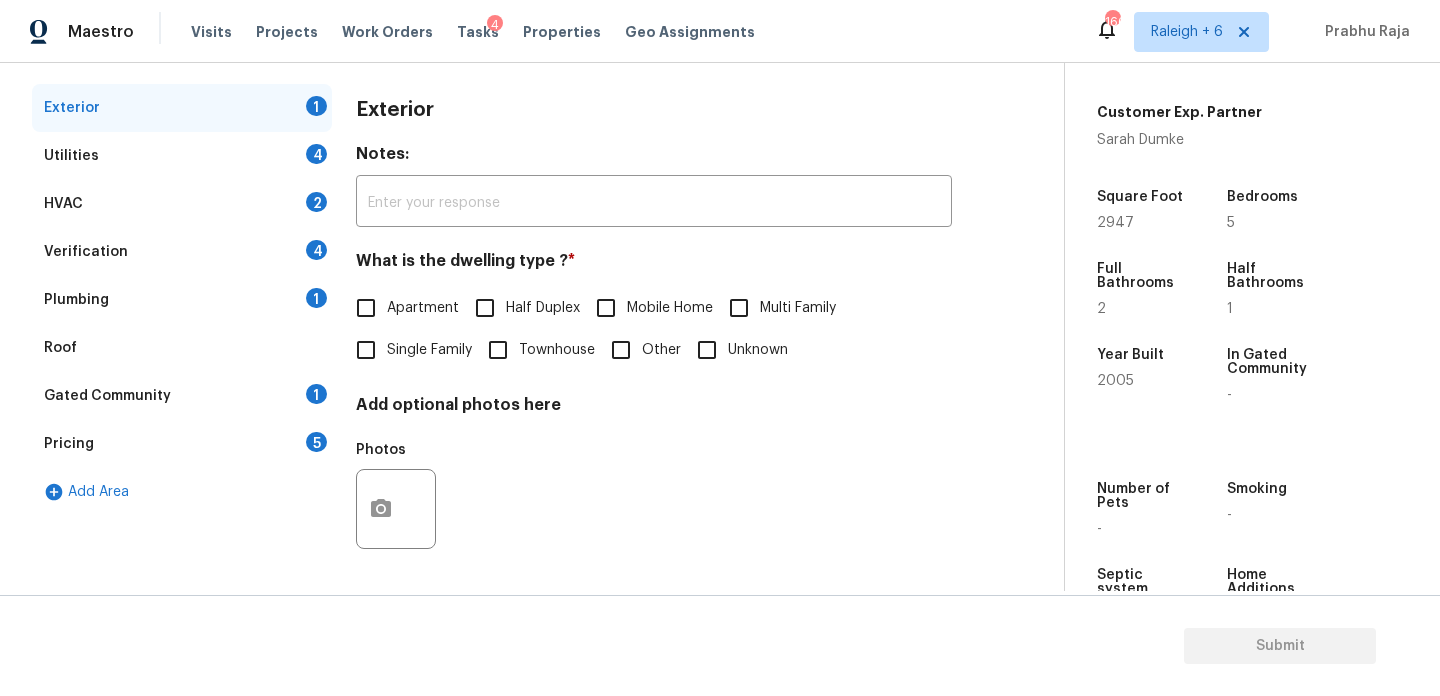 click on "5" at bounding box center (316, 442) 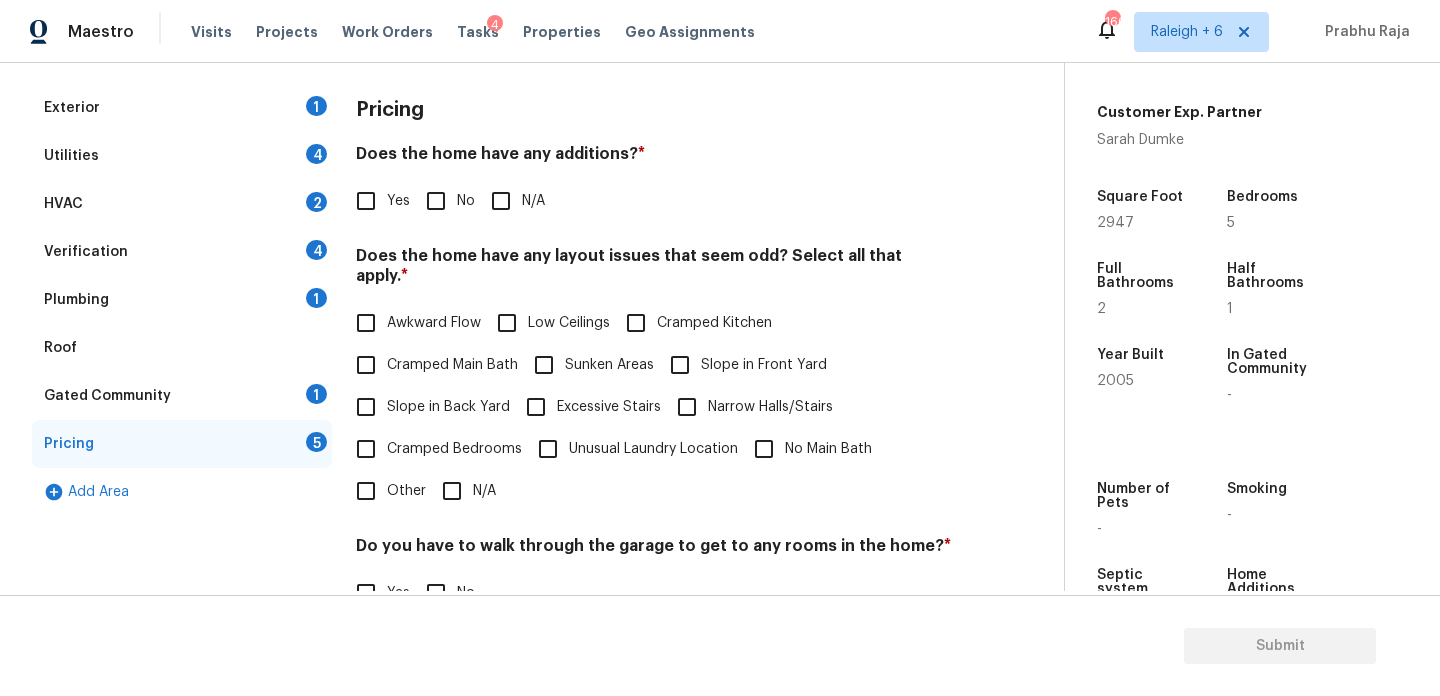 click on "Cramped Main Bath" at bounding box center (366, 365) 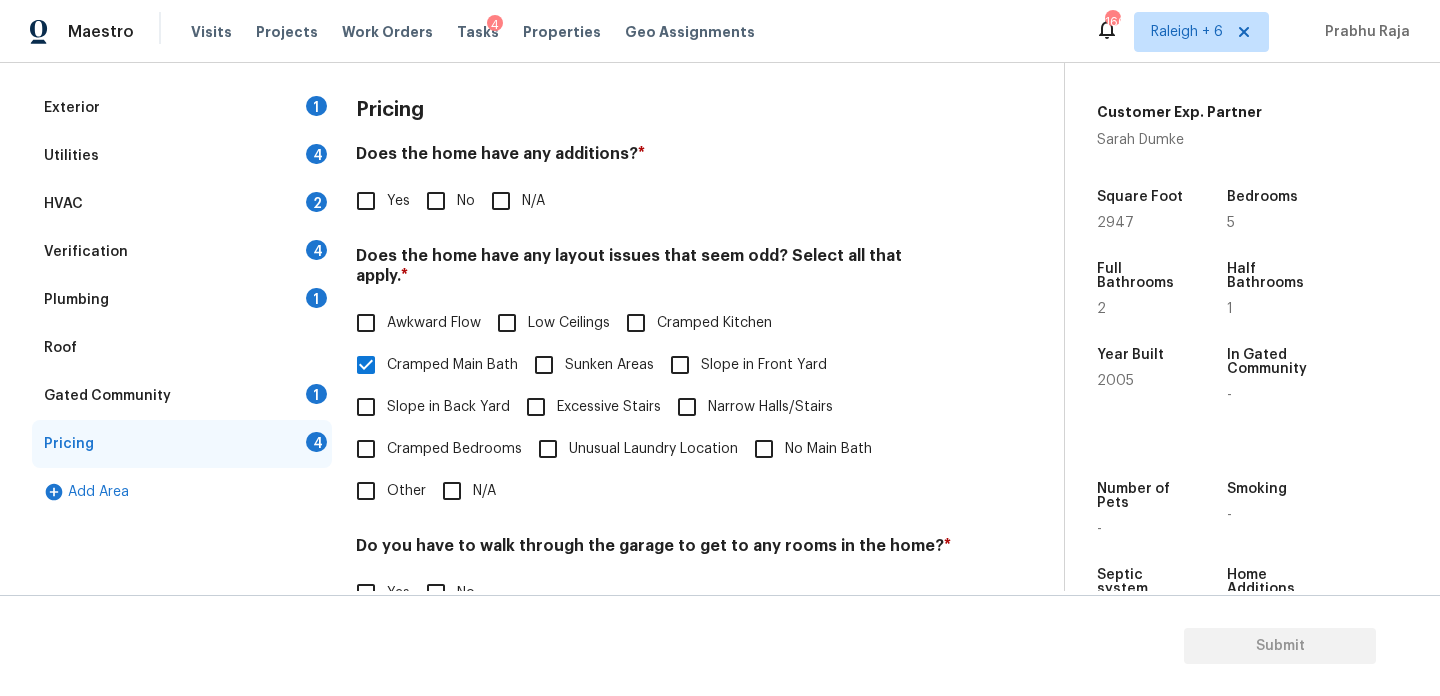 click on "Slope in Back Yard" at bounding box center [427, 407] 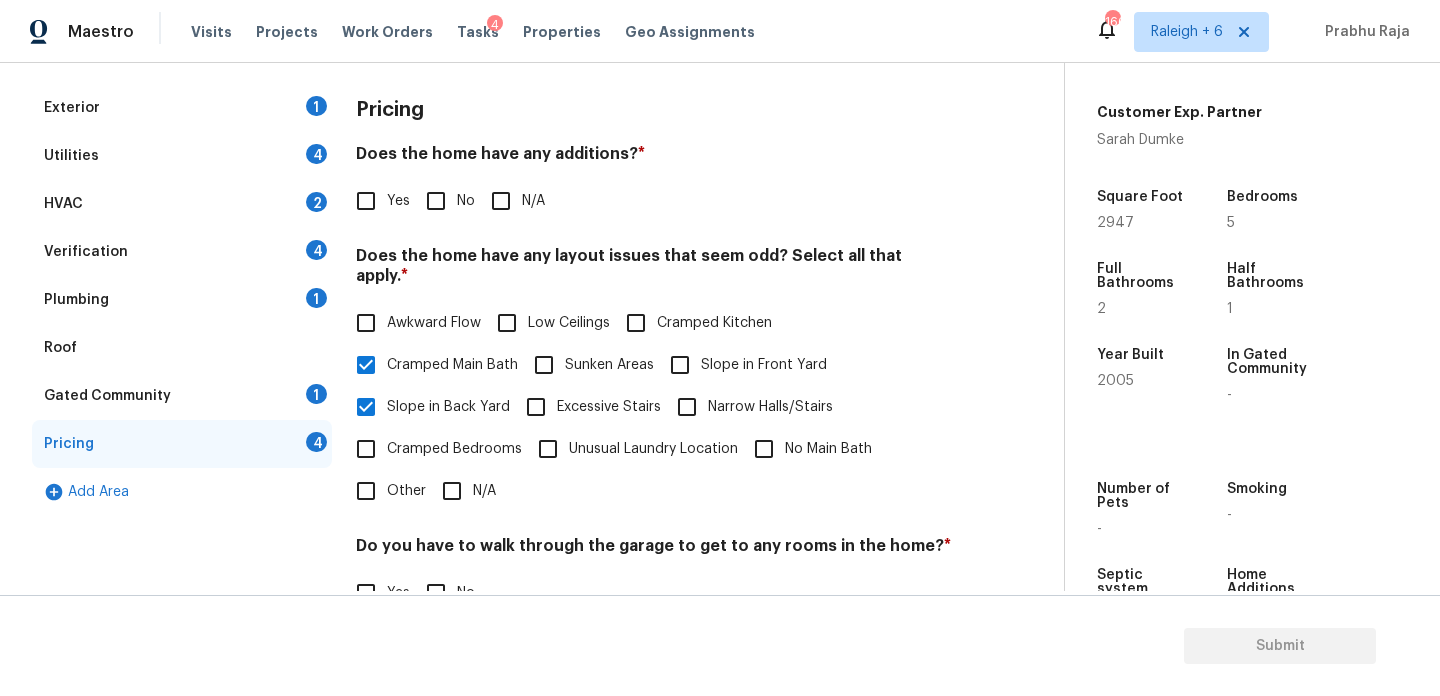 click on "Slope in Back Yard" at bounding box center (427, 407) 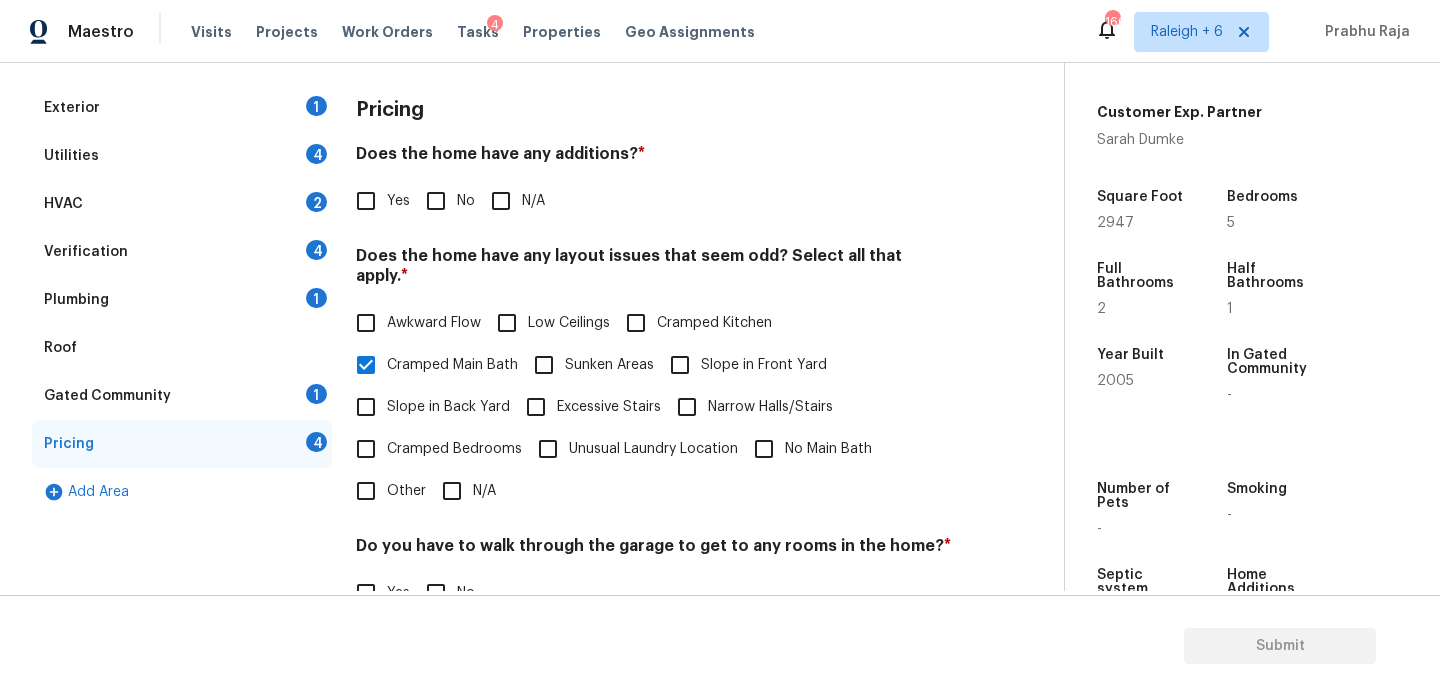 click on "Cramped Main Bath" at bounding box center [431, 365] 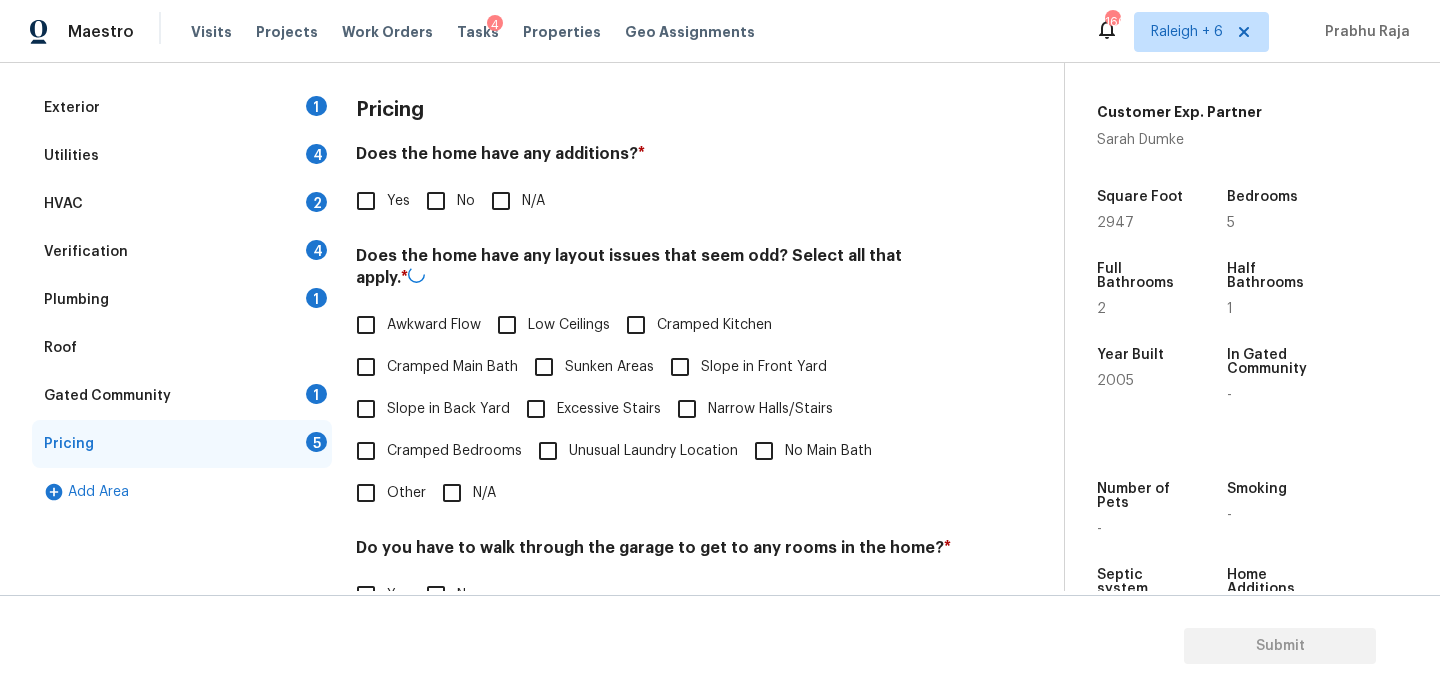 click on "Slope in Back Yard" at bounding box center [448, 409] 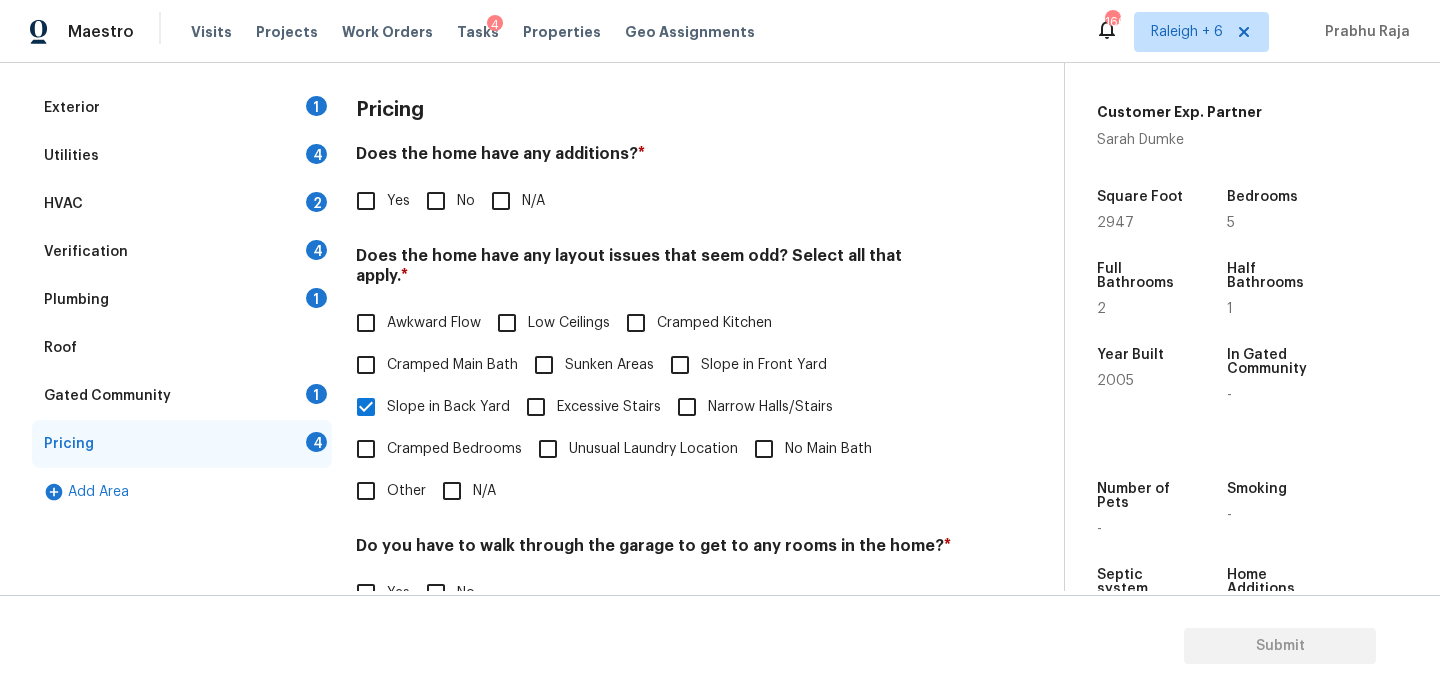 click on "Slope in Front Yard" at bounding box center [680, 365] 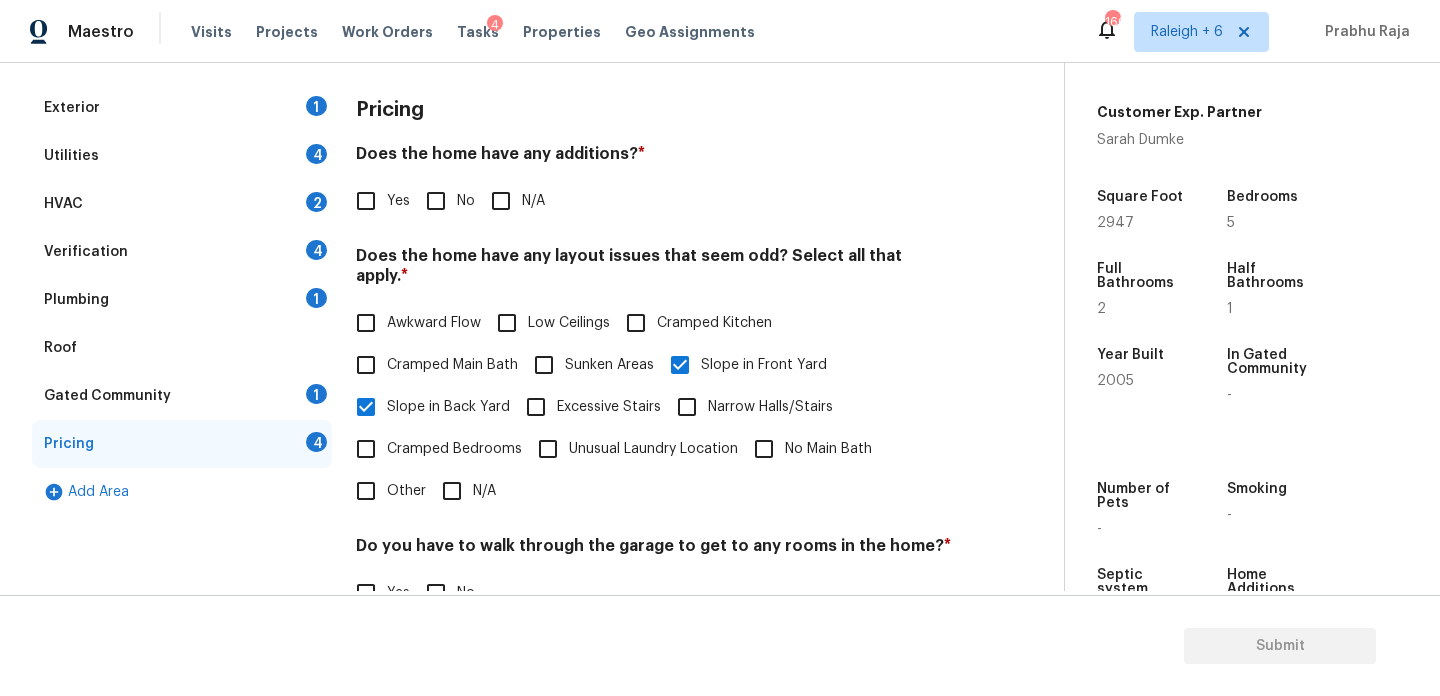 click on "No" at bounding box center (445, 201) 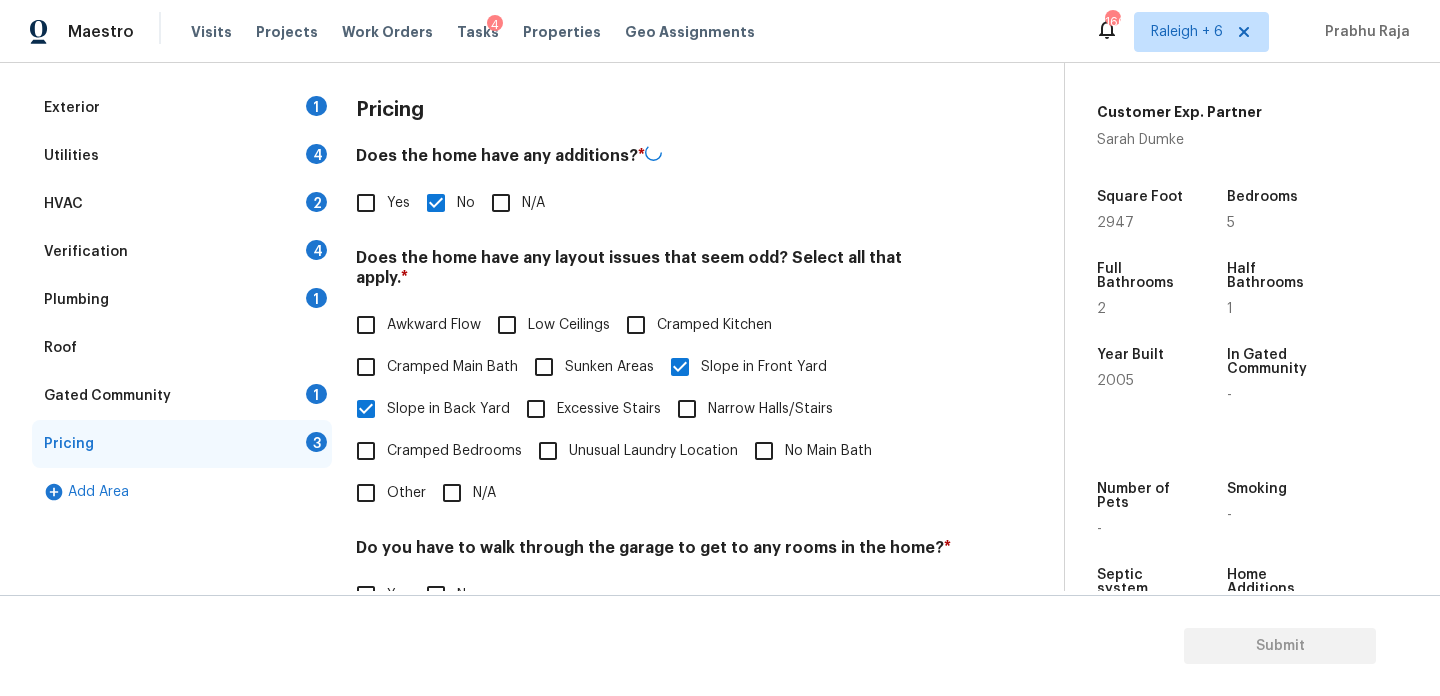 scroll, scrollTop: 504, scrollLeft: 0, axis: vertical 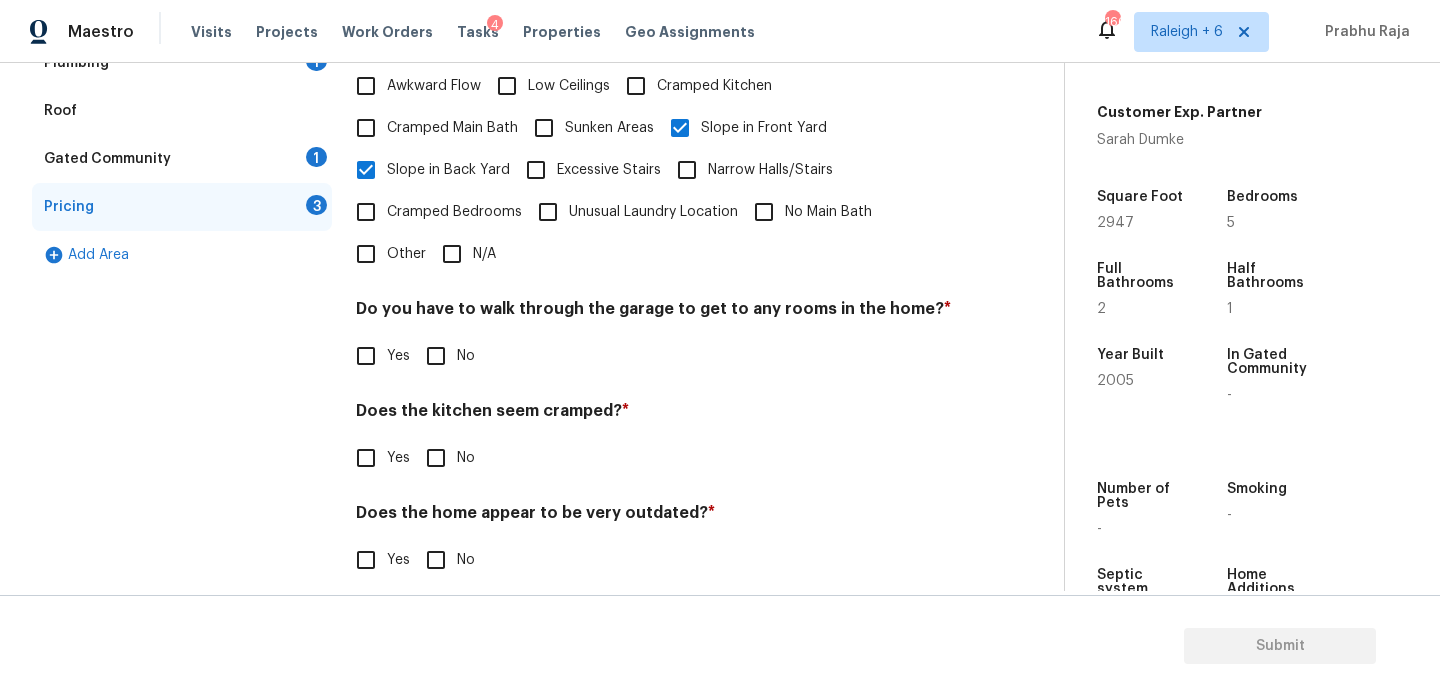 click on "No" at bounding box center (436, 356) 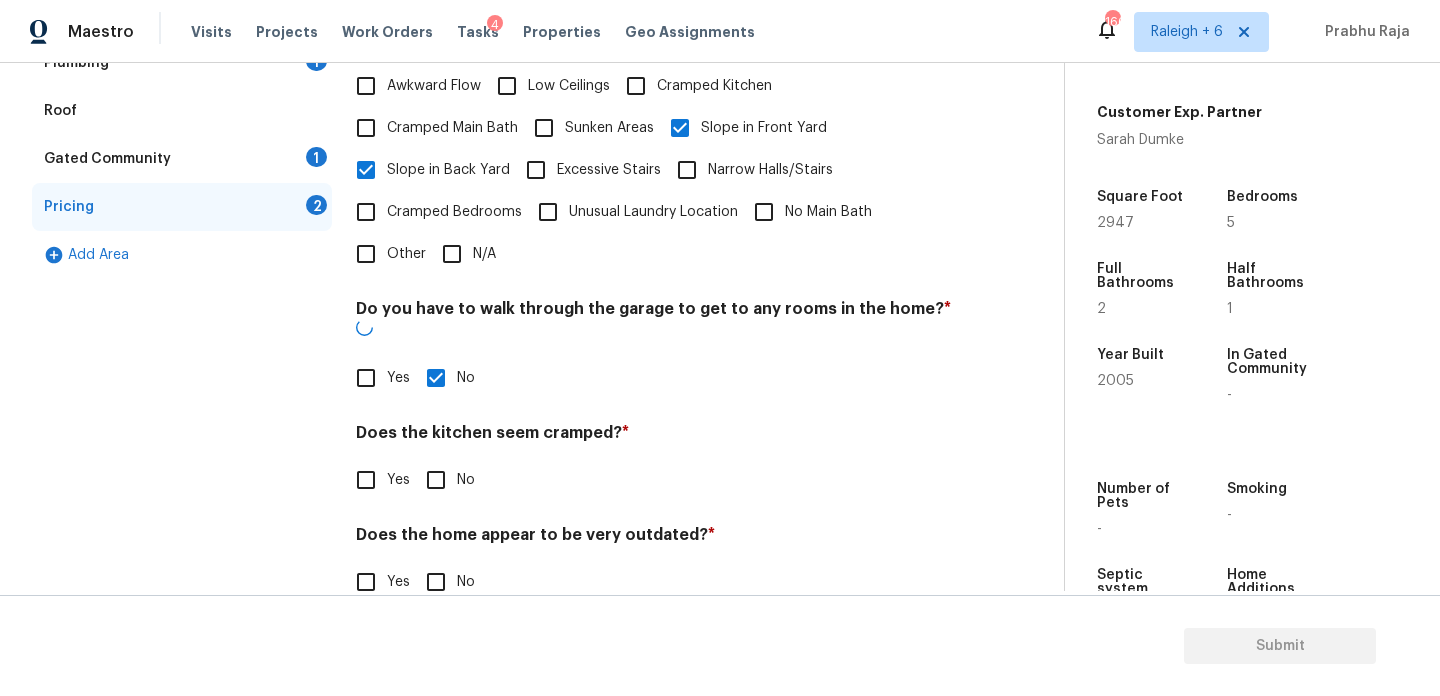 click on "No" at bounding box center (436, 480) 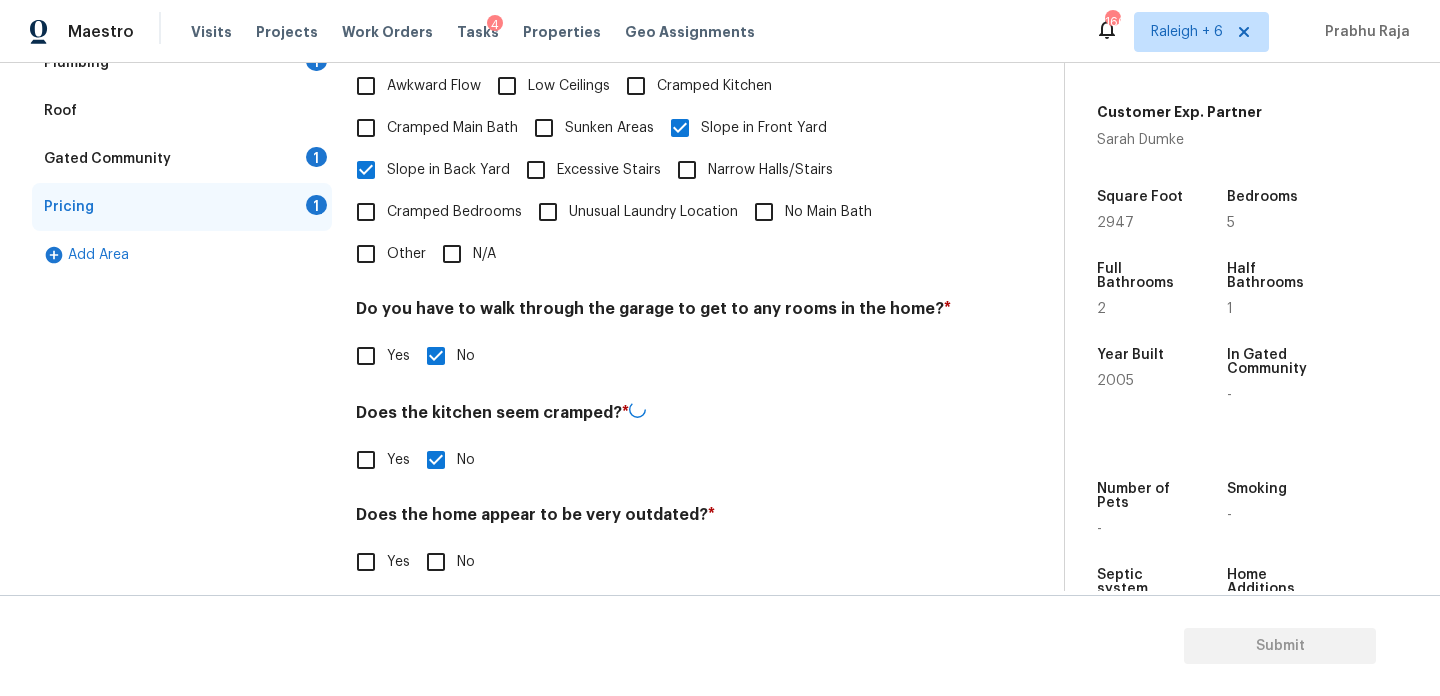 click on "No" at bounding box center (436, 562) 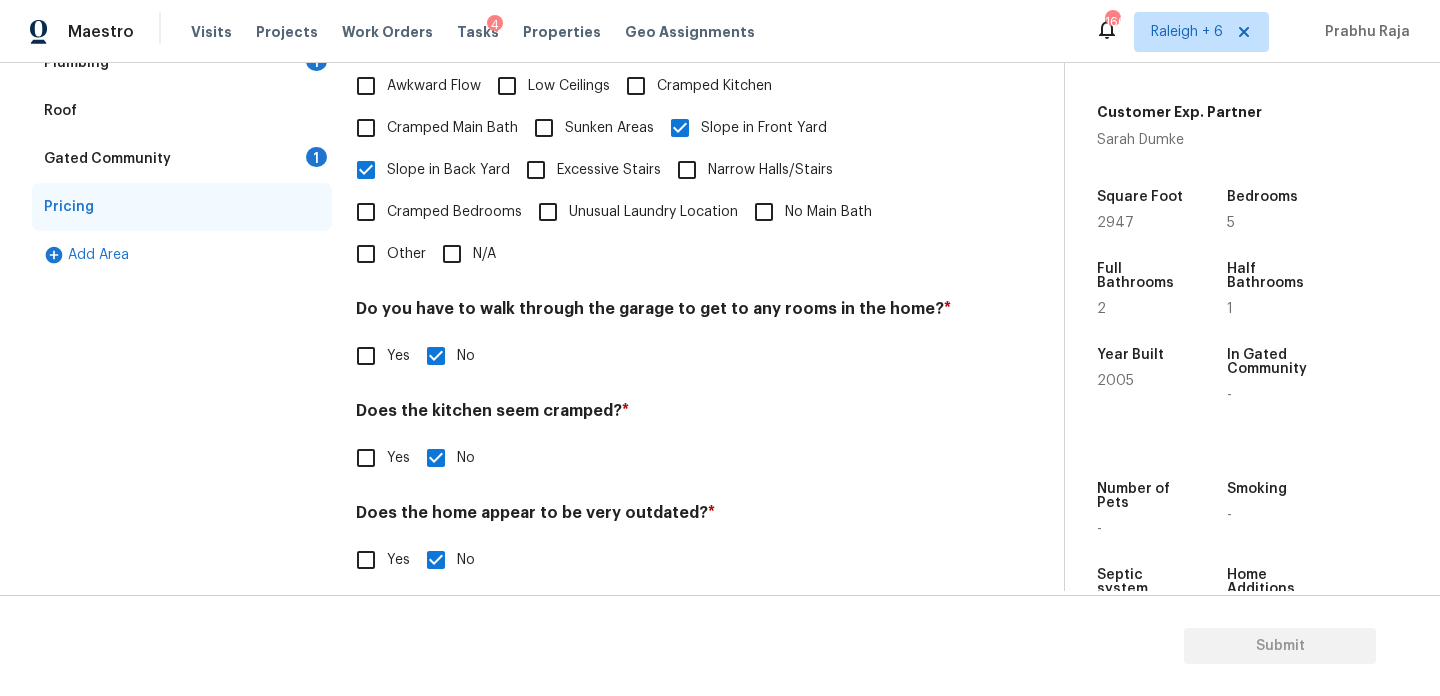 scroll, scrollTop: 0, scrollLeft: 0, axis: both 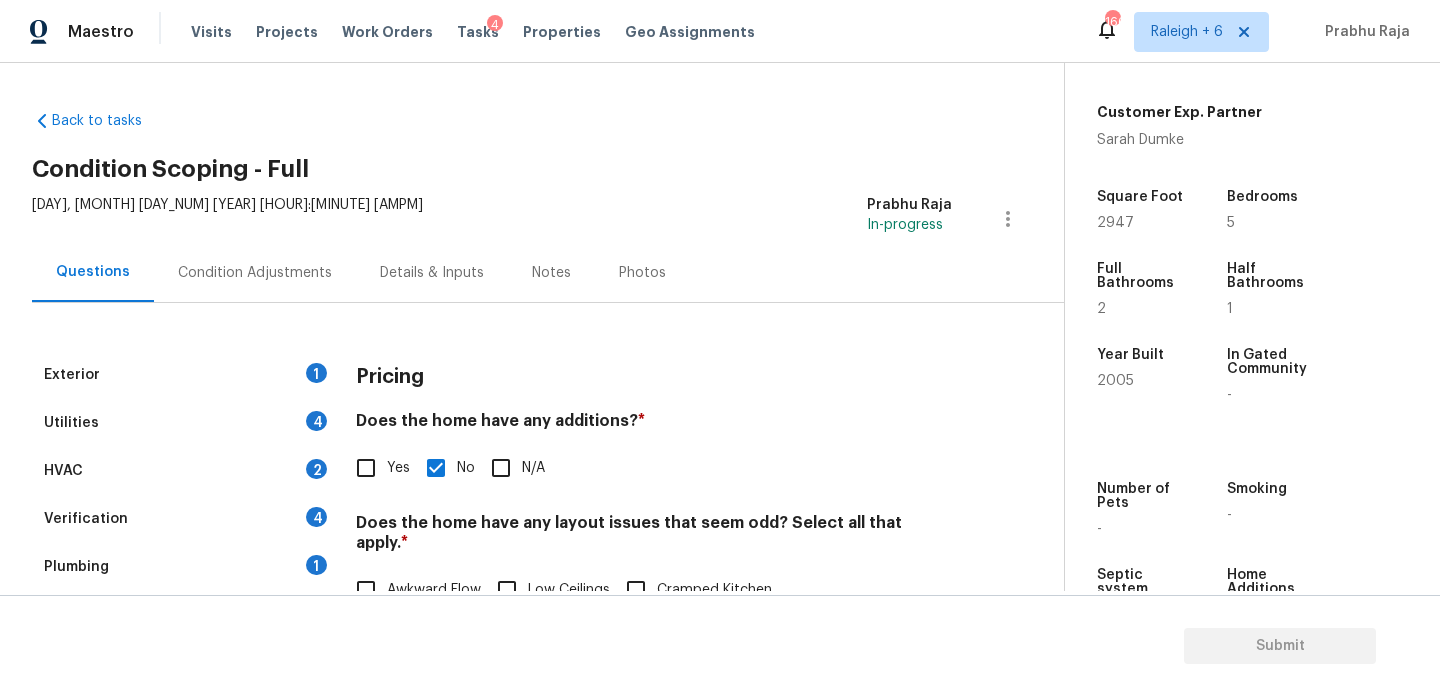 click on "Condition Adjustments" at bounding box center (255, 272) 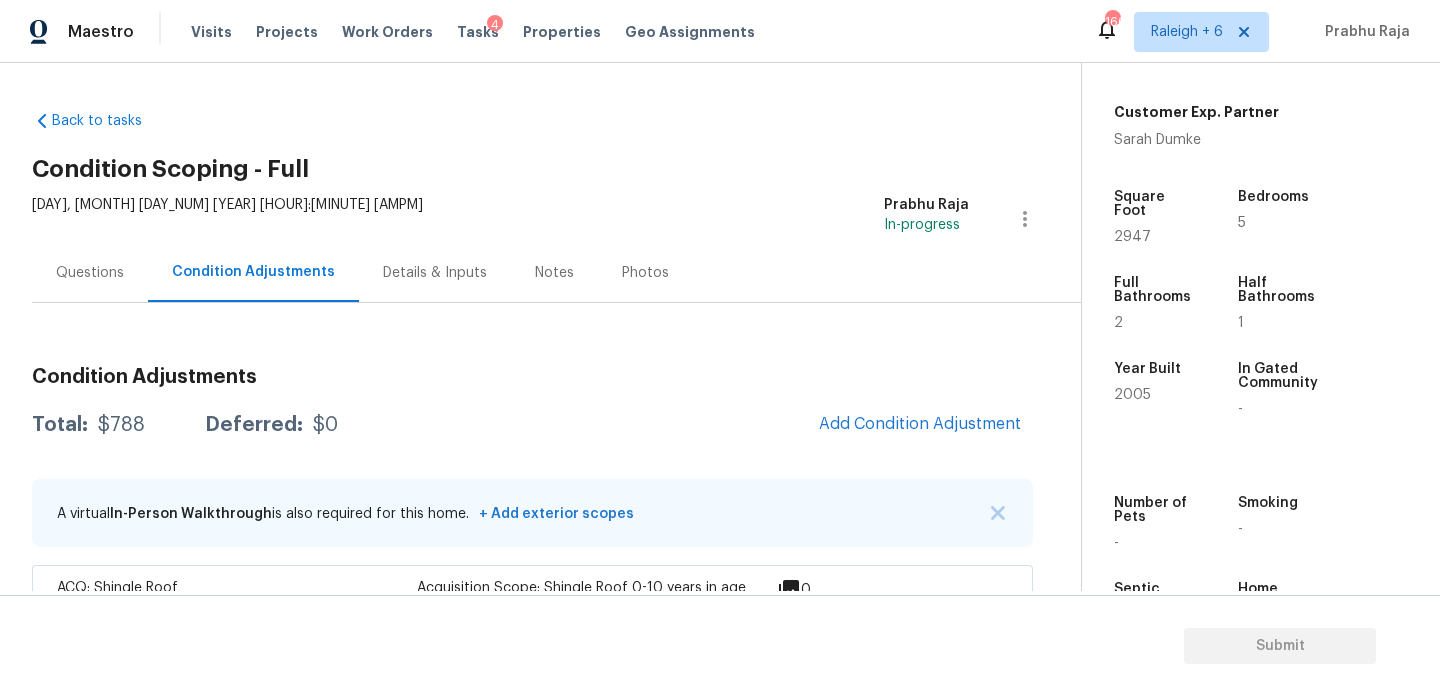 scroll, scrollTop: 139, scrollLeft: 0, axis: vertical 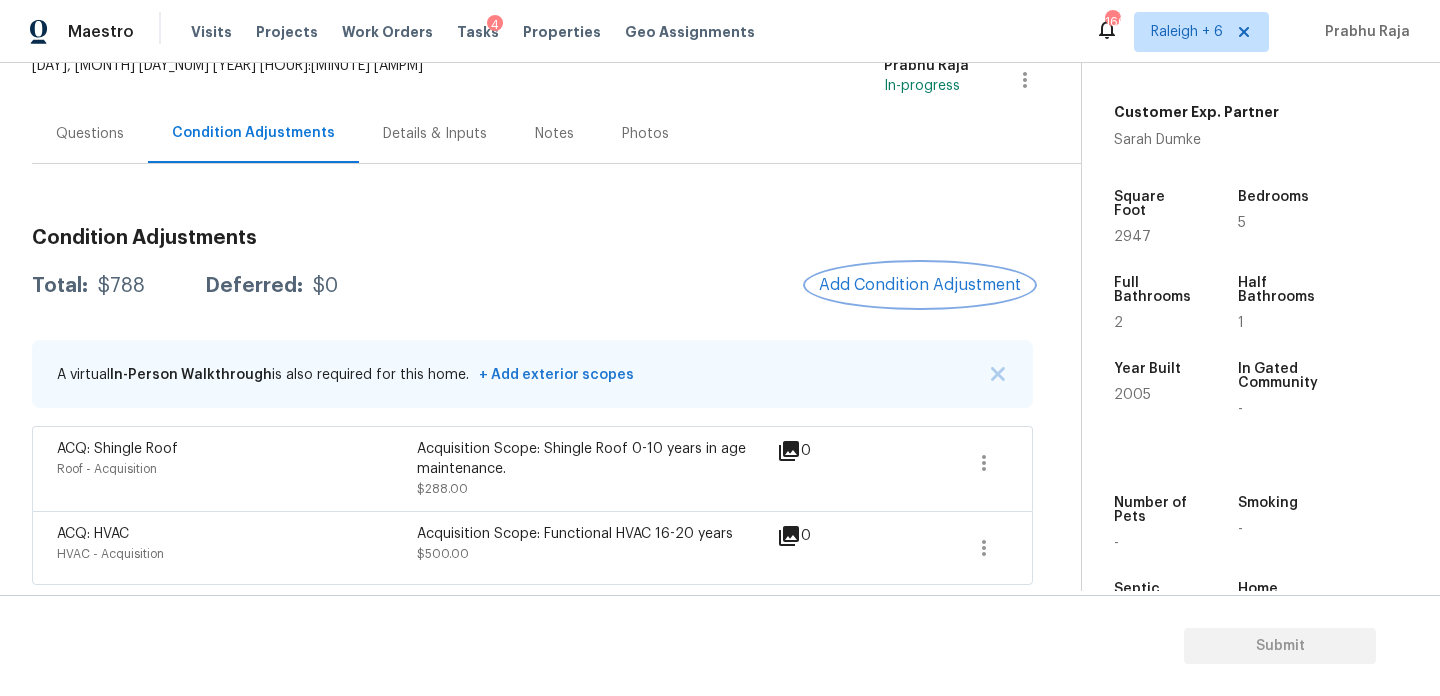 click on "Add Condition Adjustment" at bounding box center [920, 285] 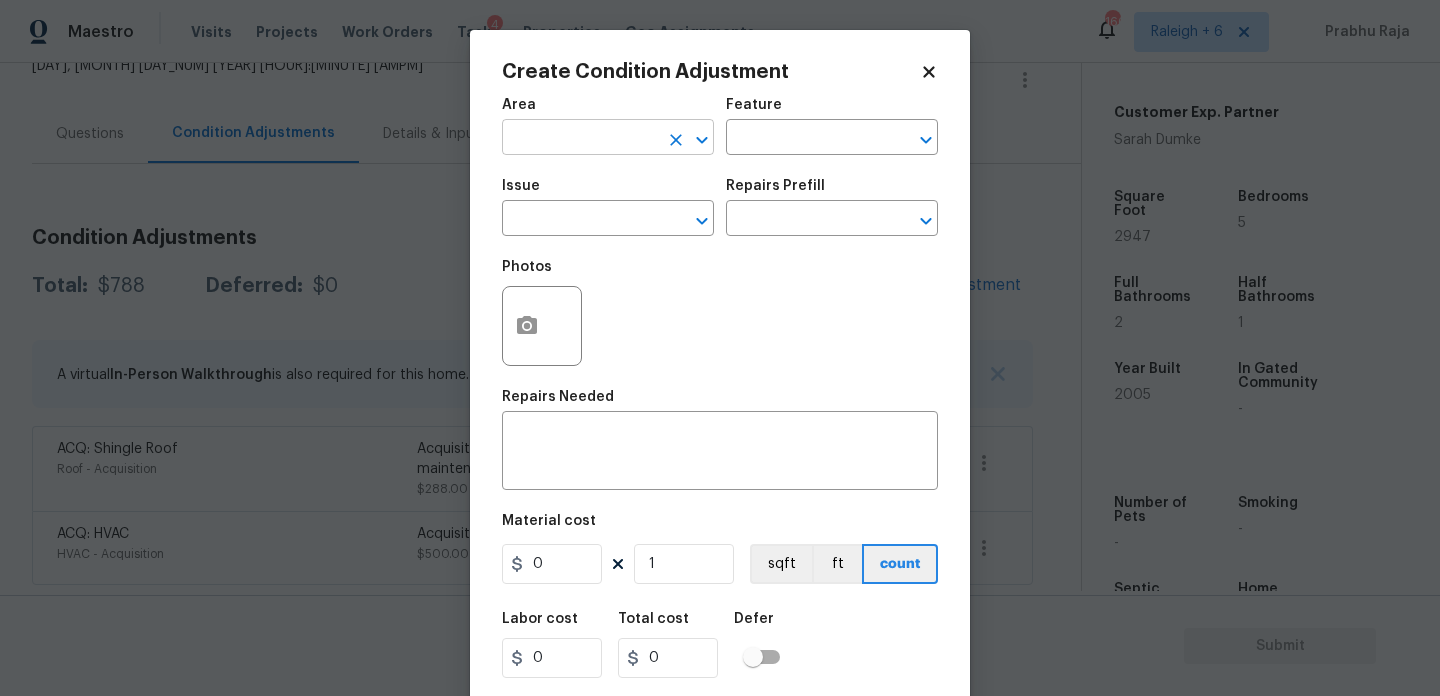 click at bounding box center (580, 139) 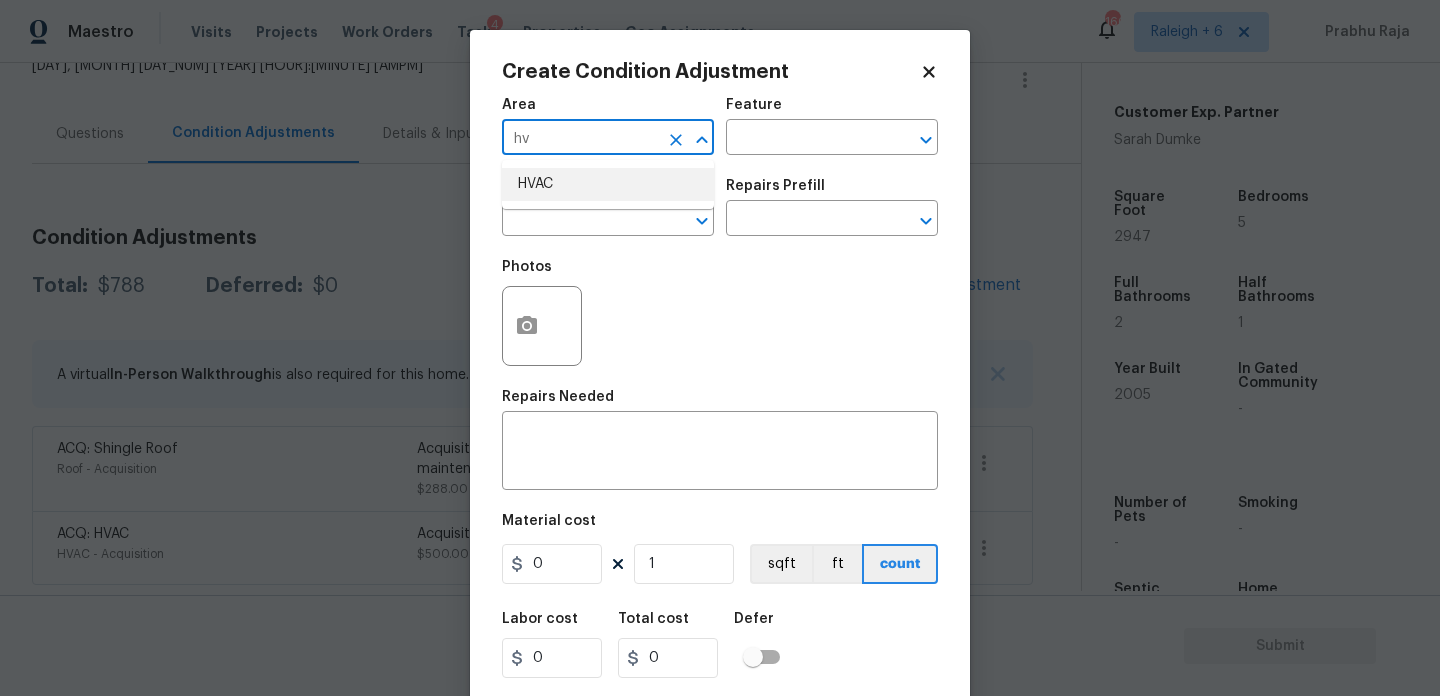 click on "HVAC" at bounding box center (608, 184) 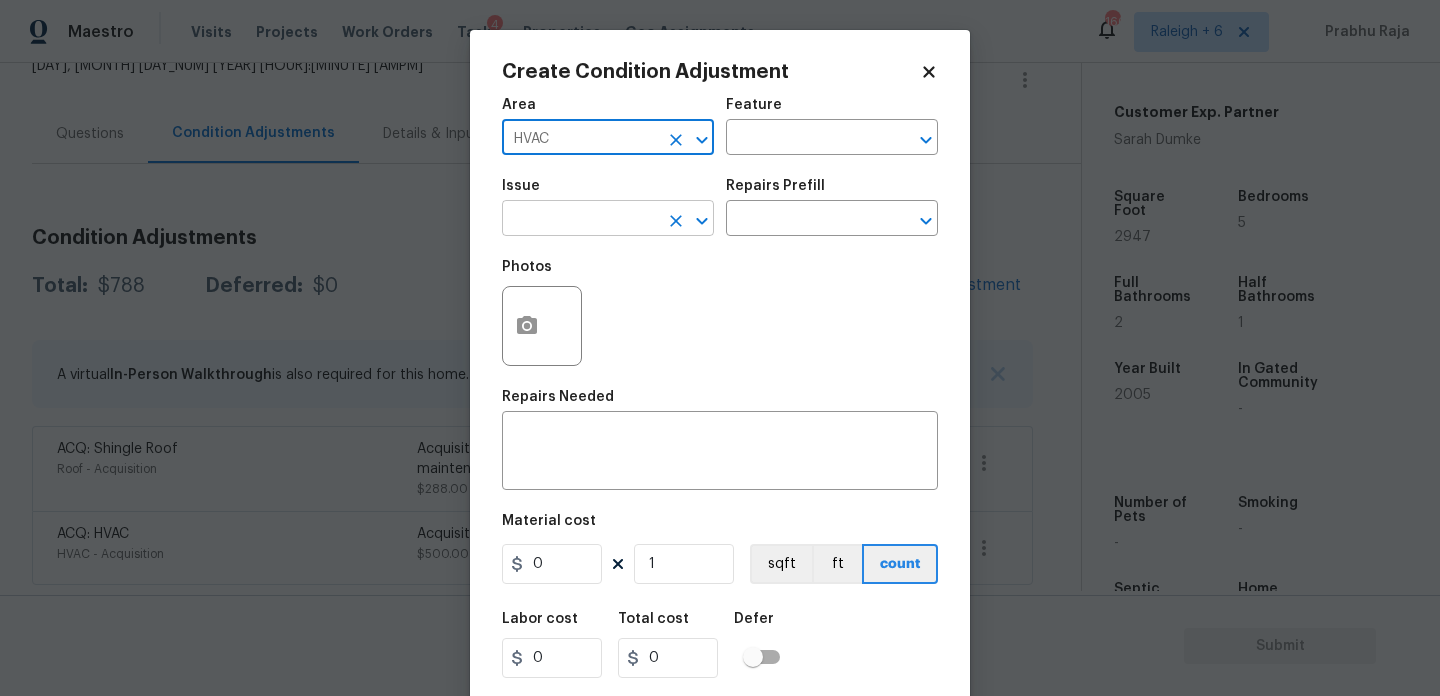 type on "HVAC" 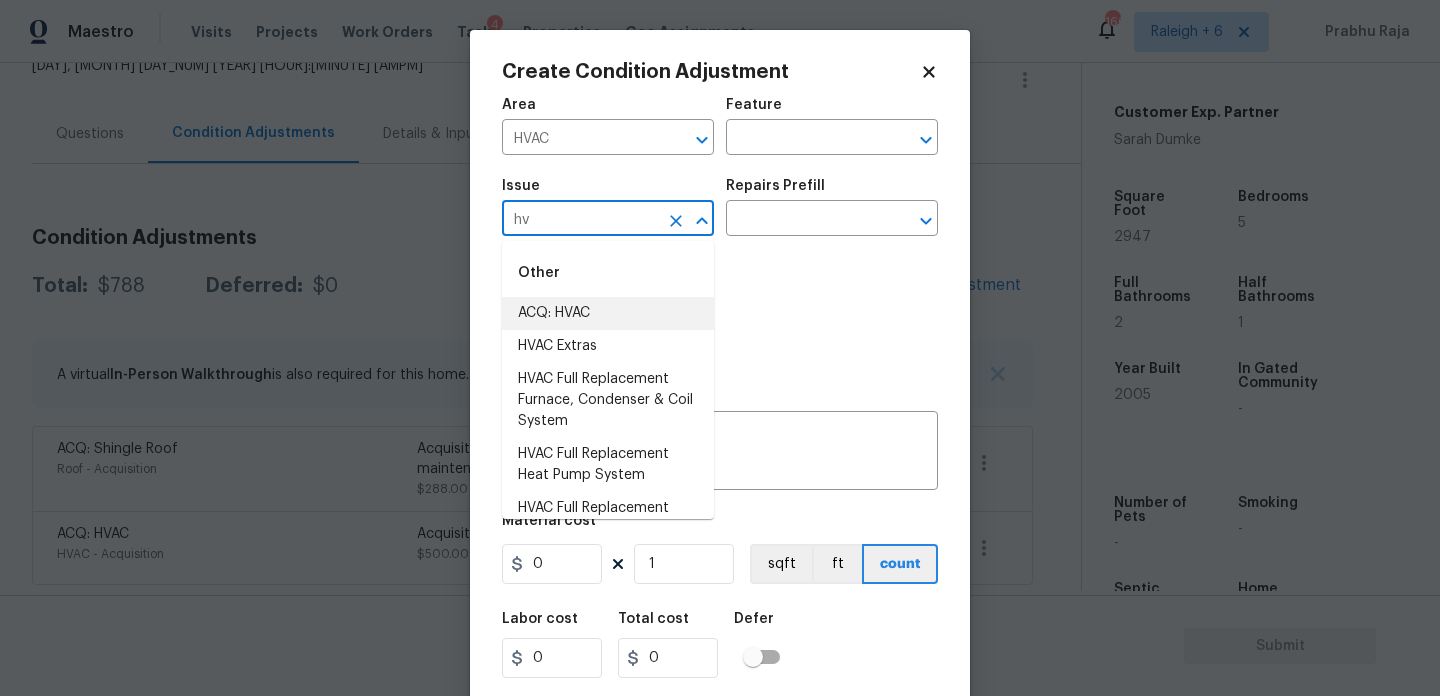 click on "ACQ: HVAC" at bounding box center (608, 313) 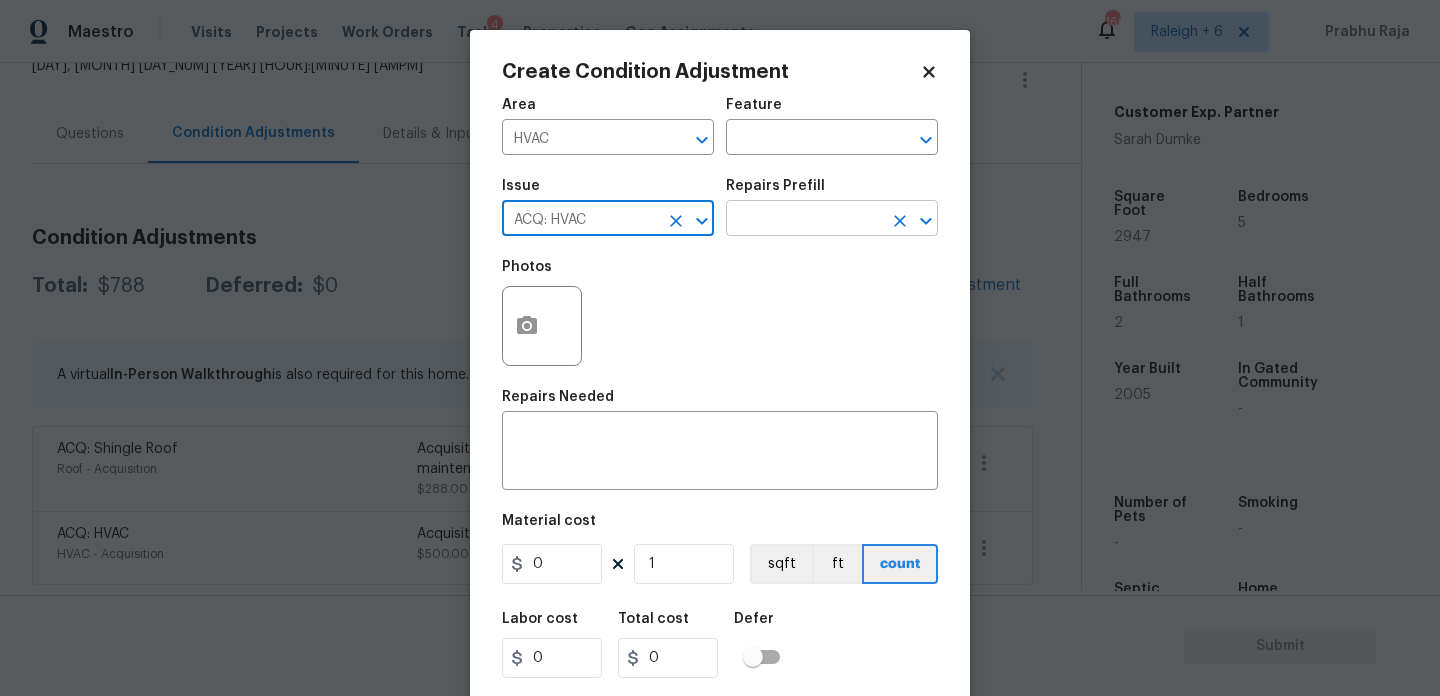 type on "ACQ: HVAC" 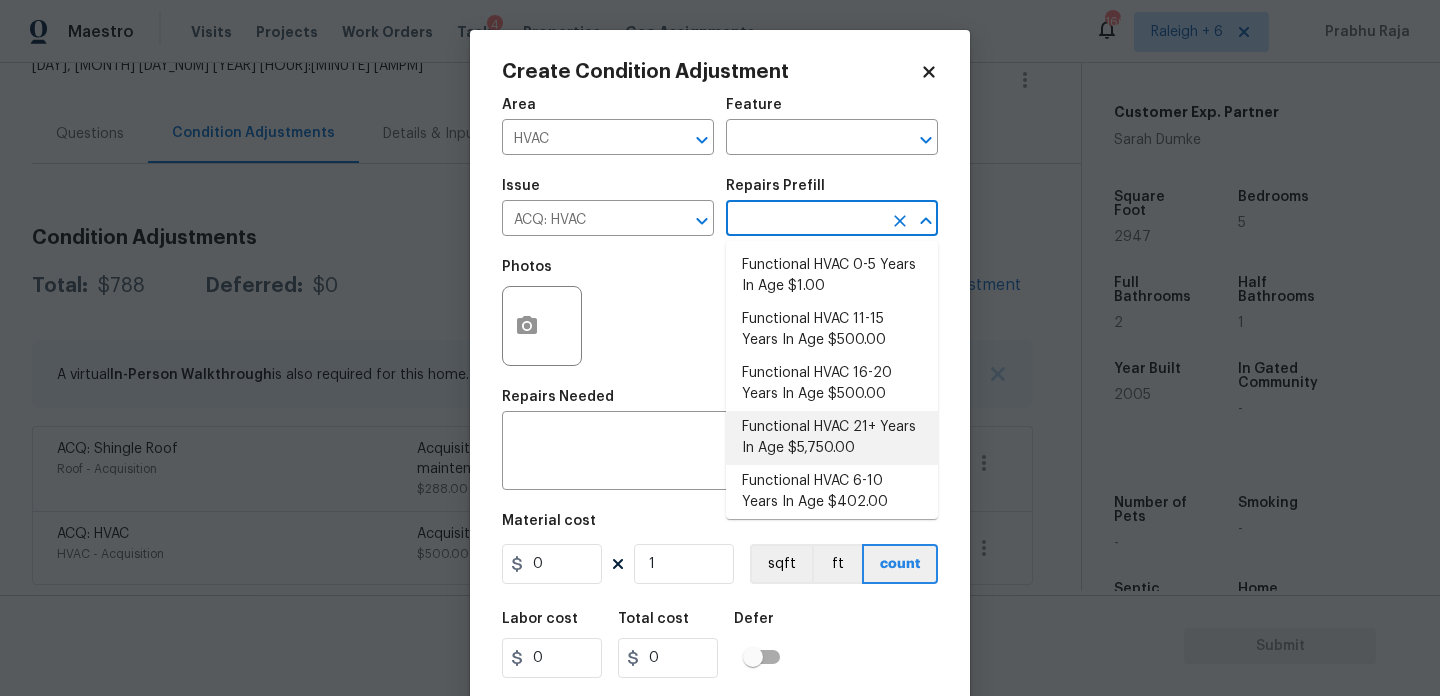 click on "Functional HVAC 21+ Years In Age $5,750.00" at bounding box center [832, 438] 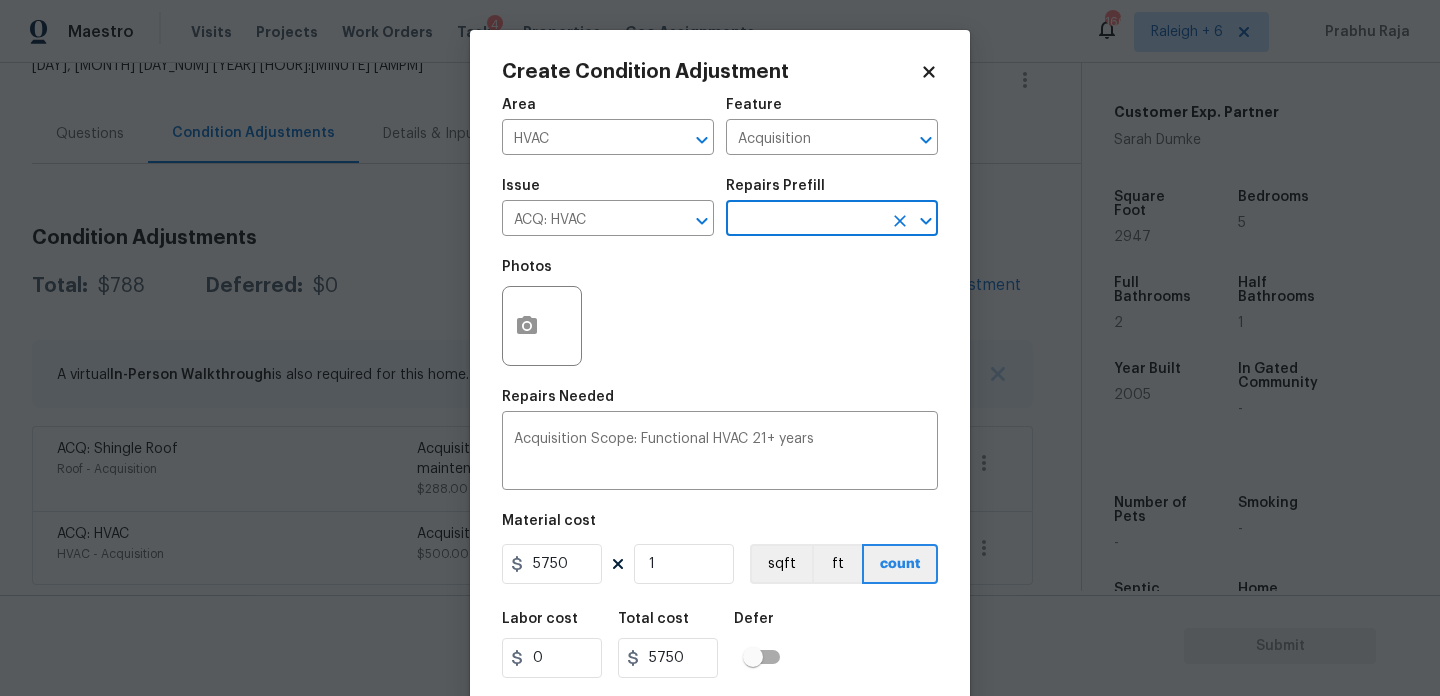 scroll, scrollTop: 51, scrollLeft: 0, axis: vertical 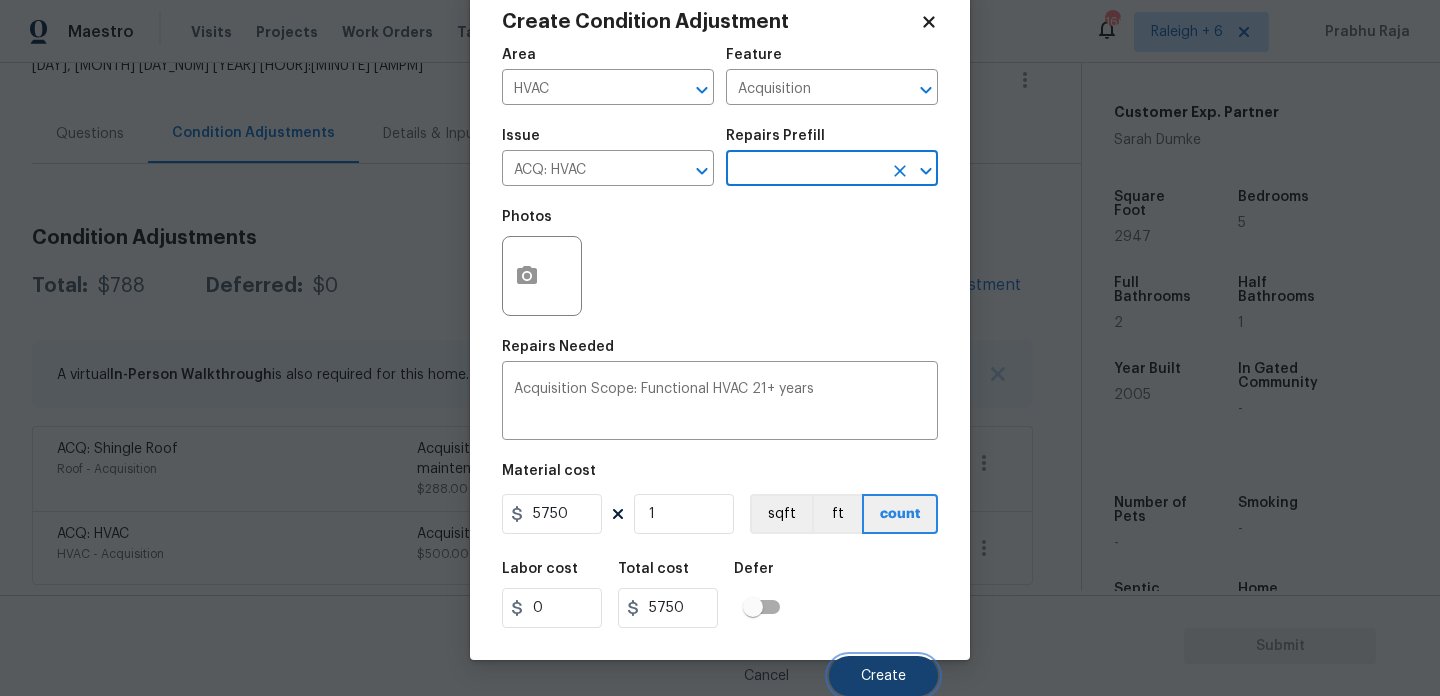 click on "Create" at bounding box center (883, 676) 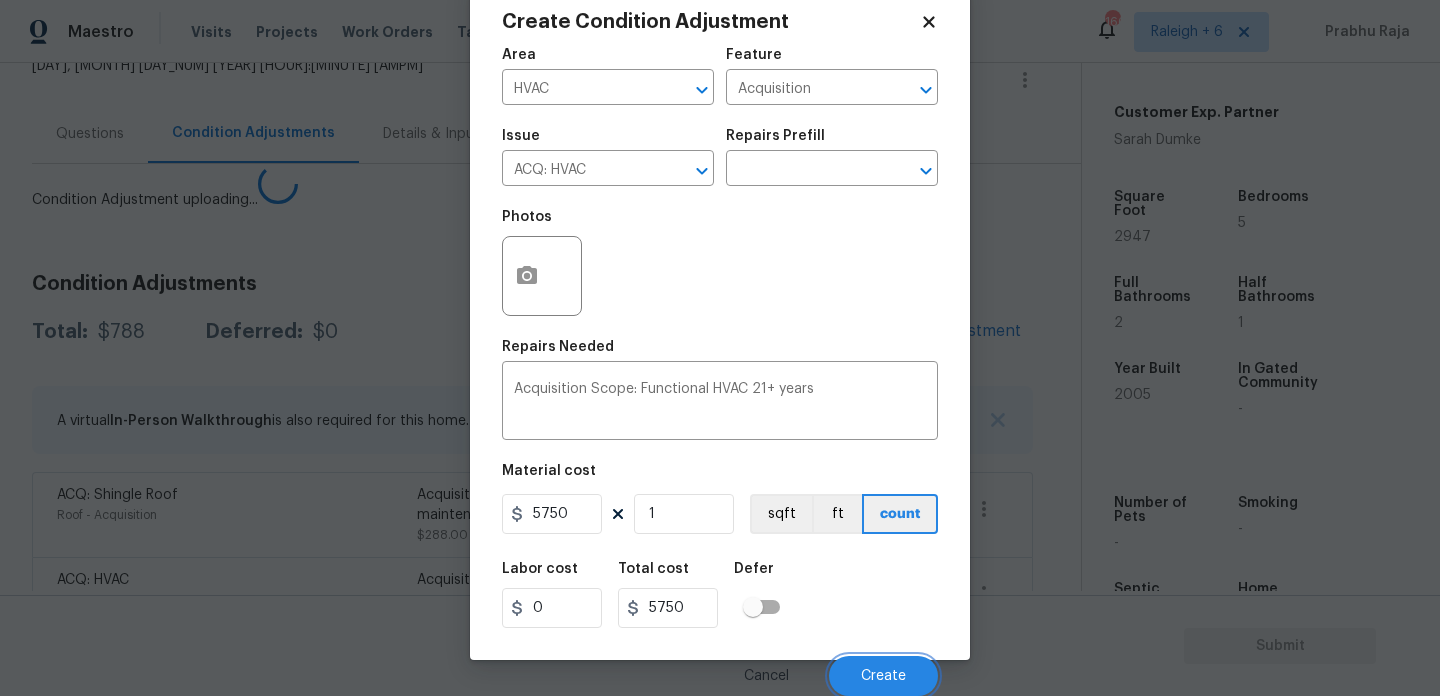 type 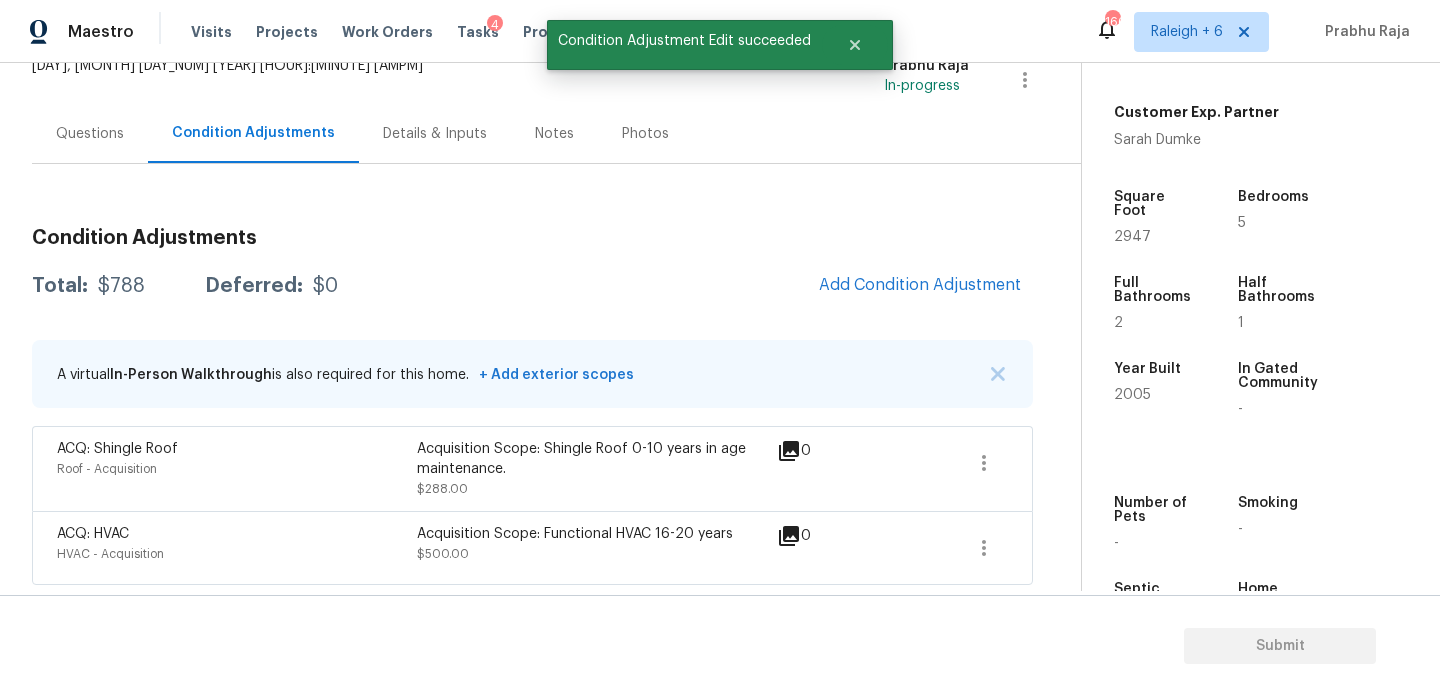 scroll, scrollTop: 0, scrollLeft: 0, axis: both 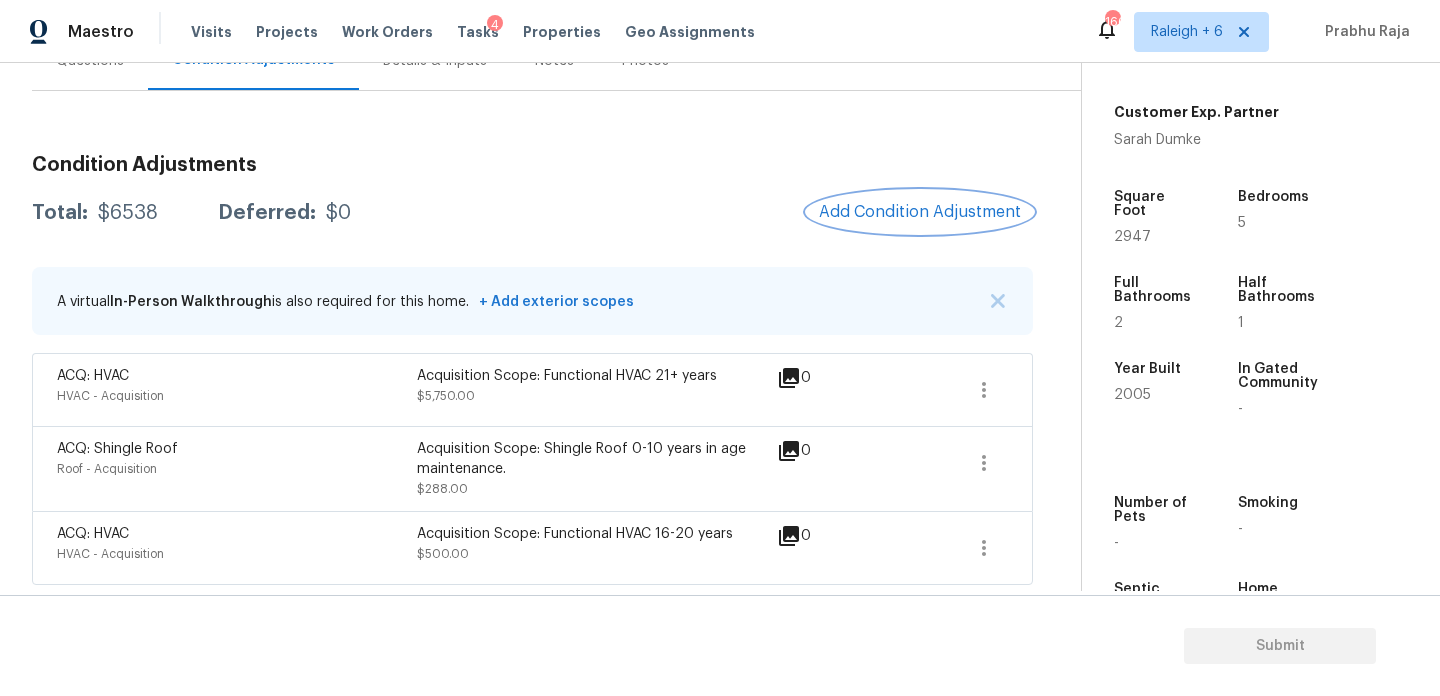 click on "Add Condition Adjustment" at bounding box center [920, 212] 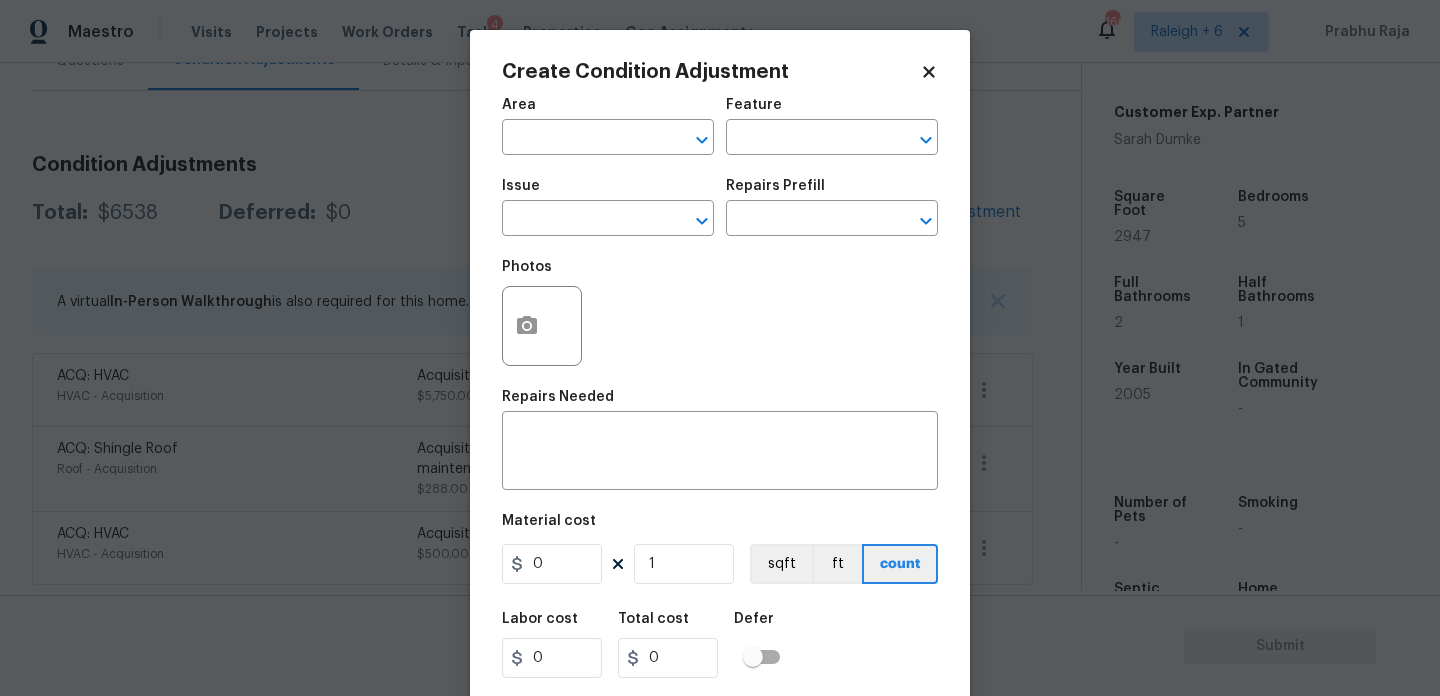 click at bounding box center [804, 220] 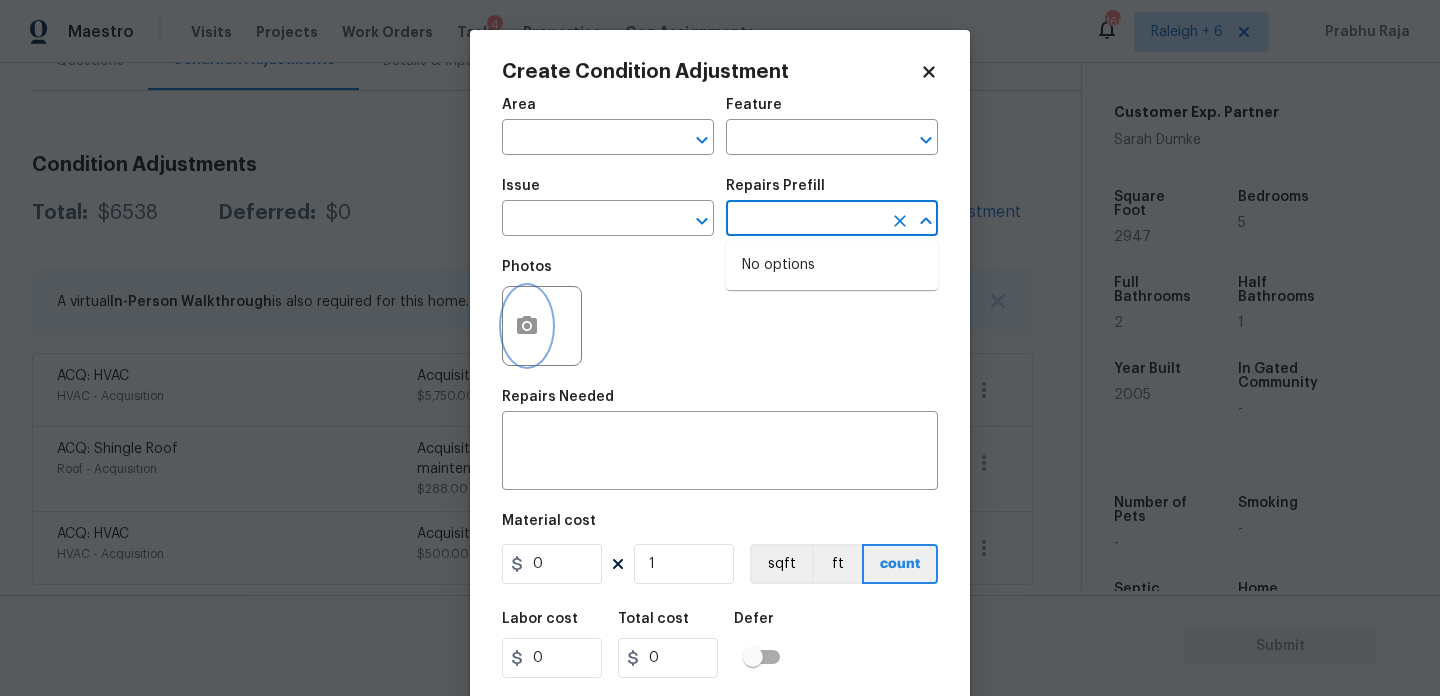 click at bounding box center (527, 326) 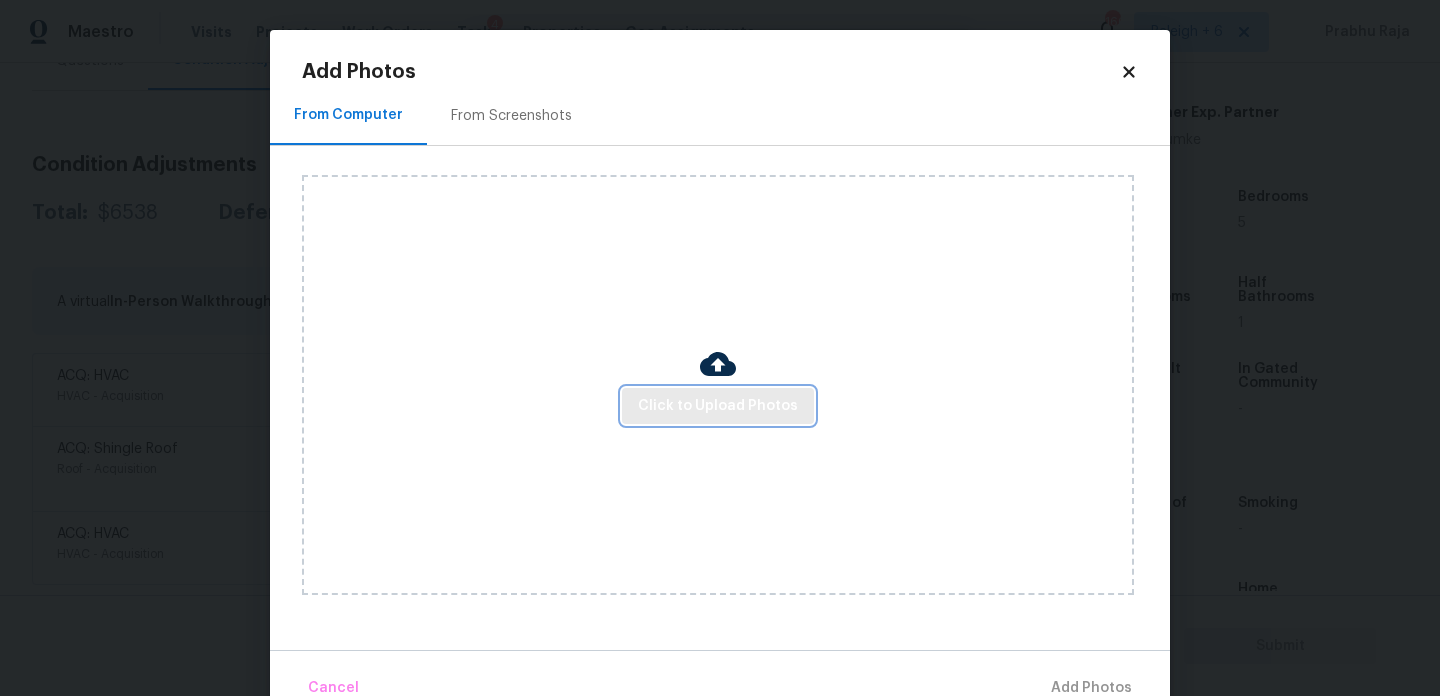 click on "Click to Upload Photos" at bounding box center (718, 406) 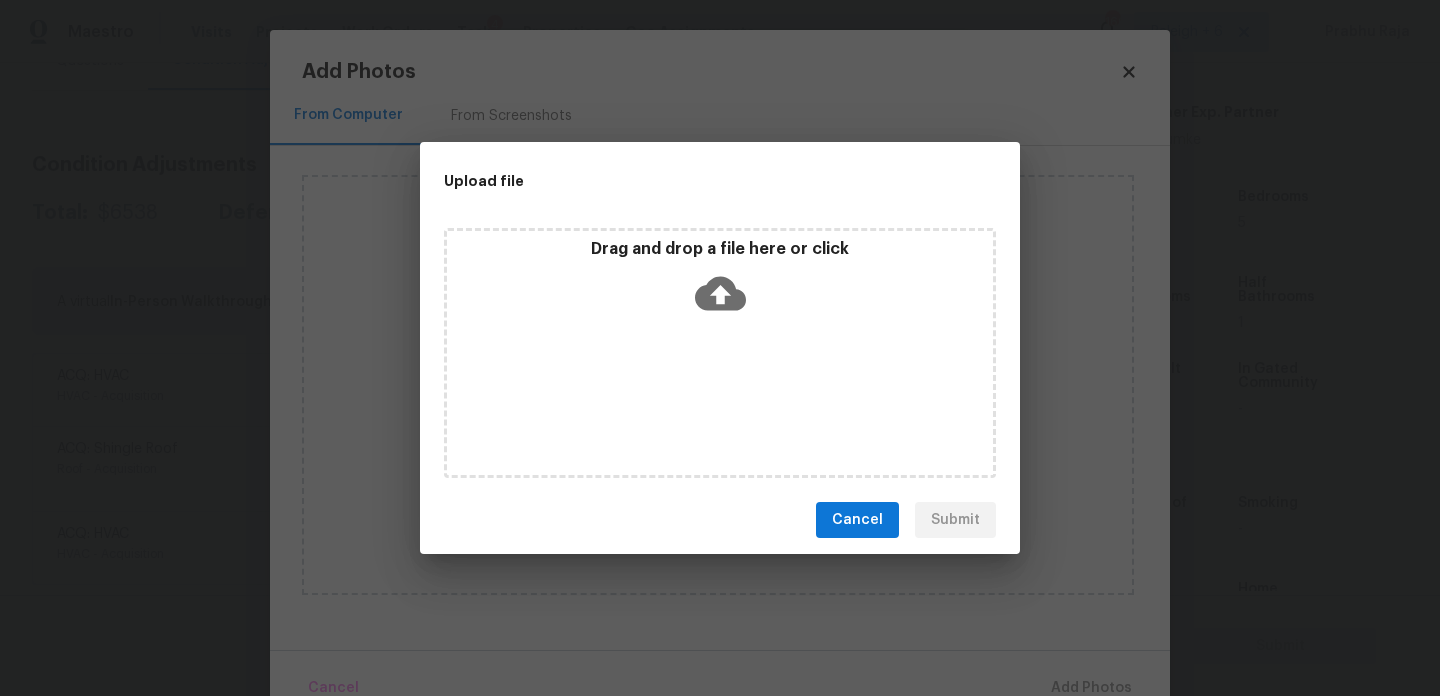 click on "Drag and drop a file here or click" at bounding box center (720, 353) 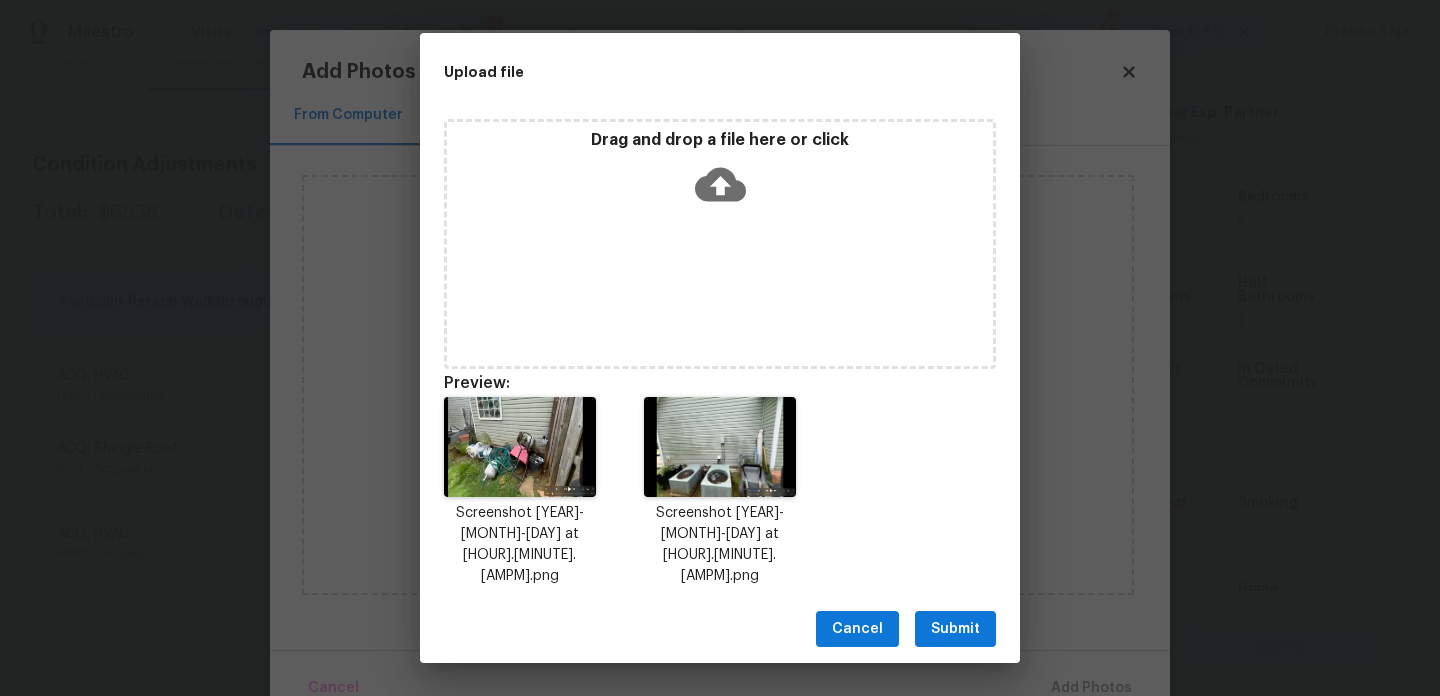 click on "Submit" at bounding box center [955, 629] 